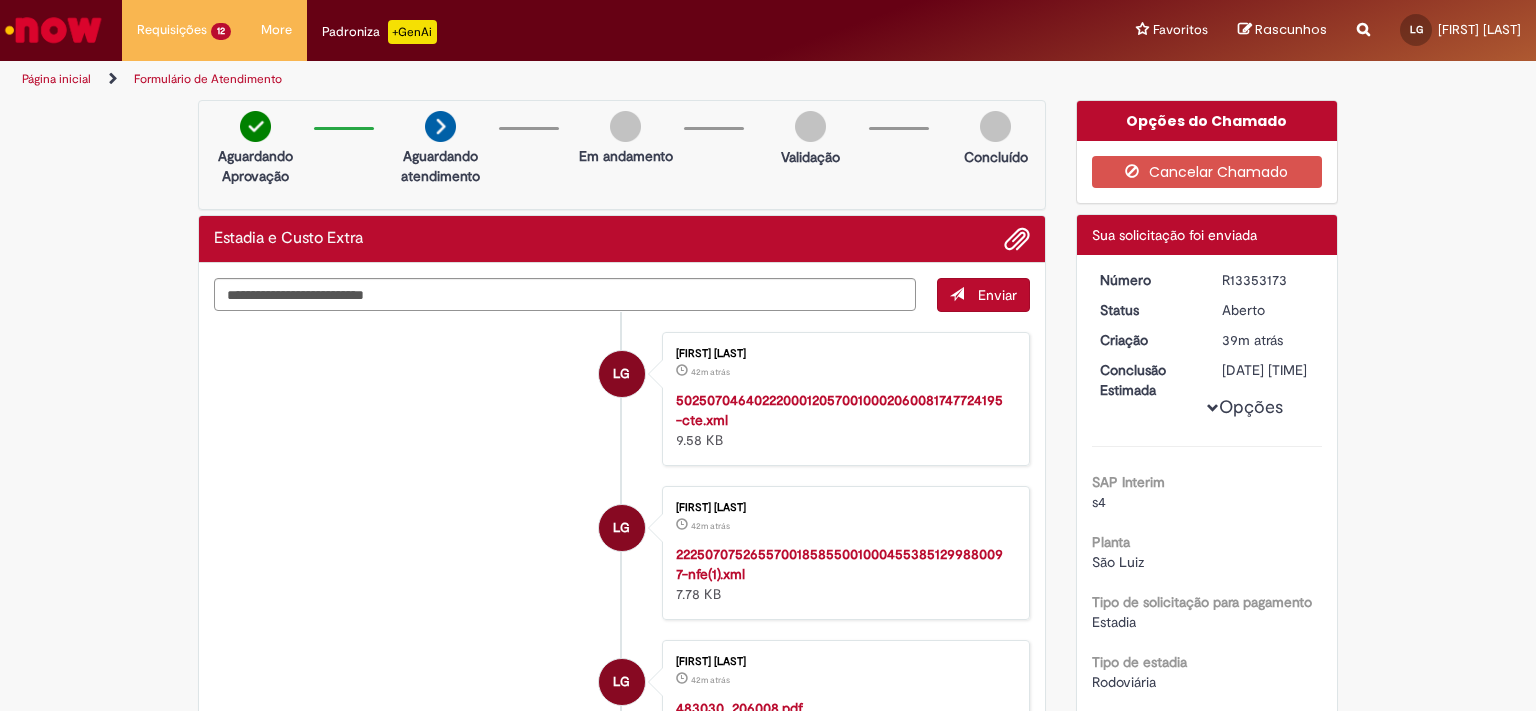 scroll, scrollTop: 0, scrollLeft: 0, axis: both 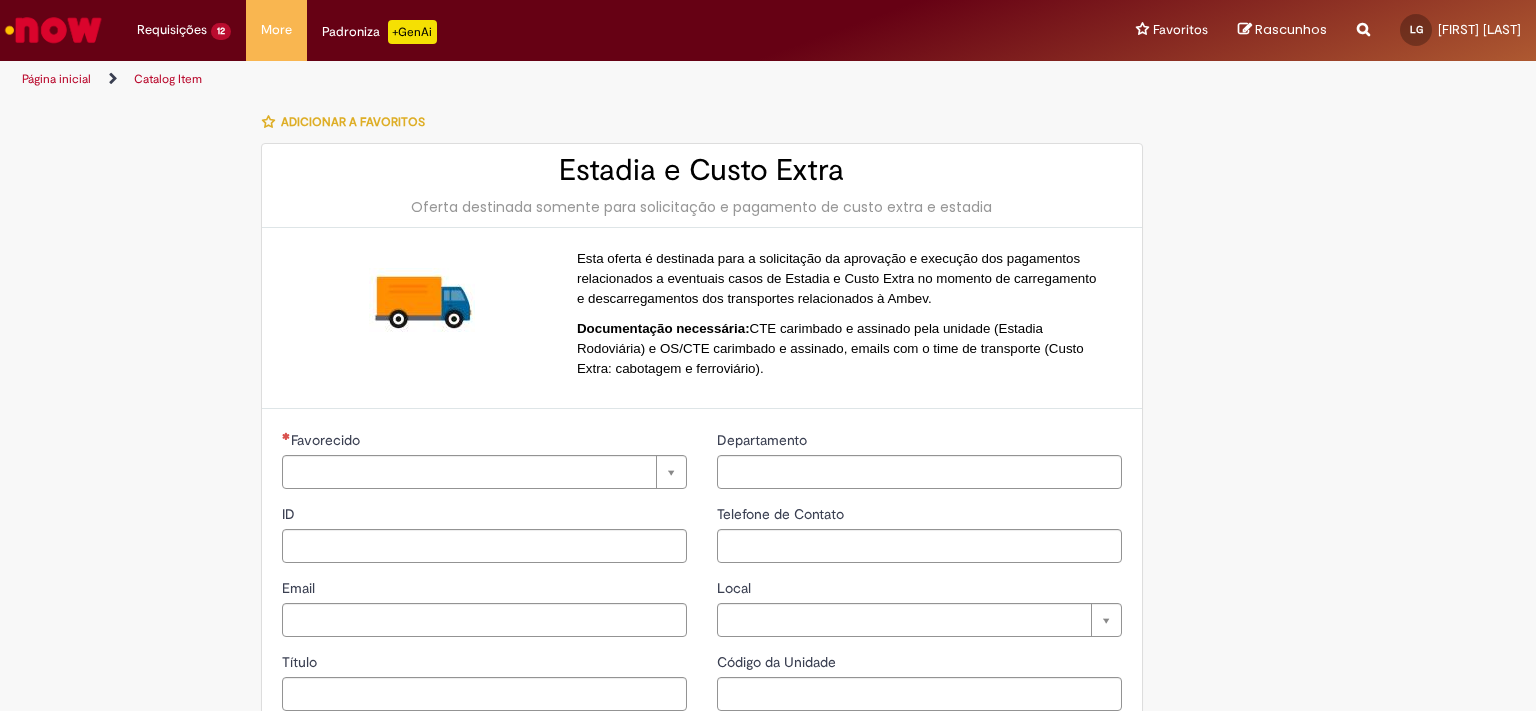 type on "**********" 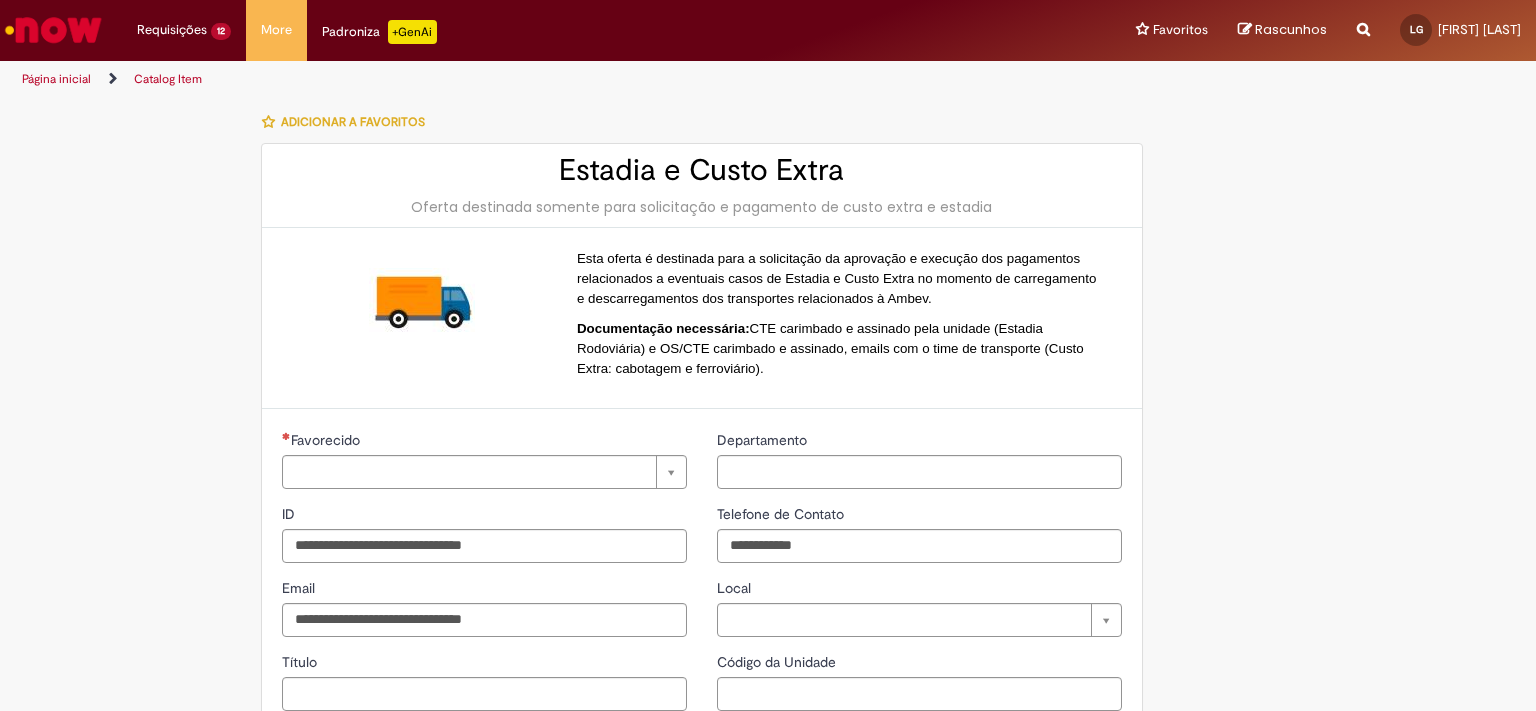 scroll, scrollTop: 0, scrollLeft: 0, axis: both 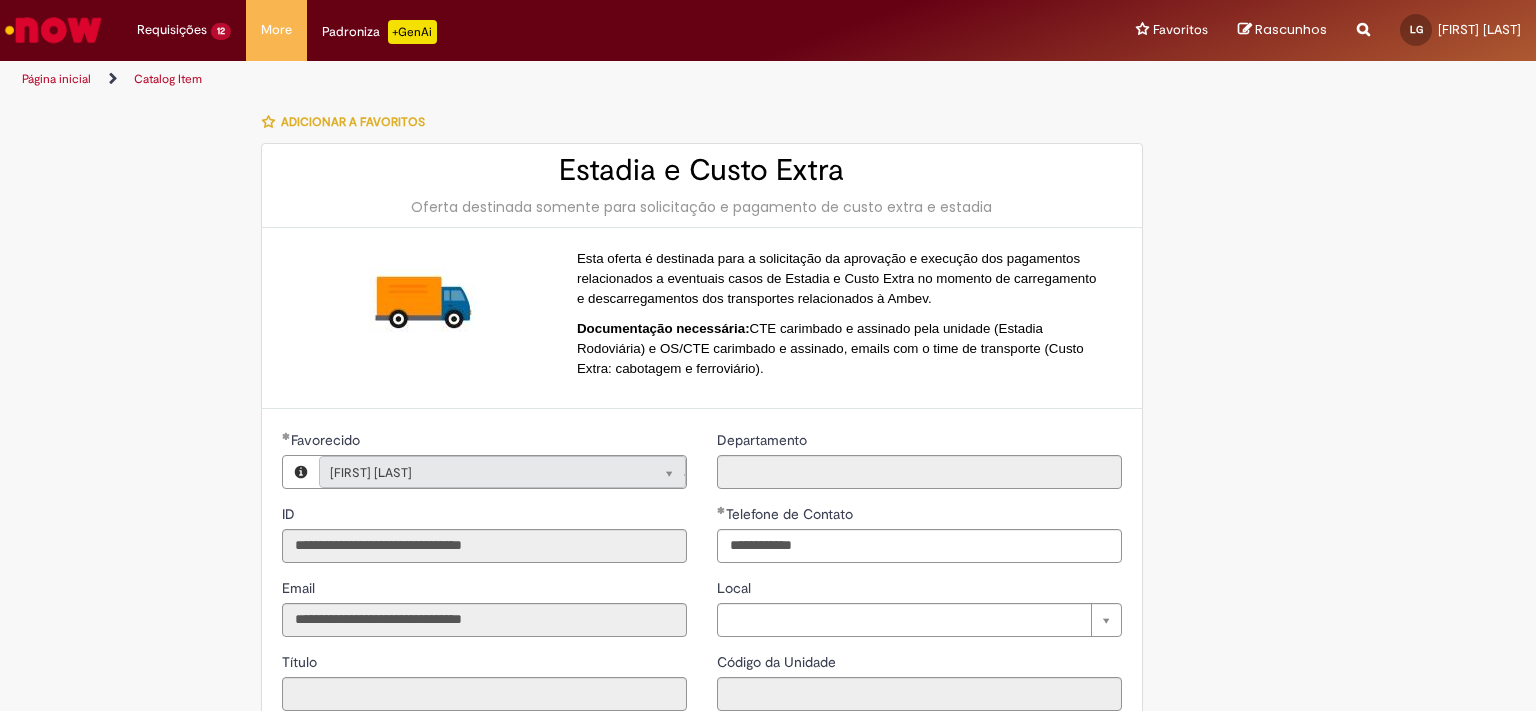 type on "**********" 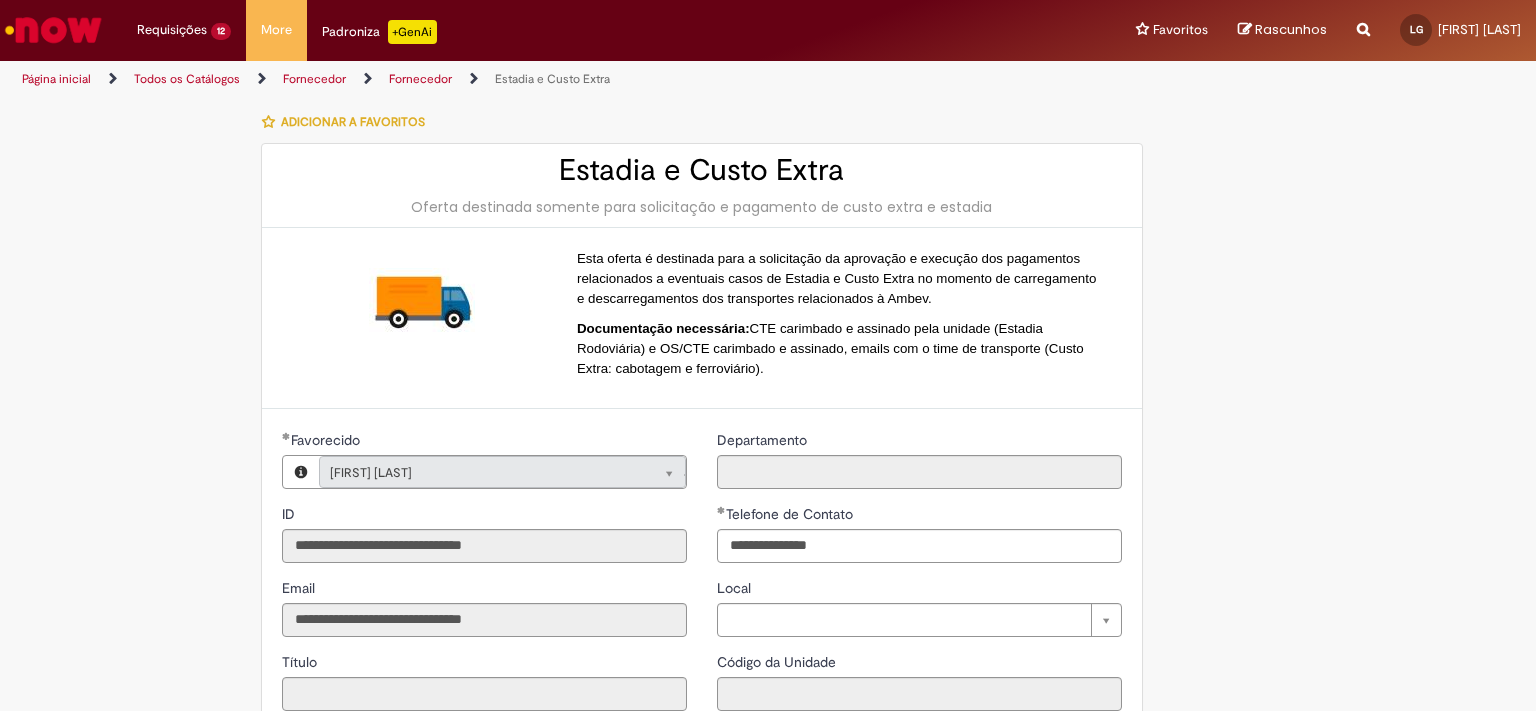 scroll, scrollTop: 331, scrollLeft: 0, axis: vertical 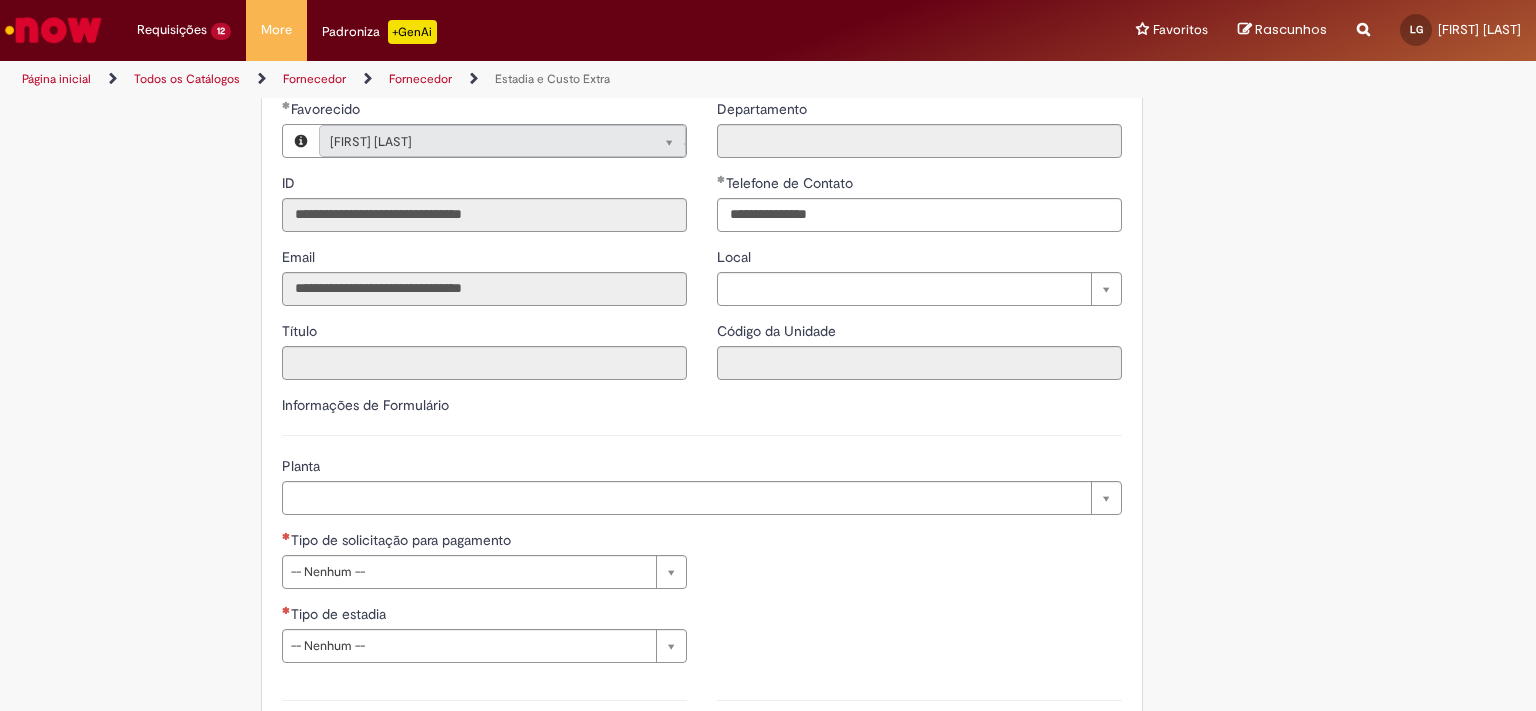 click on "Pular para o conteúdo da página
Requisições   12
Exibir Todas as Solicitações
Estadia e Custo Extra
39m atrás 39 minutos atrás  R13353173
Estadia e Custo Extra
cerca de uma hora atrás cerca de uma hora atrás  R13353167
Estadia e Custo Extra
cerca de uma hora atrás cerca de uma hora atrás  R13353152
Estadia e Custo Extra
cerca de uma hora atrás cerca de uma hora atrás  R13353145
Estadia e Custo Extra
cerca de uma hora atrás cerca de uma hora atrás  R13353143
Estadia e Custo Extra
2h atrás 2 horas atrás  R13353121
Estadia e Custo Extra
2h atrás 2 horas atrás  R13353099
Estadia e Custo Extra
2h atrás 2 horas atrás  R13353041
Estadia e Custo Extra
3h atrás  R13352969" at bounding box center (768, 355) 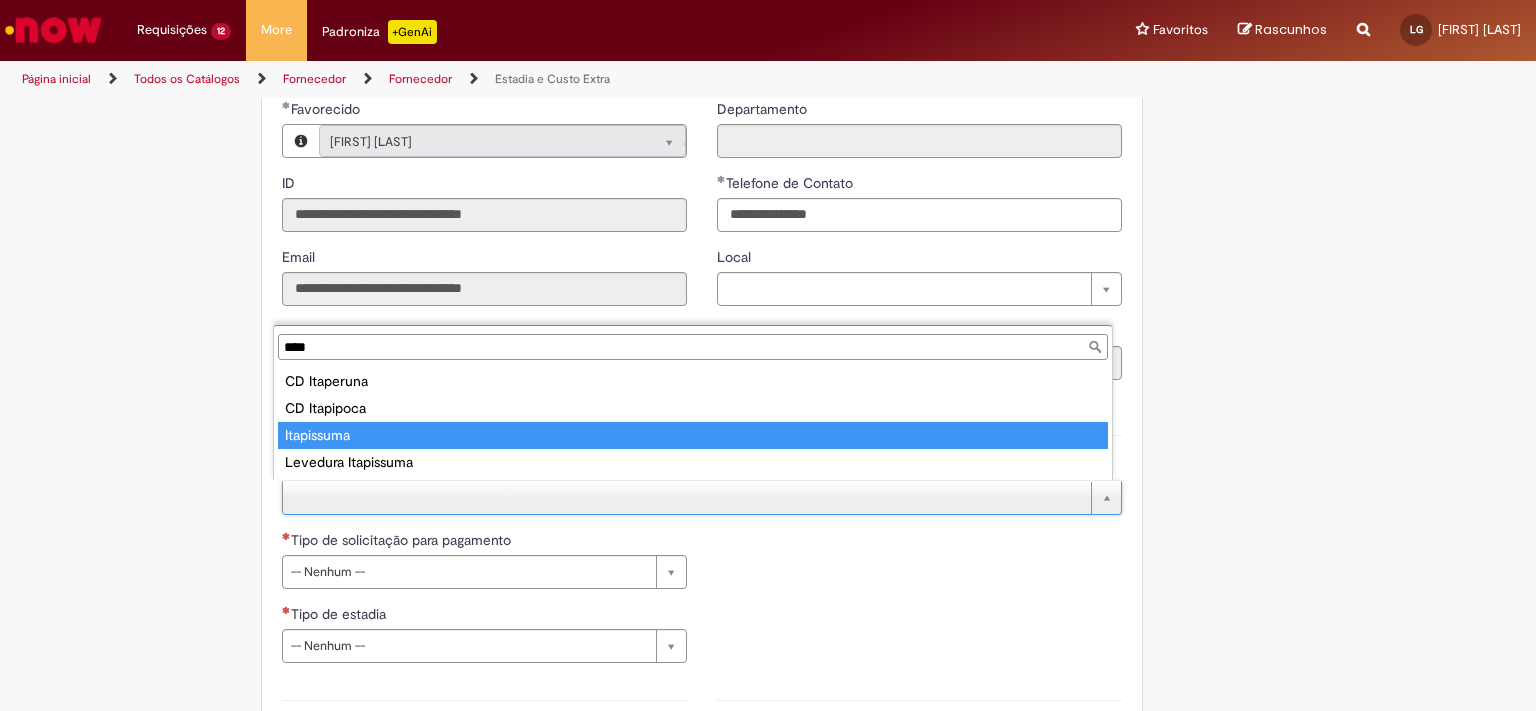 type on "****" 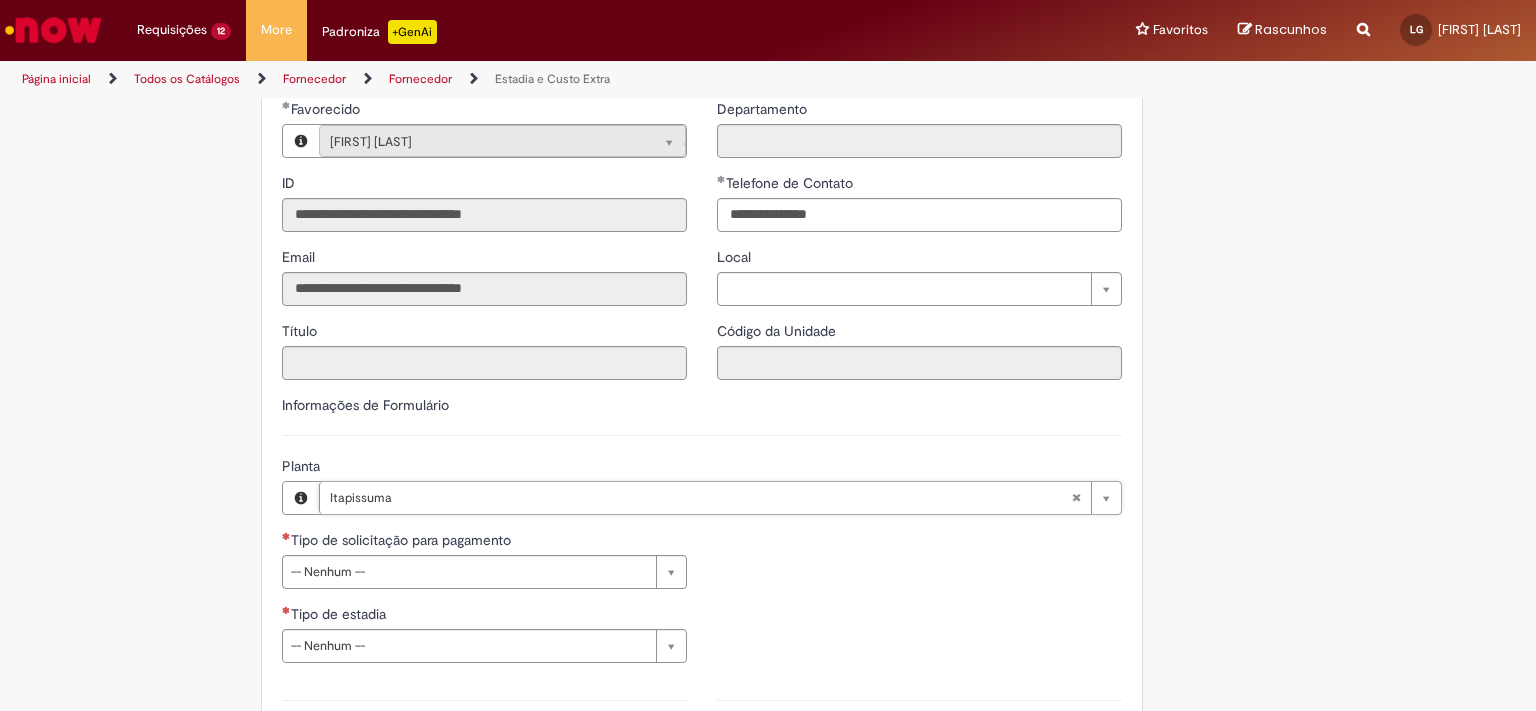 scroll, scrollTop: 0, scrollLeft: 64, axis: horizontal 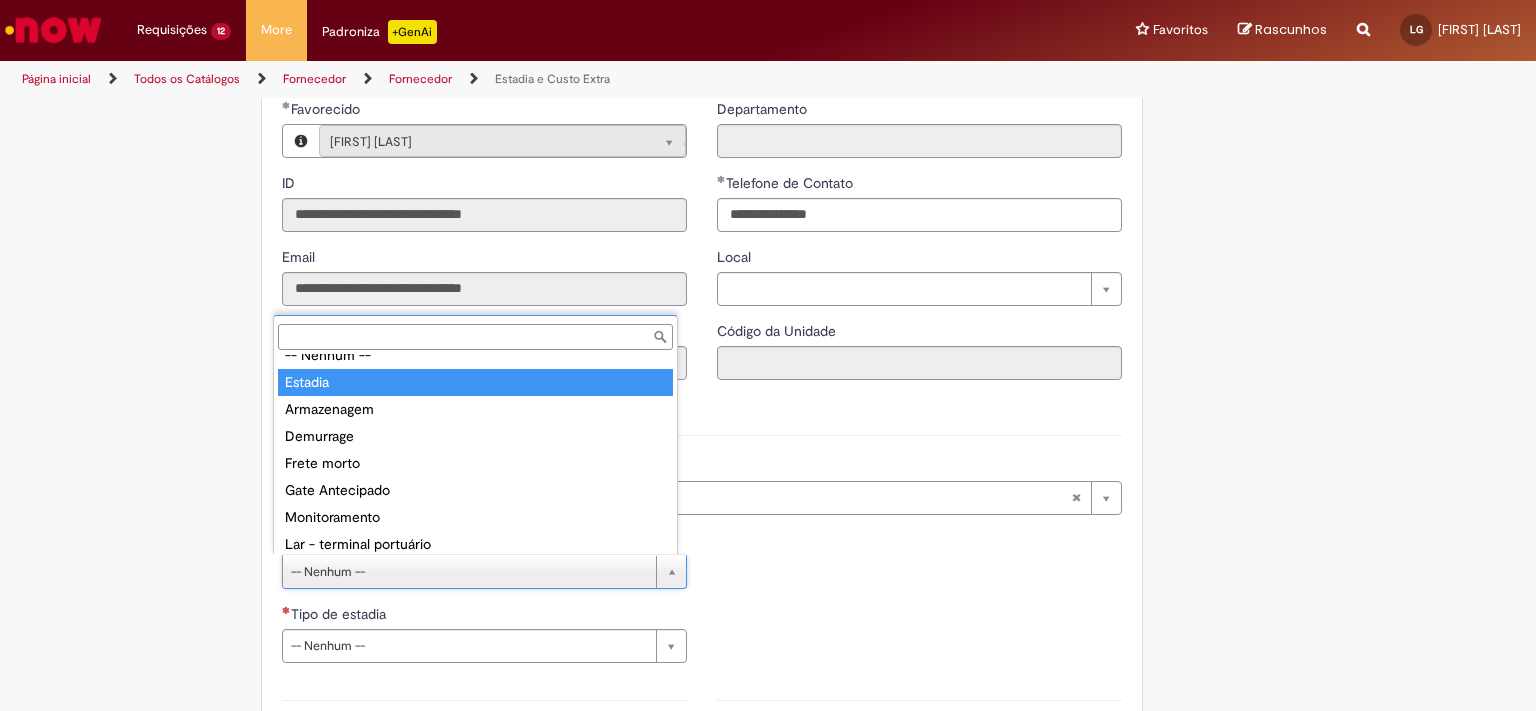 type on "*******" 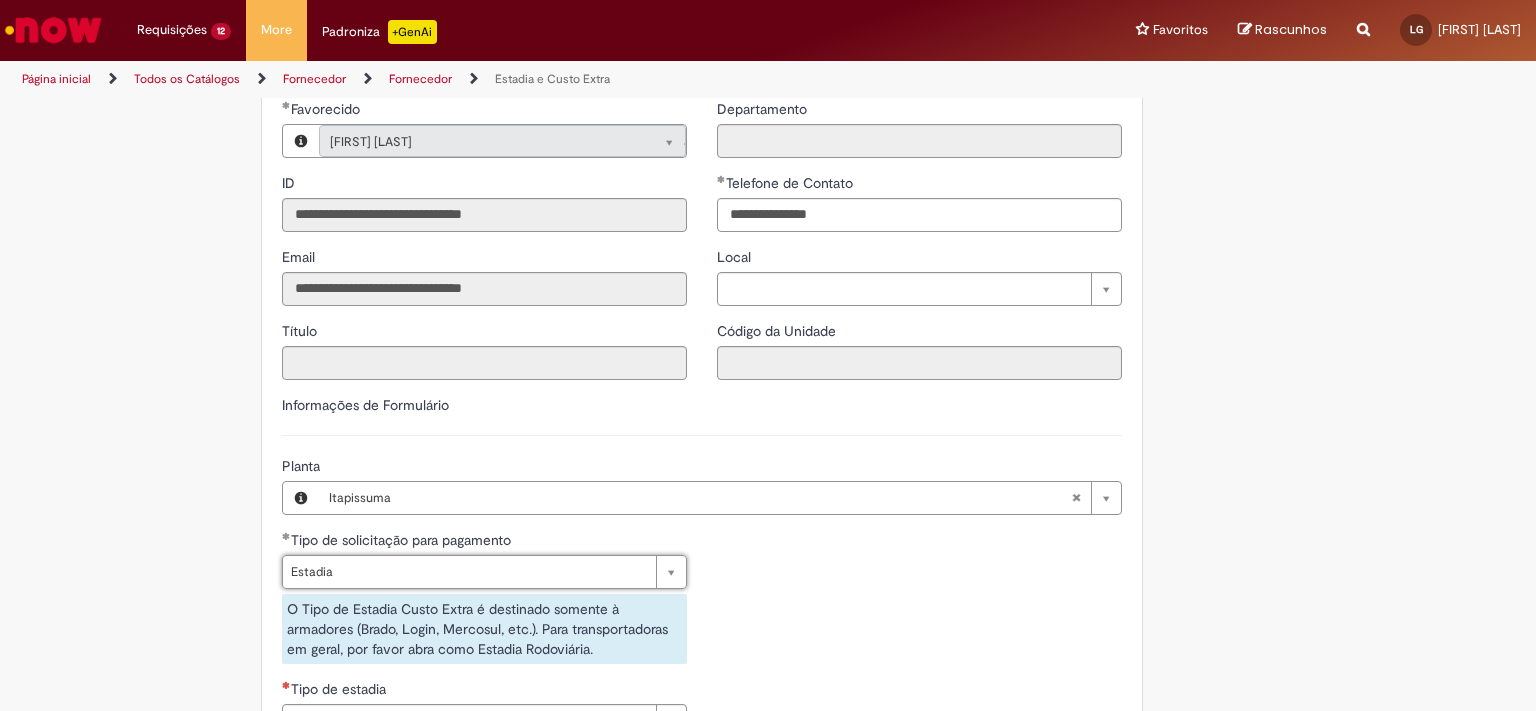 scroll, scrollTop: 0, scrollLeft: 43, axis: horizontal 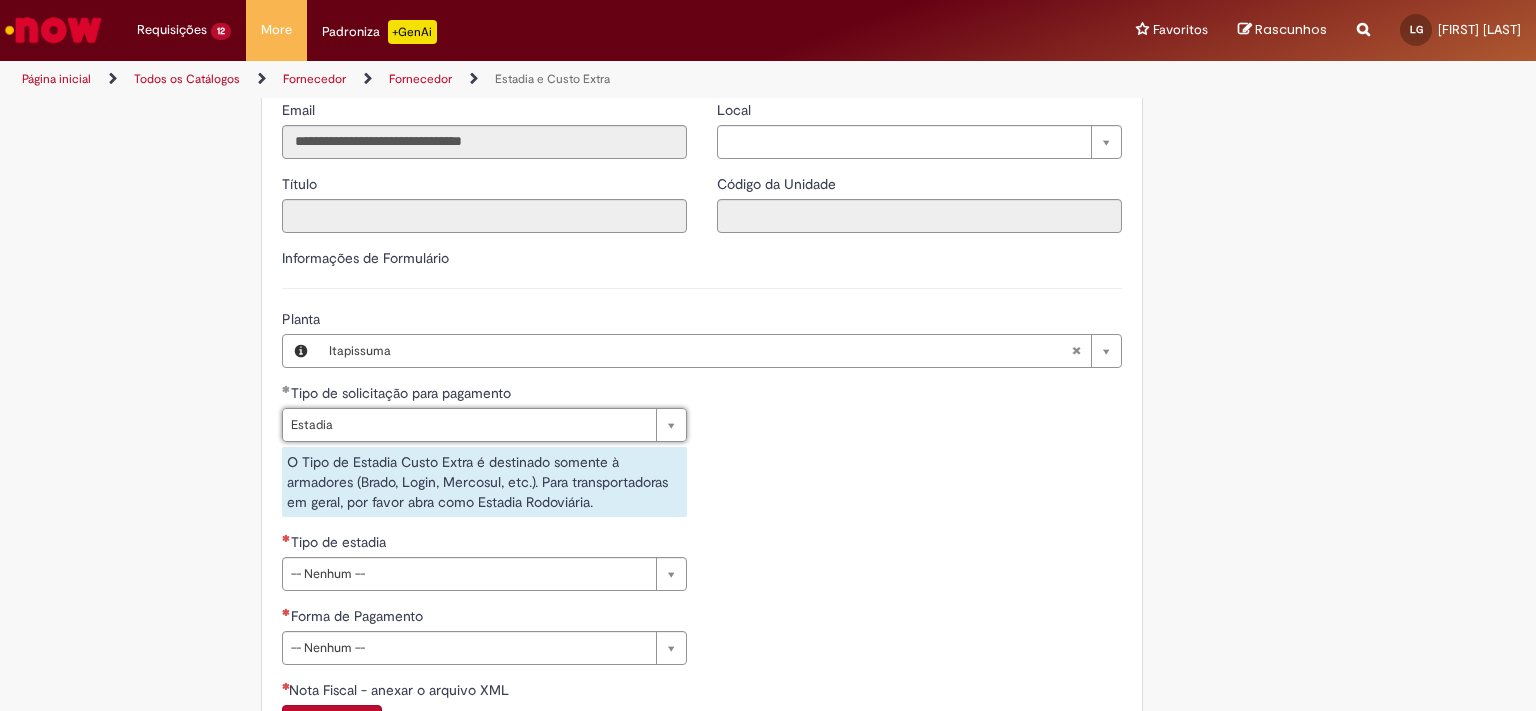 click on "Pular para o conteúdo da página
Requisições   12
Exibir Todas as Solicitações
Estadia e Custo Extra
39m atrás 39 minutos atrás  R13353173
Estadia e Custo Extra
cerca de uma hora atrás cerca de uma hora atrás  R13353167
Estadia e Custo Extra
cerca de uma hora atrás cerca de uma hora atrás  R13353152
Estadia e Custo Extra
cerca de uma hora atrás cerca de uma hora atrás  R13353145
Estadia e Custo Extra
cerca de uma hora atrás cerca de uma hora atrás  R13353143
Estadia e Custo Extra
2h atrás 2 horas atrás  R13353121
Estadia e Custo Extra
2h atrás 2 horas atrás  R13353099
Estadia e Custo Extra
2h atrás 2 horas atrás  R13353041
Estadia e Custo Extra
3h atrás  R13352969" at bounding box center [768, 355] 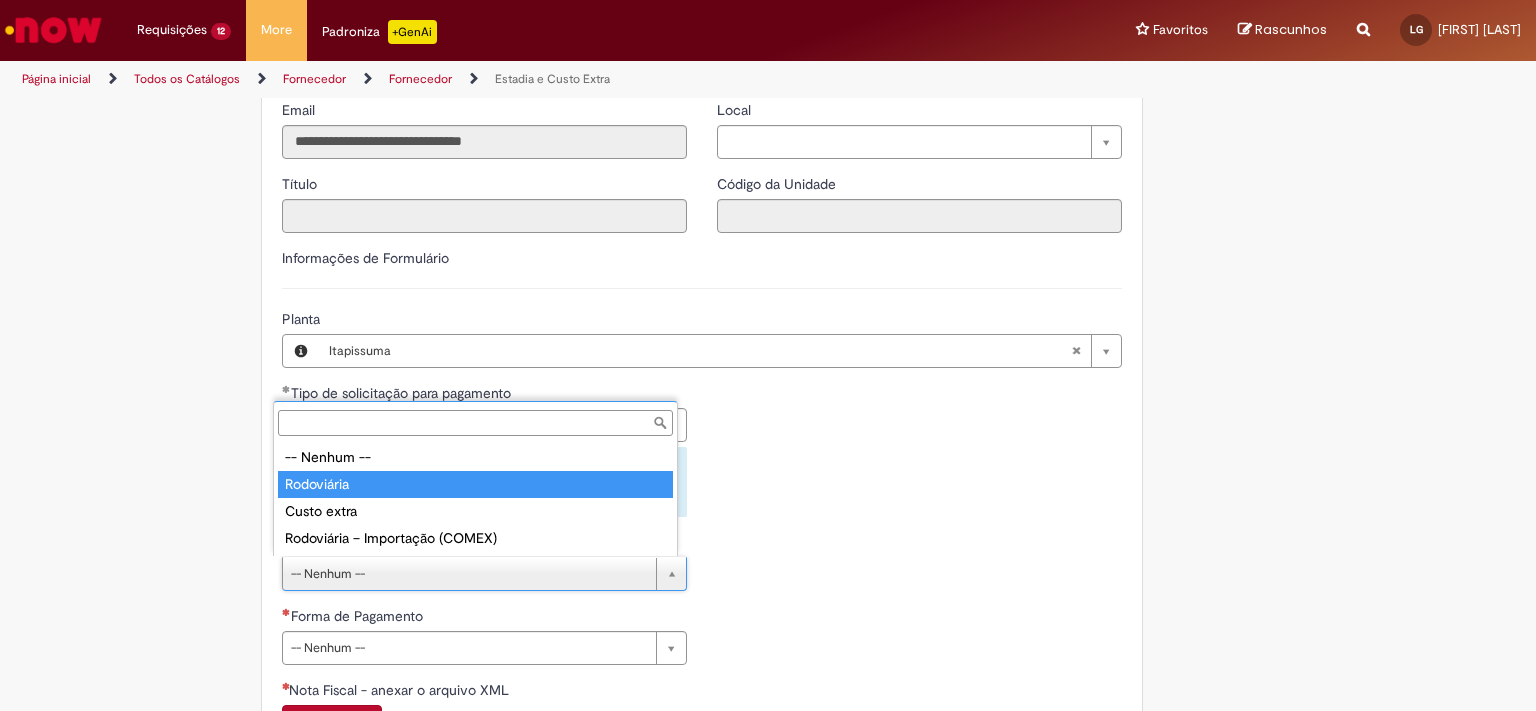 type on "**********" 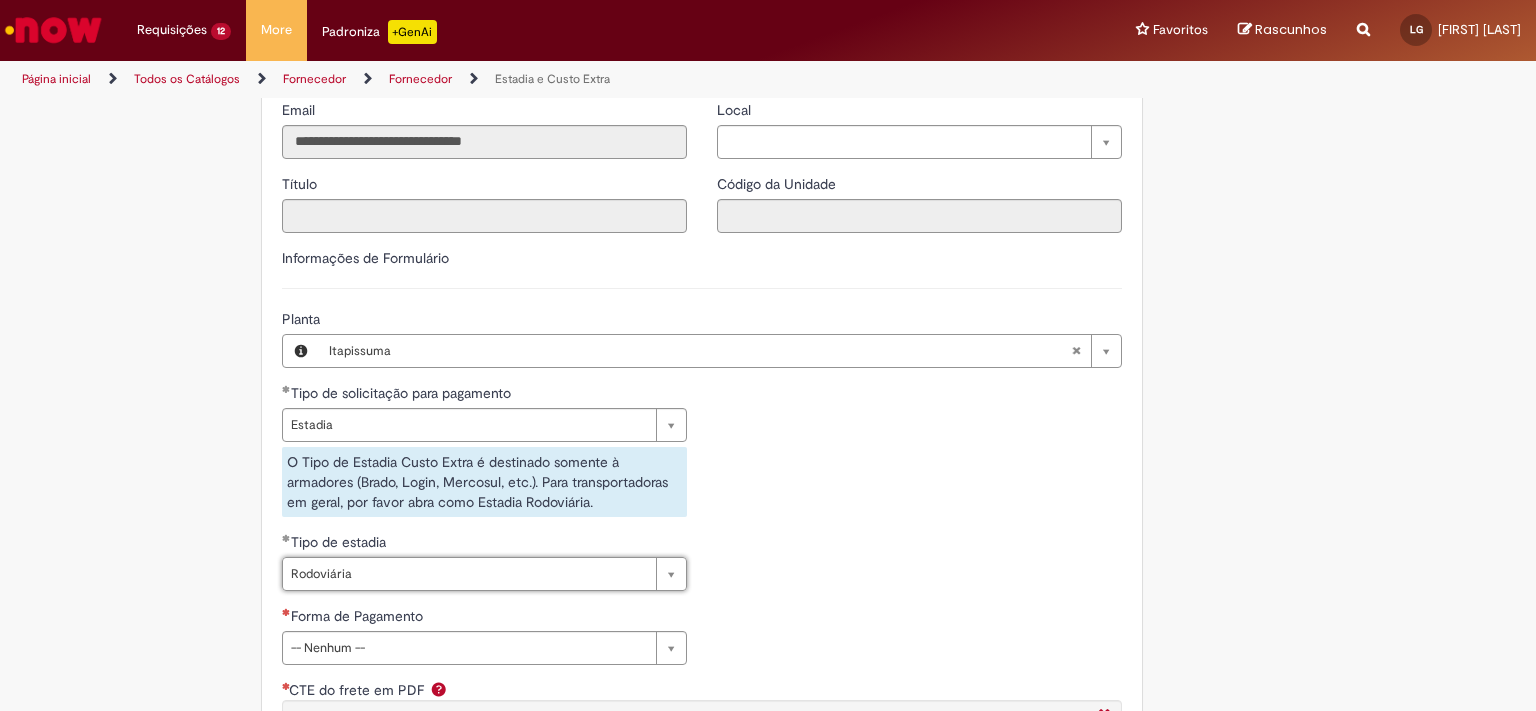 scroll, scrollTop: 0, scrollLeft: 64, axis: horizontal 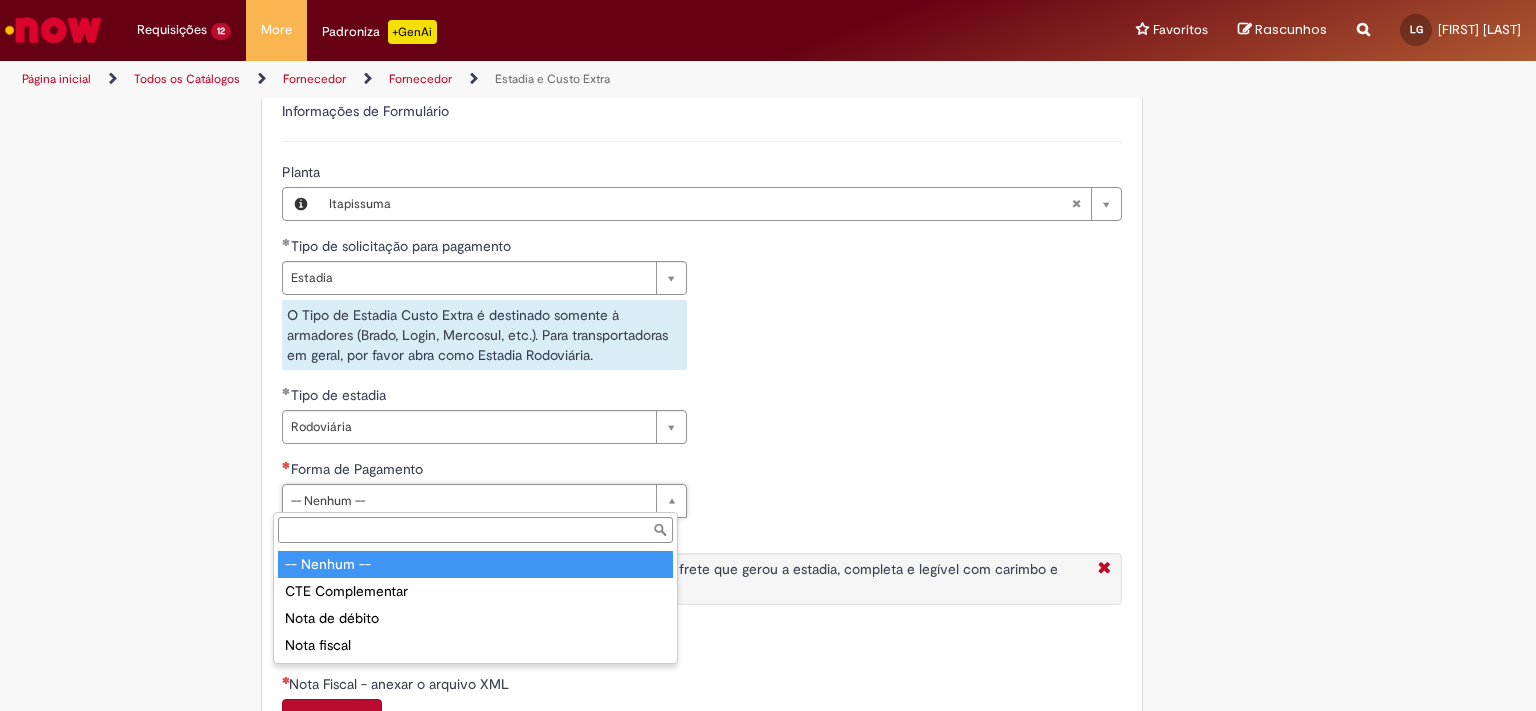 click on "Pular para o conteúdo da página
Requisições   12
Exibir Todas as Solicitações
Estadia e Custo Extra
39m atrás 39 minutos atrás  R13353173
Estadia e Custo Extra
cerca de uma hora atrás cerca de uma hora atrás  R13353167
Estadia e Custo Extra
cerca de uma hora atrás cerca de uma hora atrás  R13353152
Estadia e Custo Extra
cerca de uma hora atrás cerca de uma hora atrás  R13353145
Estadia e Custo Extra
cerca de uma hora atrás cerca de uma hora atrás  R13353143
Estadia e Custo Extra
2h atrás 2 horas atrás  R13353121
Estadia e Custo Extra
2h atrás 2 horas atrás  R13353099
Estadia e Custo Extra
2h atrás 2 horas atrás  R13353041
Estadia e Custo Extra
3h atrás  R13352969" at bounding box center (768, 355) 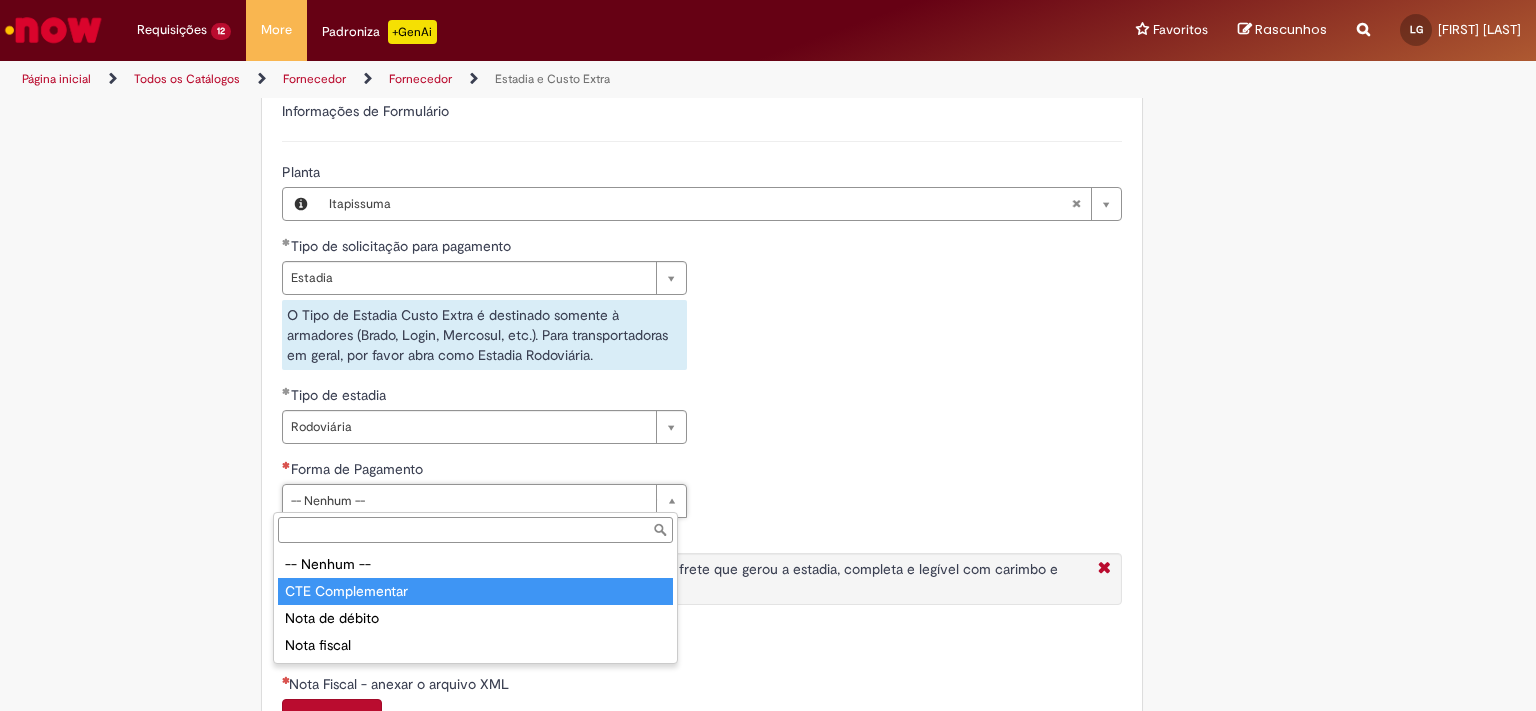 drag, startPoint x: 353, startPoint y: 583, endPoint x: 420, endPoint y: 534, distance: 83.00603 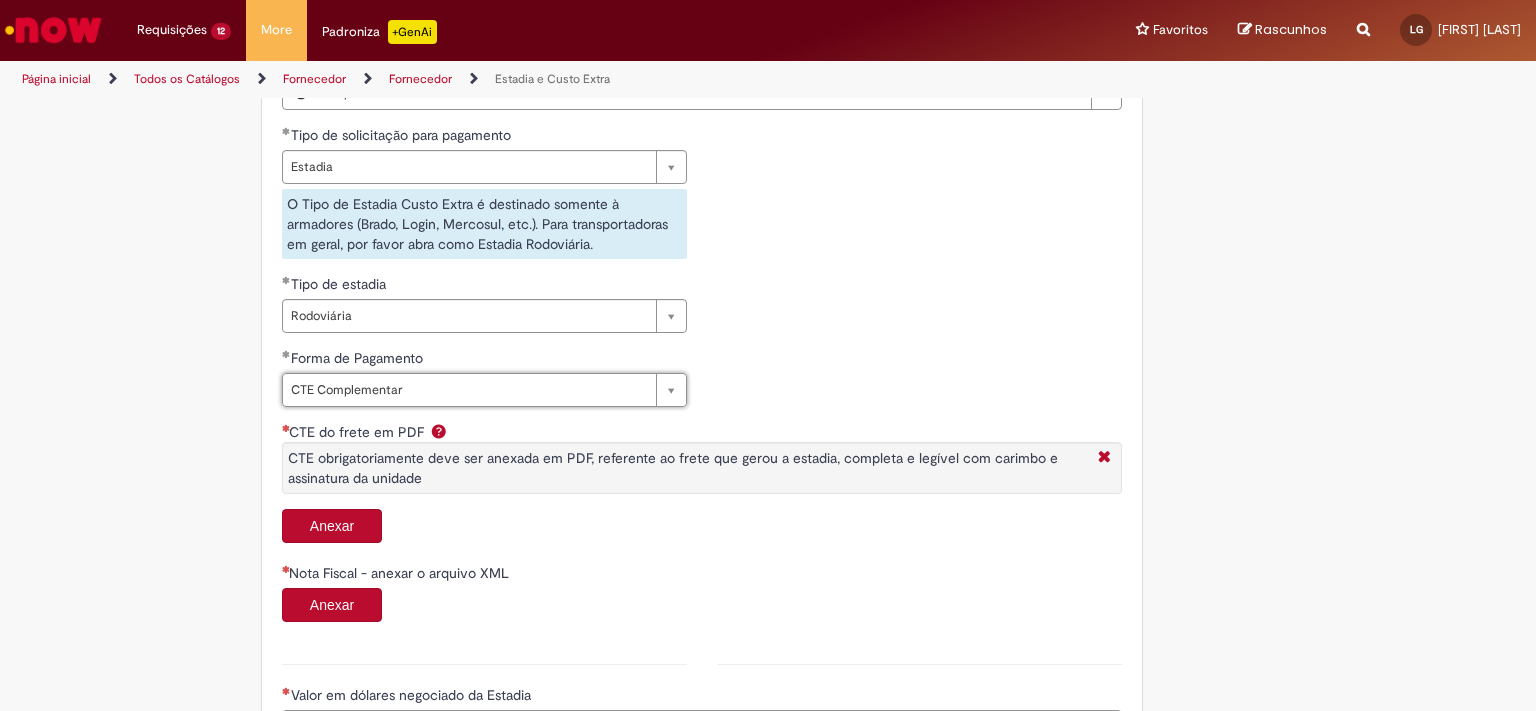 scroll, scrollTop: 809, scrollLeft: 0, axis: vertical 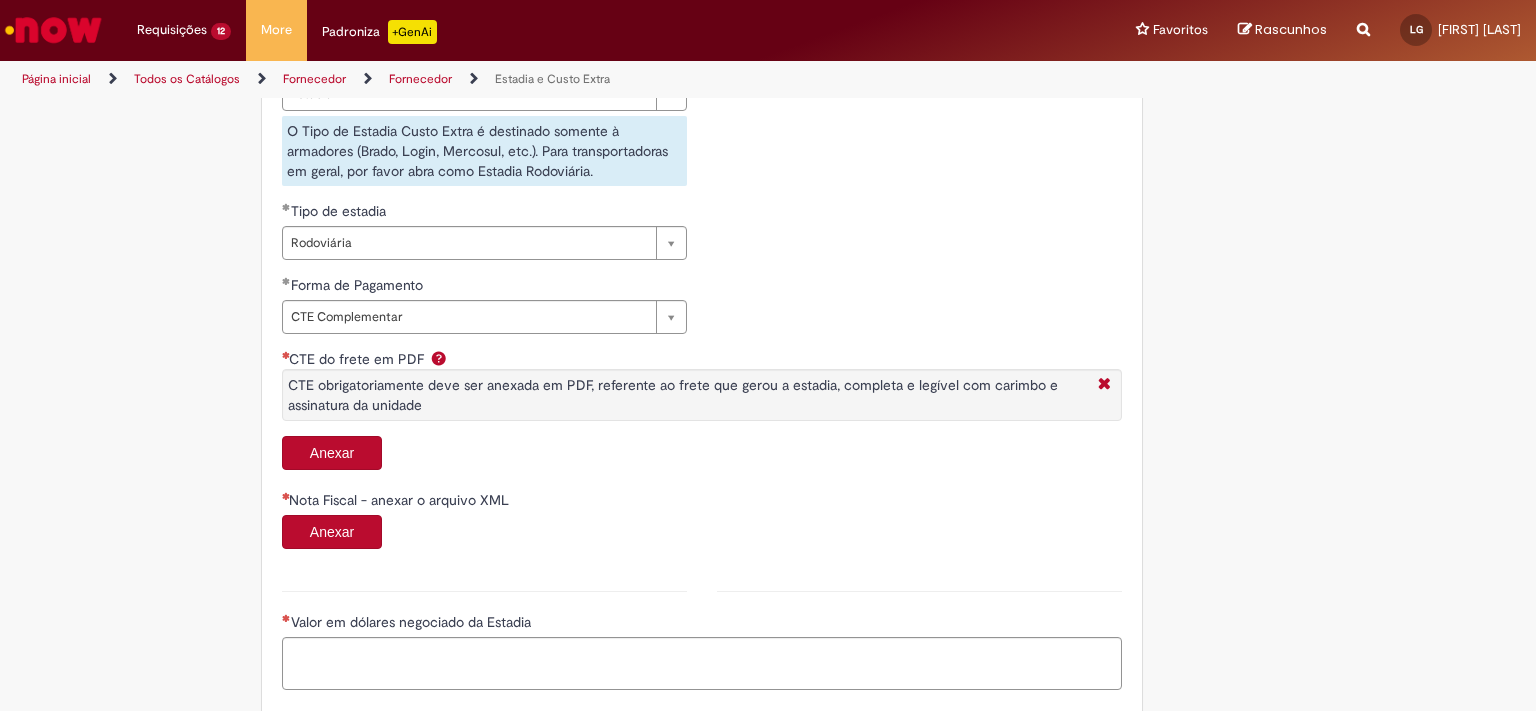 click on "Anexar" at bounding box center (332, 453) 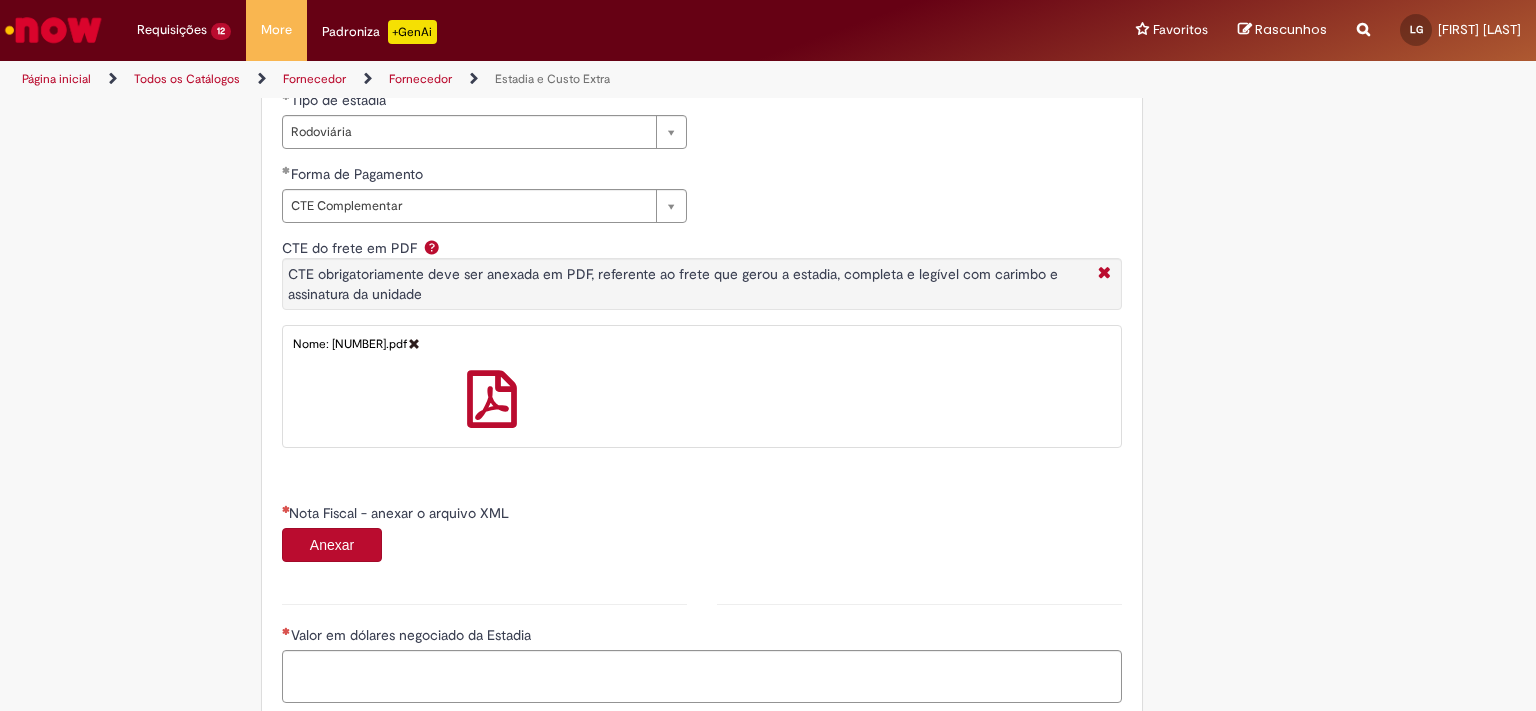scroll, scrollTop: 993, scrollLeft: 0, axis: vertical 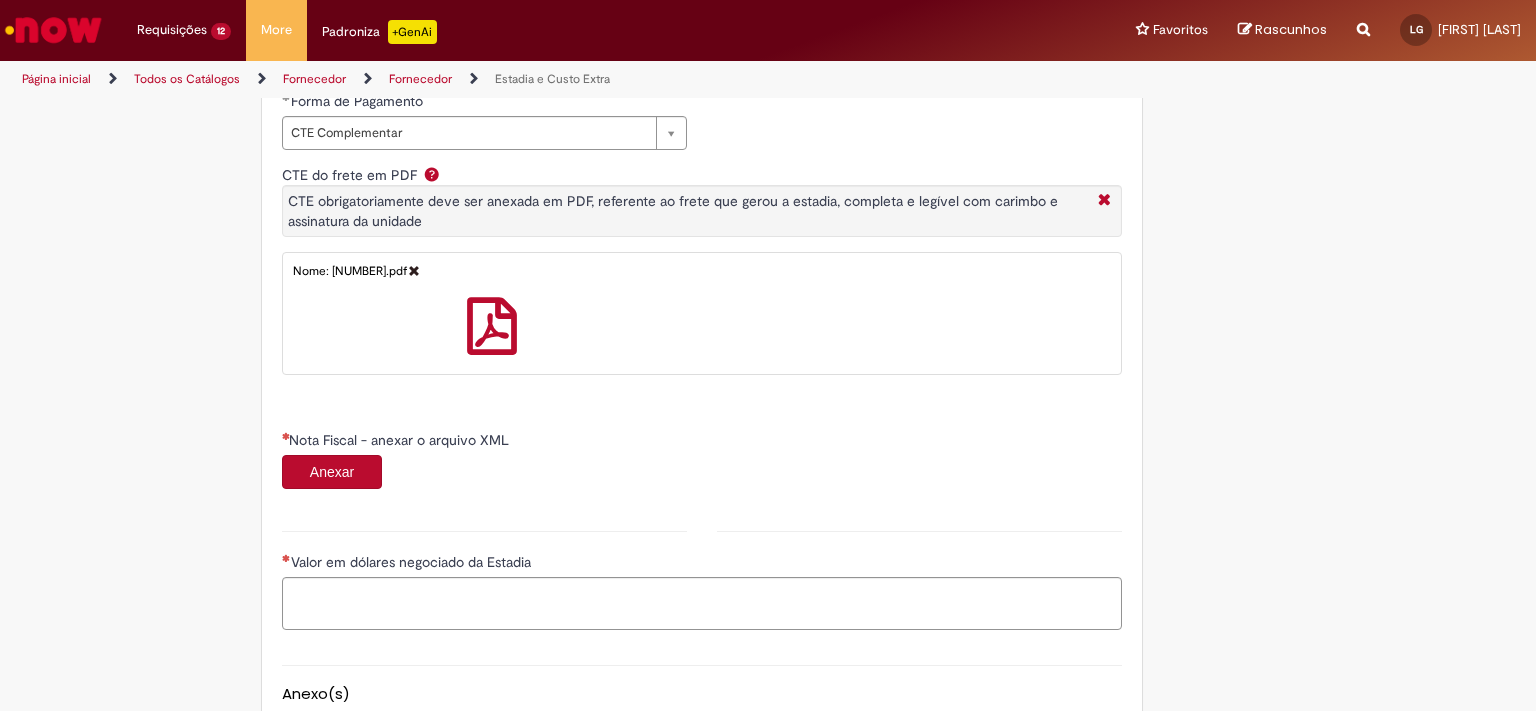 click on "Anexar" at bounding box center (332, 472) 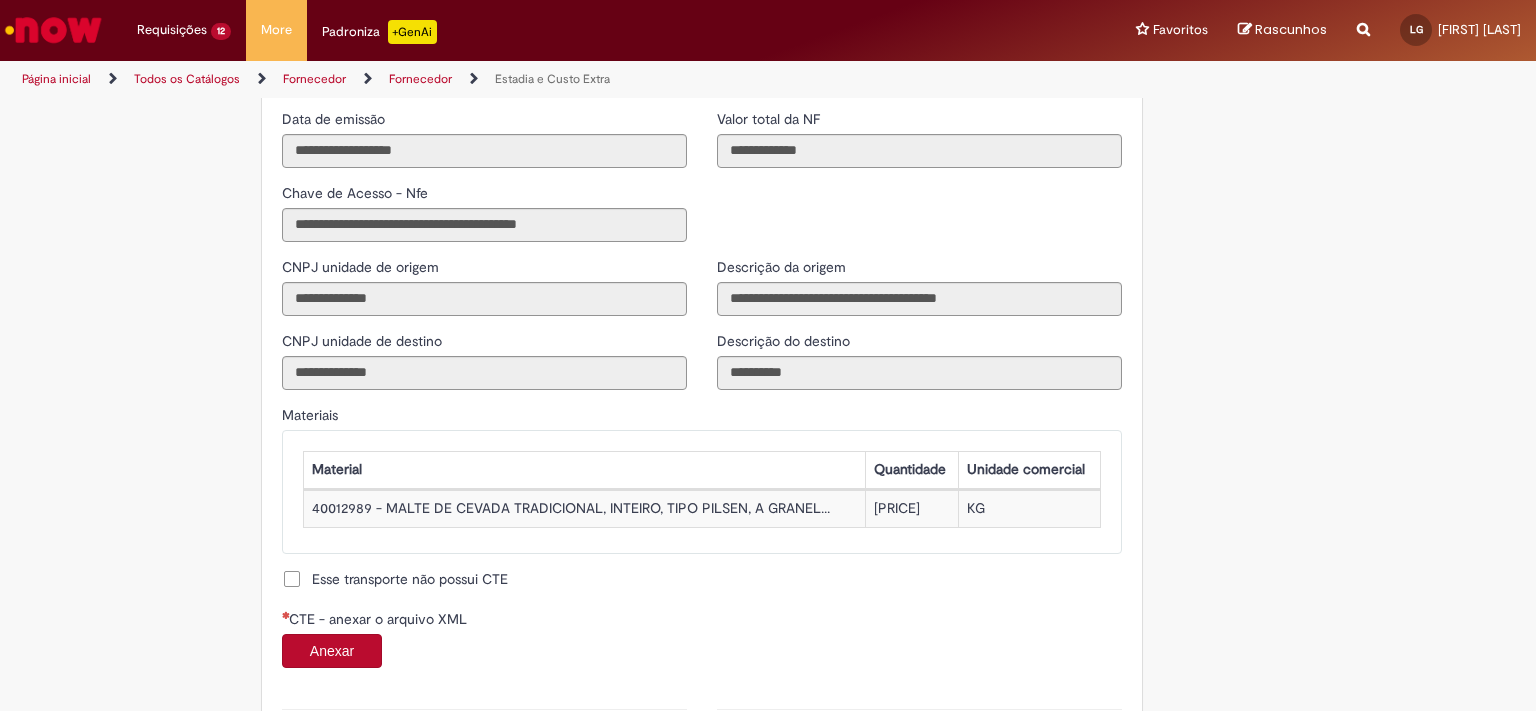 scroll, scrollTop: 1692, scrollLeft: 0, axis: vertical 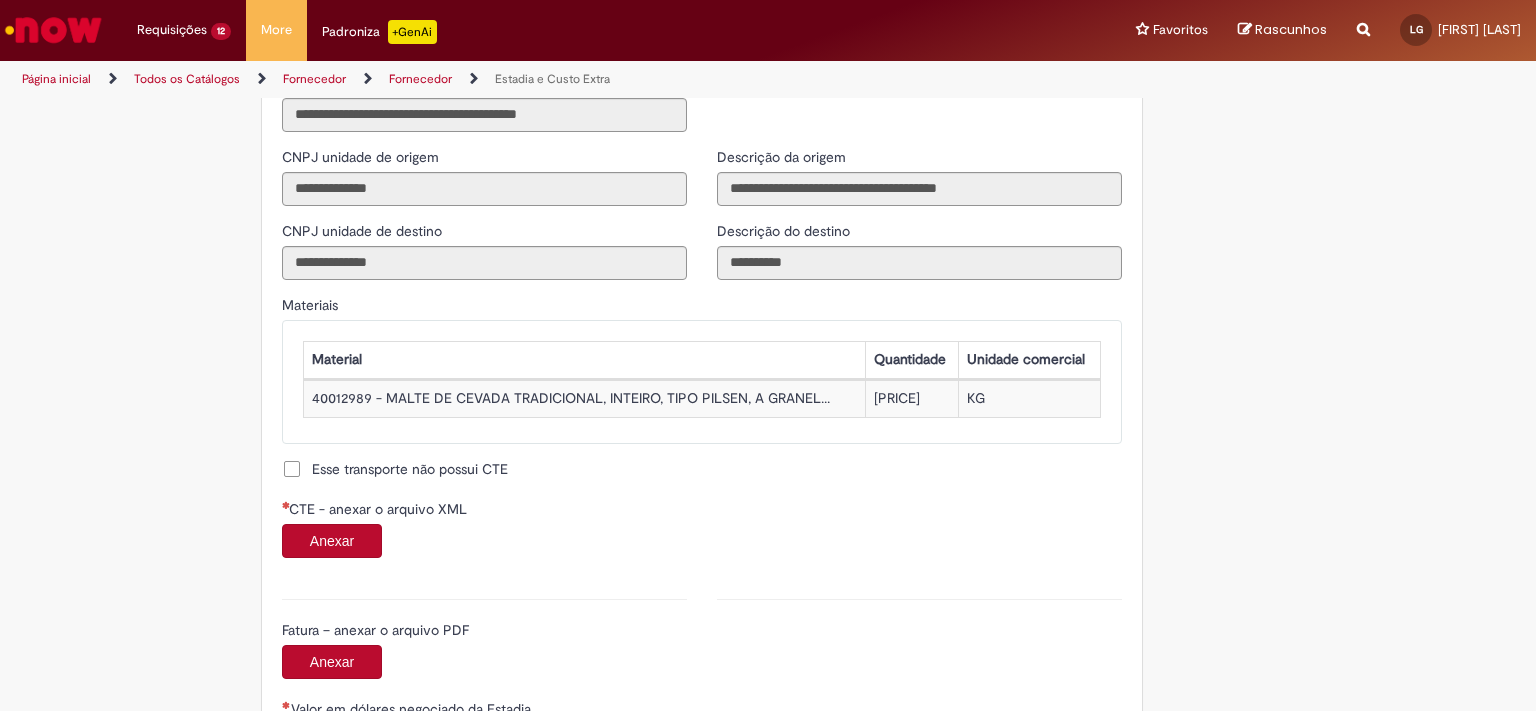 click on "Anexar" at bounding box center (332, 541) 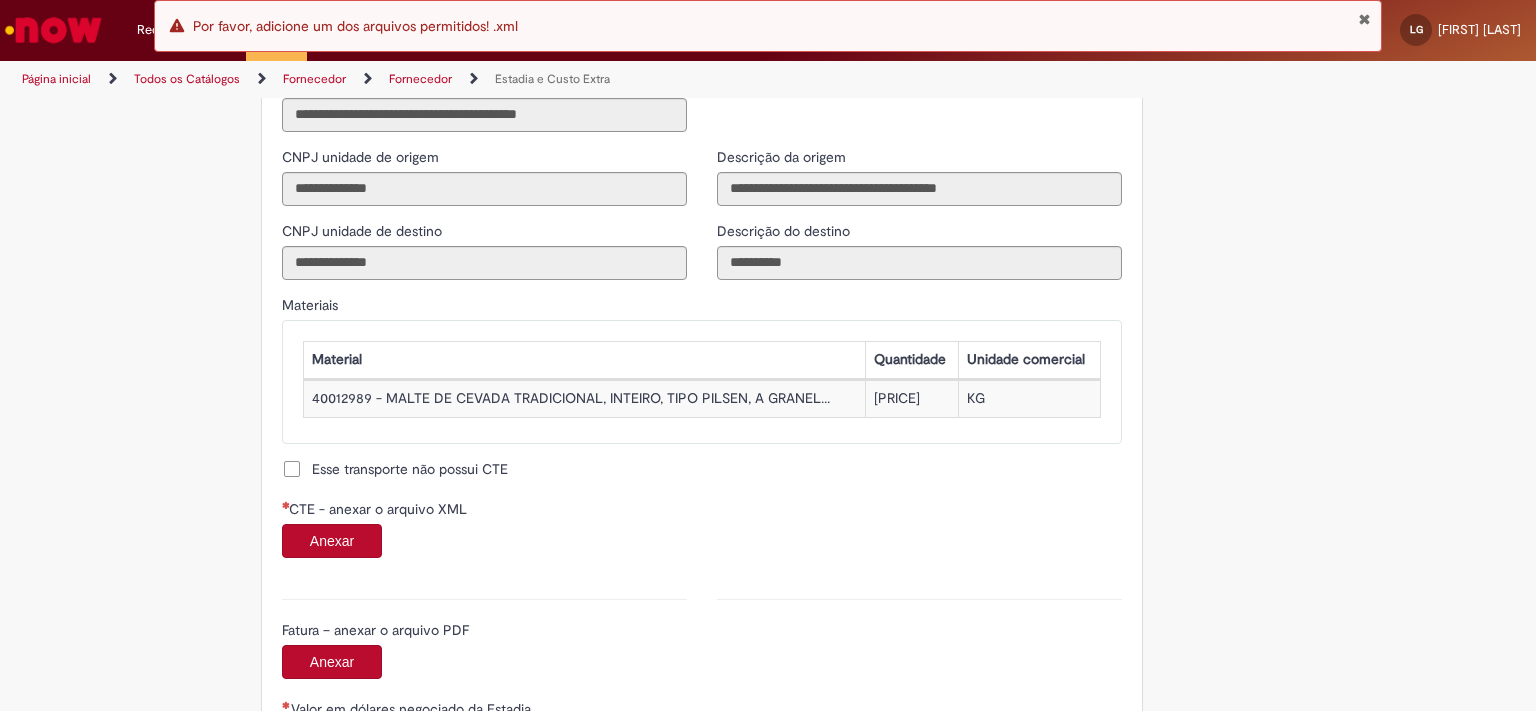 click on "Anexar" at bounding box center [332, 541] 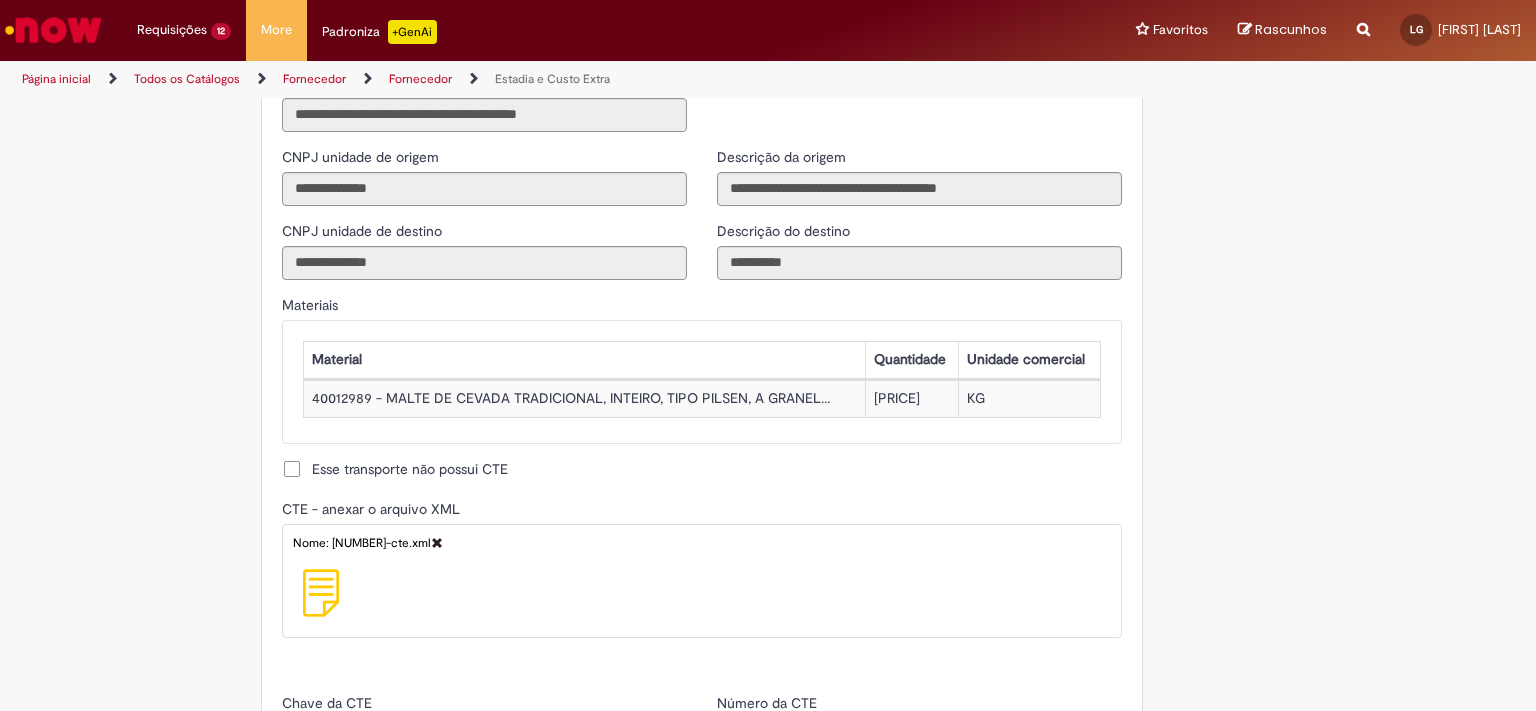 type on "**********" 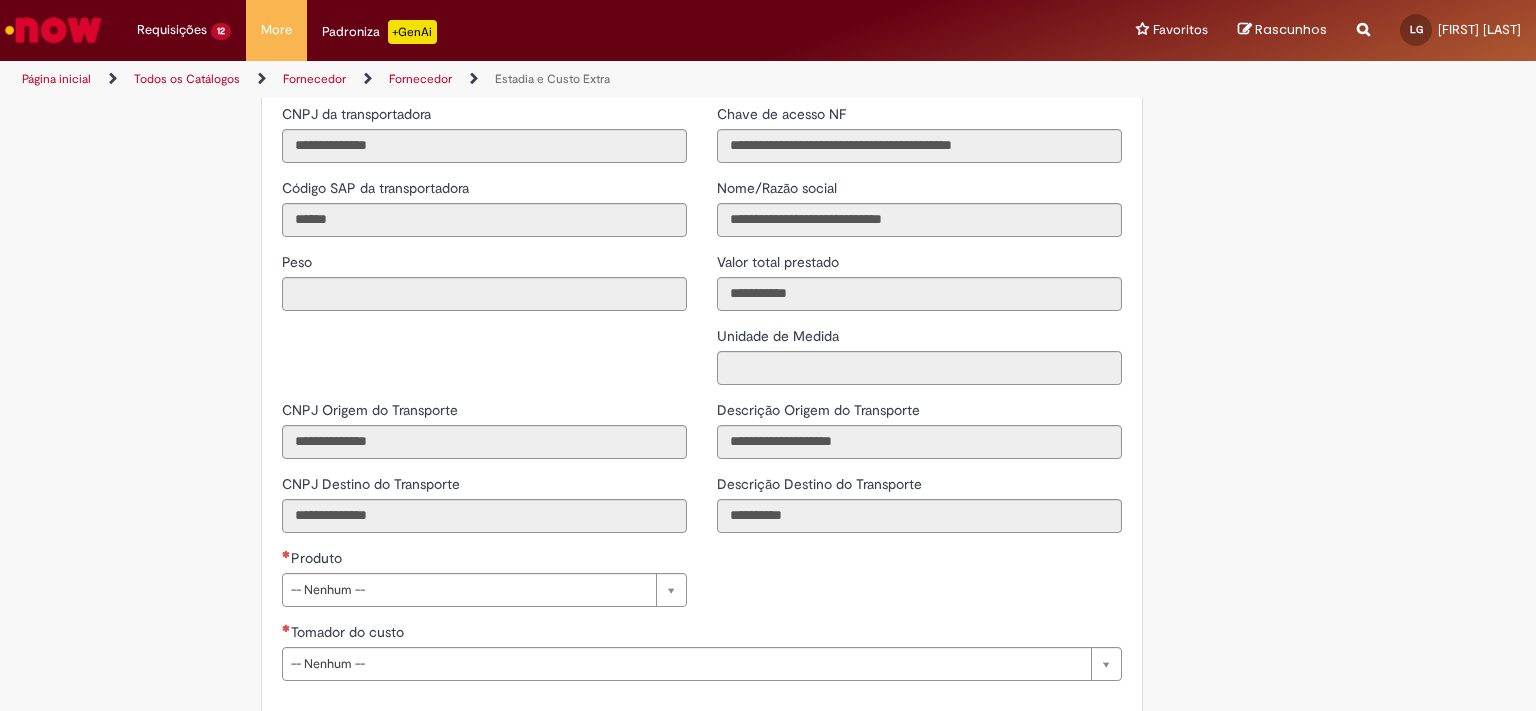 scroll, scrollTop: 2649, scrollLeft: 0, axis: vertical 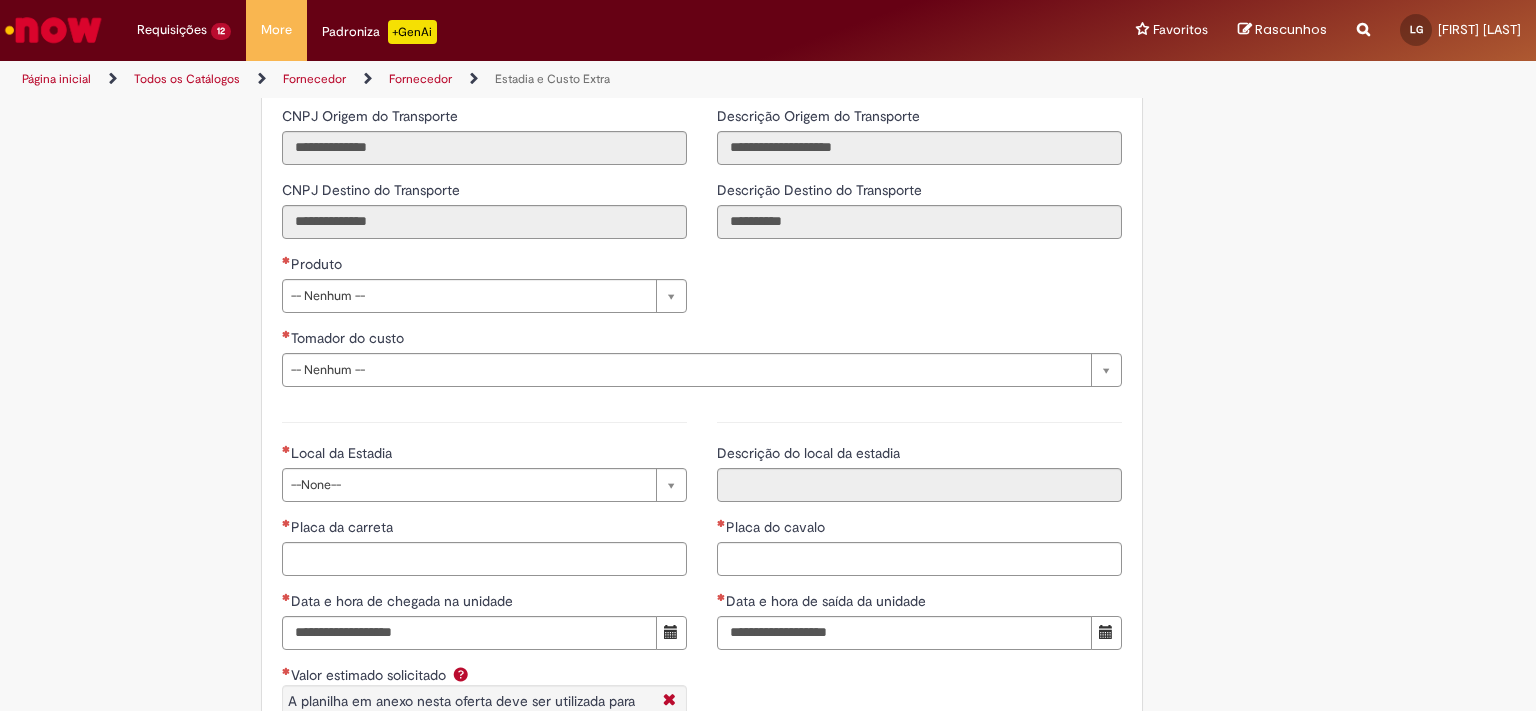 click on "Pular para o conteúdo da página
Requisições   12
Exibir Todas as Solicitações
Estadia e Custo Extra
41m atrás 41 minutos atrás  R13353173
Estadia e Custo Extra
cerca de uma hora atrás cerca de uma hora atrás  R13353167
Estadia e Custo Extra
cerca de uma hora atrás cerca de uma hora atrás  R13353152
Estadia e Custo Extra
cerca de uma hora atrás cerca de uma hora atrás  R13353145
Estadia e Custo Extra
cerca de uma hora atrás cerca de uma hora atrás  R13353143
Estadia e Custo Extra
2h atrás 2 horas atrás  R13353121
Estadia e Custo Extra
2h atrás 2 horas atrás  R13353099
Estadia e Custo Extra
3h atrás 3 horas atrás  R13353041
Estadia e Custo Extra
3h atrás  R13352969" at bounding box center [768, 355] 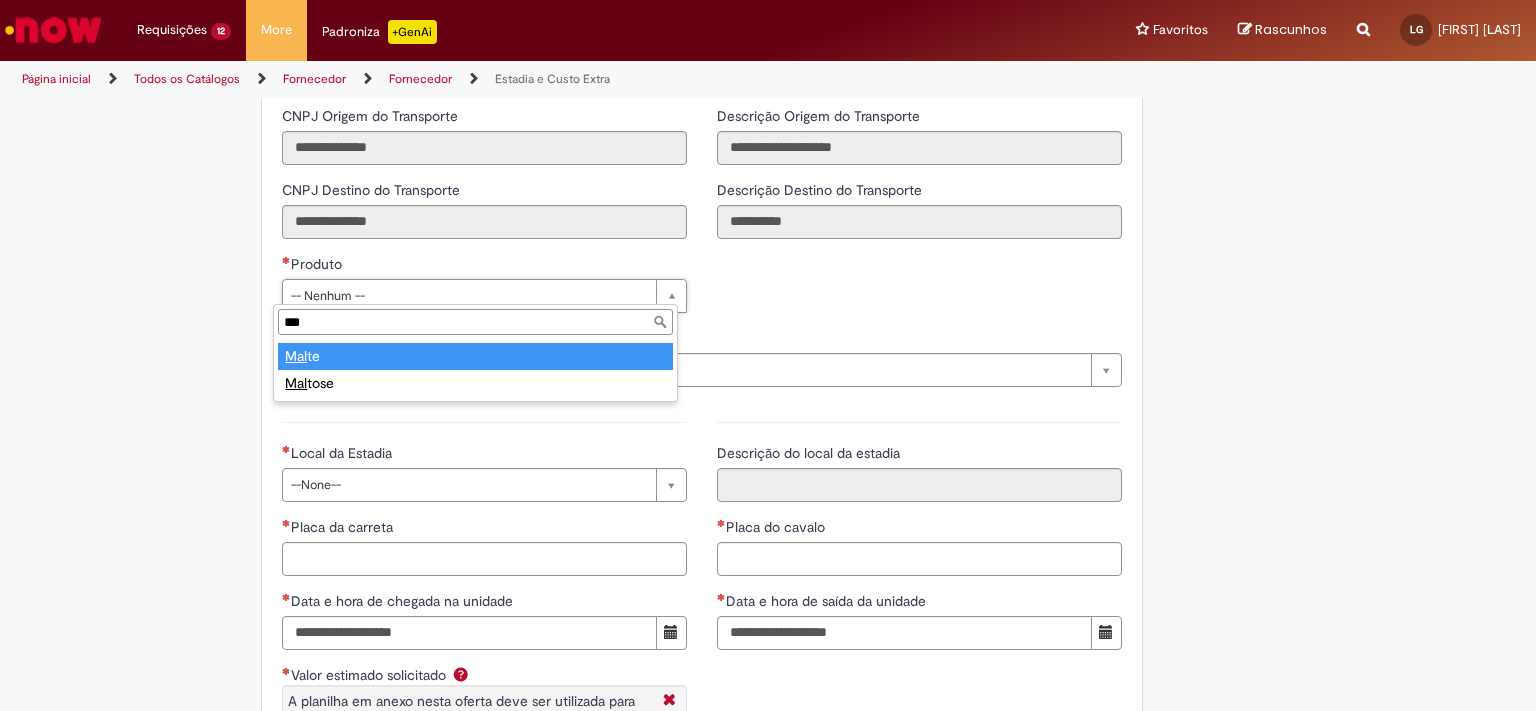 type on "***" 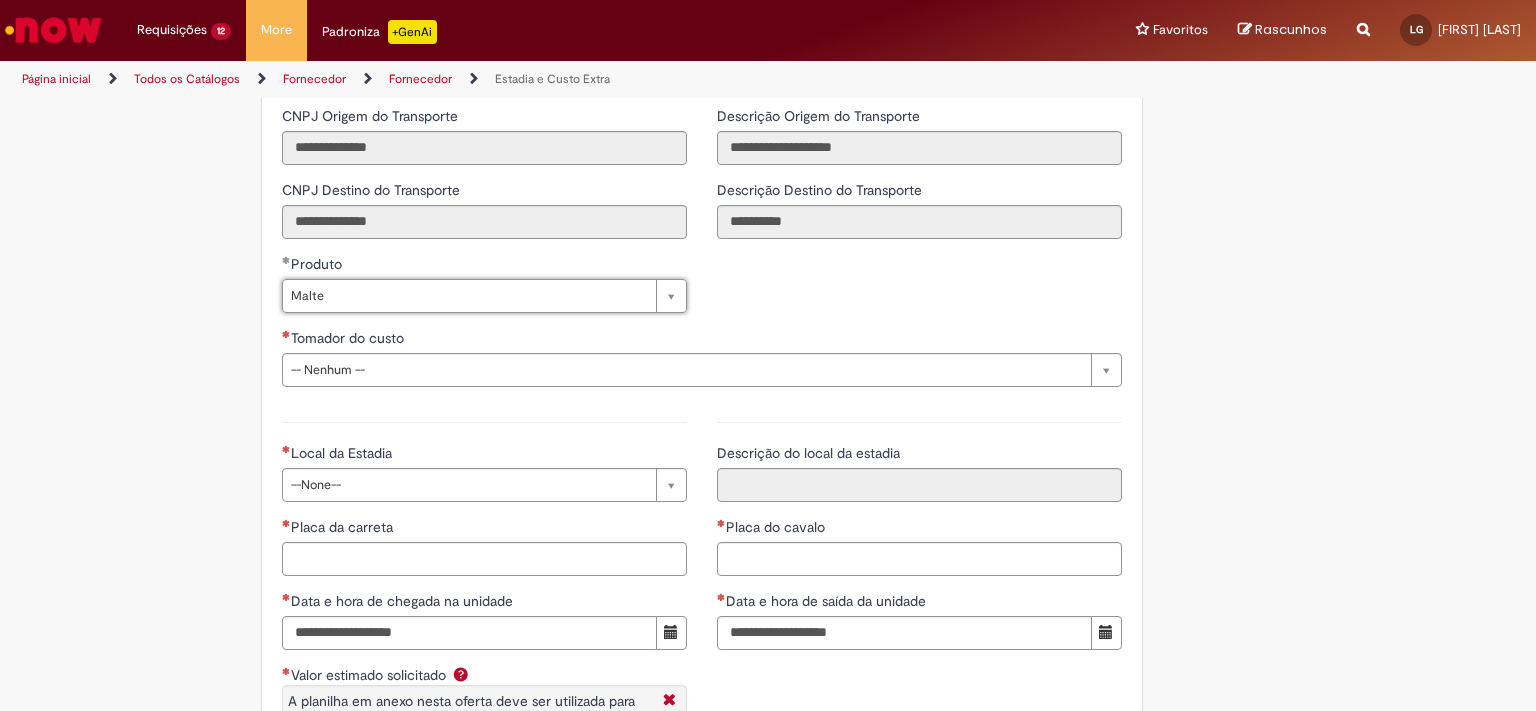 scroll, scrollTop: 0, scrollLeft: 33, axis: horizontal 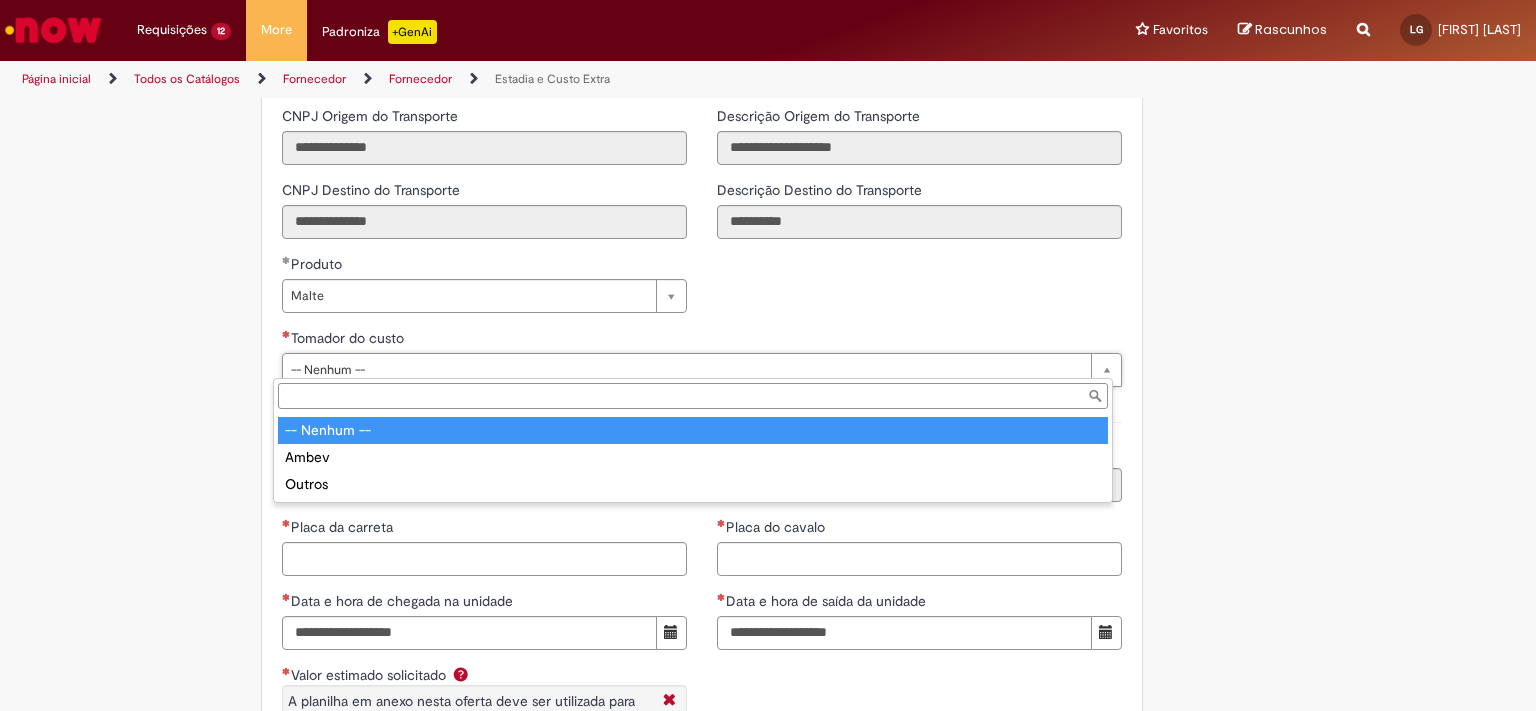 click on "Pular para o conteúdo da página
Requisições   12
Exibir Todas as Solicitações
Estadia e Custo Extra
41m atrás 41 minutos atrás  R13353173
Estadia e Custo Extra
cerca de uma hora atrás cerca de uma hora atrás  R13353167
Estadia e Custo Extra
cerca de uma hora atrás cerca de uma hora atrás  R13353152
Estadia e Custo Extra
cerca de uma hora atrás cerca de uma hora atrás  R13353145
Estadia e Custo Extra
cerca de uma hora atrás cerca de uma hora atrás  R13353143
Estadia e Custo Extra
2h atrás 2 horas atrás  R13353121
Estadia e Custo Extra
2h atrás 2 horas atrás  R13353099
Estadia e Custo Extra
3h atrás 3 horas atrás  R13353041
Estadia e Custo Extra
3h atrás  R13352969" at bounding box center (768, 355) 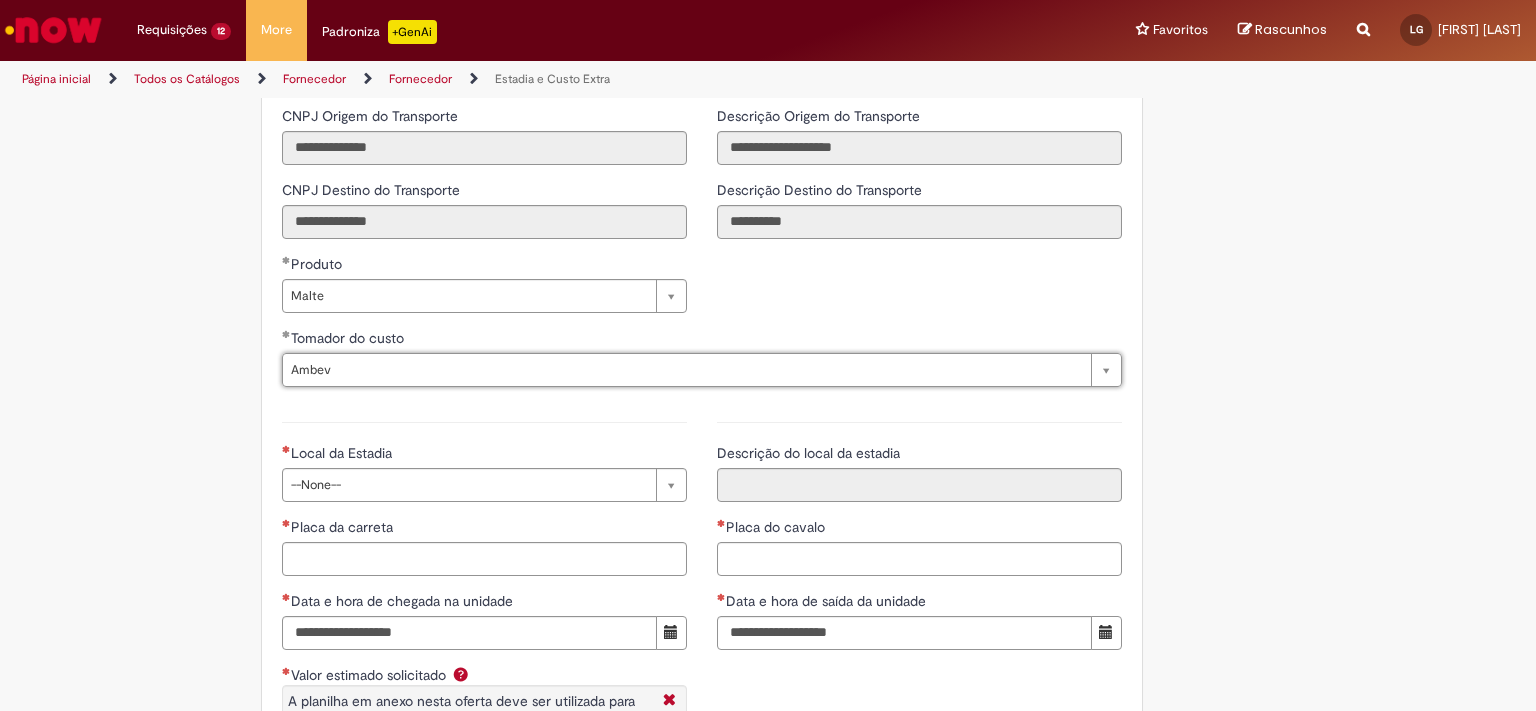 type on "*****" 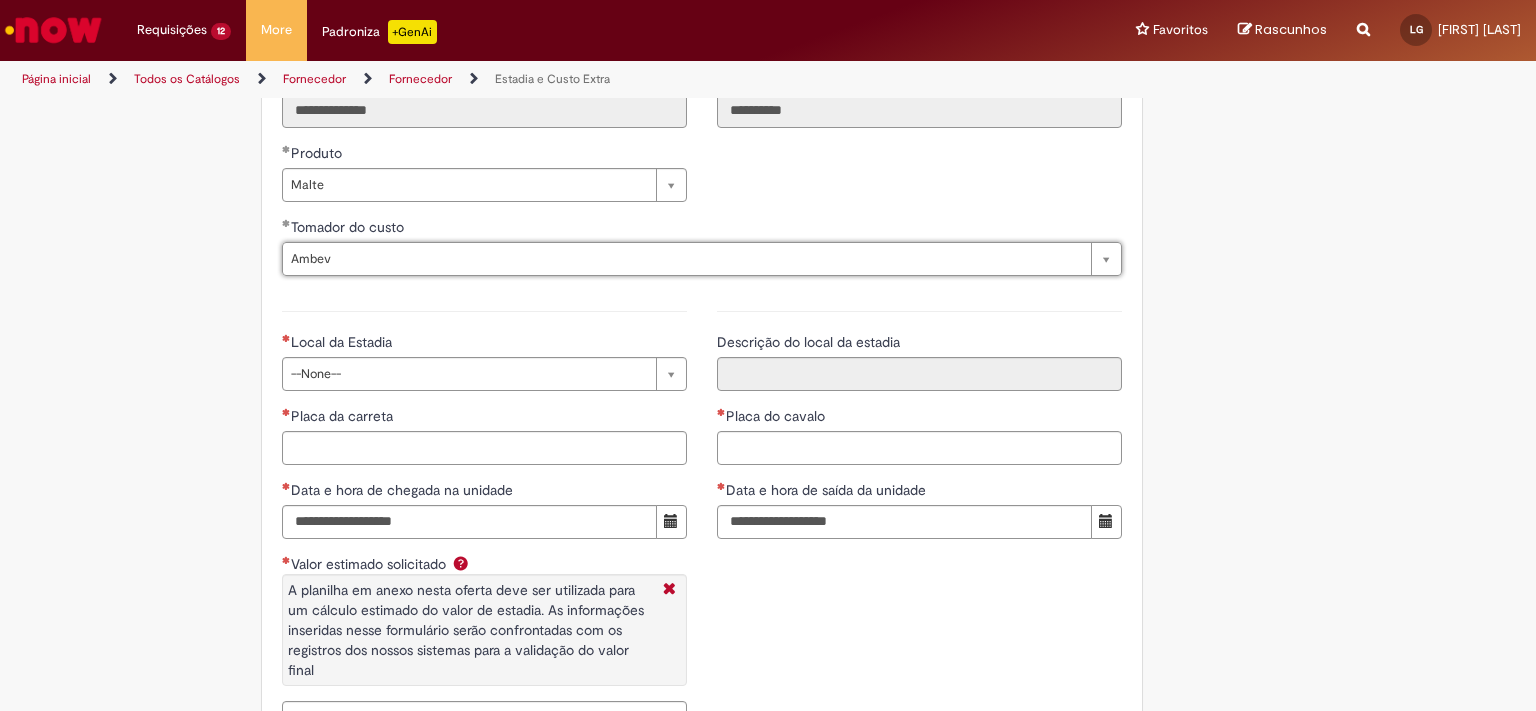 scroll, scrollTop: 2796, scrollLeft: 0, axis: vertical 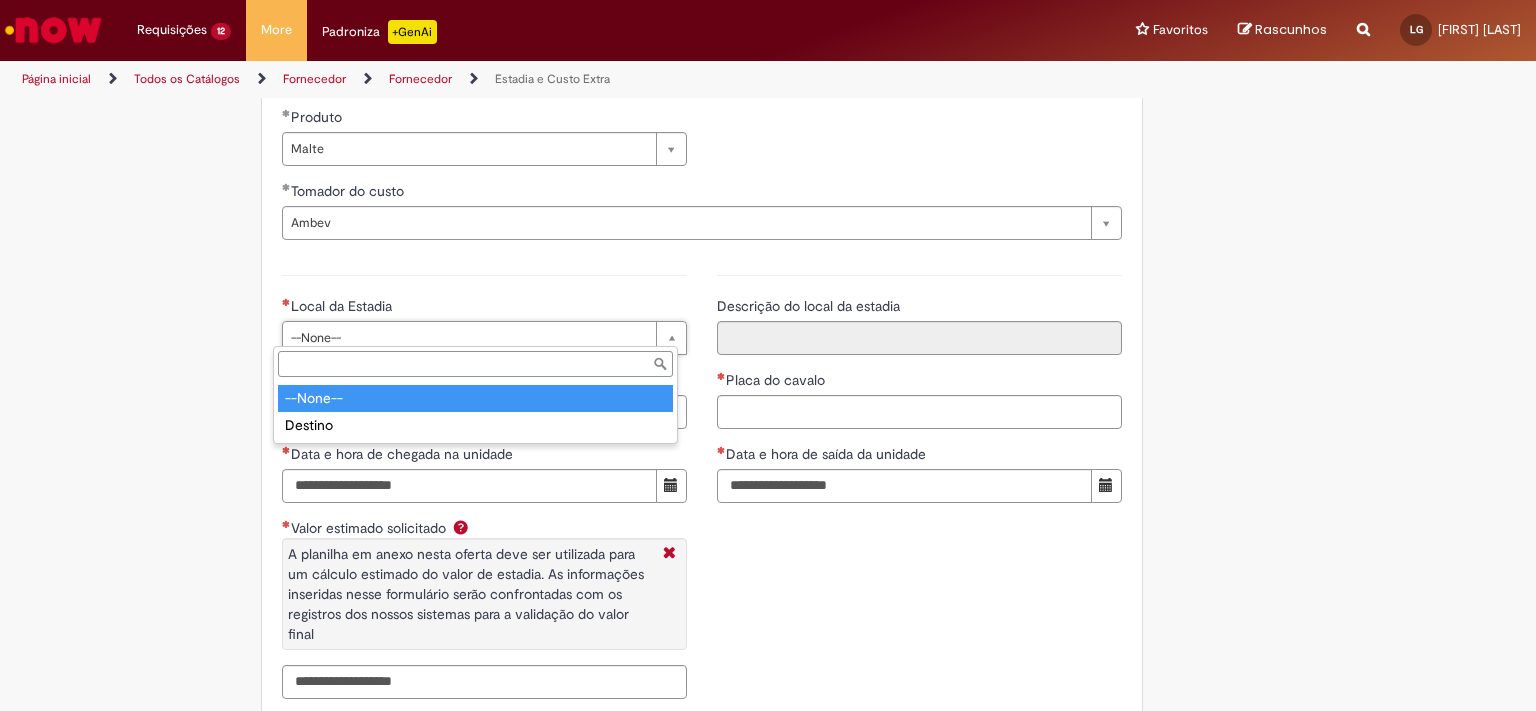 click on "Pular para o conteúdo da página
Requisições   12
Exibir Todas as Solicitações
Estadia e Custo Extra
41m atrás 41 minutos atrás  R13353173
Estadia e Custo Extra
cerca de uma hora atrás cerca de uma hora atrás  R13353167
Estadia e Custo Extra
cerca de uma hora atrás cerca de uma hora atrás  R13353152
Estadia e Custo Extra
cerca de uma hora atrás cerca de uma hora atrás  R13353145
Estadia e Custo Extra
cerca de uma hora atrás cerca de uma hora atrás  R13353143
Estadia e Custo Extra
2h atrás 2 horas atrás  R13353121
Estadia e Custo Extra
2h atrás 2 horas atrás  R13353099
Estadia e Custo Extra
3h atrás 3 horas atrás  R13353041
Estadia e Custo Extra
3h atrás  R13352969" at bounding box center (768, 355) 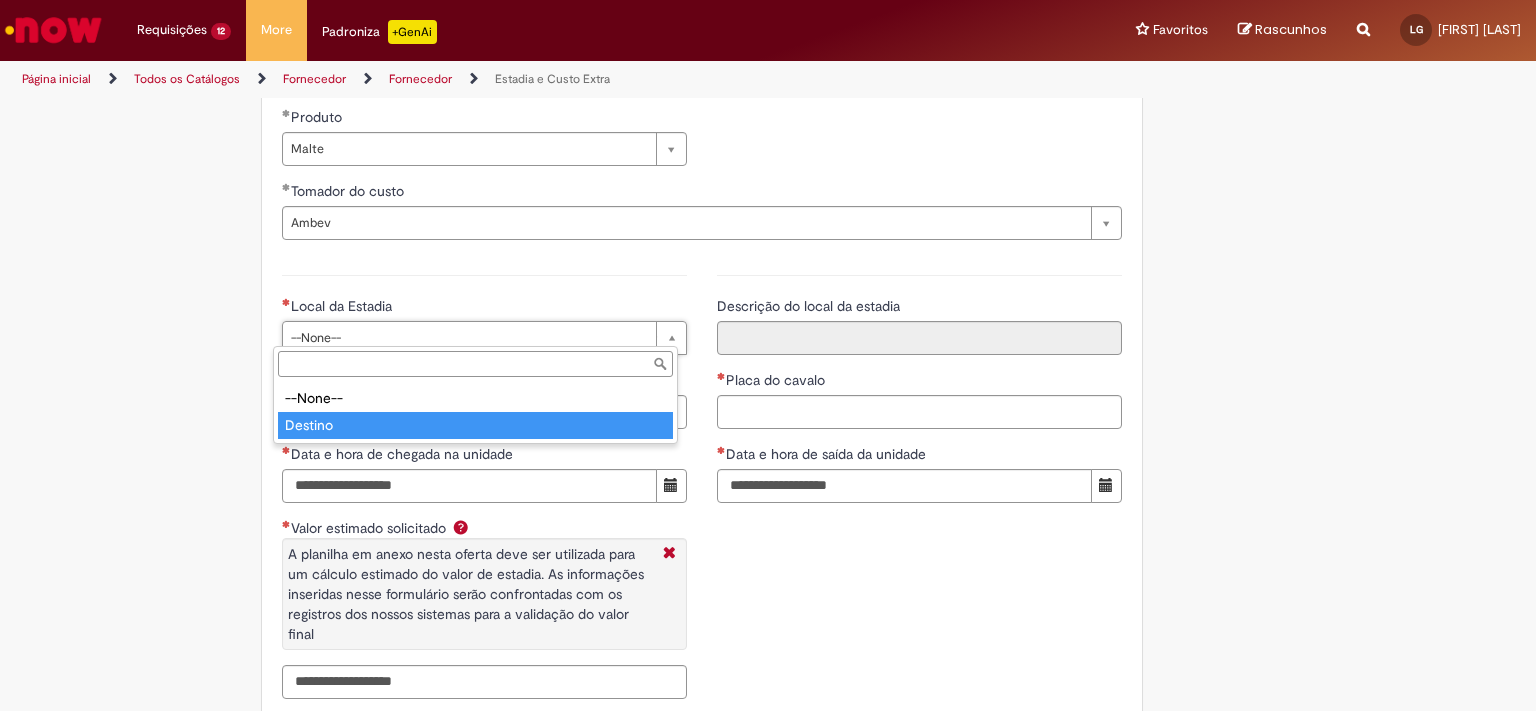 type on "*******" 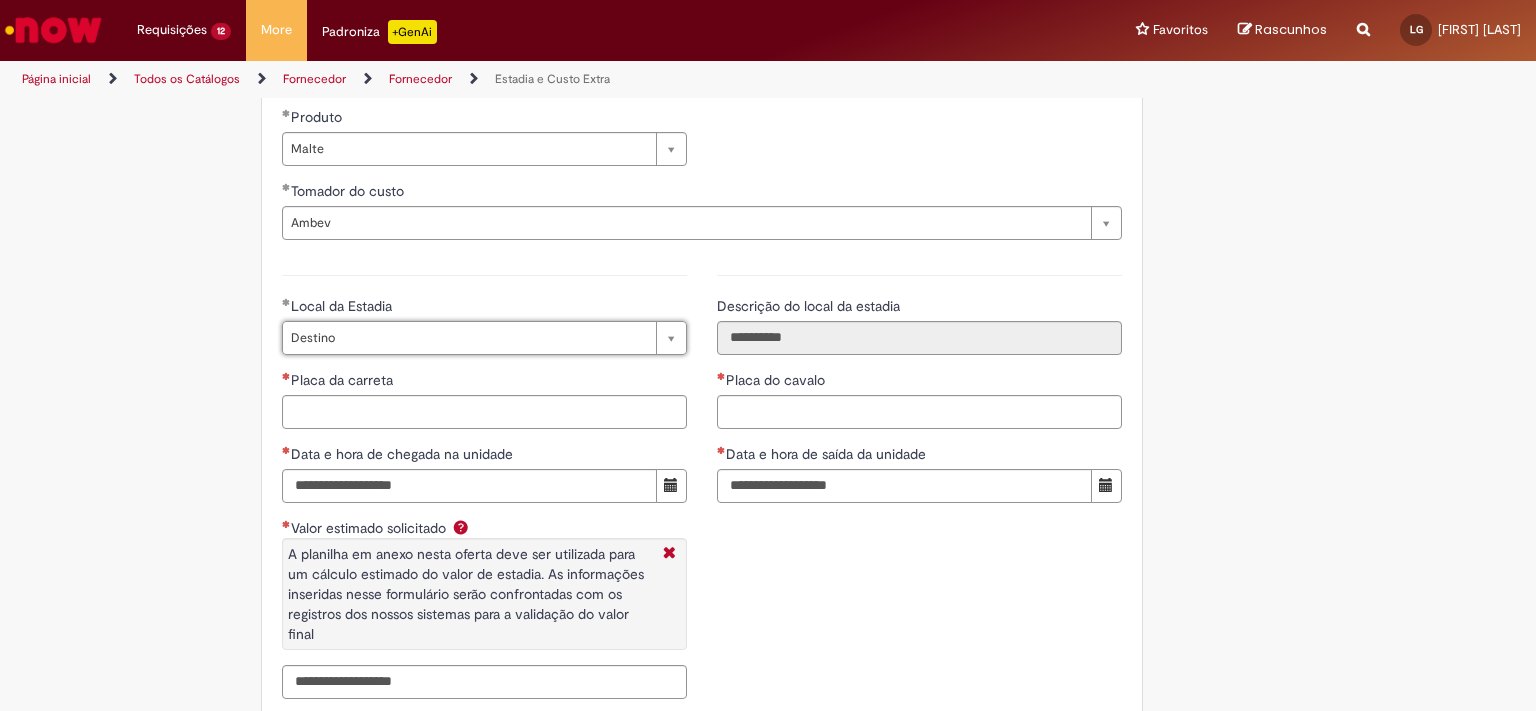 scroll, scrollTop: 0, scrollLeft: 46, axis: horizontal 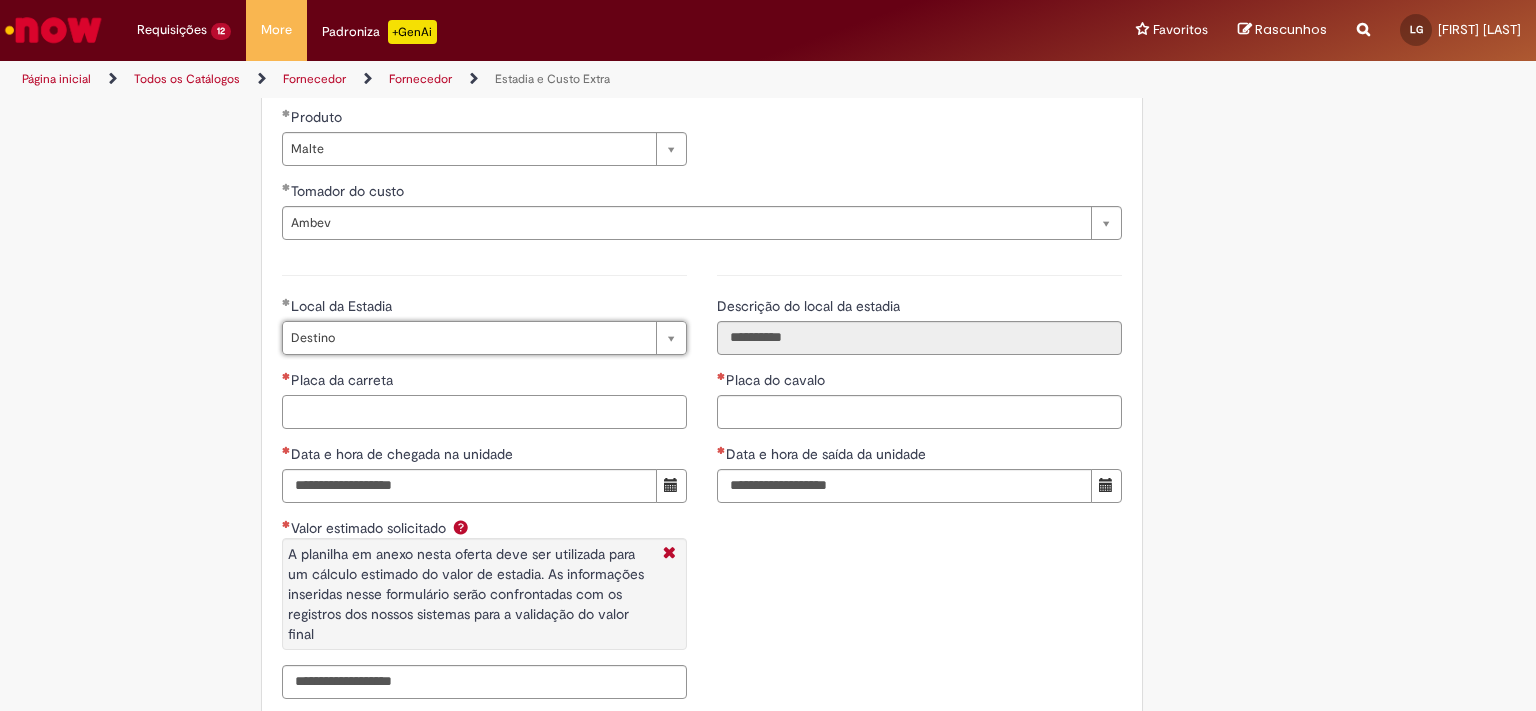 click on "Placa da carreta" at bounding box center [484, 412] 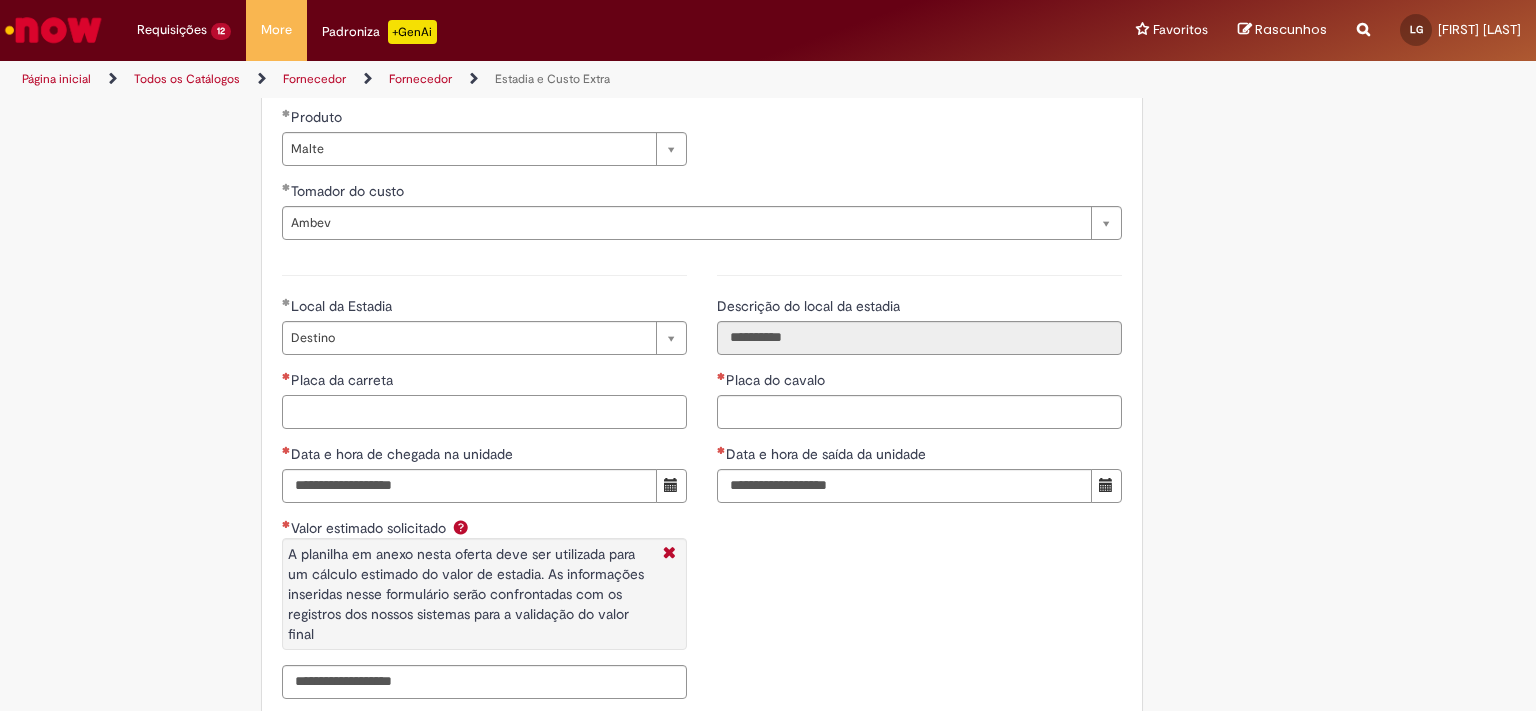 paste on "*******" 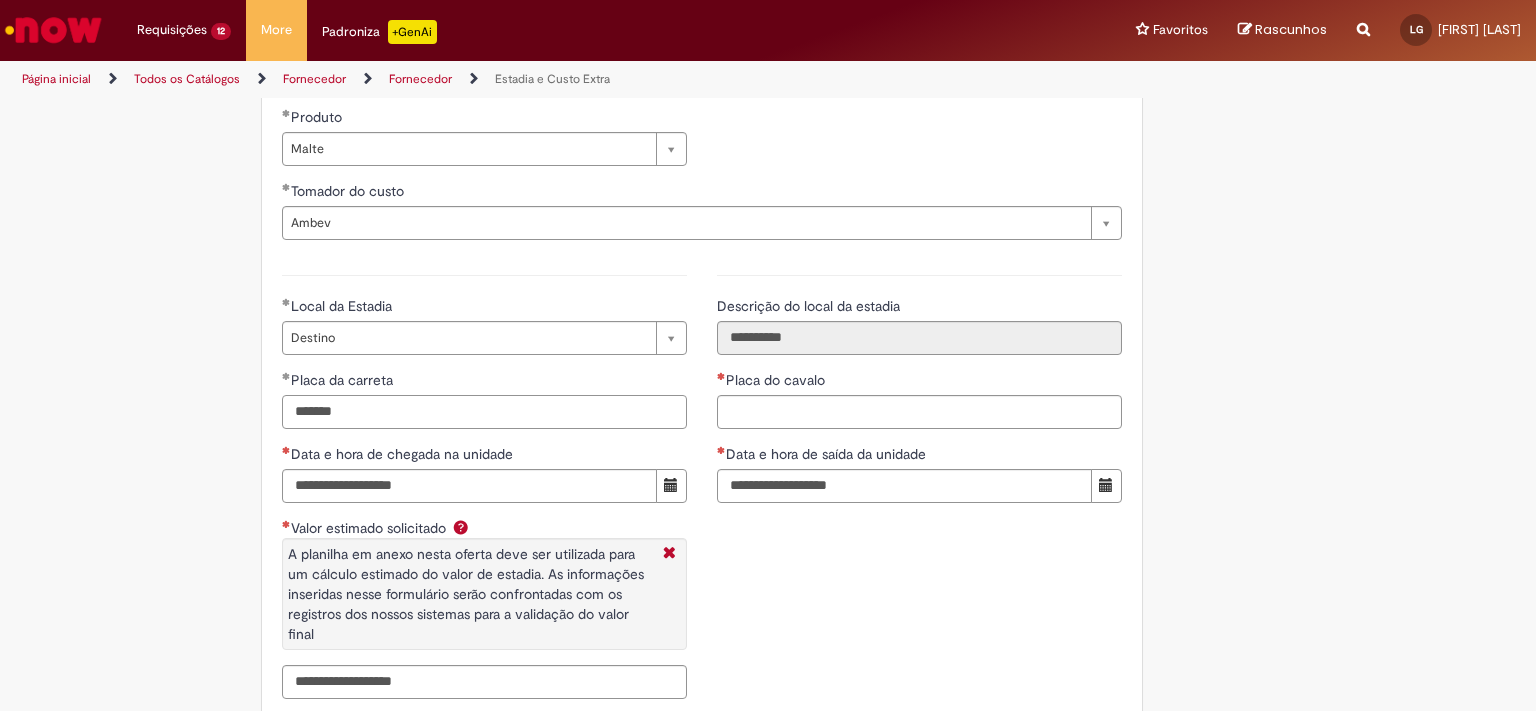 type on "*******" 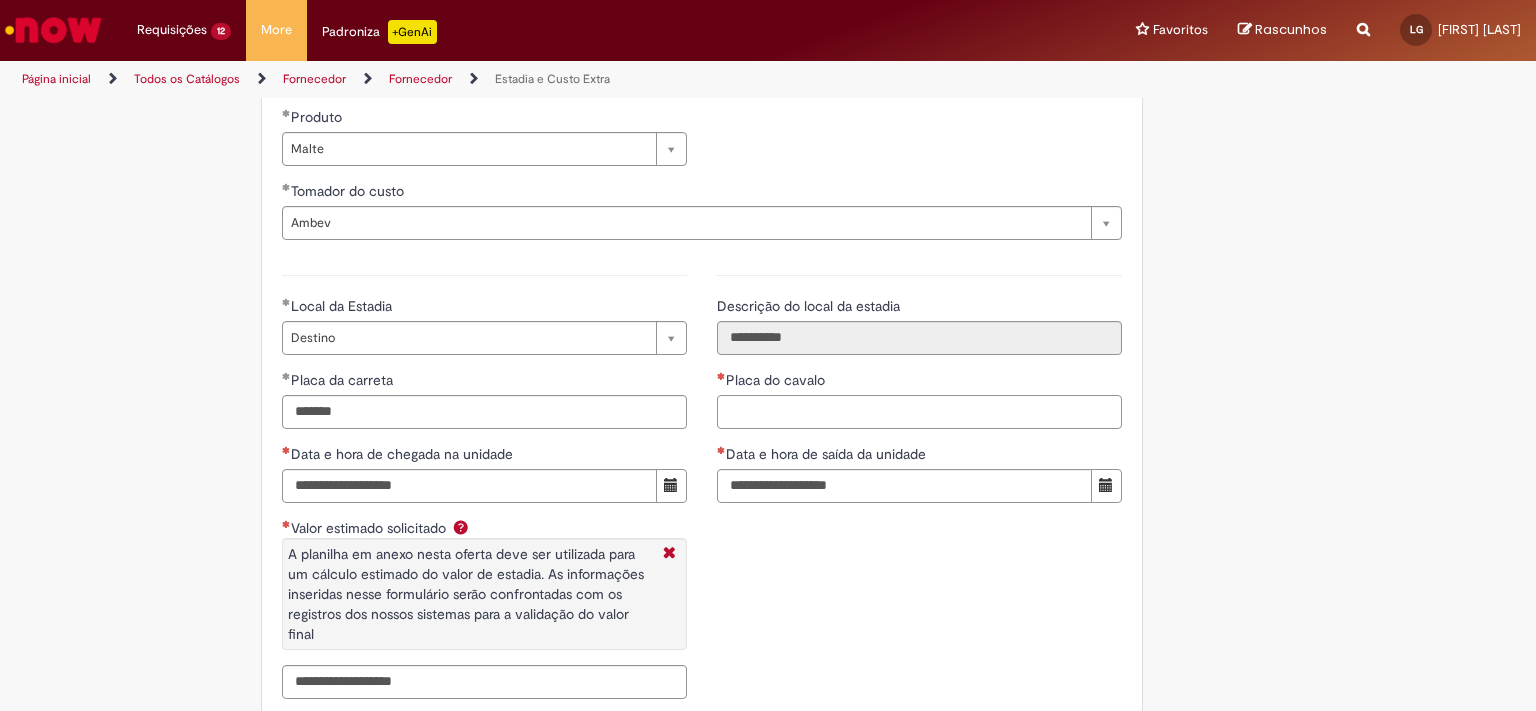 click on "Placa do cavalo" at bounding box center (919, 412) 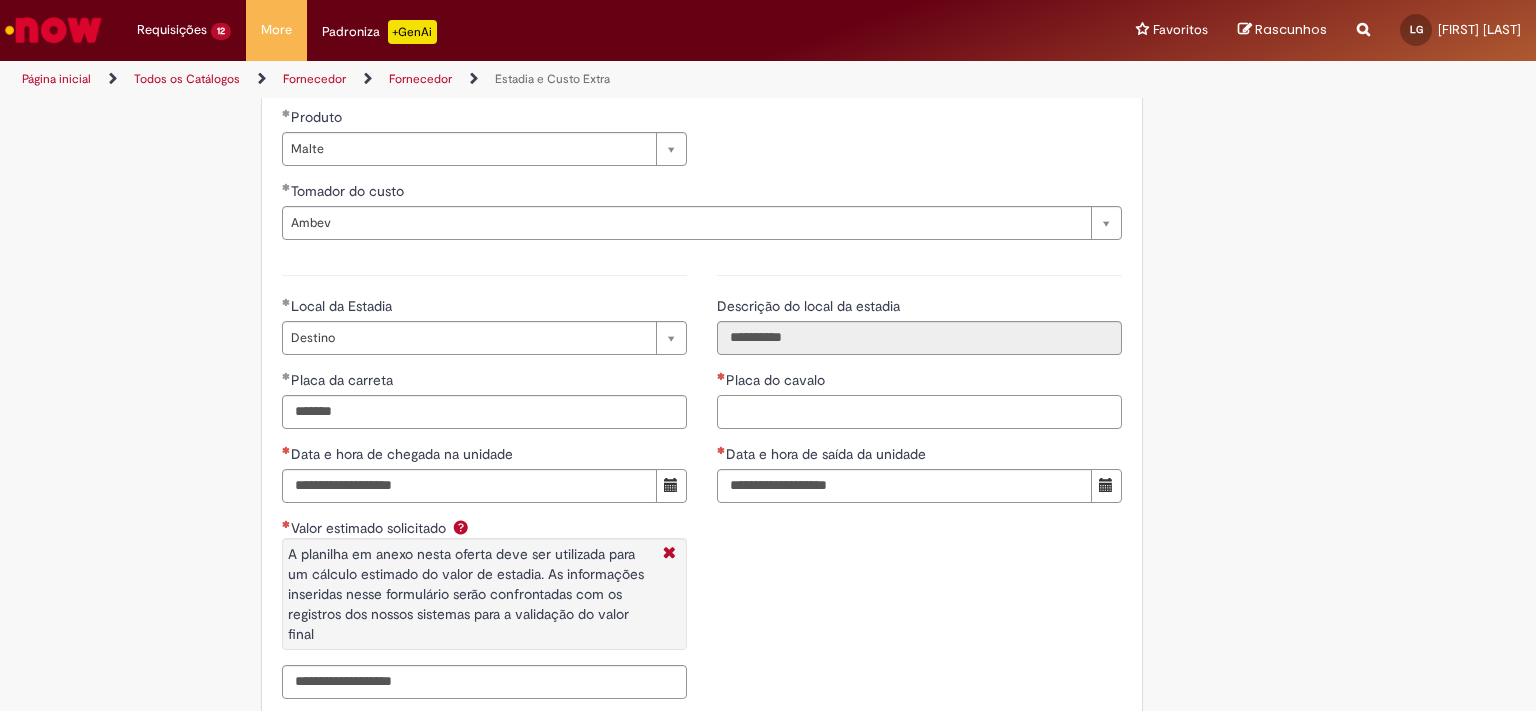 paste on "*******" 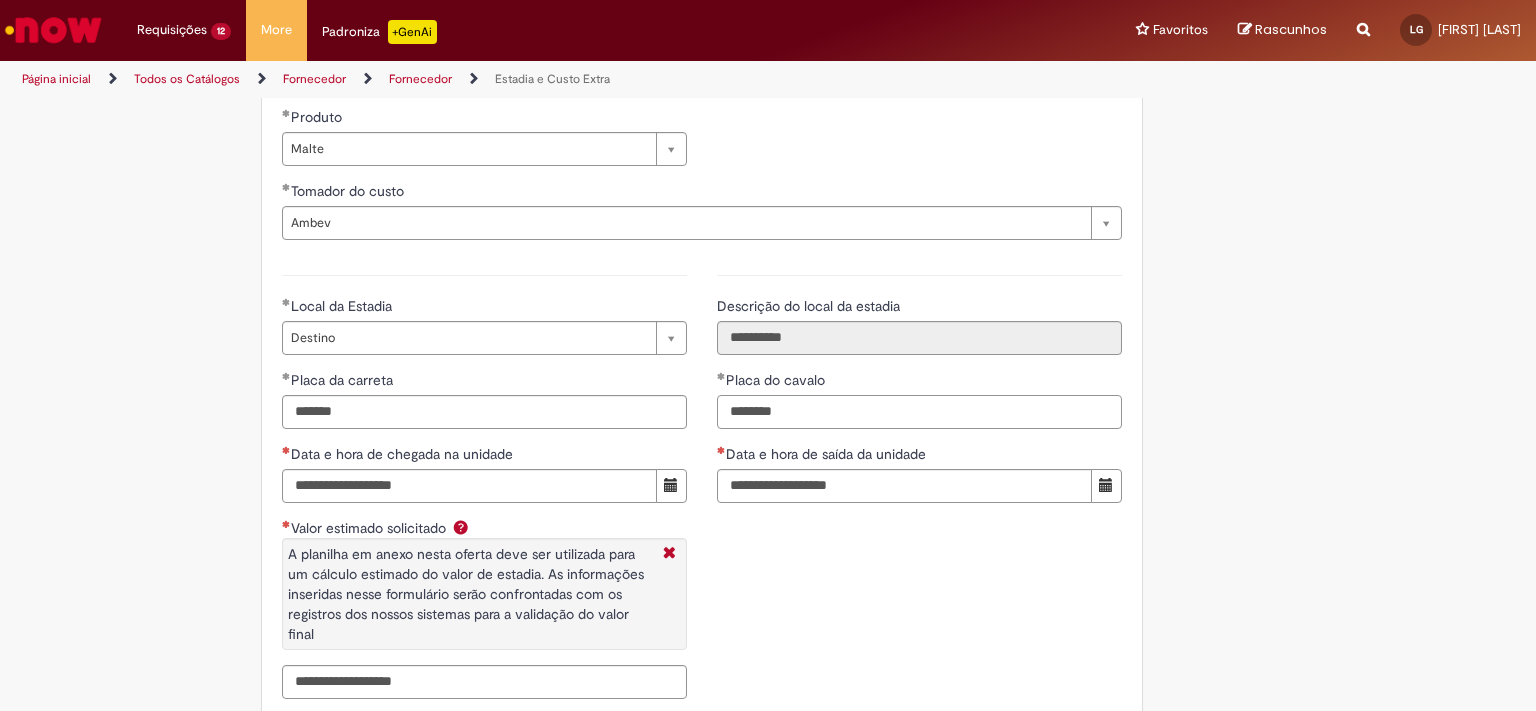 type on "*******" 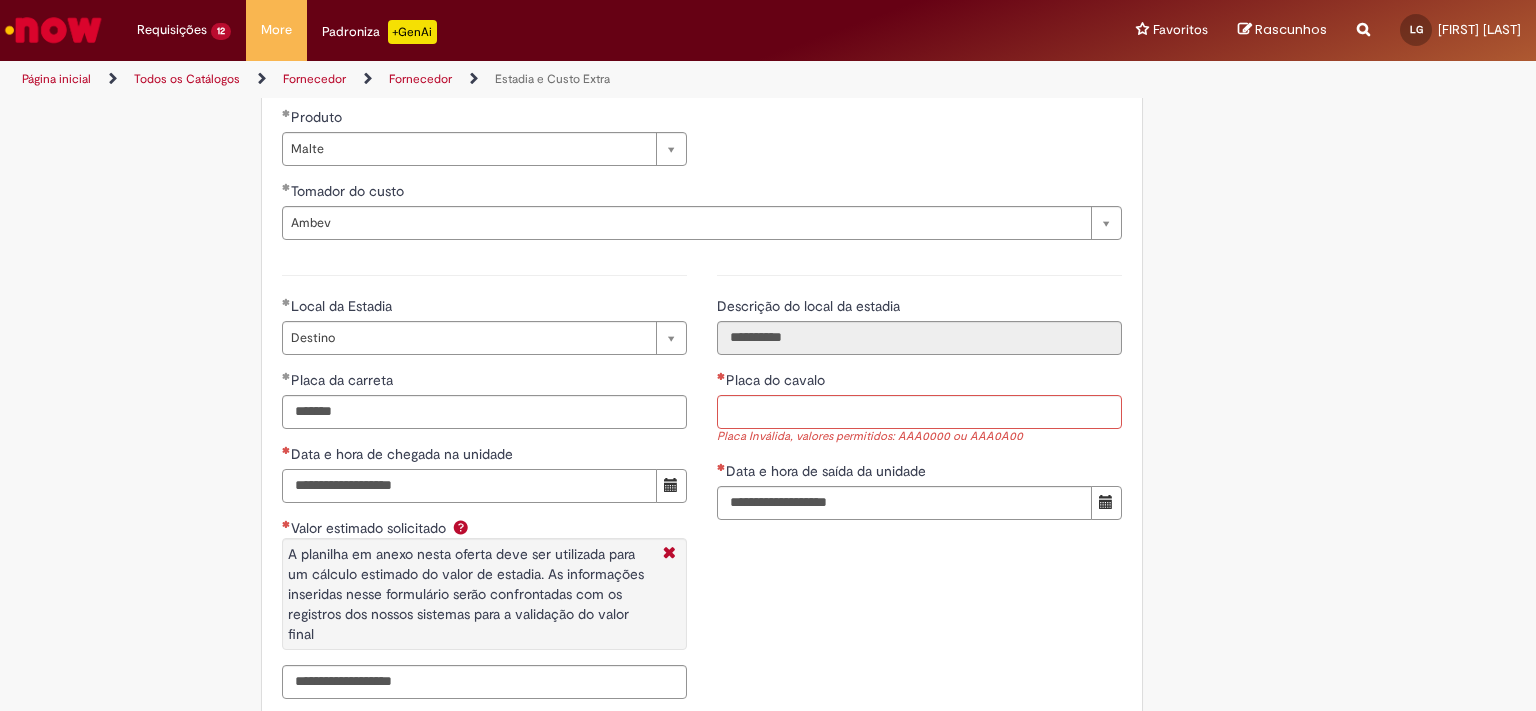 click on "Data e hora de chegada na unidade" at bounding box center (469, 486) 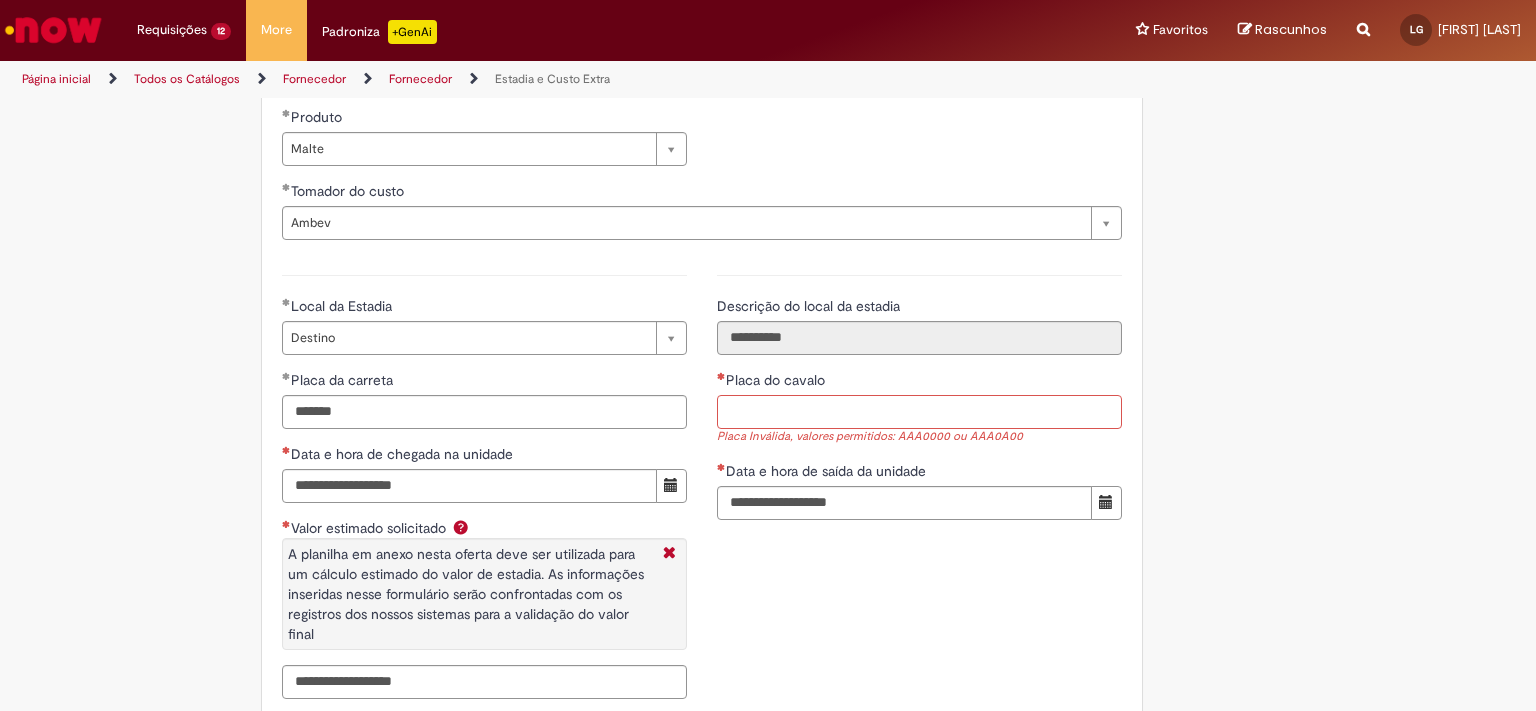 click on "Placa do cavalo" at bounding box center [919, 412] 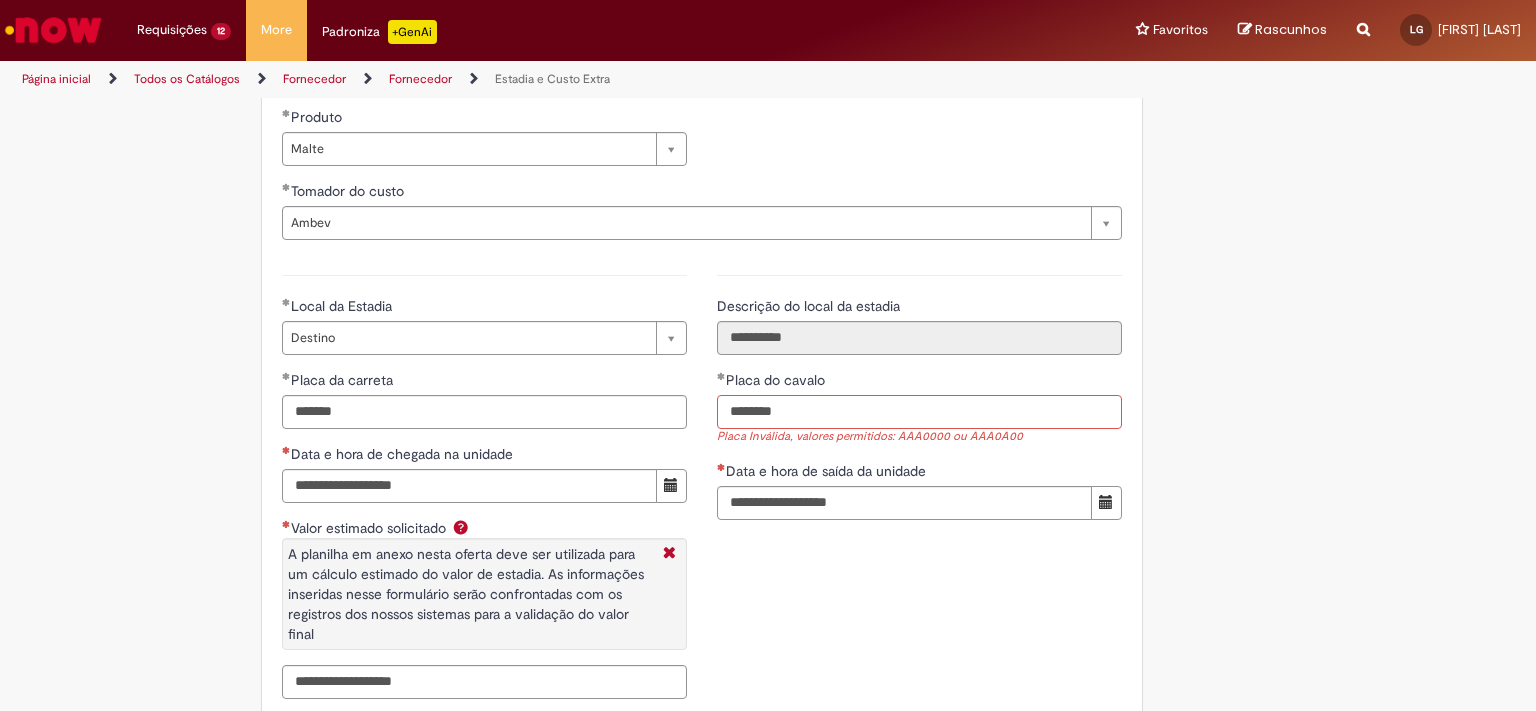 click on "*******" at bounding box center [919, 412] 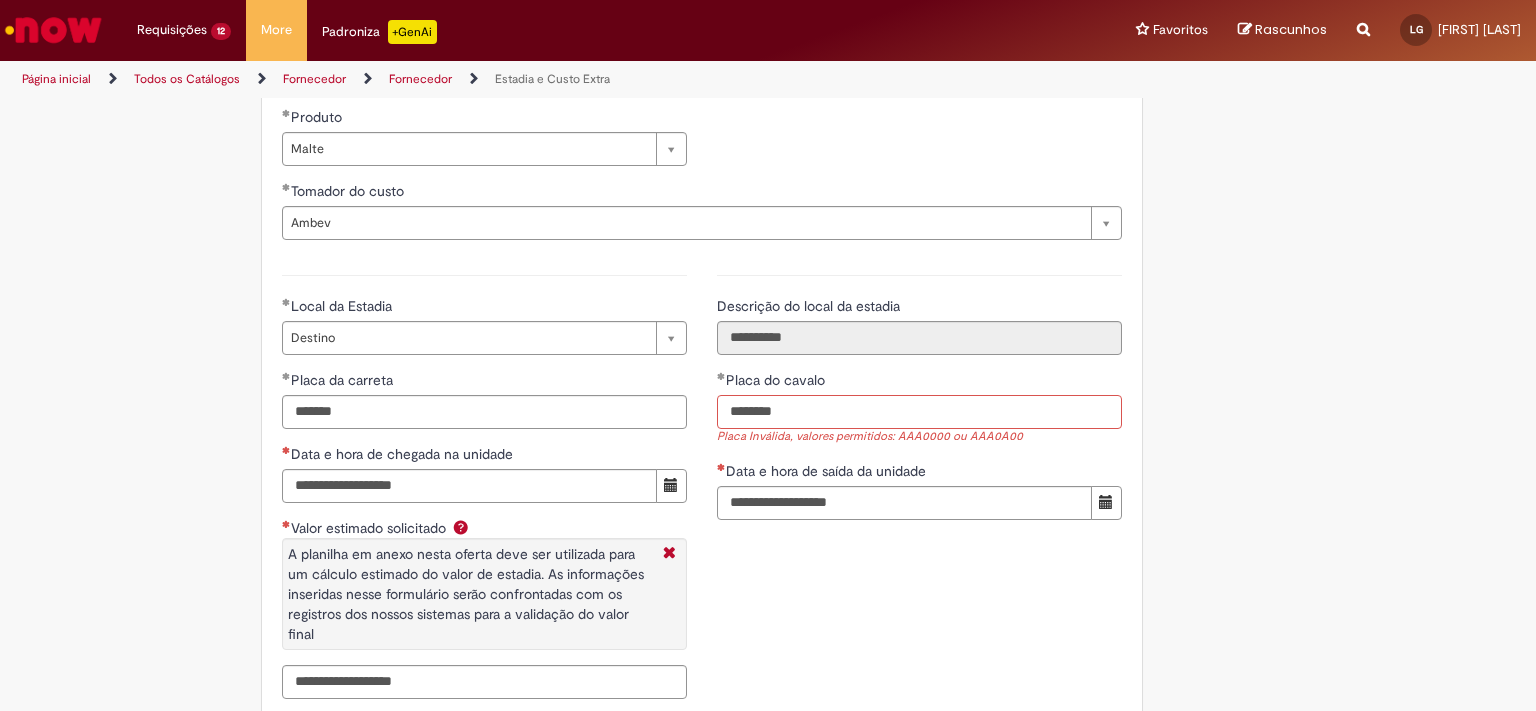click on "*******" at bounding box center (919, 412) 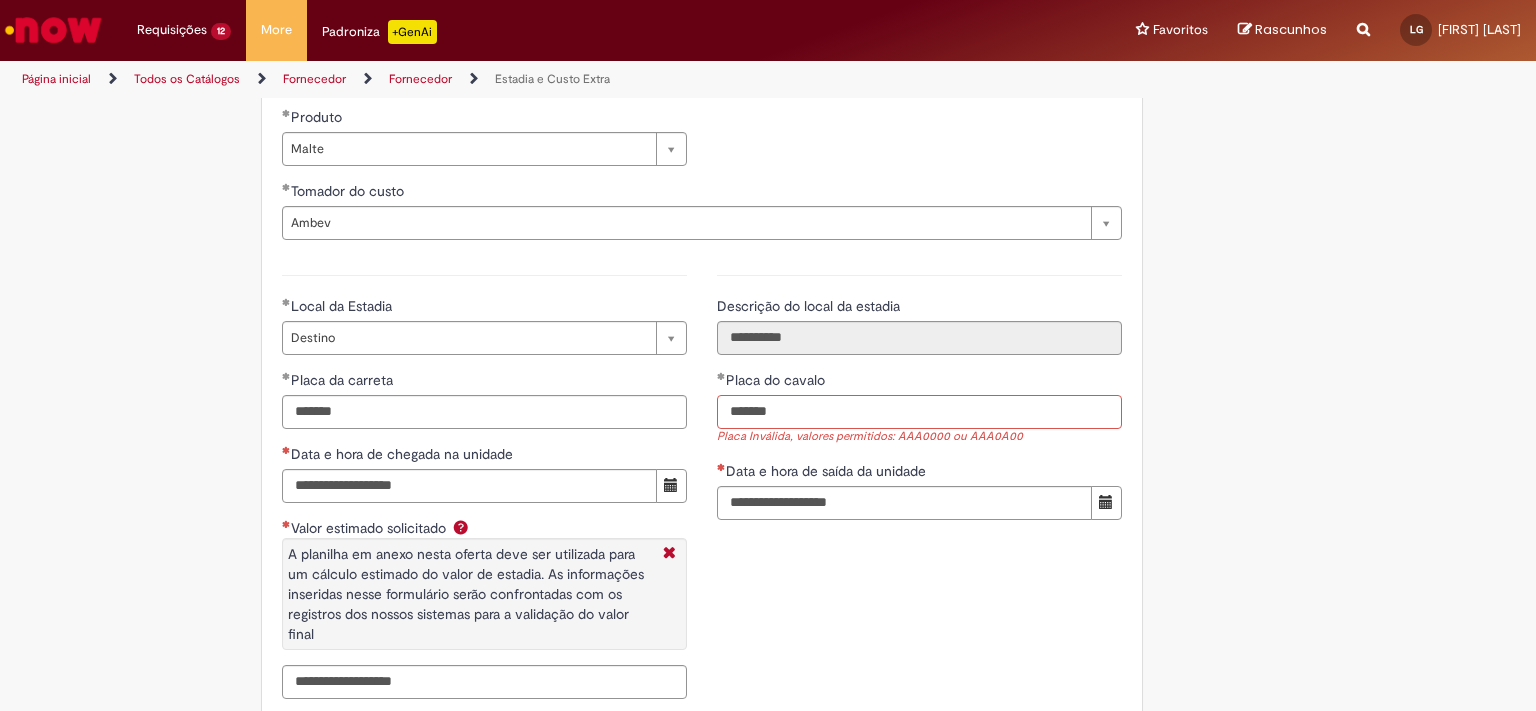 type on "*******" 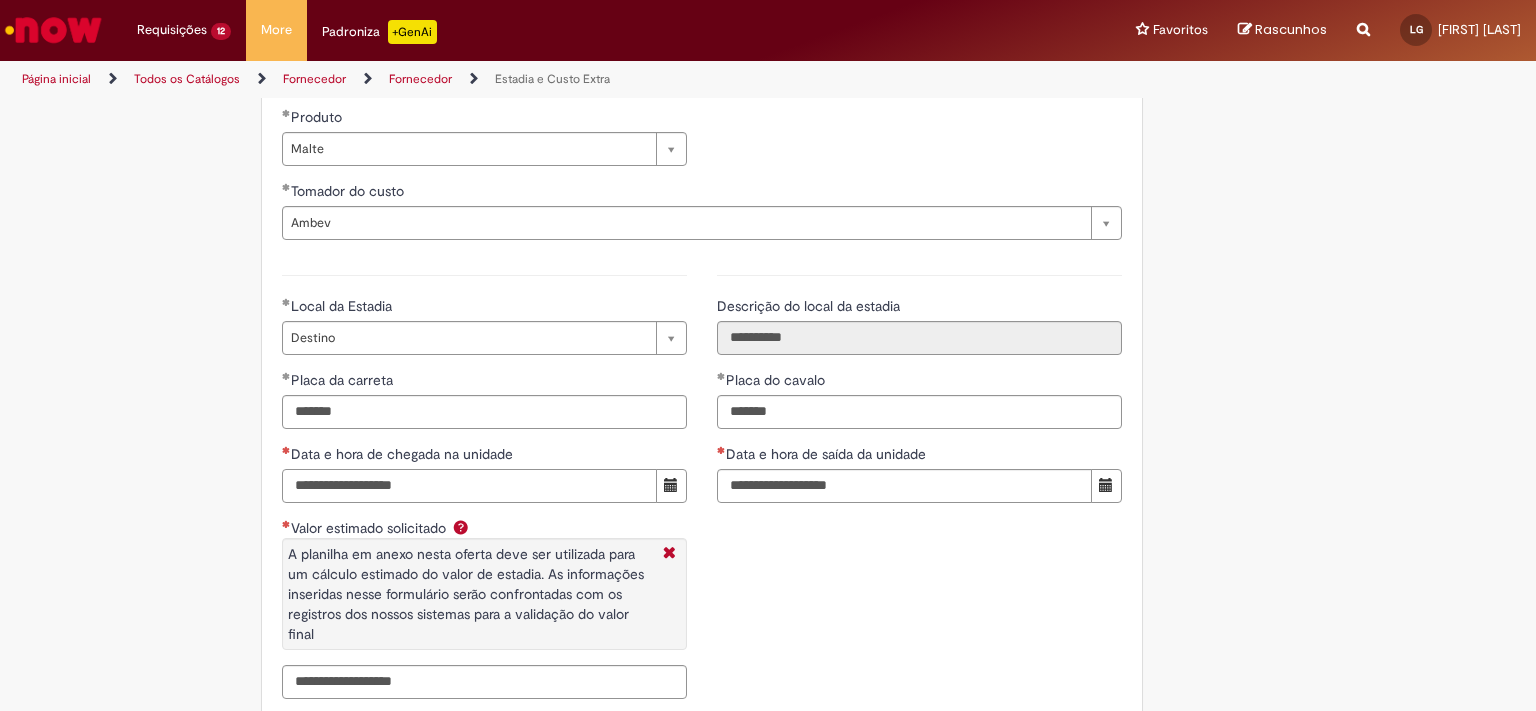 click on "Data e hora de chegada na unidade" at bounding box center [469, 486] 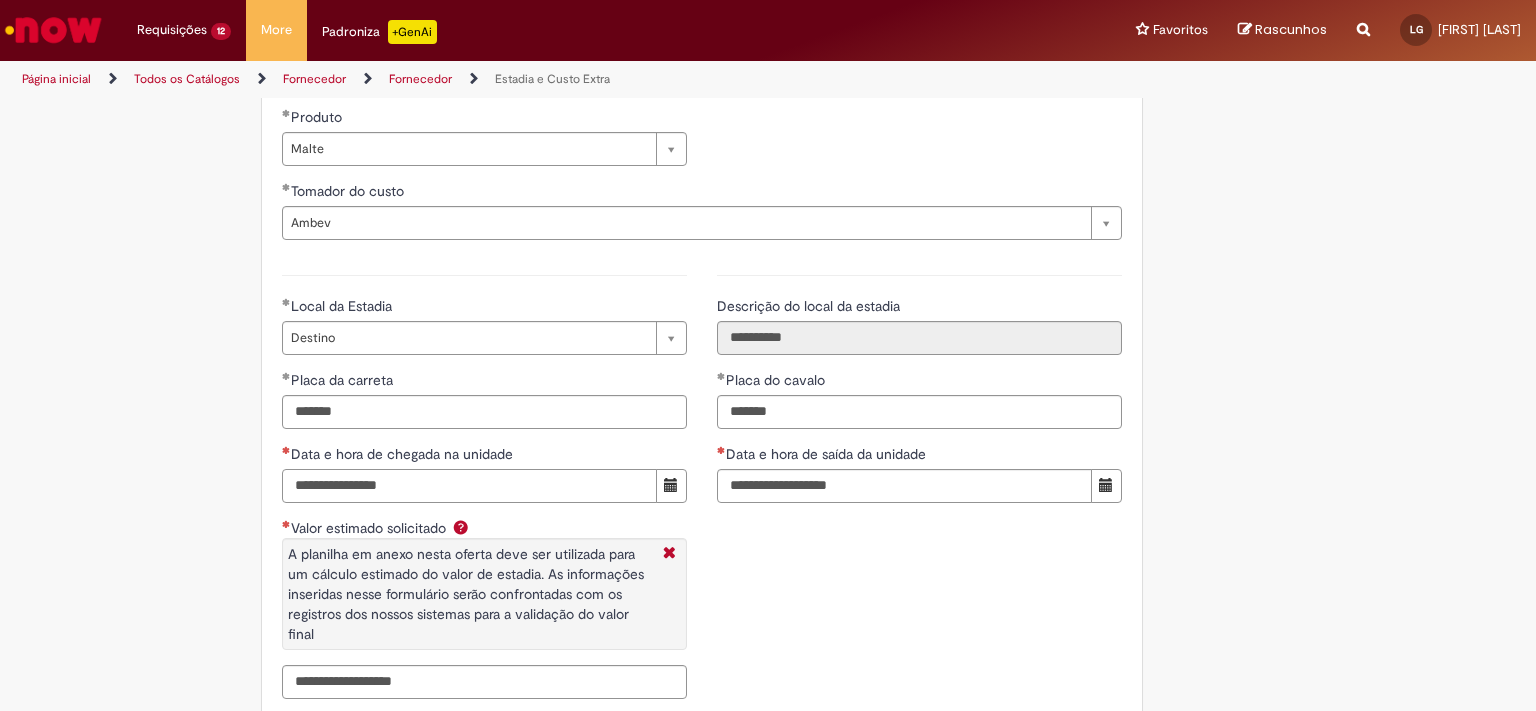 type on "**********" 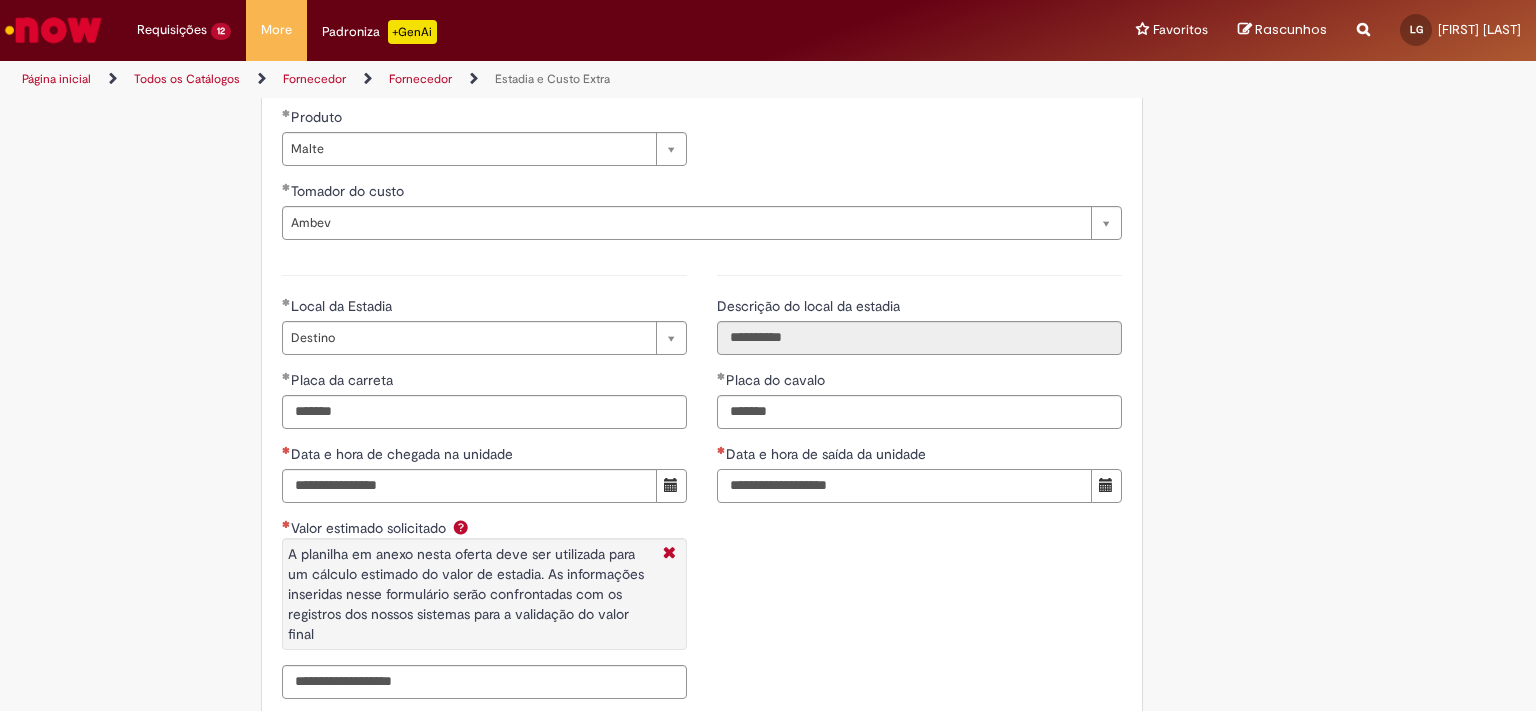 click on "Data e hora de saída da unidade" at bounding box center (904, 486) 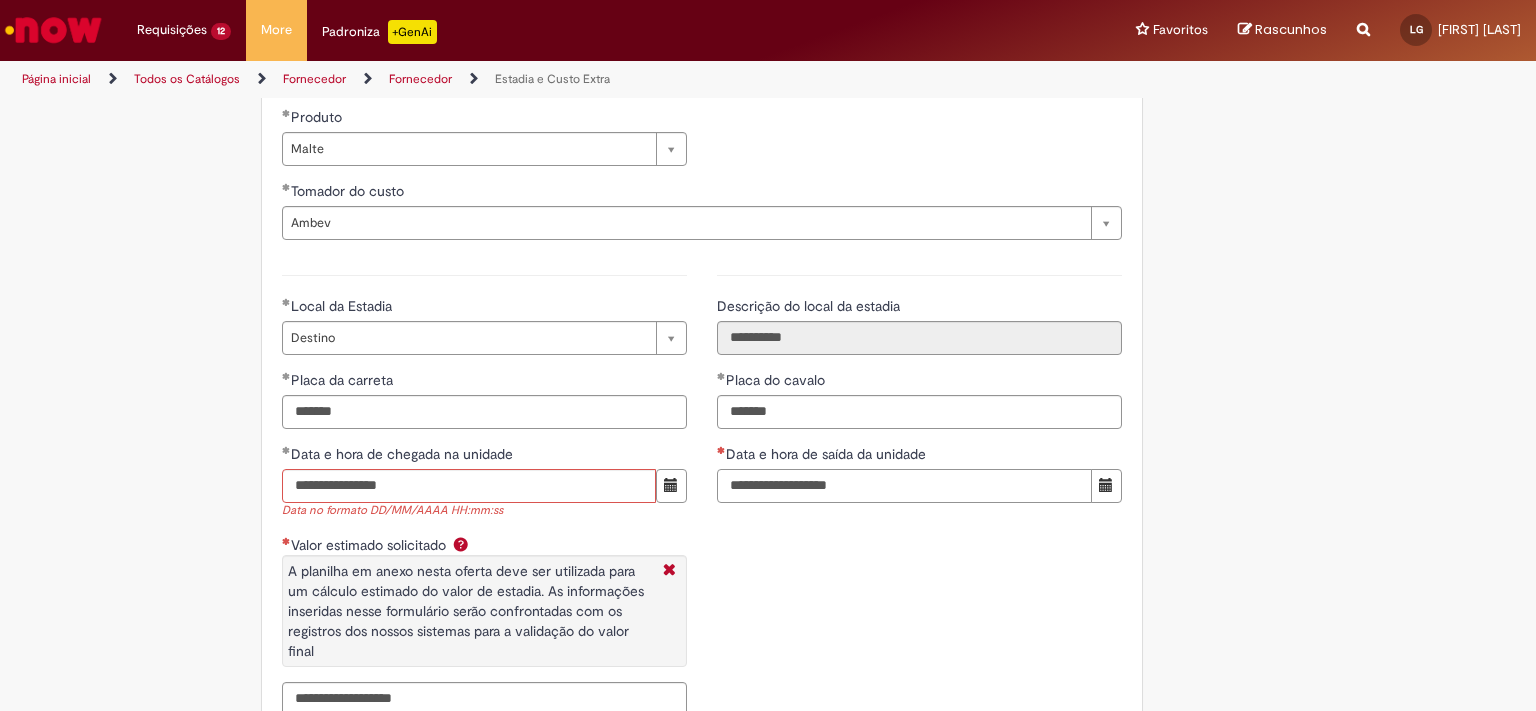 paste on "**********" 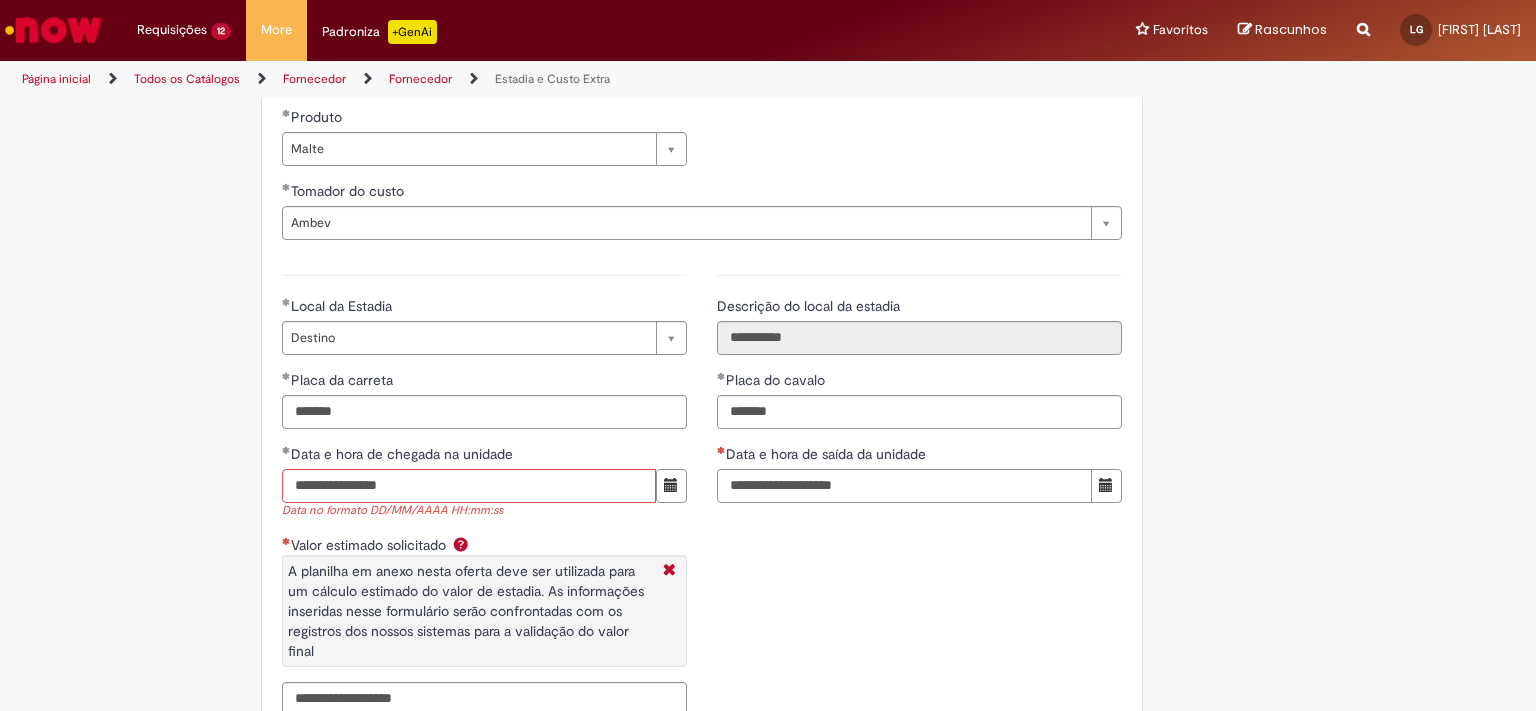 type on "**********" 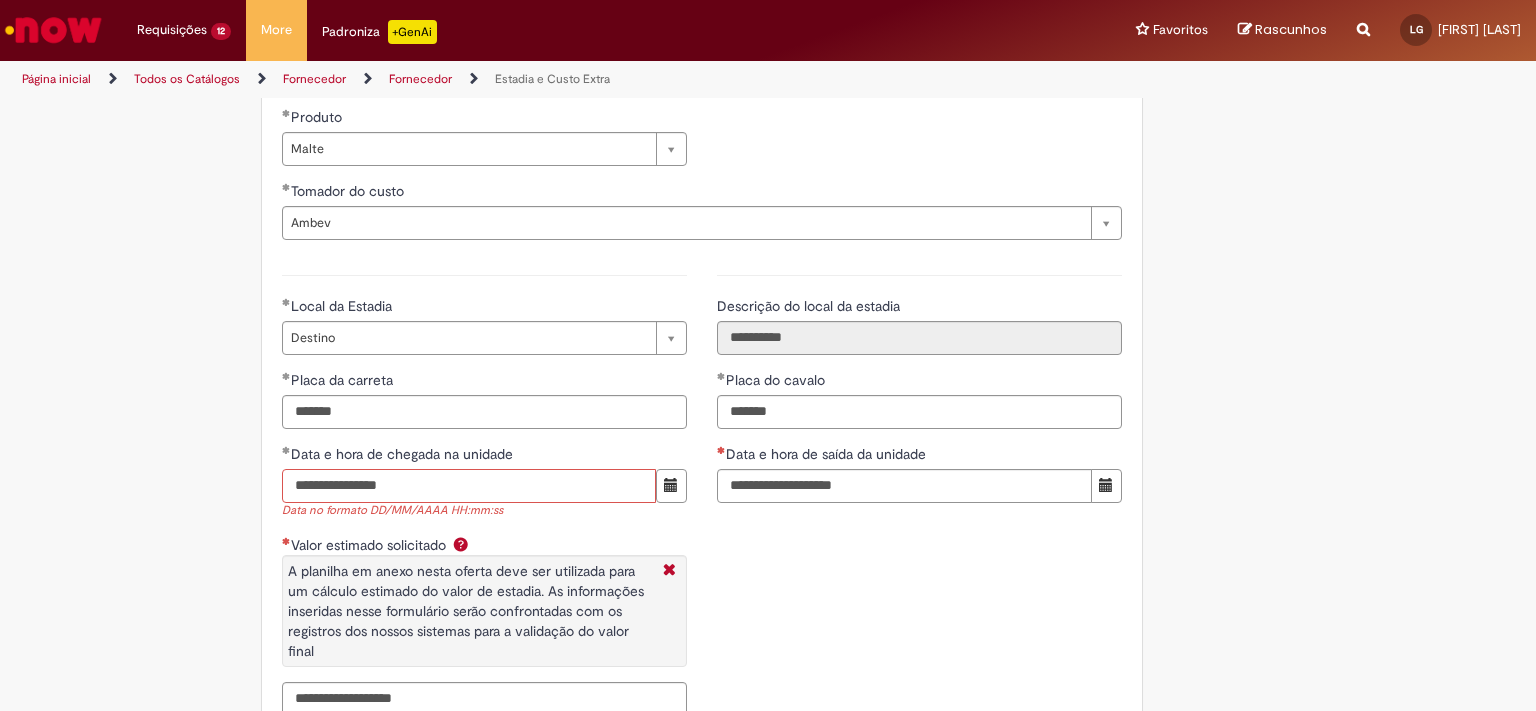click on "**********" at bounding box center [469, 486] 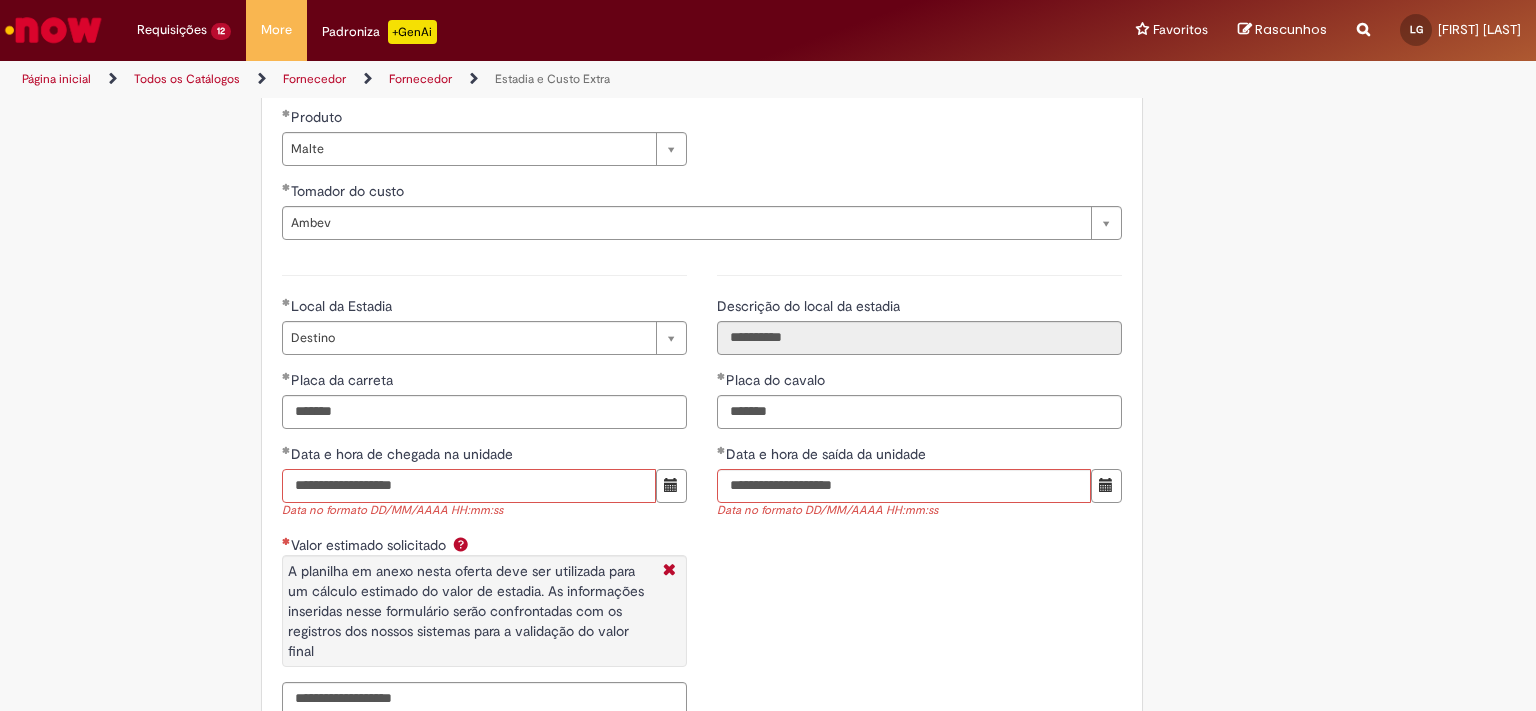 type on "**********" 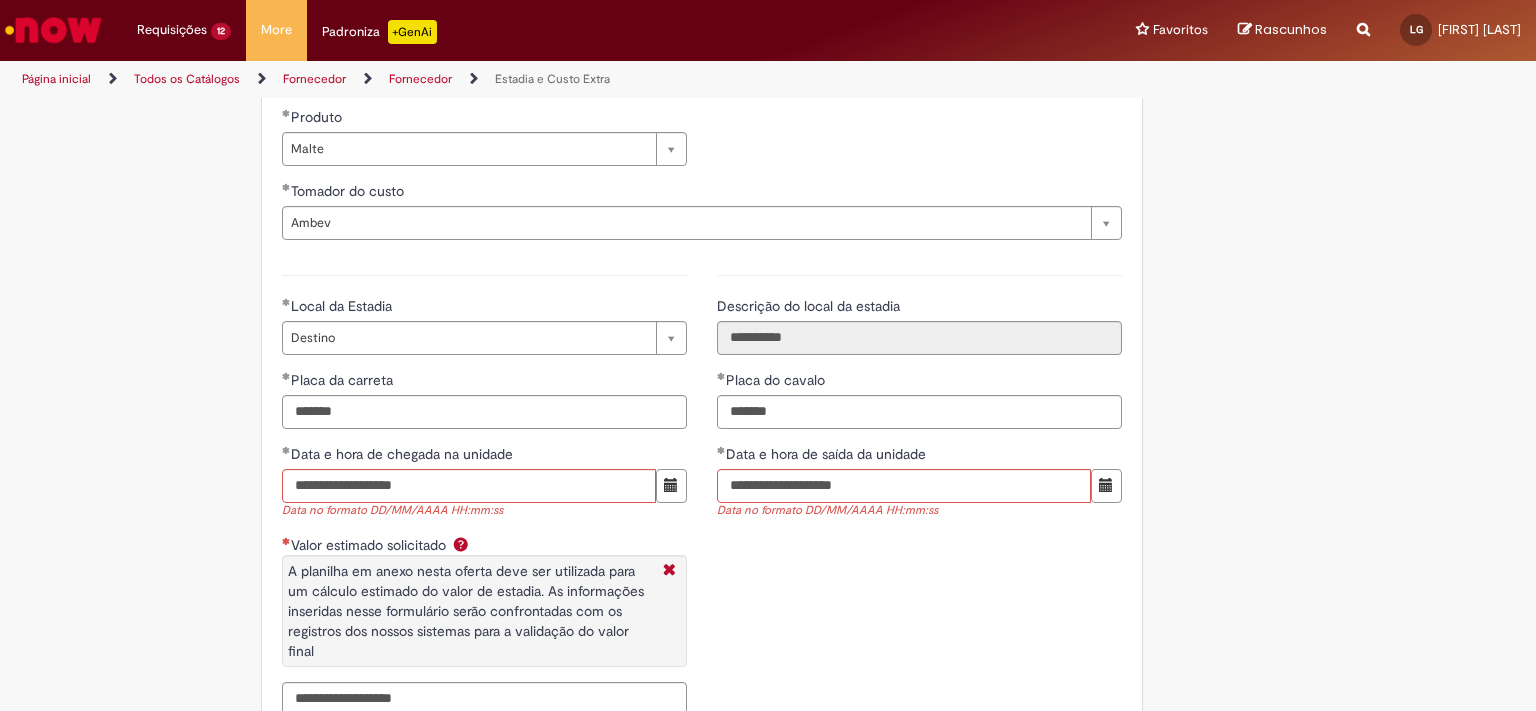type 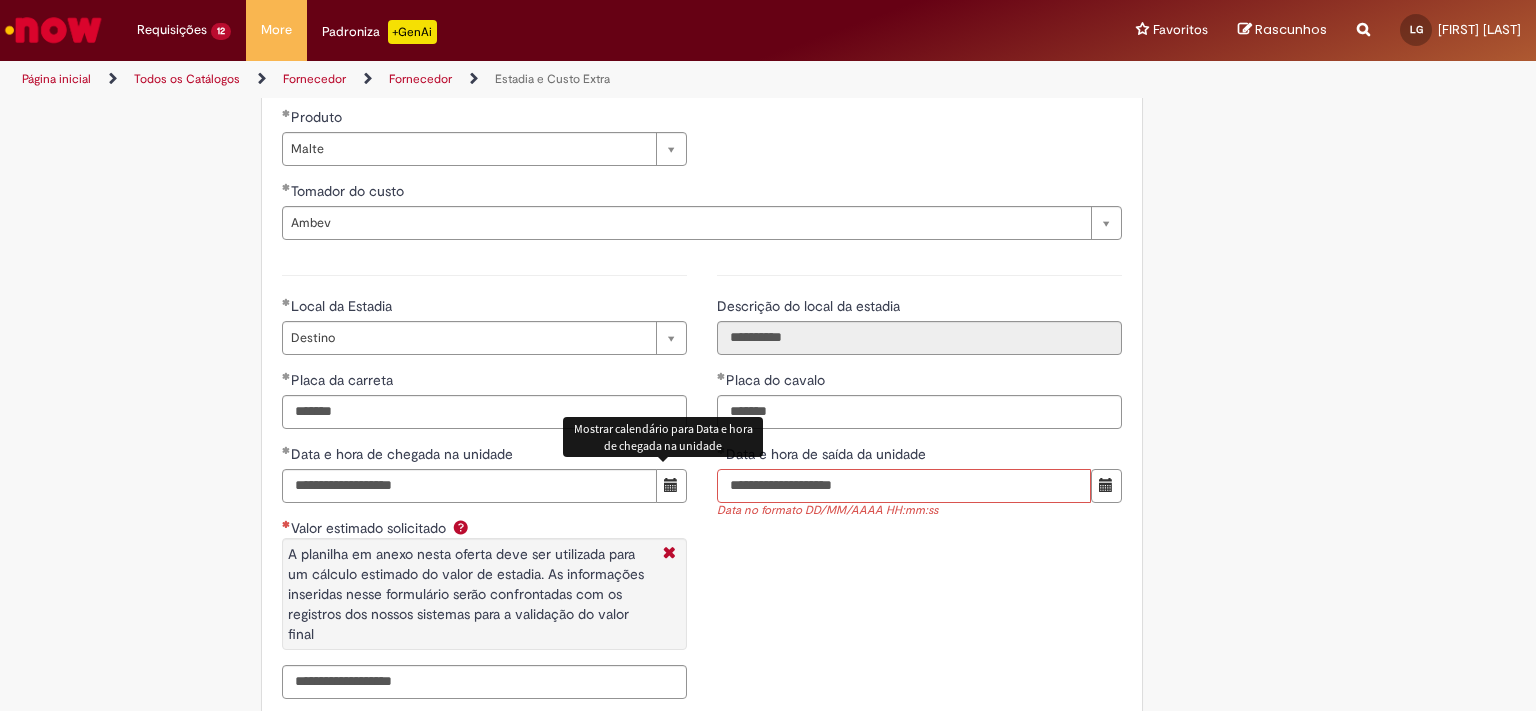 click on "**********" at bounding box center (904, 486) 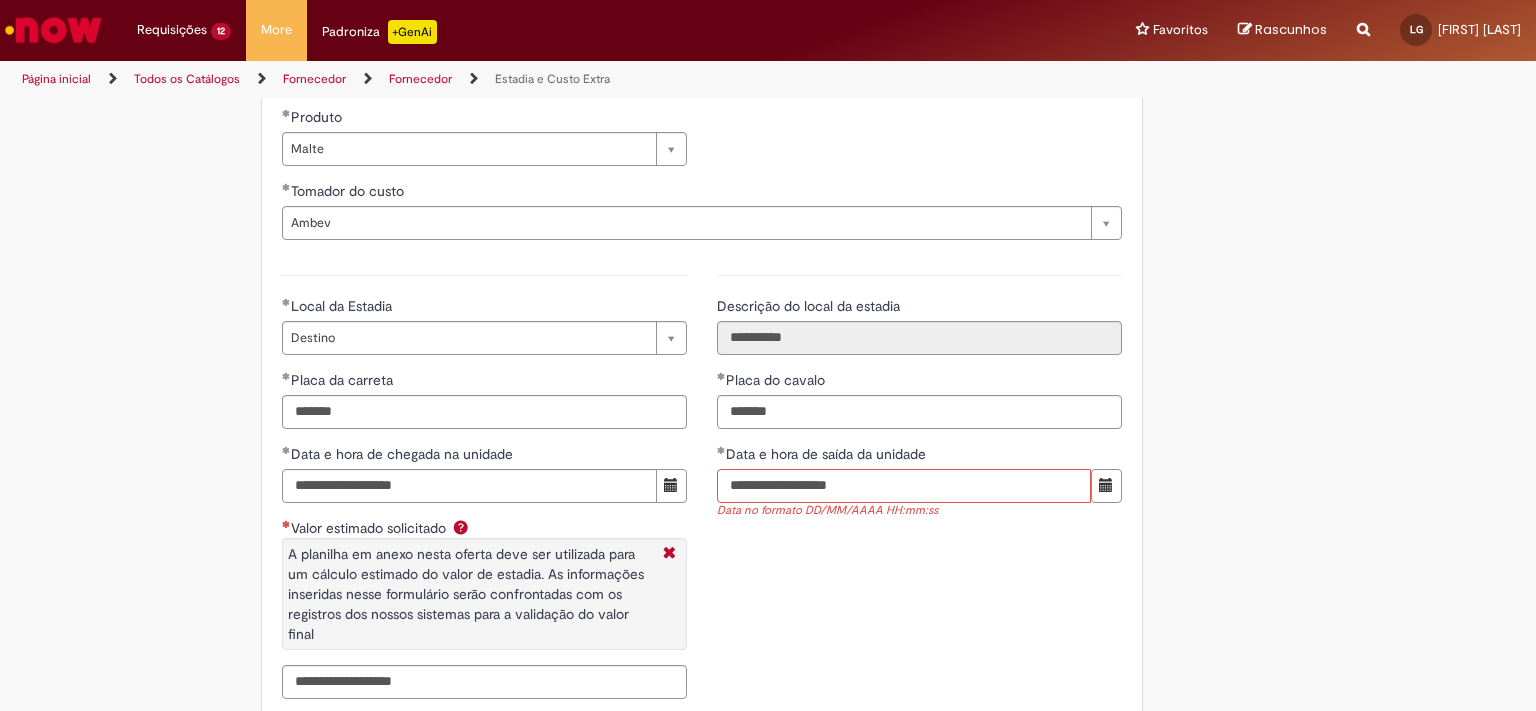 type on "**********" 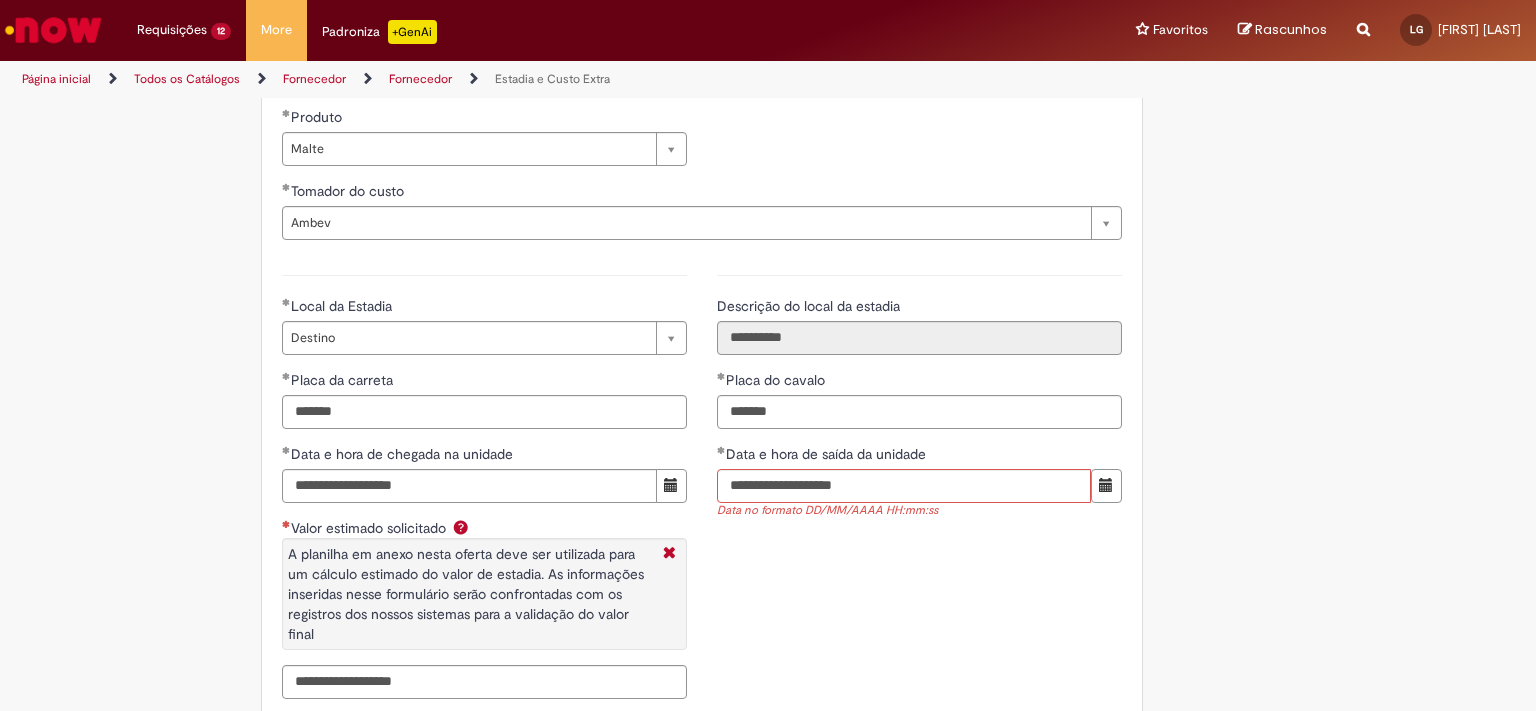 type 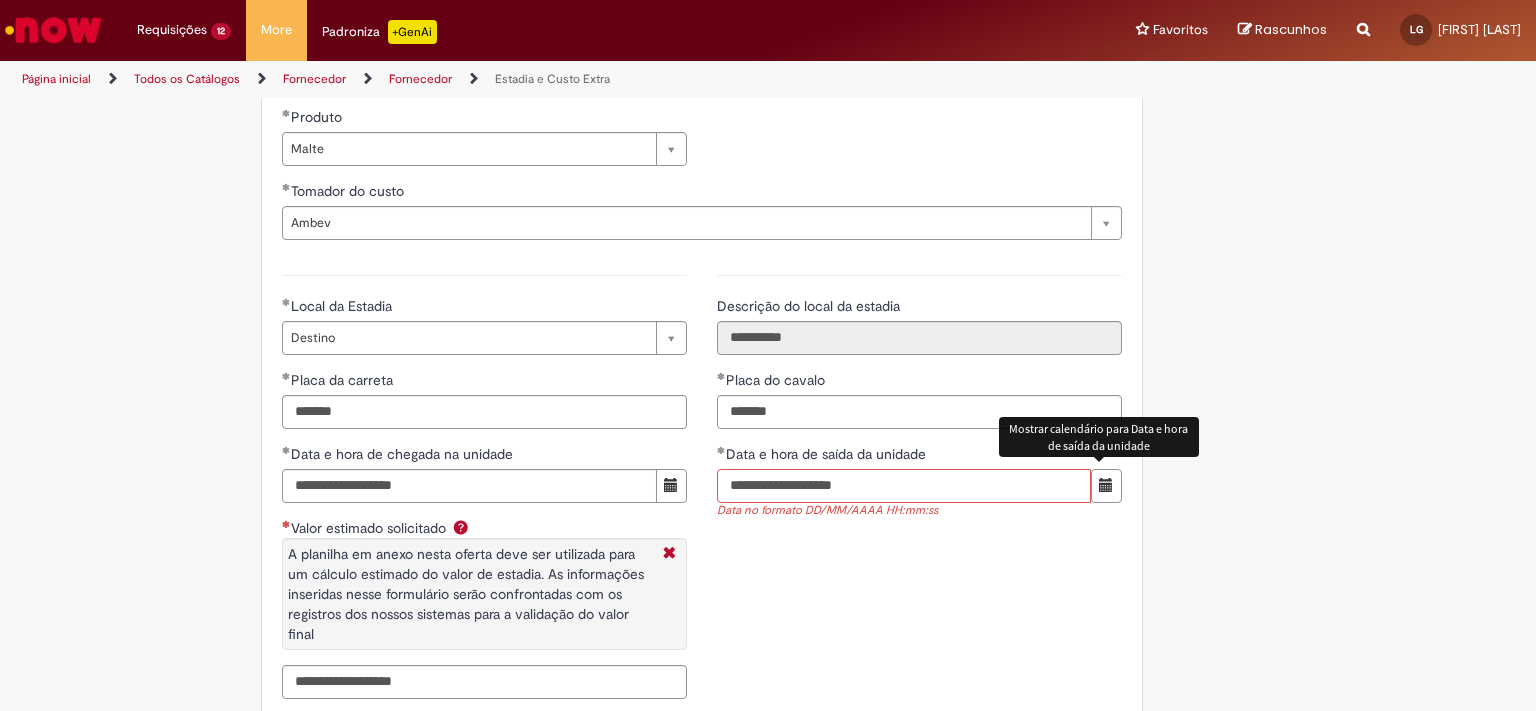 click on "**********" at bounding box center (904, 486) 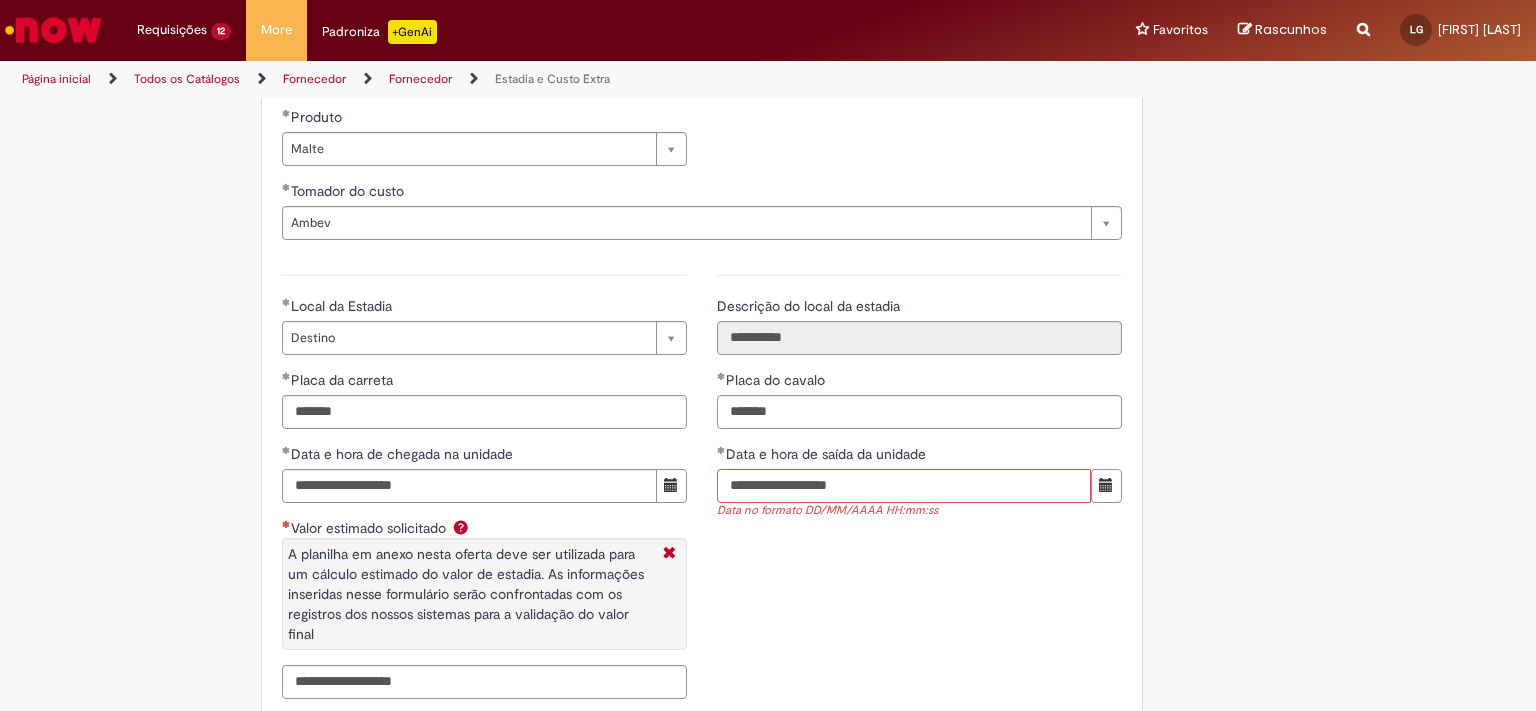 type on "**********" 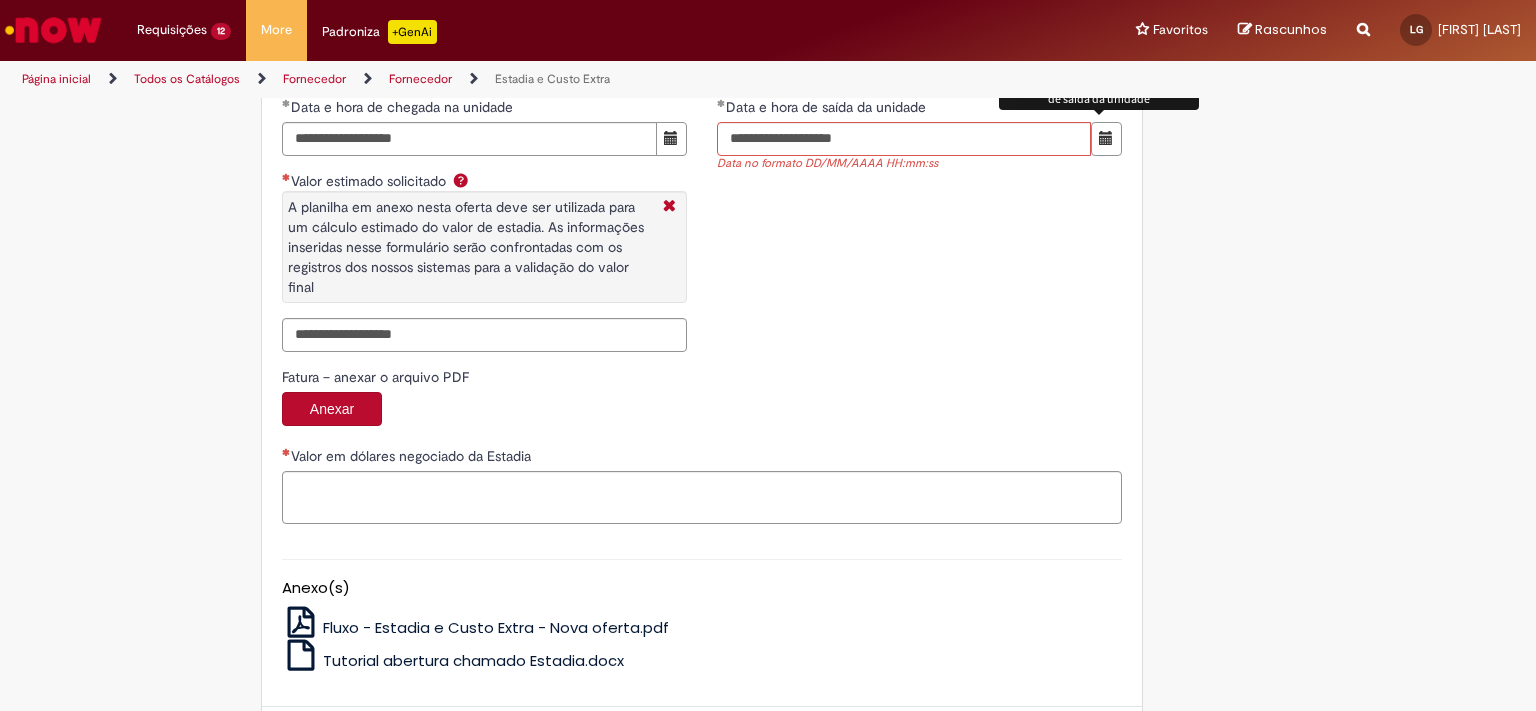type 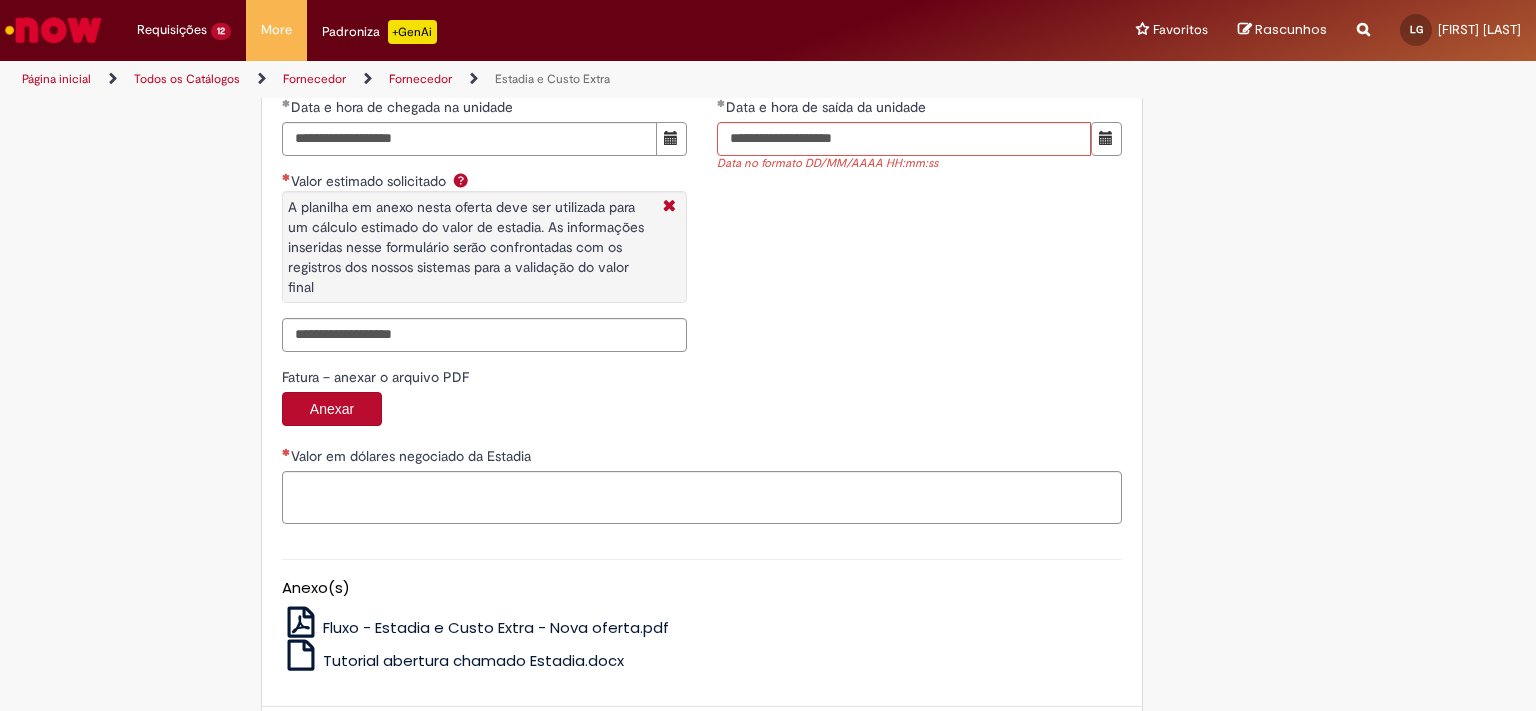 scroll, scrollTop: 2959, scrollLeft: 0, axis: vertical 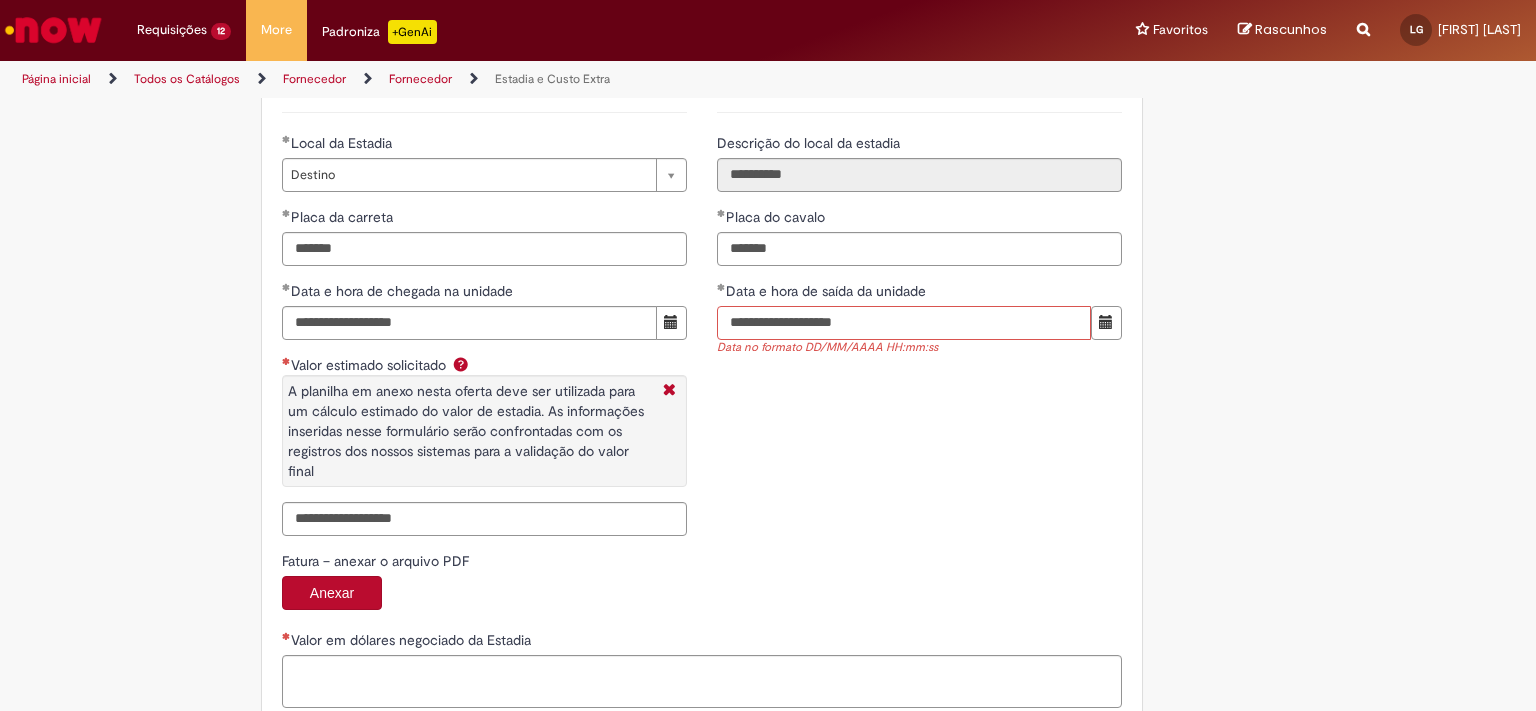 click on "**********" at bounding box center [904, 323] 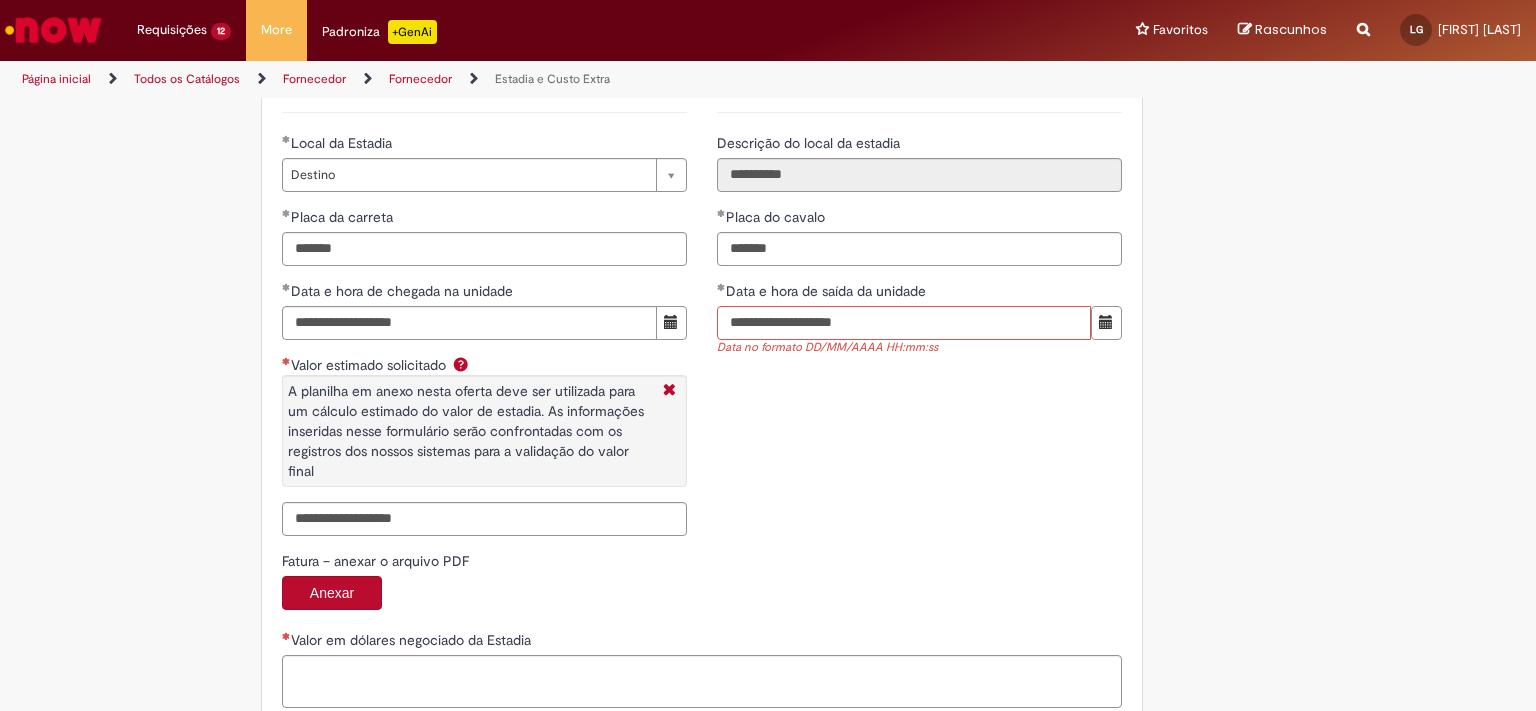 click on "**********" at bounding box center [904, 323] 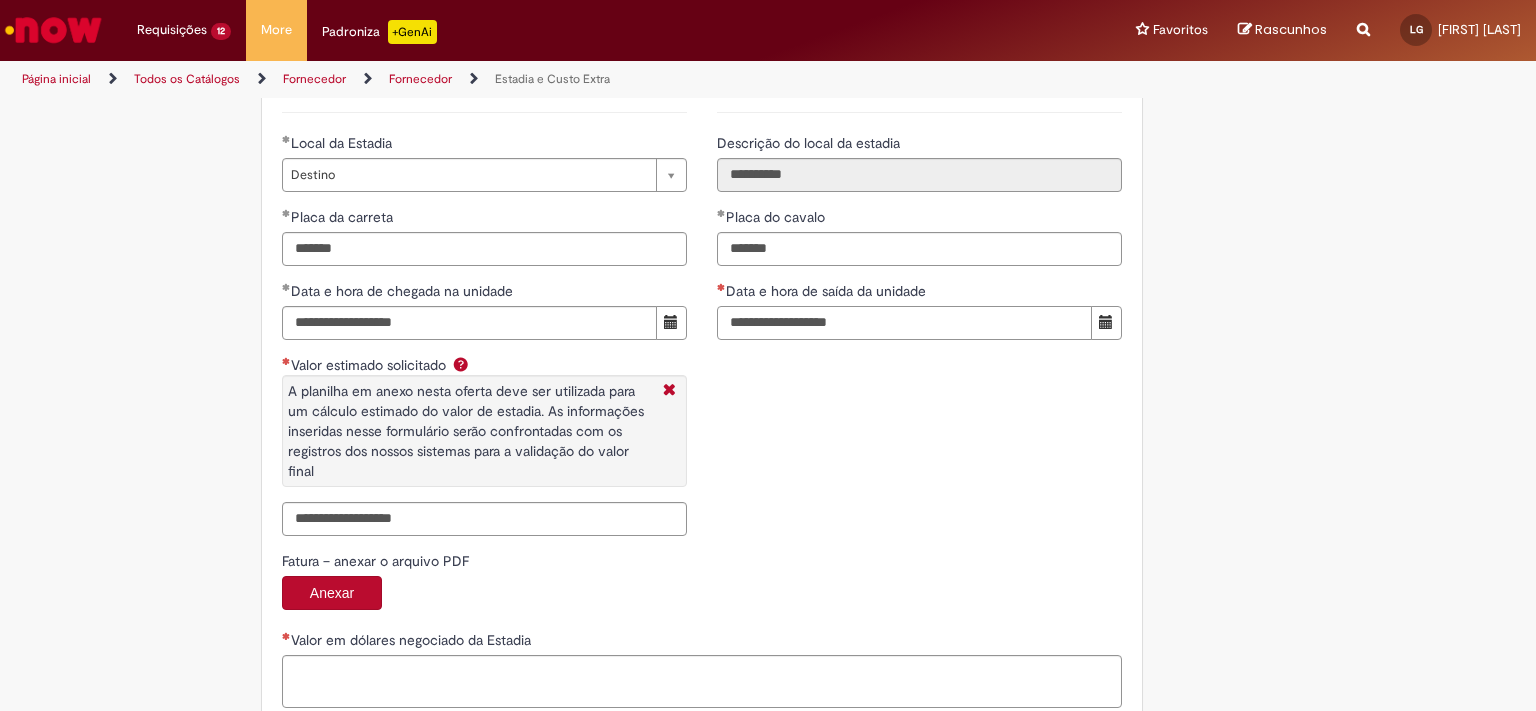 paste on "**********" 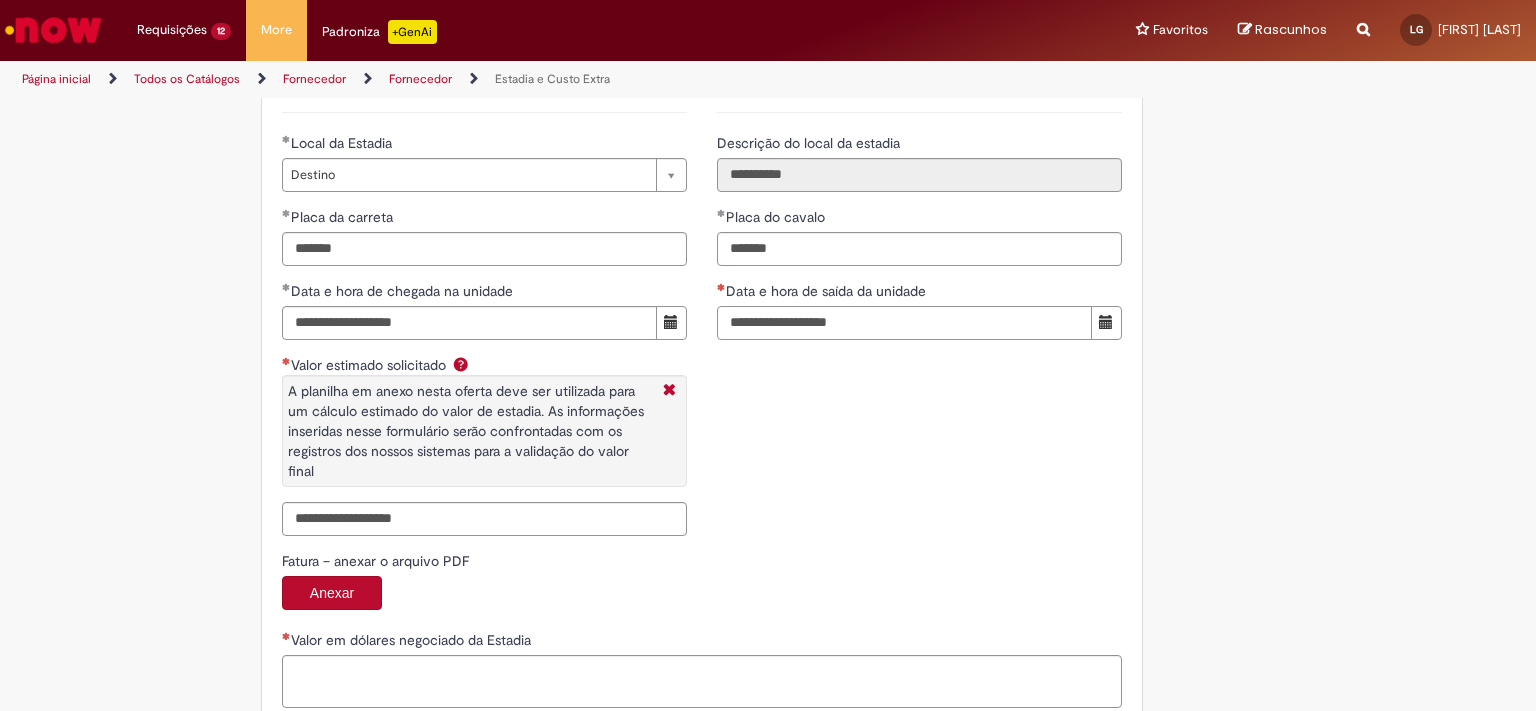 type on "**********" 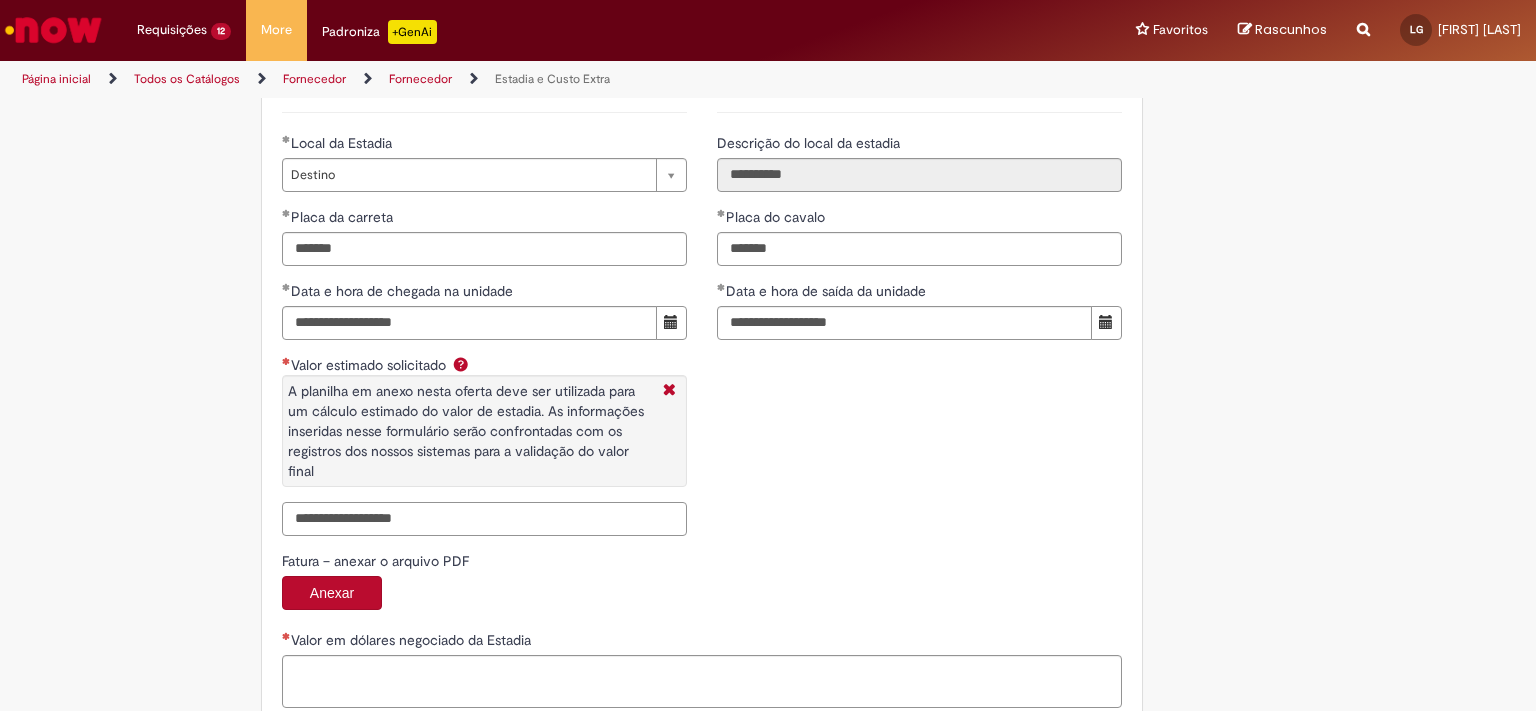 click on "Valor estimado solicitado A planilha em anexo nesta oferta deve ser utilizada para um cálculo estimado do valor de estadia. As informações inseridas nesse formulário serão confrontadas com os registros dos nossos sistemas para a validação do valor final" at bounding box center [484, 519] 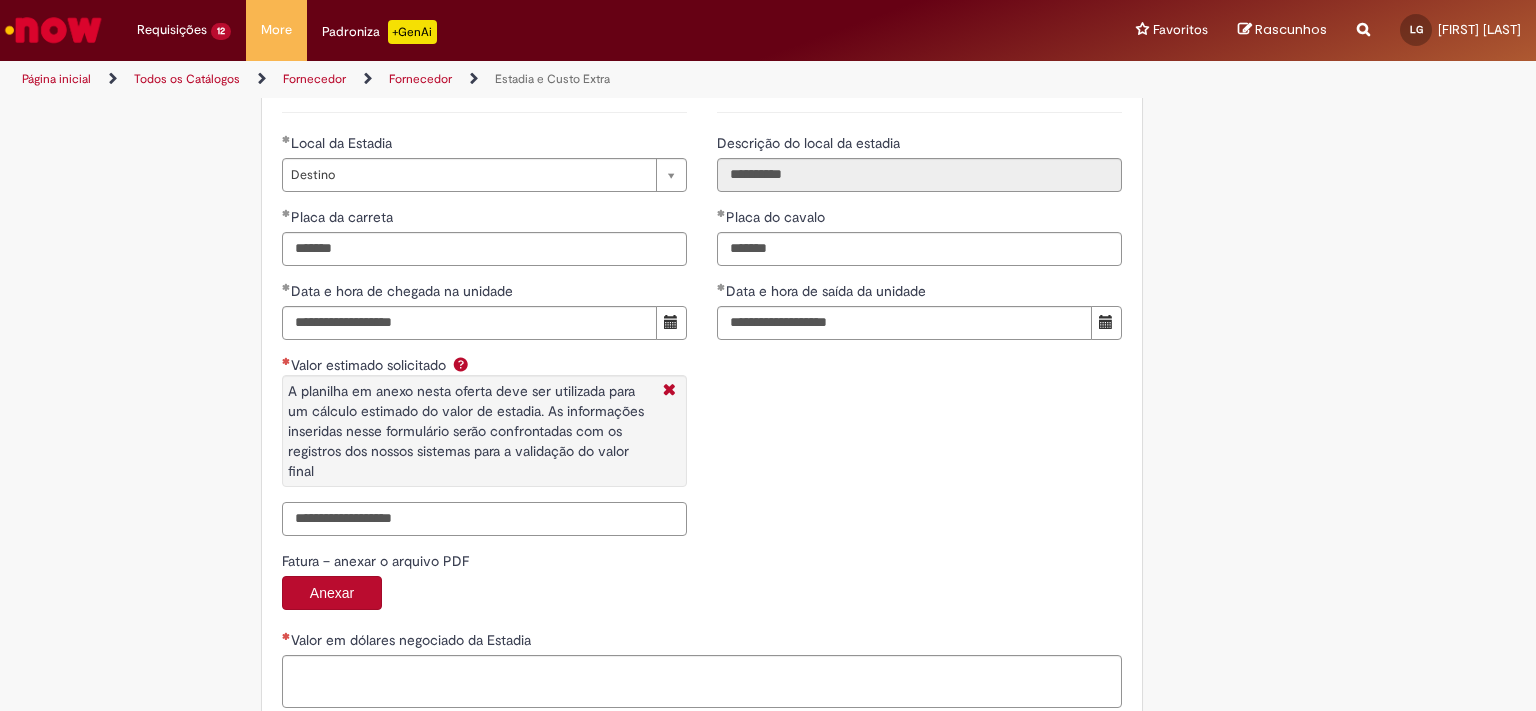 paste on "**********" 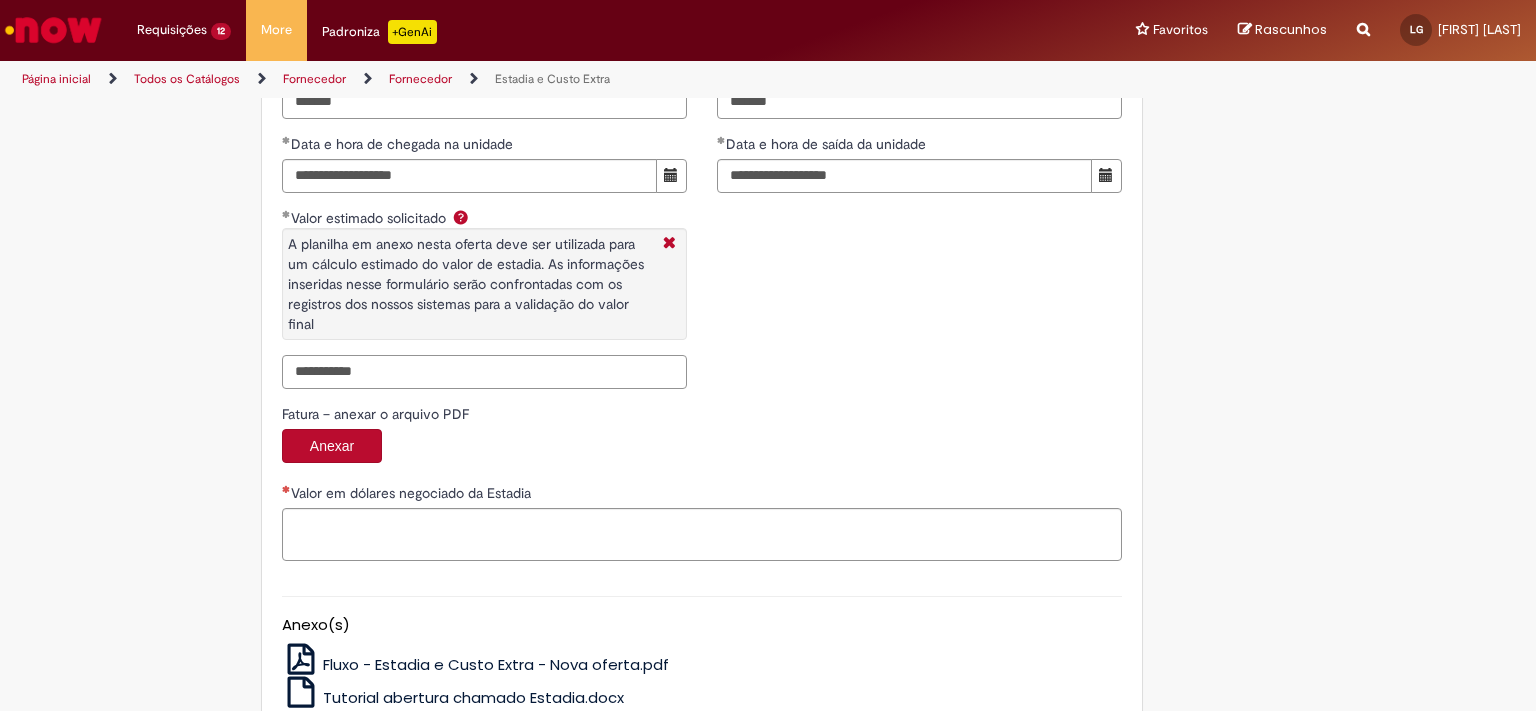 scroll, scrollTop: 3180, scrollLeft: 0, axis: vertical 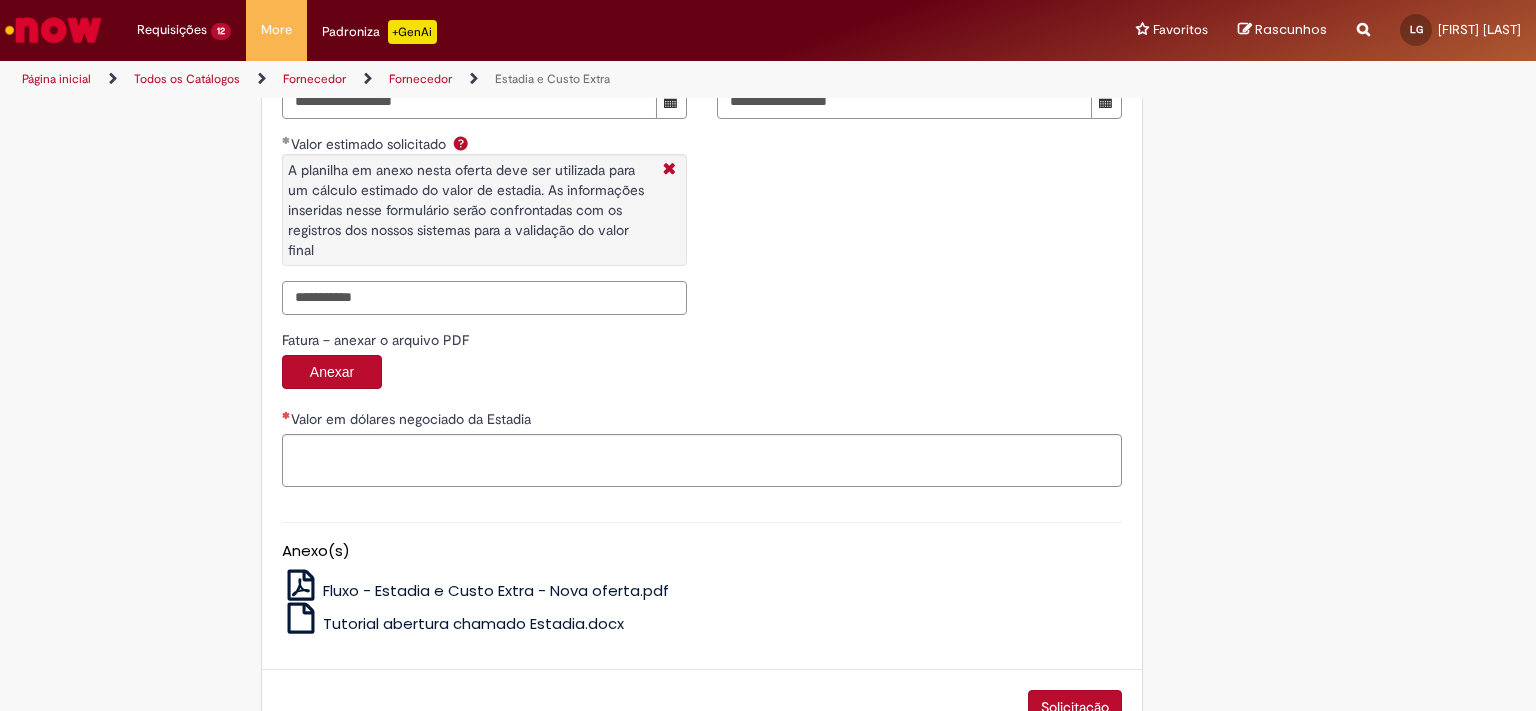 type on "**********" 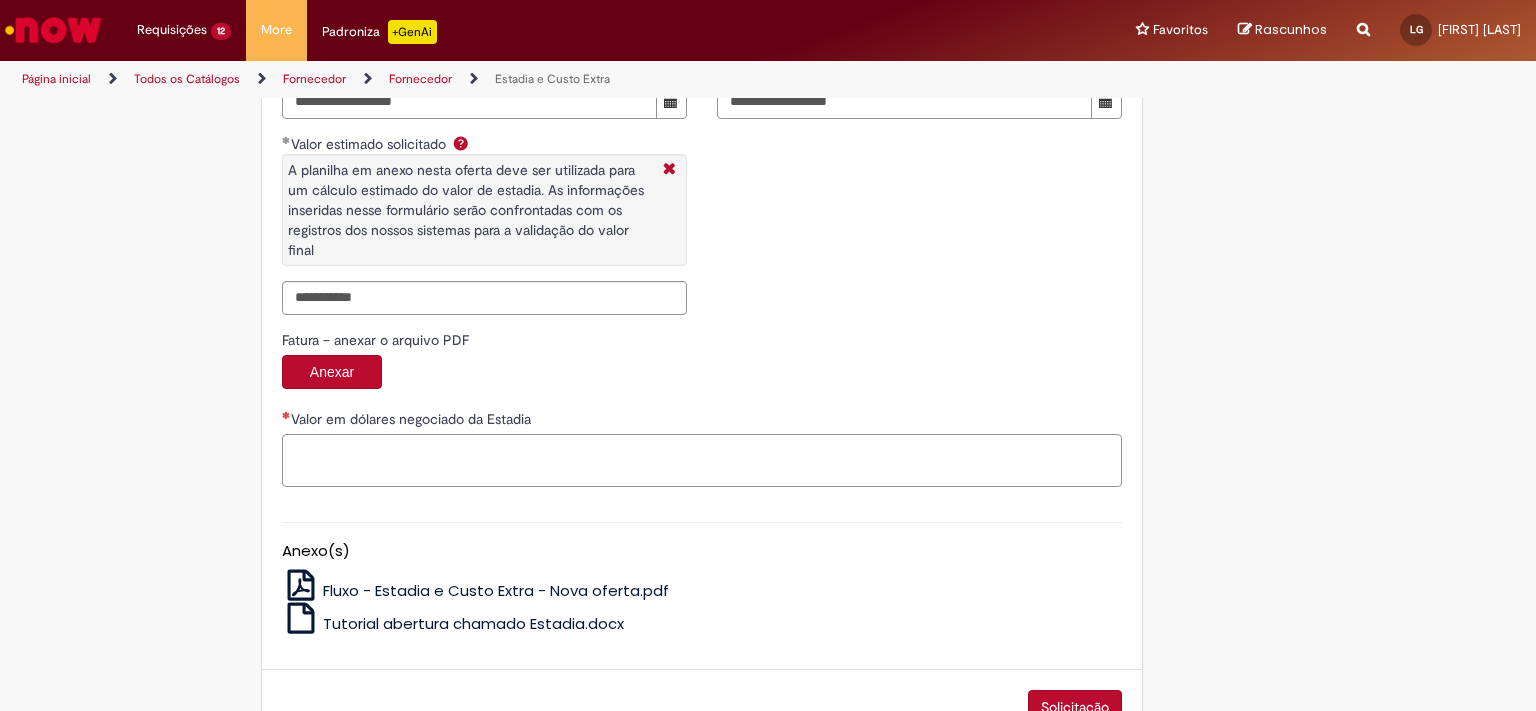 click on "Valor em dólares negociado da Estadia" at bounding box center [702, 461] 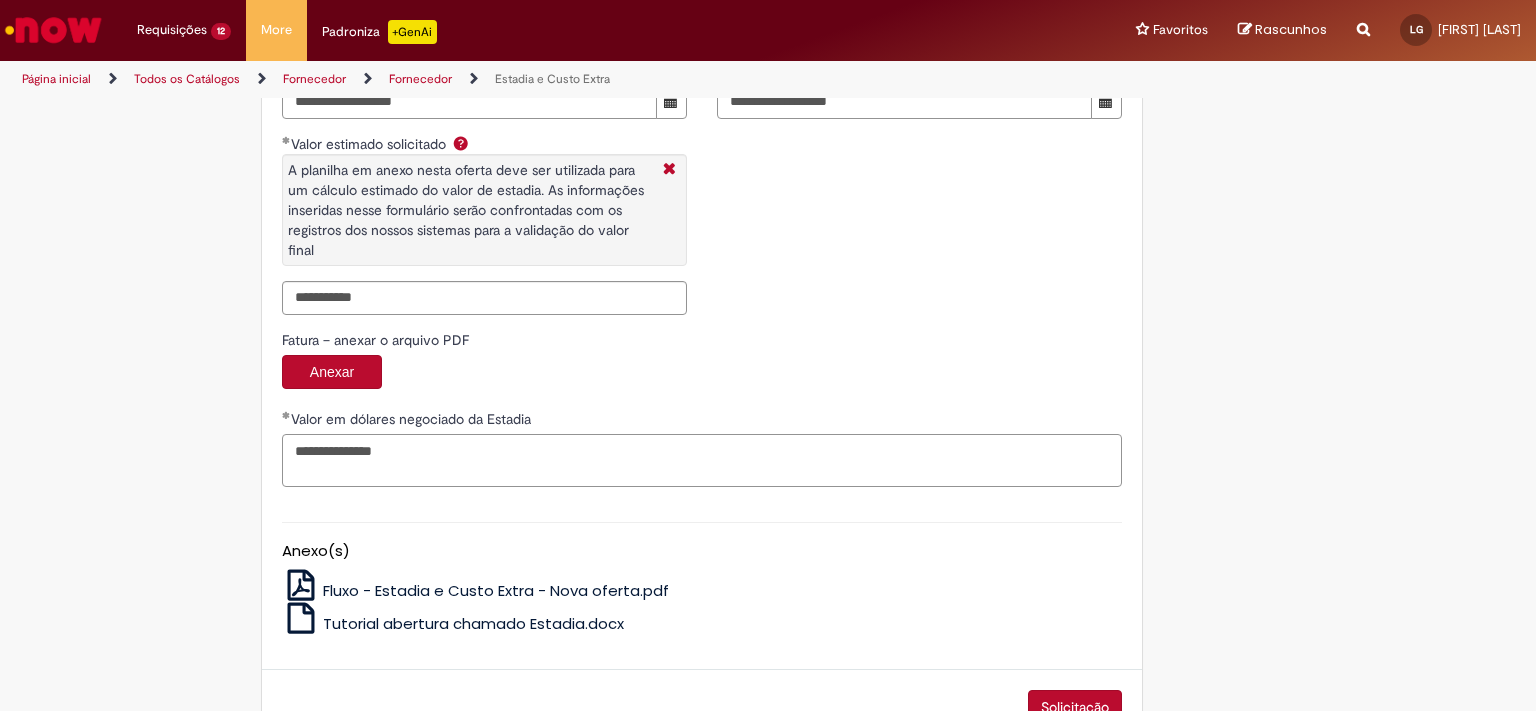 scroll, scrollTop: 3232, scrollLeft: 0, axis: vertical 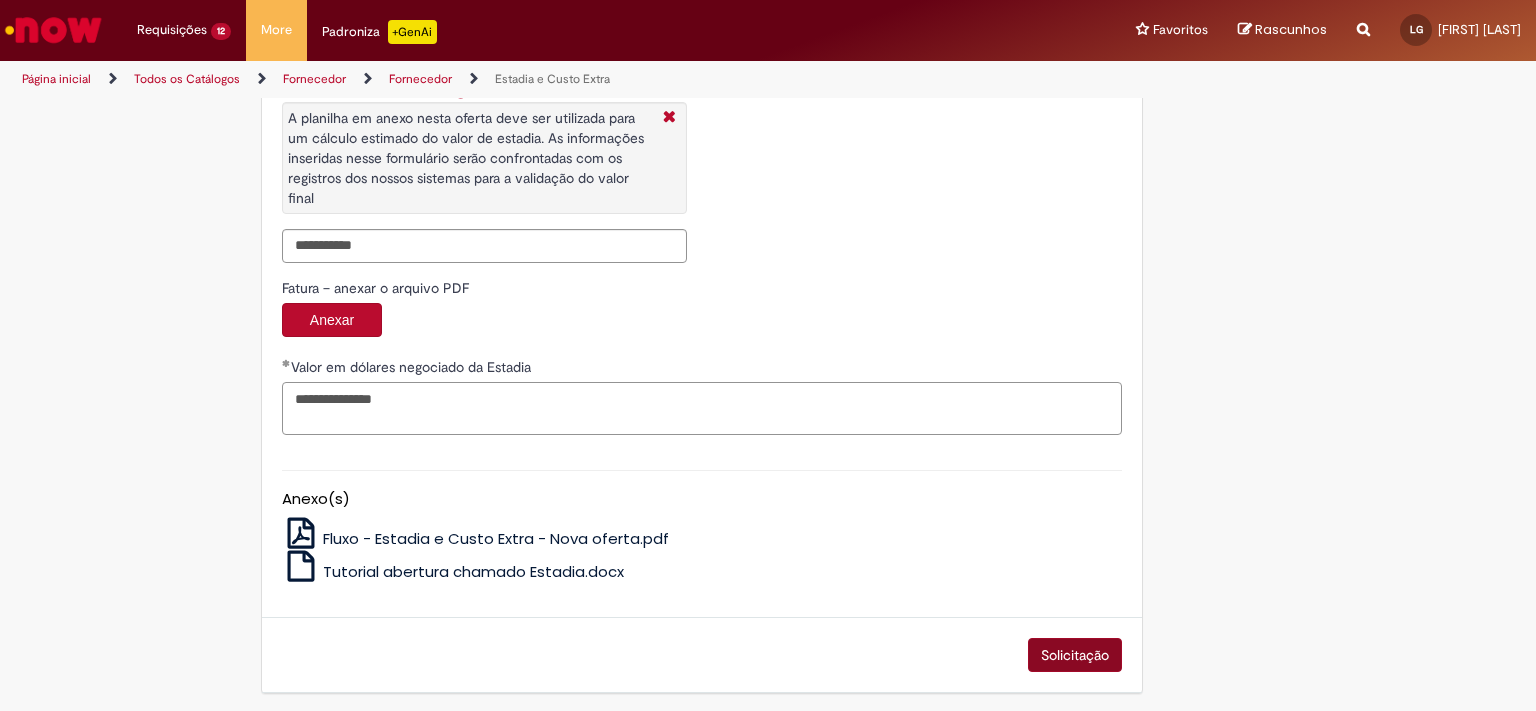 type on "**********" 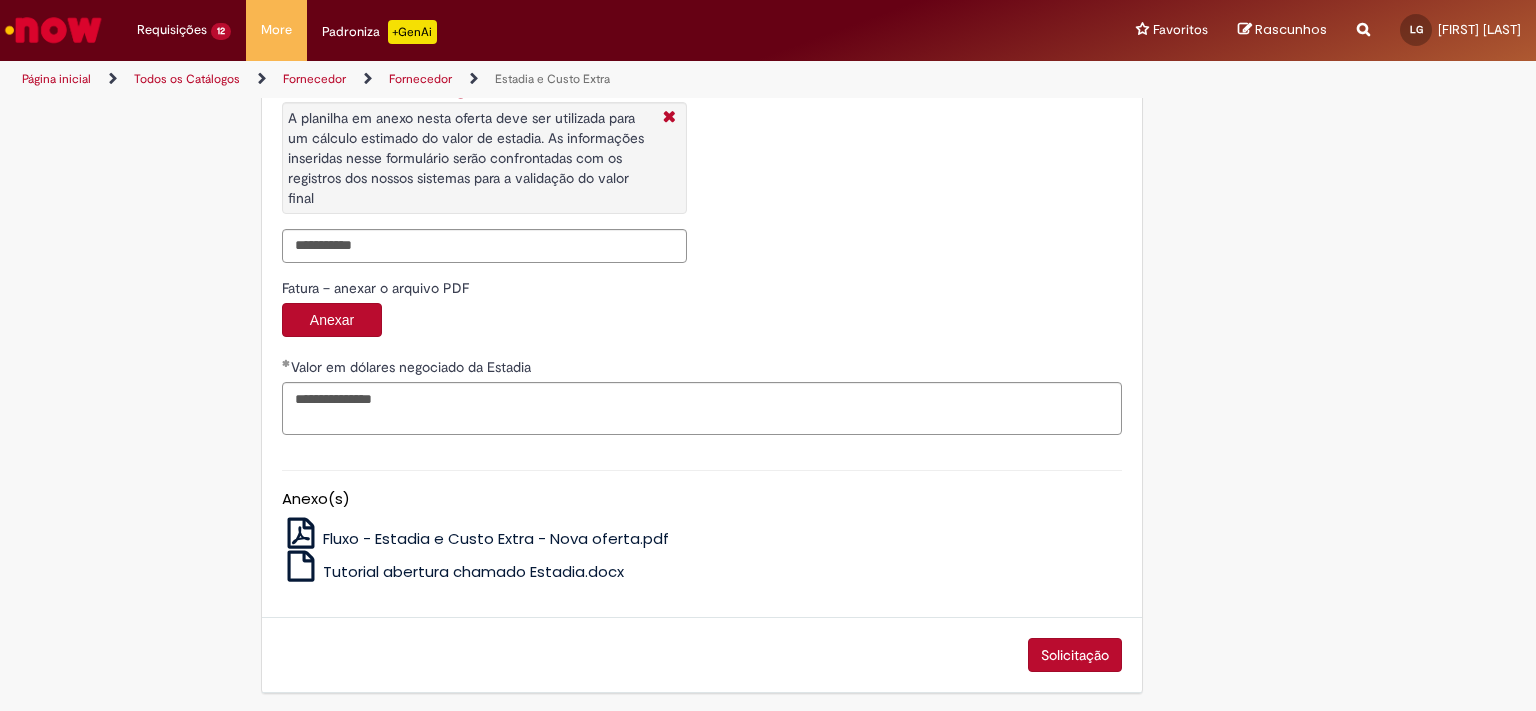 click on "Solicitação" at bounding box center (1075, 655) 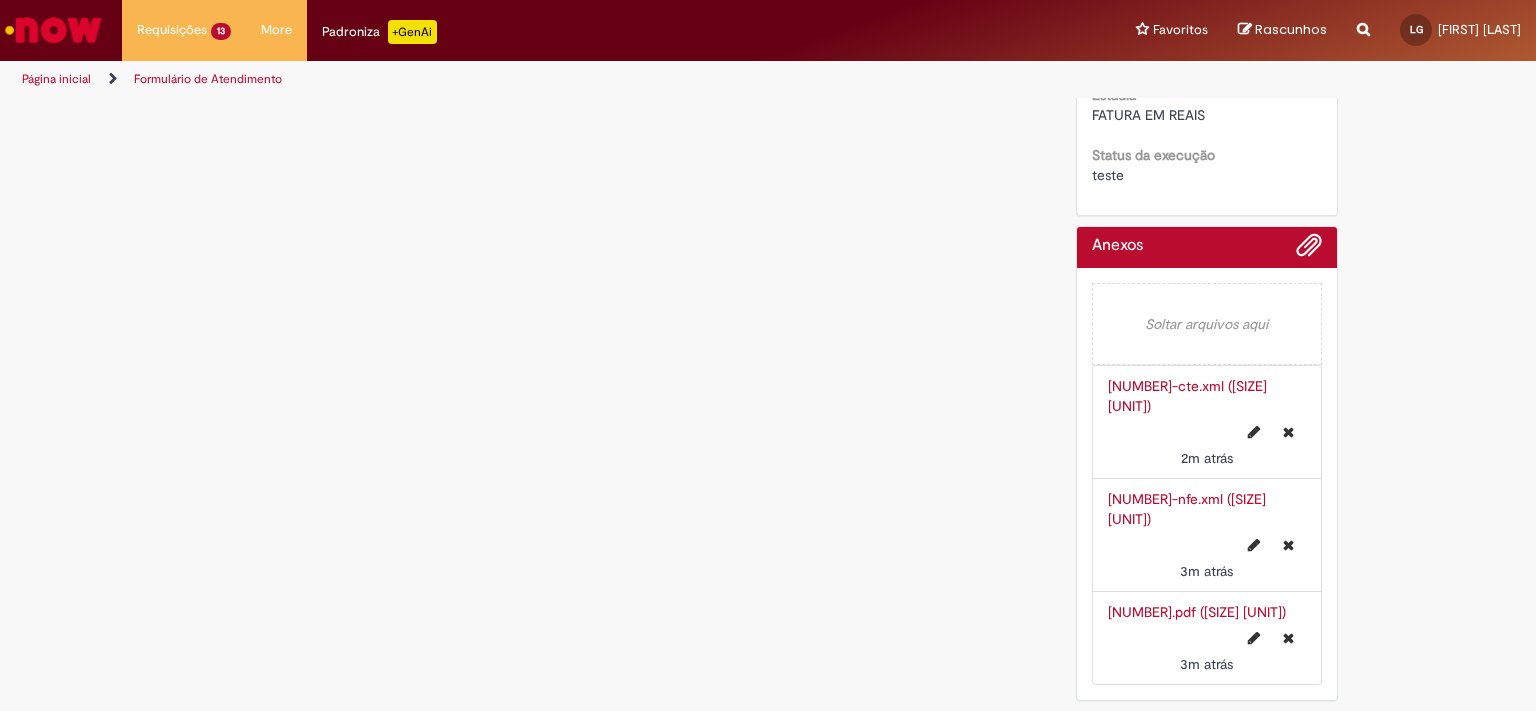 scroll, scrollTop: 0, scrollLeft: 0, axis: both 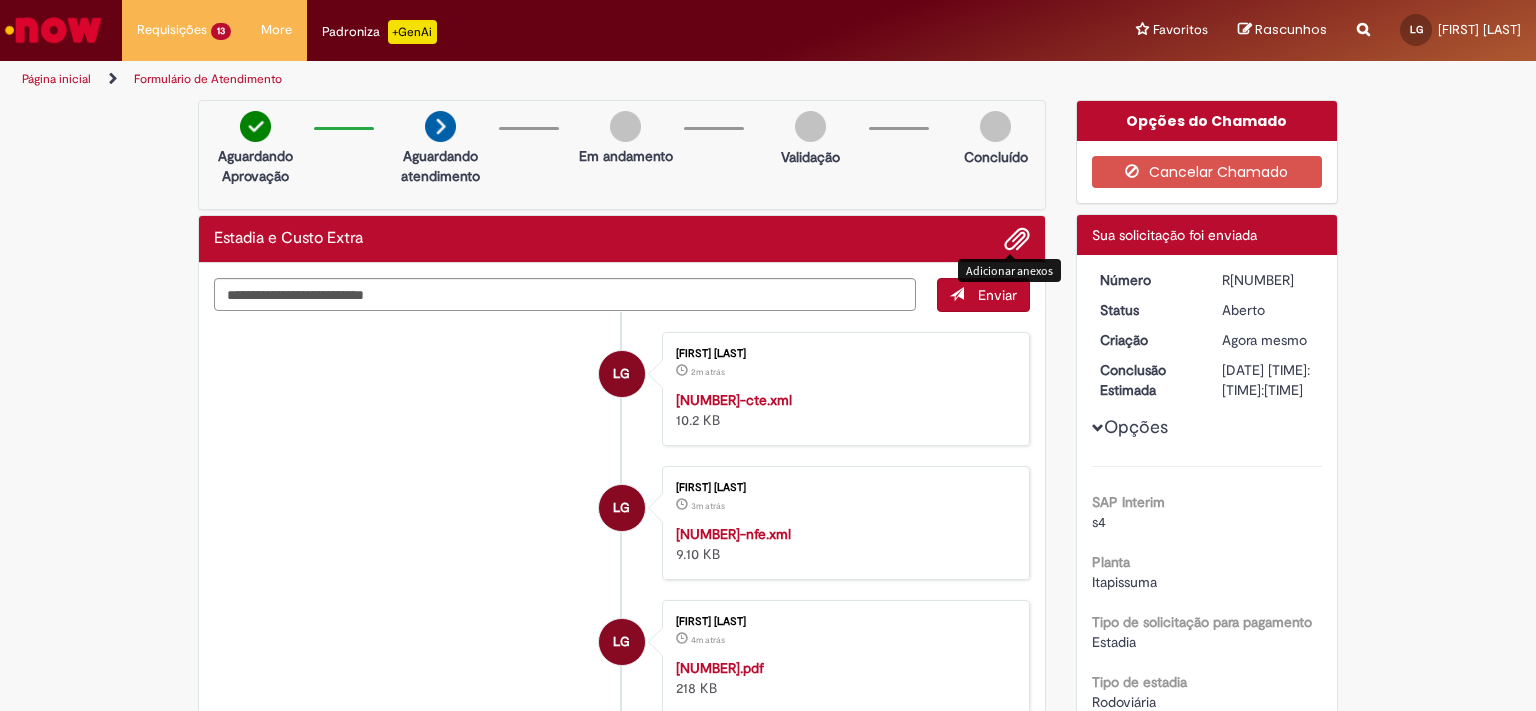 click at bounding box center [1017, 240] 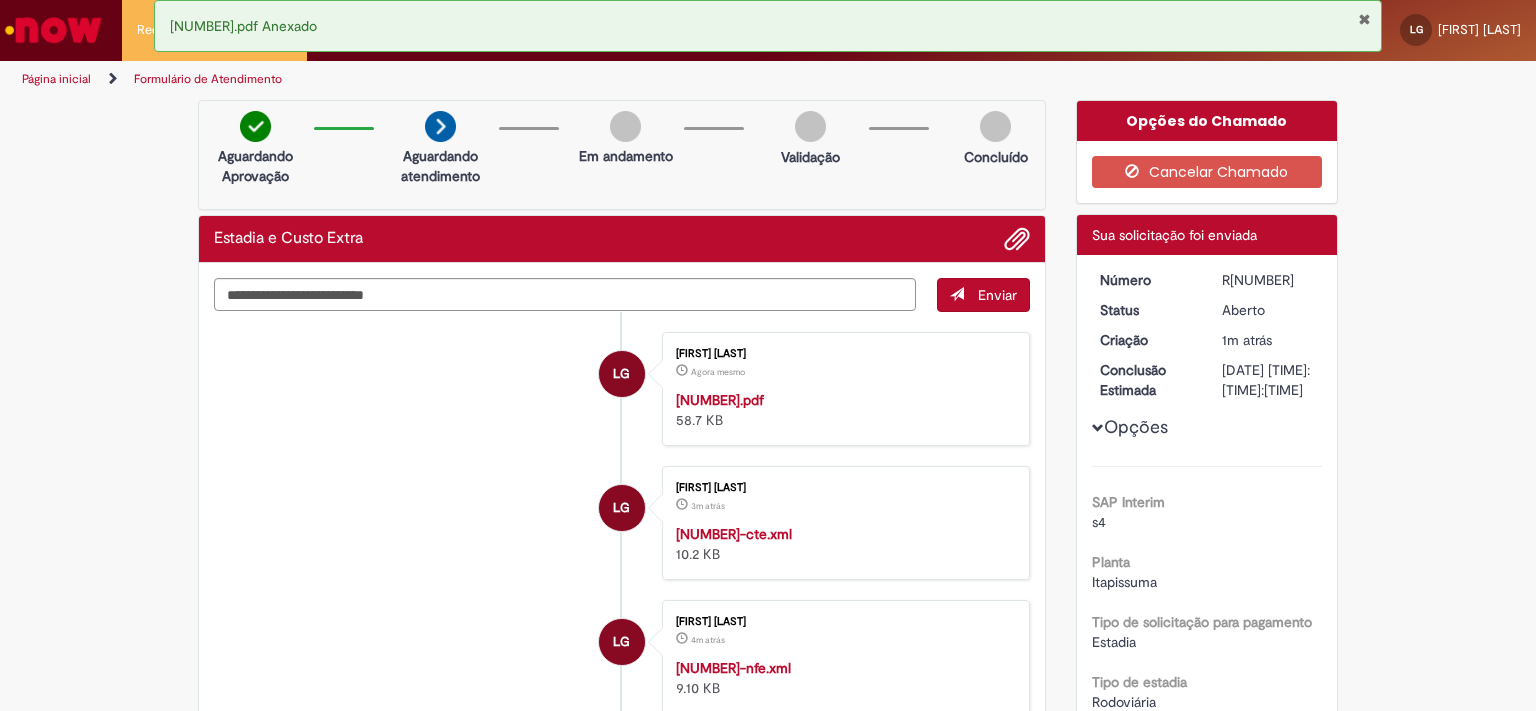 drag, startPoint x: 1214, startPoint y: 282, endPoint x: 1302, endPoint y: 282, distance: 88 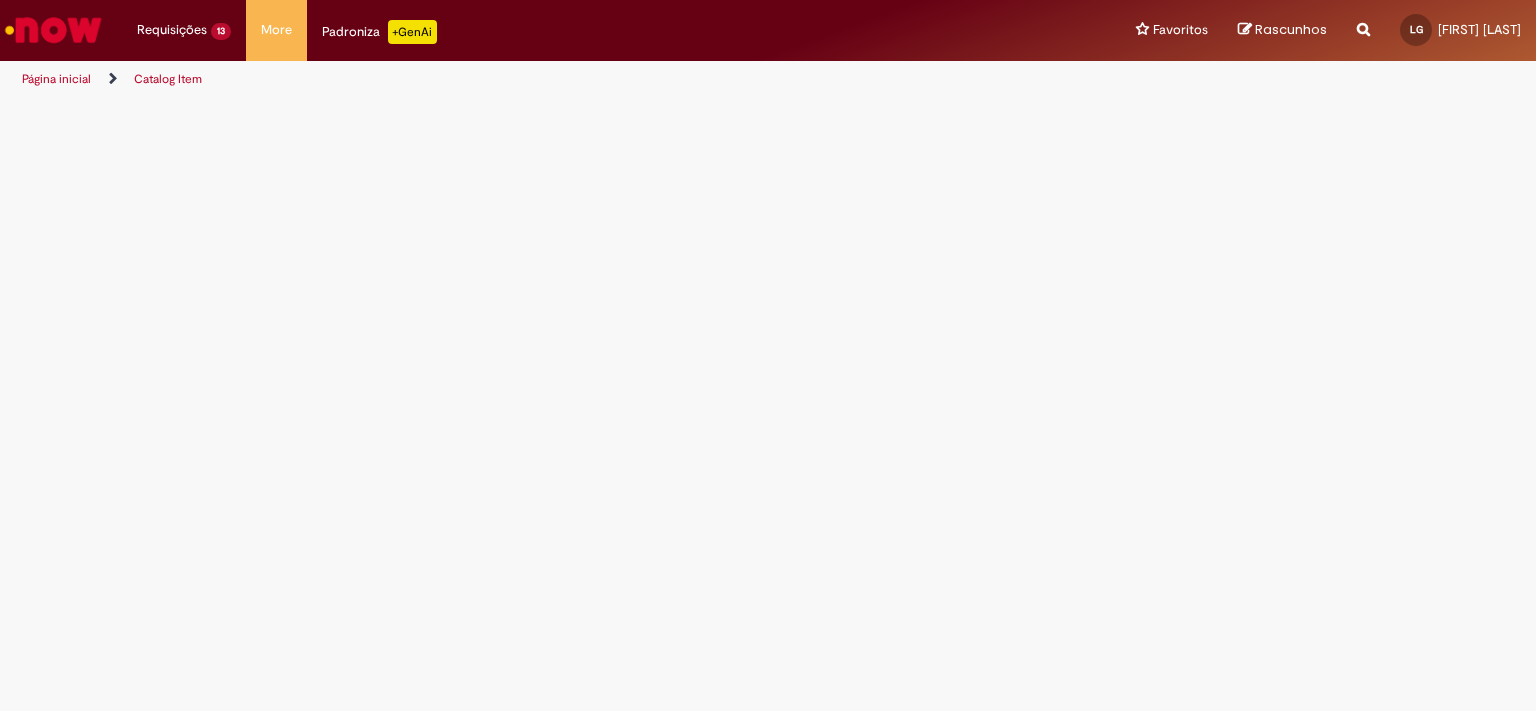scroll, scrollTop: 0, scrollLeft: 0, axis: both 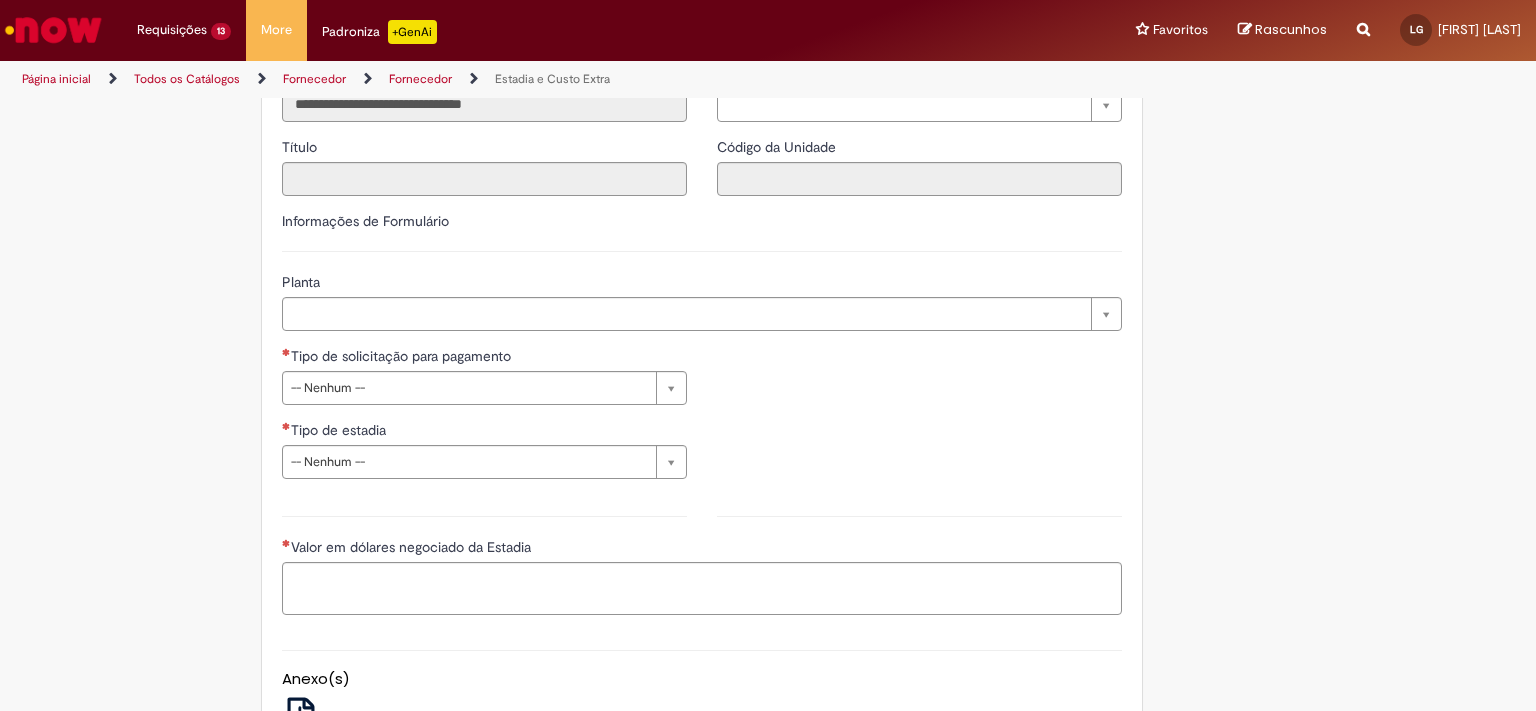 click on "Pular para o conteúdo da página
Requisições   13
Exibir Todas as Solicitações
Estadia e Custo Extra
4m atrás 4 minutos atrás  R13353192
Estadia e Custo Extra
cerca de uma hora atrás cerca de uma hora atrás  R13353173
Estadia e Custo Extra
cerca de uma hora atrás cerca de uma hora atrás  R13353167
Estadia e Custo Extra
cerca de uma hora atrás cerca de uma hora atrás  R13353152
Estadia e Custo Extra
cerca de uma hora atrás cerca de uma hora atrás  R13353145
Estadia e Custo Extra
cerca de uma hora atrás cerca de uma hora atrás  R13353143
Estadia e Custo Extra
2h atrás 2 horas atrás  R13353121
Estadia e Custo Extra
2h atrás 2 horas atrás  R13353099
Estadia e Custo Extra" at bounding box center [768, 355] 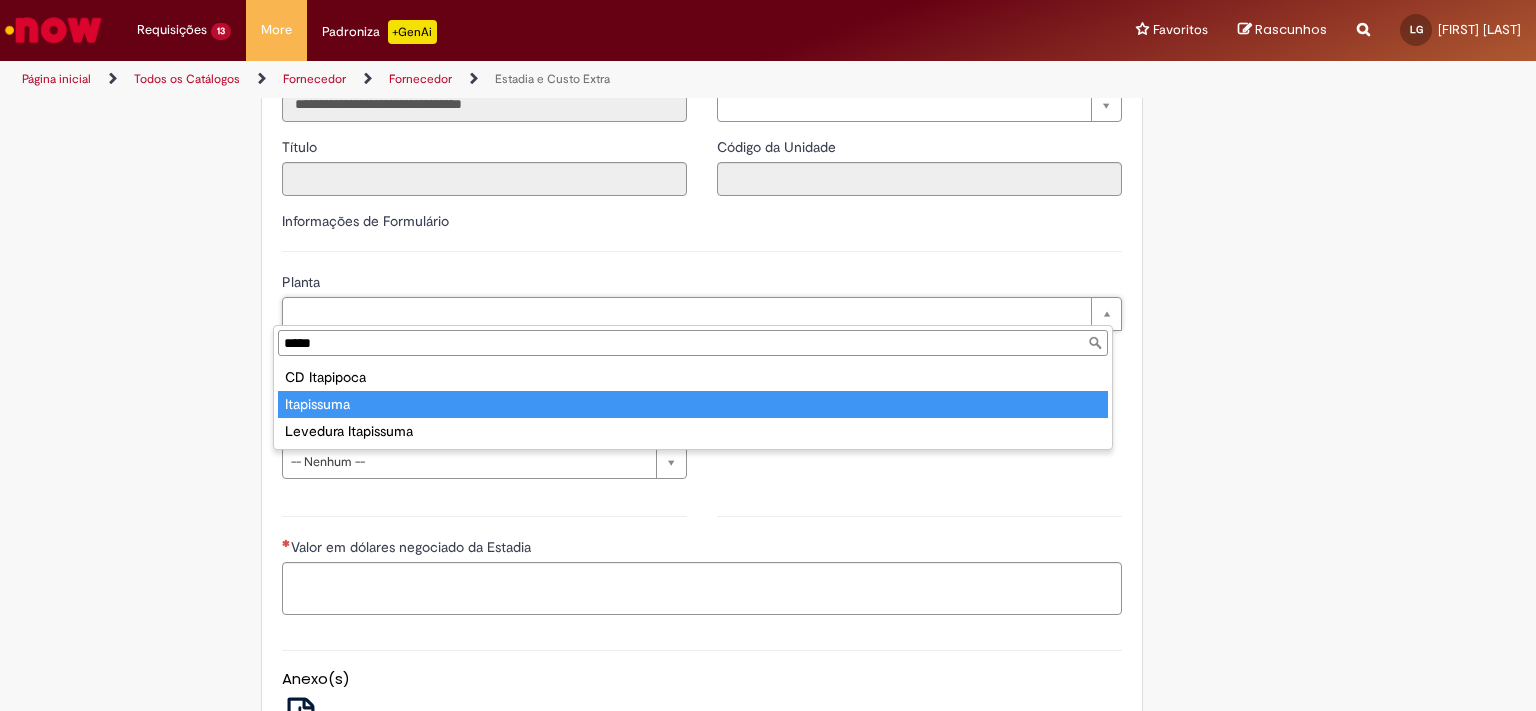 type on "*****" 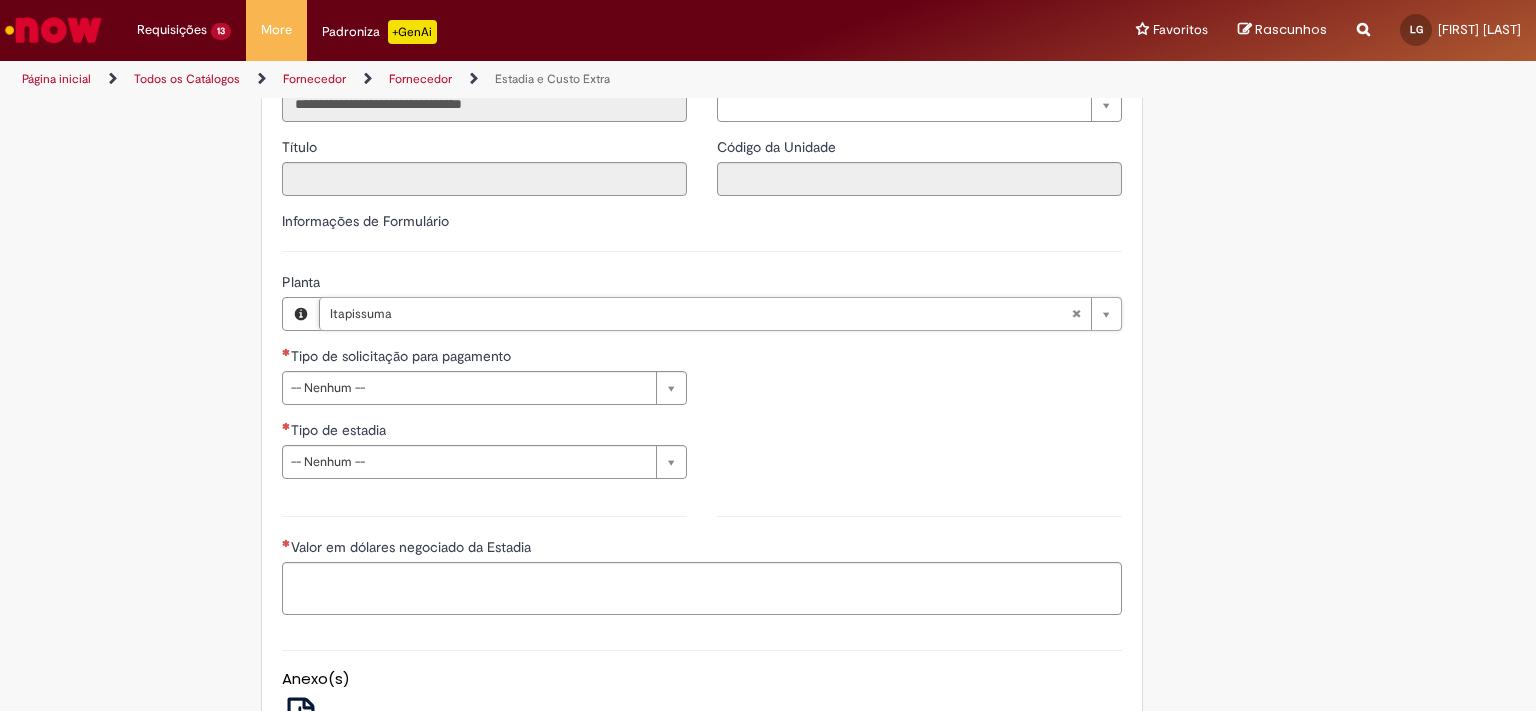 scroll, scrollTop: 0, scrollLeft: 64, axis: horizontal 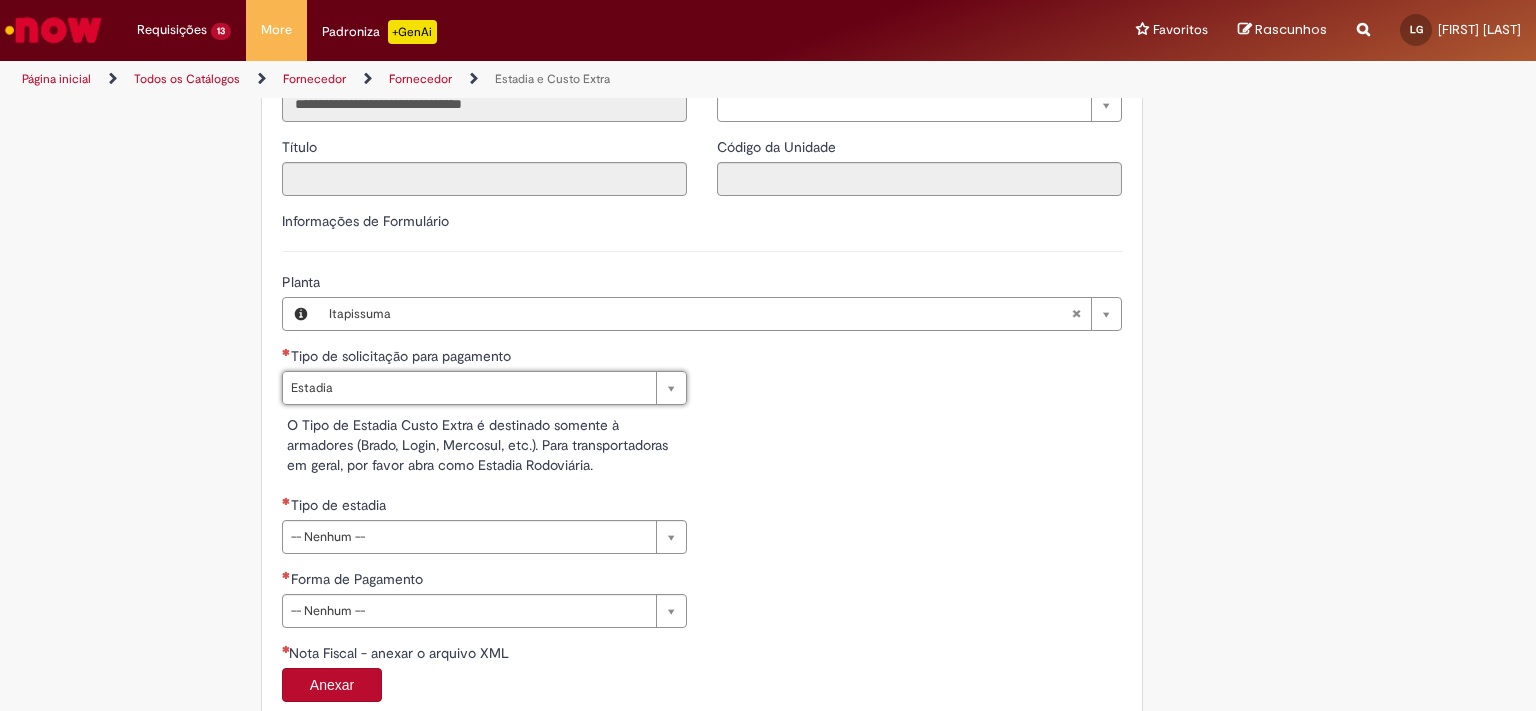 type on "*******" 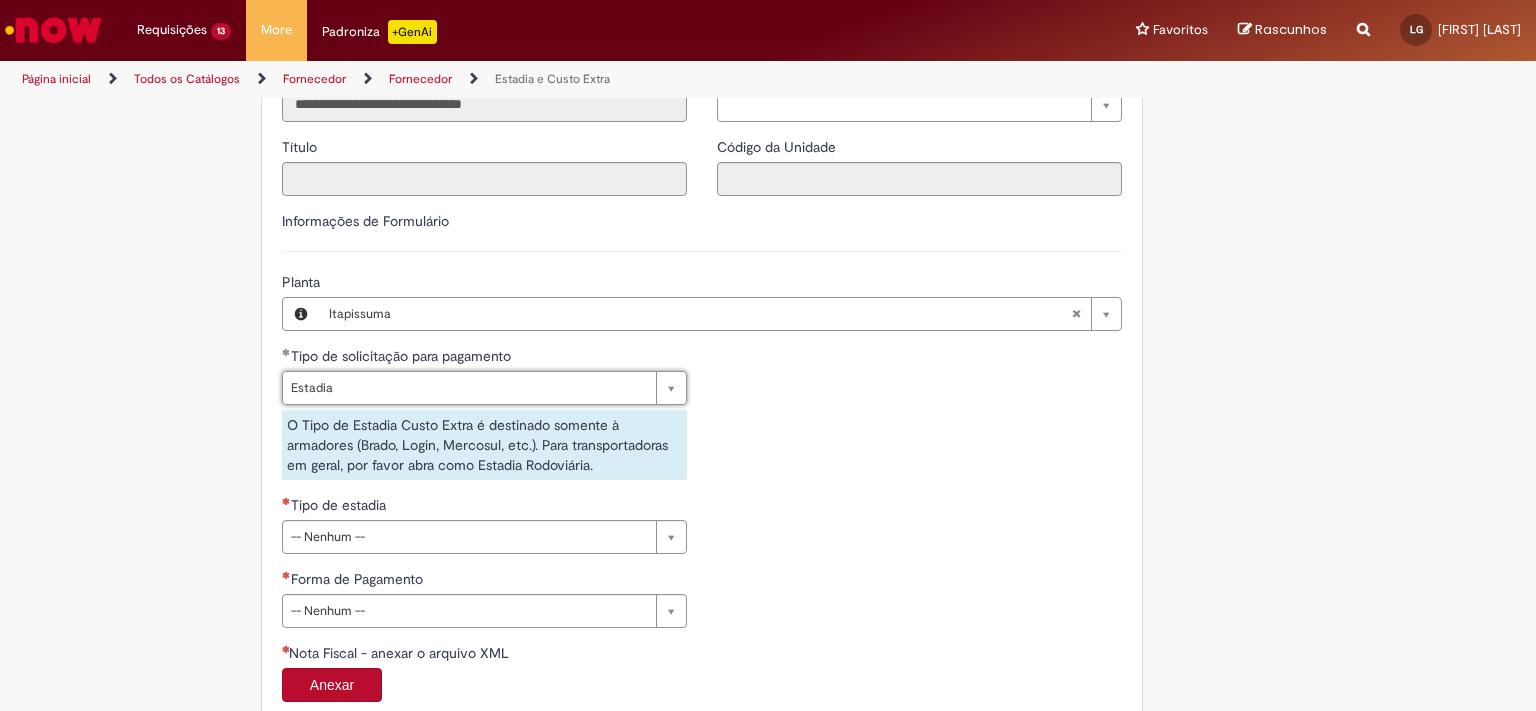 click on "Pular para o conteúdo da página
Requisições   13
Exibir Todas as Solicitações
Estadia e Custo Extra
5m atrás 5 minutos atrás  R13353192
Estadia e Custo Extra
cerca de uma hora atrás cerca de uma hora atrás  R13353173
Estadia e Custo Extra
cerca de uma hora atrás cerca de uma hora atrás  R13353167
Estadia e Custo Extra
cerca de uma hora atrás cerca de uma hora atrás  R13353152
Estadia e Custo Extra
cerca de uma hora atrás cerca de uma hora atrás  R13353145
Estadia e Custo Extra
cerca de uma hora atrás cerca de uma hora atrás  R13353143
Estadia e Custo Extra
2h atrás 2 horas atrás  R13353121
Estadia e Custo Extra
2h atrás 2 horas atrás  R13353099
Estadia e Custo Extra" at bounding box center (768, 355) 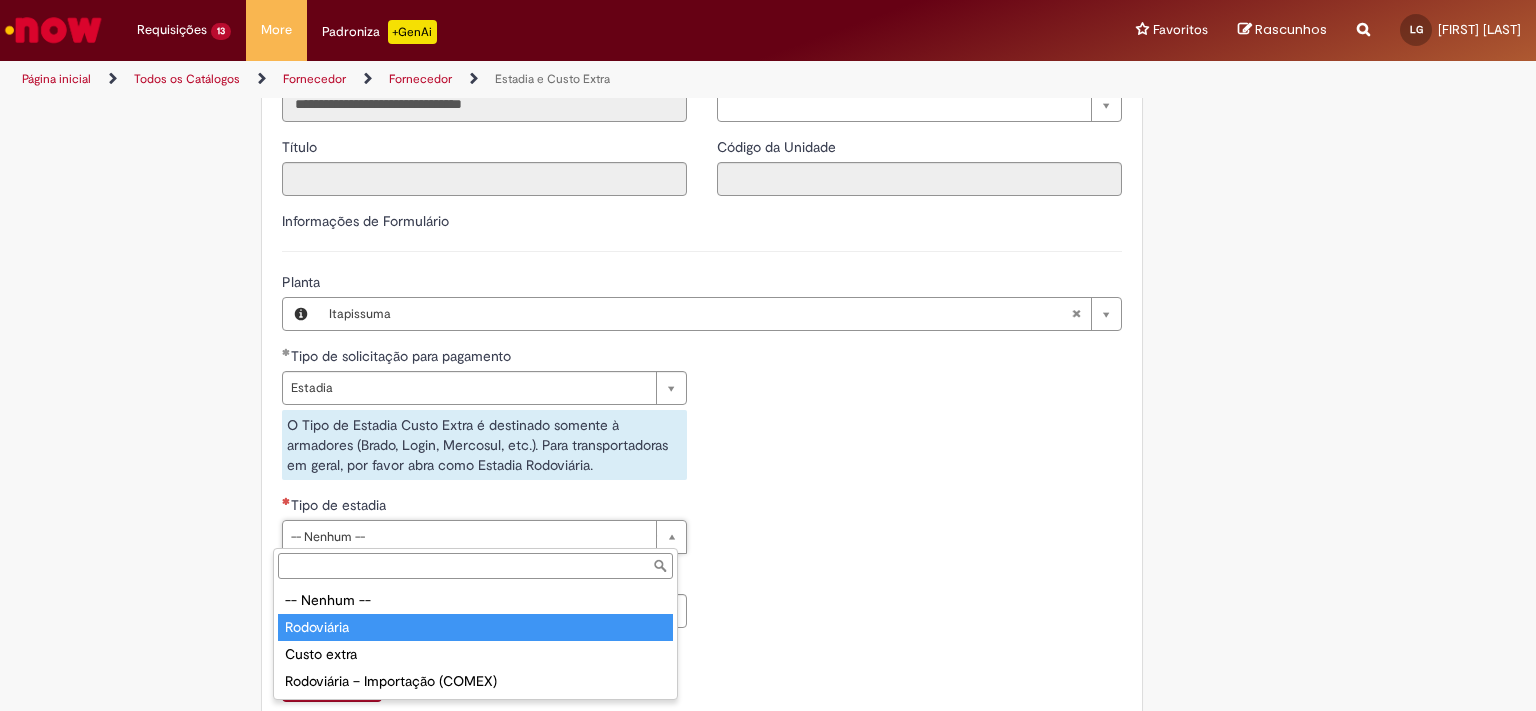 type on "**********" 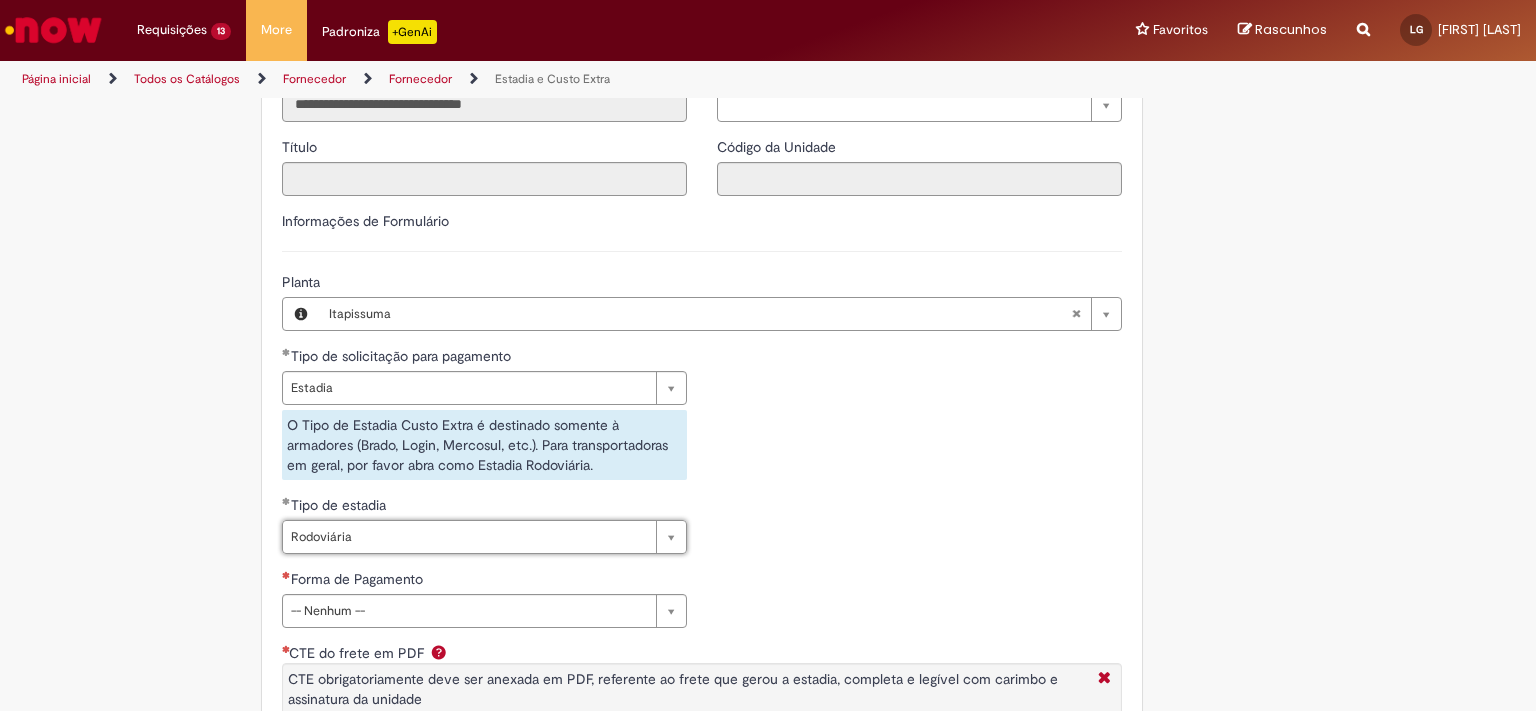 scroll, scrollTop: 625, scrollLeft: 0, axis: vertical 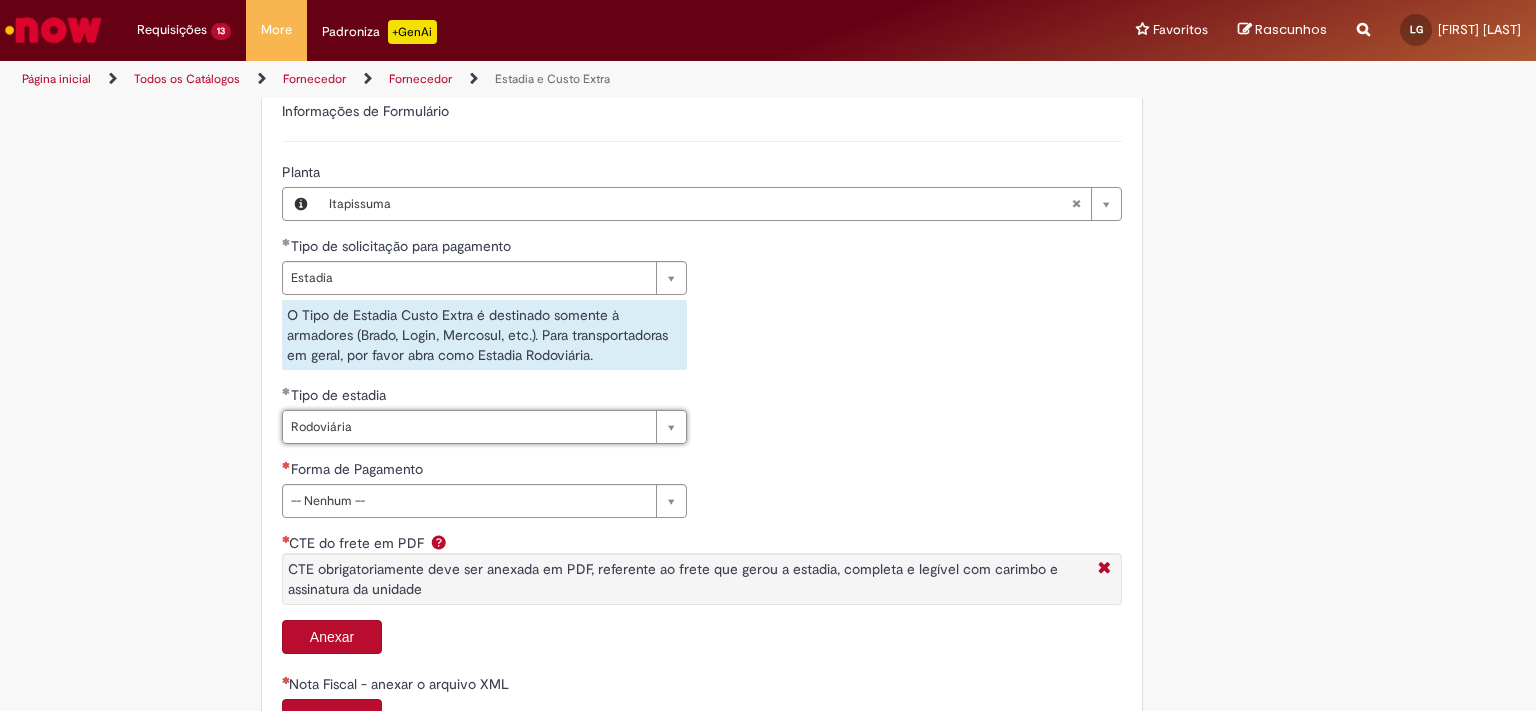 click on "Pular para o conteúdo da página
Requisições   13
Exibir Todas as Solicitações
Estadia e Custo Extra
5m atrás 5 minutos atrás  R13353192
Estadia e Custo Extra
cerca de uma hora atrás cerca de uma hora atrás  R13353173
Estadia e Custo Extra
cerca de uma hora atrás cerca de uma hora atrás  R13353167
Estadia e Custo Extra
cerca de uma hora atrás cerca de uma hora atrás  R13353152
Estadia e Custo Extra
cerca de uma hora atrás cerca de uma hora atrás  R13353145
Estadia e Custo Extra
cerca de uma hora atrás cerca de uma hora atrás  R13353143
Estadia e Custo Extra
2h atrás 2 horas atrás  R13353121
Estadia e Custo Extra
2h atrás 2 horas atrás  R13353099
Estadia e Custo Extra" at bounding box center (768, 355) 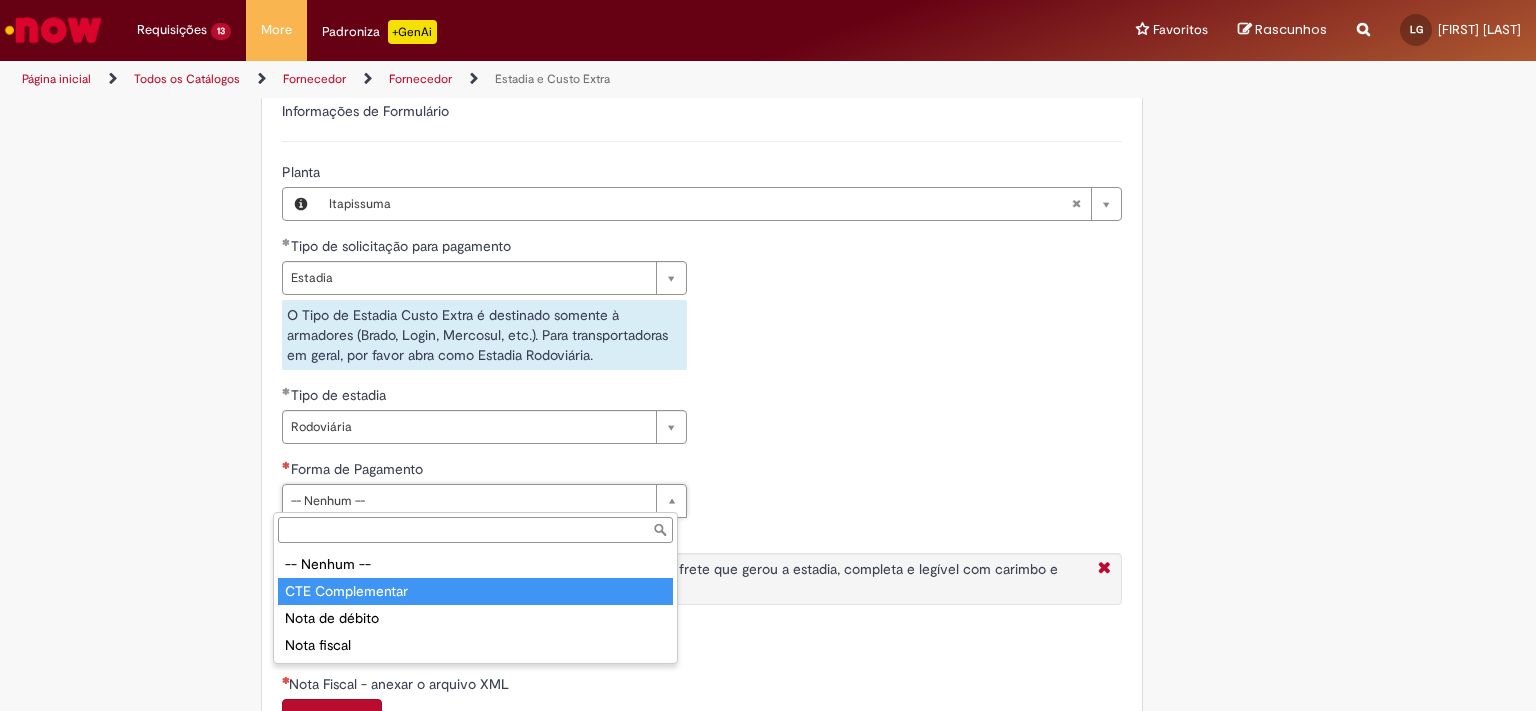 type on "**********" 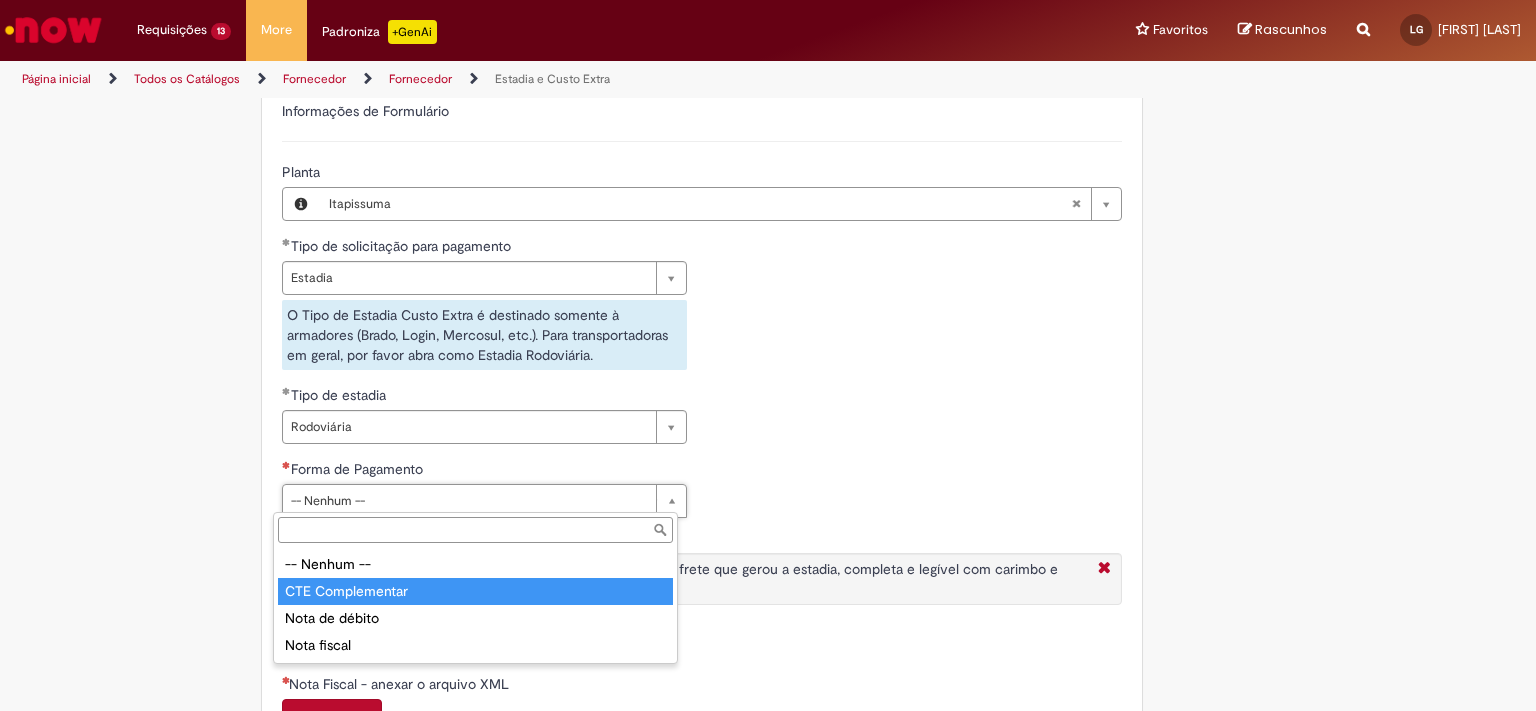 scroll, scrollTop: 0, scrollLeft: 121, axis: horizontal 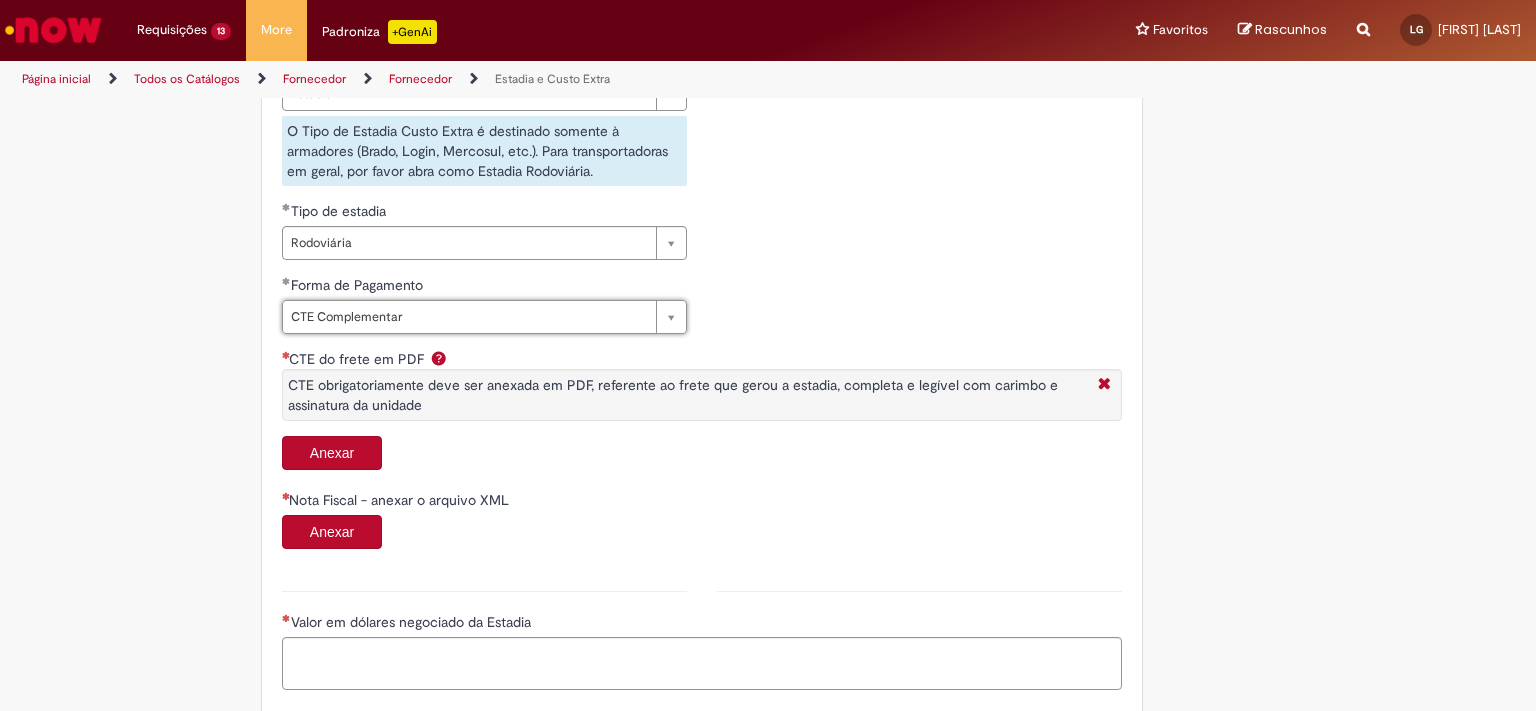 click on "Anexar" at bounding box center [332, 453] 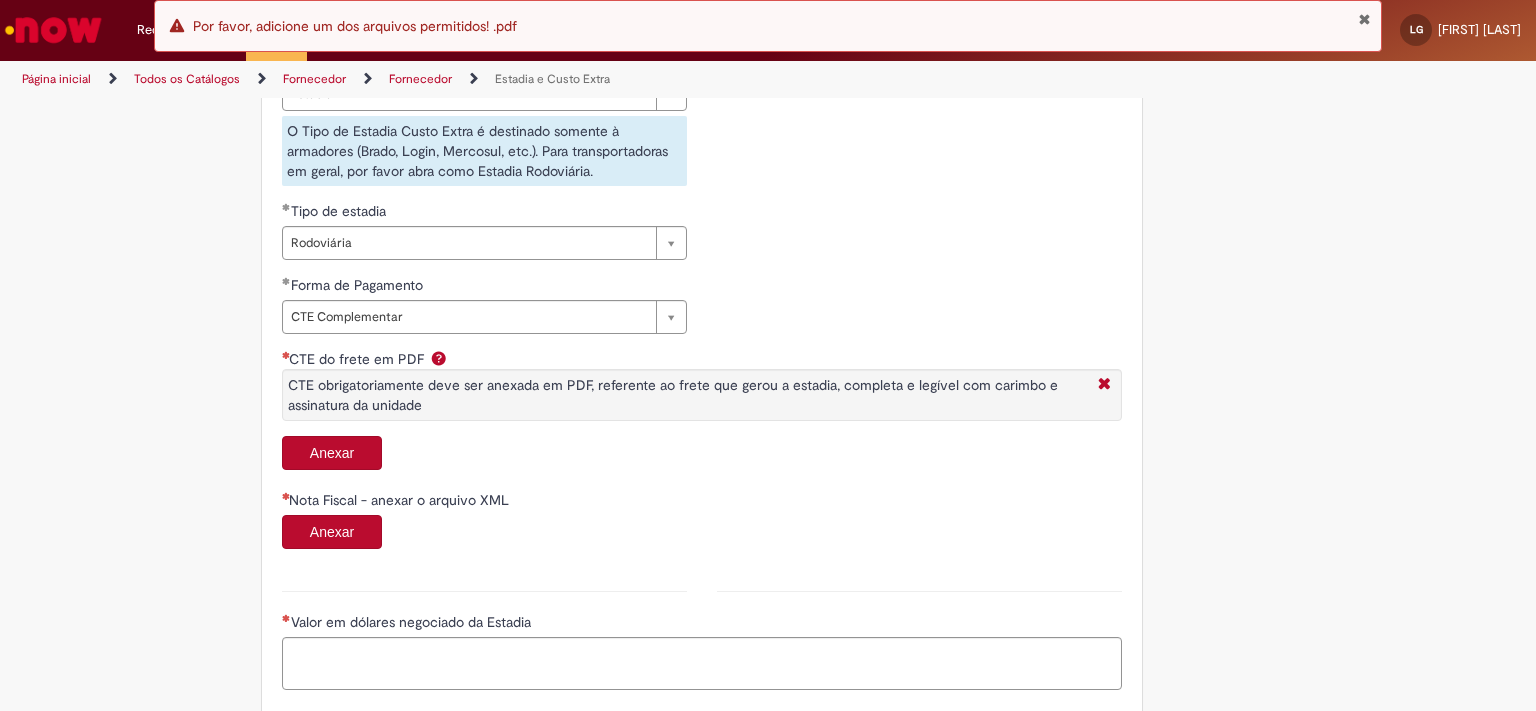 click on "Anexar" at bounding box center (332, 453) 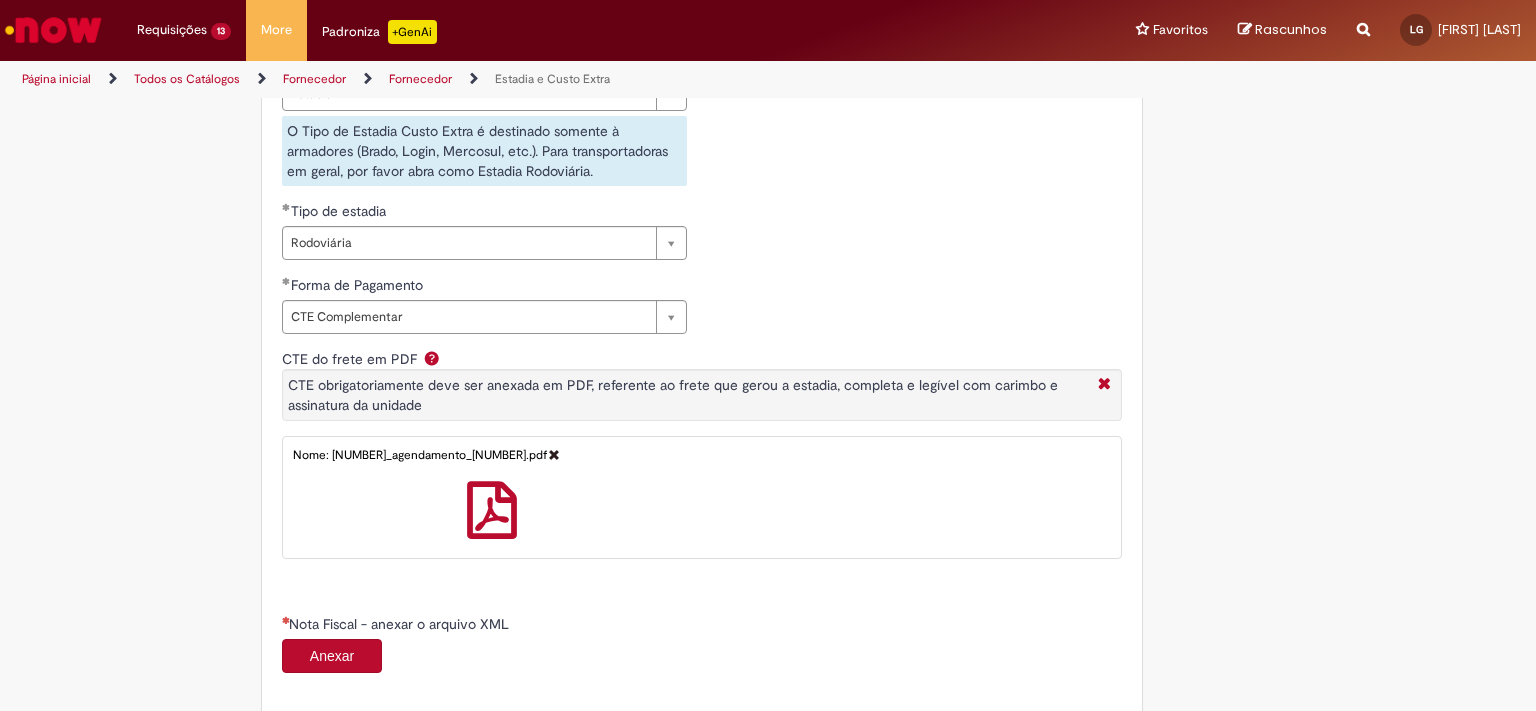 click at bounding box center [492, 509] 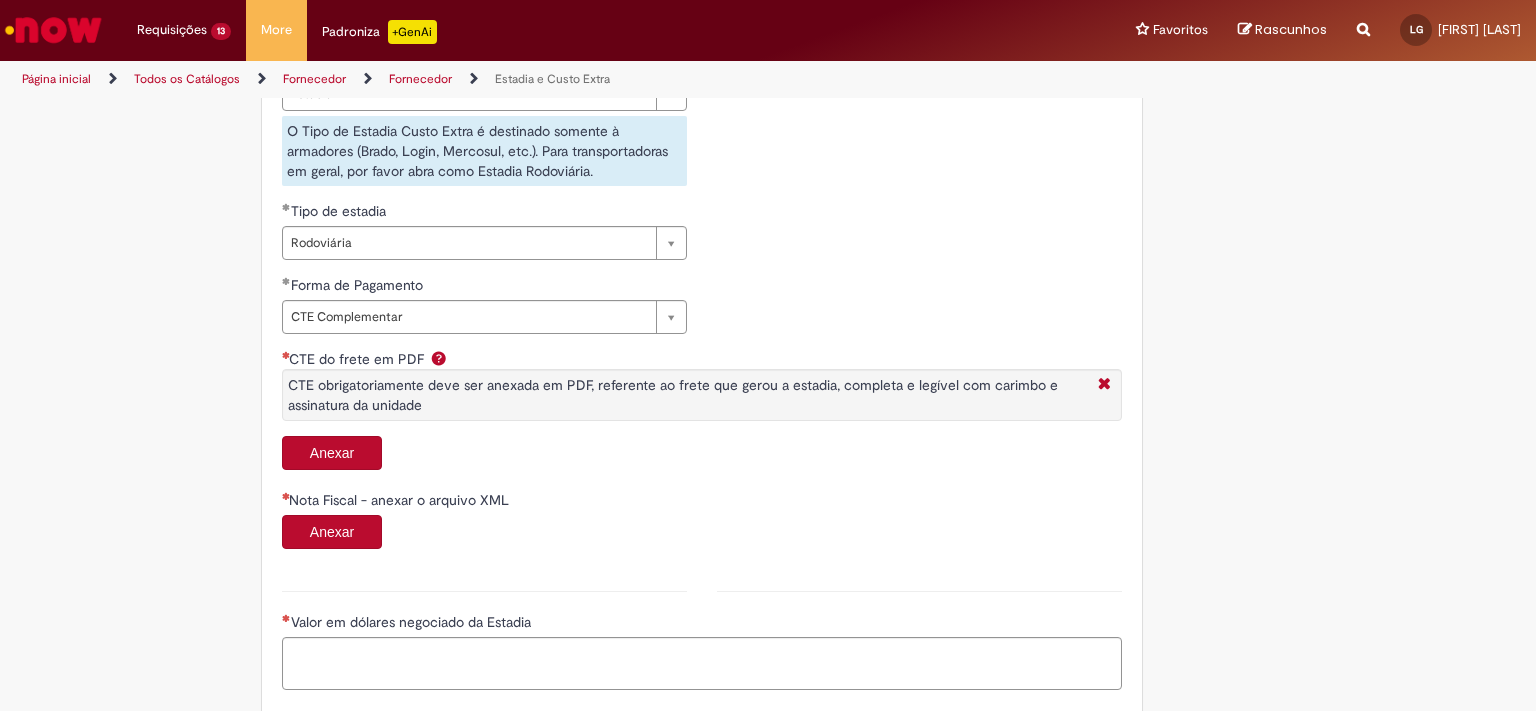 click on "Anexar" at bounding box center (332, 453) 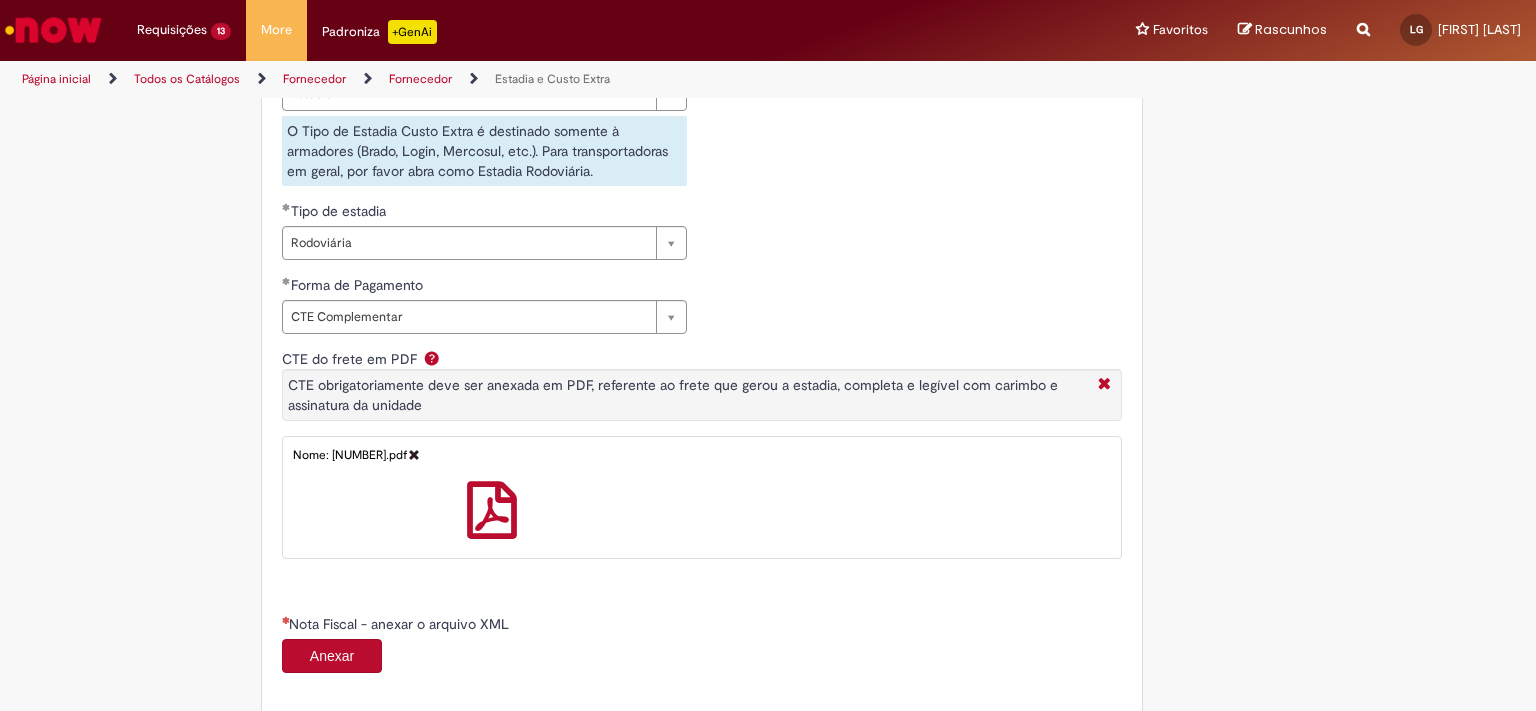 click on "Anexar" at bounding box center [332, 656] 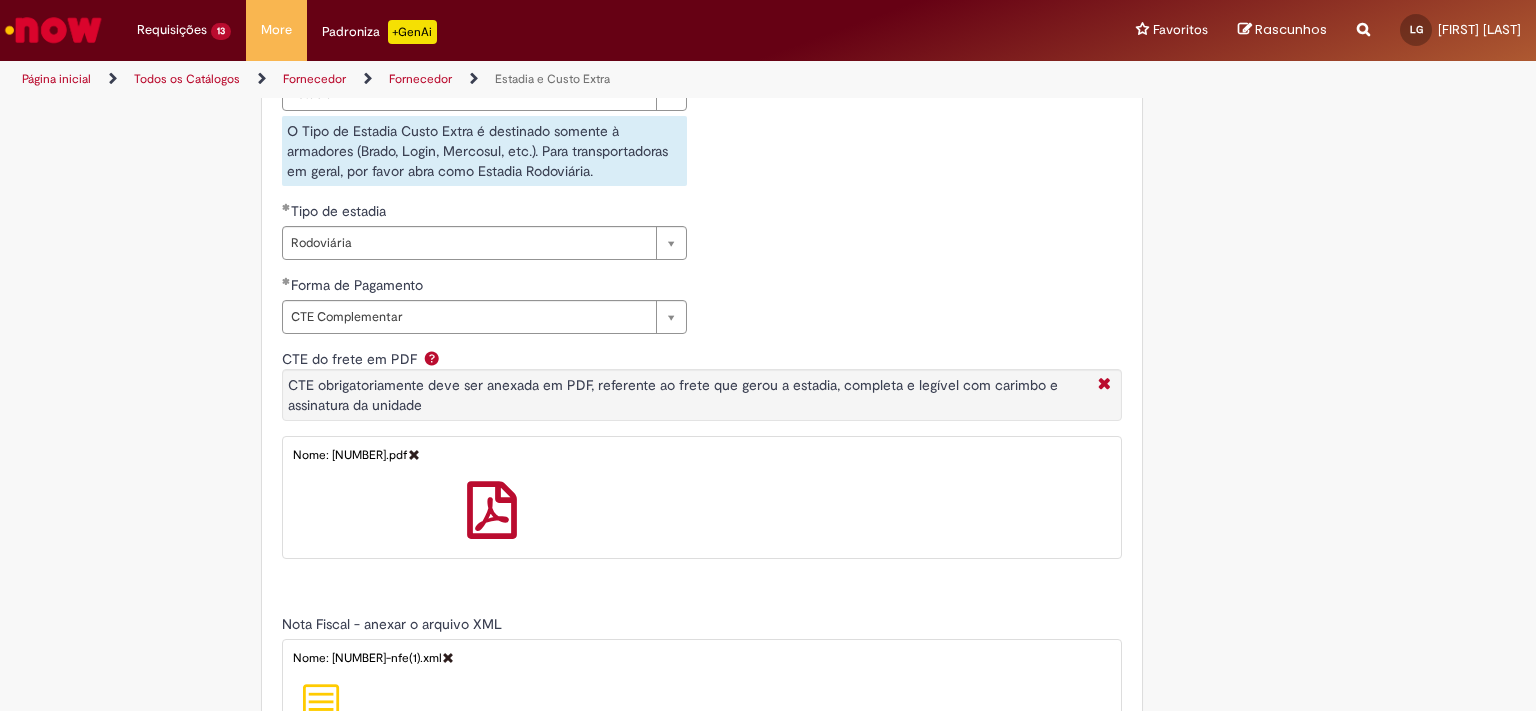 type on "*****" 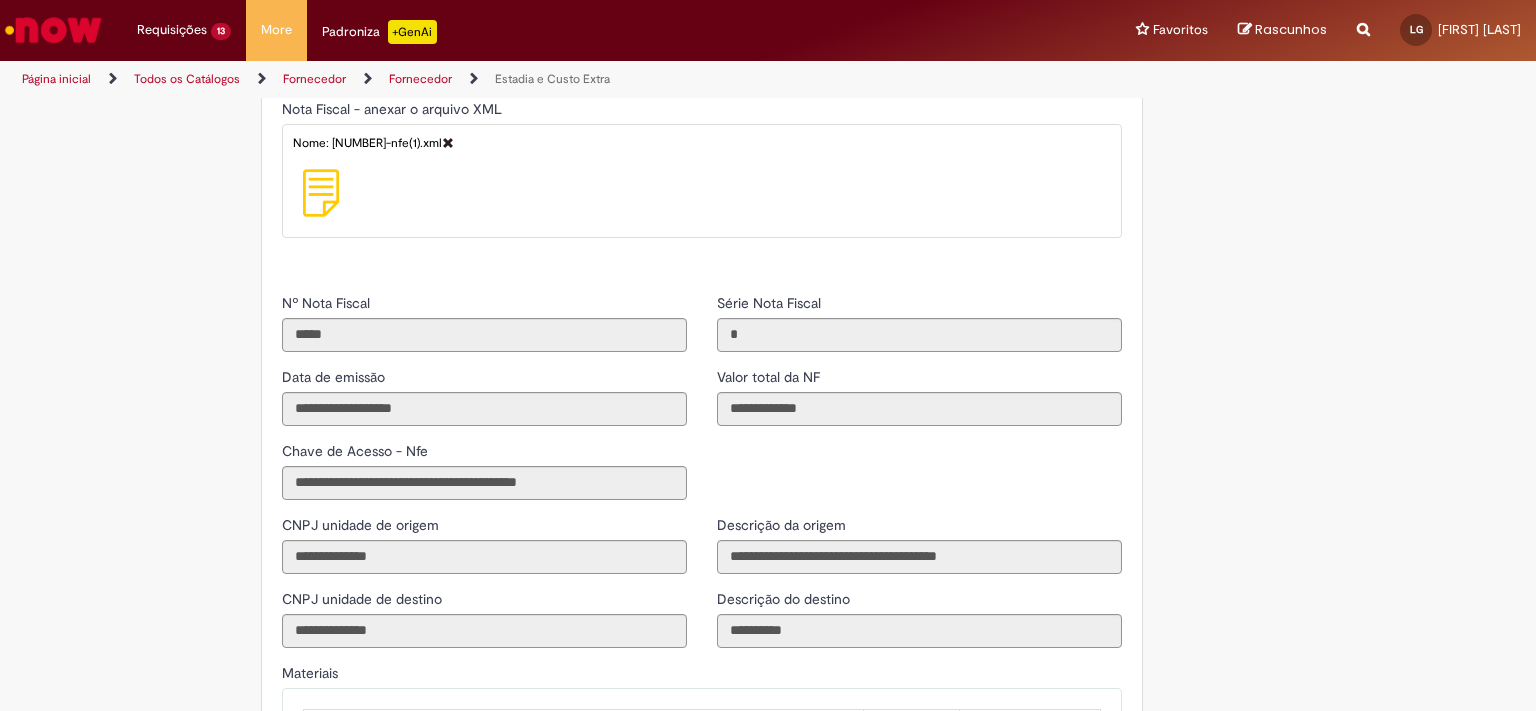 scroll, scrollTop: 1619, scrollLeft: 0, axis: vertical 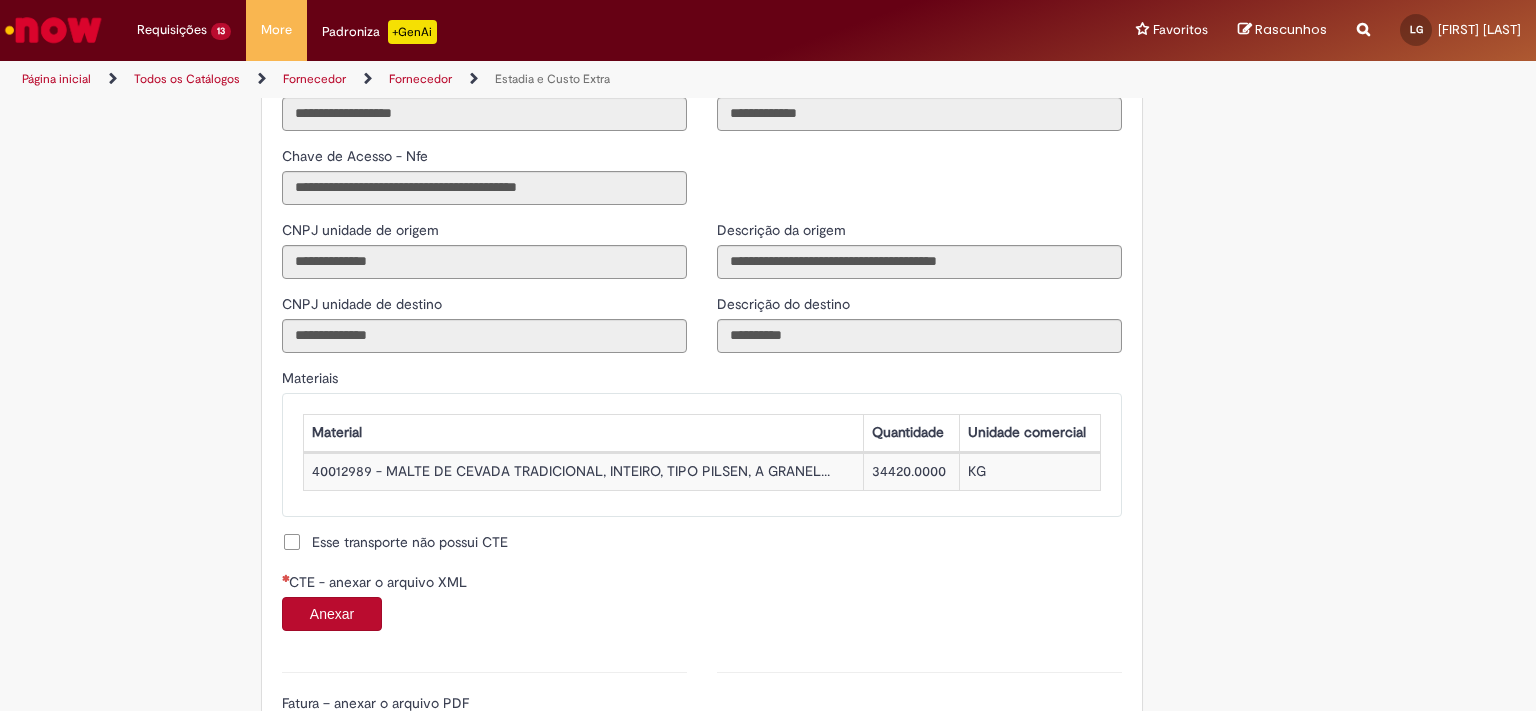 click on "Anexar" at bounding box center (332, 614) 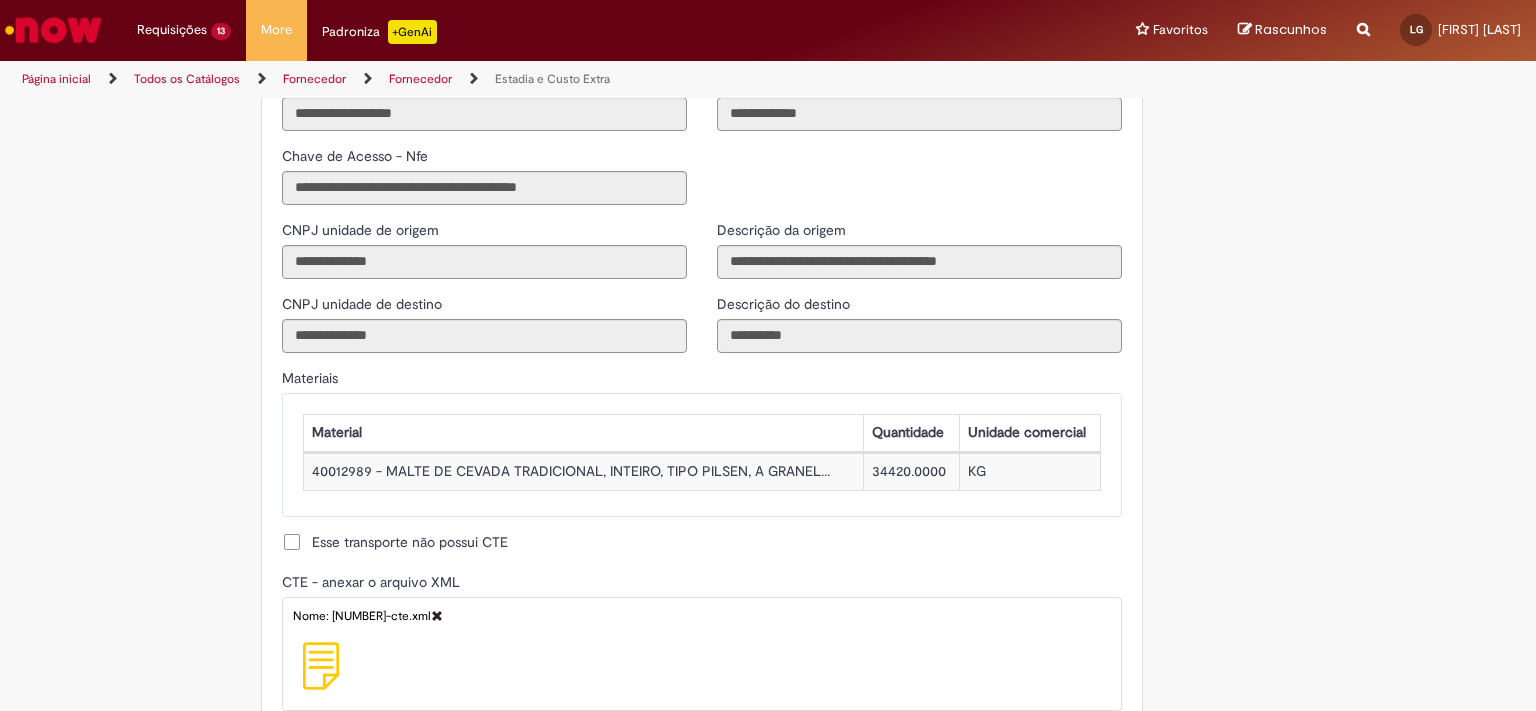 type on "**********" 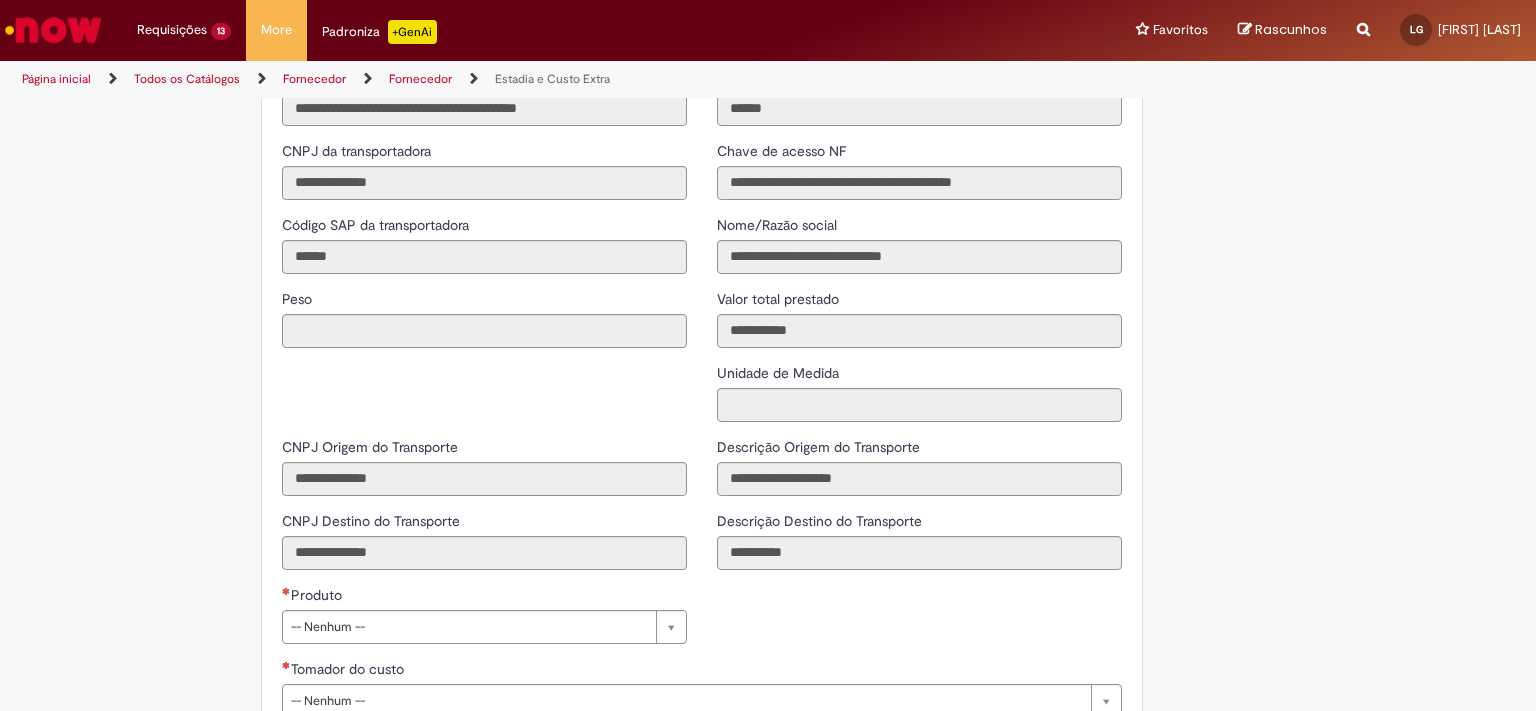 scroll, scrollTop: 2465, scrollLeft: 0, axis: vertical 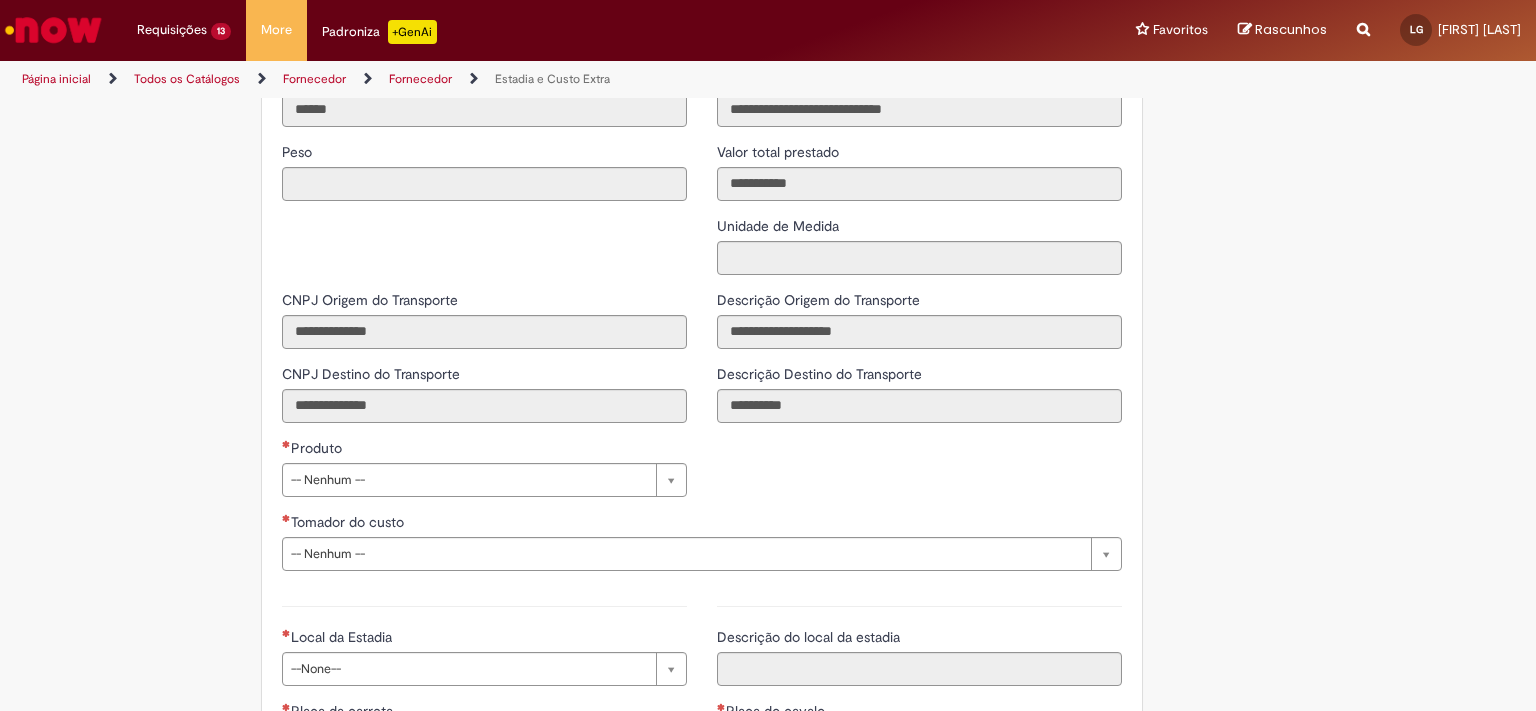click on "Pular para o conteúdo da página
Requisições   13
Exibir Todas as Solicitações
Estadia e Custo Extra
12m atrás 12 minutos atrás  R13353192
Estadia e Custo Extra
cerca de uma hora atrás cerca de uma hora atrás  R13353173
Estadia e Custo Extra
cerca de uma hora atrás cerca de uma hora atrás  R13353167
Estadia e Custo Extra
cerca de uma hora atrás cerca de uma hora atrás  R13353152
Estadia e Custo Extra
cerca de uma hora atrás cerca de uma hora atrás  R13353145
Estadia e Custo Extra
cerca de uma hora atrás cerca de uma hora atrás  R13353143
Estadia e Custo Extra
2h atrás 2 horas atrás  R13353121
Estadia e Custo Extra
2h atrás 2 horas atrás  R13353099
Estadia e Custo Extra" at bounding box center [768, 355] 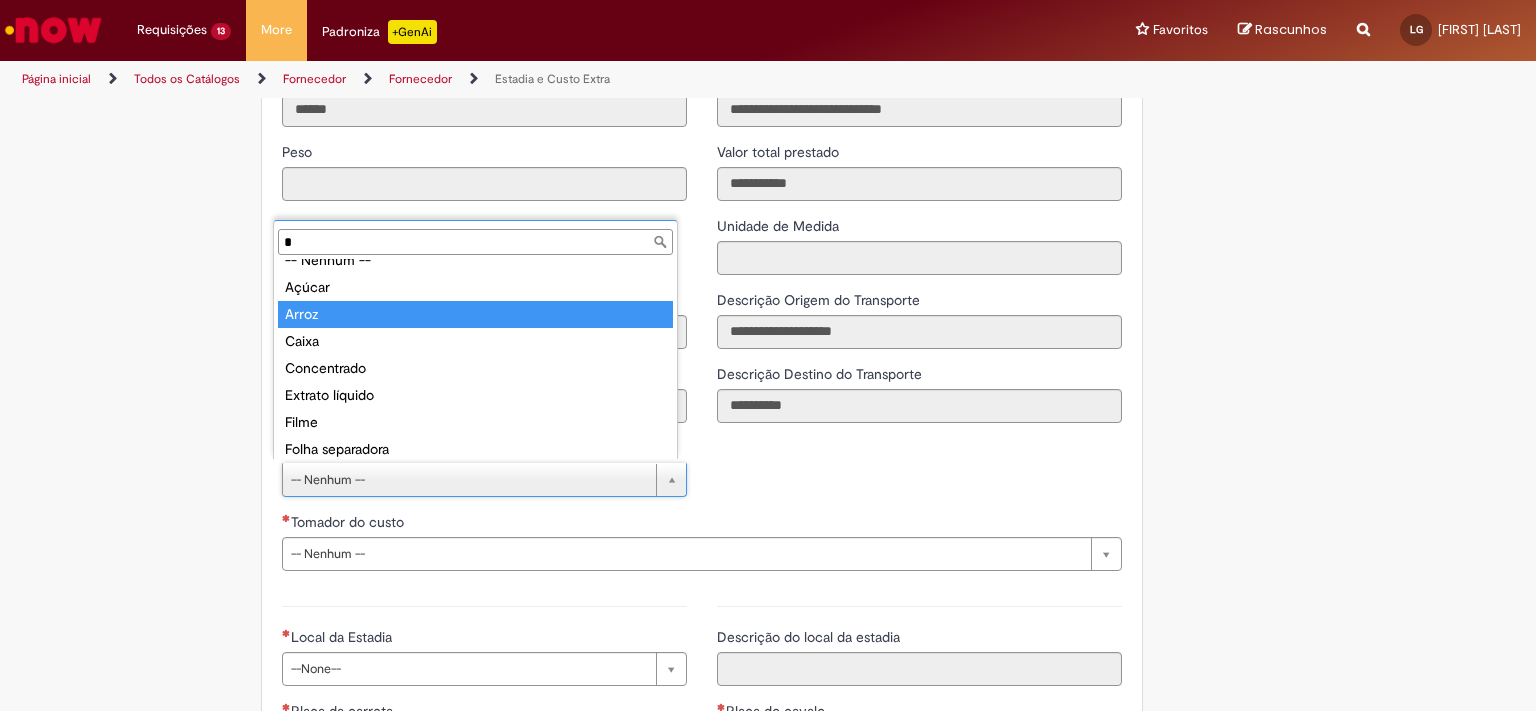 scroll, scrollTop: 0, scrollLeft: 0, axis: both 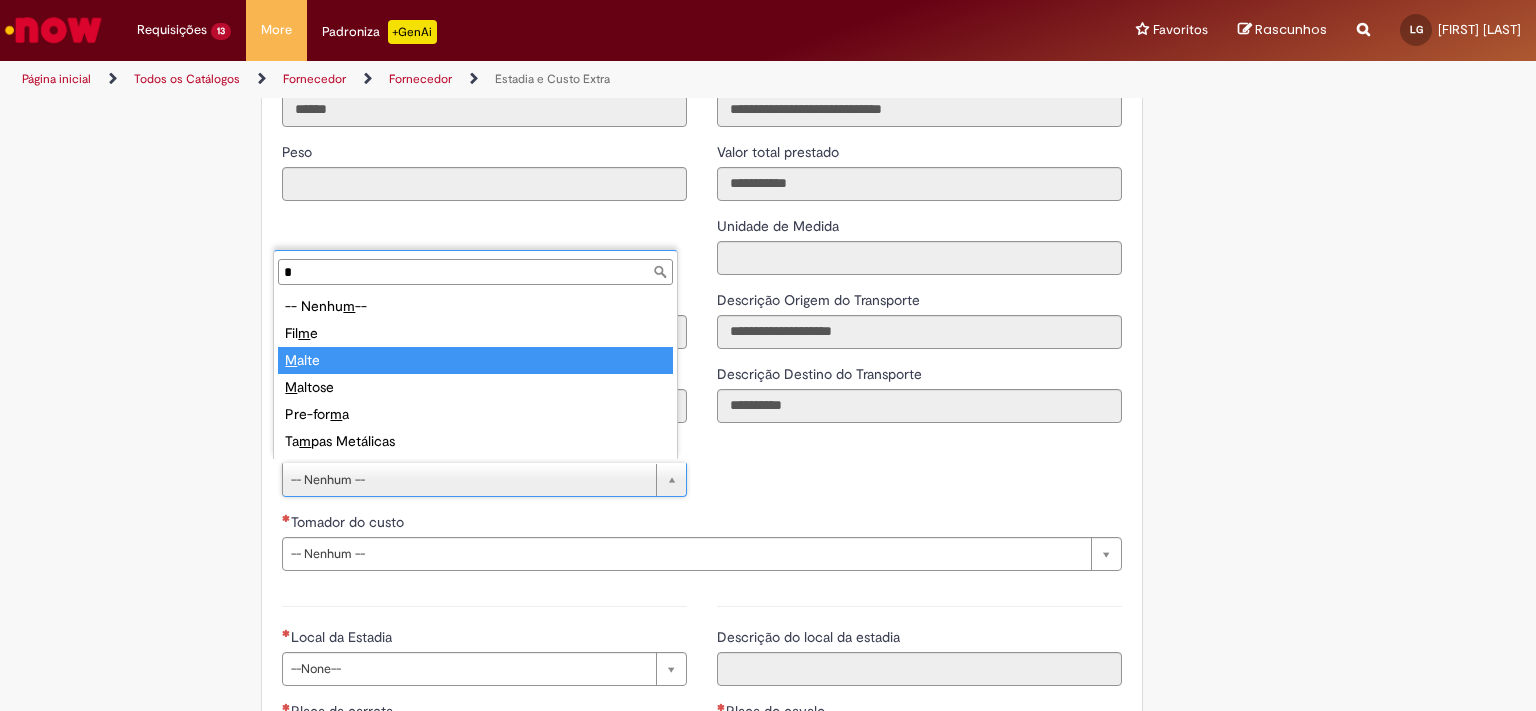 type on "*" 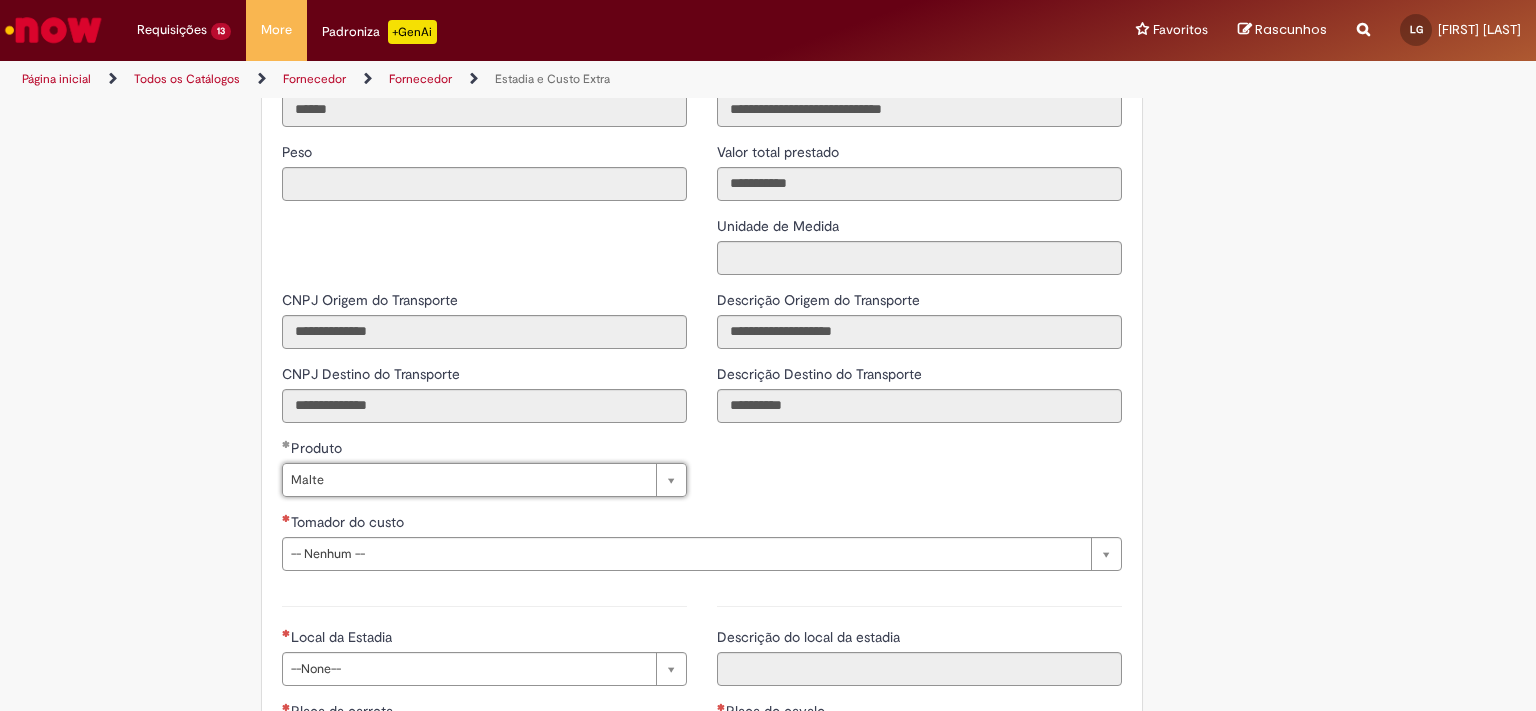 scroll, scrollTop: 0, scrollLeft: 33, axis: horizontal 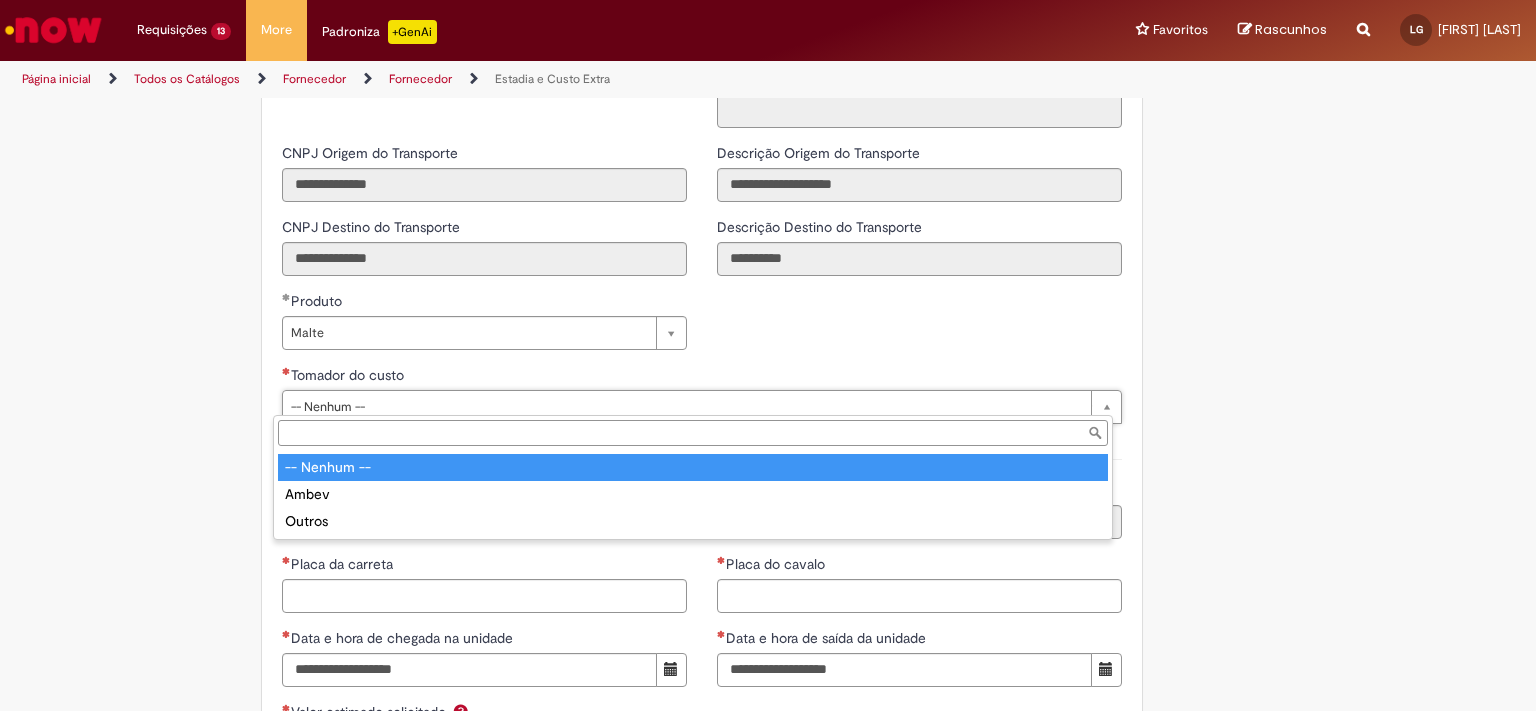 click on "Pular para o conteúdo da página
Requisições   13
Exibir Todas as Solicitações
Estadia e Custo Extra
12m atrás 12 minutos atrás  R13353192
Estadia e Custo Extra
cerca de uma hora atrás cerca de uma hora atrás  R13353173
Estadia e Custo Extra
cerca de uma hora atrás cerca de uma hora atrás  R13353167
Estadia e Custo Extra
cerca de uma hora atrás cerca de uma hora atrás  R13353152
Estadia e Custo Extra
cerca de uma hora atrás cerca de uma hora atrás  R13353145
Estadia e Custo Extra
cerca de uma hora atrás cerca de uma hora atrás  R13353143
Estadia e Custo Extra
2h atrás 2 horas atrás  R13353121
Estadia e Custo Extra
2h atrás 2 horas atrás  R13353099
Estadia e Custo Extra" at bounding box center (768, 355) 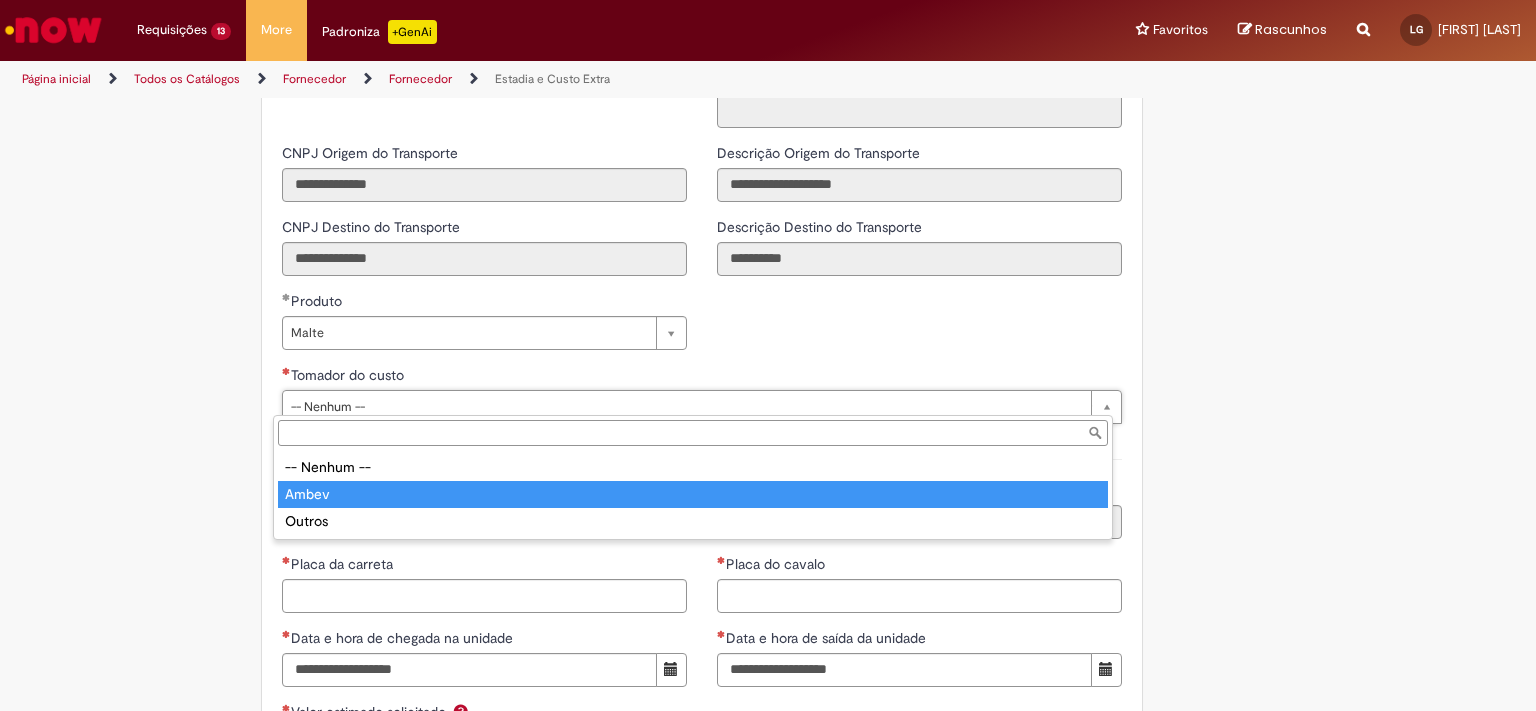 type on "*****" 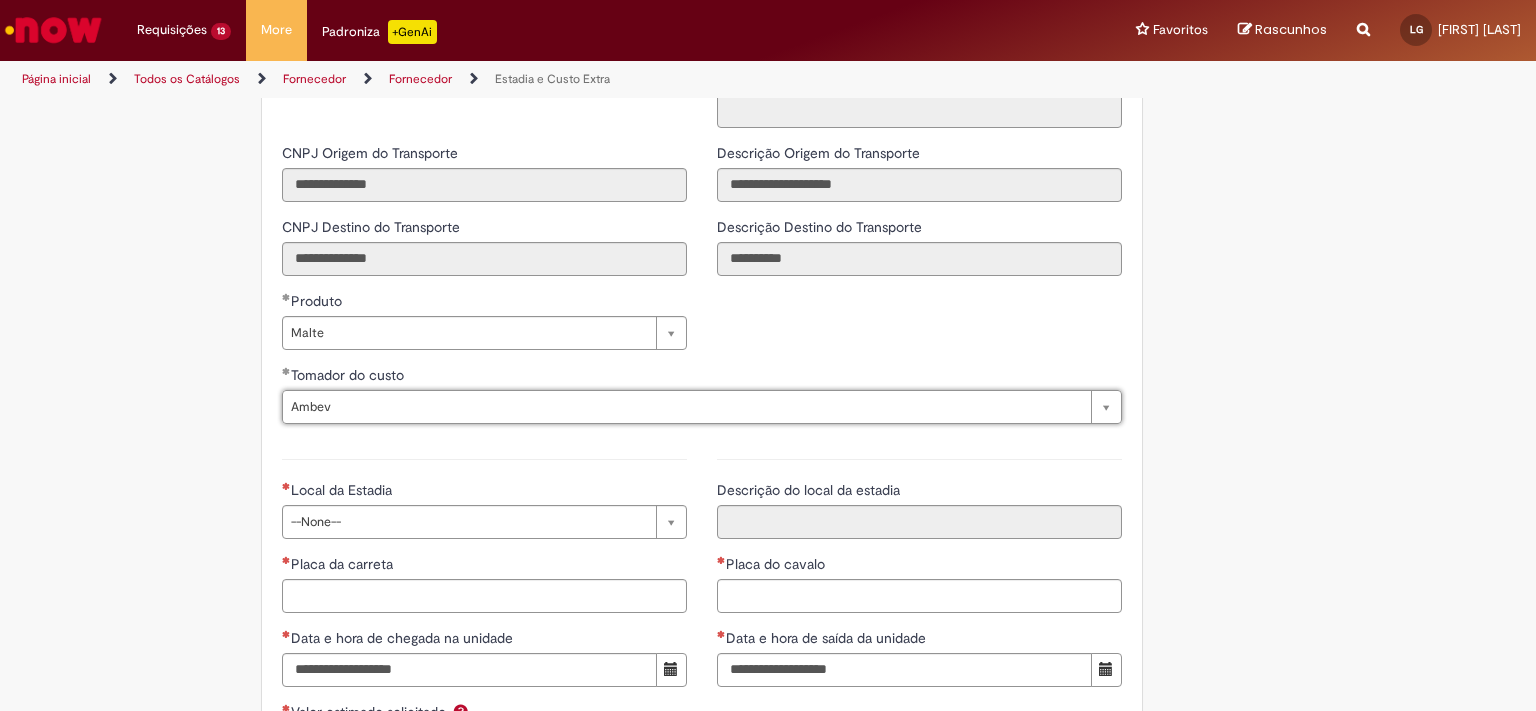 scroll, scrollTop: 0, scrollLeft: 43, axis: horizontal 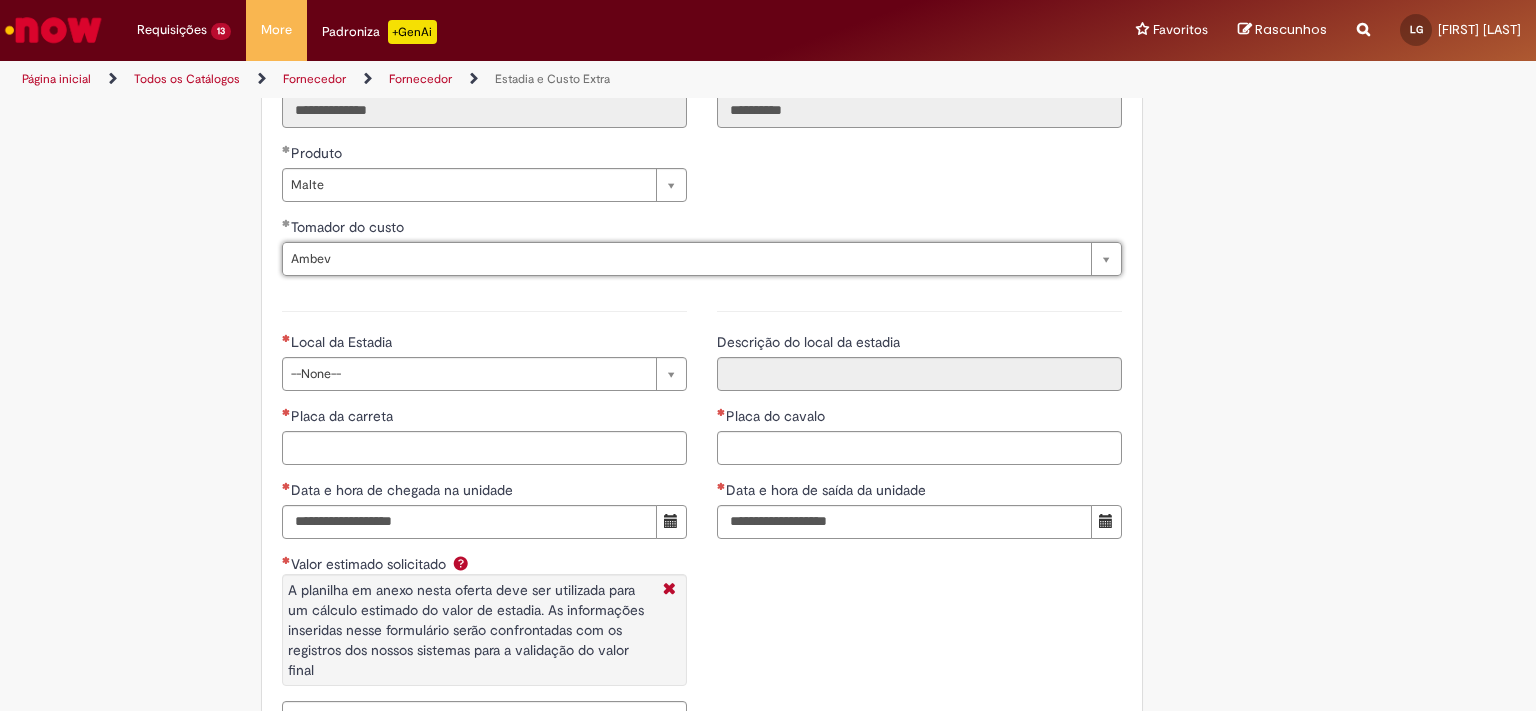 click on "Pular para o conteúdo da página
Requisições   13
Exibir Todas as Solicitações
Estadia e Custo Extra
12m atrás 12 minutos atrás  R13353192
Estadia e Custo Extra
cerca de uma hora atrás cerca de uma hora atrás  R13353173
Estadia e Custo Extra
cerca de uma hora atrás cerca de uma hora atrás  R13353167
Estadia e Custo Extra
cerca de uma hora atrás cerca de uma hora atrás  R13353152
Estadia e Custo Extra
cerca de uma hora atrás cerca de uma hora atrás  R13353145
Estadia e Custo Extra
cerca de uma hora atrás cerca de uma hora atrás  R13353143
Estadia e Custo Extra
2h atrás 2 horas atrás  R13353121
Estadia e Custo Extra
2h atrás 2 horas atrás  R13353099
Estadia e Custo Extra" at bounding box center (768, 355) 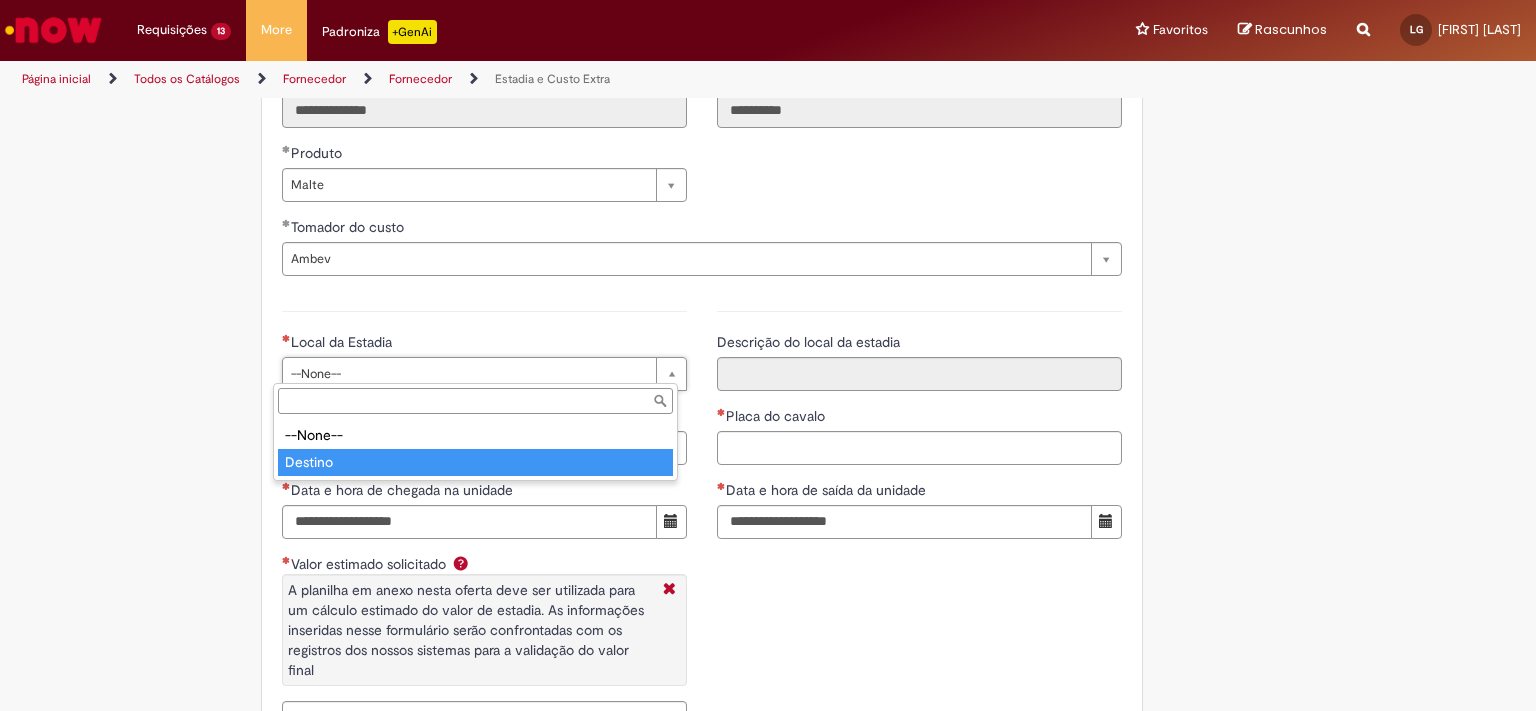 type on "*******" 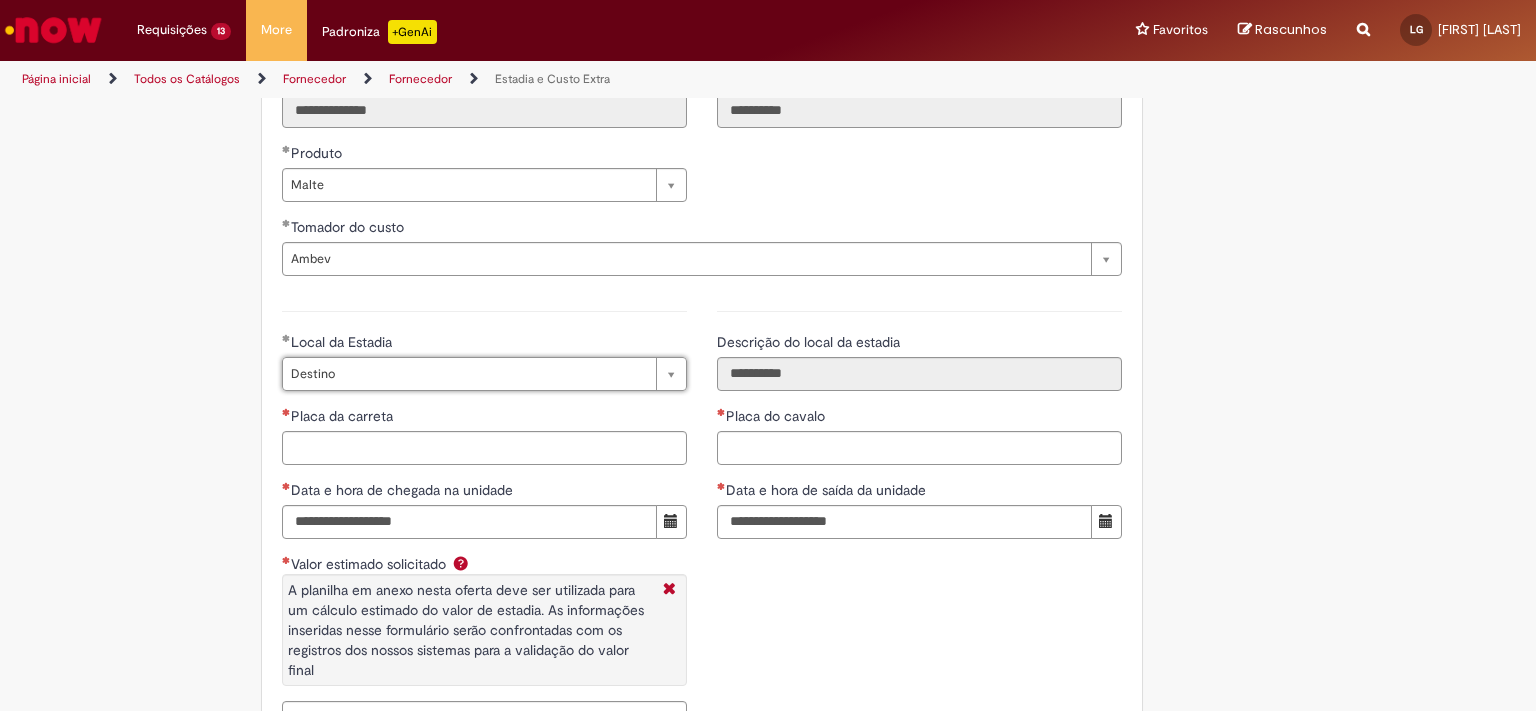 scroll, scrollTop: 0, scrollLeft: 46, axis: horizontal 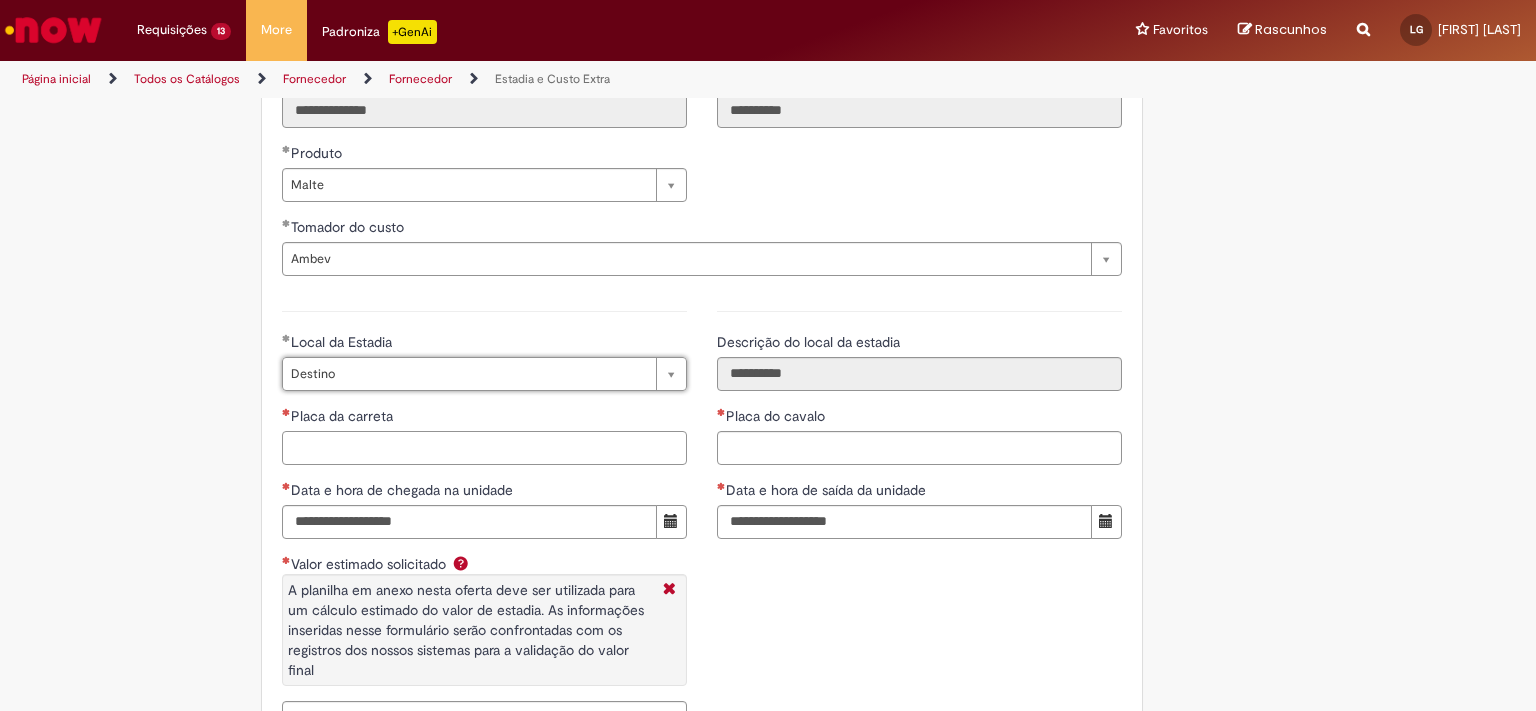 click on "Placa da carreta" at bounding box center (484, 448) 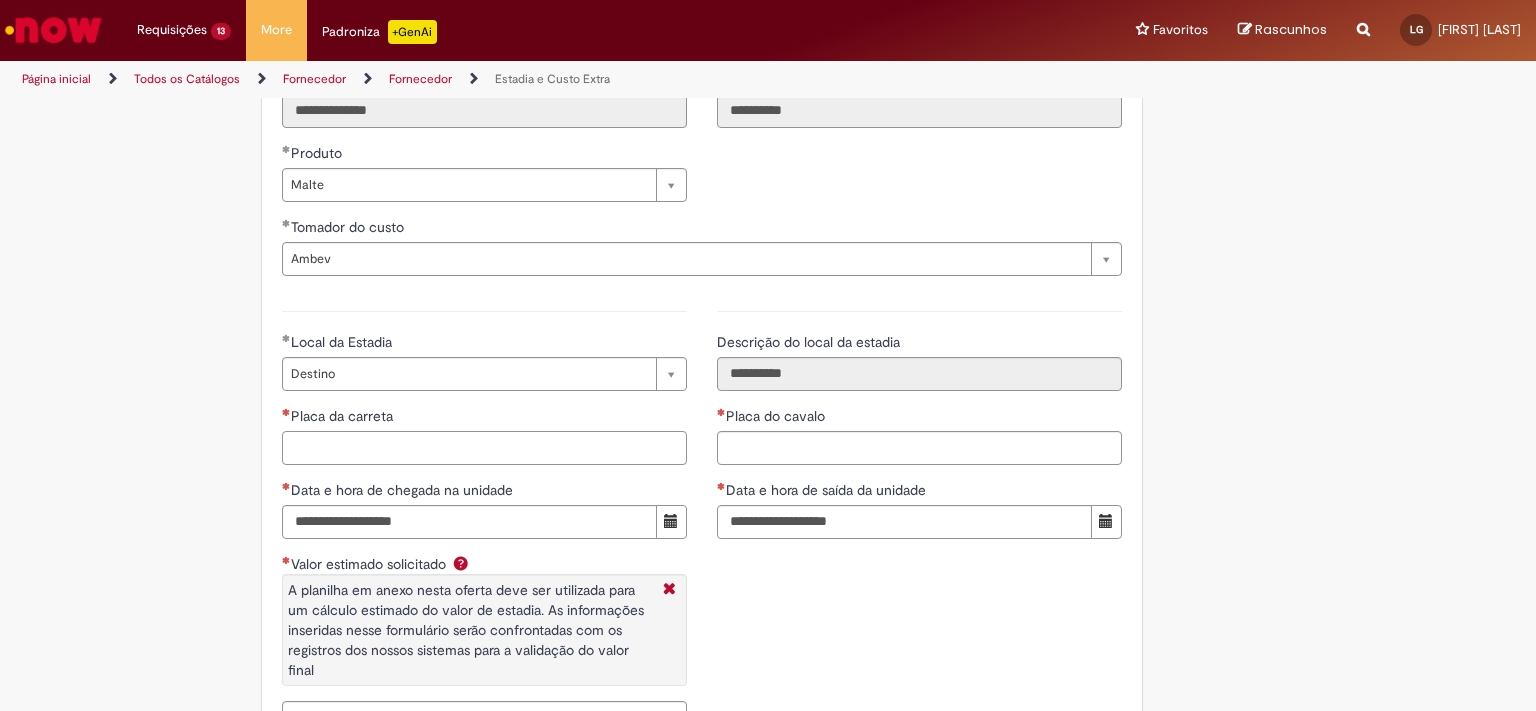 paste on "*******" 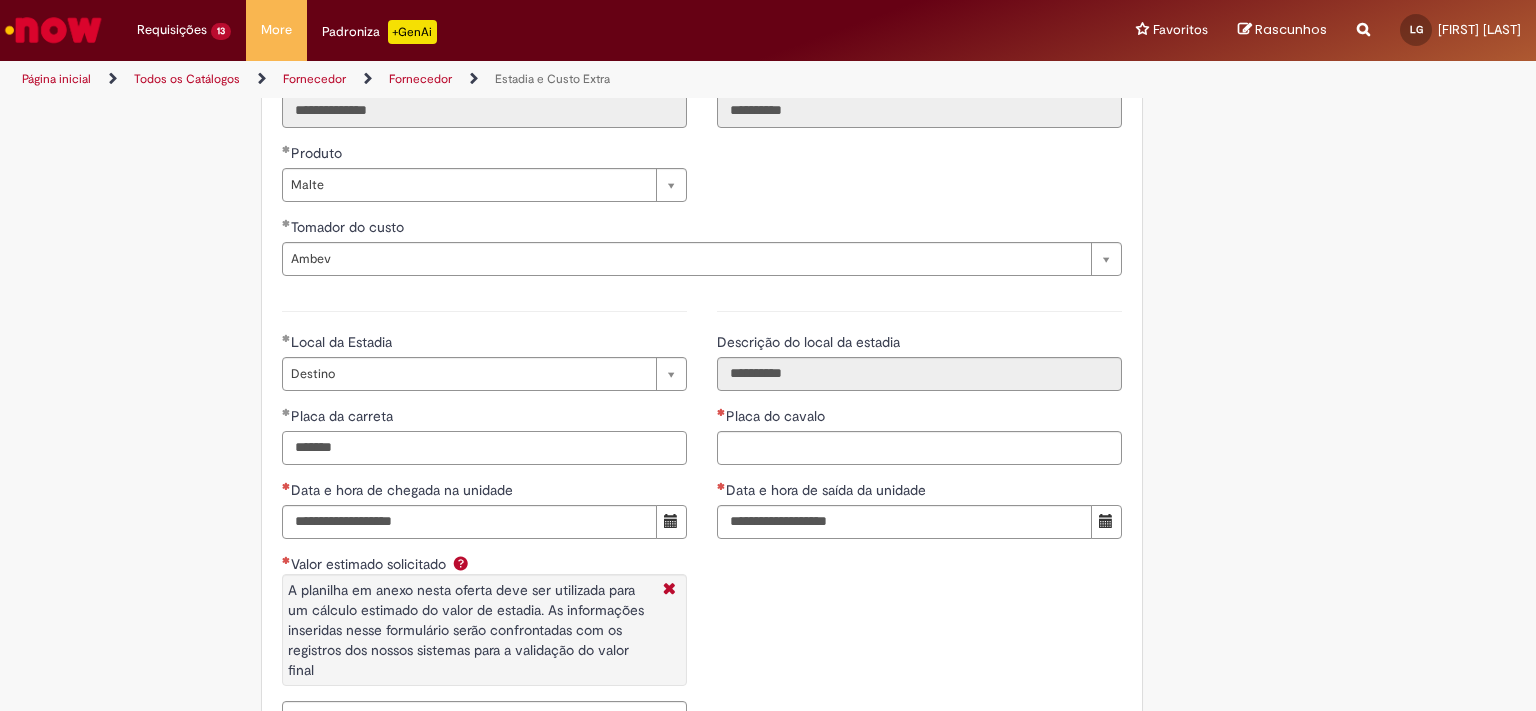 type on "*******" 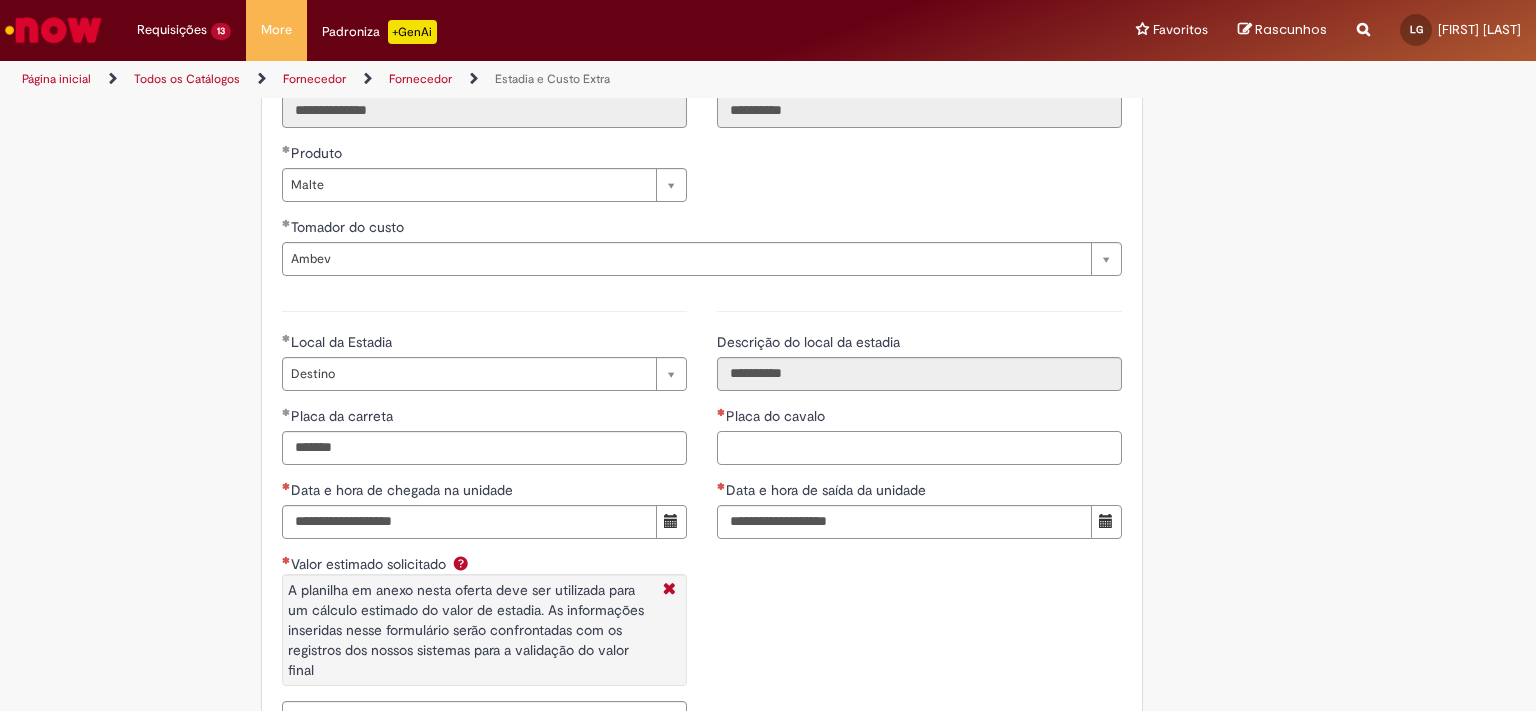 click on "Placa do cavalo" at bounding box center [919, 448] 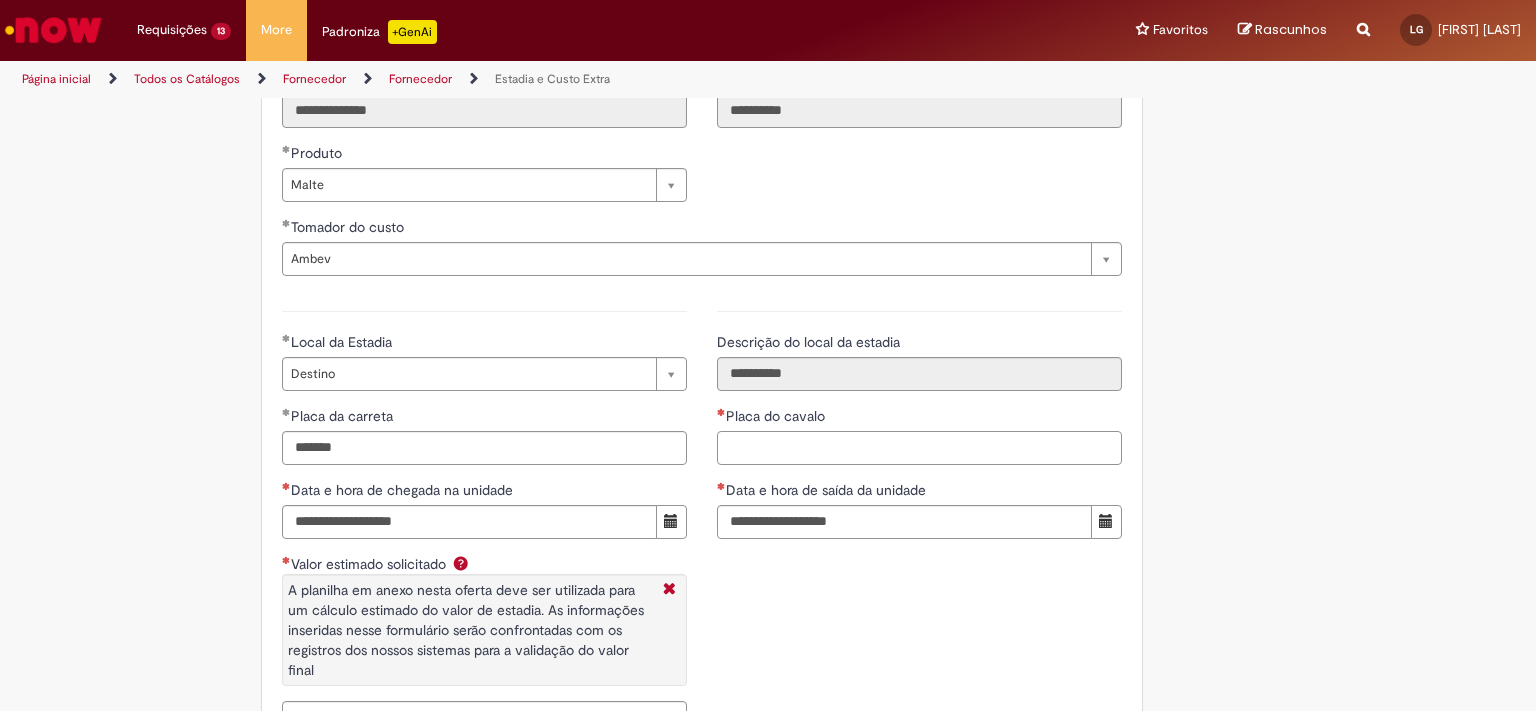 paste on "*******" 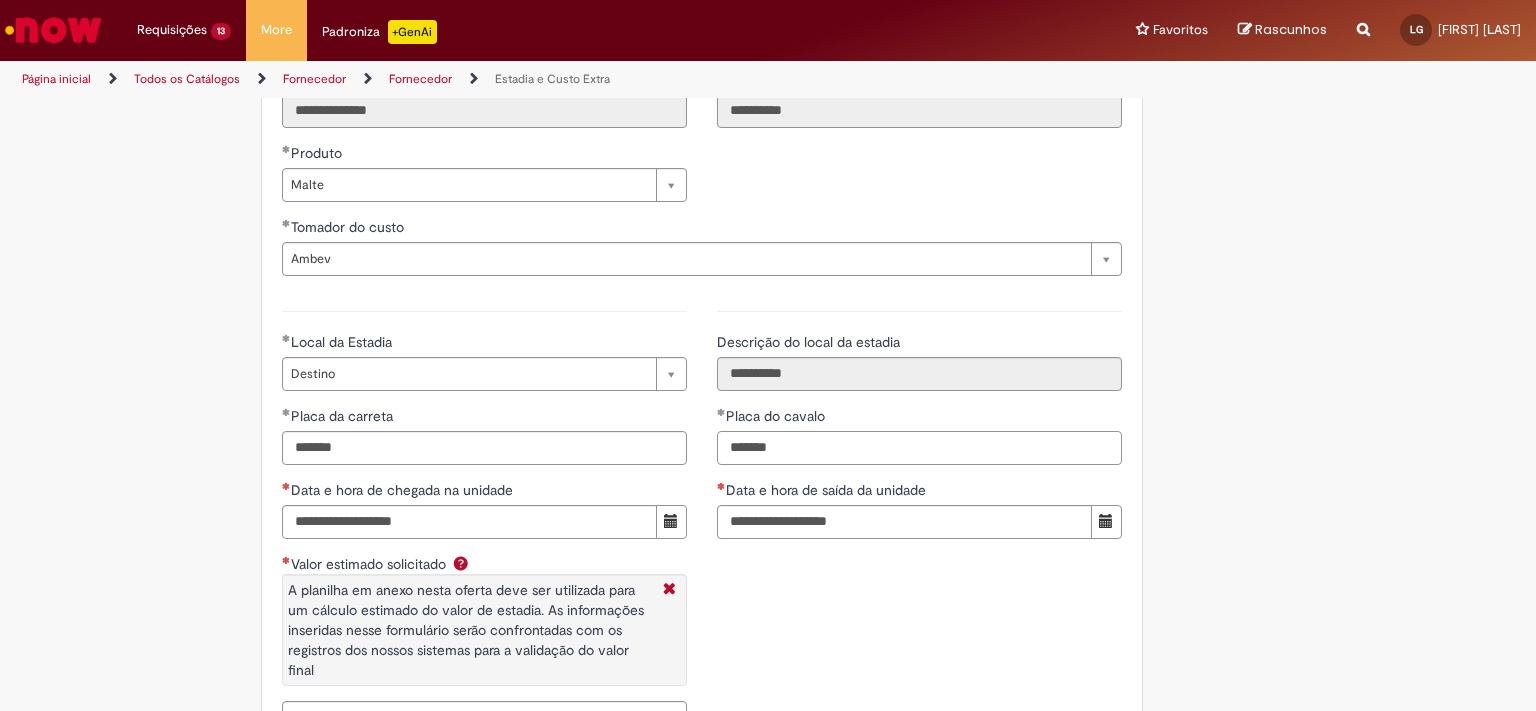 click on "*******" at bounding box center [919, 448] 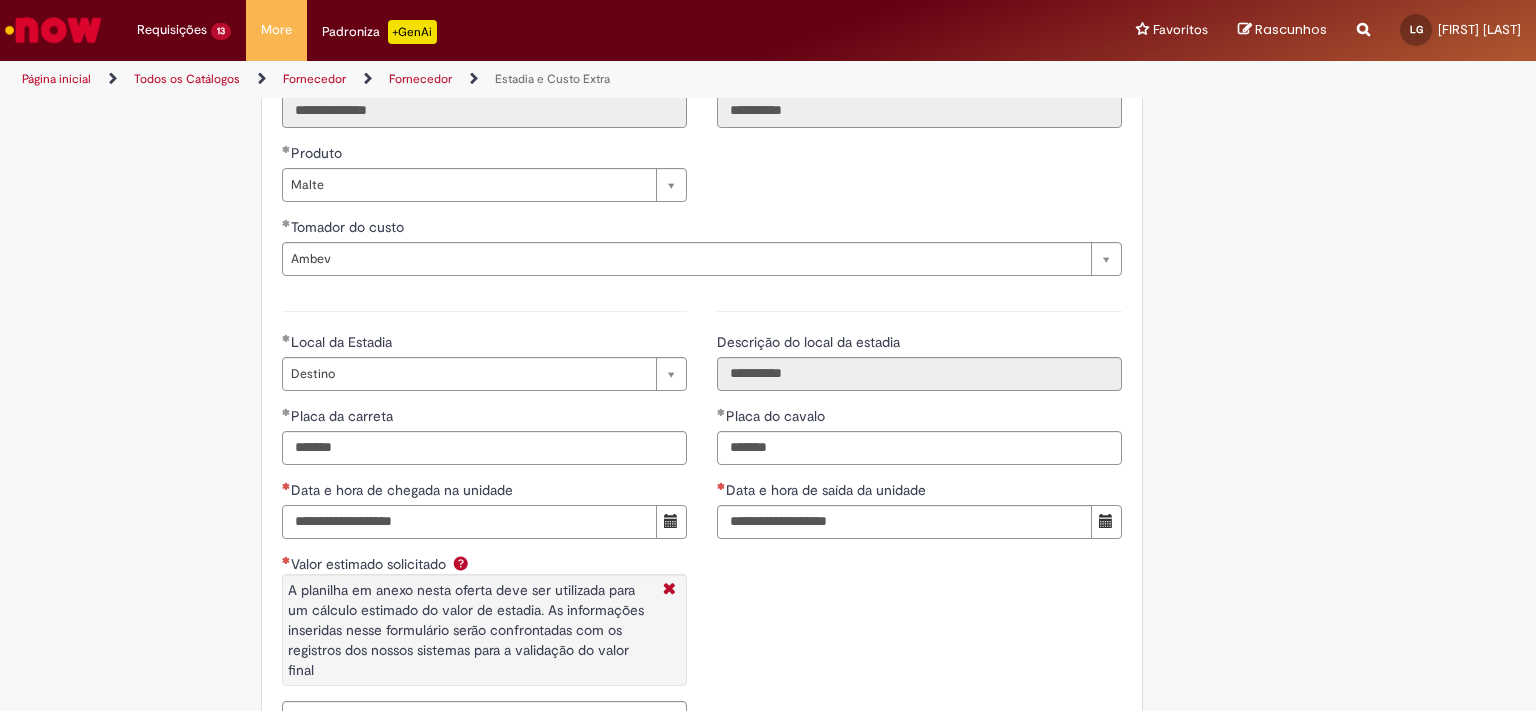 drag, startPoint x: 527, startPoint y: 506, endPoint x: 530, endPoint y: 516, distance: 10.440307 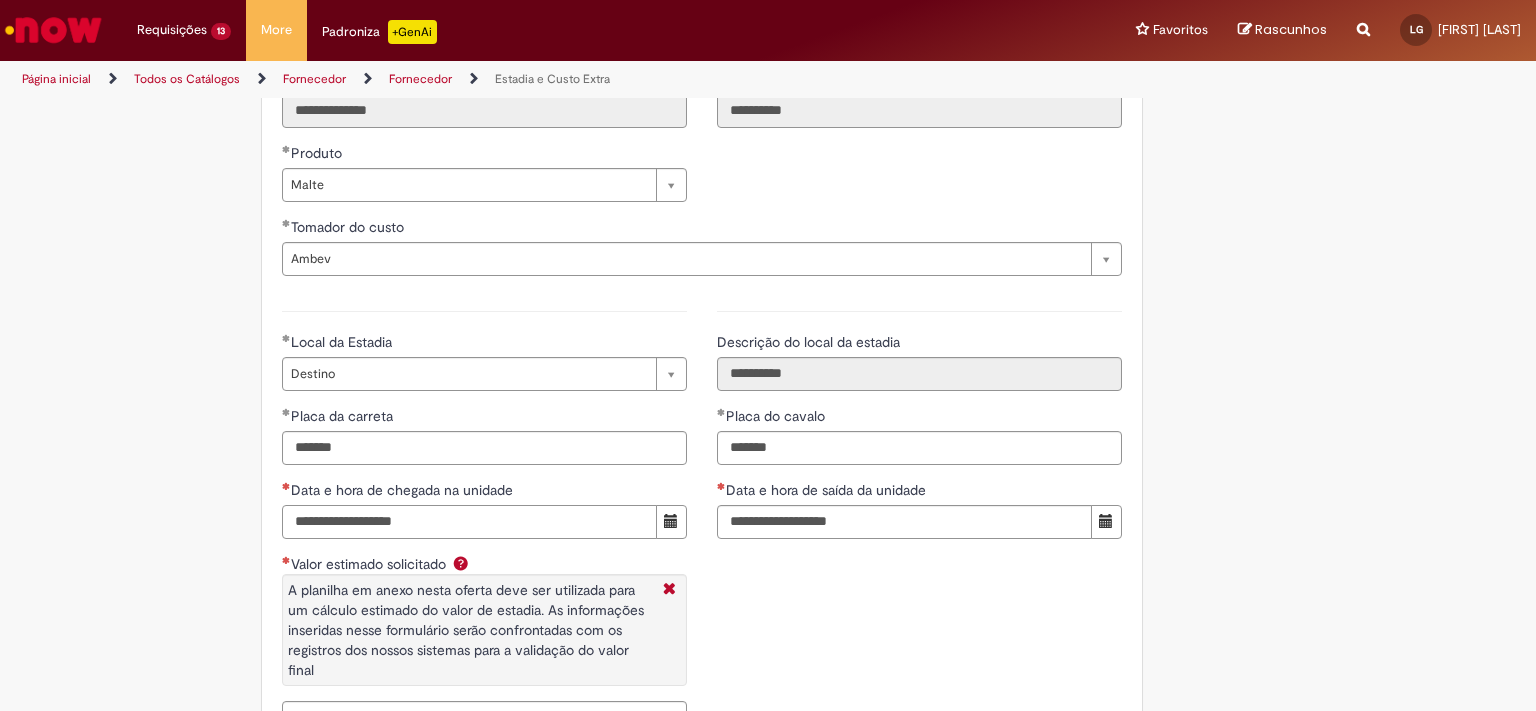 paste on "**********" 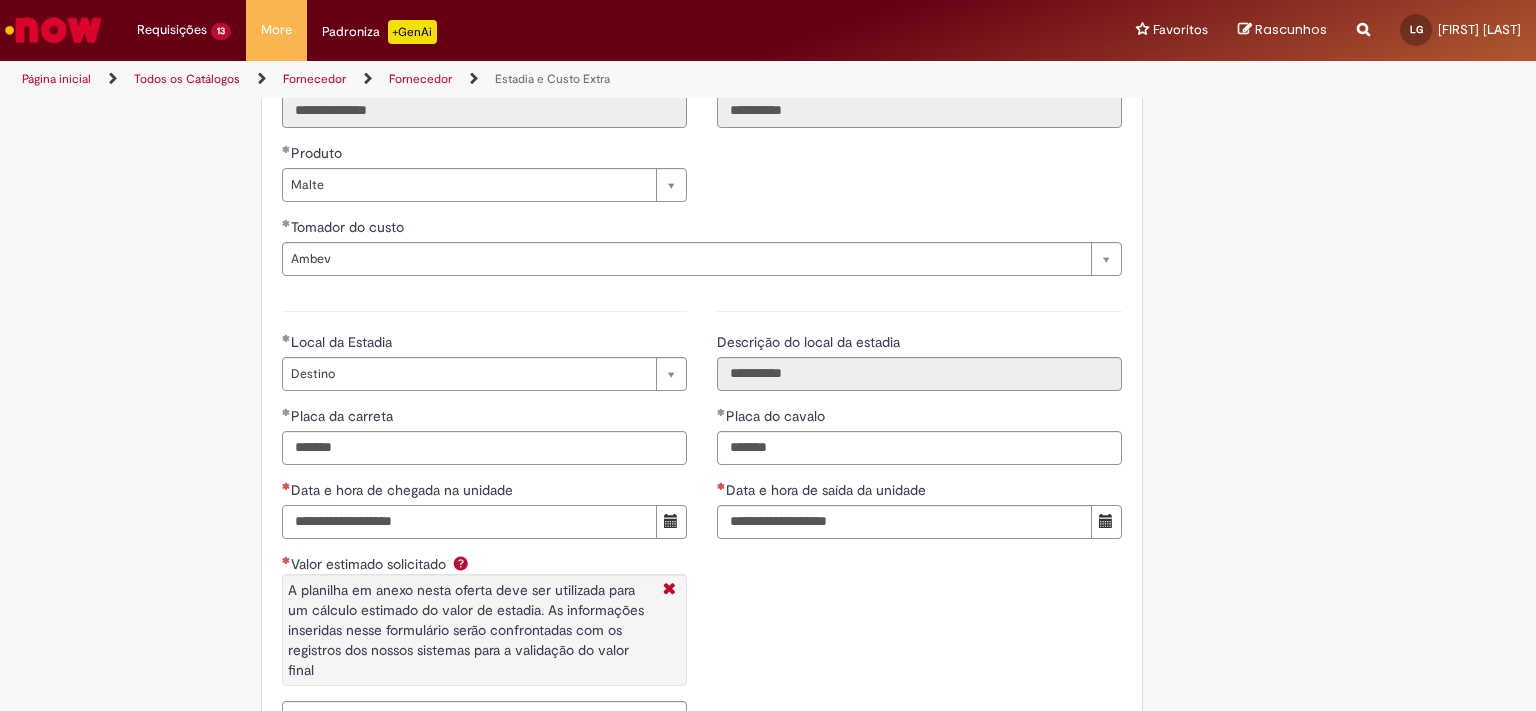 type on "**********" 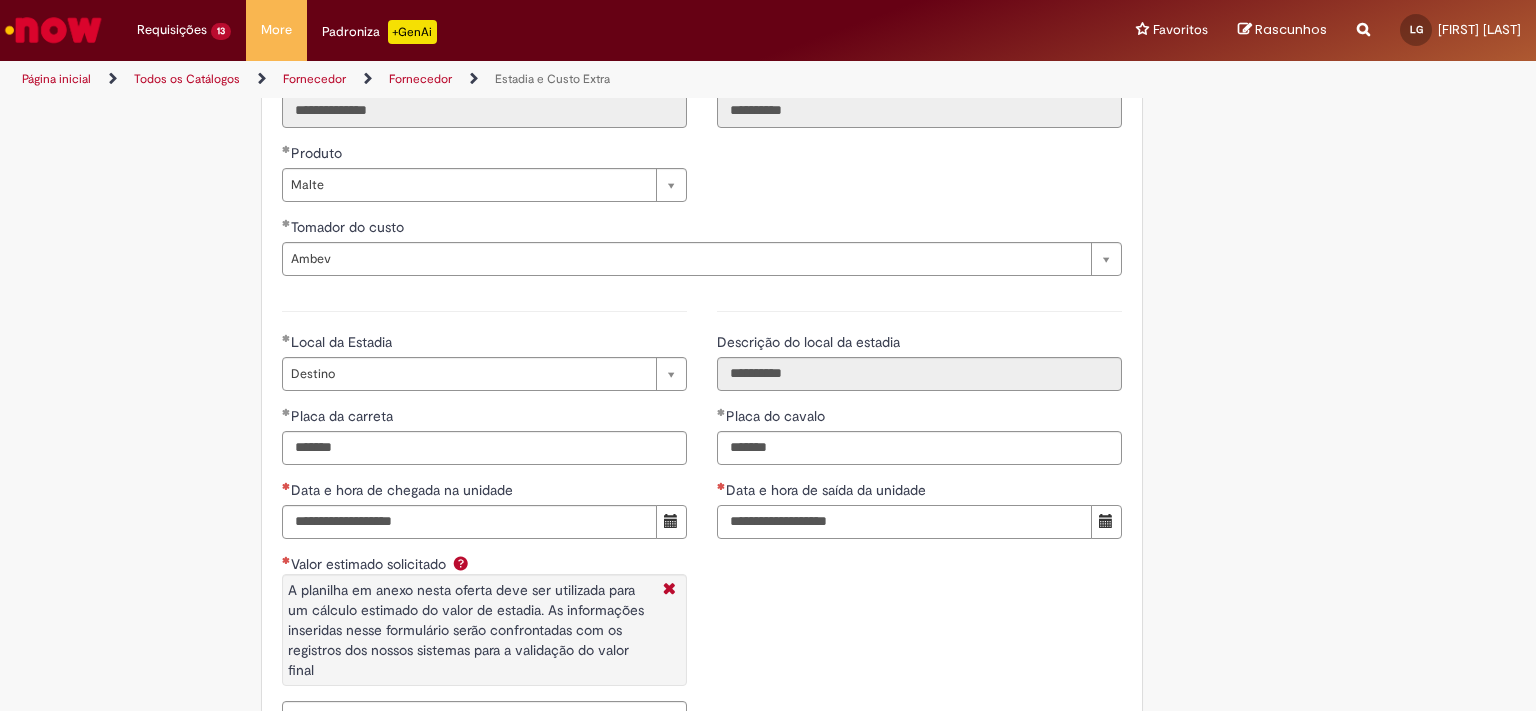 click on "Data e hora de saída da unidade" at bounding box center (904, 522) 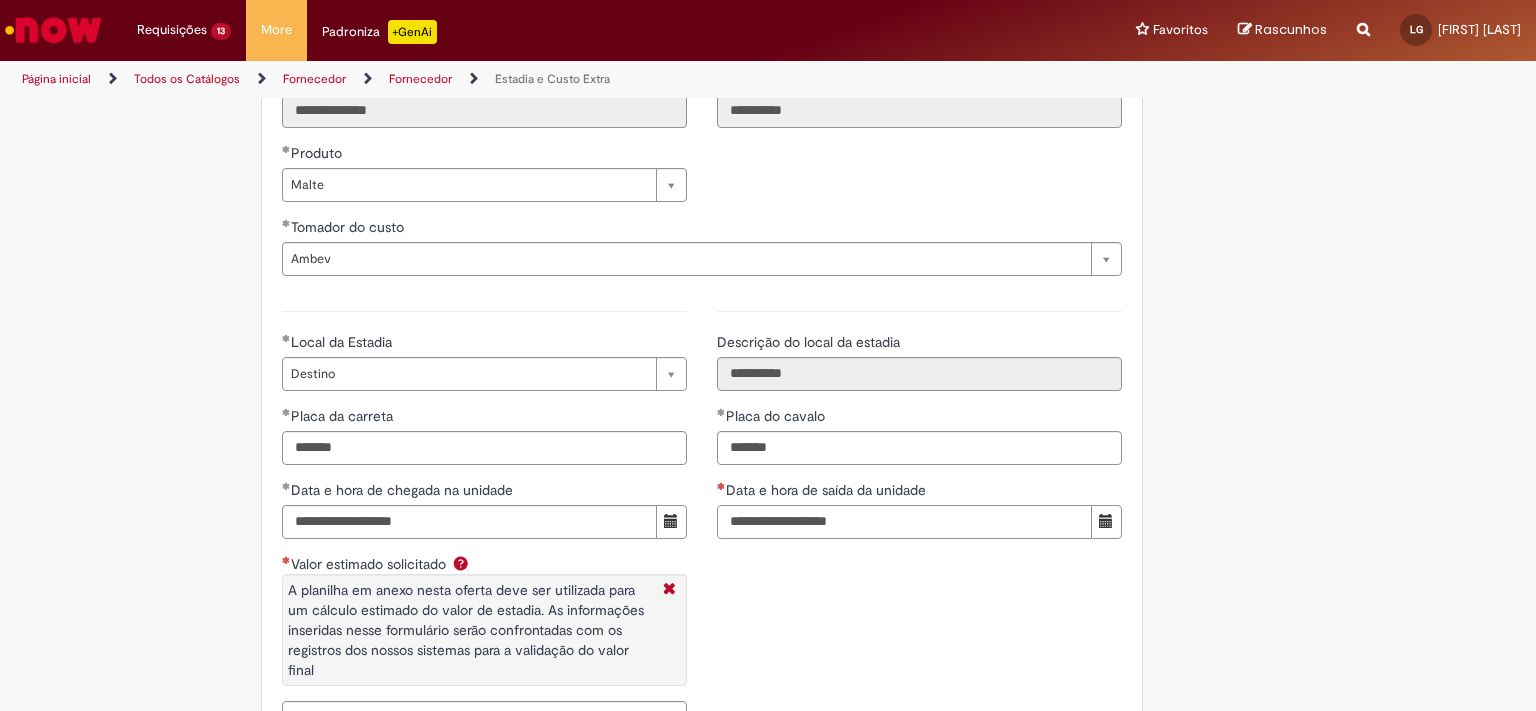 paste on "**********" 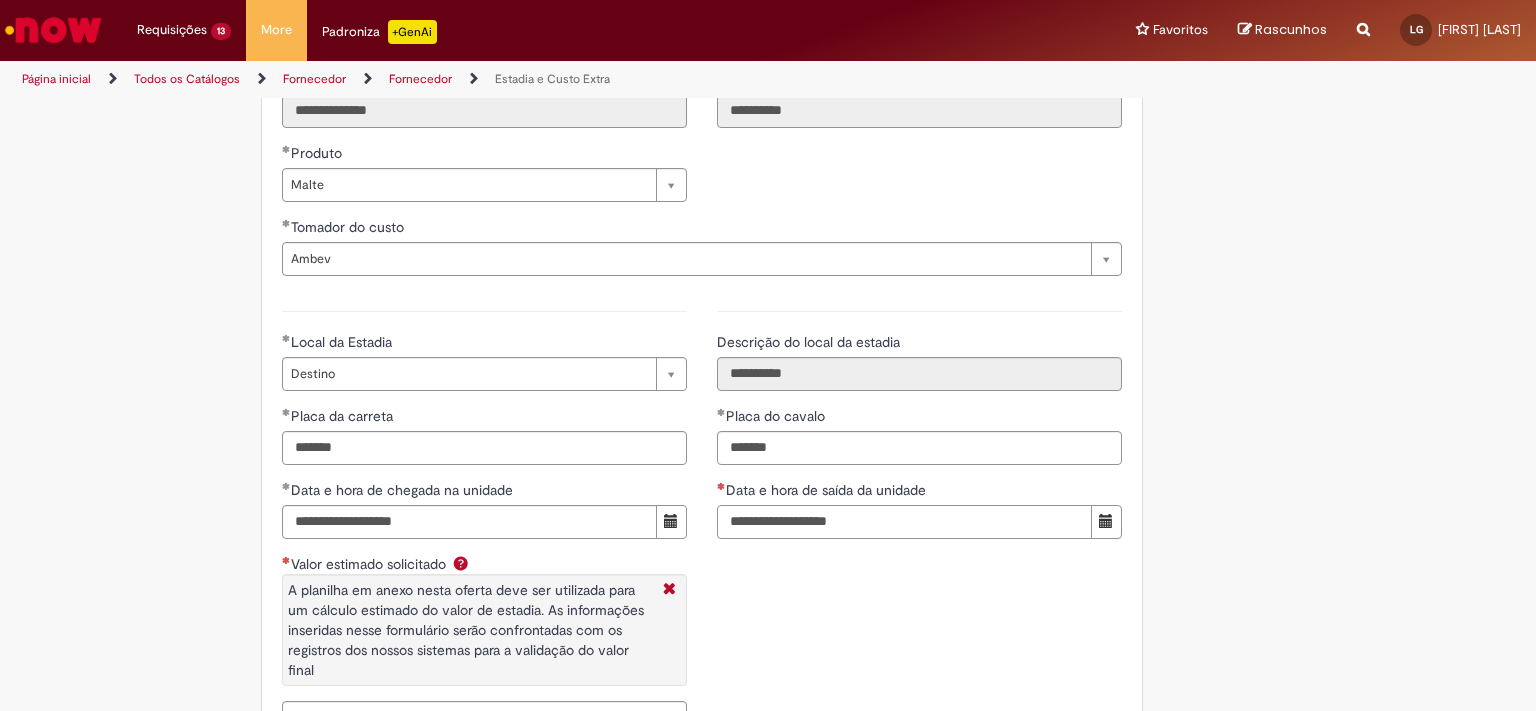 type on "**********" 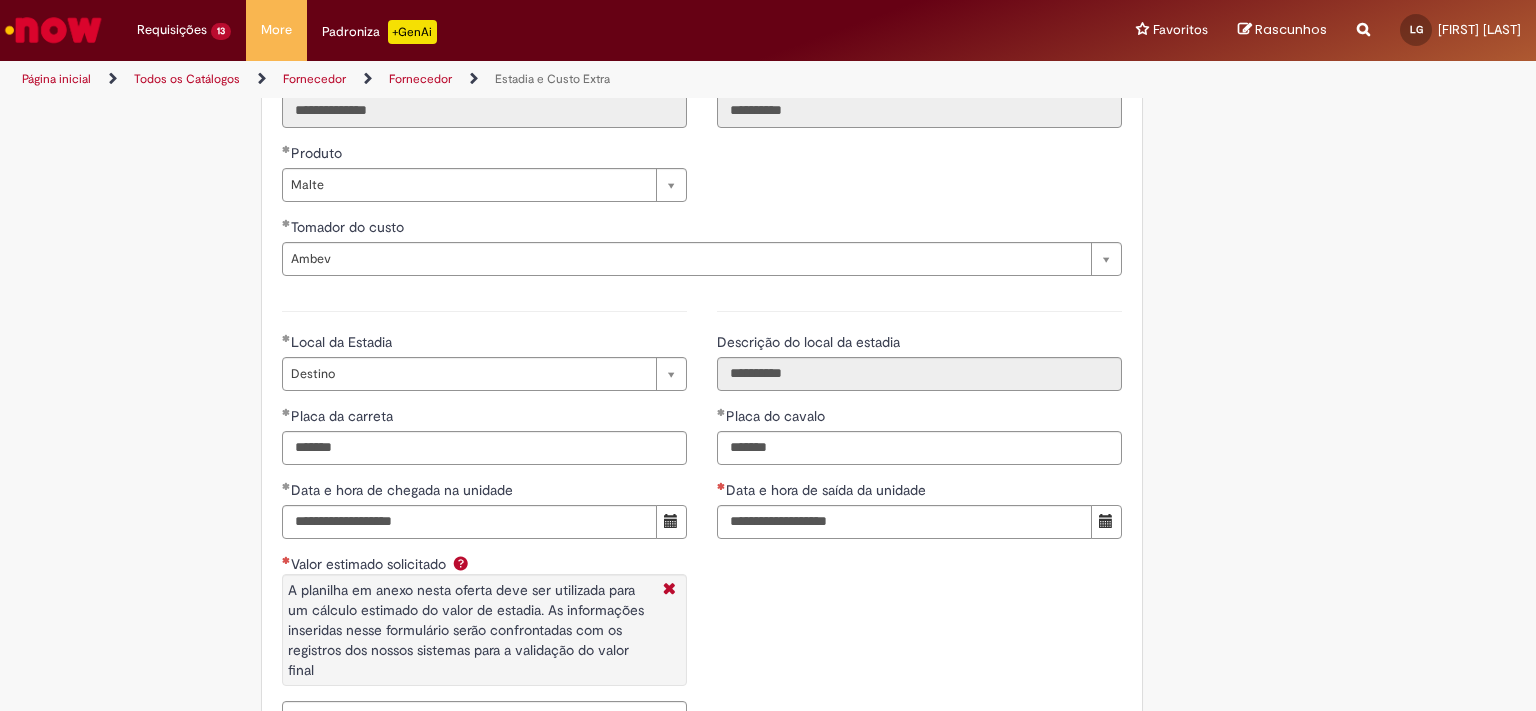 click on "**********" at bounding box center (919, 422) 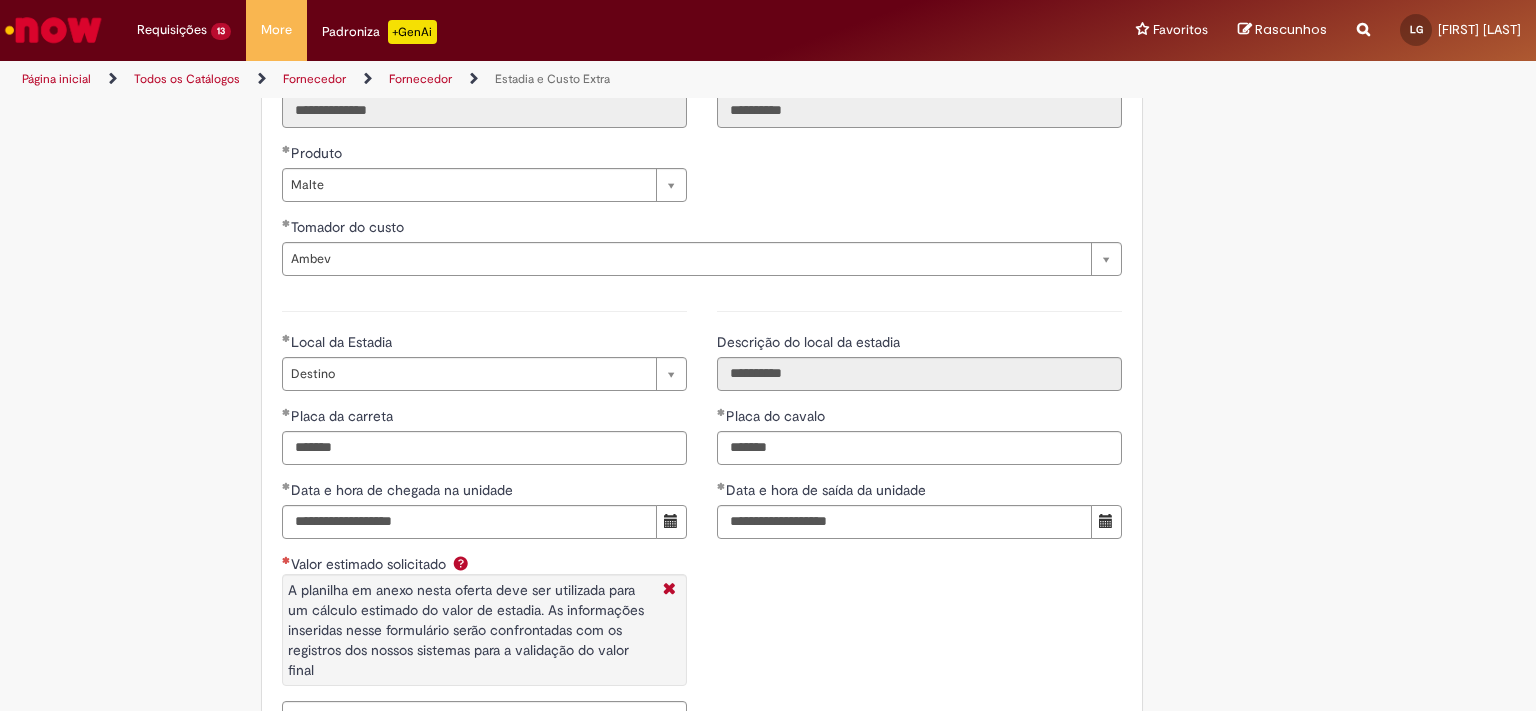 scroll, scrollTop: 3017, scrollLeft: 0, axis: vertical 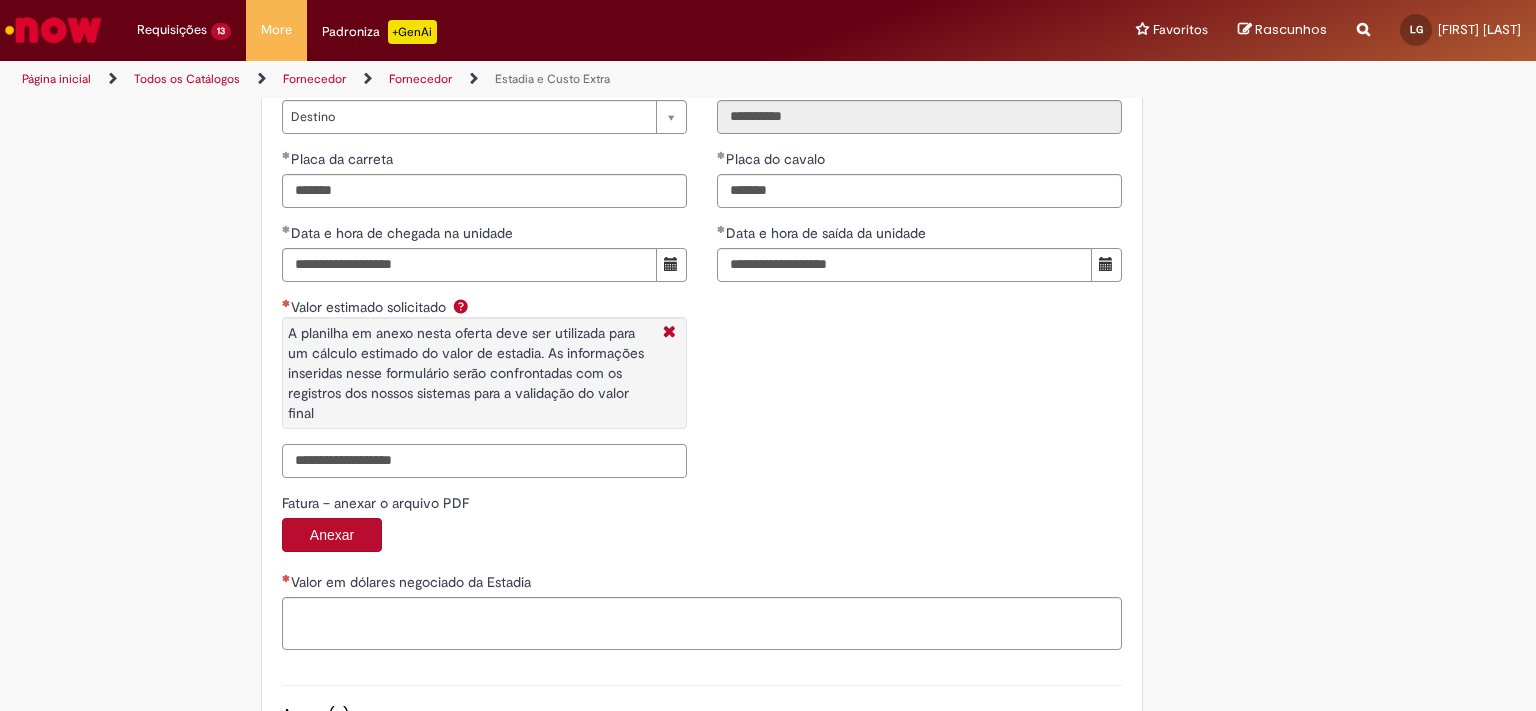 click on "Valor estimado solicitado A planilha em anexo nesta oferta deve ser utilizada para um cálculo estimado do valor de estadia. As informações inseridas nesse formulário serão confrontadas com os registros dos nossos sistemas para a validação do valor final" at bounding box center [484, 461] 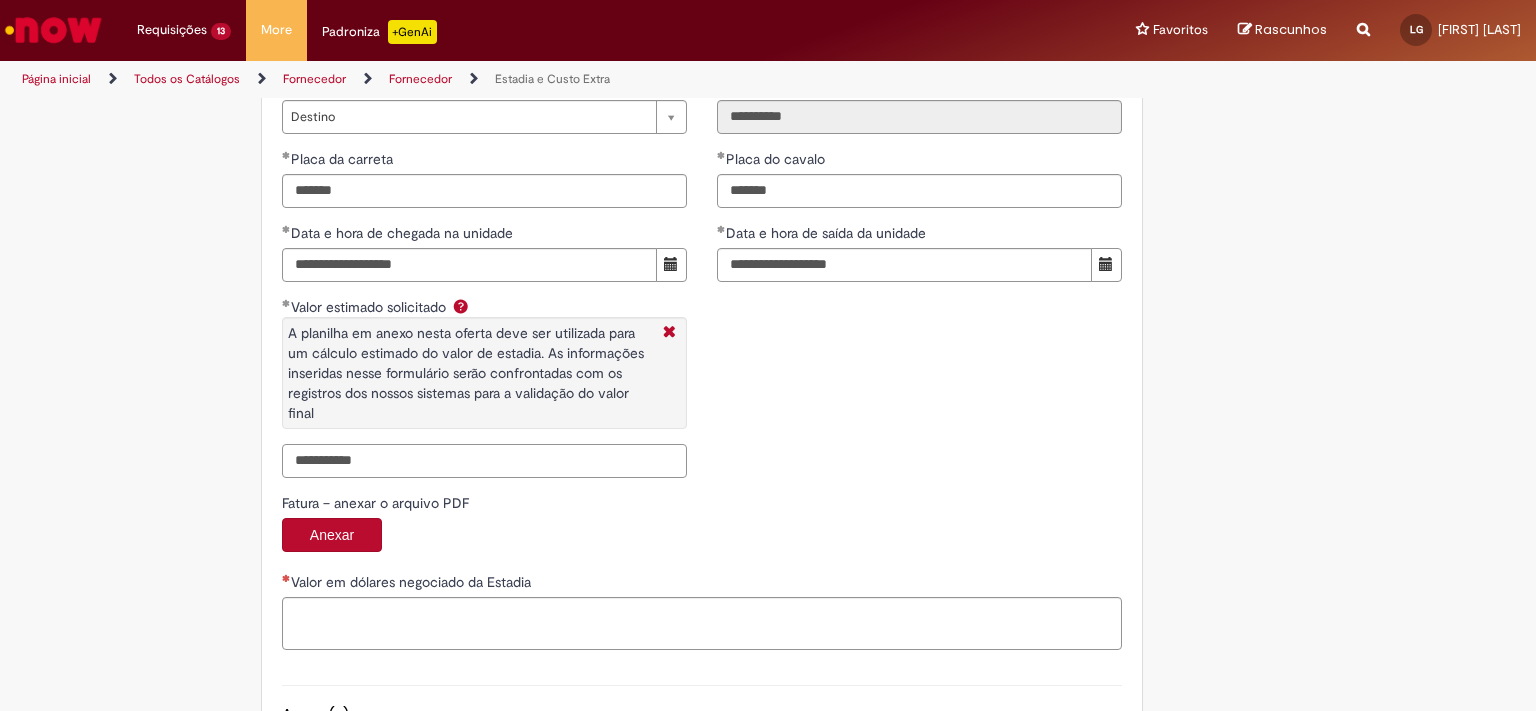 scroll, scrollTop: 3232, scrollLeft: 0, axis: vertical 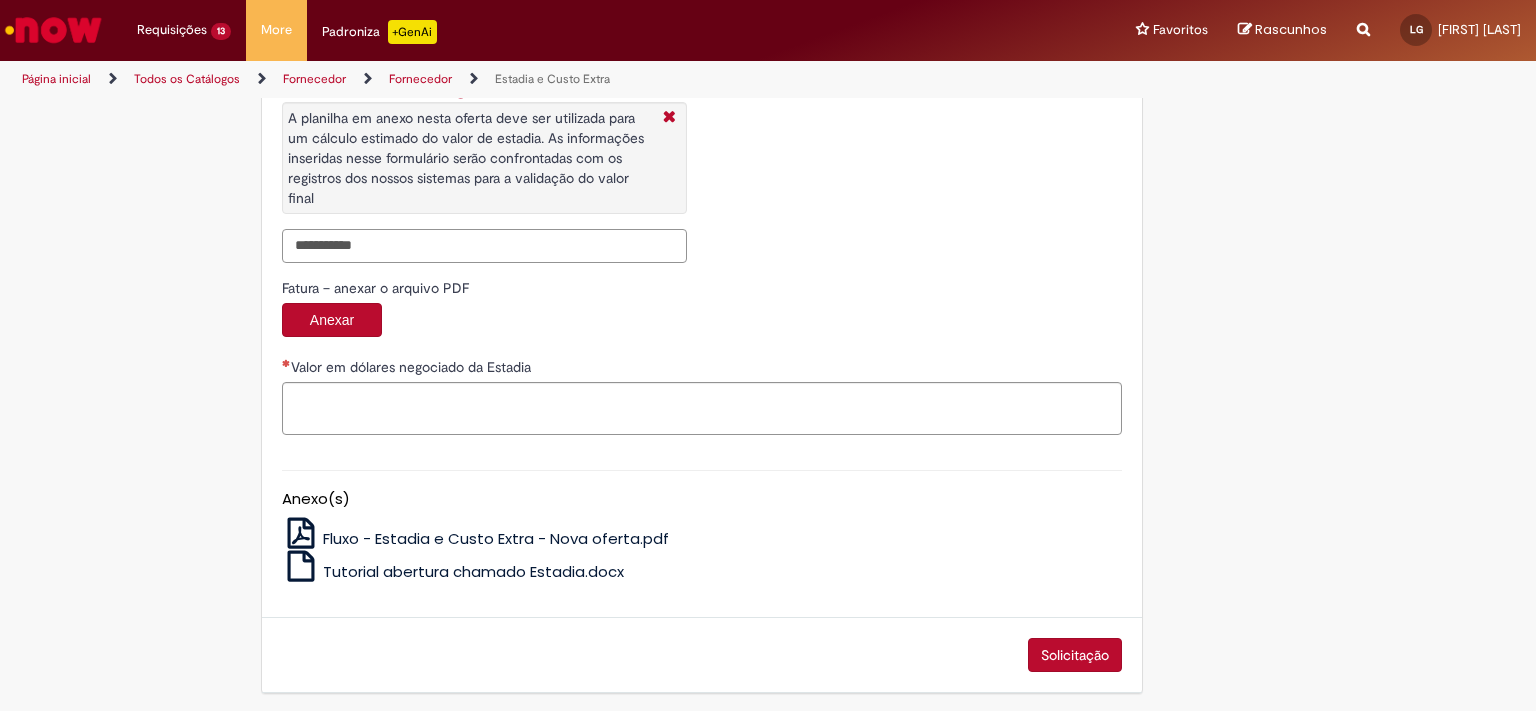 type on "**********" 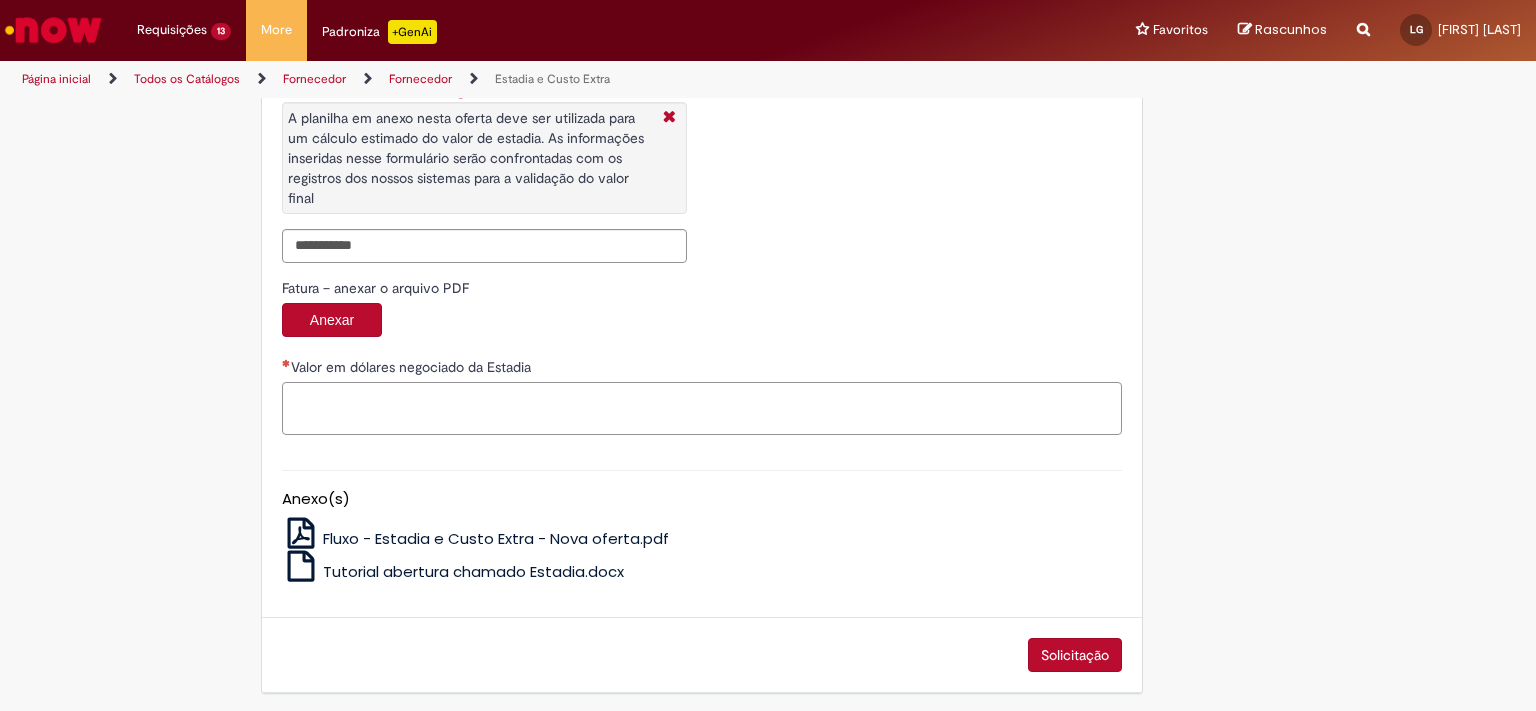 click on "Valor em dólares negociado da Estadia" at bounding box center [702, 409] 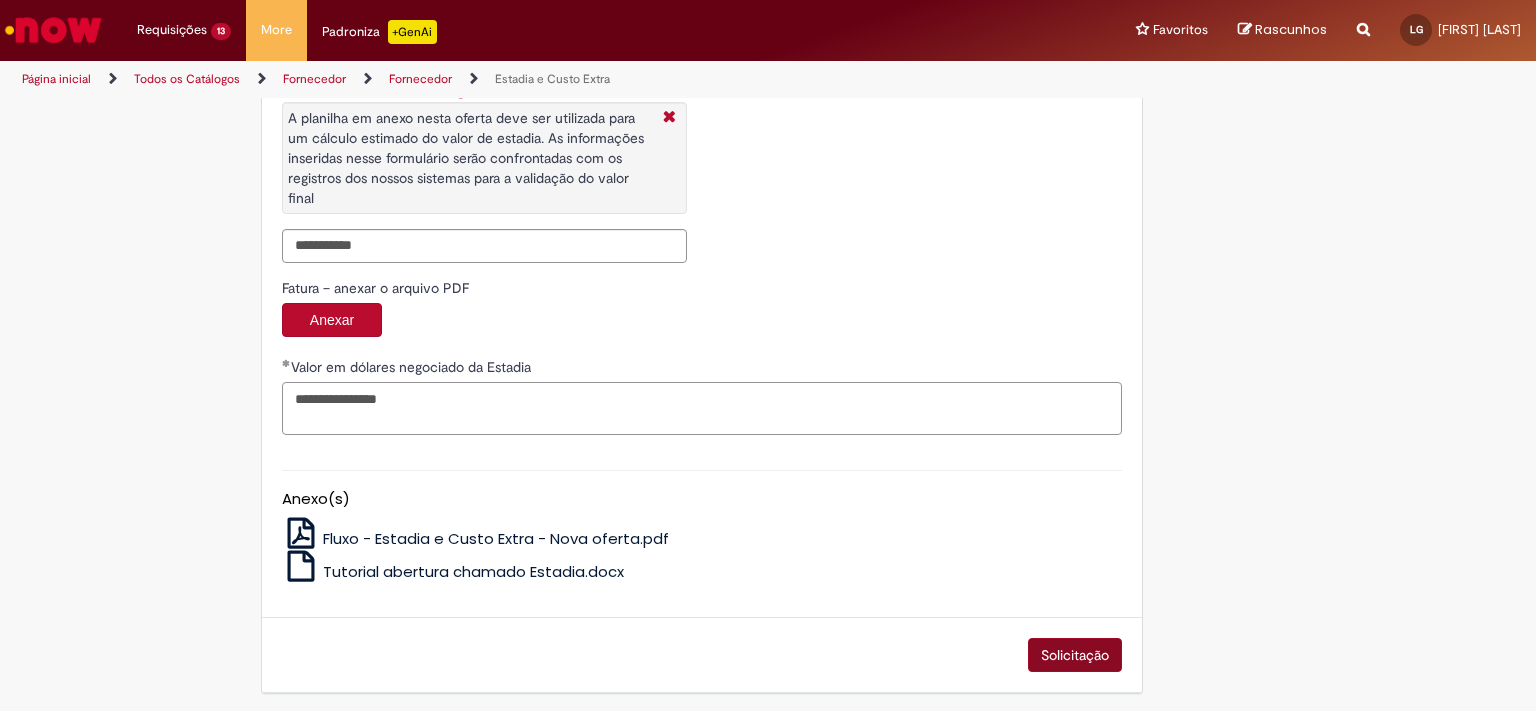 type on "**********" 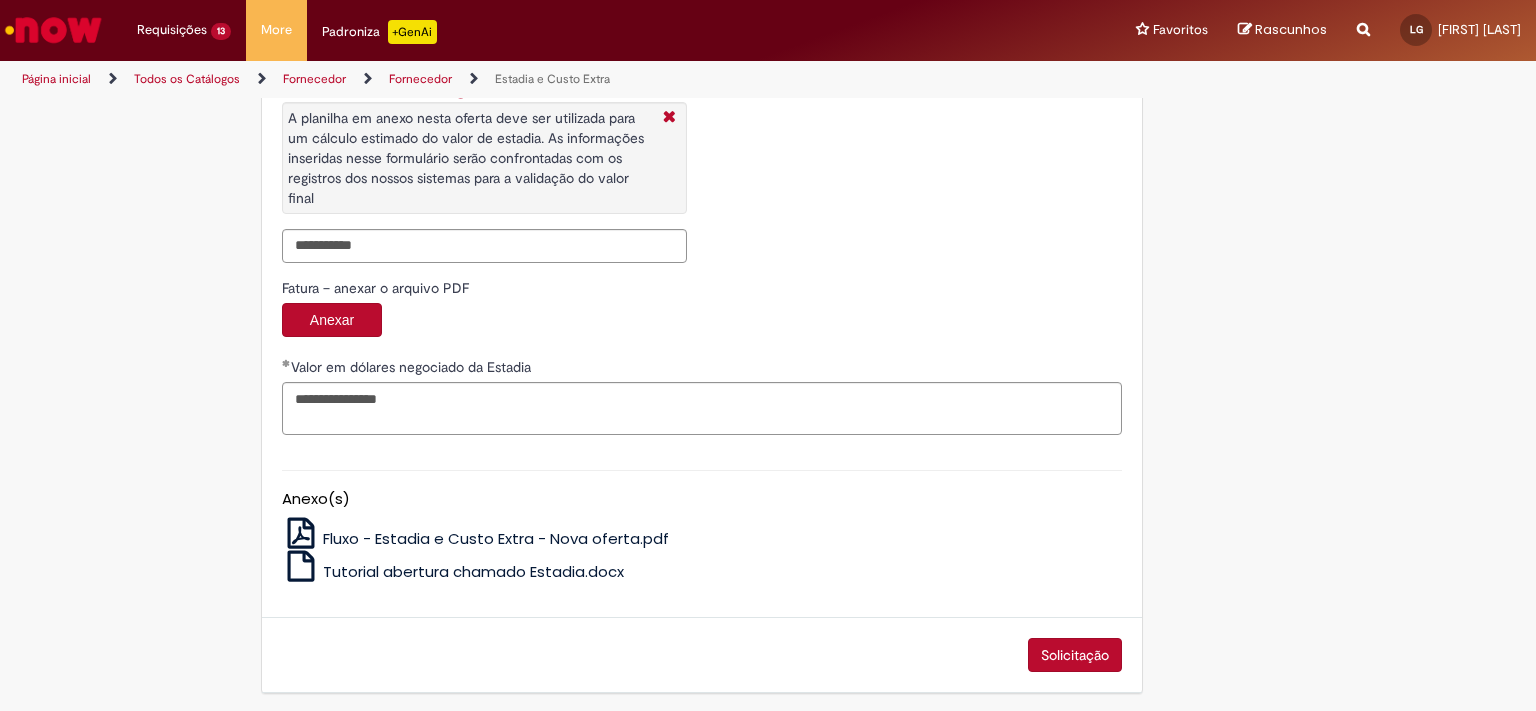 click on "Solicitação" at bounding box center (1075, 655) 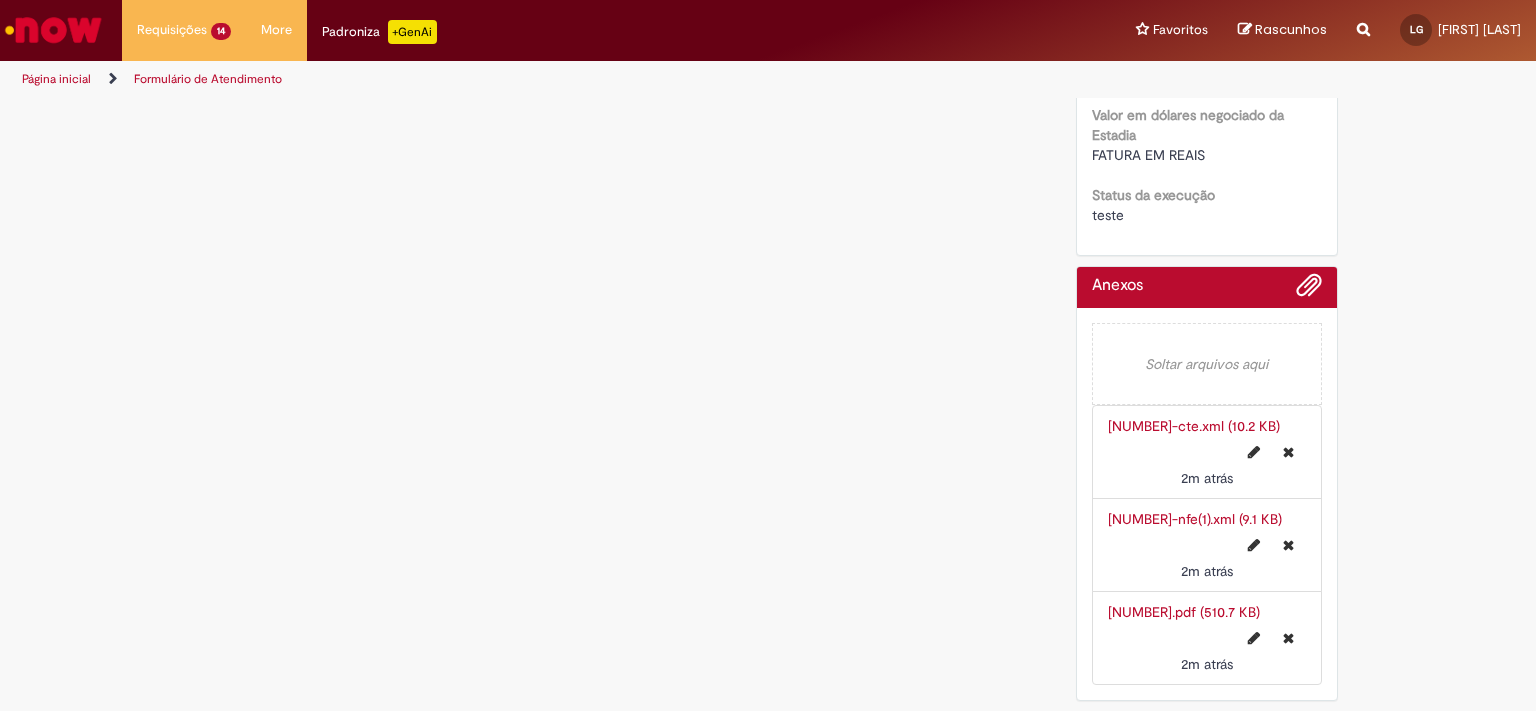 scroll, scrollTop: 0, scrollLeft: 0, axis: both 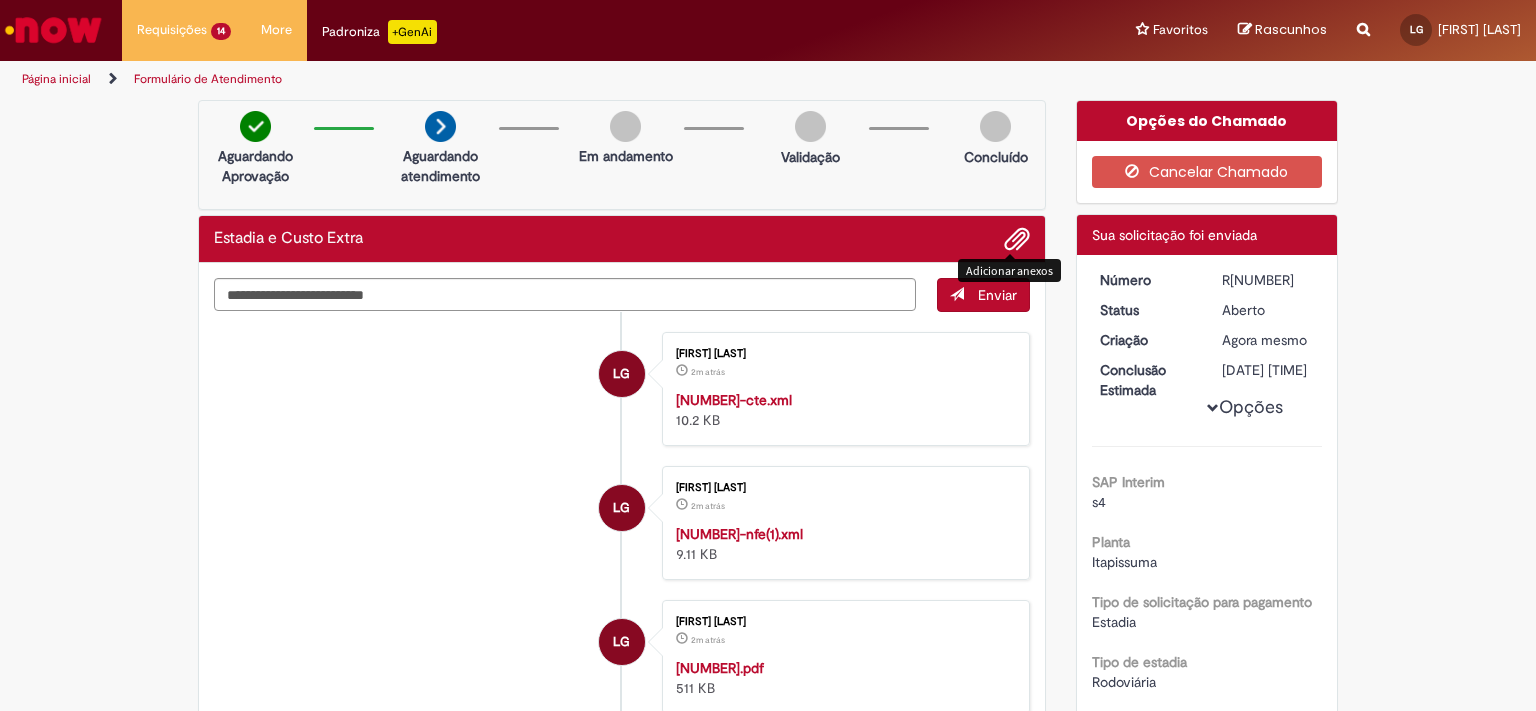 click at bounding box center (1017, 240) 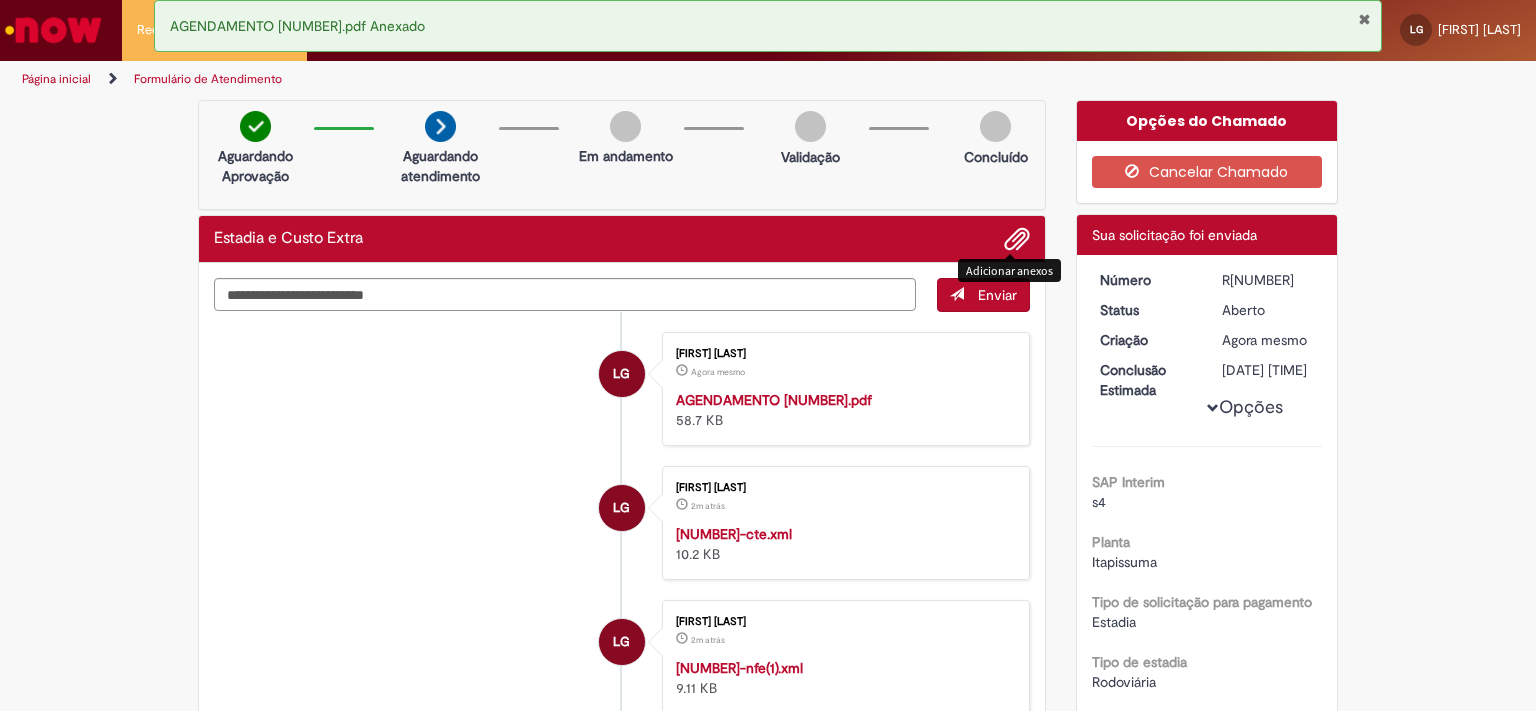 click on "AGENDAMENTO 206854.pdf" at bounding box center (774, 400) 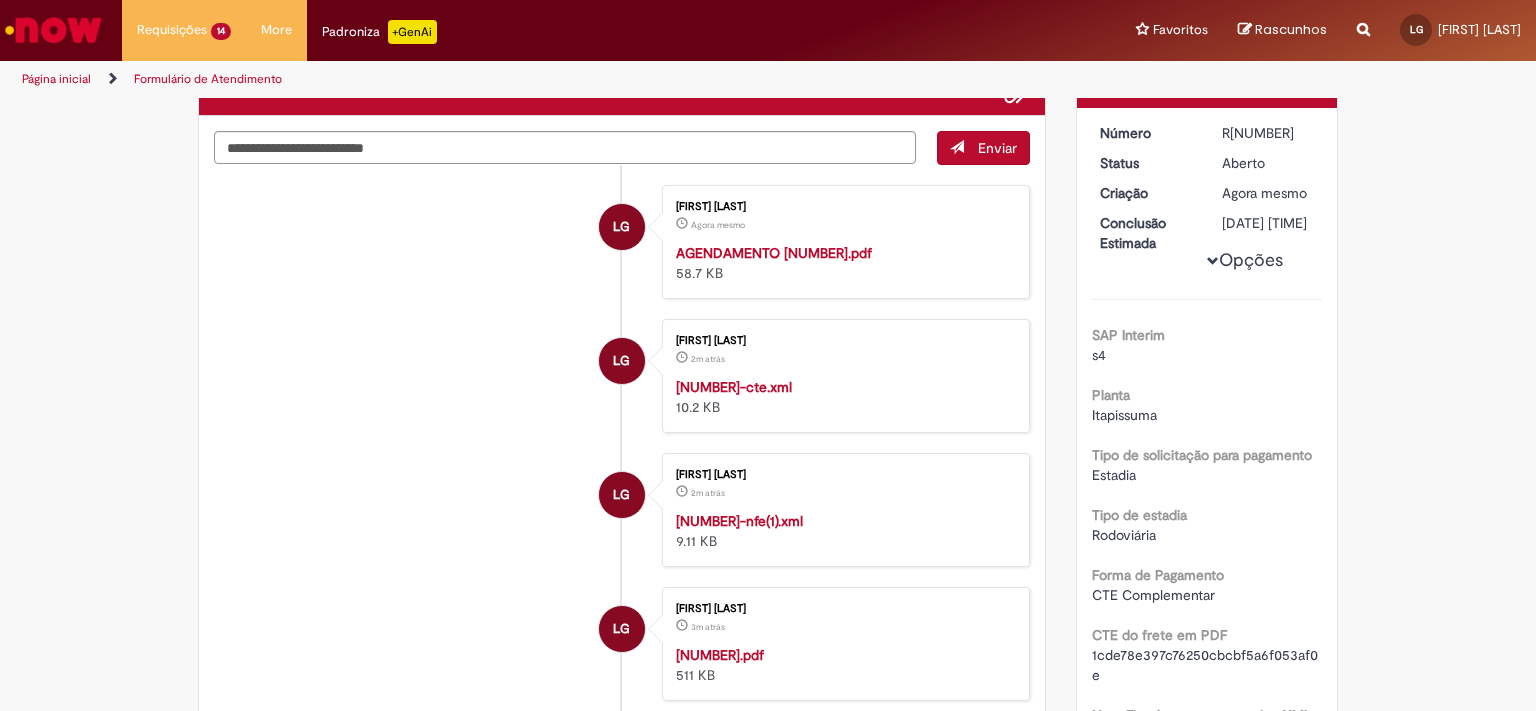scroll, scrollTop: 257, scrollLeft: 0, axis: vertical 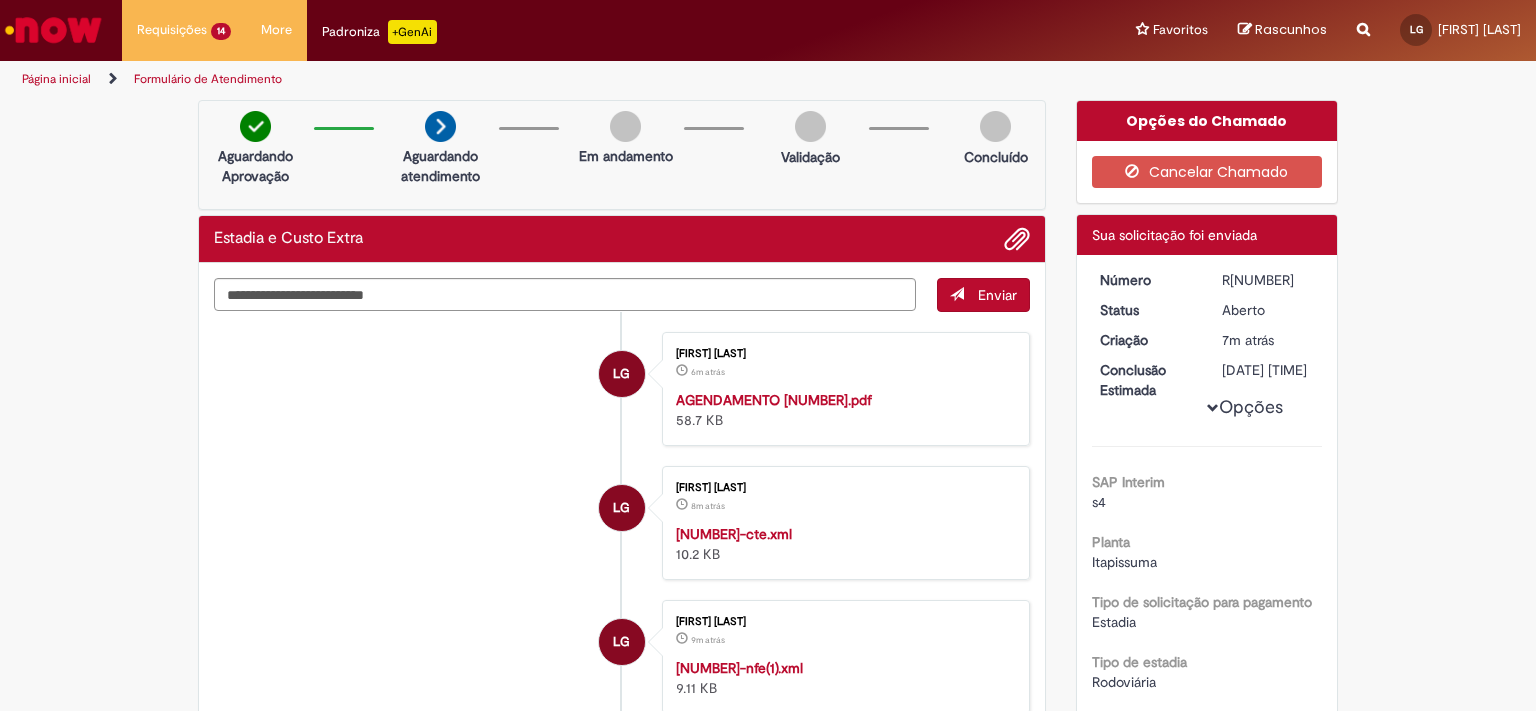 drag, startPoint x: 1210, startPoint y: 278, endPoint x: 1287, endPoint y: 283, distance: 77.16217 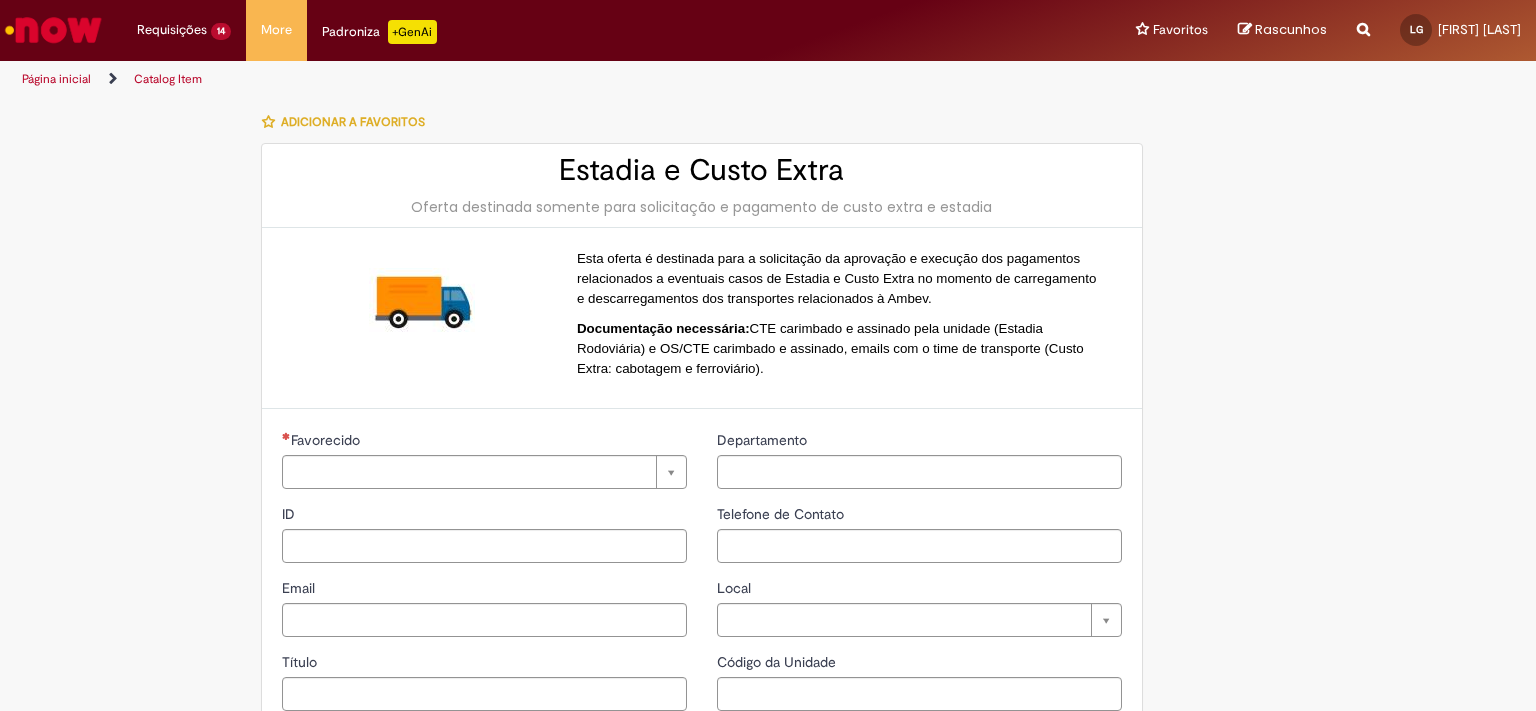 scroll, scrollTop: 0, scrollLeft: 0, axis: both 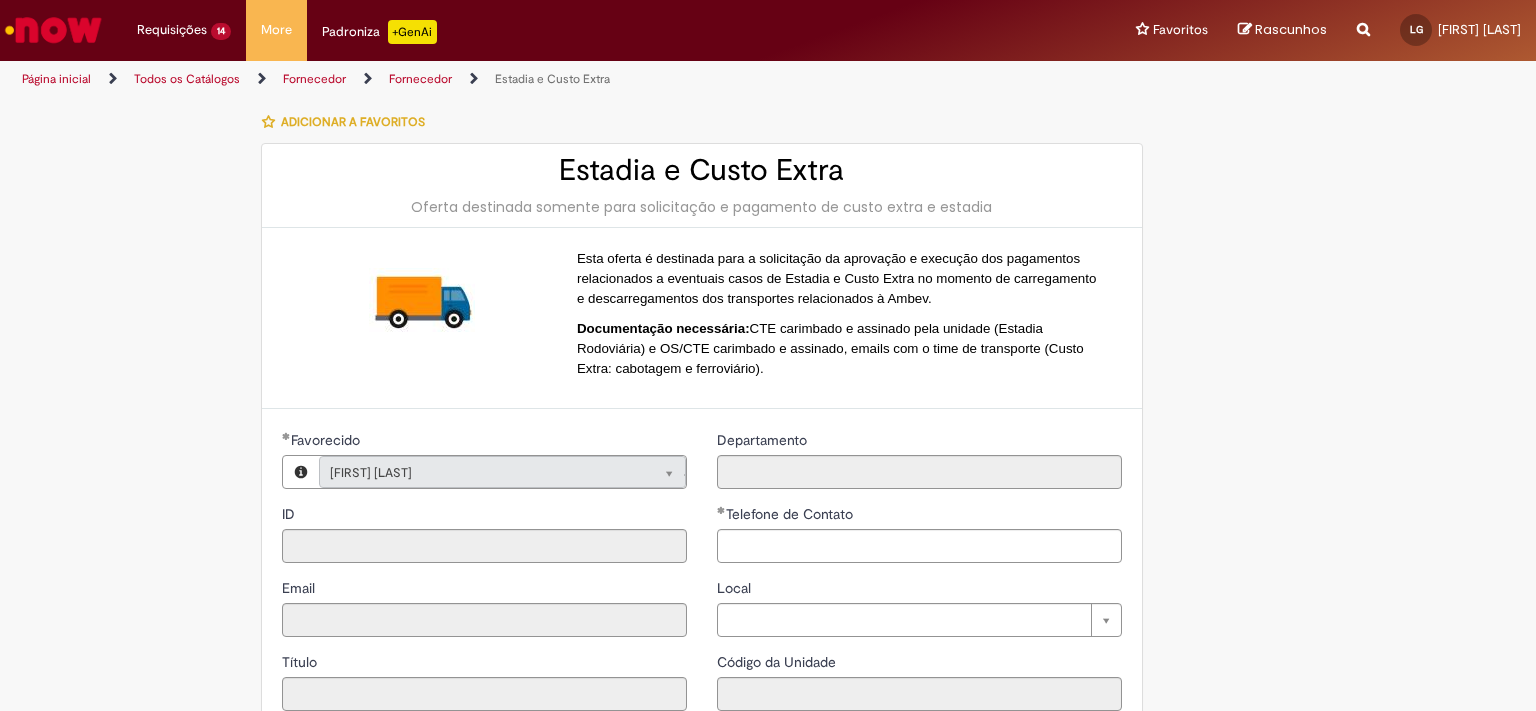 type on "**********" 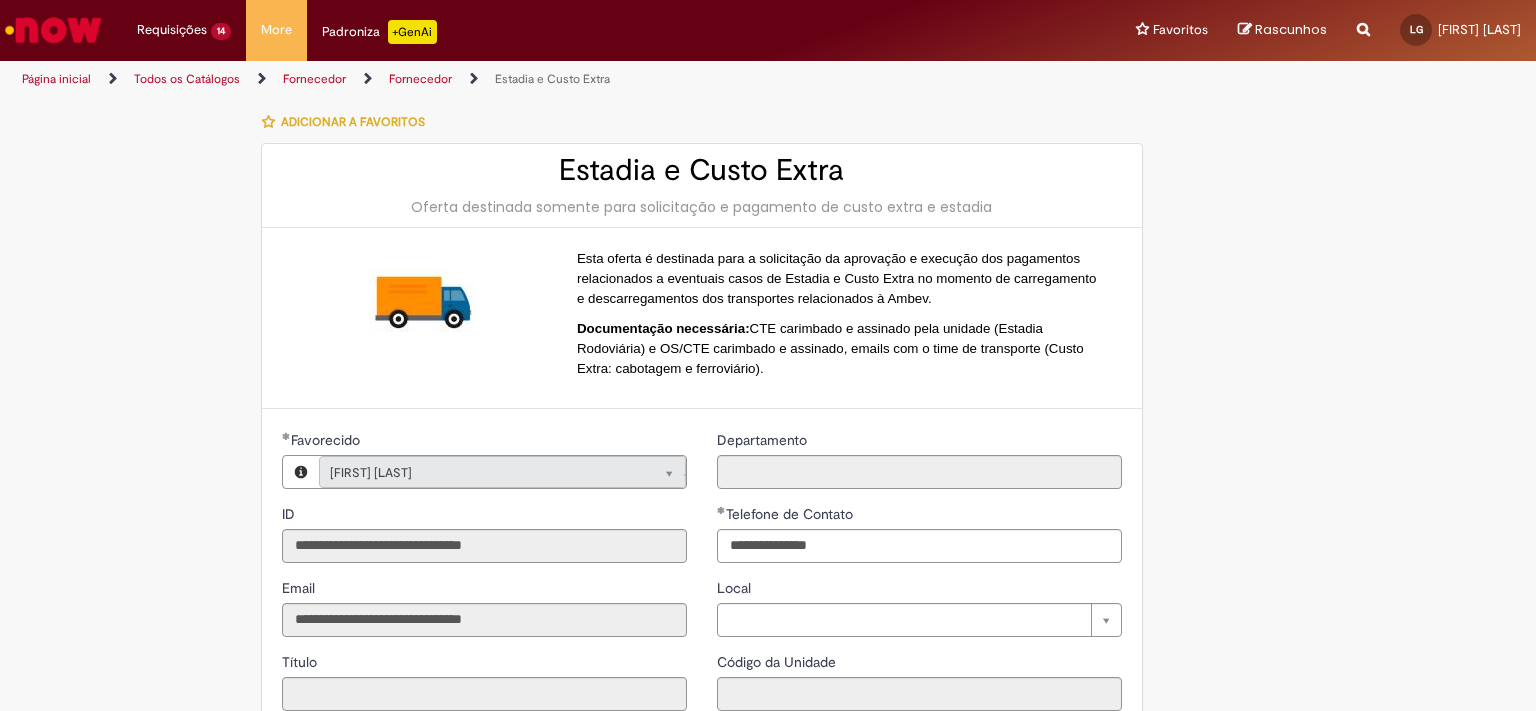 scroll, scrollTop: 294, scrollLeft: 0, axis: vertical 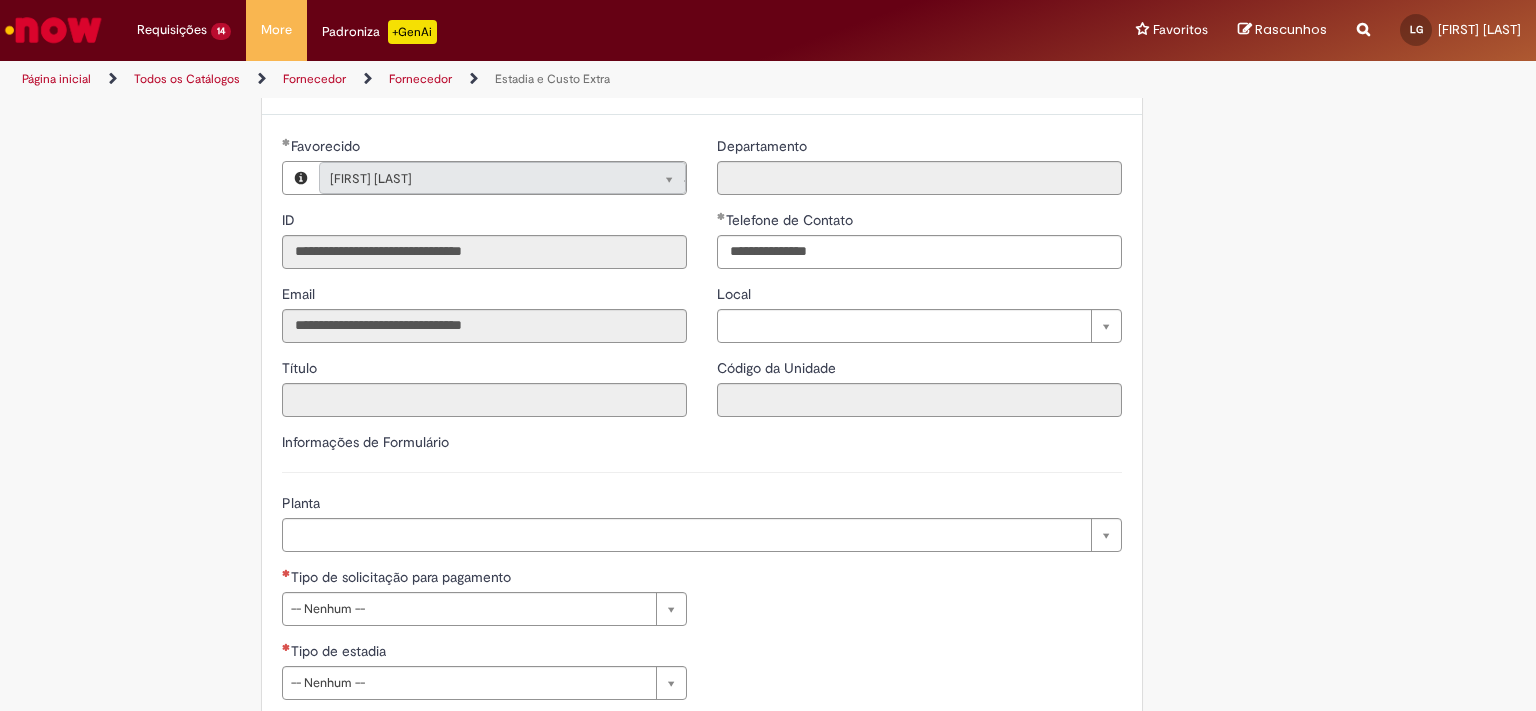 click on "Pular para o conteúdo da página
Requisições   14
Exibir Todas as Solicitações
Estadia e Custo Extra
8m atrás 8 minutos atrás  [REFERENCE]
Estadia e Custo Extra
21m atrás 21 minutos atrás  [REFERENCE]
Estadia e Custo Extra
cerca de uma hora atrás cerca de uma hora atrás  [REFERENCE]
Estadia e Custo Extra
cerca de uma hora atrás cerca de uma hora atrás  [REFERENCE]
Estadia e Custo Extra
cerca de uma hora atrás cerca de uma hora atrás  [REFERENCE]
Estadia e Custo Extra
2h atrás 2 horas atrás  [REFERENCE]
Estadia e Custo Extra
2h atrás 2 horas atrás  [REFERENCE]
Estadia e Custo Extra
2h atrás 2 horas atrás  [REFERENCE]
Estadia e Custo Extra
2h atrás 2 horas atrás  [REFERENCE]
Estadia e Custo Extra
2h atrás 2 horas atrás  [REFERENCE]" at bounding box center (768, 355) 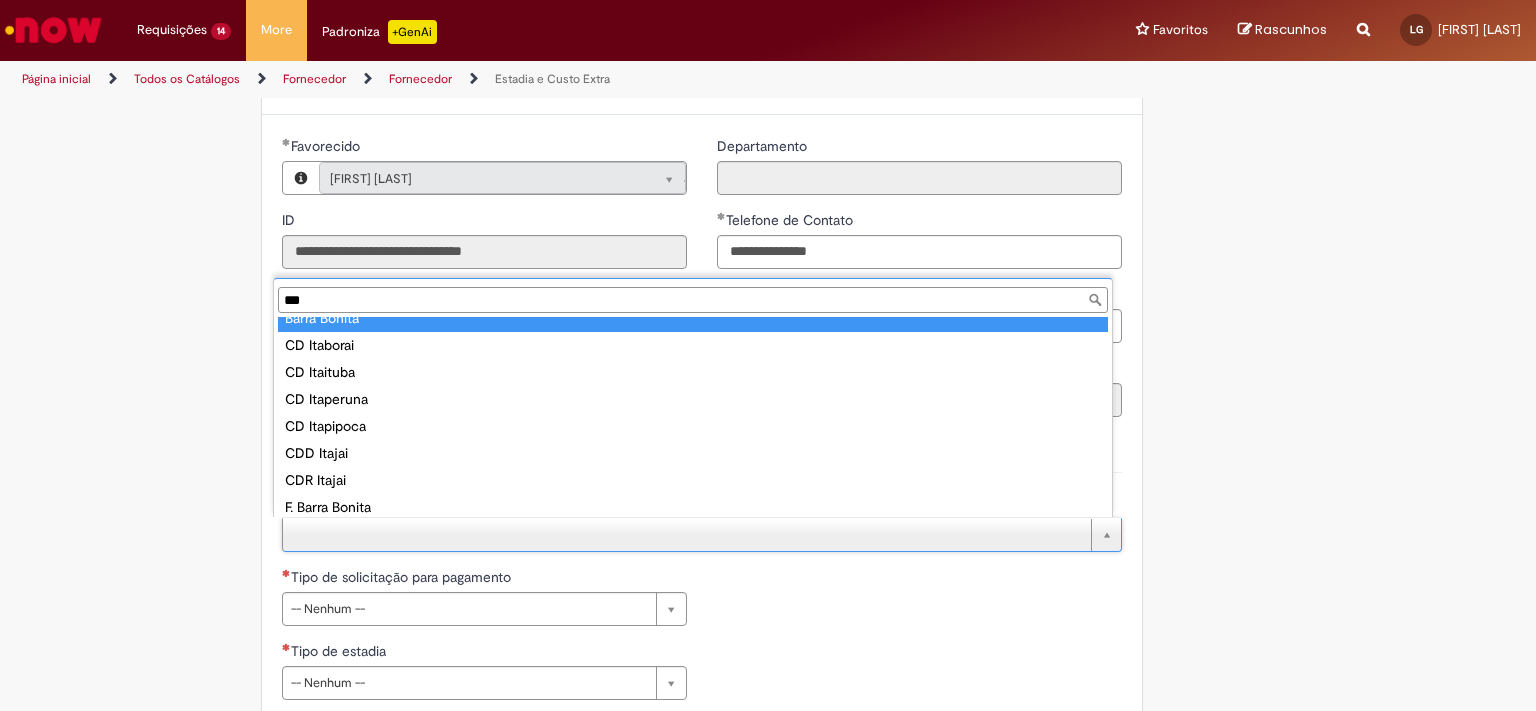scroll, scrollTop: 0, scrollLeft: 0, axis: both 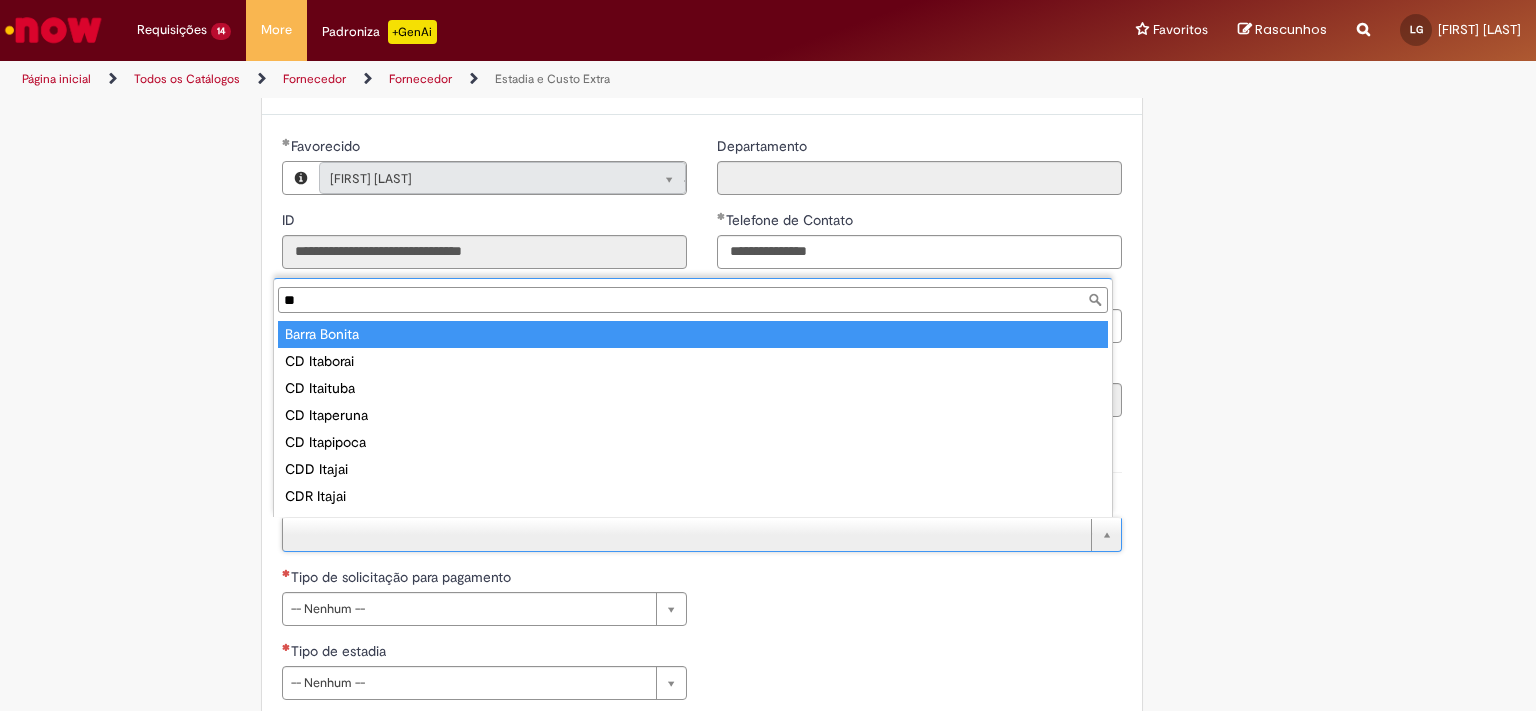 type on "*" 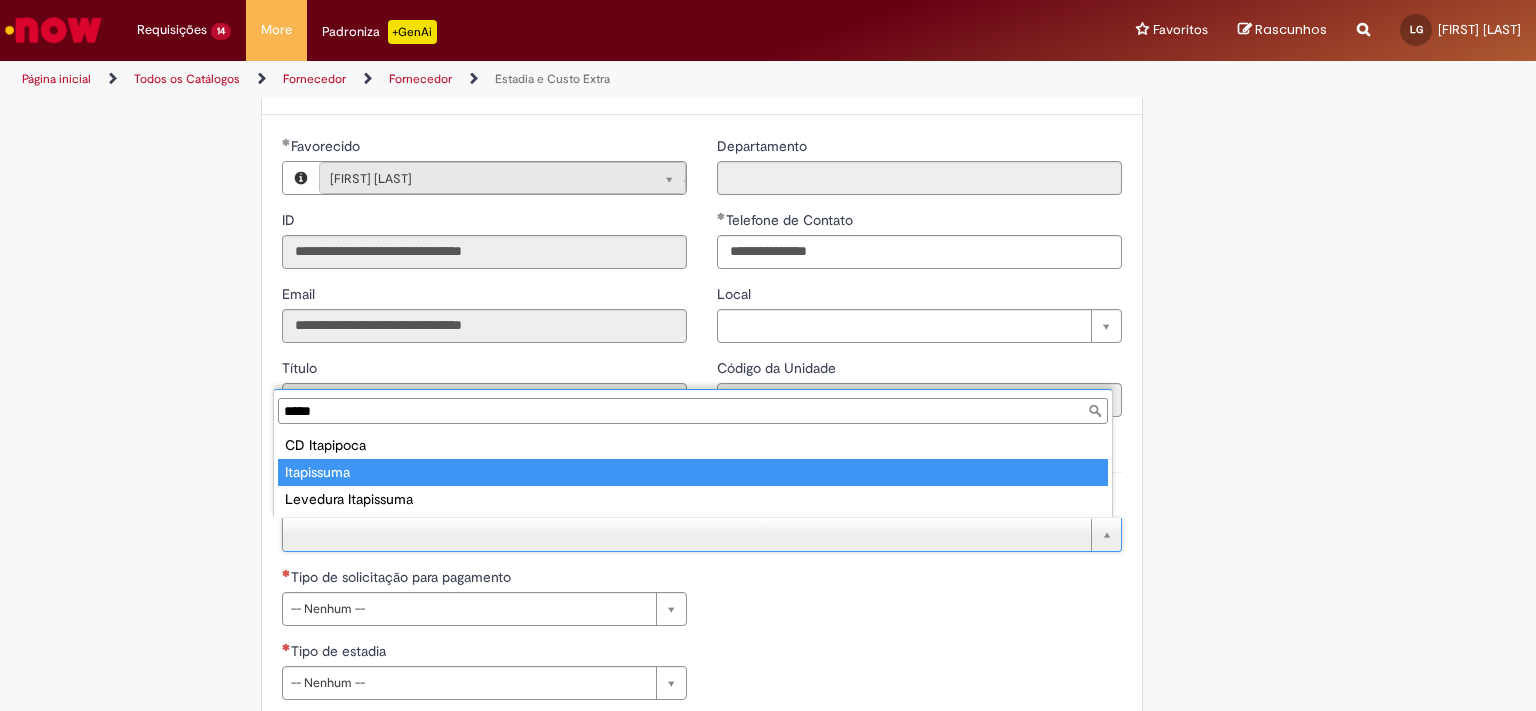 type on "*****" 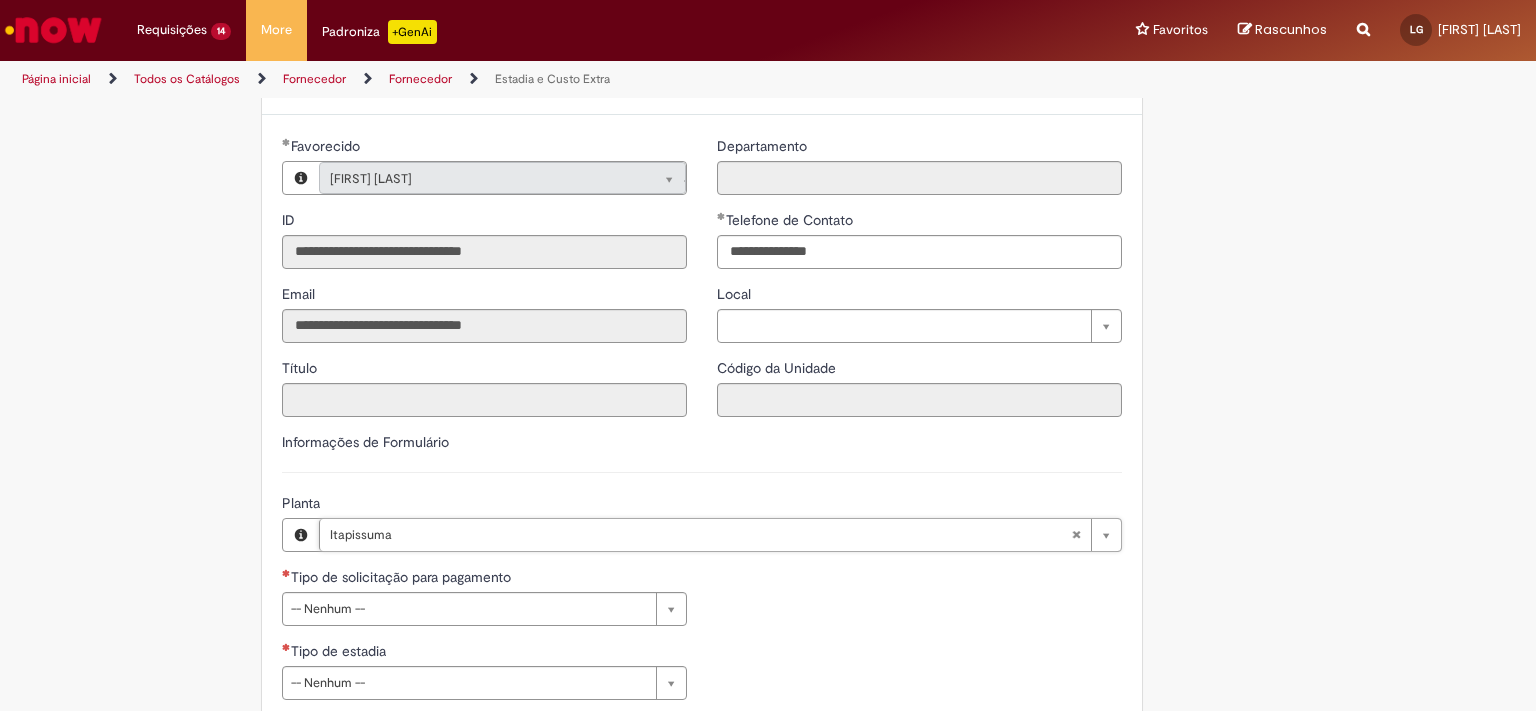 scroll, scrollTop: 0, scrollLeft: 64, axis: horizontal 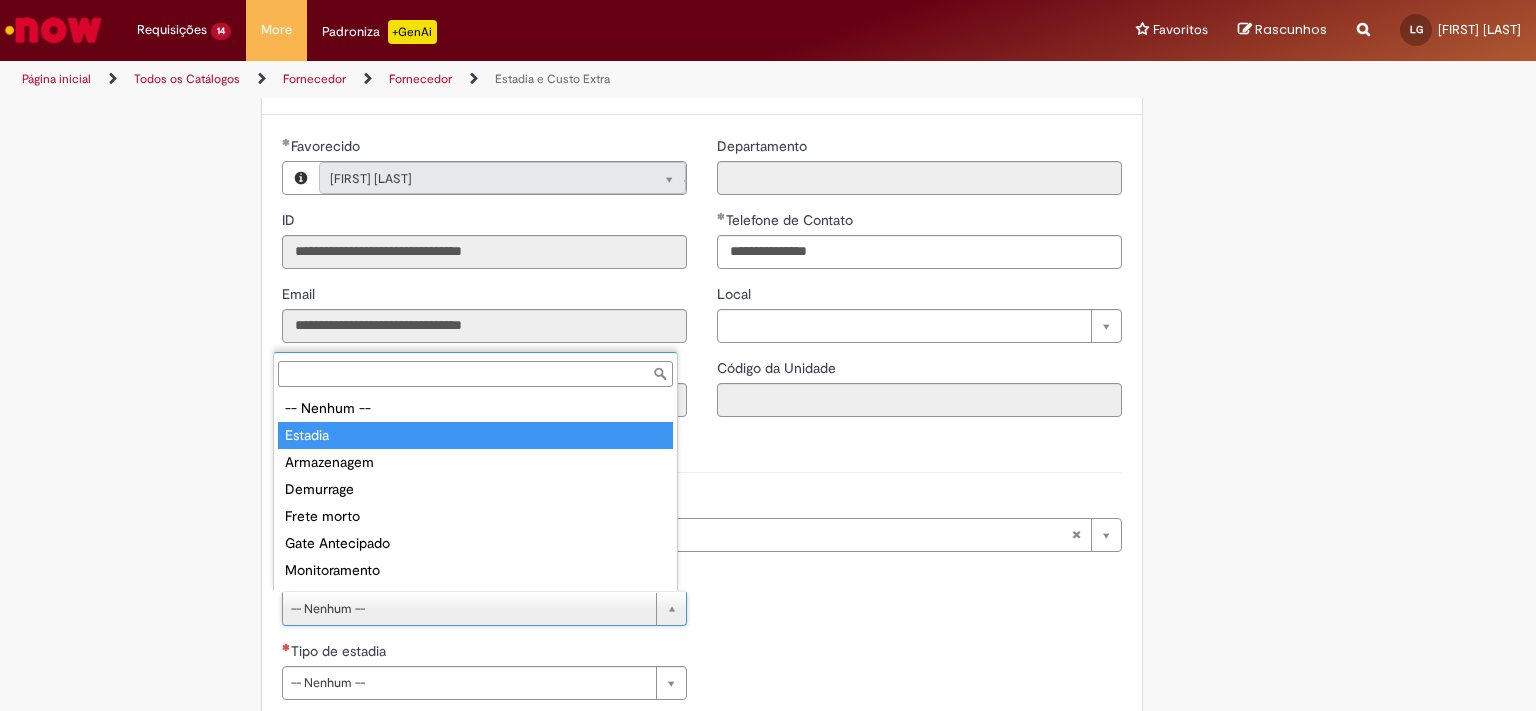 type on "*******" 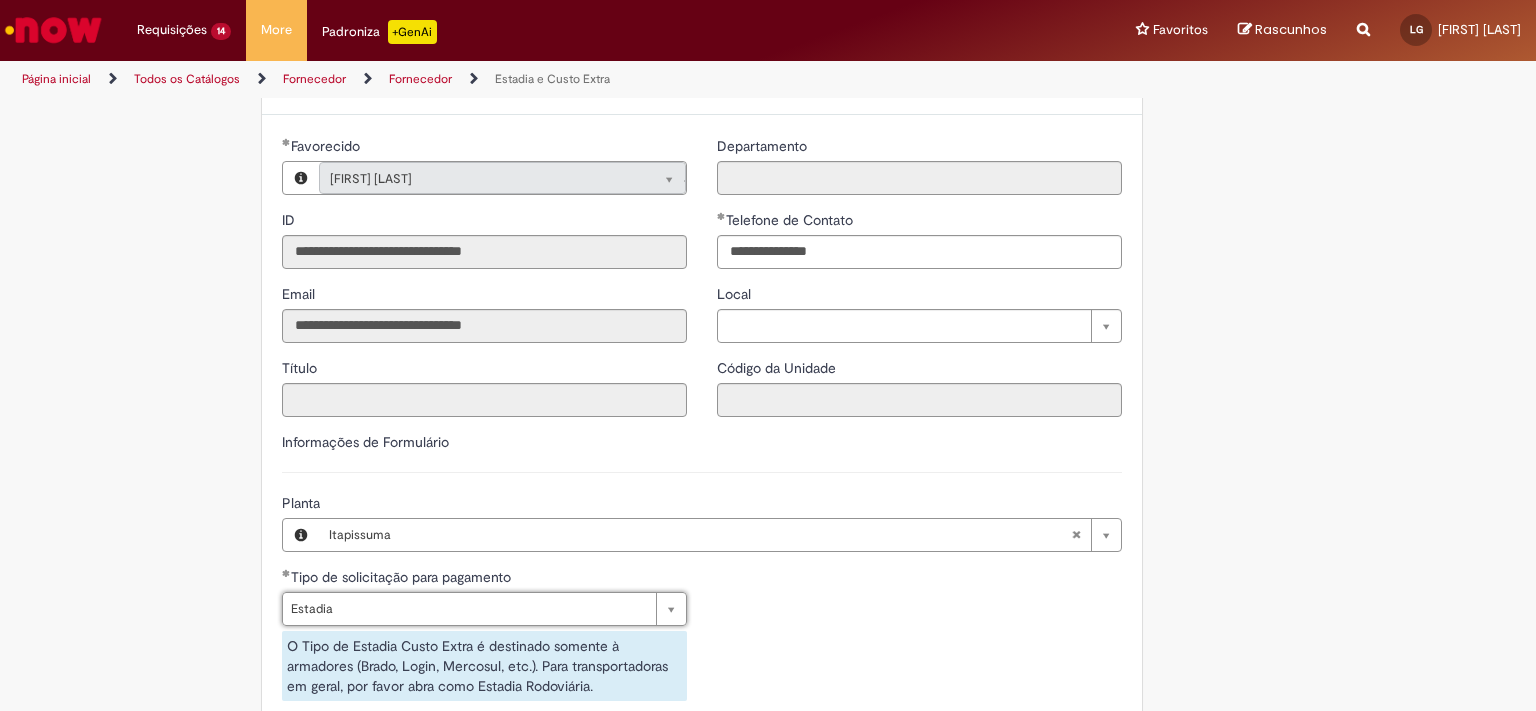 scroll, scrollTop: 552, scrollLeft: 0, axis: vertical 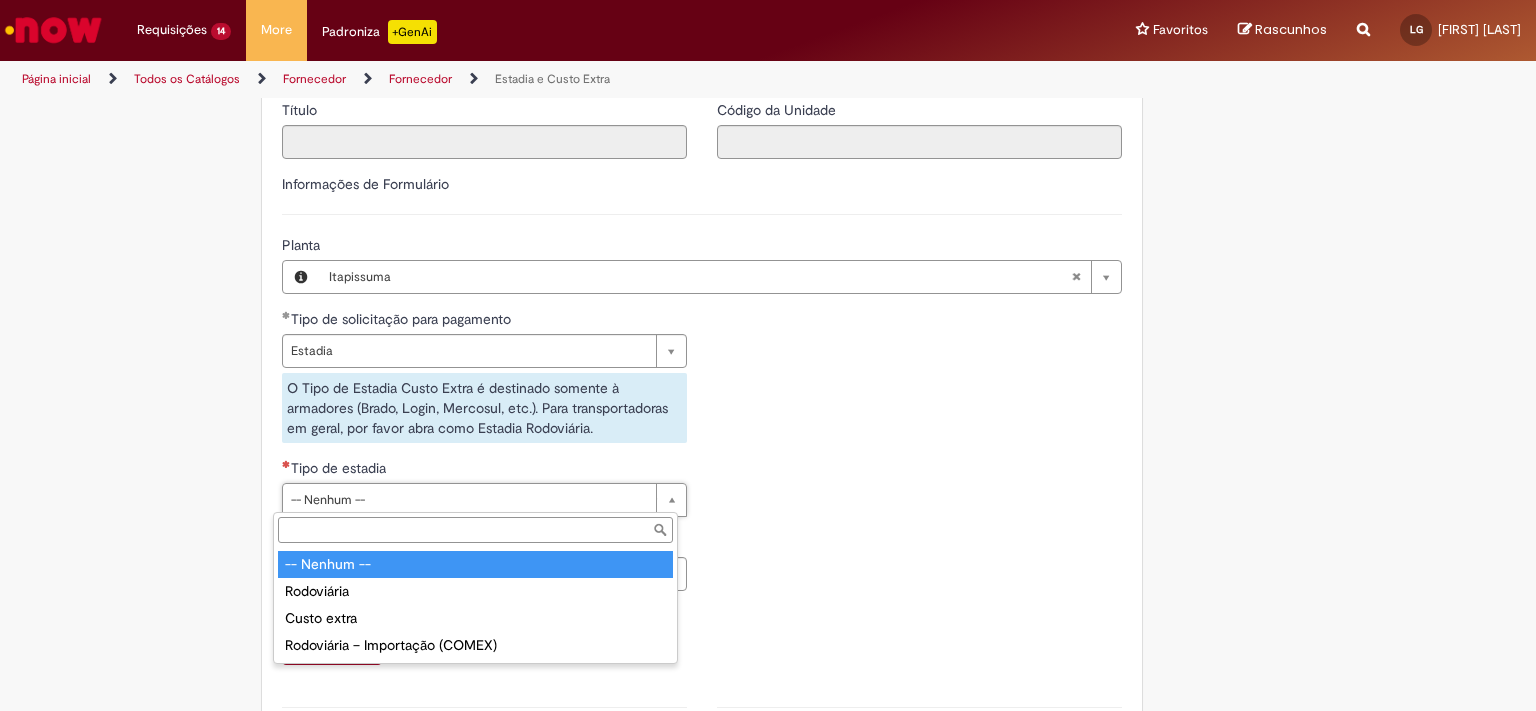 click on "Pular para o conteúdo da página
Requisições   14
Exibir Todas as Solicitações
Estadia e Custo Extra
8m atrás 8 minutos atrás  R13353204
Estadia e Custo Extra
21m atrás 21 minutos atrás  R13353192
Estadia e Custo Extra
cerca de uma hora atrás cerca de uma hora atrás  R13353173
Estadia e Custo Extra
cerca de uma hora atrás cerca de uma hora atrás  R13353167
Estadia e Custo Extra
cerca de uma hora atrás cerca de uma hora atrás  R13353152
Estadia e Custo Extra
2h atrás 2 horas atrás  R13353145
Estadia e Custo Extra
2h atrás 2 horas atrás  R13353143
Estadia e Custo Extra
2h atrás 2 horas atrás  R13353121
Estadia e Custo Extra
2h atrás 2 horas atrás  R13353099" at bounding box center [768, 355] 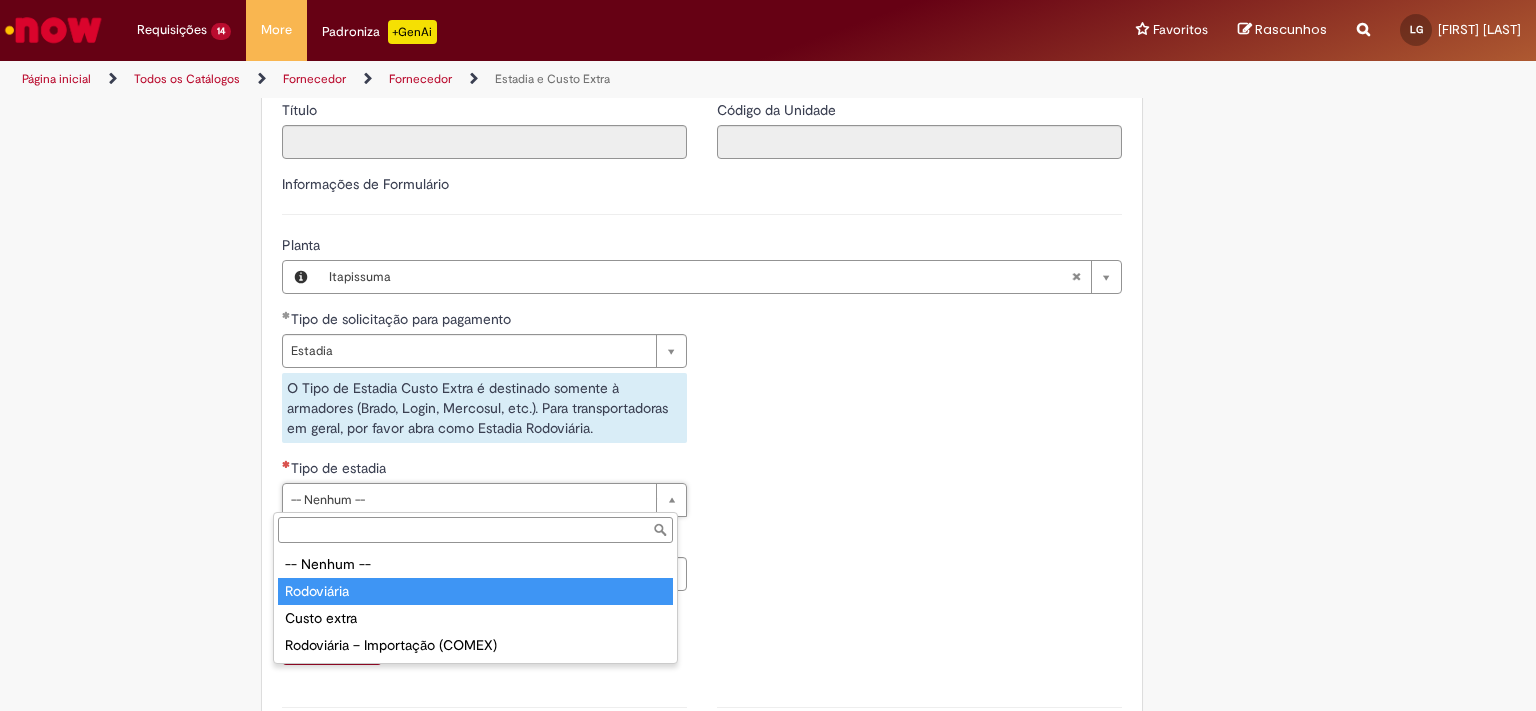 type on "**********" 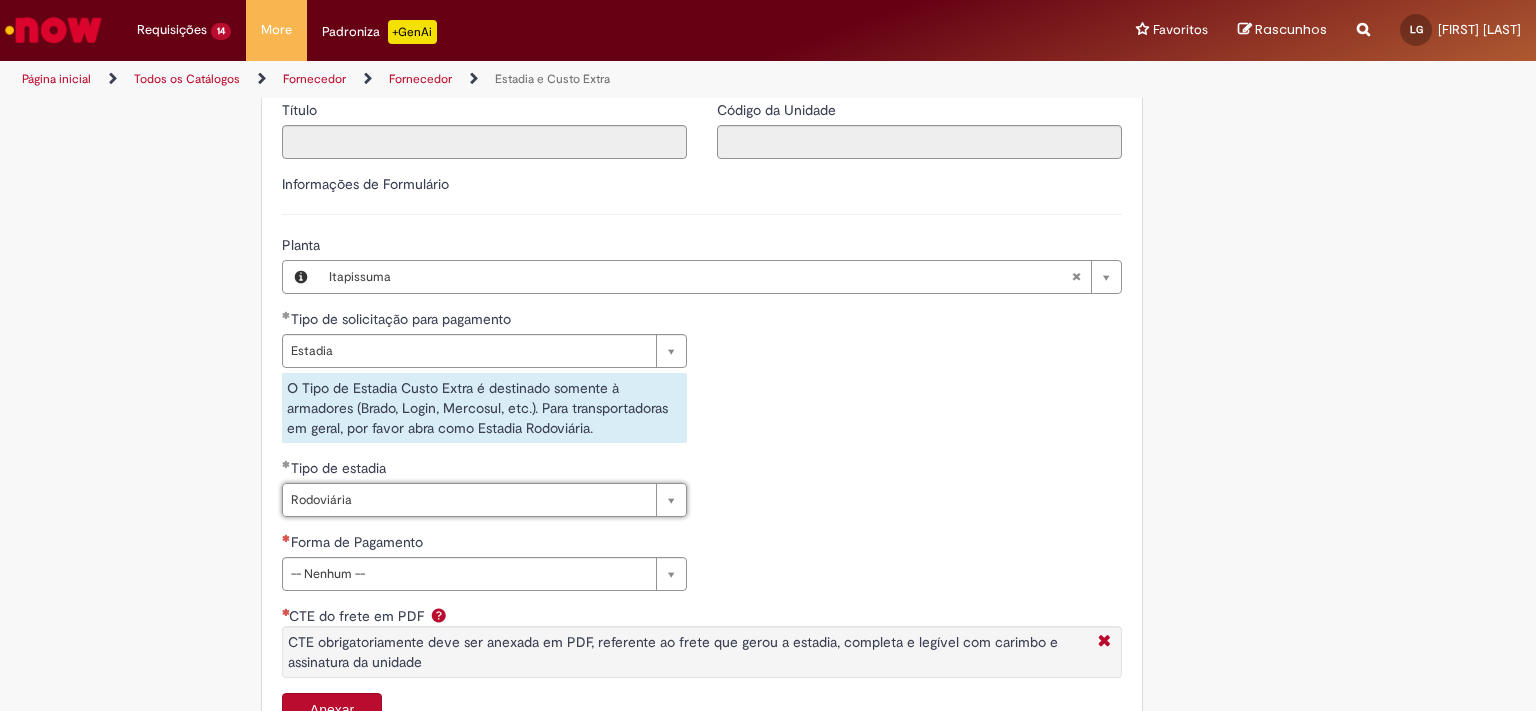scroll, scrollTop: 0, scrollLeft: 64, axis: horizontal 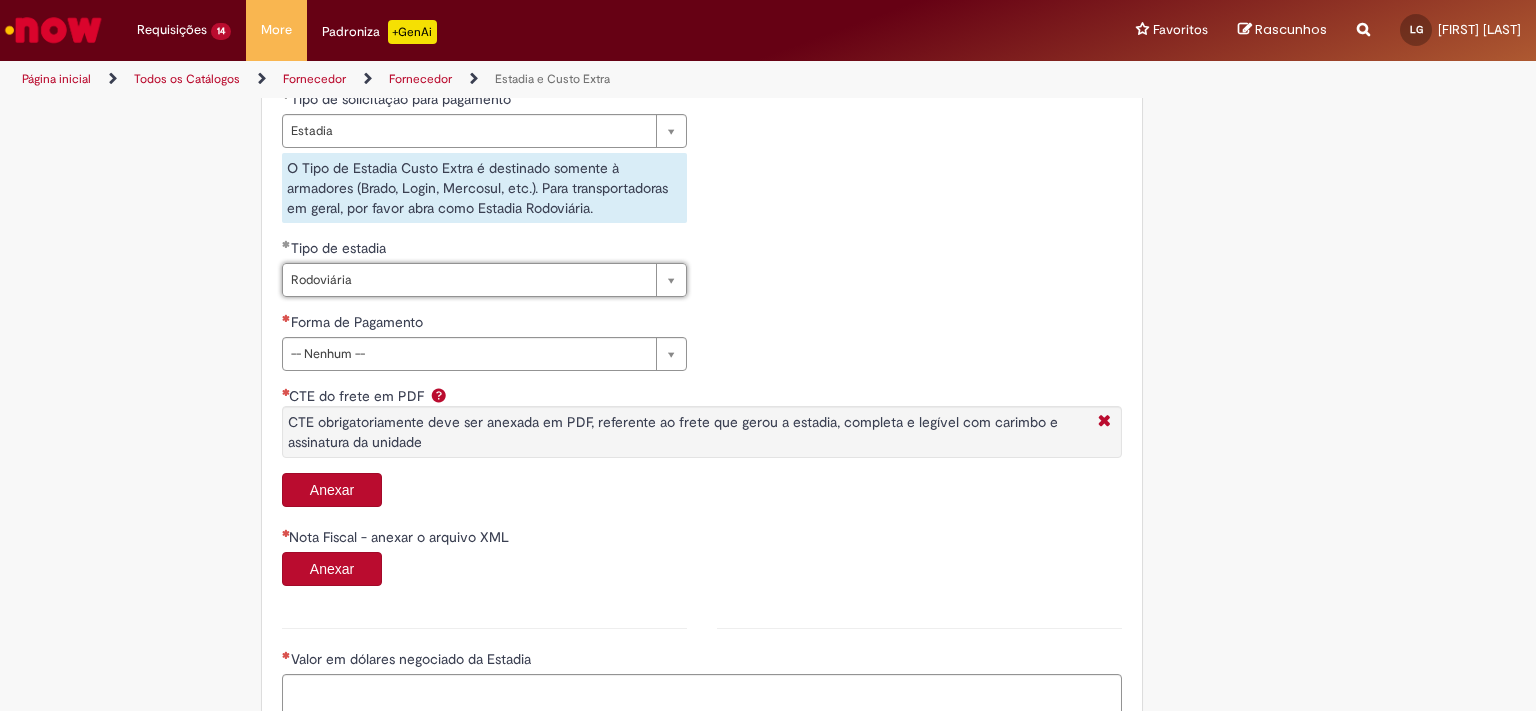click on "Pular para o conteúdo da página
Requisições   14
Exibir Todas as Solicitações
Estadia e Custo Extra
8m atrás 8 minutos atrás  R13353204
Estadia e Custo Extra
21m atrás 21 minutos atrás  R13353192
Estadia e Custo Extra
cerca de uma hora atrás cerca de uma hora atrás  R13353173
Estadia e Custo Extra
cerca de uma hora atrás cerca de uma hora atrás  R13353167
Estadia e Custo Extra
cerca de uma hora atrás cerca de uma hora atrás  R13353152
Estadia e Custo Extra
2h atrás 2 horas atrás  R13353145
Estadia e Custo Extra
2h atrás 2 horas atrás  R13353143
Estadia e Custo Extra
2h atrás 2 horas atrás  R13353121
Estadia e Custo Extra
2h atrás 2 horas atrás  R13353099" at bounding box center [768, 355] 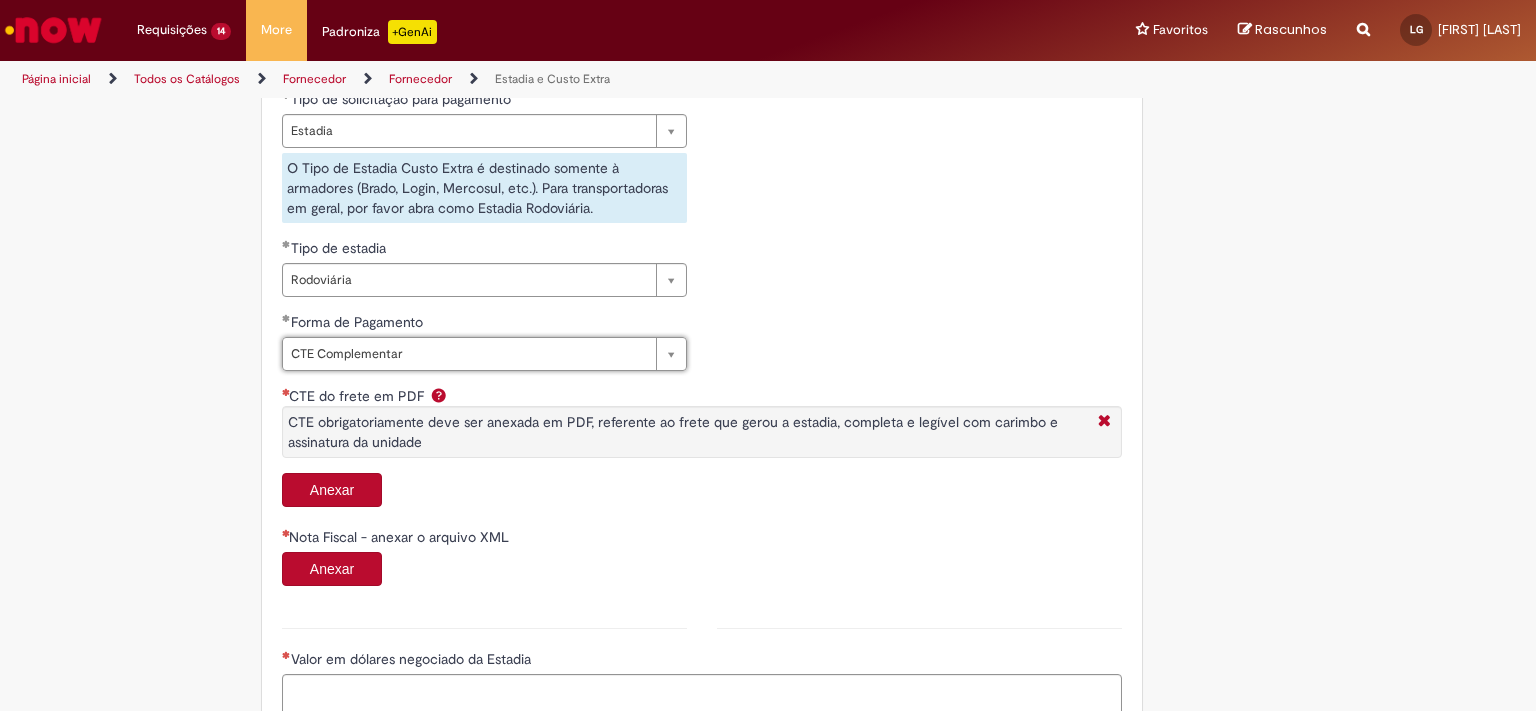 type on "**********" 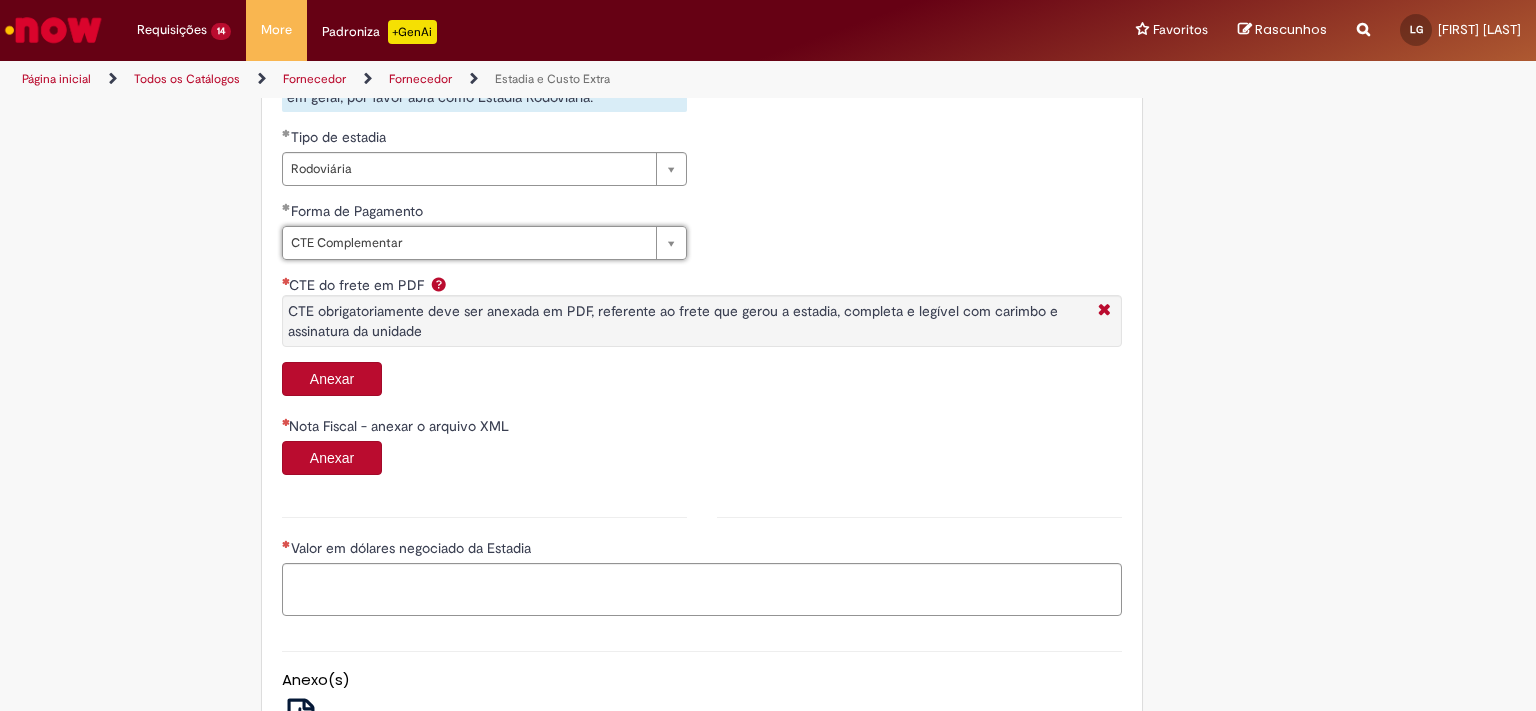 scroll, scrollTop: 920, scrollLeft: 0, axis: vertical 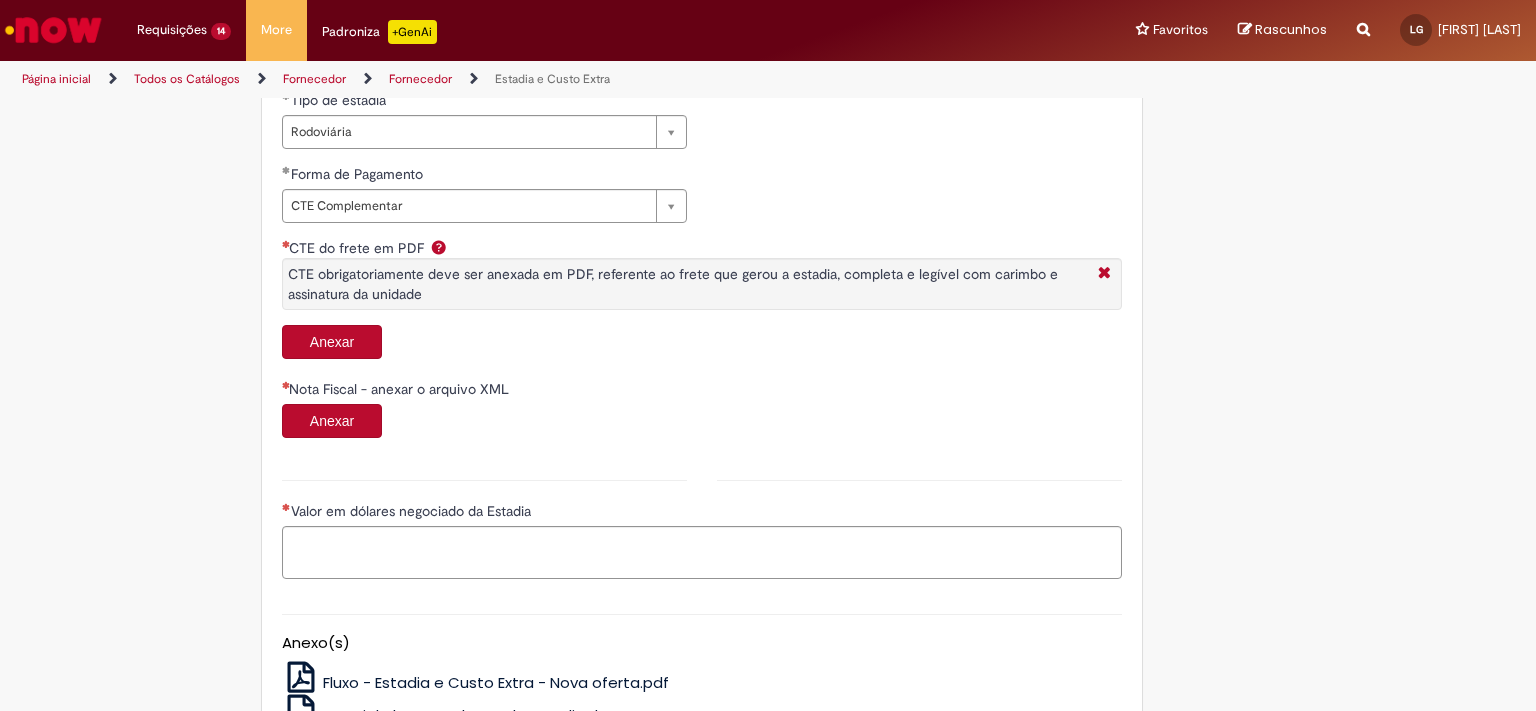 click on "Anexar" at bounding box center (332, 342) 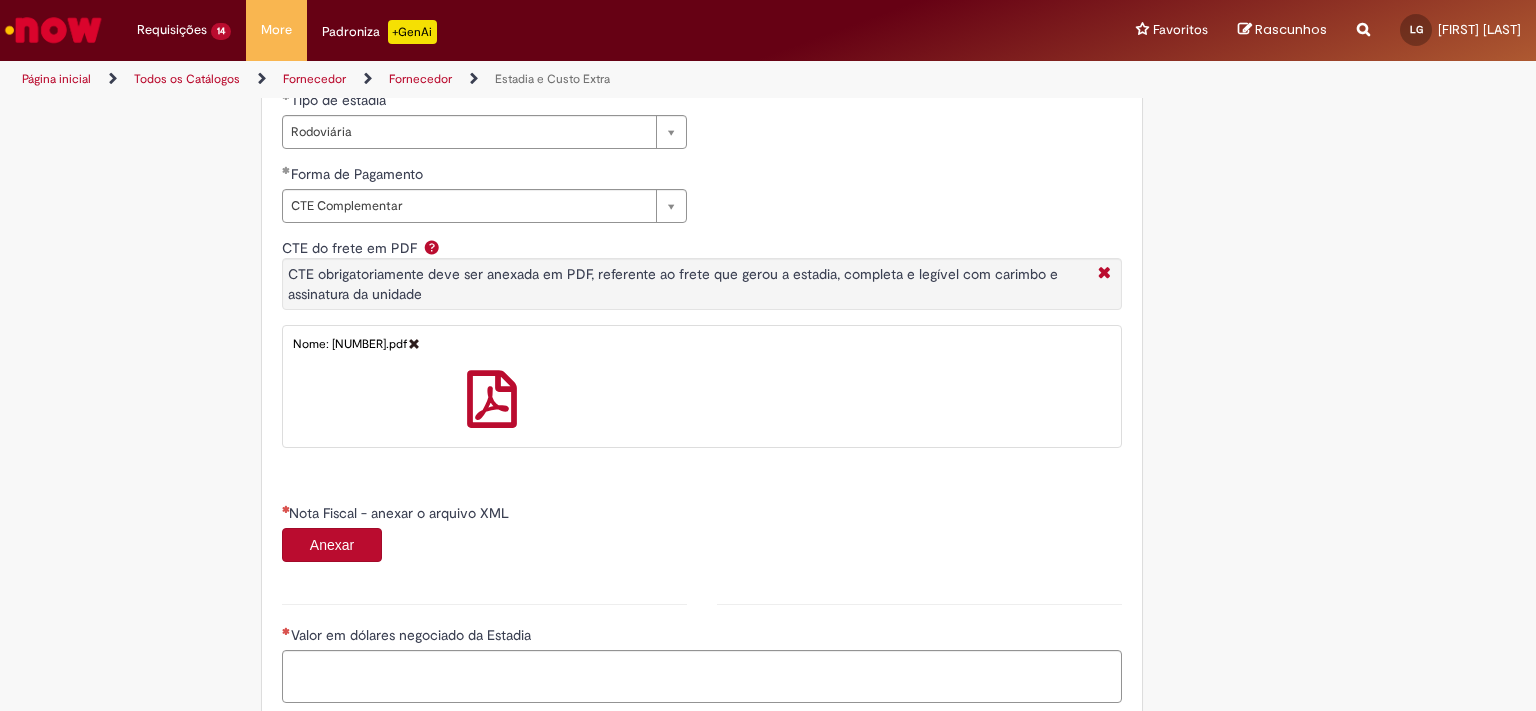 click on "Anexar" at bounding box center (332, 545) 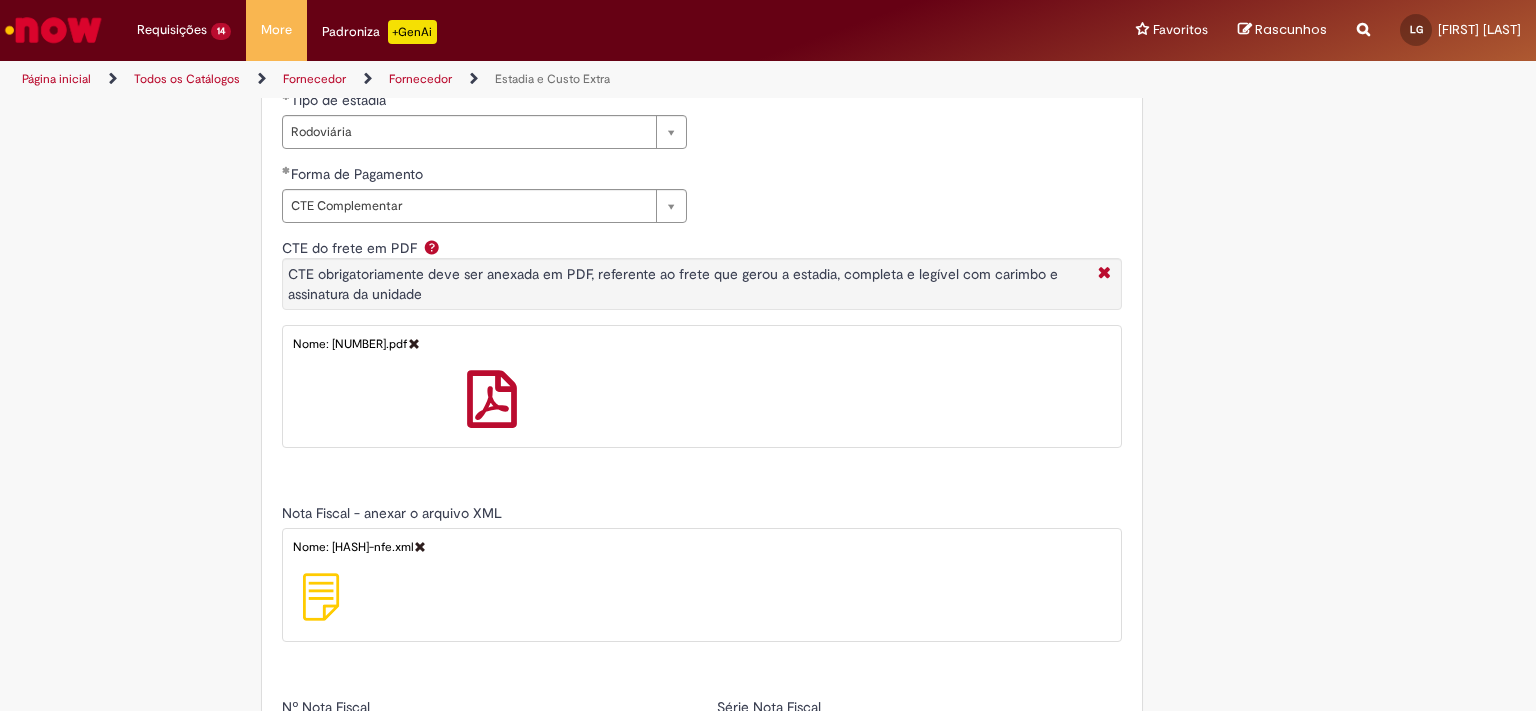 type on "*****" 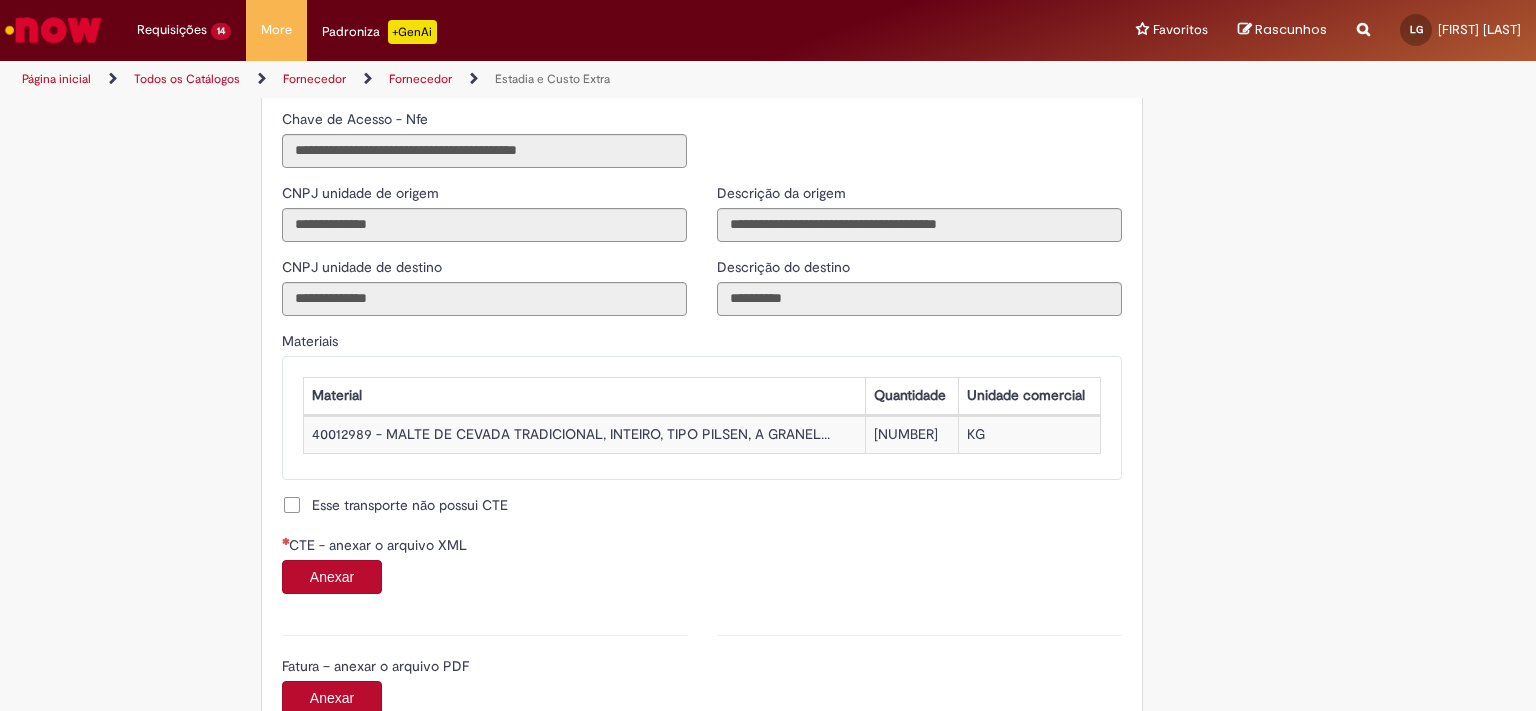 scroll, scrollTop: 1729, scrollLeft: 0, axis: vertical 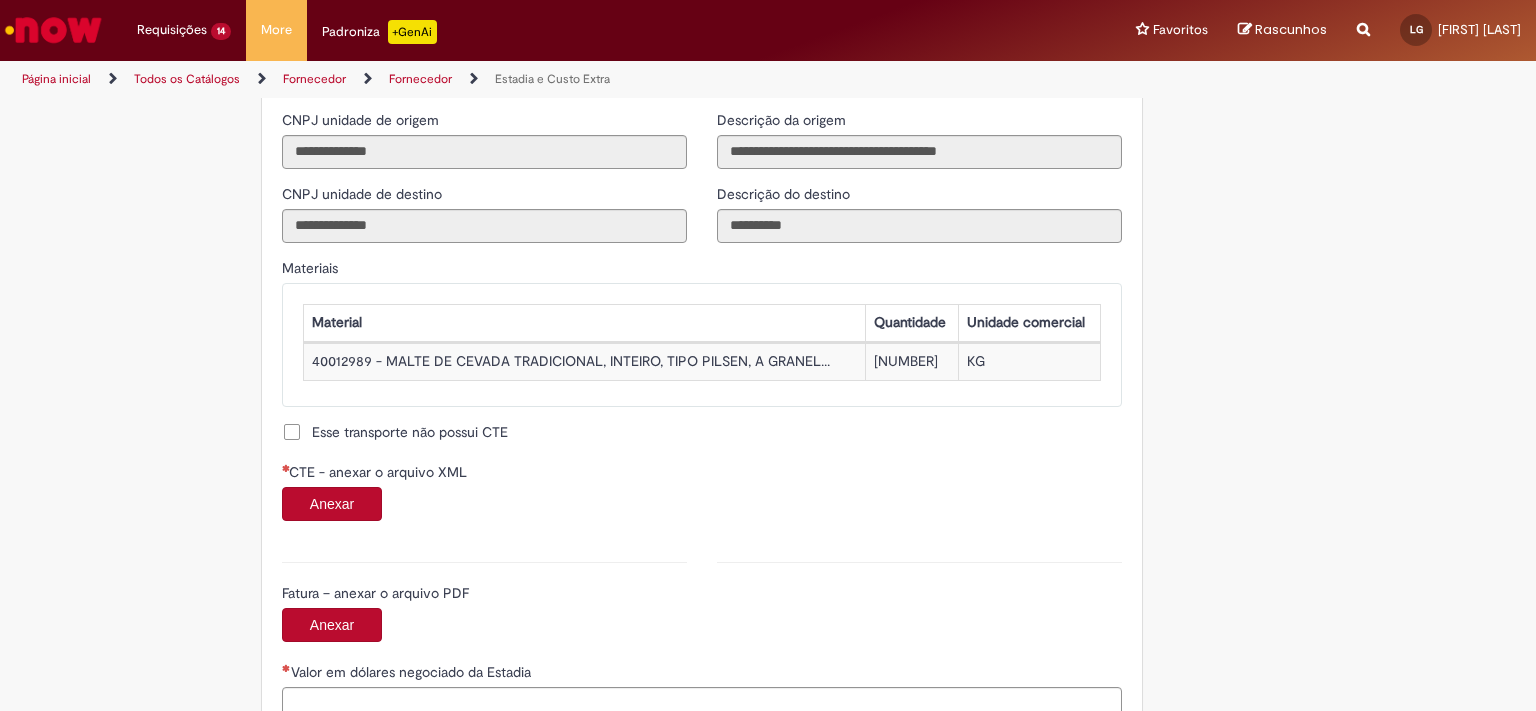 click on "Anexar" at bounding box center (332, 504) 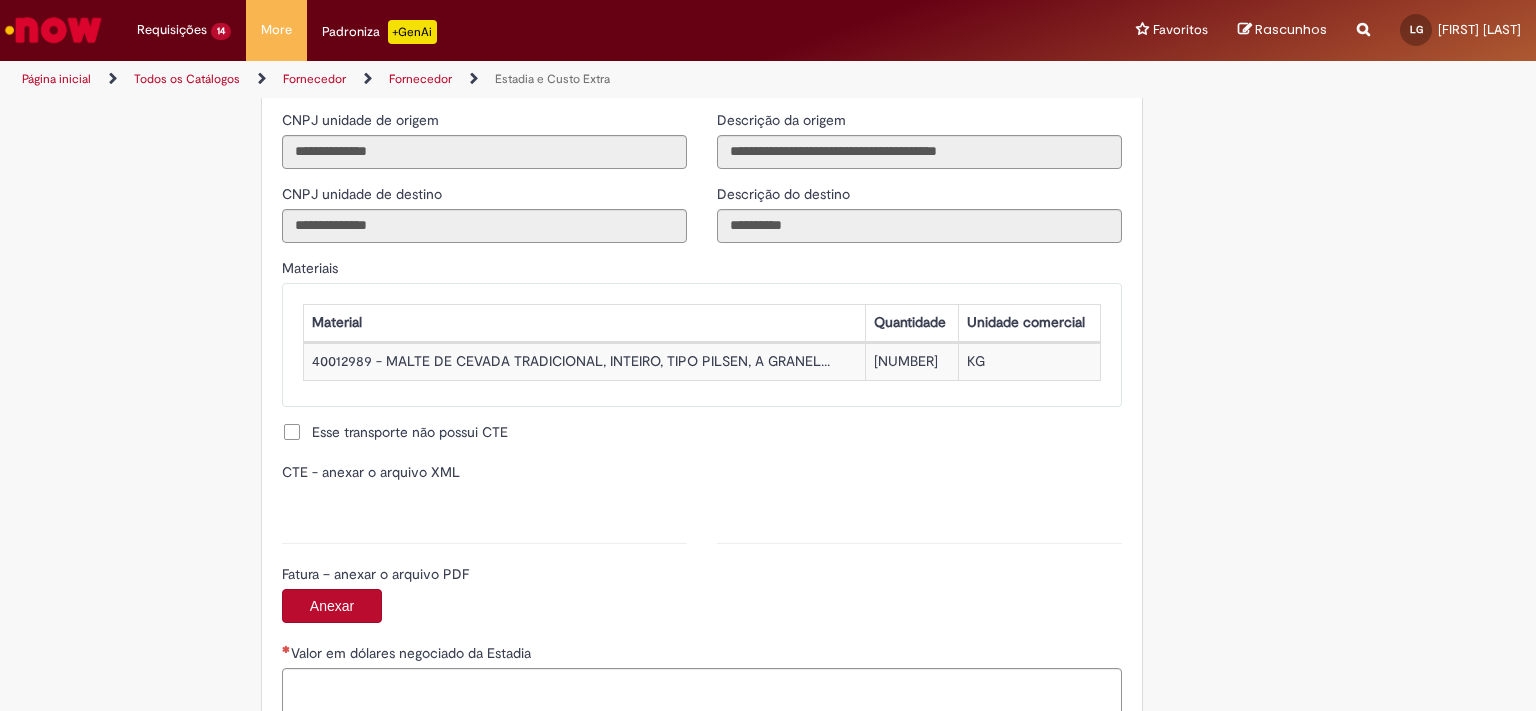 type on "**********" 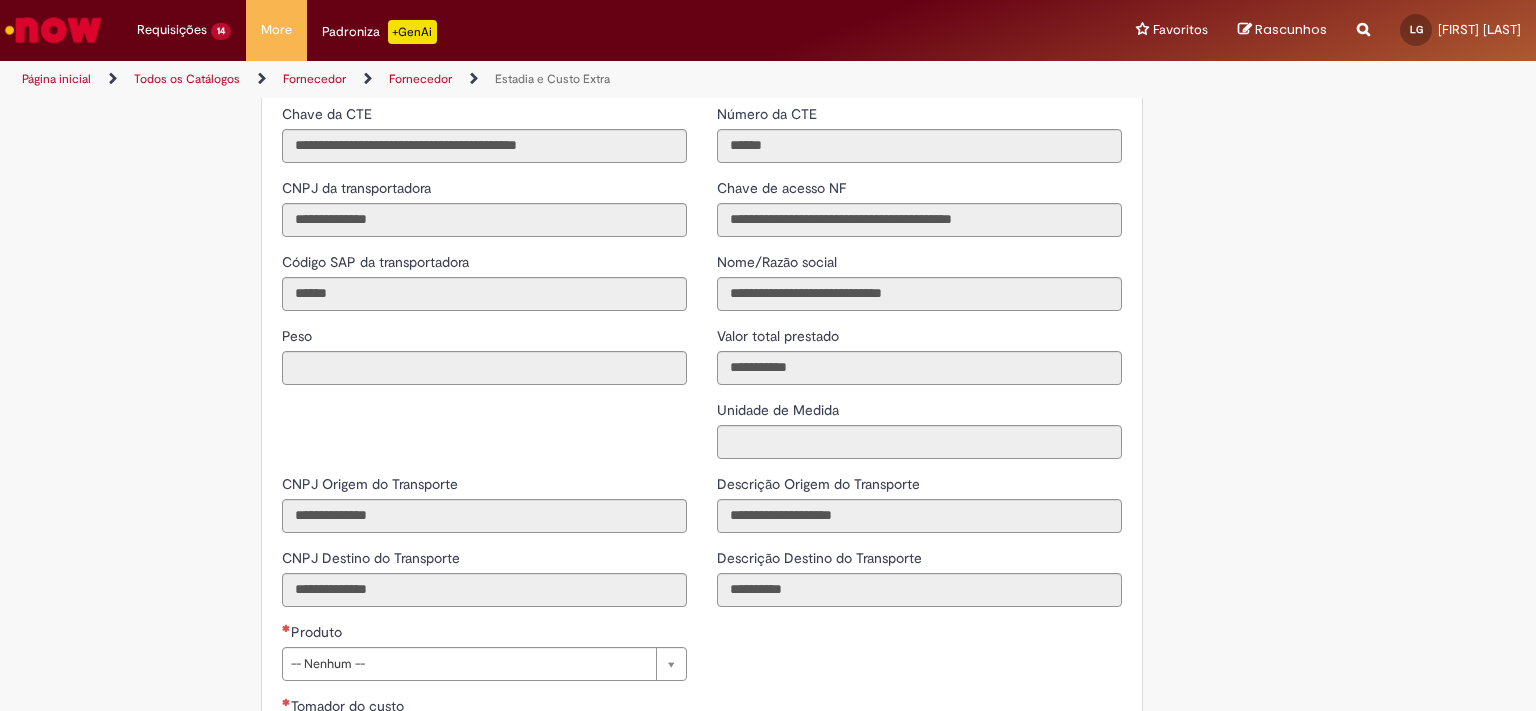 scroll, scrollTop: 2428, scrollLeft: 0, axis: vertical 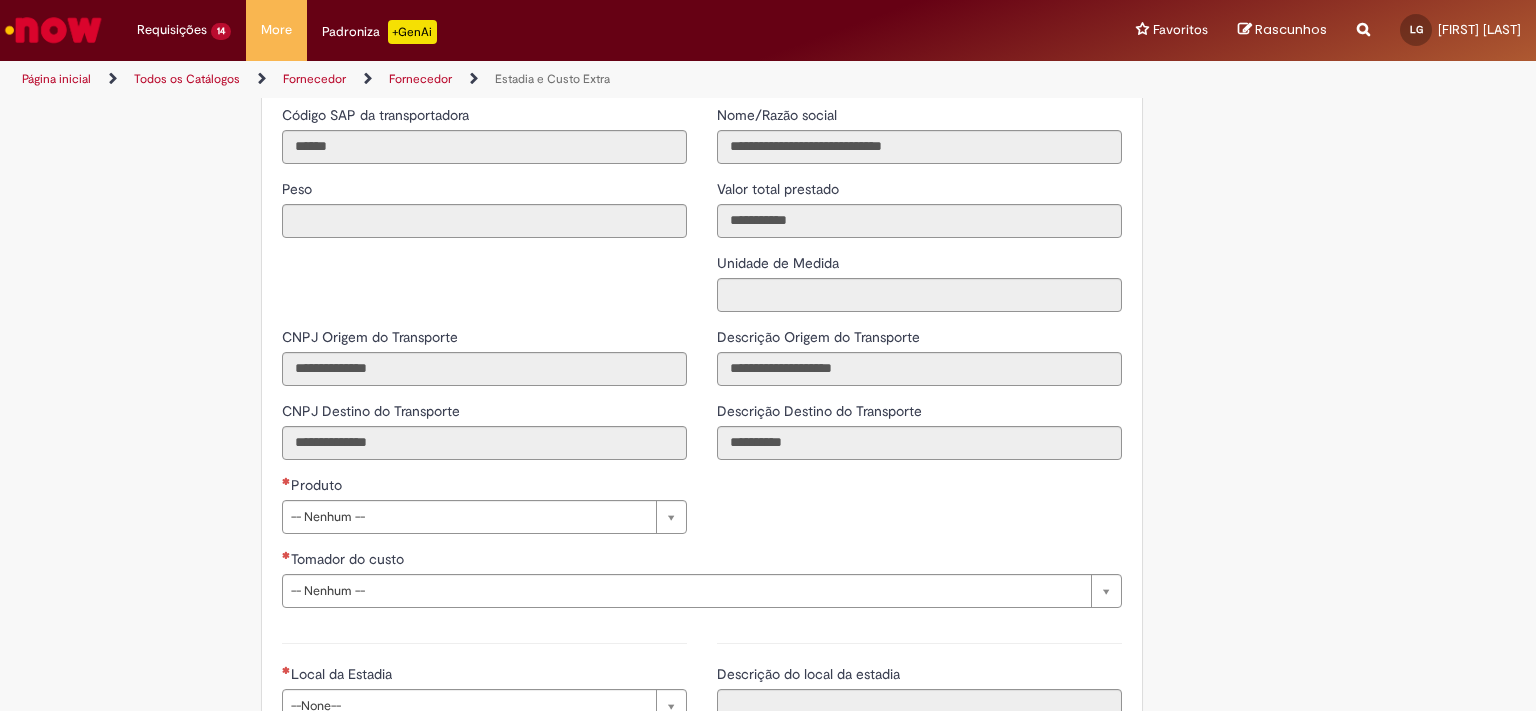 click on "Pular para o conteúdo da página
Requisições   14
Exibir Todas as Solicitações
Estadia e Custo Extra
9m atrás 9 minutos atrás  R13353204
Estadia e Custo Extra
22m atrás 22 minutos atrás  R13353192
Estadia e Custo Extra
cerca de uma hora atrás cerca de uma hora atrás  R13353173
Estadia e Custo Extra
cerca de uma hora atrás cerca de uma hora atrás  R13353167
Estadia e Custo Extra
2h atrás 2 horas atrás  R13353152
Estadia e Custo Extra
2h atrás 2 horas atrás  R13353145
Estadia e Custo Extra
2h atrás 2 horas atrás  R13353143
Estadia e Custo Extra
2h atrás 2 horas atrás  R13353121
Estadia e Custo Extra
2h atrás 2 horas atrás  R13353099
3h atrás" at bounding box center [768, 355] 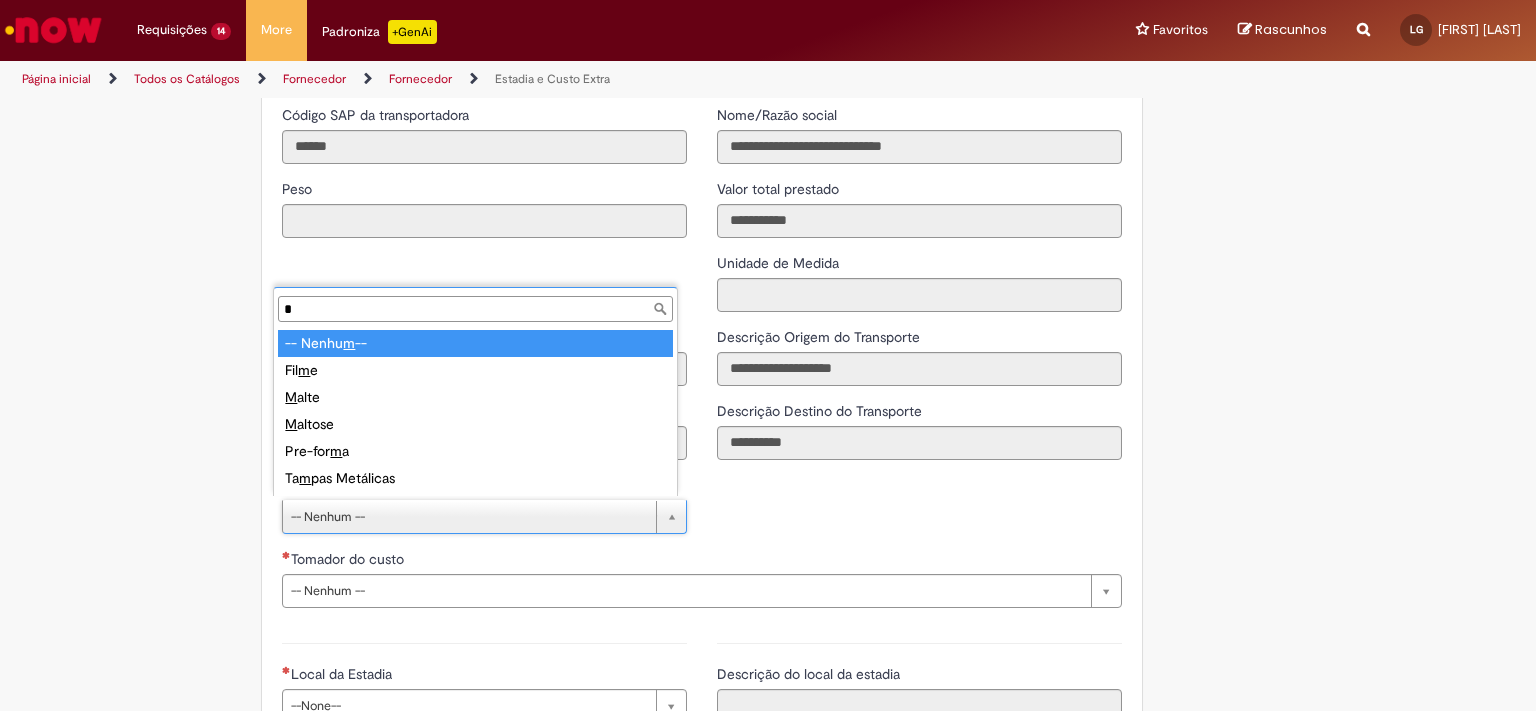 scroll, scrollTop: 0, scrollLeft: 0, axis: both 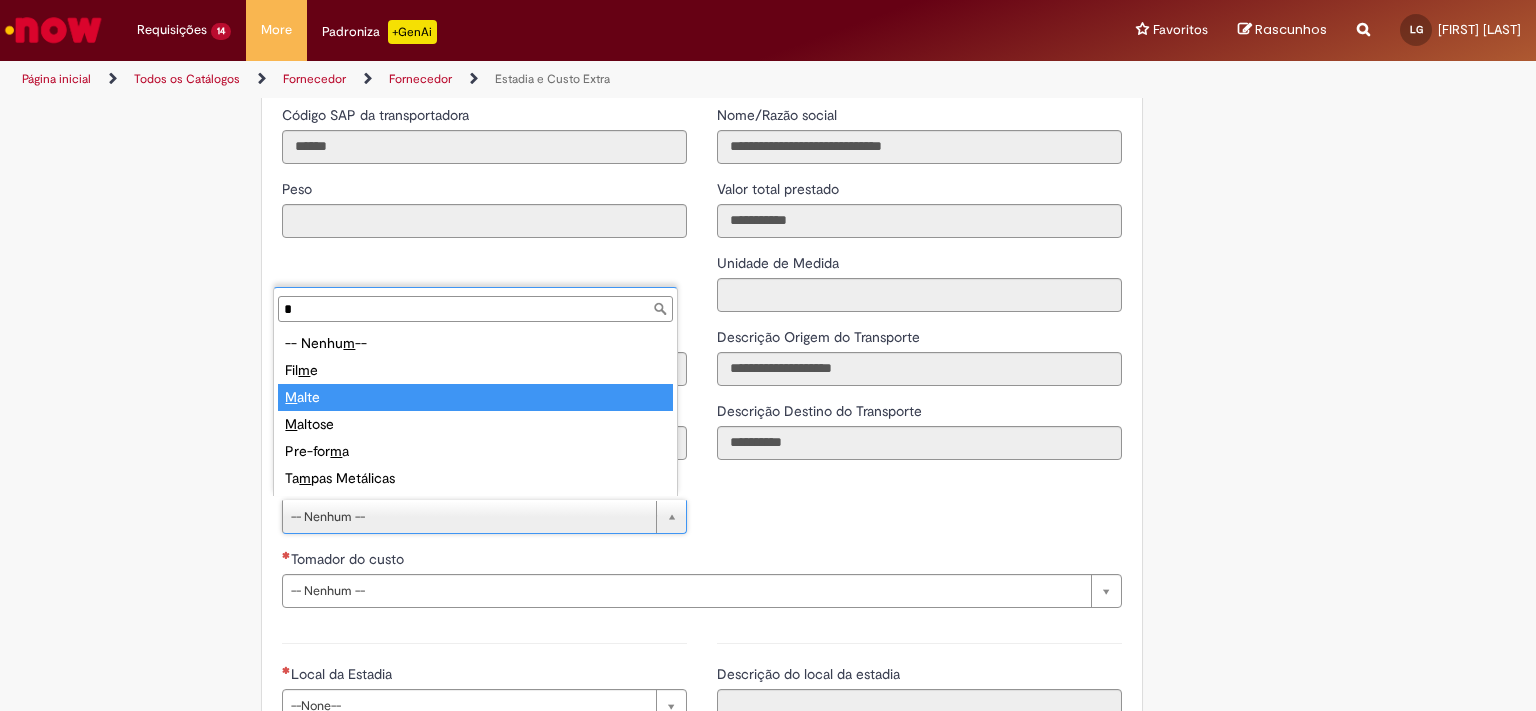 type on "*" 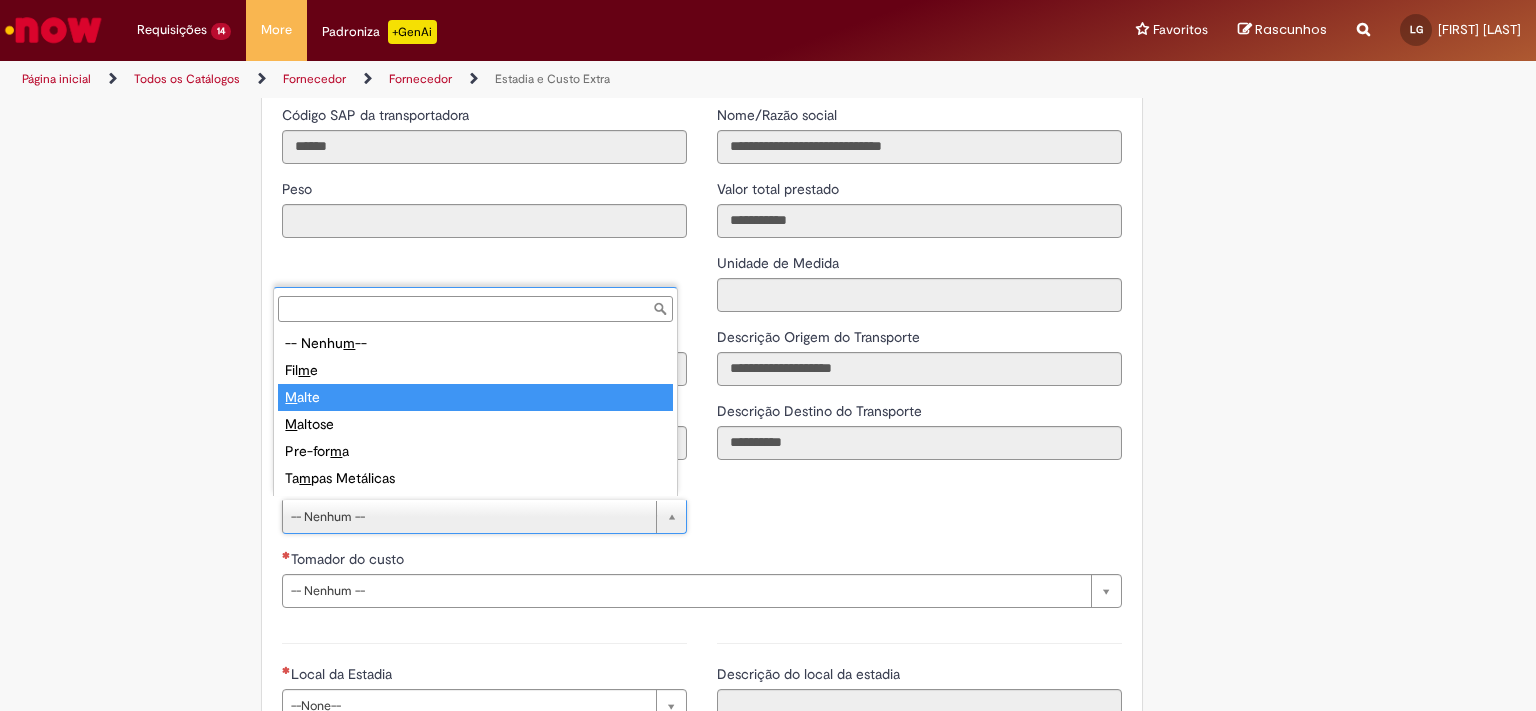 scroll, scrollTop: 0, scrollLeft: 33, axis: horizontal 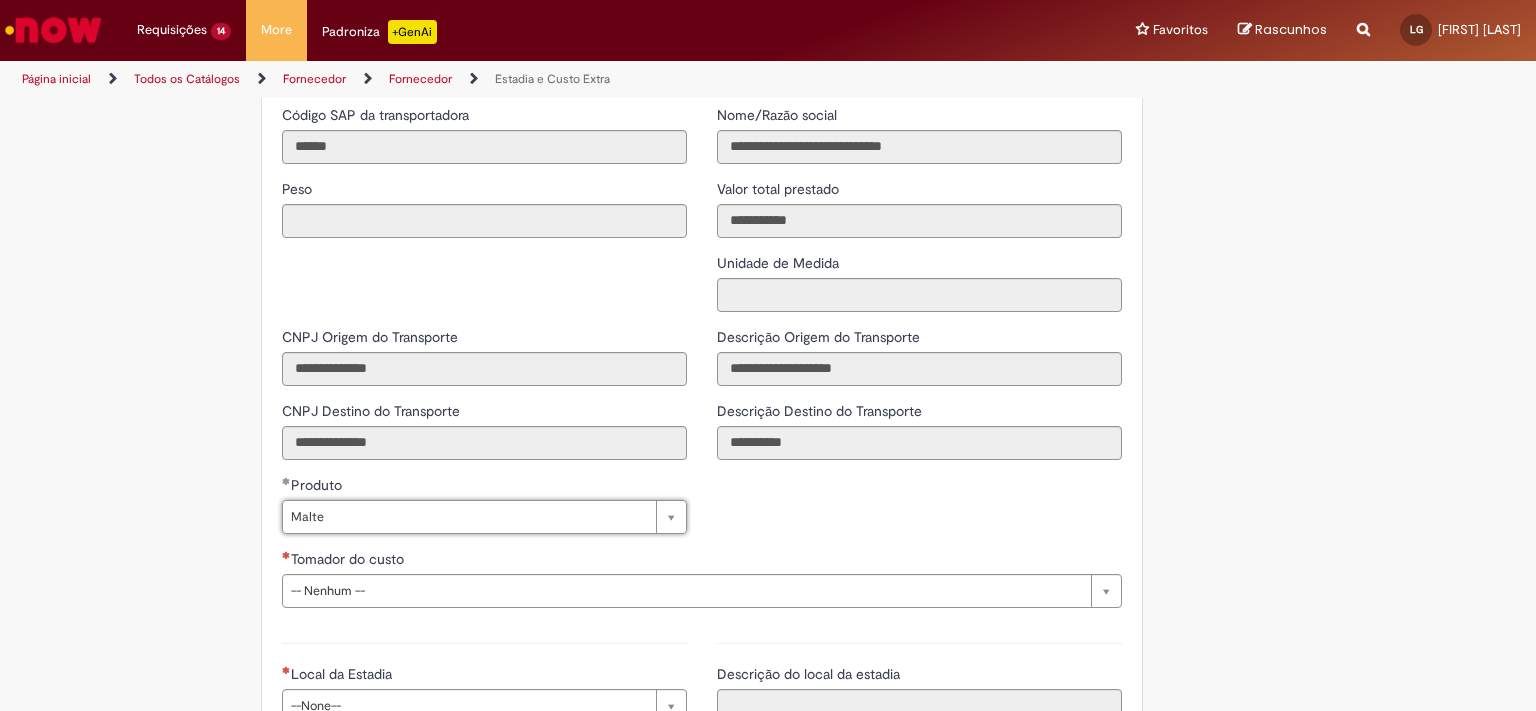 click on "Pular para o conteúdo da página
Requisições   14
Exibir Todas as Solicitações
Estadia e Custo Extra
9m atrás 9 minutos atrás  R13353204
Estadia e Custo Extra
22m atrás 22 minutos atrás  R13353192
Estadia e Custo Extra
cerca de uma hora atrás cerca de uma hora atrás  R13353173
Estadia e Custo Extra
cerca de uma hora atrás cerca de uma hora atrás  R13353167
Estadia e Custo Extra
2h atrás 2 horas atrás  R13353152
Estadia e Custo Extra
2h atrás 2 horas atrás  R13353145
Estadia e Custo Extra
2h atrás 2 horas atrás  R13353143
Estadia e Custo Extra
2h atrás 2 horas atrás  R13353121
Estadia e Custo Extra
2h atrás 2 horas atrás  R13353099
3h atrás" at bounding box center [768, 355] 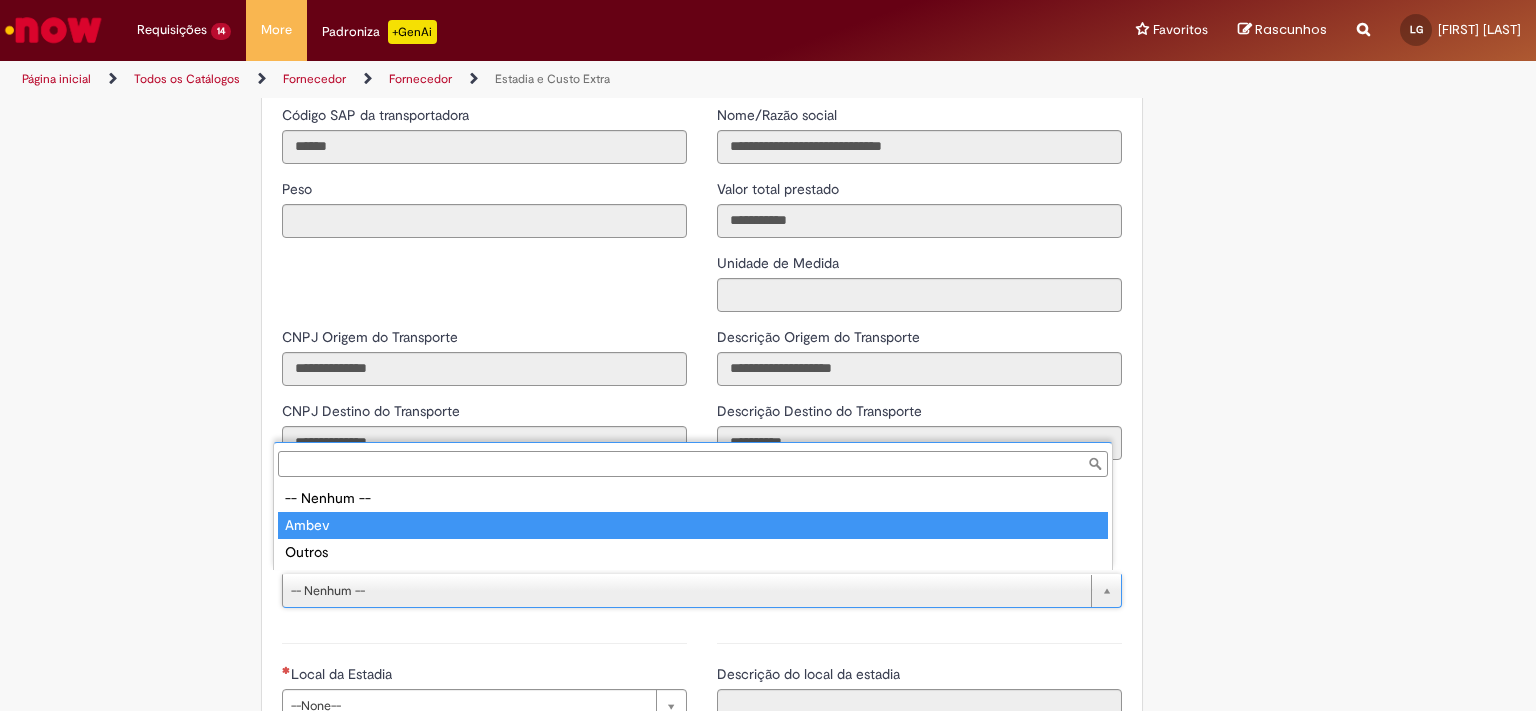 type on "*****" 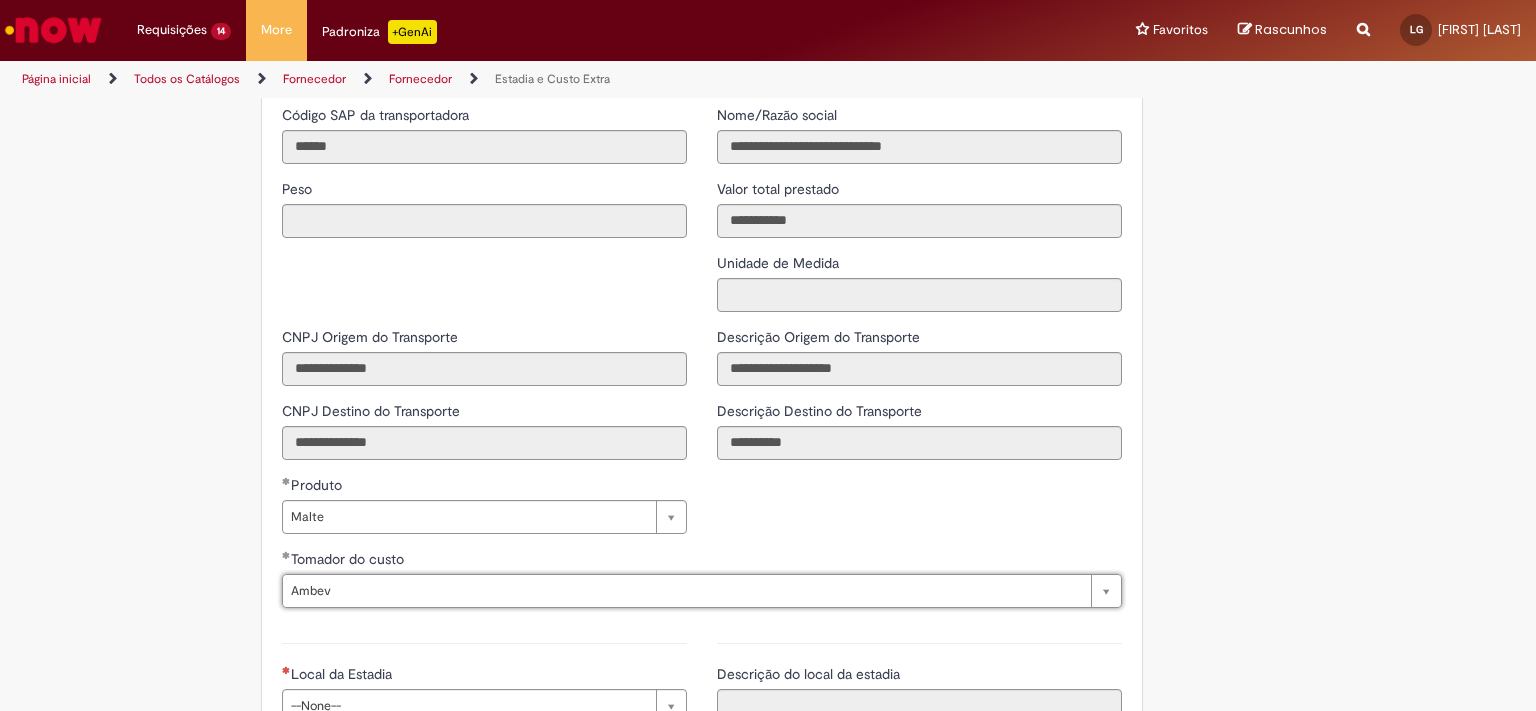 scroll, scrollTop: 0, scrollLeft: 43, axis: horizontal 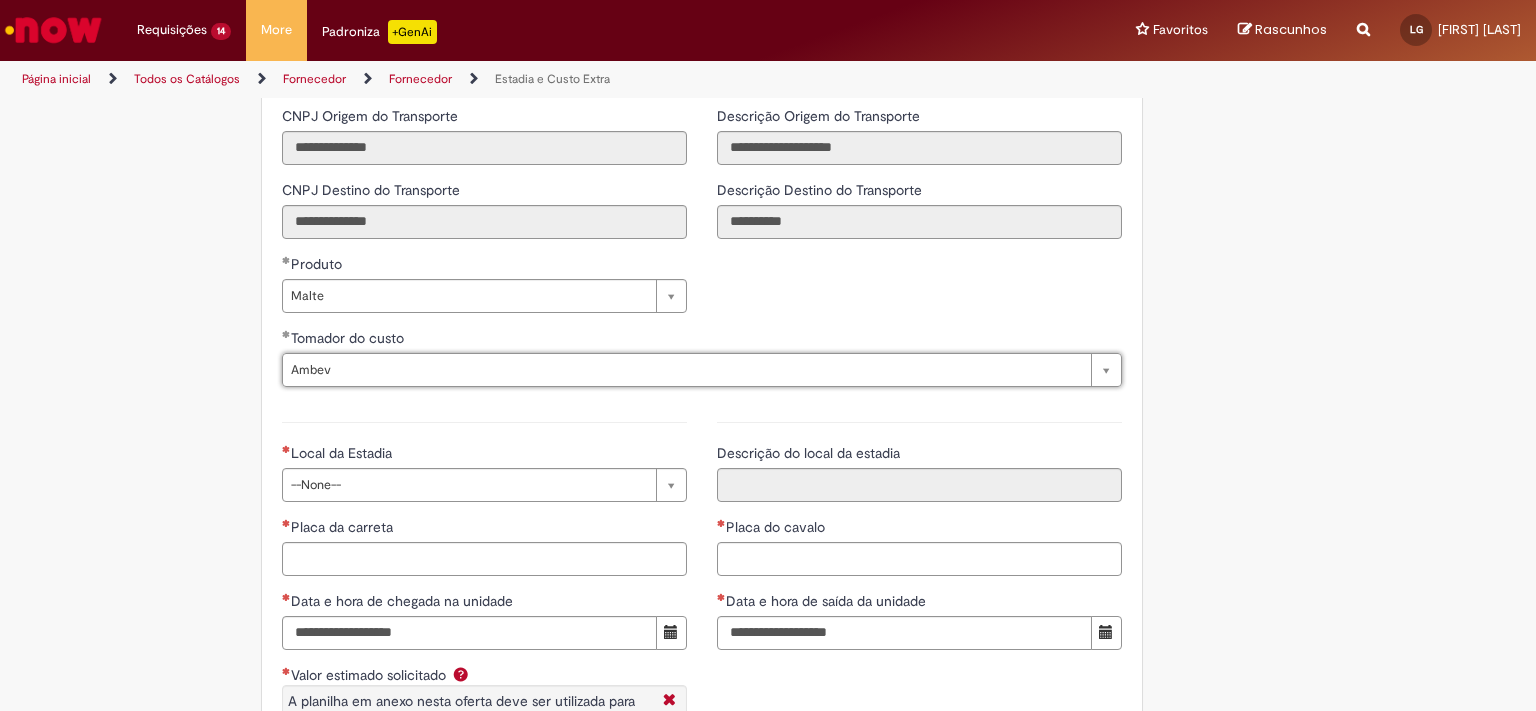 click on "Pular para o conteúdo da página
Requisições   14
Exibir Todas as Solicitações
Estadia e Custo Extra
9m atrás 9 minutos atrás  R13353204
Estadia e Custo Extra
22m atrás 22 minutos atrás  R13353192
Estadia e Custo Extra
cerca de uma hora atrás cerca de uma hora atrás  R13353173
Estadia e Custo Extra
cerca de uma hora atrás cerca de uma hora atrás  R13353167
Estadia e Custo Extra
2h atrás 2 horas atrás  R13353152
Estadia e Custo Extra
2h atrás 2 horas atrás  R13353145
Estadia e Custo Extra
2h atrás 2 horas atrás  R13353143
Estadia e Custo Extra
2h atrás 2 horas atrás  R13353121
Estadia e Custo Extra
2h atrás 2 horas atrás  R13353099
3h atrás" at bounding box center (768, 355) 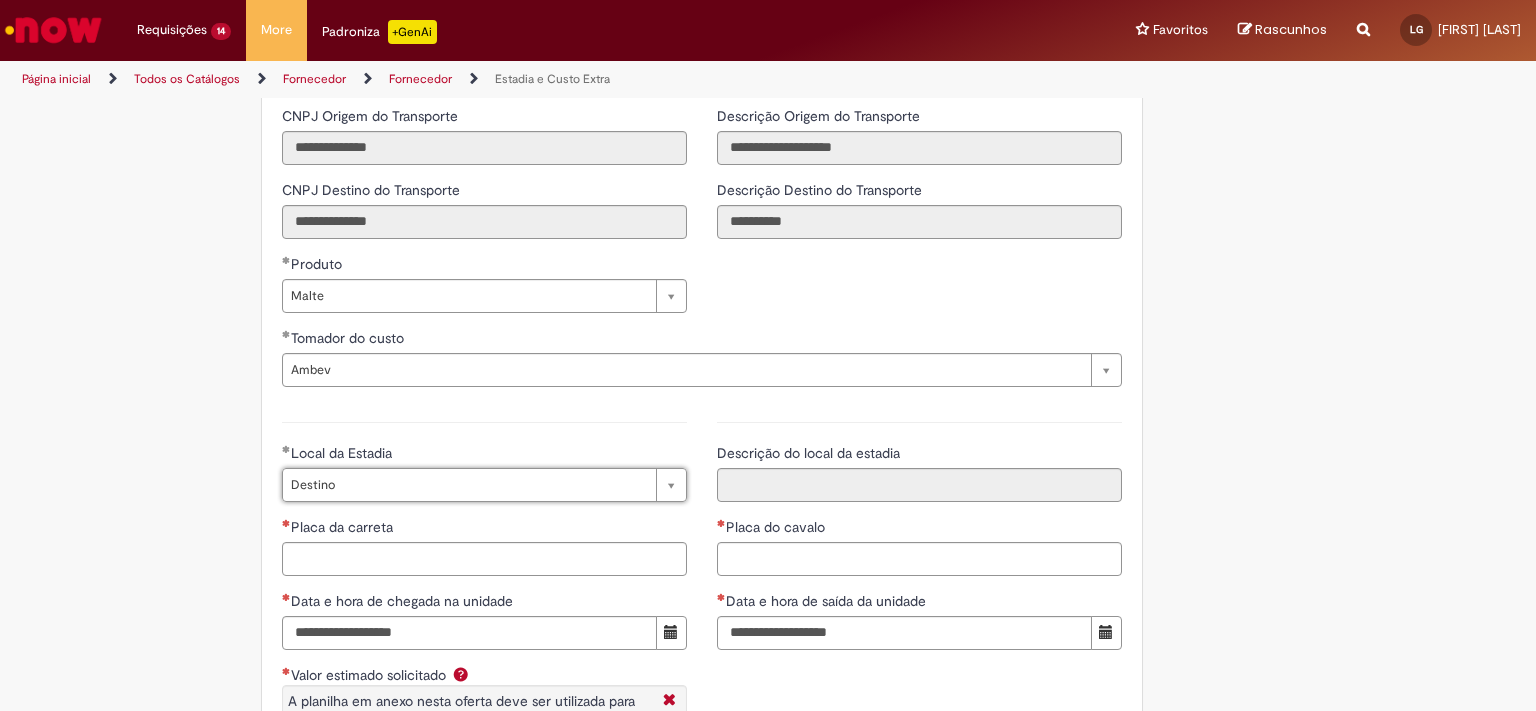 type on "*******" 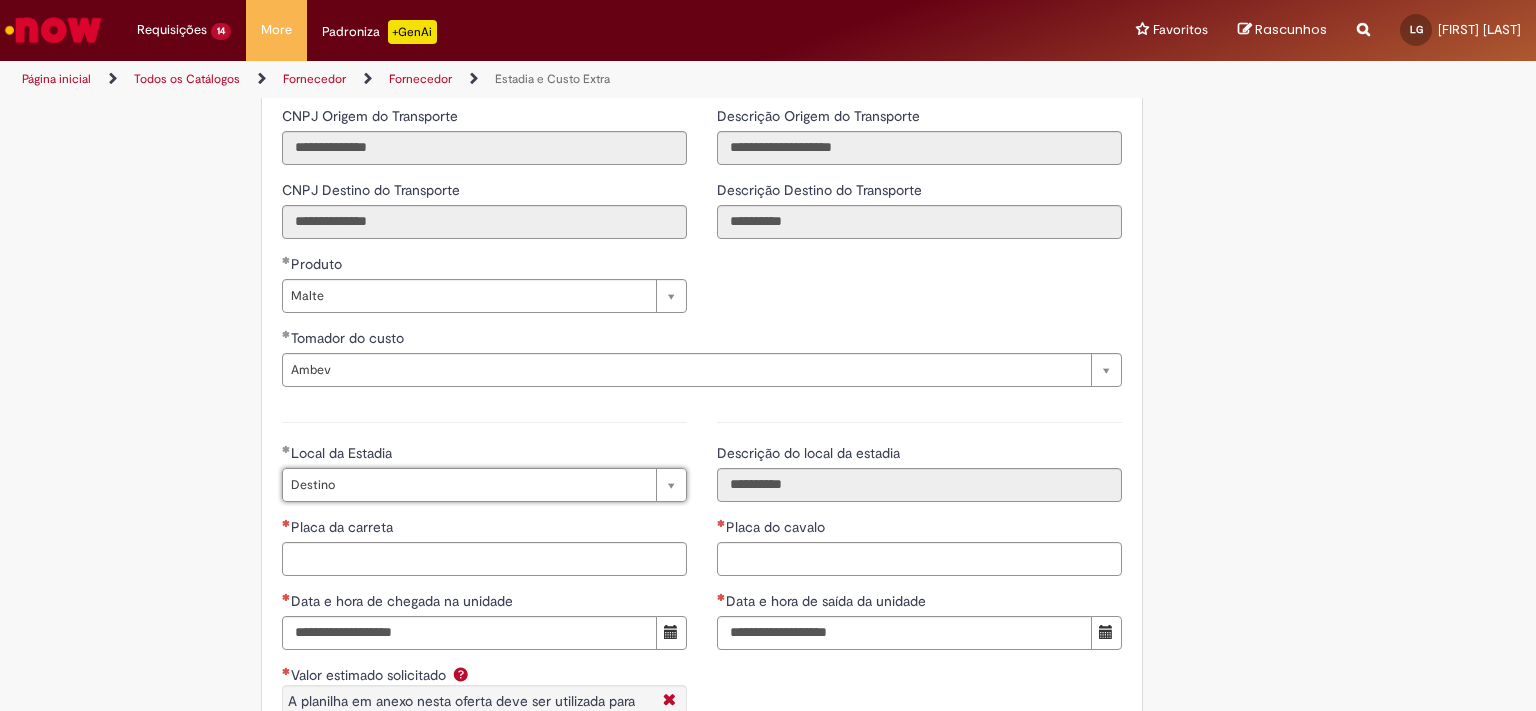 scroll, scrollTop: 0, scrollLeft: 46, axis: horizontal 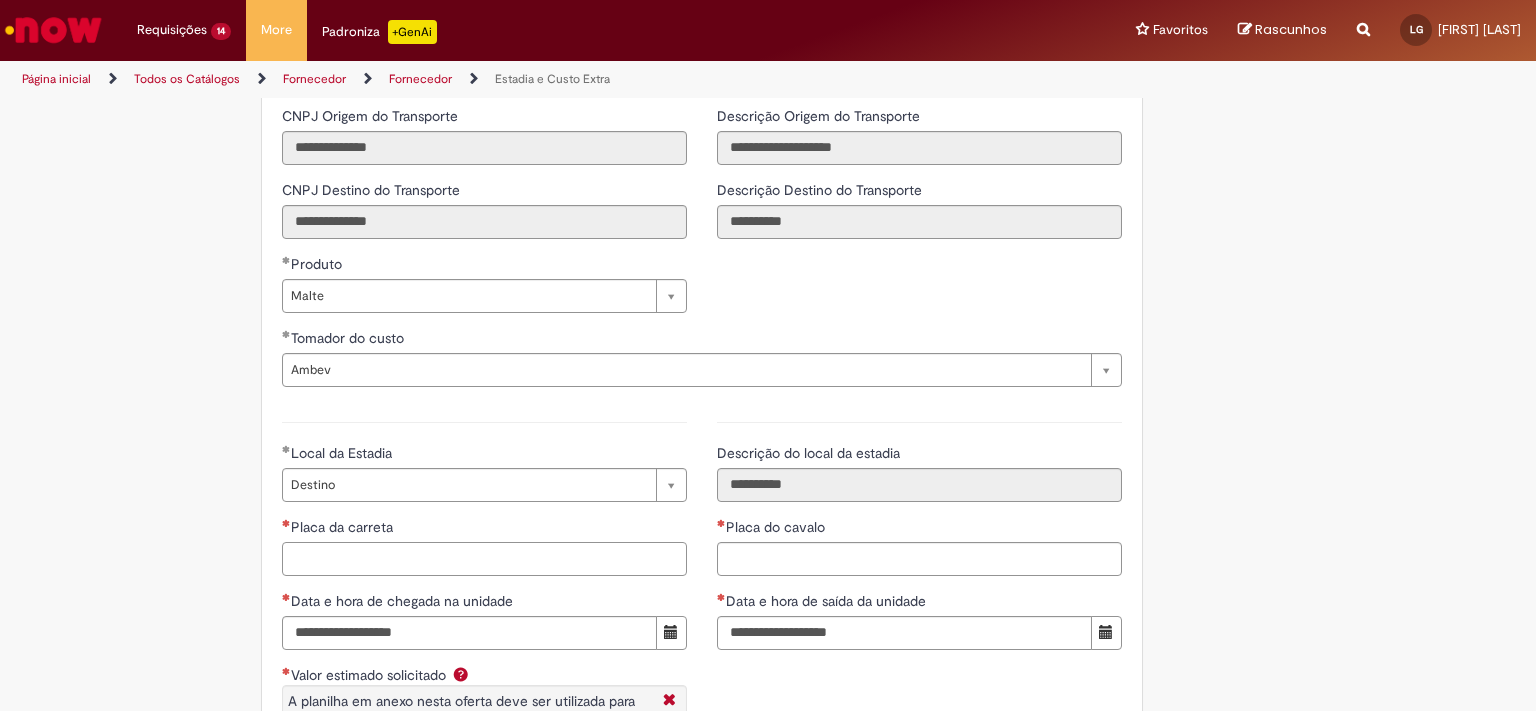 click on "Placa da carreta" at bounding box center (484, 559) 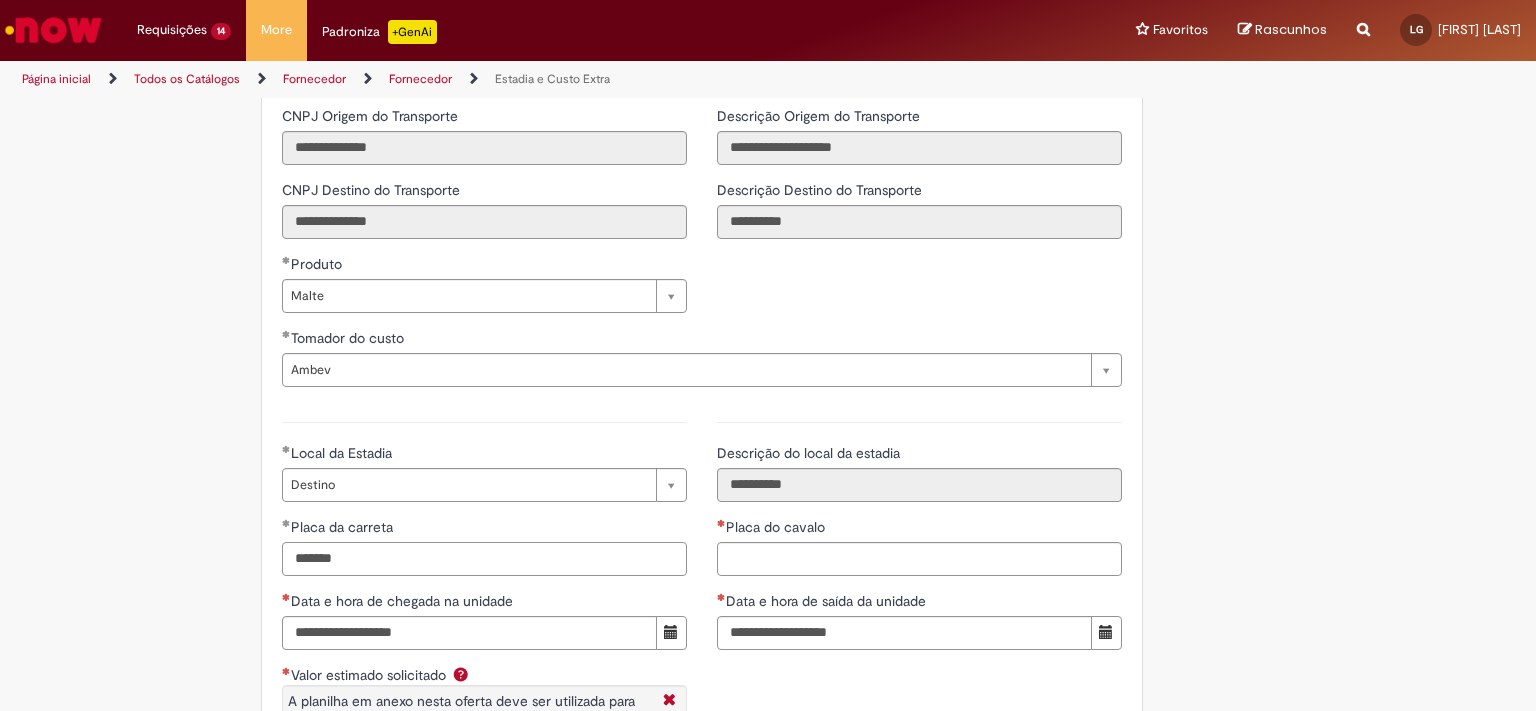 type on "*******" 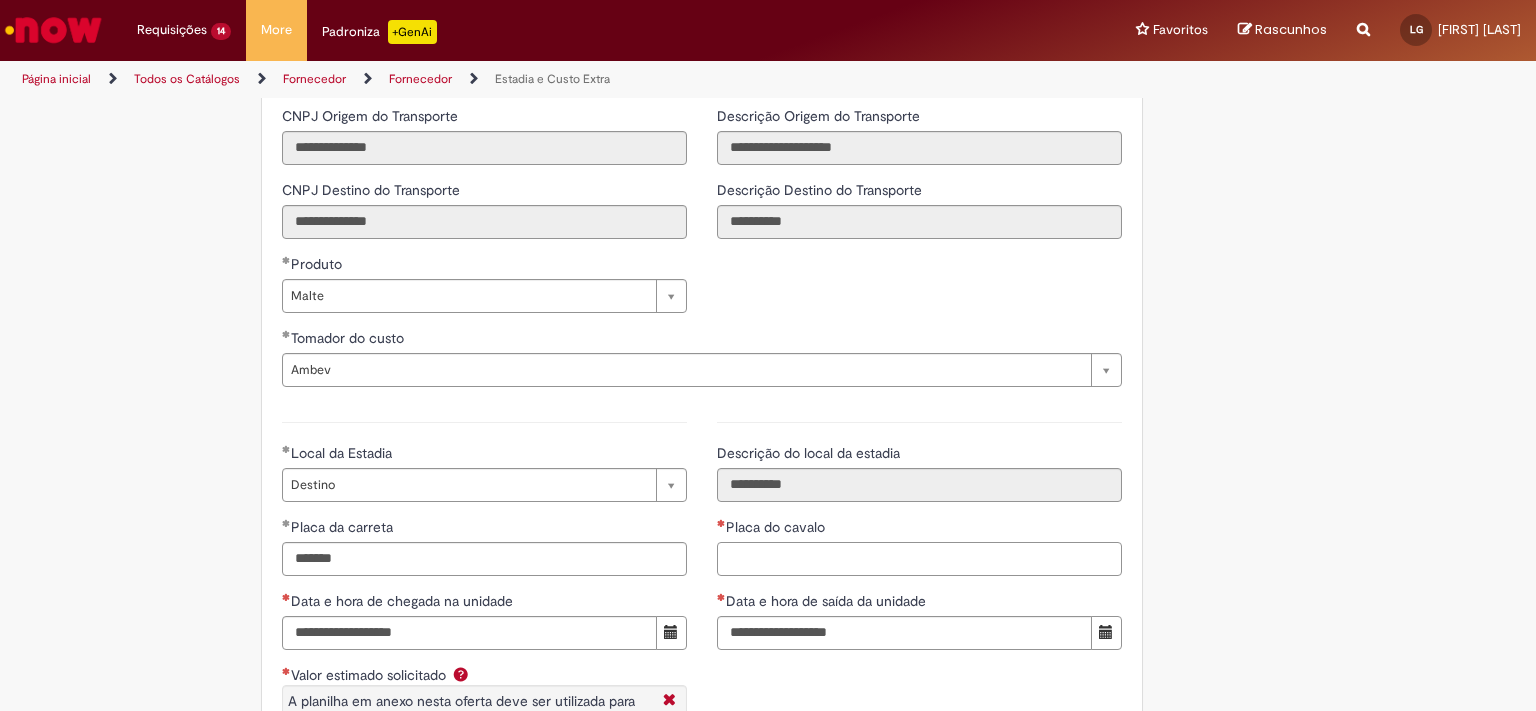 click on "Placa do cavalo" at bounding box center [919, 559] 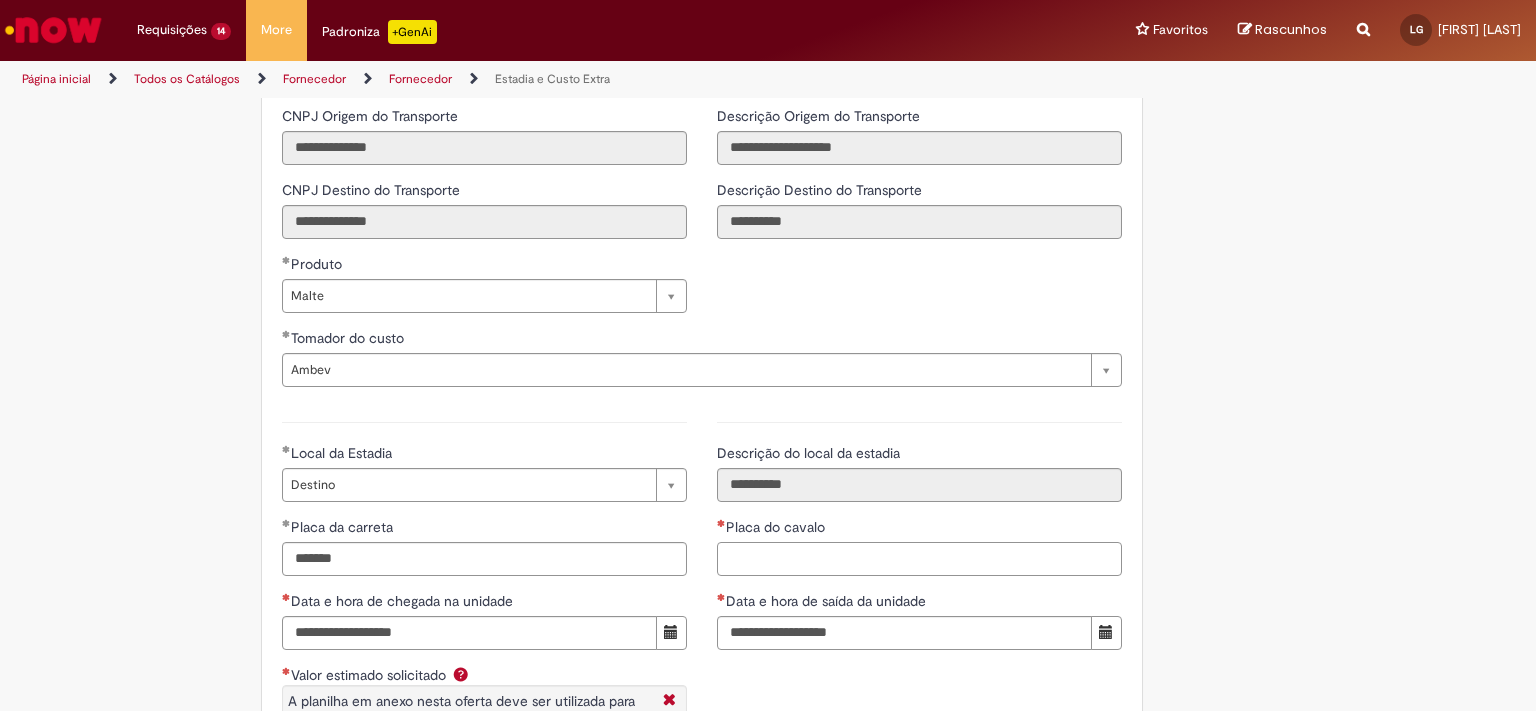 paste on "*******" 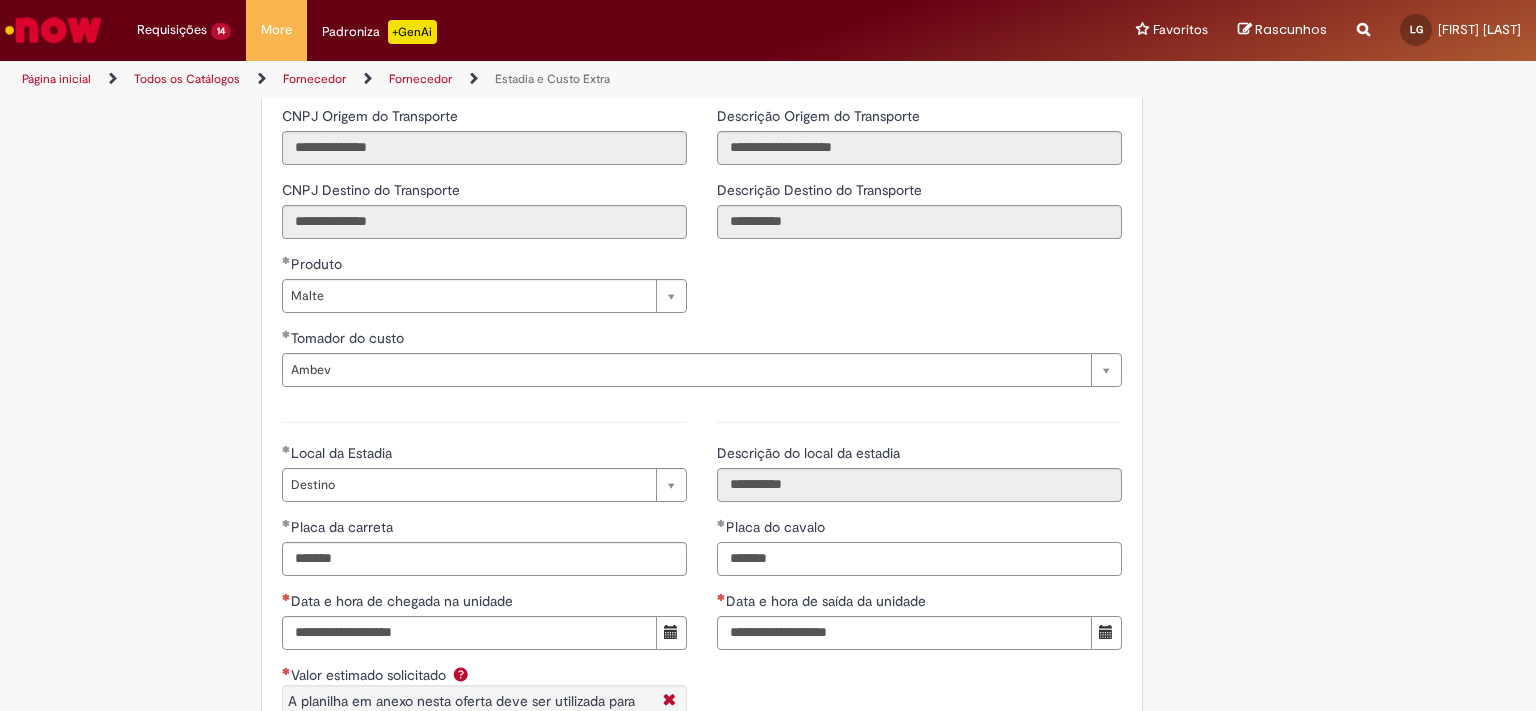 type on "*******" 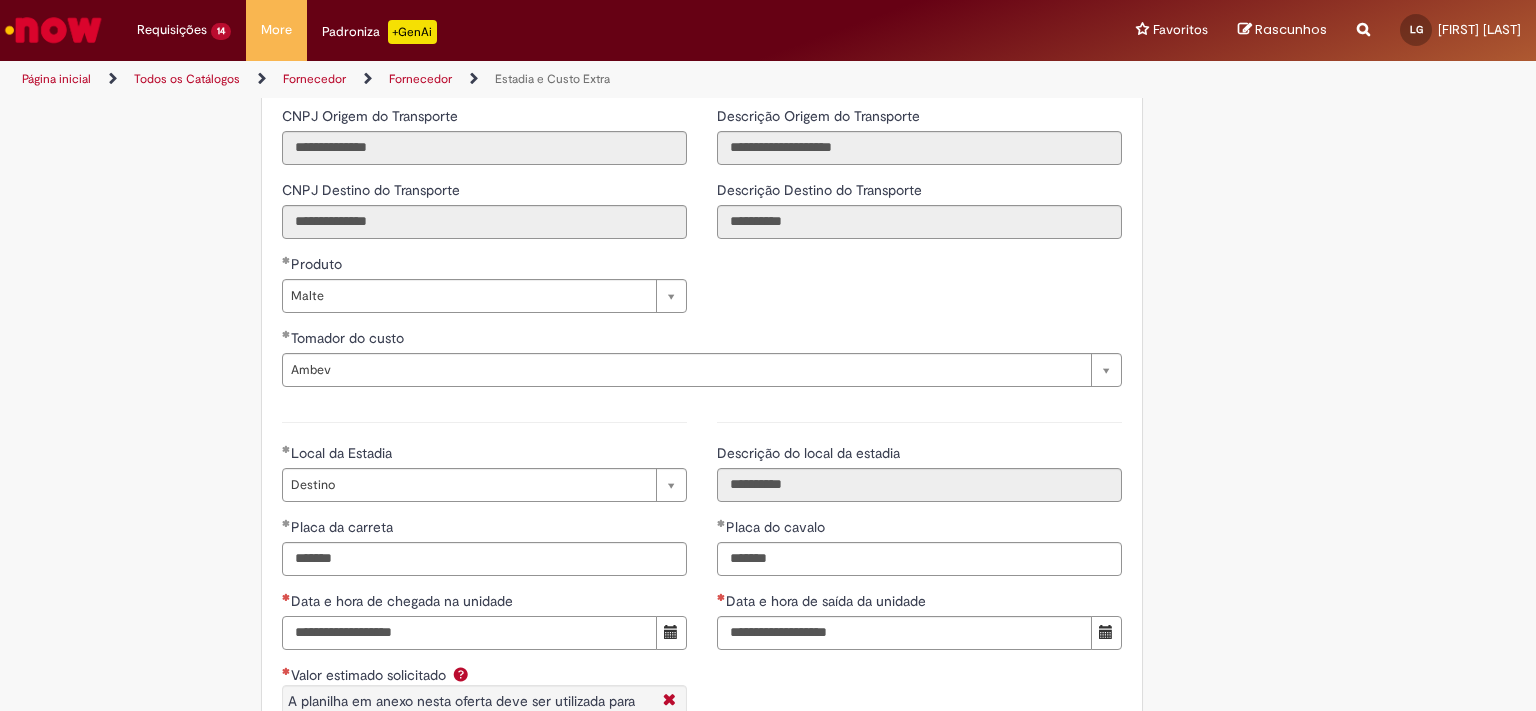 click on "Data e hora de chegada na unidade" at bounding box center (469, 633) 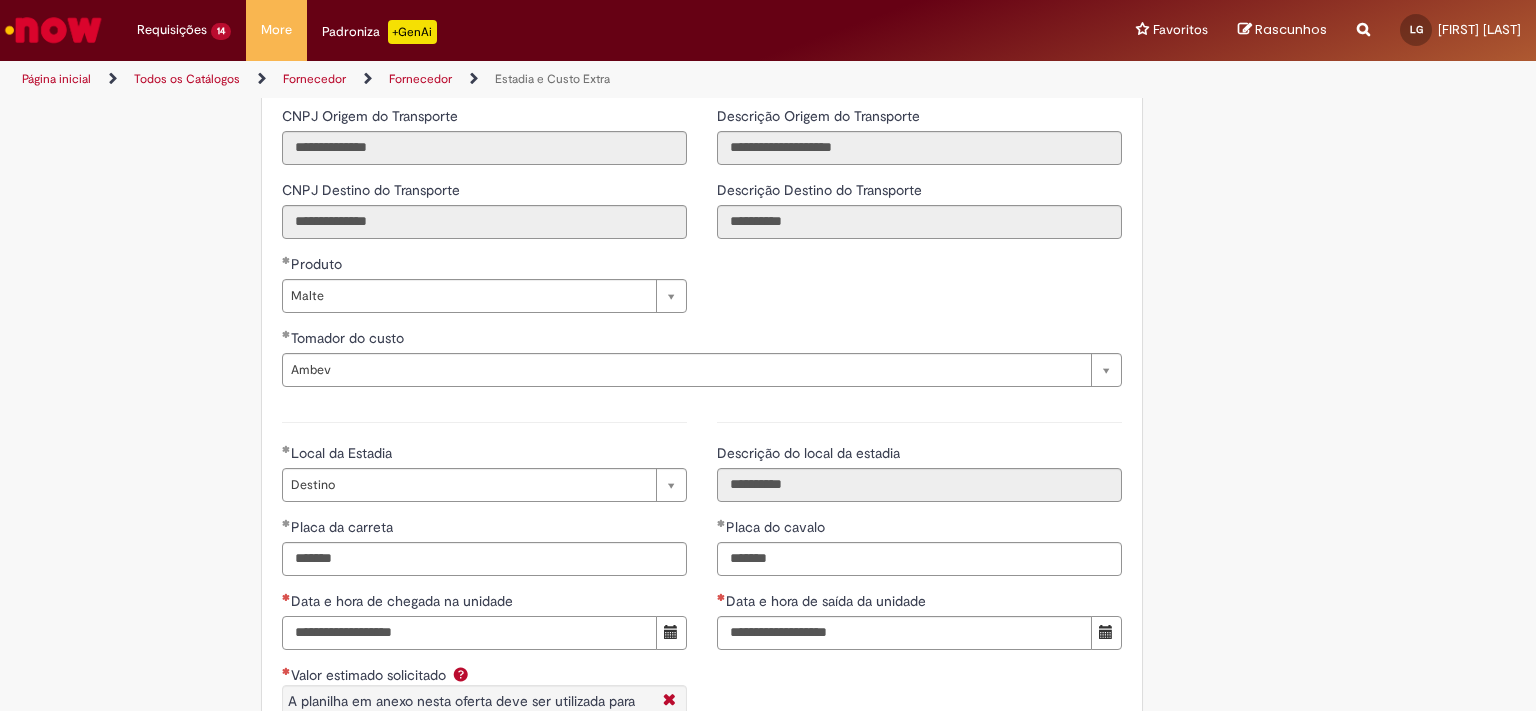 paste on "**********" 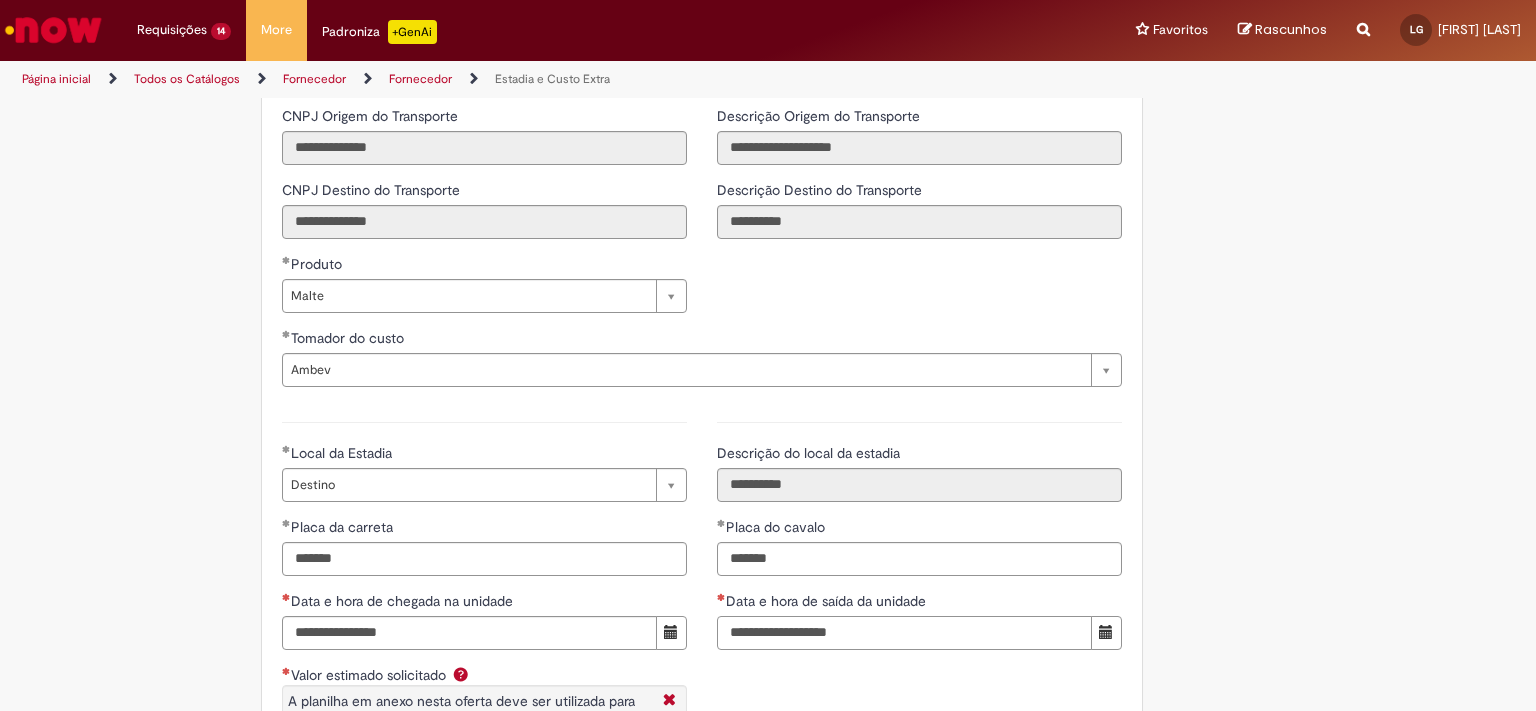 click on "Data e hora de saída da unidade" at bounding box center [904, 633] 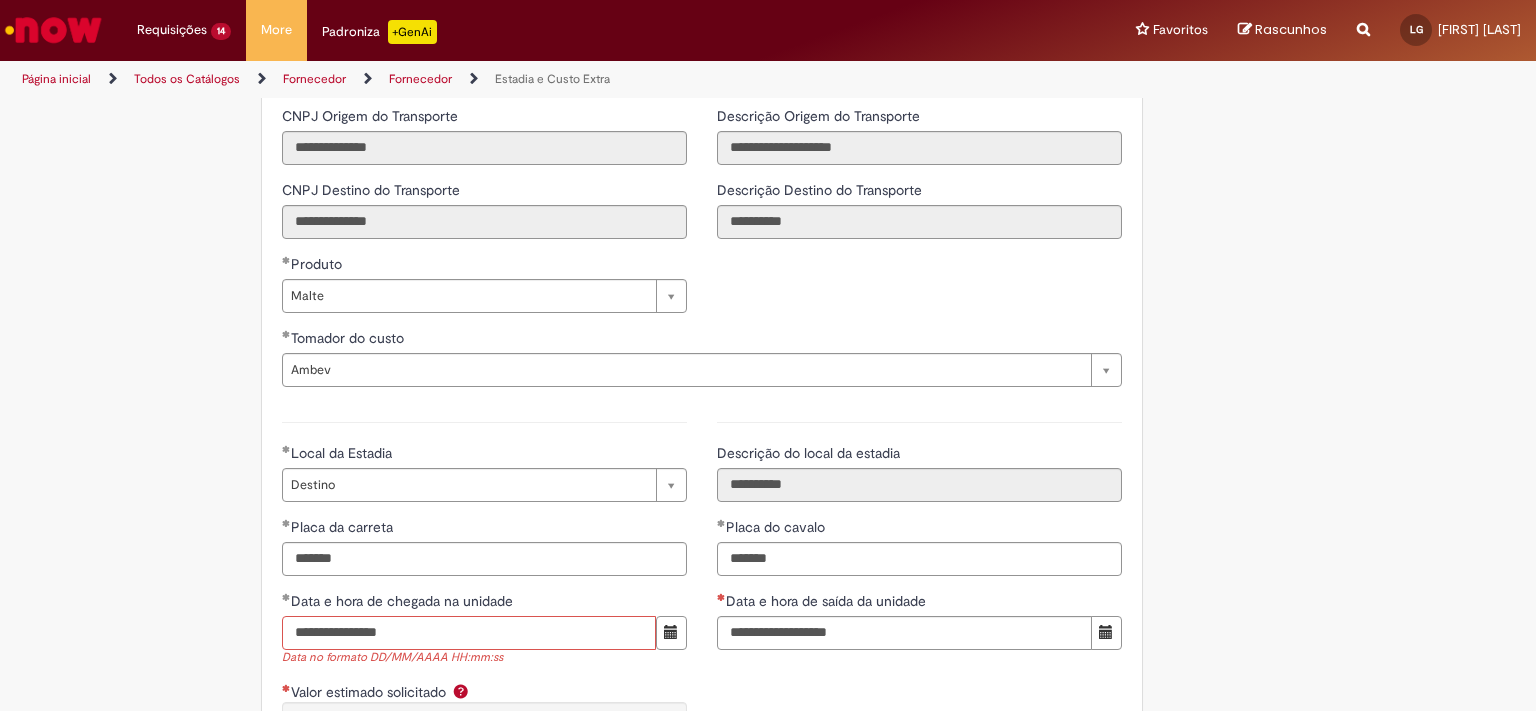 click on "**********" at bounding box center [469, 633] 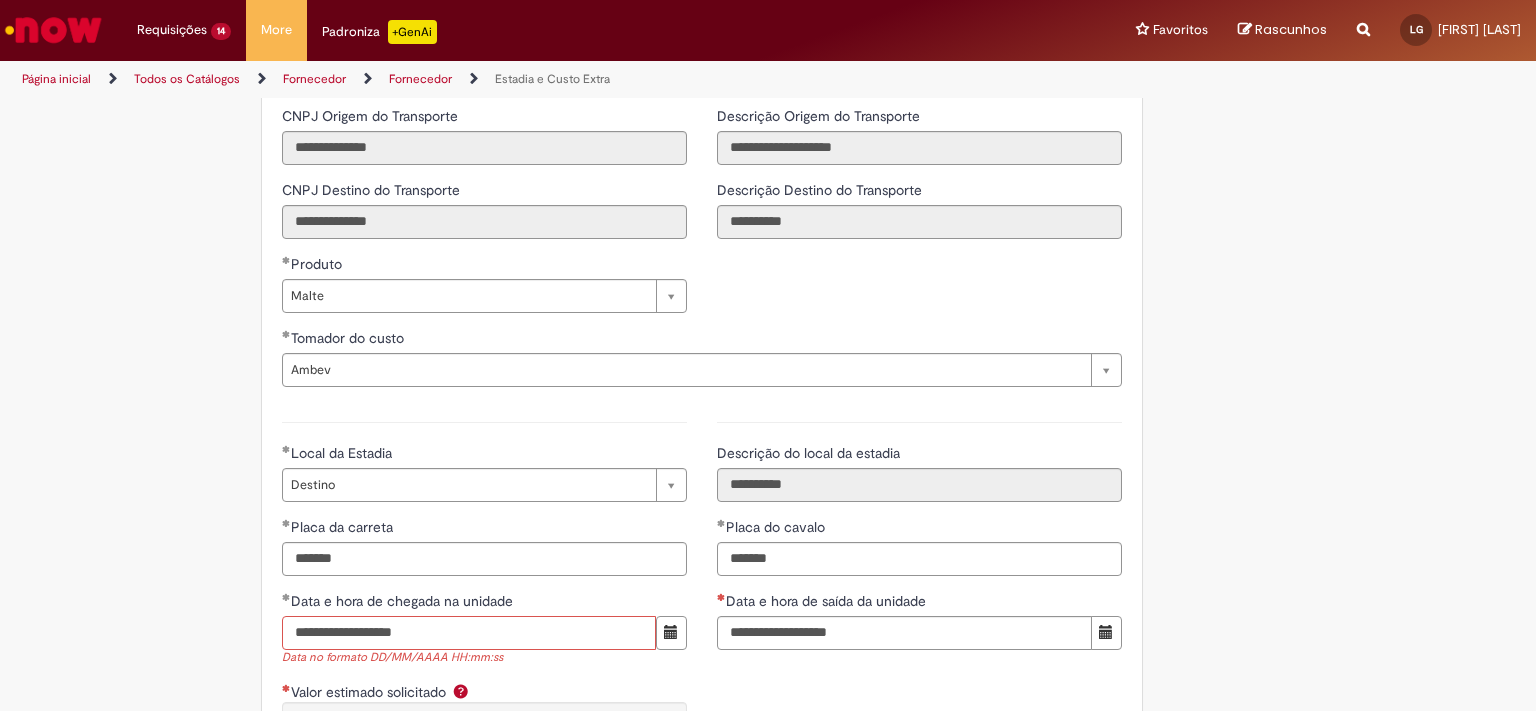 type on "**********" 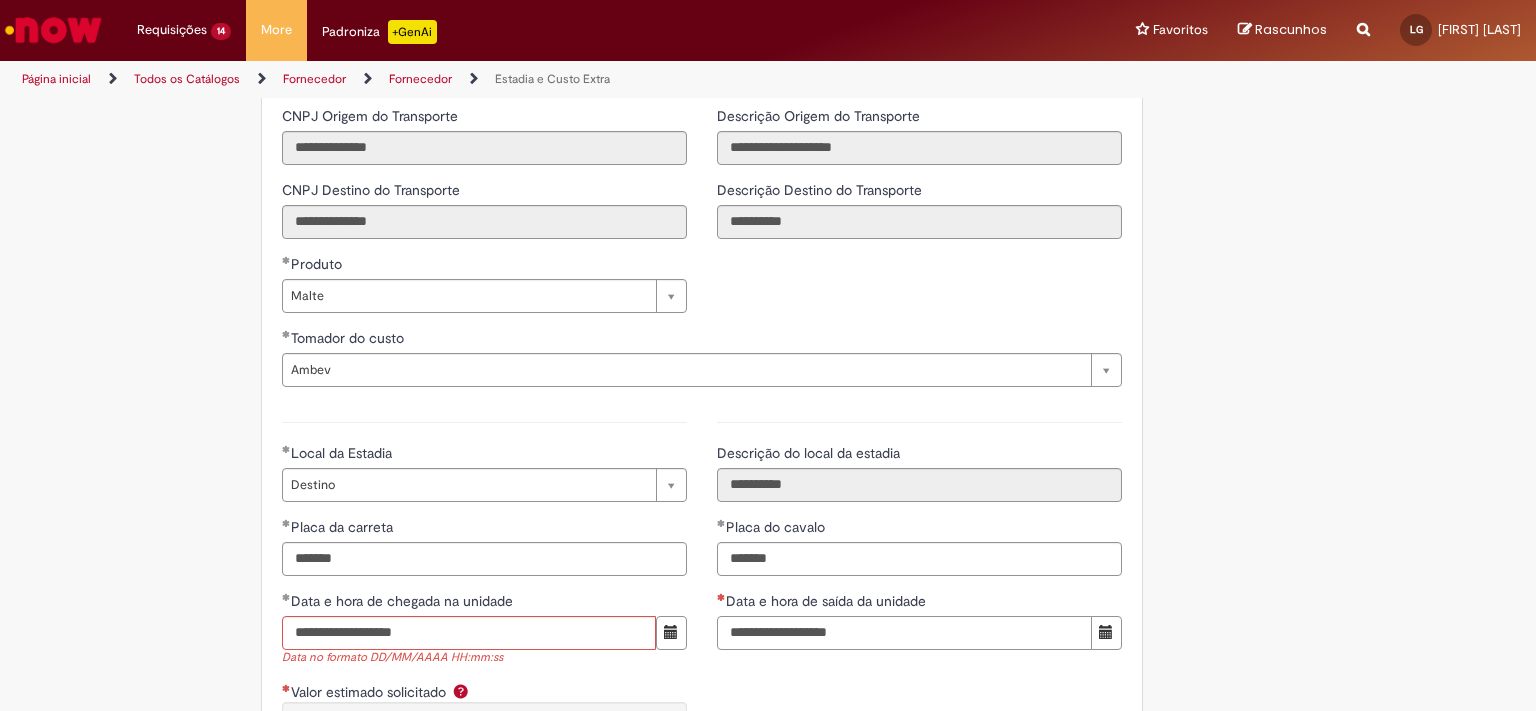 click on "Data e hora de saída da unidade" at bounding box center [904, 633] 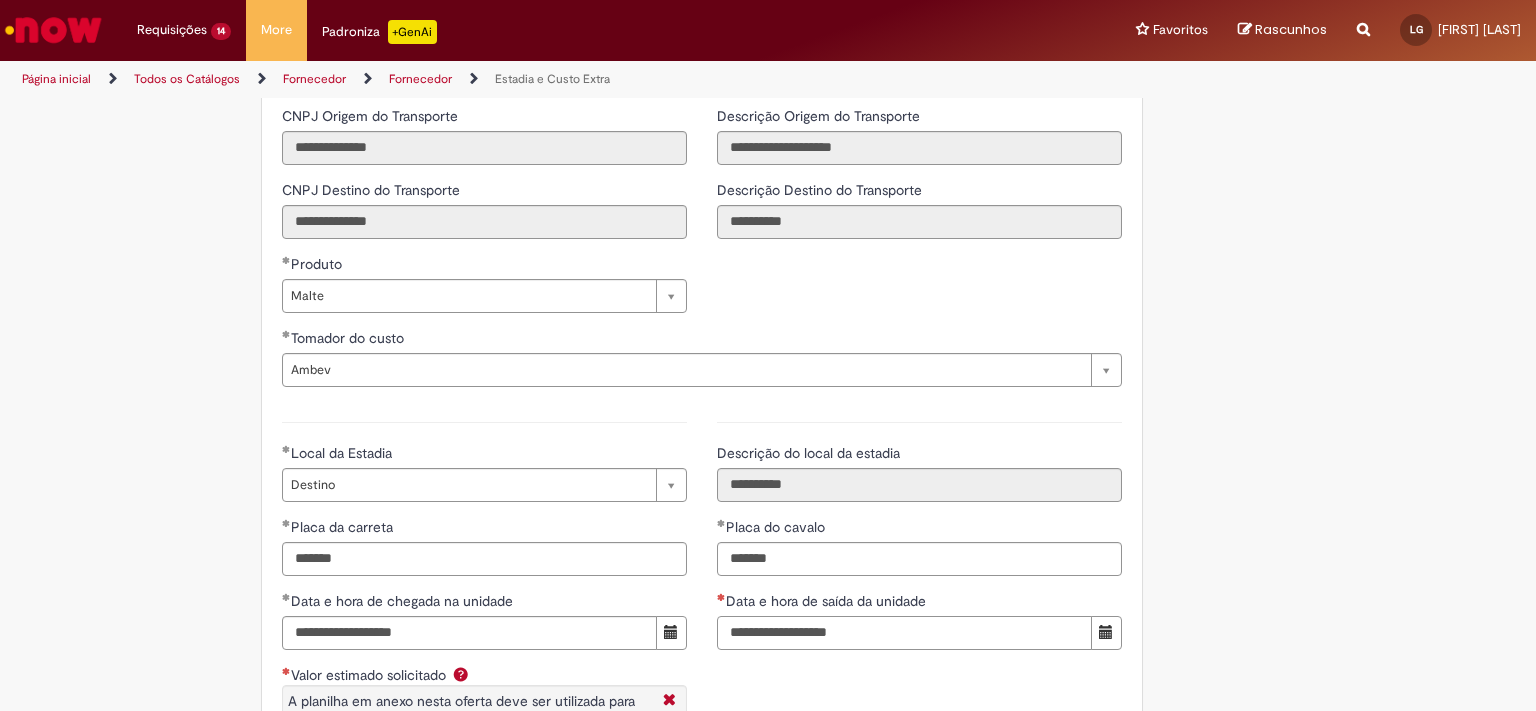 paste on "**********" 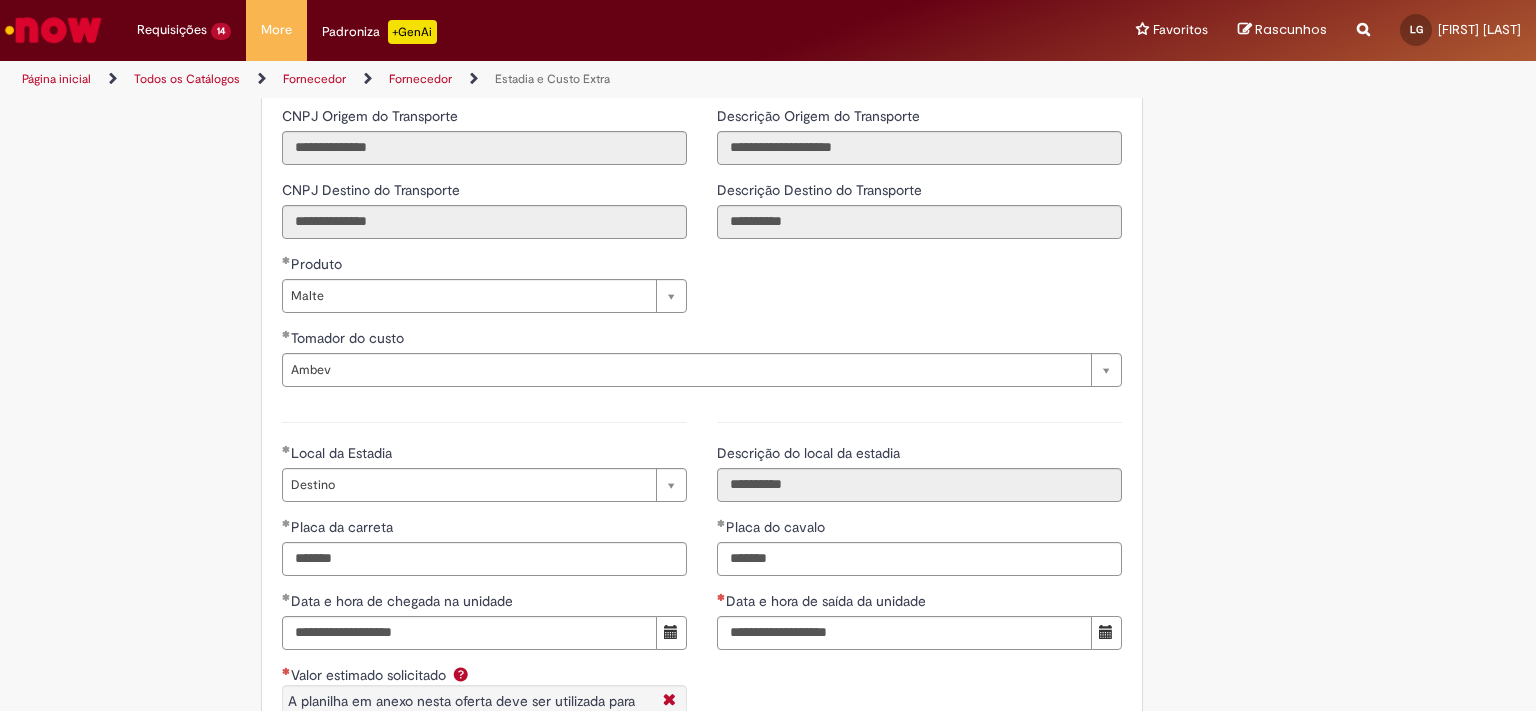 type 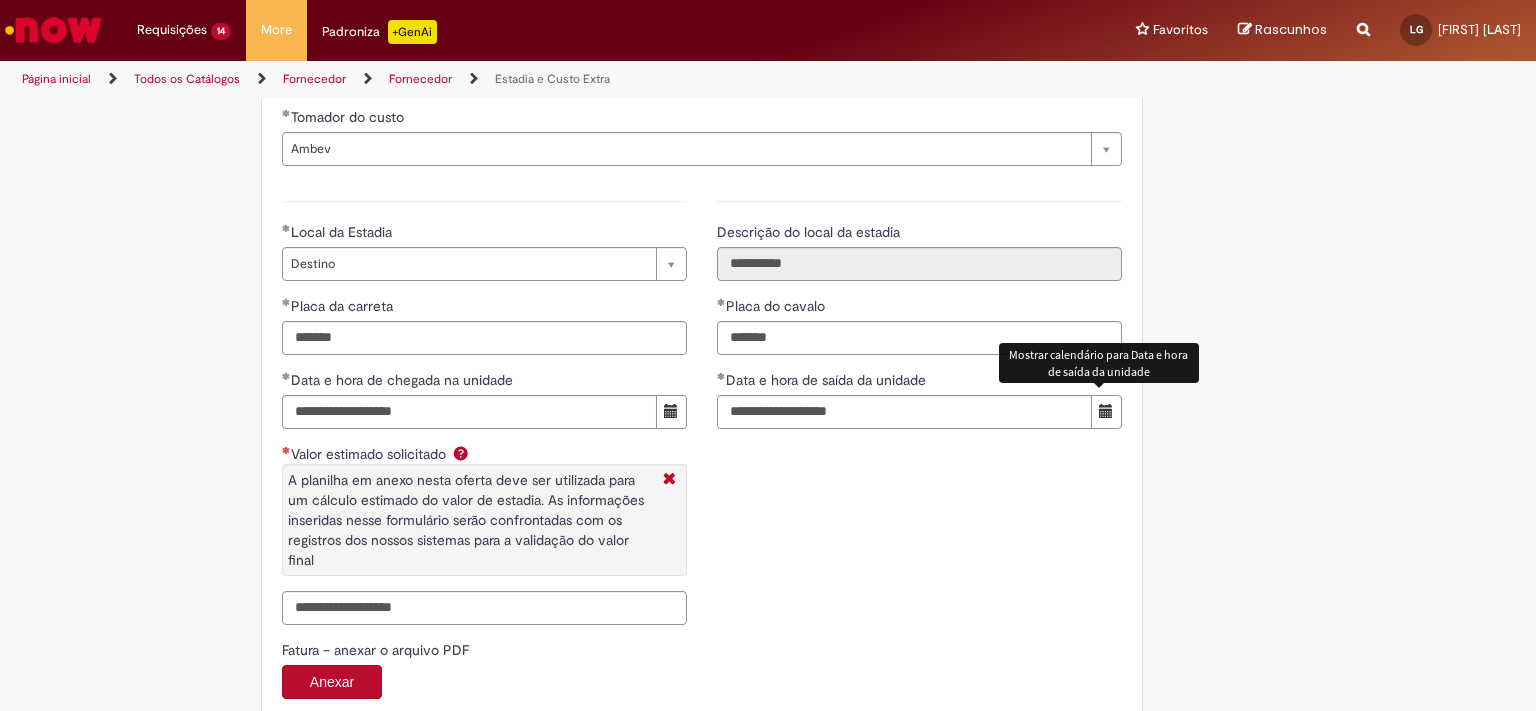 scroll, scrollTop: 2907, scrollLeft: 0, axis: vertical 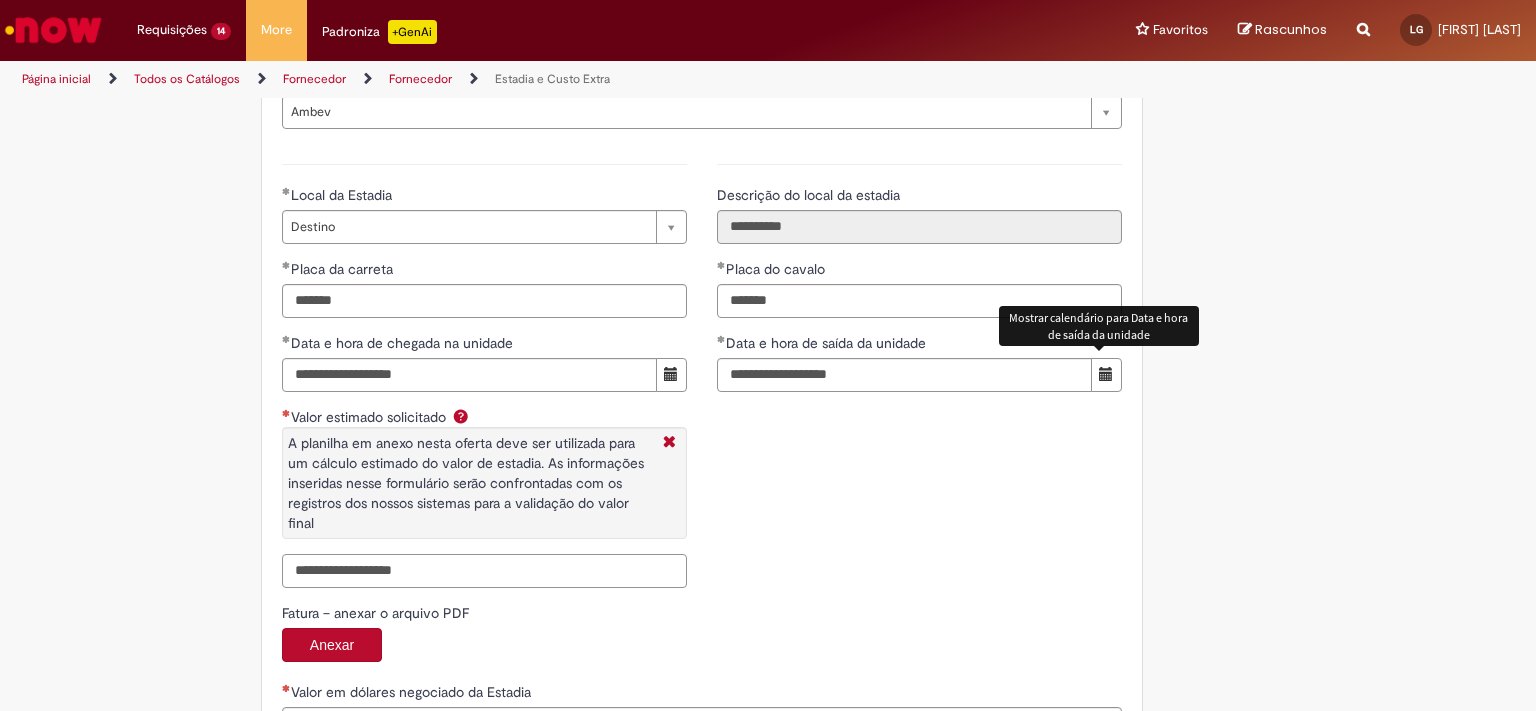 click on "Valor estimado solicitado A planilha em anexo nesta oferta deve ser utilizada para um cálculo estimado do valor de estadia. As informações inseridas nesse formulário serão confrontadas com os registros dos nossos sistemas para a validação do valor final" at bounding box center [484, 571] 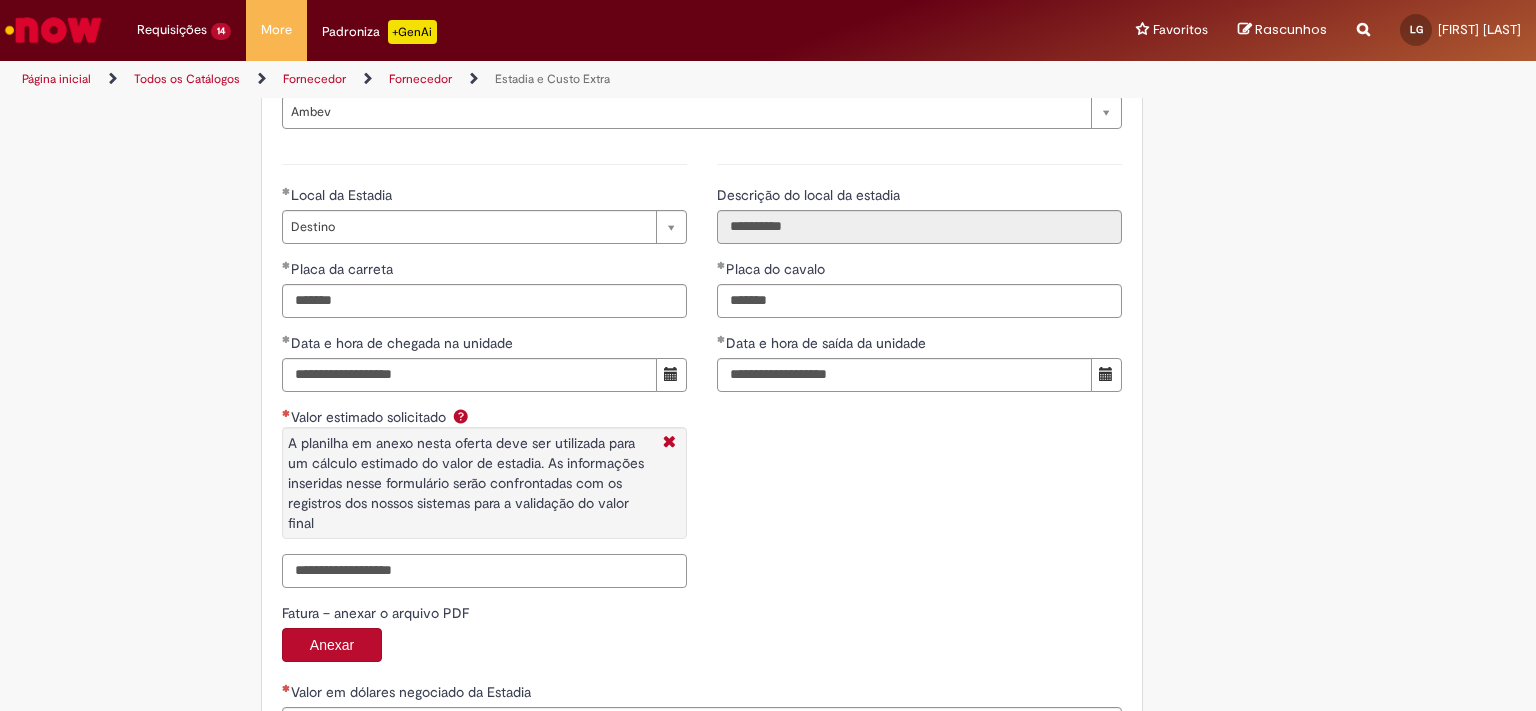 paste on "**********" 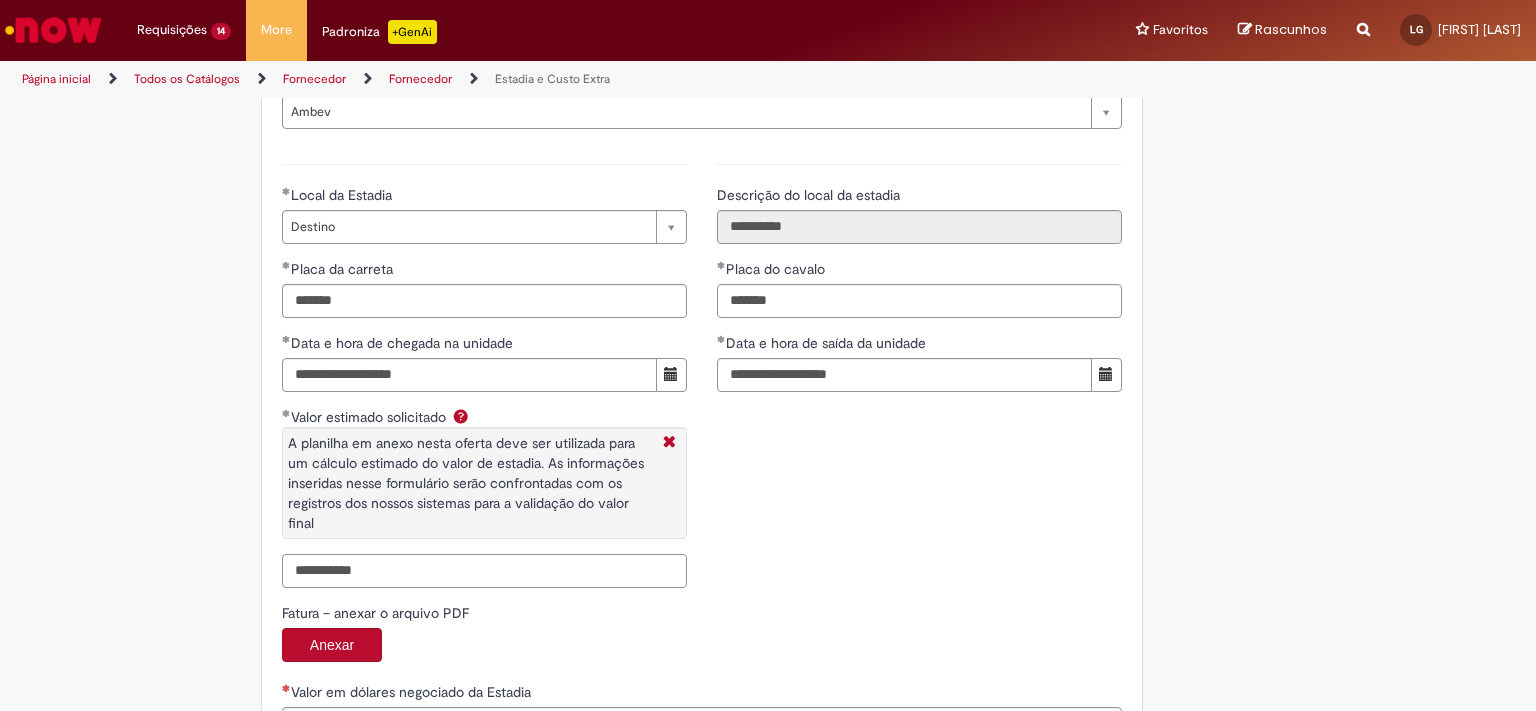 scroll, scrollTop: 3091, scrollLeft: 0, axis: vertical 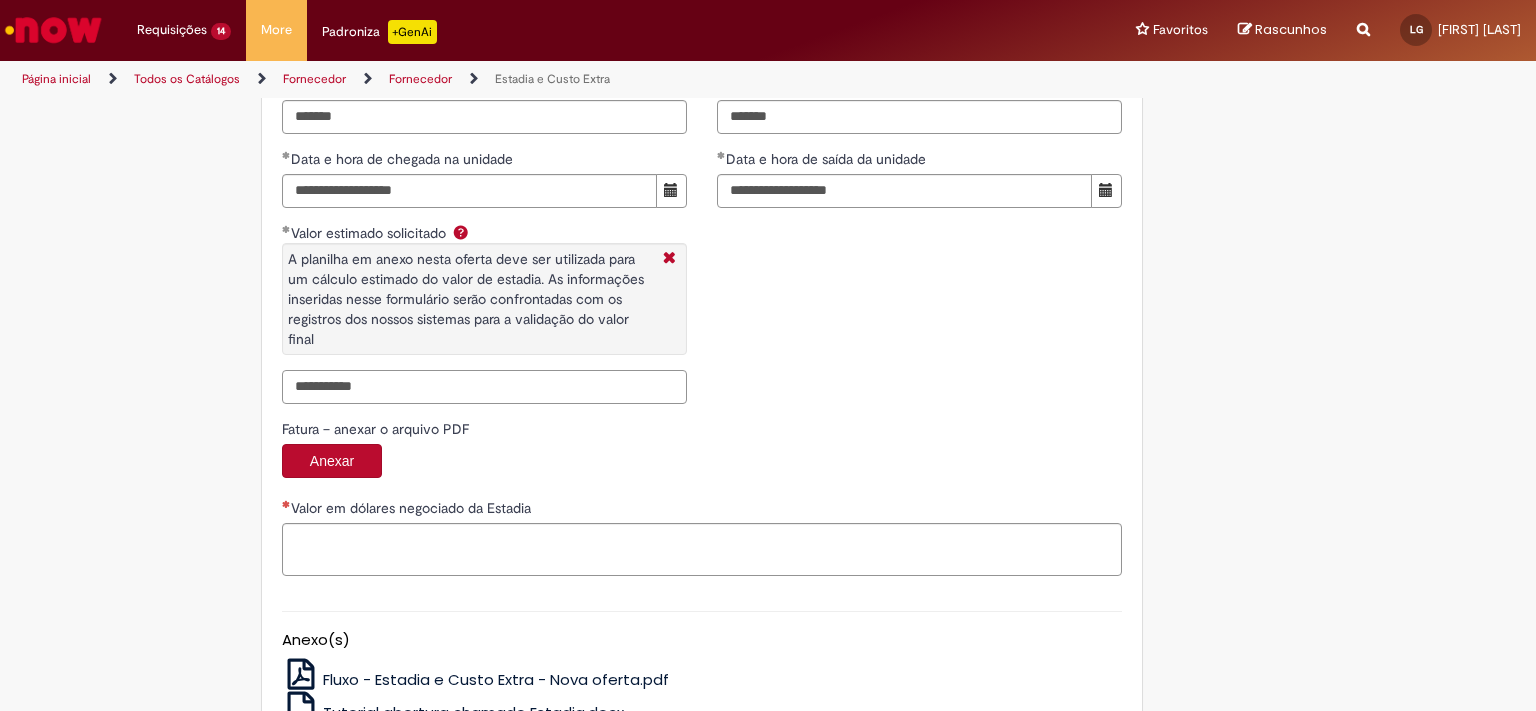 type on "**********" 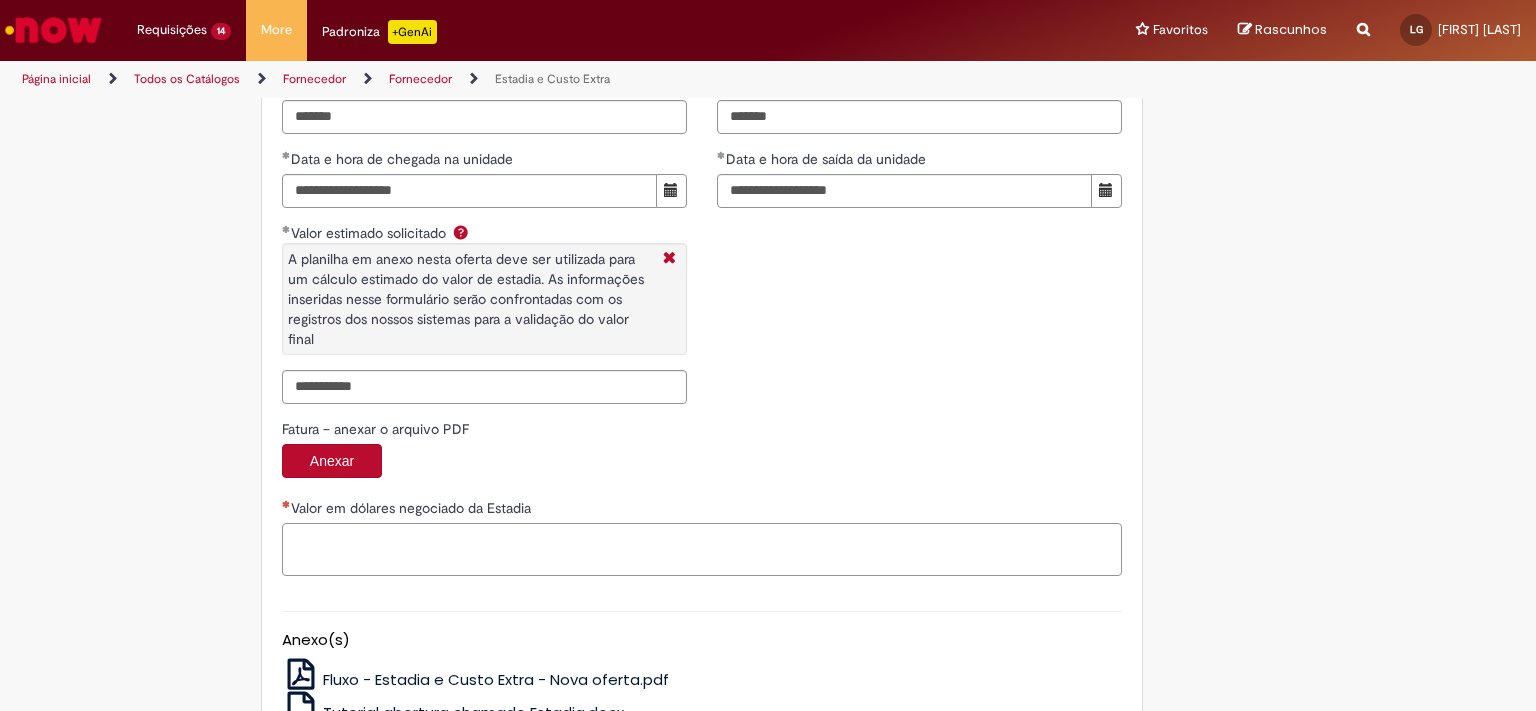 click on "Valor em dólares negociado da Estadia" at bounding box center [702, 550] 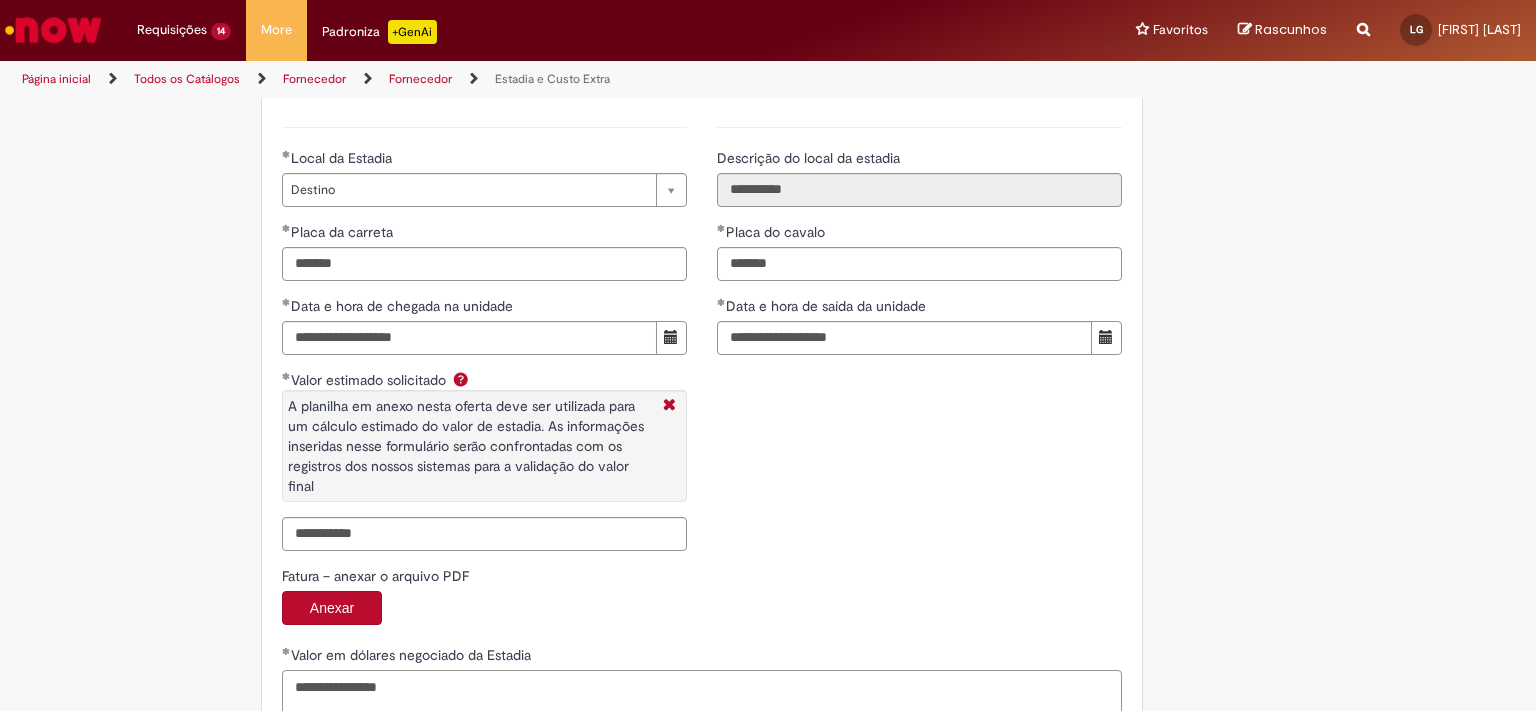 scroll, scrollTop: 3232, scrollLeft: 0, axis: vertical 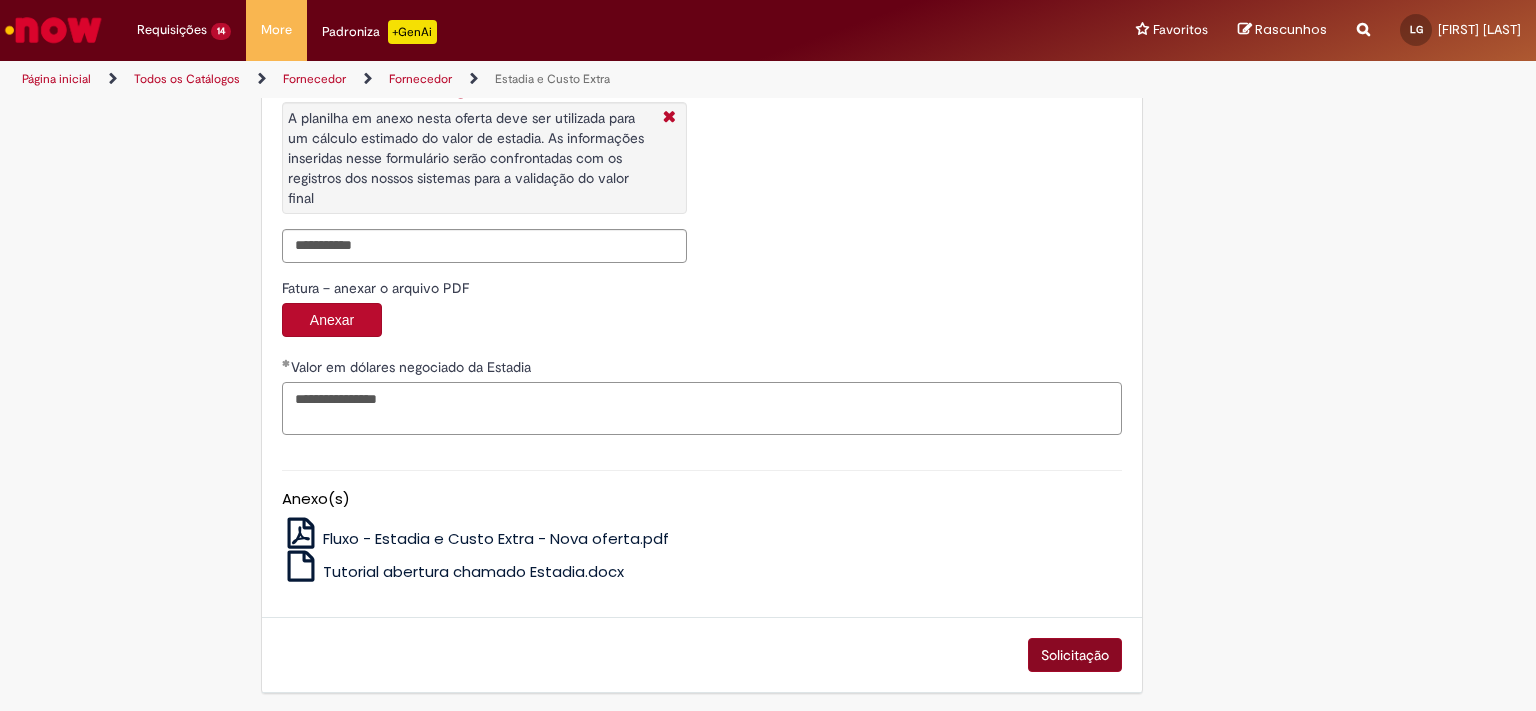 type on "**********" 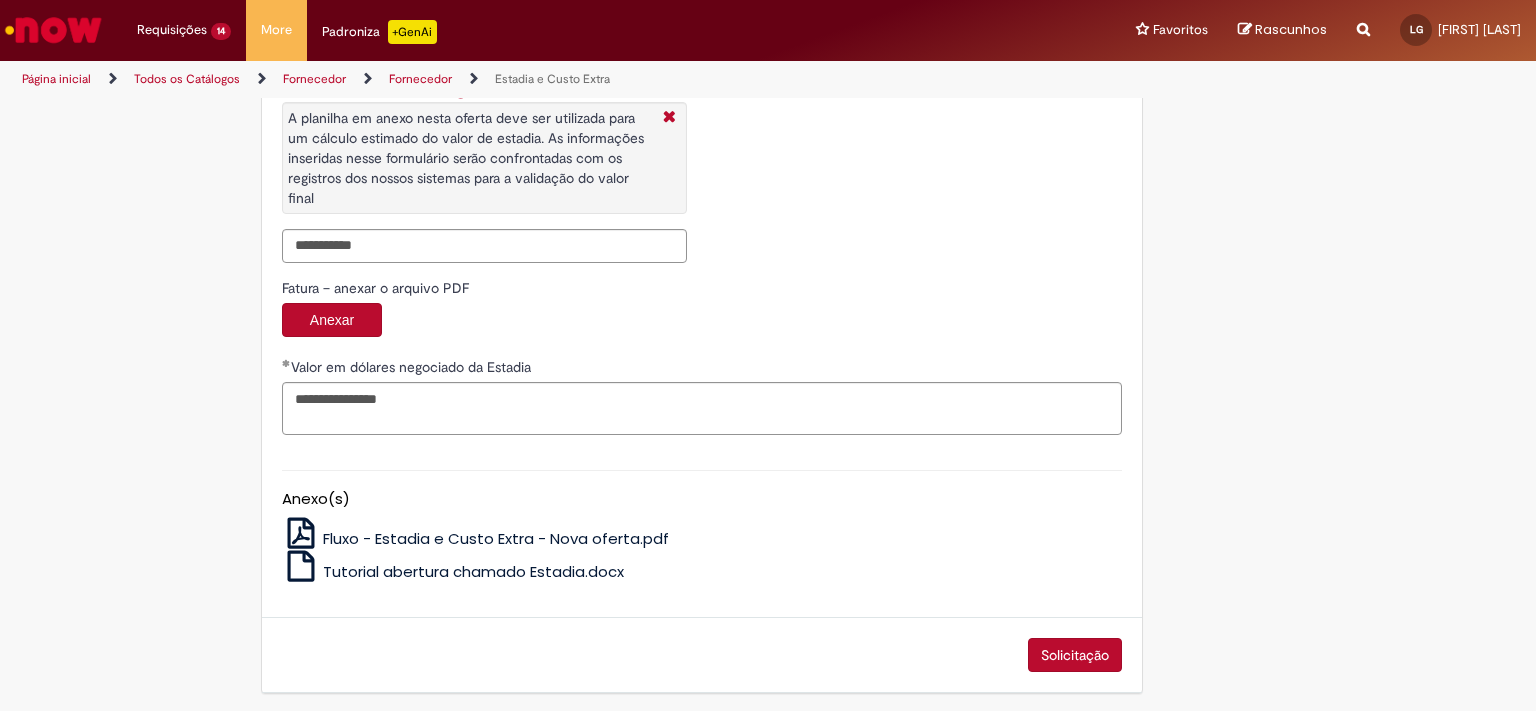click on "Solicitação" at bounding box center [1075, 655] 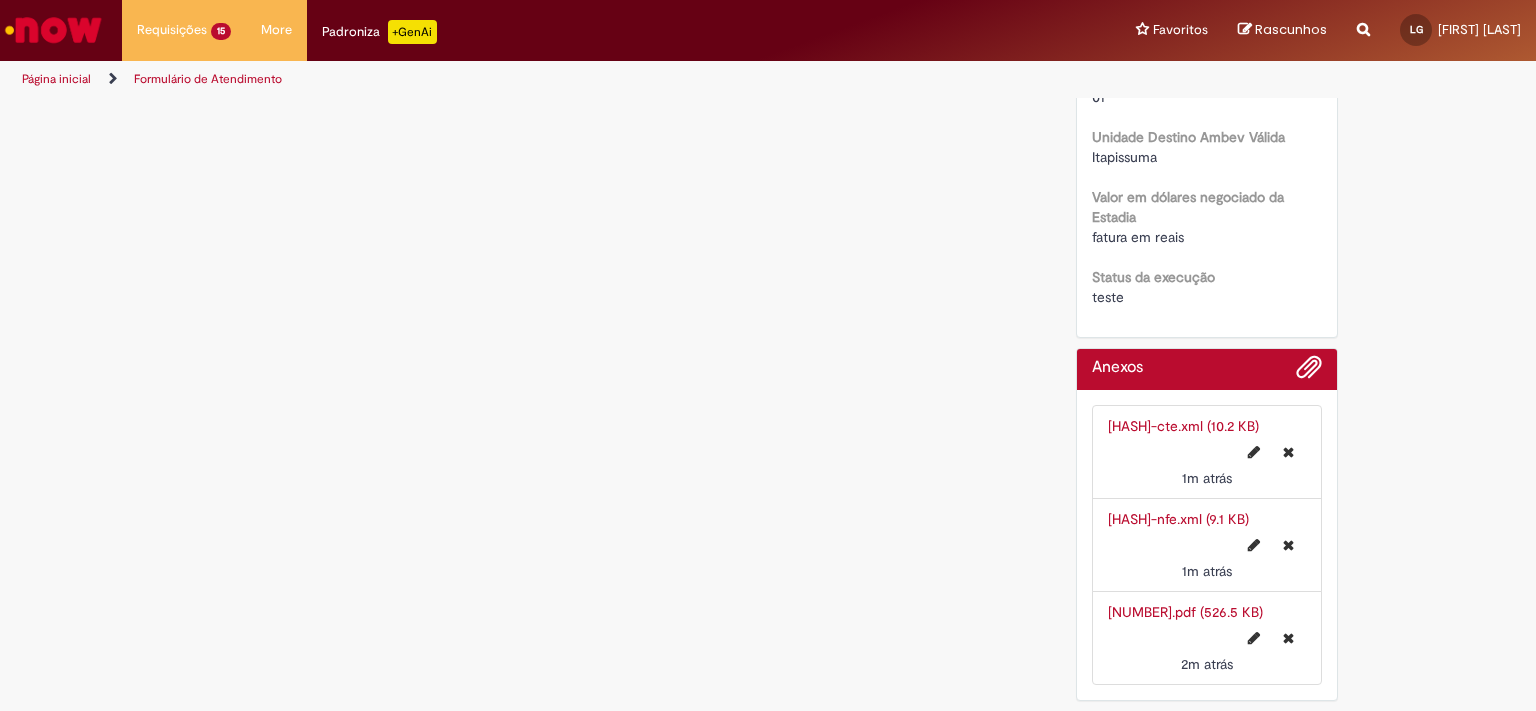 scroll, scrollTop: 0, scrollLeft: 0, axis: both 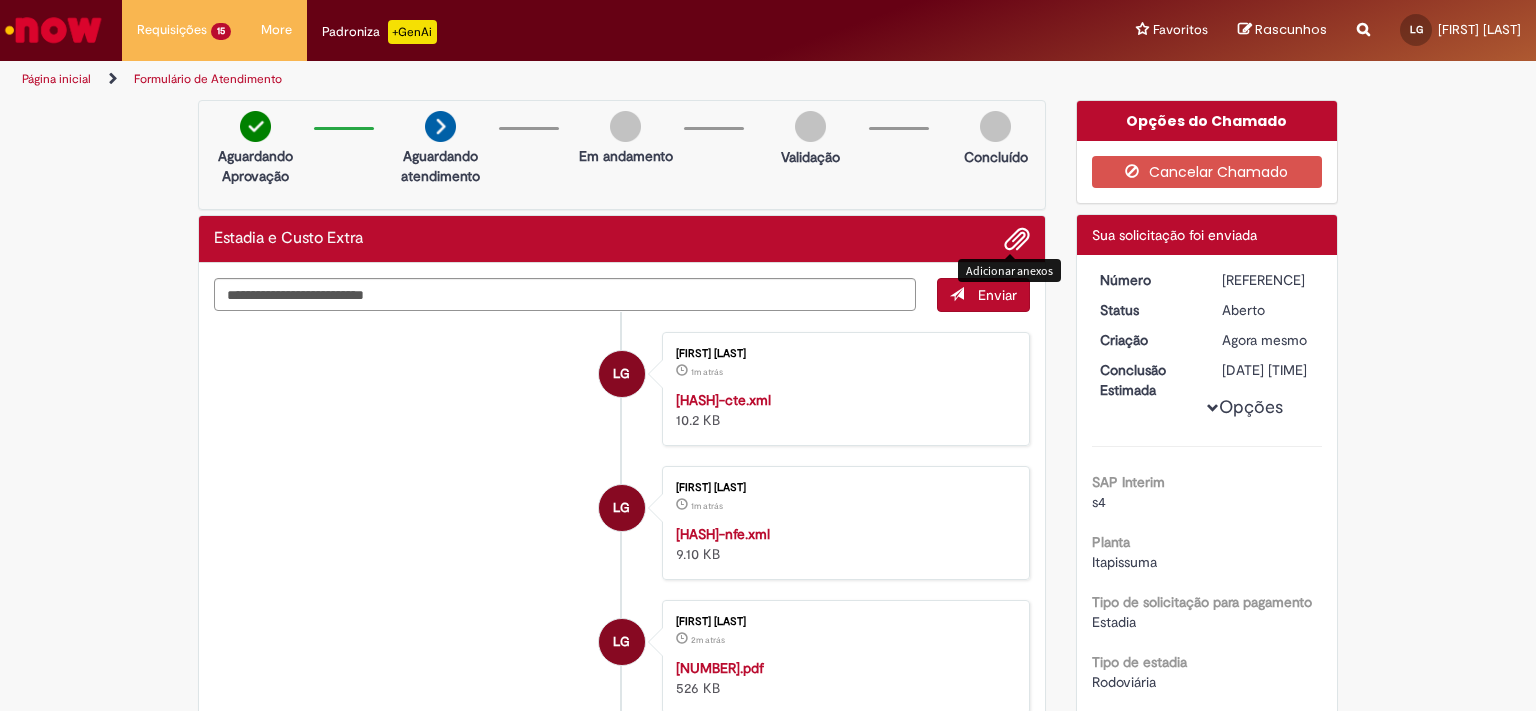 click at bounding box center [1017, 240] 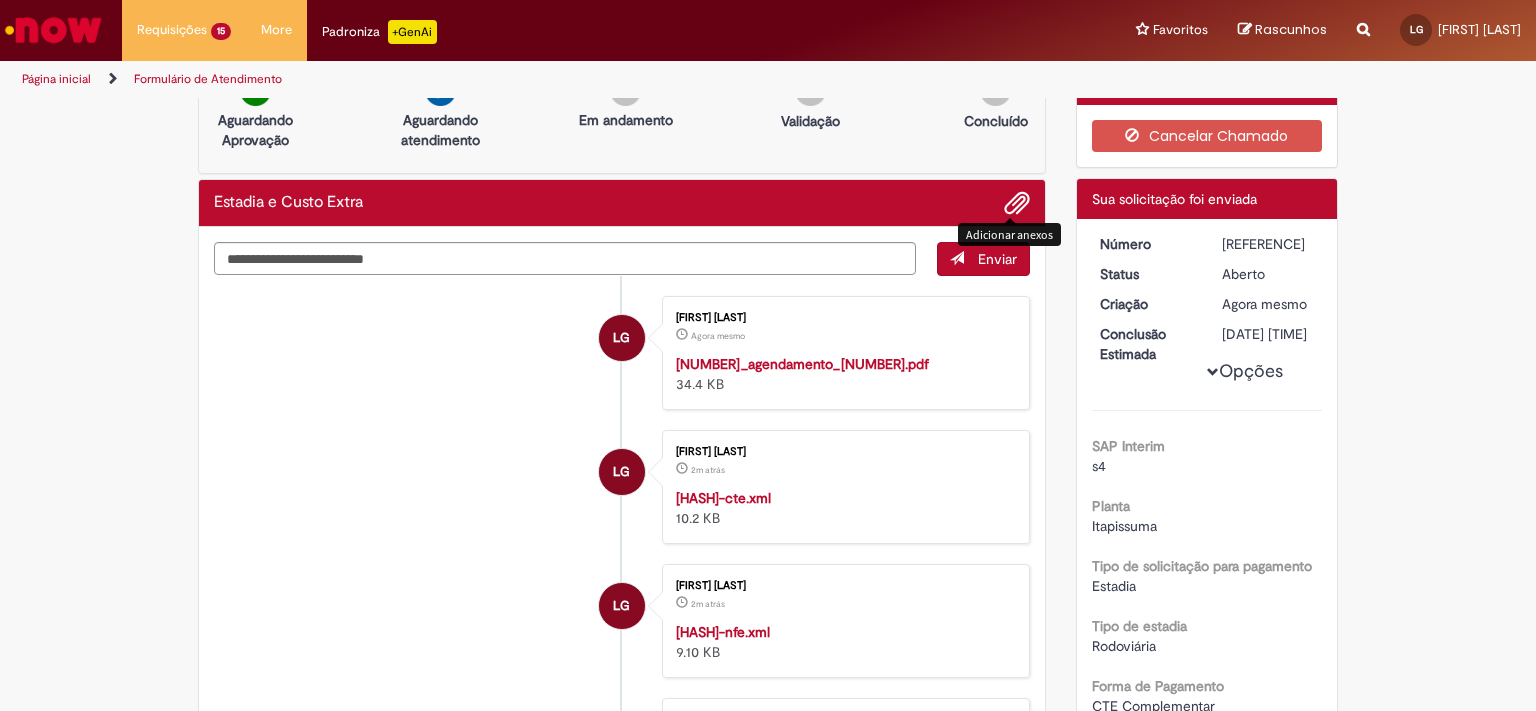 scroll, scrollTop: 0, scrollLeft: 0, axis: both 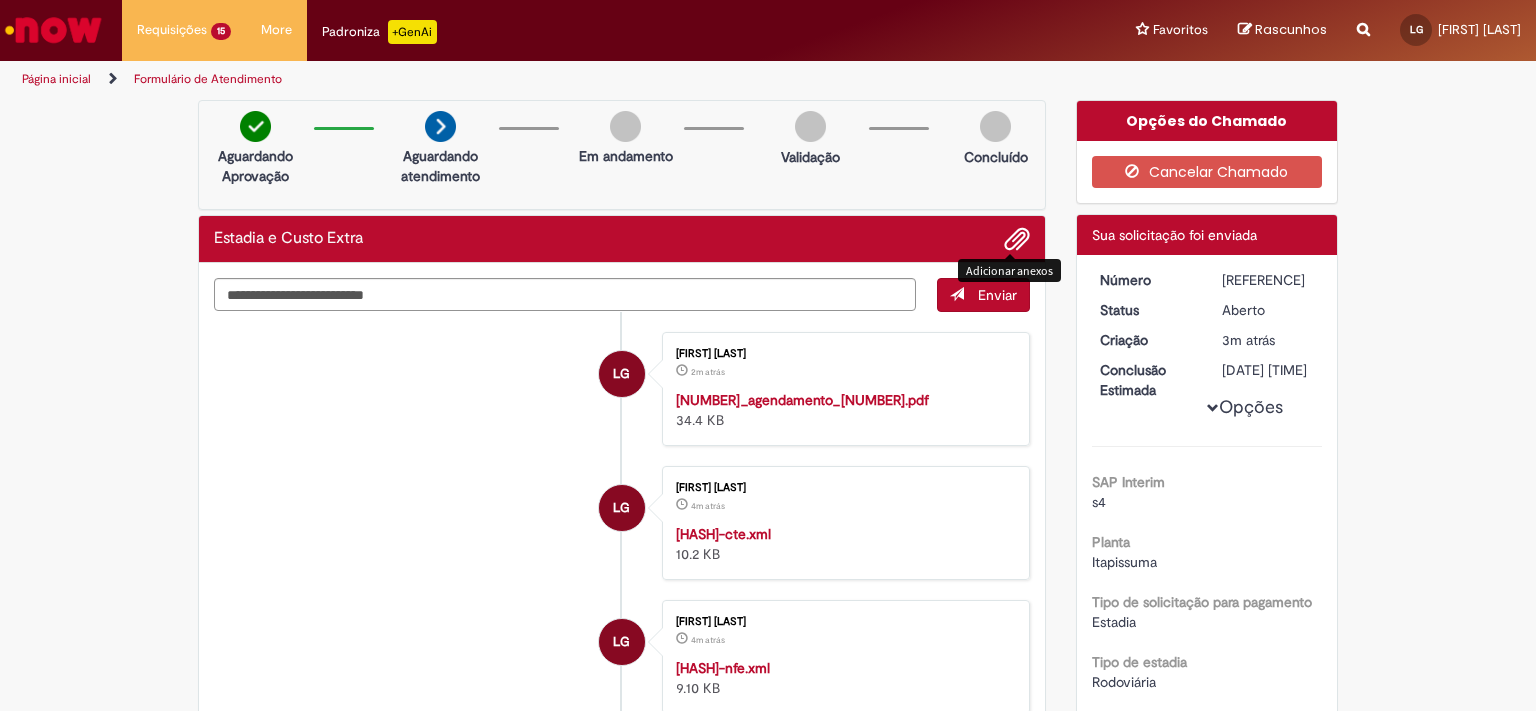 type 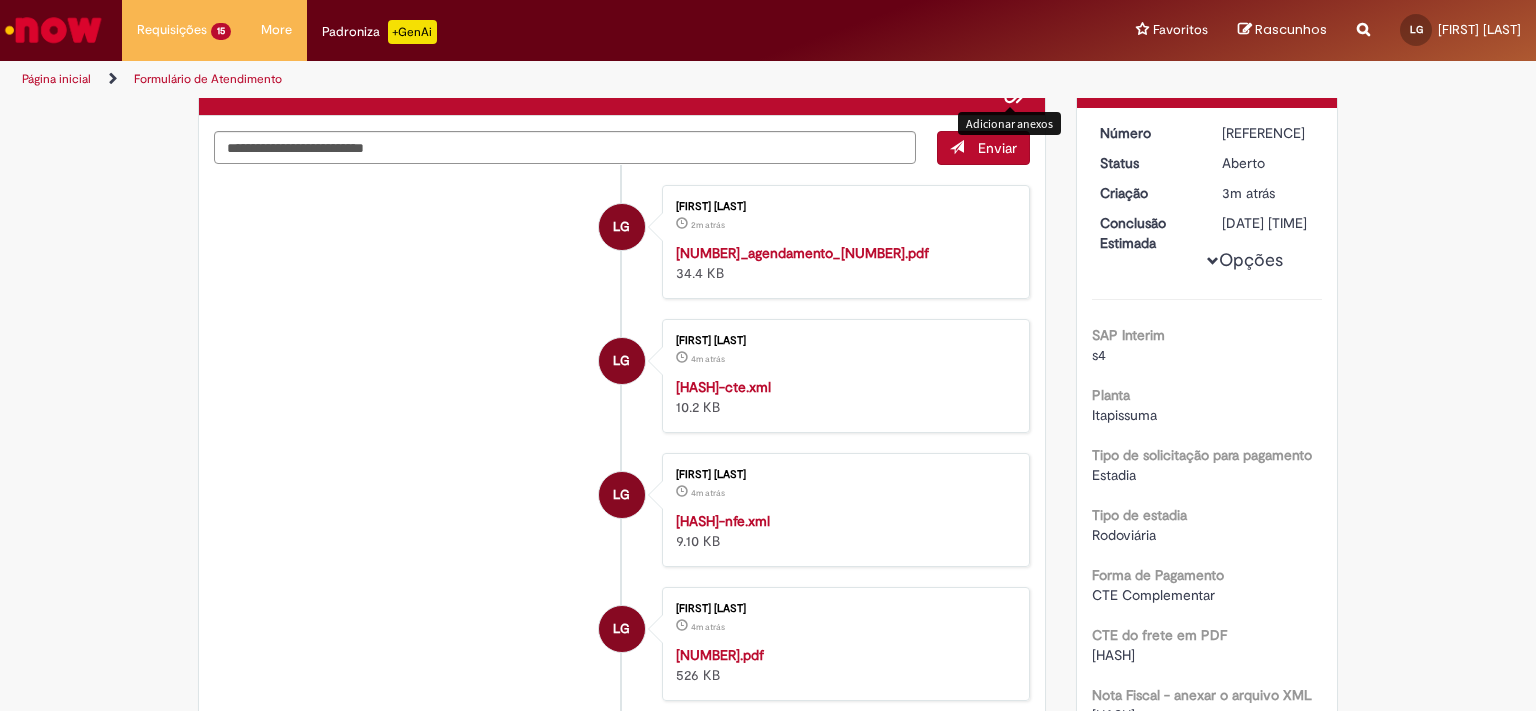 scroll, scrollTop: 0, scrollLeft: 0, axis: both 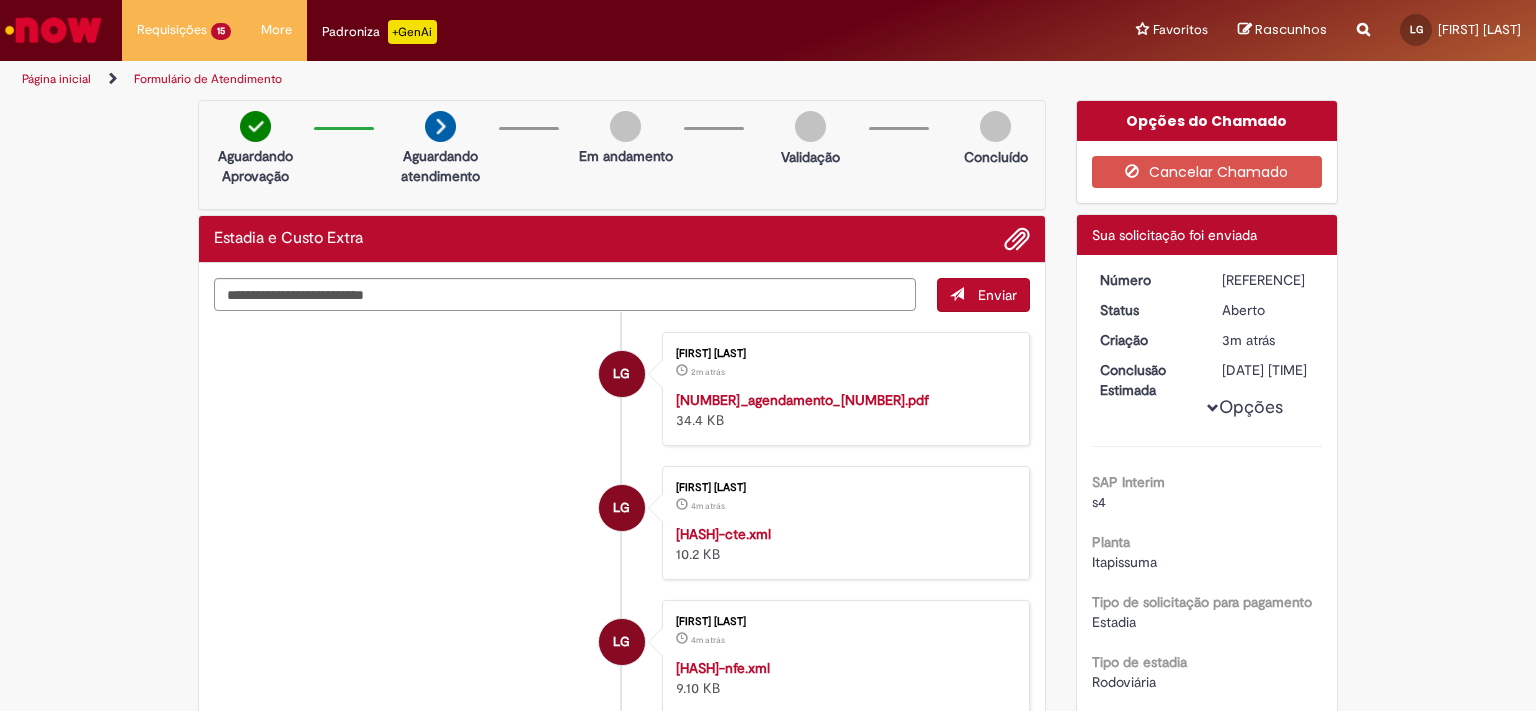 drag, startPoint x: 1215, startPoint y: 278, endPoint x: 1294, endPoint y: 280, distance: 79.025314 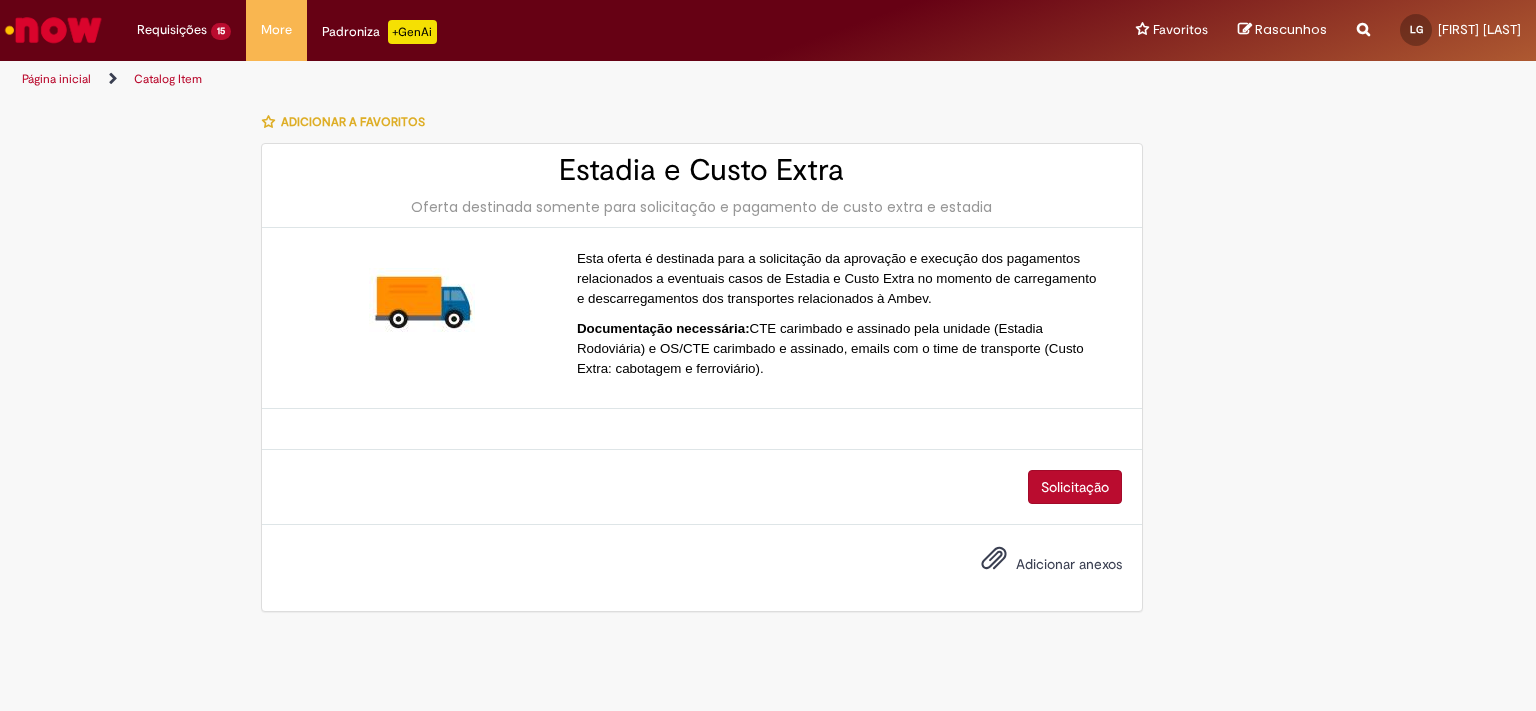 scroll, scrollTop: 0, scrollLeft: 0, axis: both 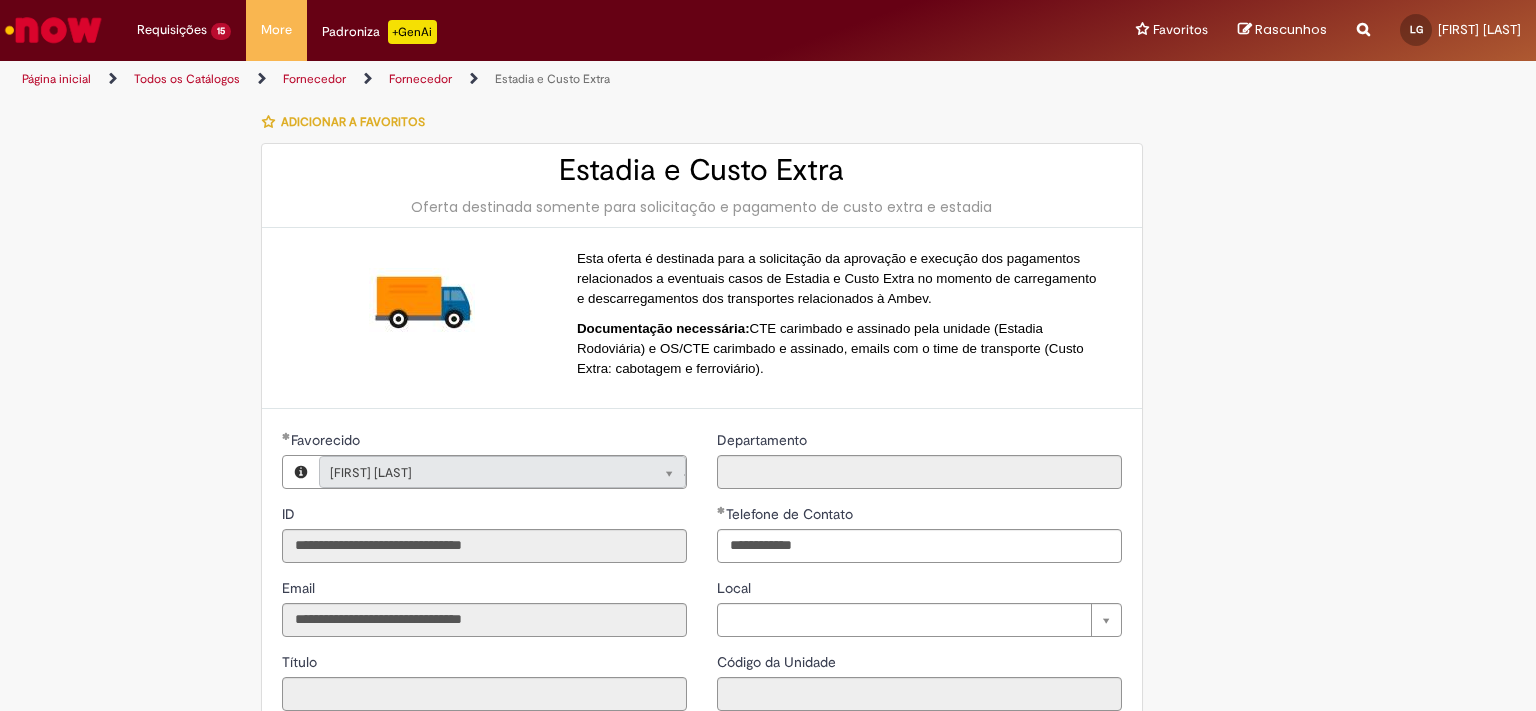 type on "**********" 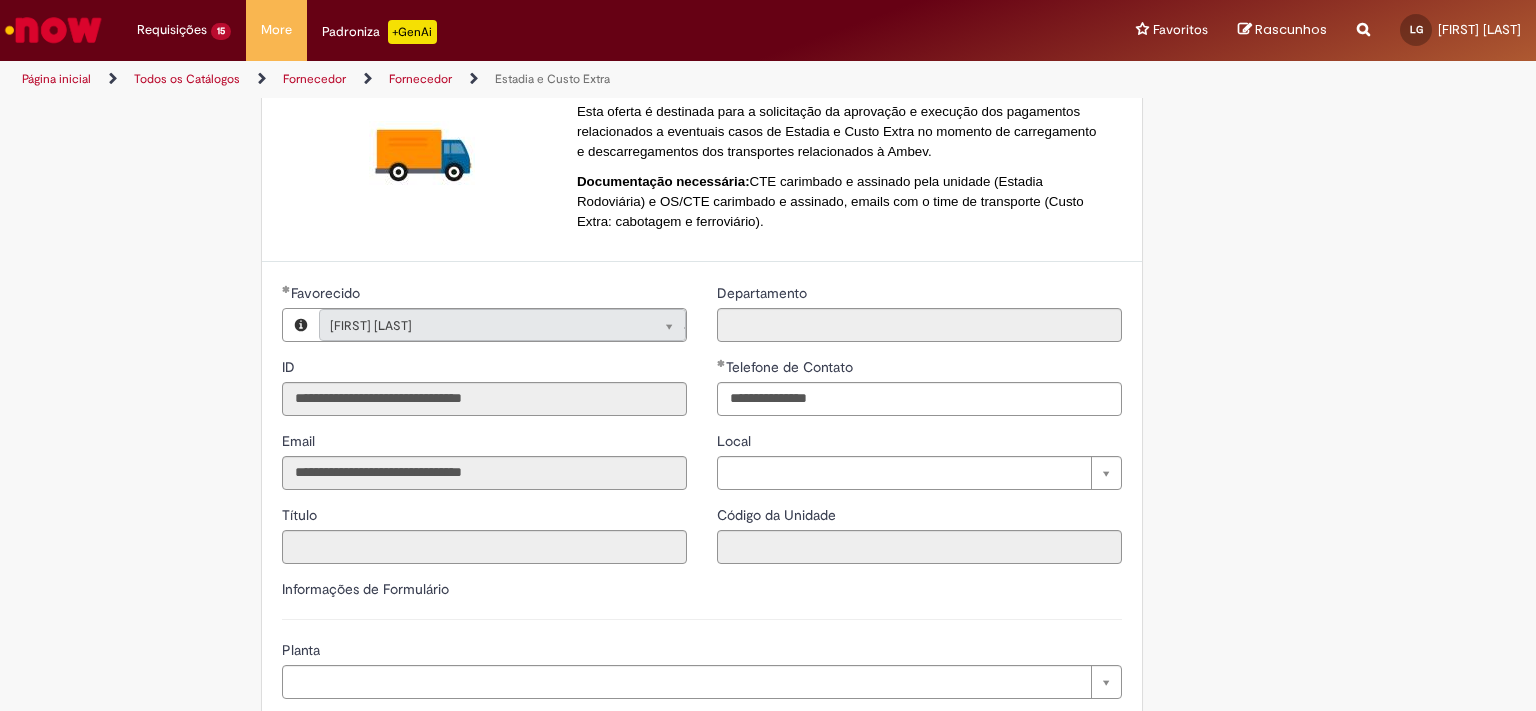 scroll, scrollTop: 368, scrollLeft: 0, axis: vertical 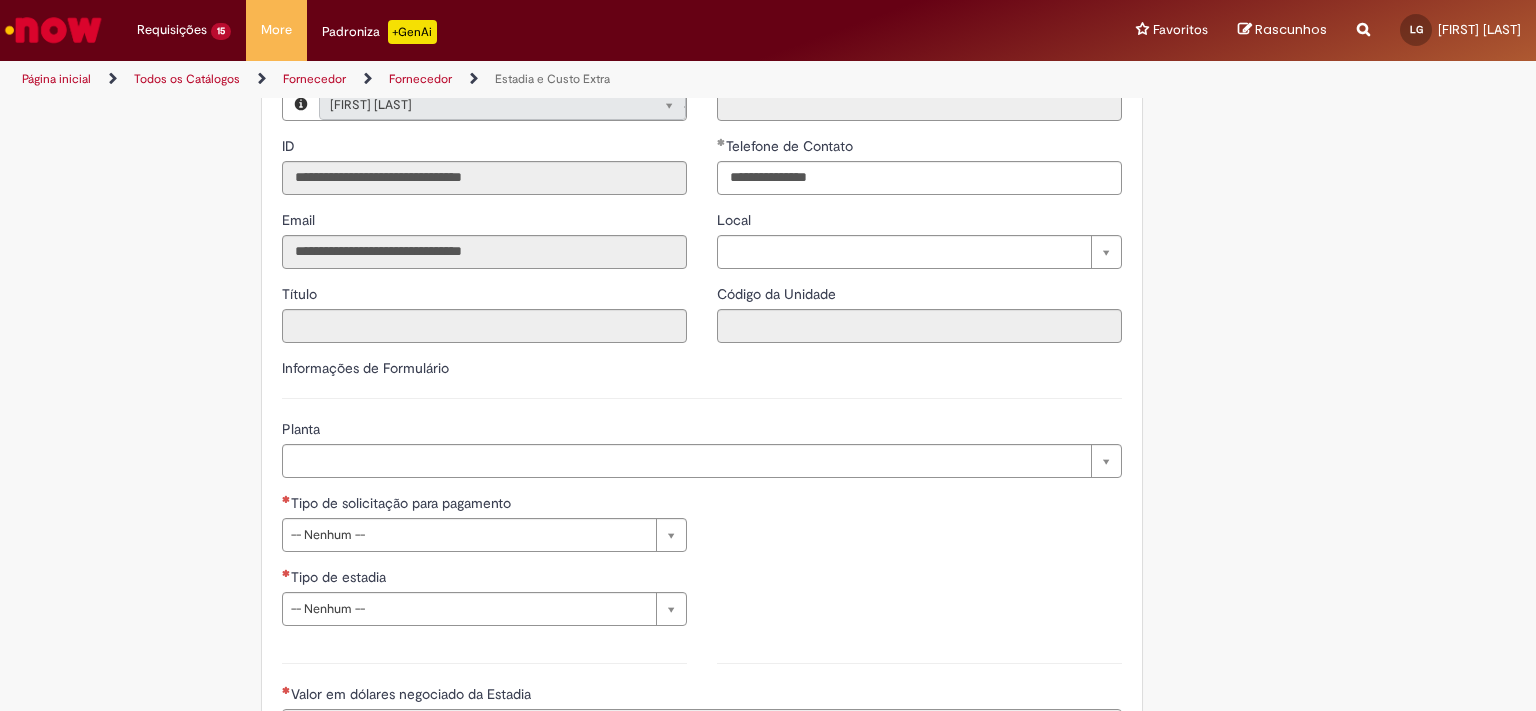 click on "Pular para o conteúdo da página
Requisições   15
Exibir Todas as Solicitações
Estadia e Custo Extra
6m atrás 6 minutos atrás  R[NUMBER]
Estadia e Custo Extra
16m atrás 16 minutos atrás  R[NUMBER]
Estadia e Custo Extra
29m atrás 29 minutos atrás  R[NUMBER]
Estadia e Custo Extra
cerca de uma hora atrás cerca de uma hora atrás  R[NUMBER]
Estadia e Custo Extra
cerca de uma hora atrás cerca de uma hora atrás  R[NUMBER]
Estadia e Custo Extra
2h atrás 2 horas atrás  R[NUMBER]
Estadia e Custo Extra
2h atrás 2 horas atrás  R[NUMBER]
Estadia e Custo Extra
2h atrás 2 horas atrás  R[NUMBER]
Estadia e Custo Extra
2h atrás 2 horas atrás  R[NUMBER]" at bounding box center (768, 355) 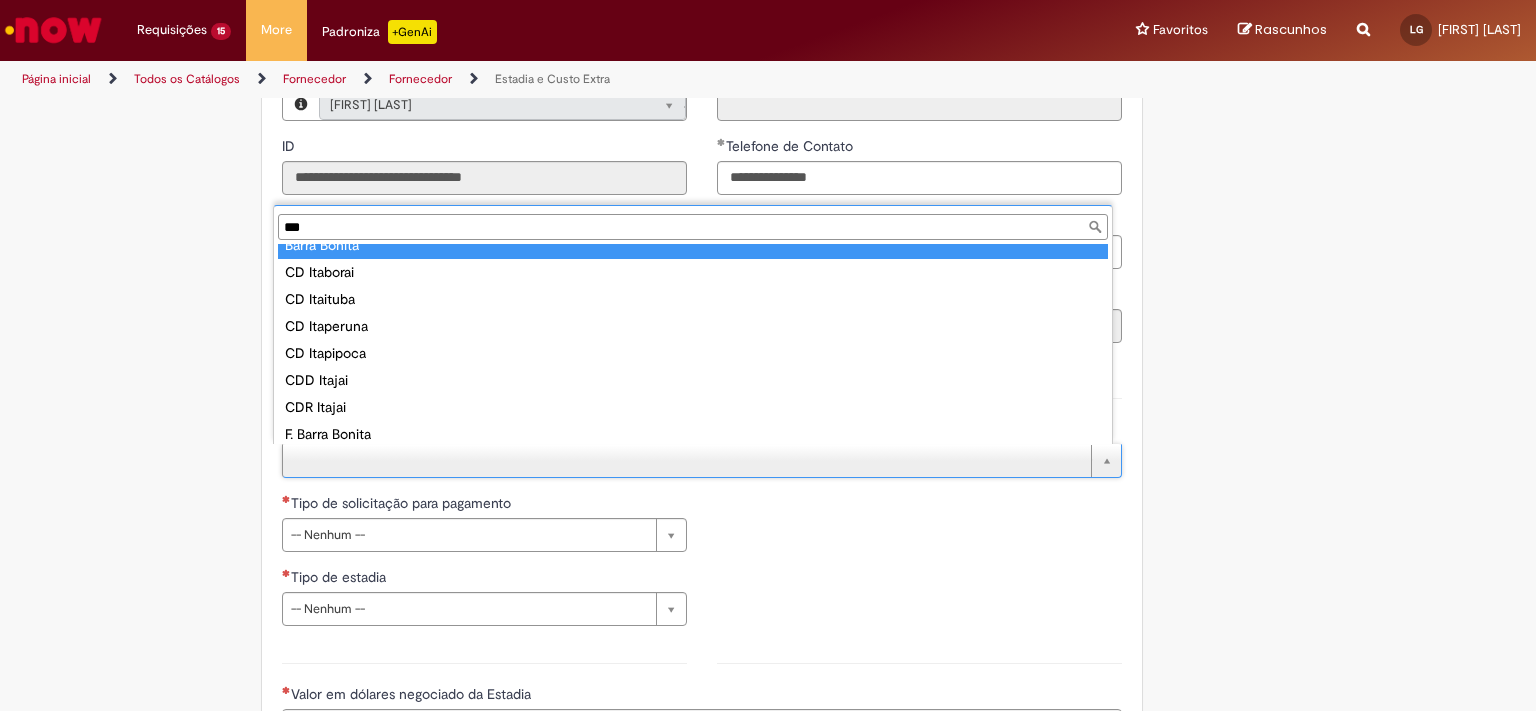 scroll, scrollTop: 0, scrollLeft: 0, axis: both 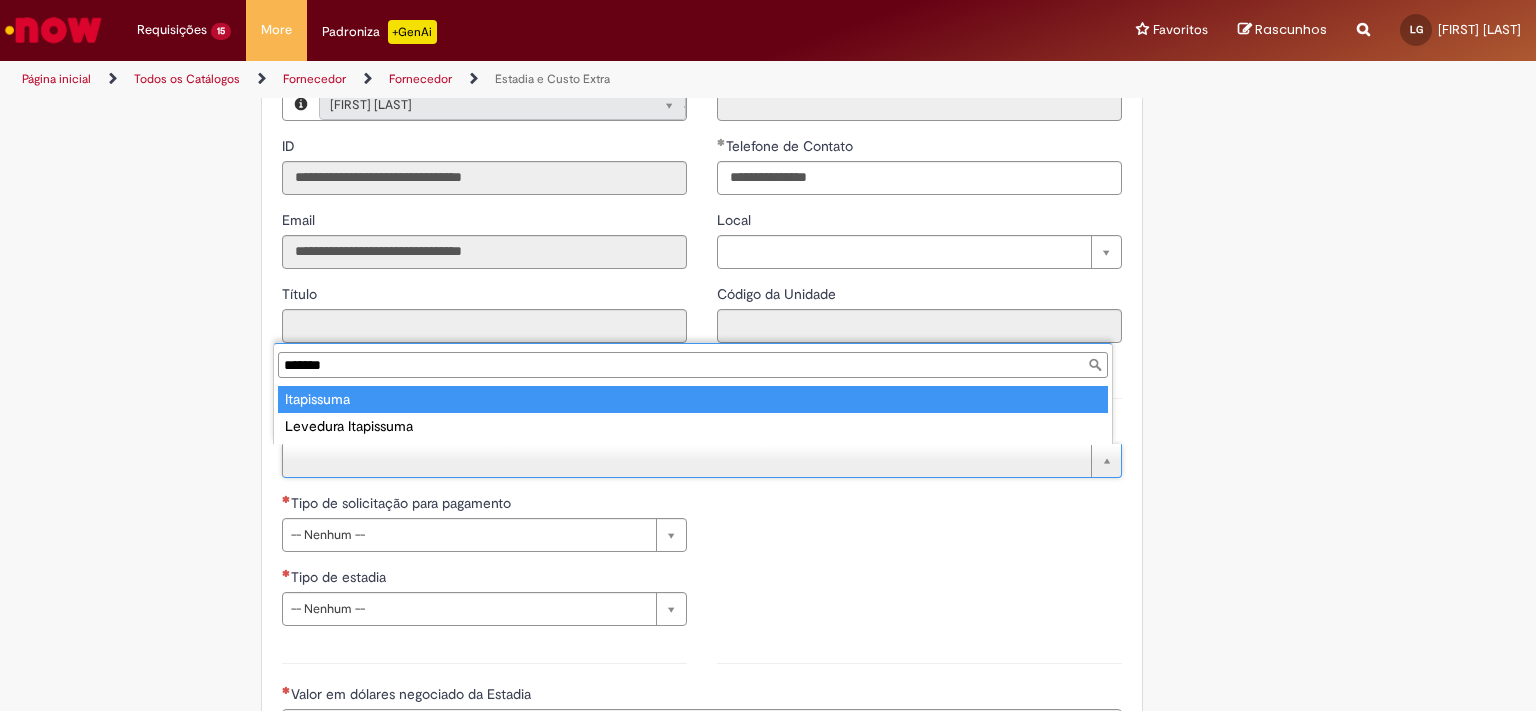 type on "*******" 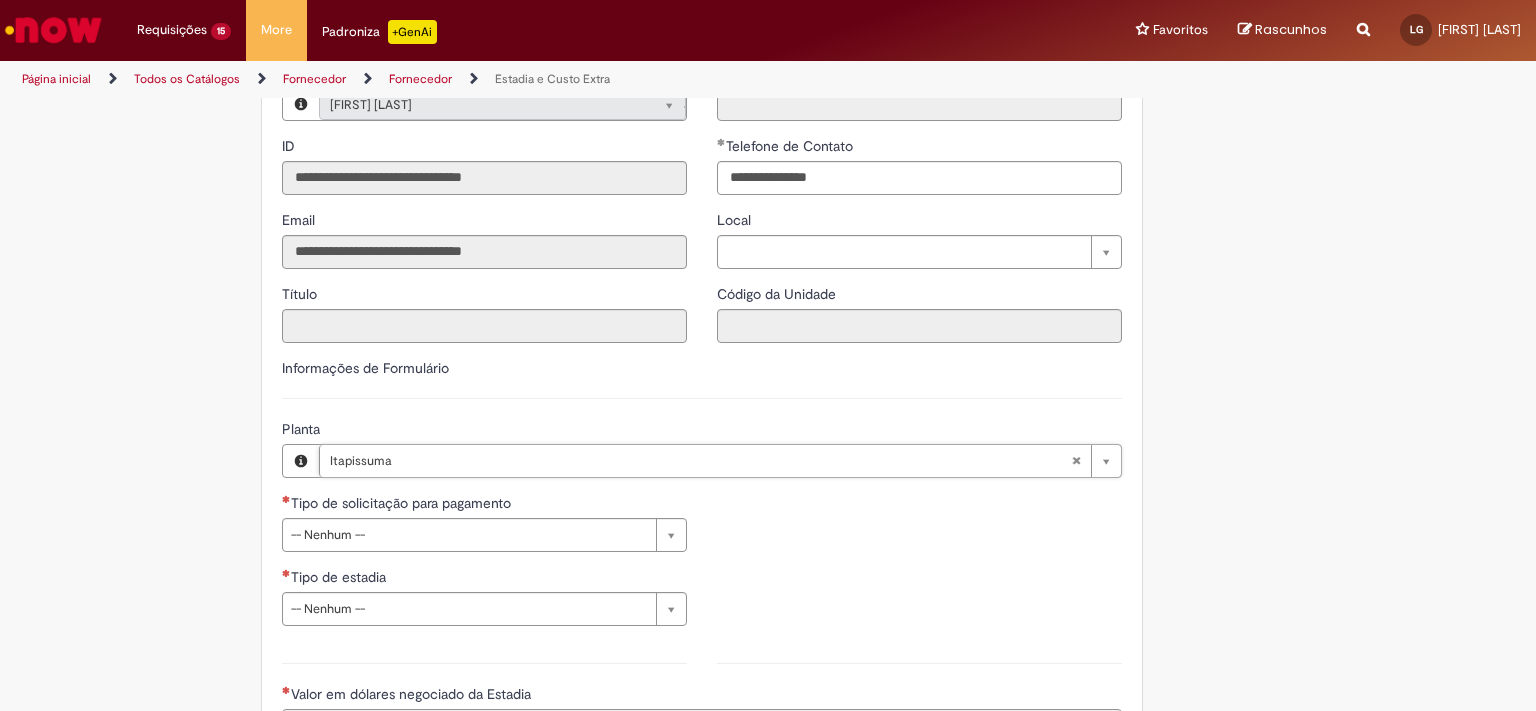scroll, scrollTop: 0, scrollLeft: 64, axis: horizontal 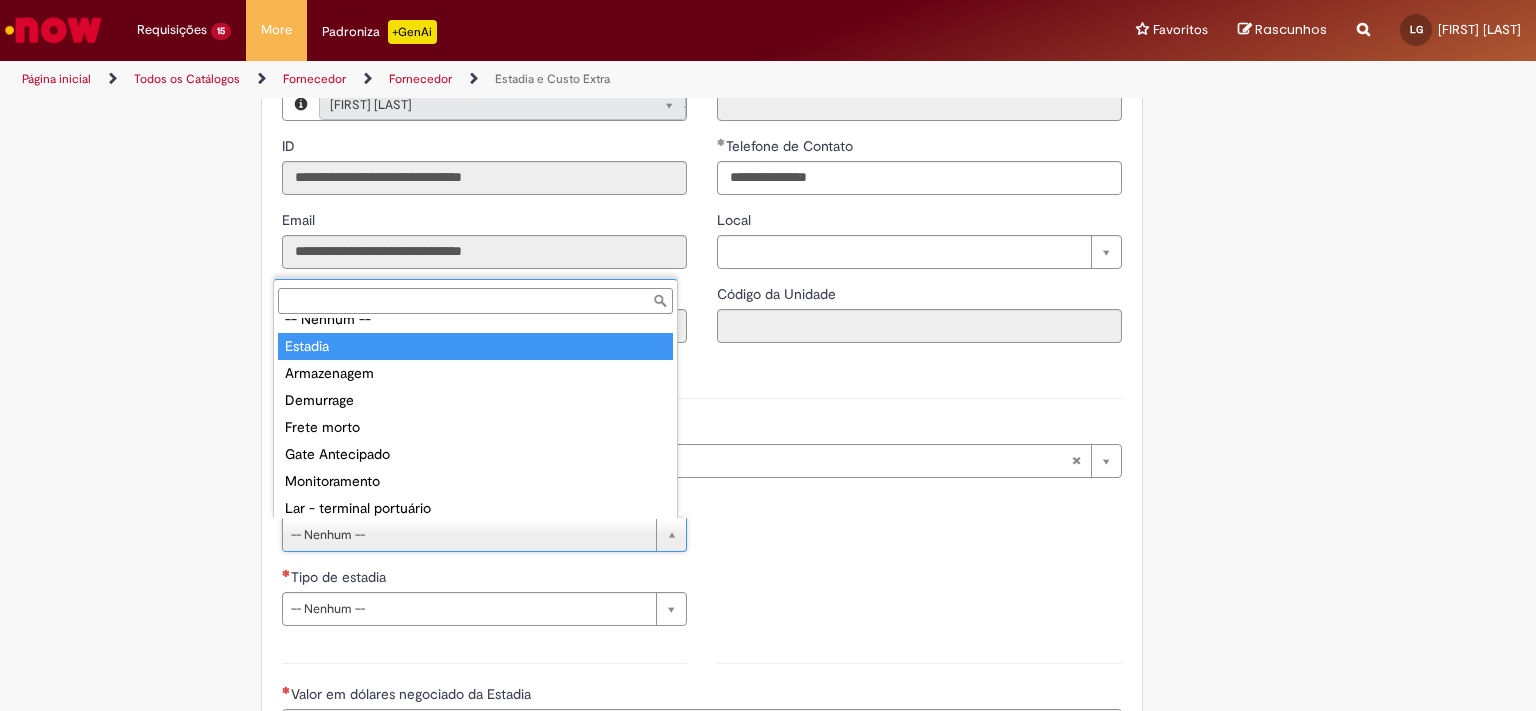 type on "*******" 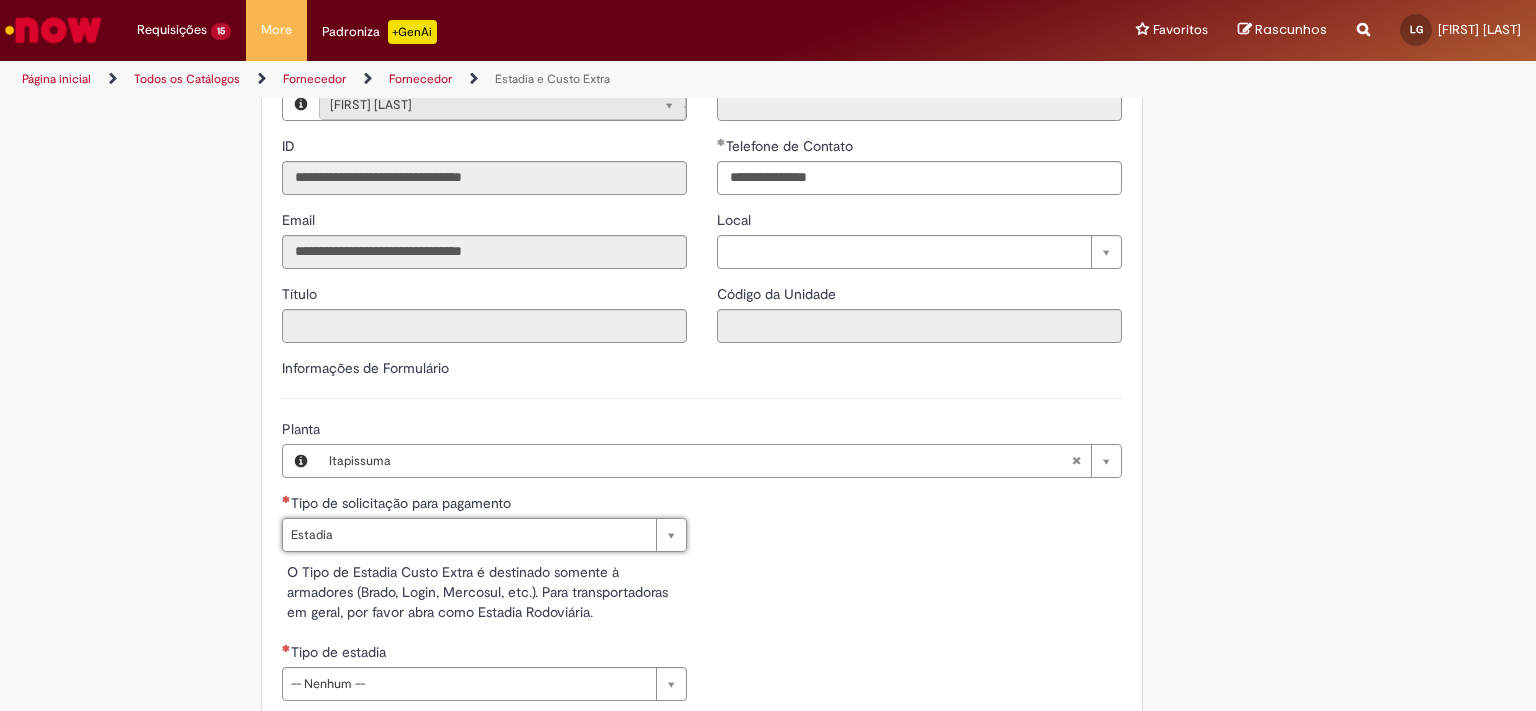scroll, scrollTop: 0, scrollLeft: 43, axis: horizontal 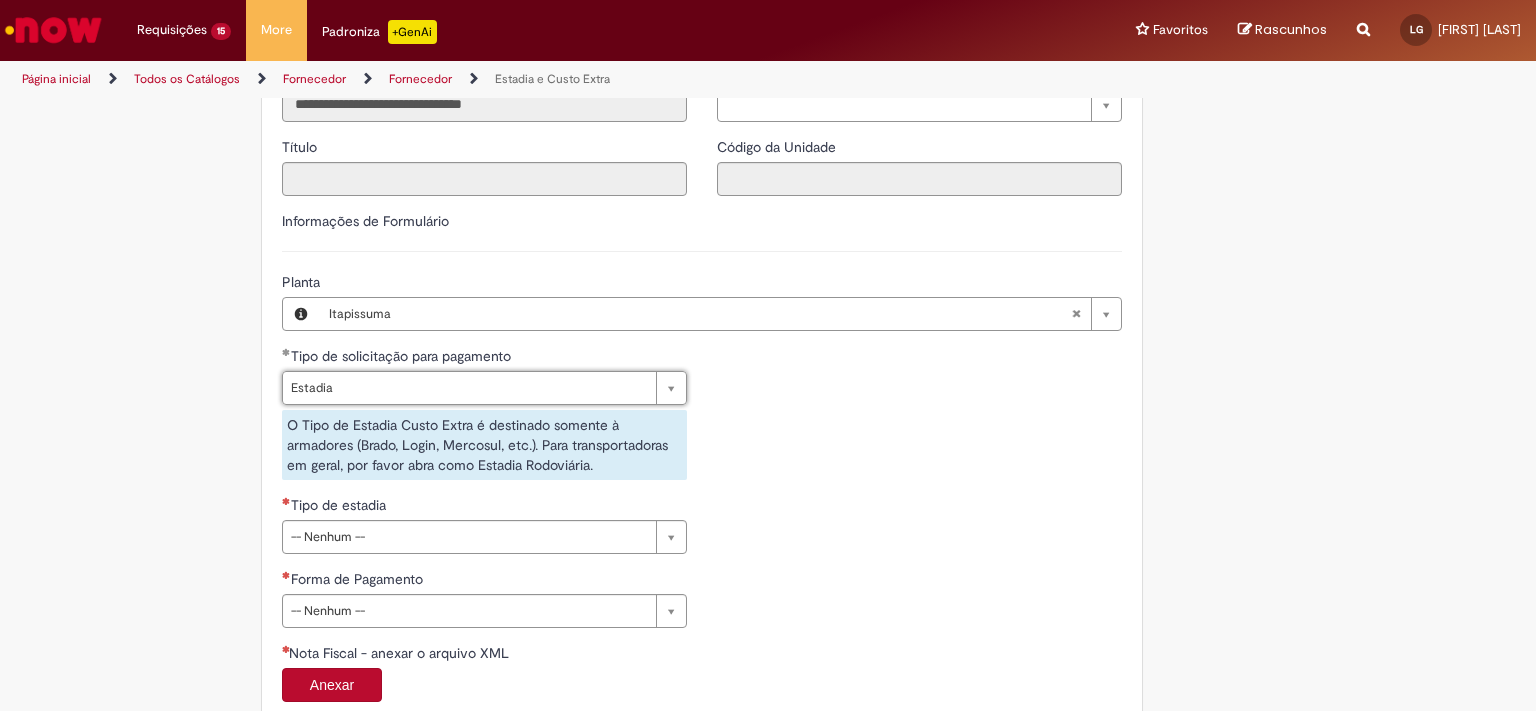 click on "Pular para o conteúdo da página
Requisições   15
Exibir Todas as Solicitações
Estadia e Custo Extra
6m atrás 6 minutos atrás  R[NUMBER]
Estadia e Custo Extra
16m atrás 16 minutos atrás  R[NUMBER]
Estadia e Custo Extra
29m atrás 29 minutos atrás  R[NUMBER]
Estadia e Custo Extra
cerca de uma hora atrás cerca de uma hora atrás  R[NUMBER]
Estadia e Custo Extra
cerca de uma hora atrás cerca de uma hora atrás  R[NUMBER]
Estadia e Custo Extra
2h atrás 2 horas atrás  R[NUMBER]
Estadia e Custo Extra
2h atrás 2 horas atrás  R[NUMBER]
Estadia e Custo Extra
2h atrás 2 horas atrás  R[NUMBER]
Estadia e Custo Extra
2h atrás 2 horas atrás  R[NUMBER]" at bounding box center (768, 355) 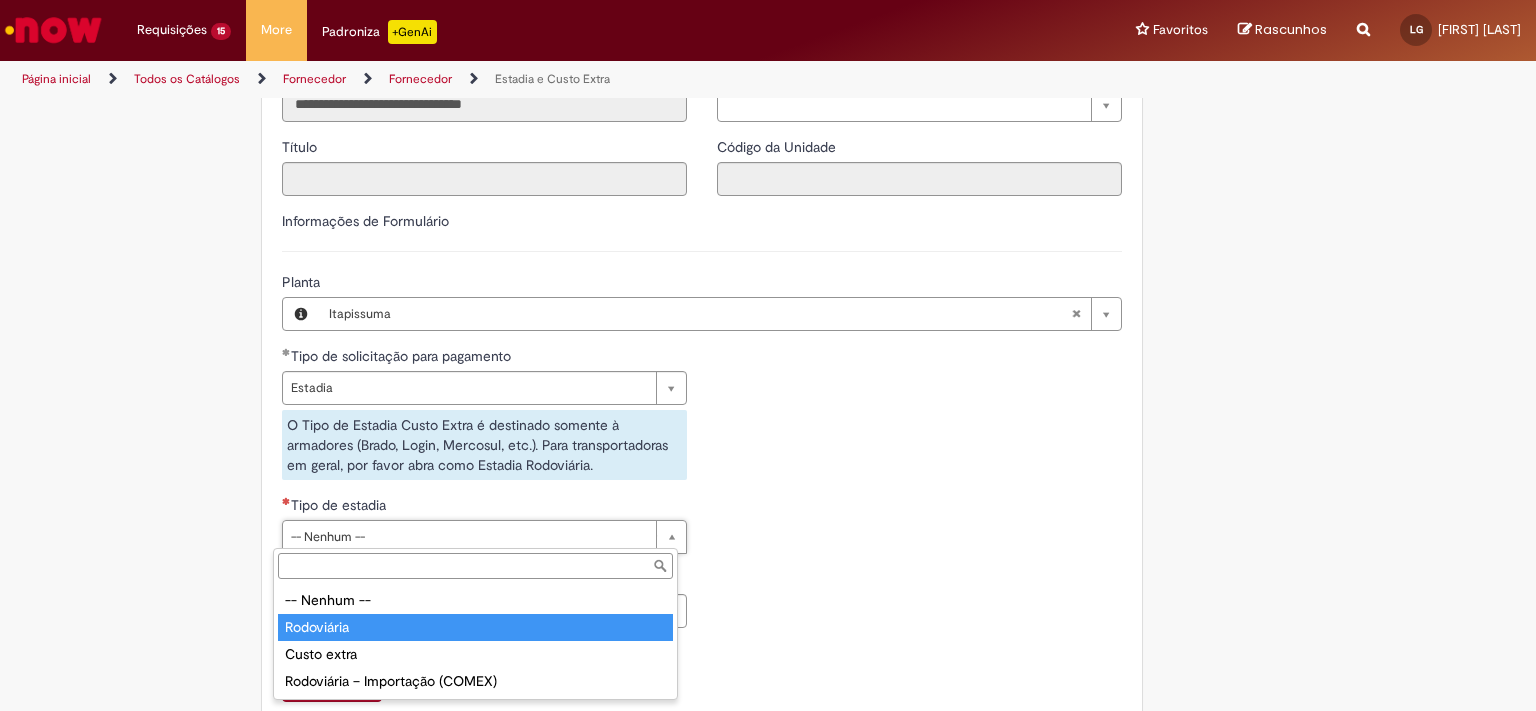 type on "**********" 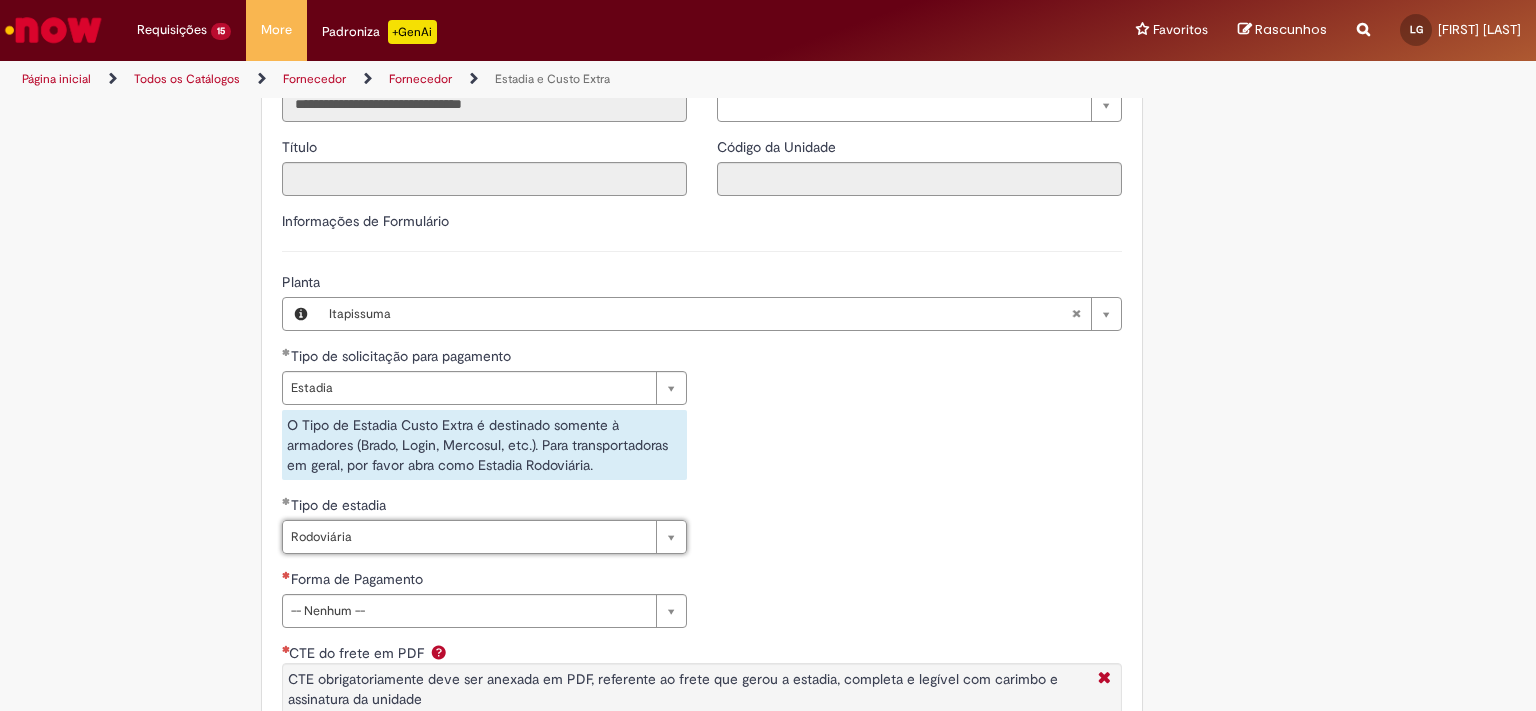 scroll, scrollTop: 0, scrollLeft: 64, axis: horizontal 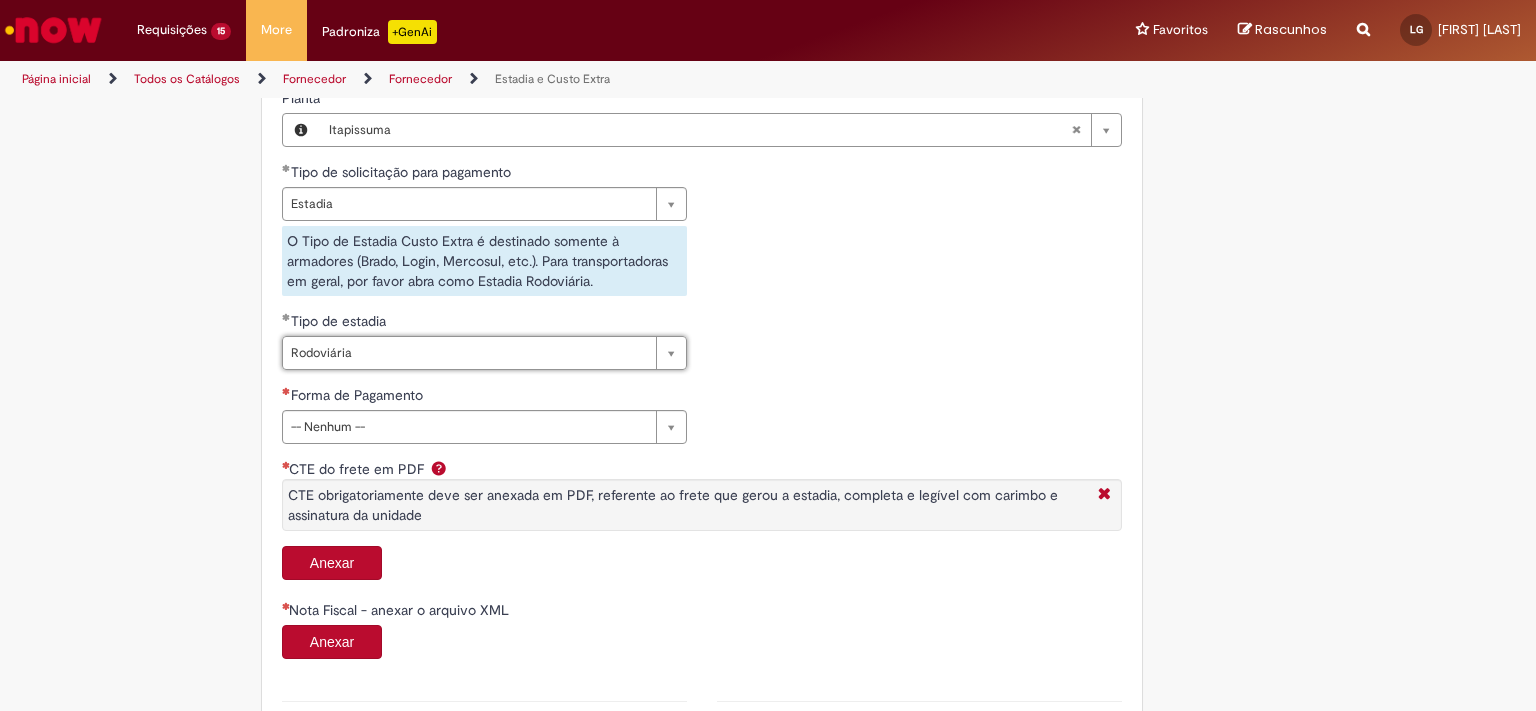 click on "Pular para o conteúdo da página
Requisições   15
Exibir Todas as Solicitações
Estadia e Custo Extra
6m atrás 6 minutos atrás  R[NUMBER]
Estadia e Custo Extra
16m atrás 16 minutos atrás  R[NUMBER]
Estadia e Custo Extra
29m atrás 29 minutos atrás  R[NUMBER]
Estadia e Custo Extra
cerca de uma hora atrás cerca de uma hora atrás  R[NUMBER]
Estadia e Custo Extra
cerca de uma hora atrás cerca de uma hora atrás  R[NUMBER]
Estadia e Custo Extra
2h atrás 2 horas atrás  R[NUMBER]
Estadia e Custo Extra
2h atrás 2 horas atrás  R[NUMBER]
Estadia e Custo Extra
2h atrás 2 horas atrás  R[NUMBER]
Estadia e Custo Extra
2h atrás 2 horas atrás  R[NUMBER]" at bounding box center [768, 355] 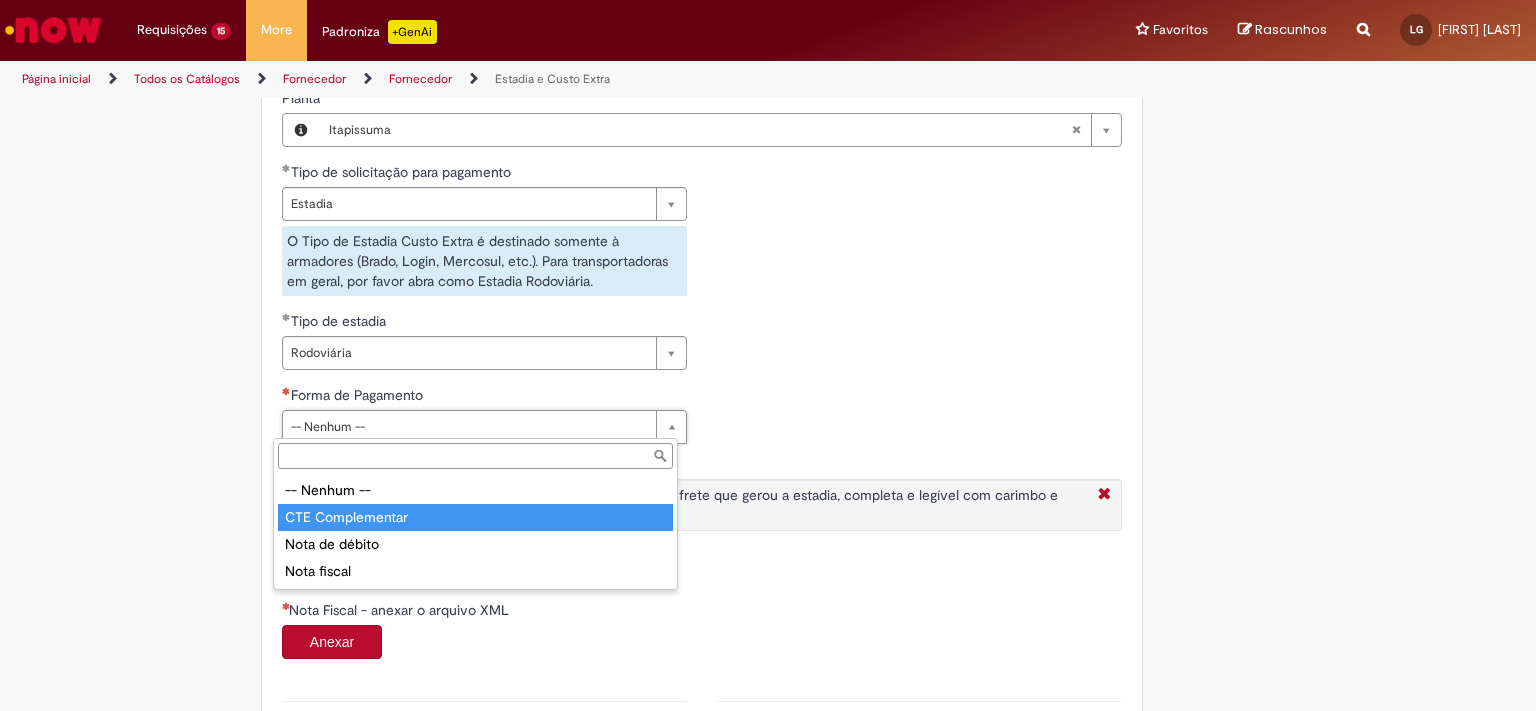 drag, startPoint x: 386, startPoint y: 515, endPoint x: 441, endPoint y: 430, distance: 101.24229 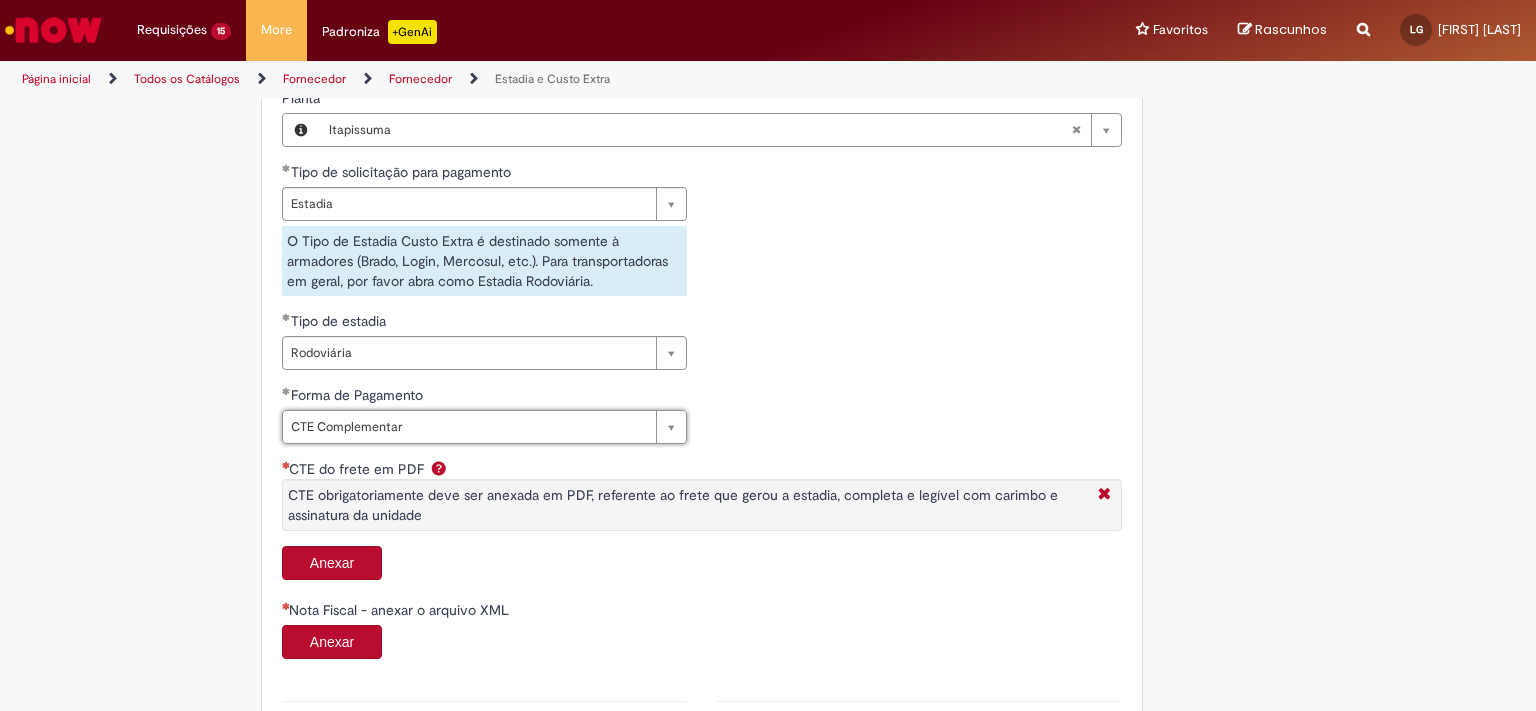 scroll, scrollTop: 0, scrollLeft: 121, axis: horizontal 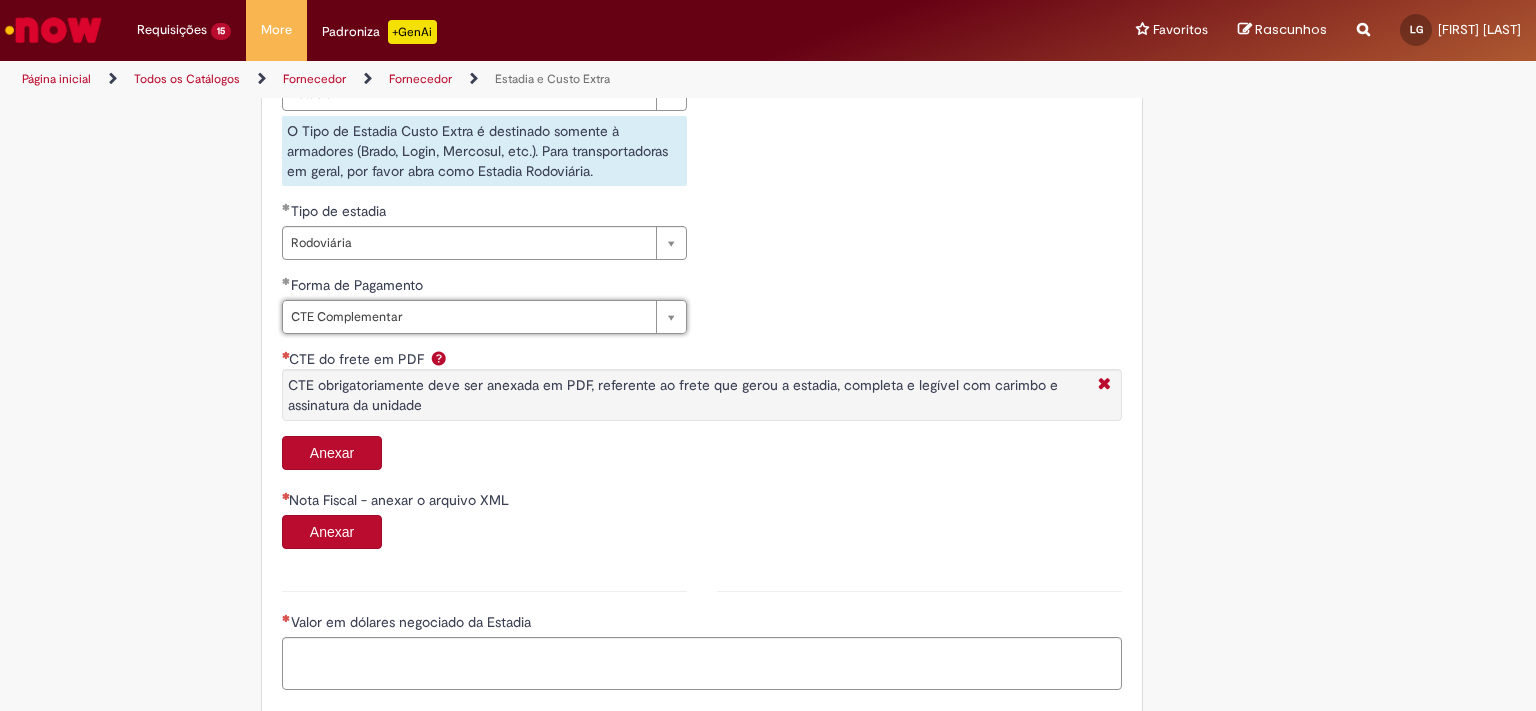 click on "Anexar" at bounding box center [332, 453] 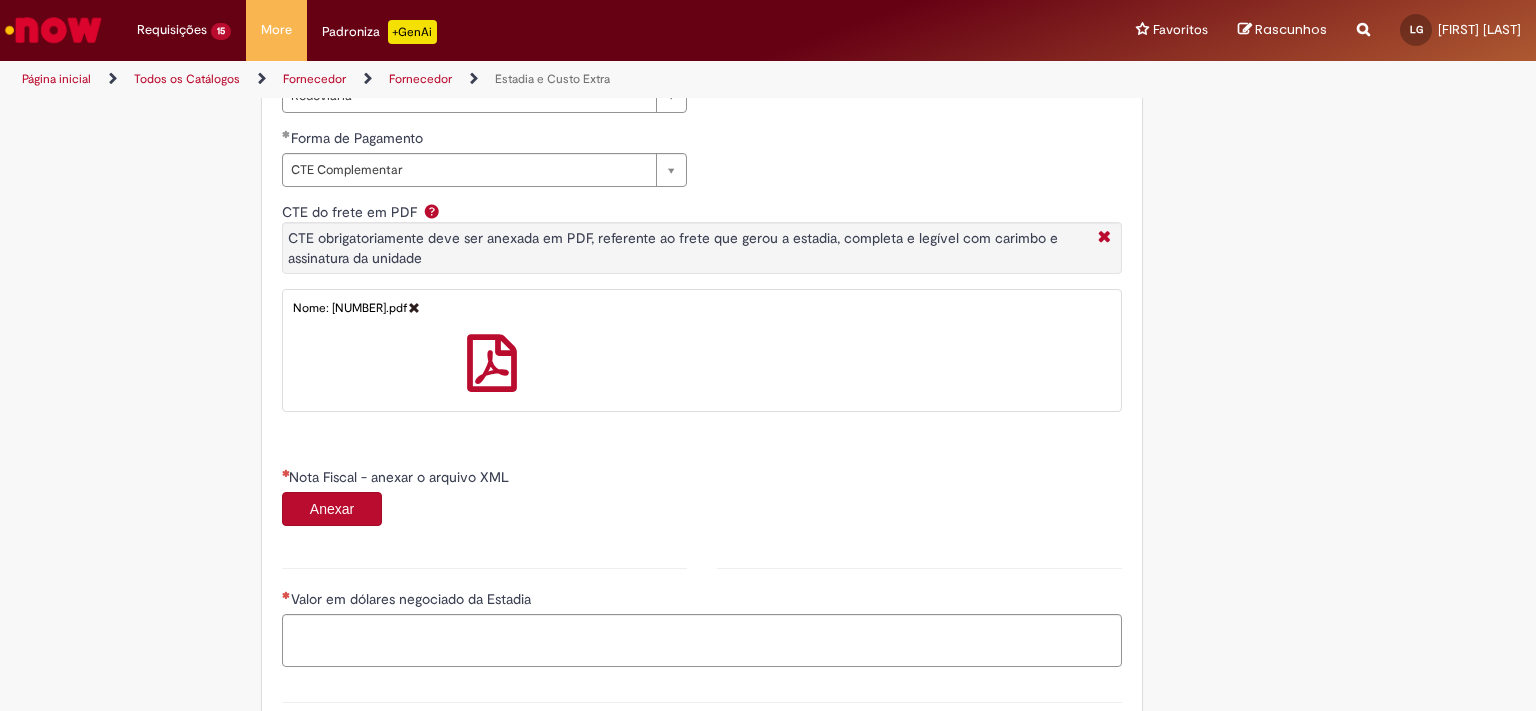 scroll, scrollTop: 993, scrollLeft: 0, axis: vertical 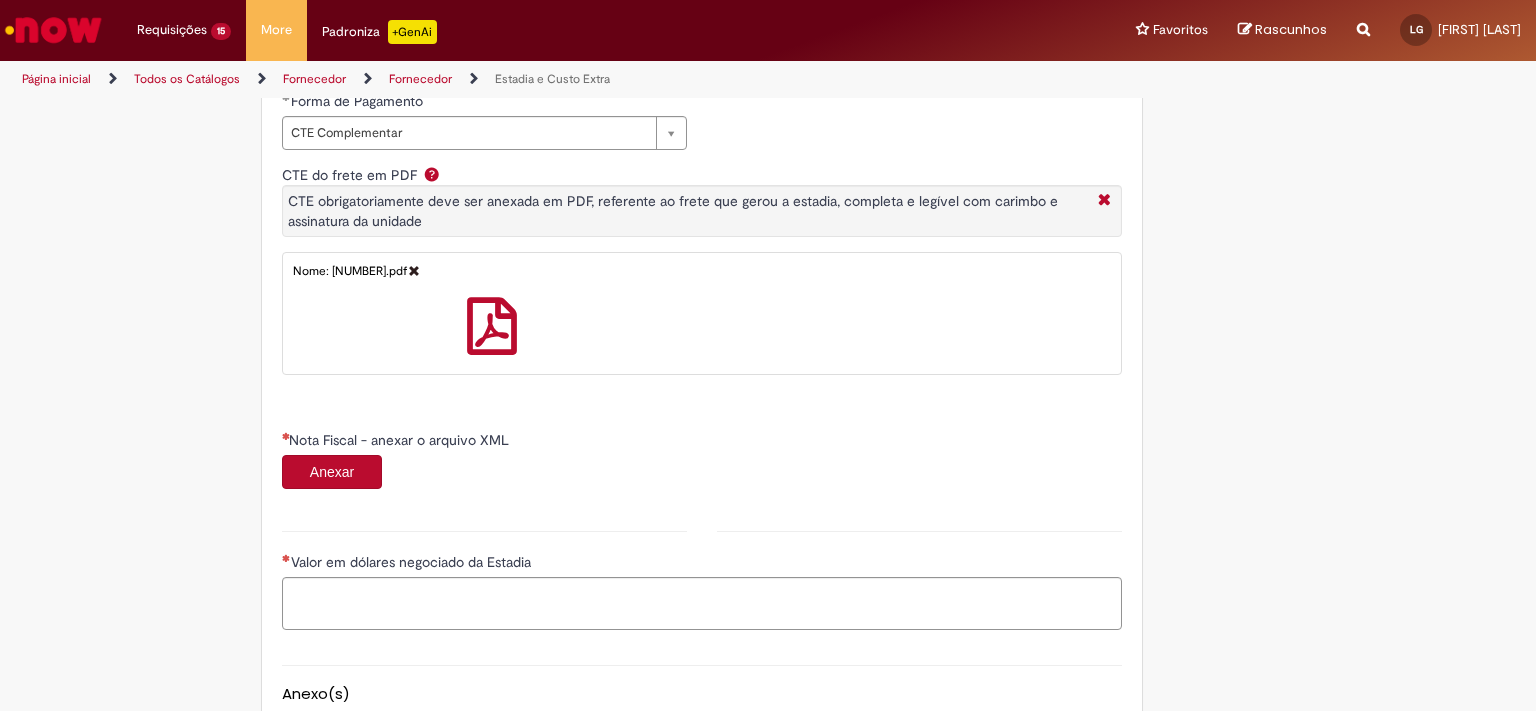 click on "Anexar" at bounding box center (332, 472) 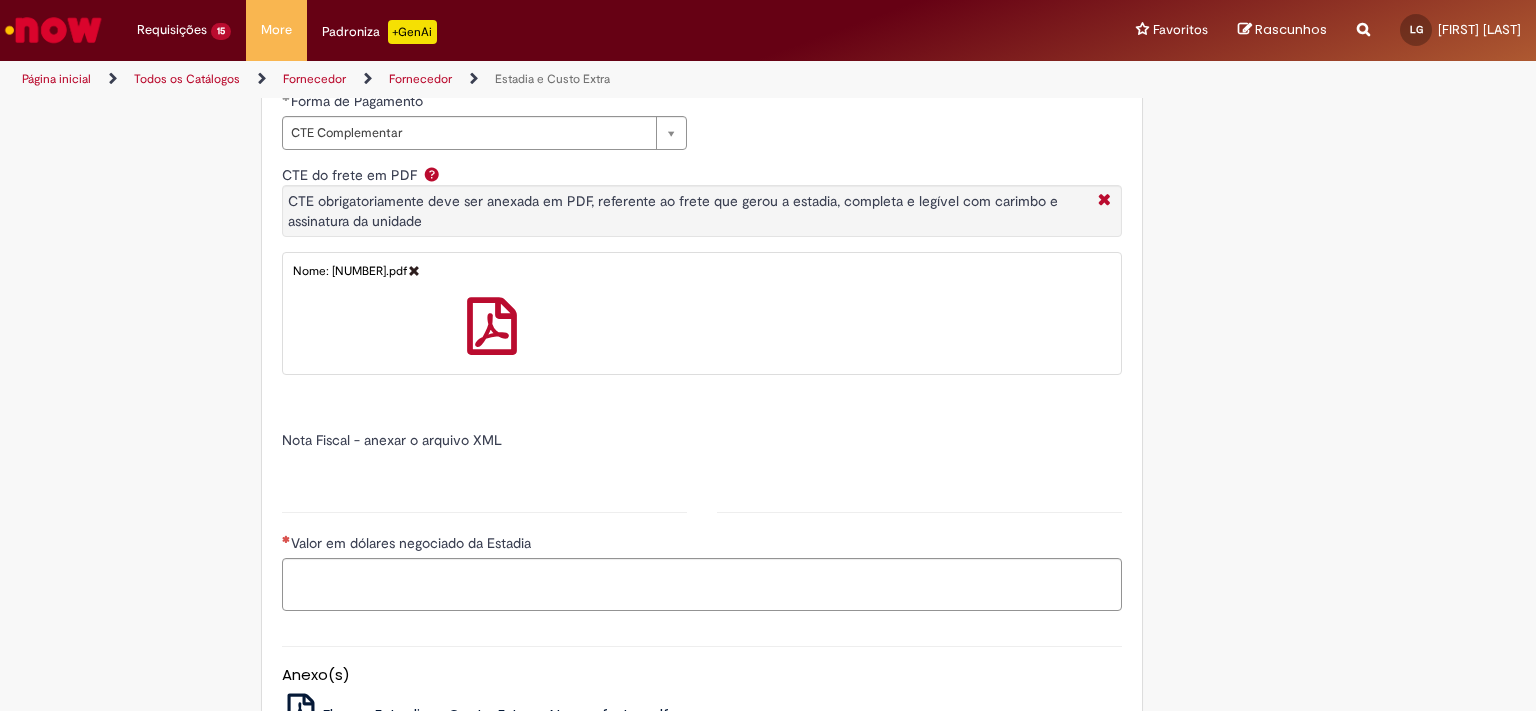 type on "*****" 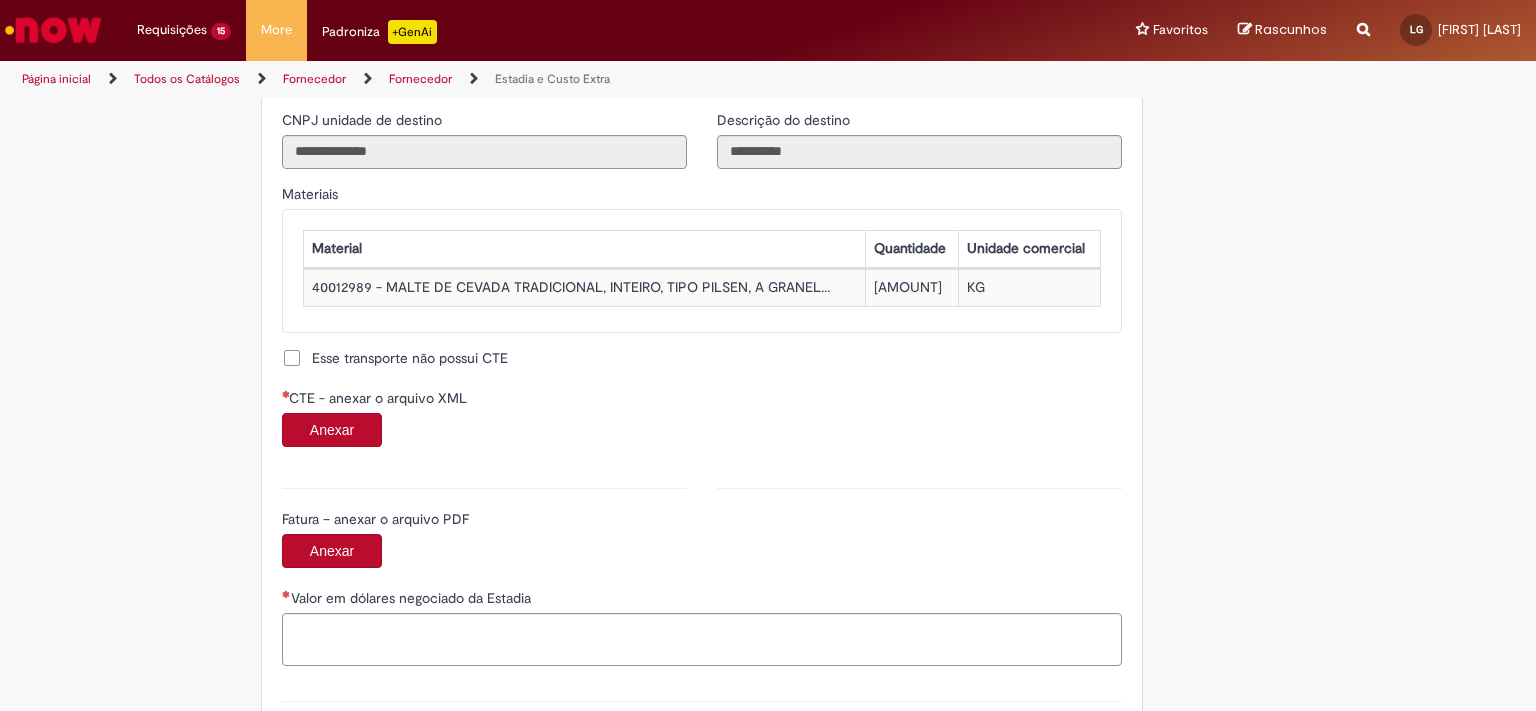 scroll, scrollTop: 1840, scrollLeft: 0, axis: vertical 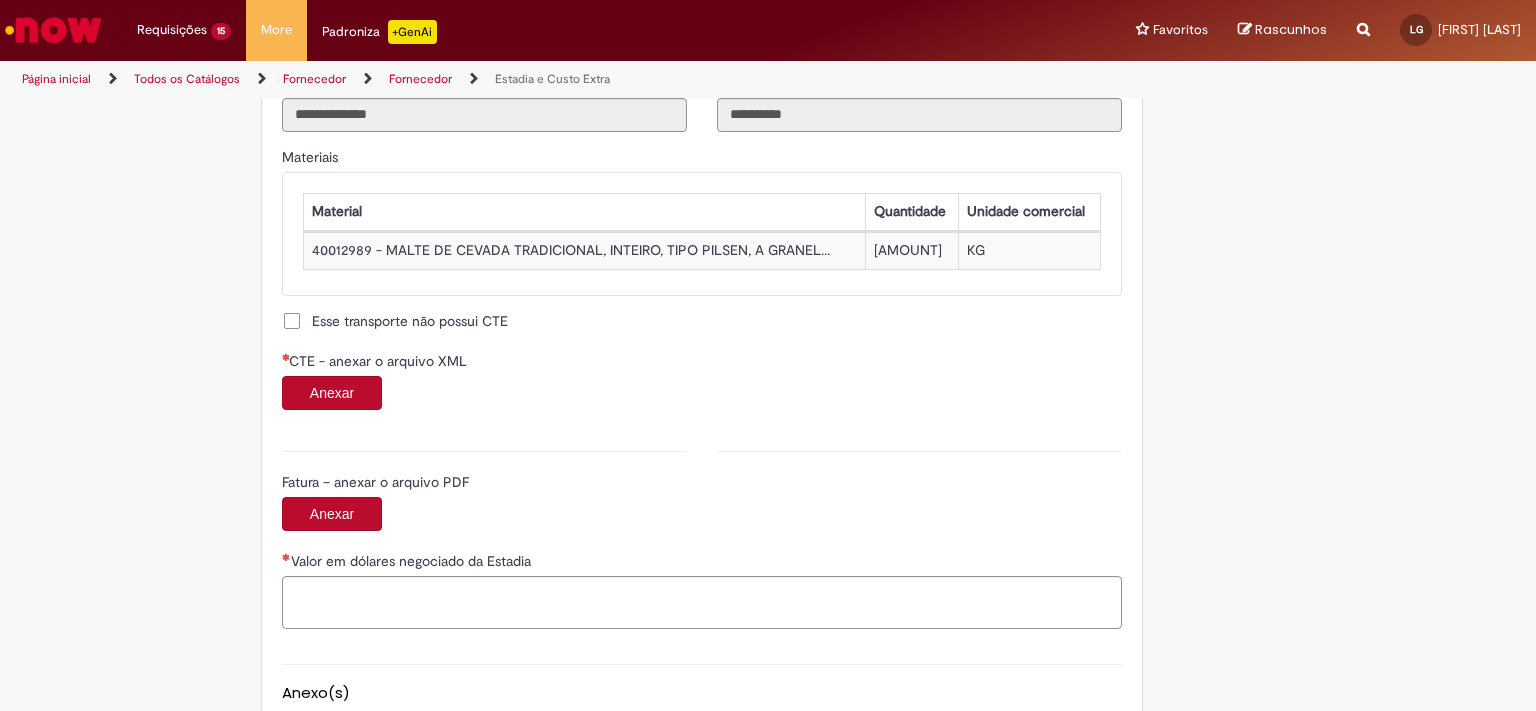 click on "Anexar" at bounding box center (332, 393) 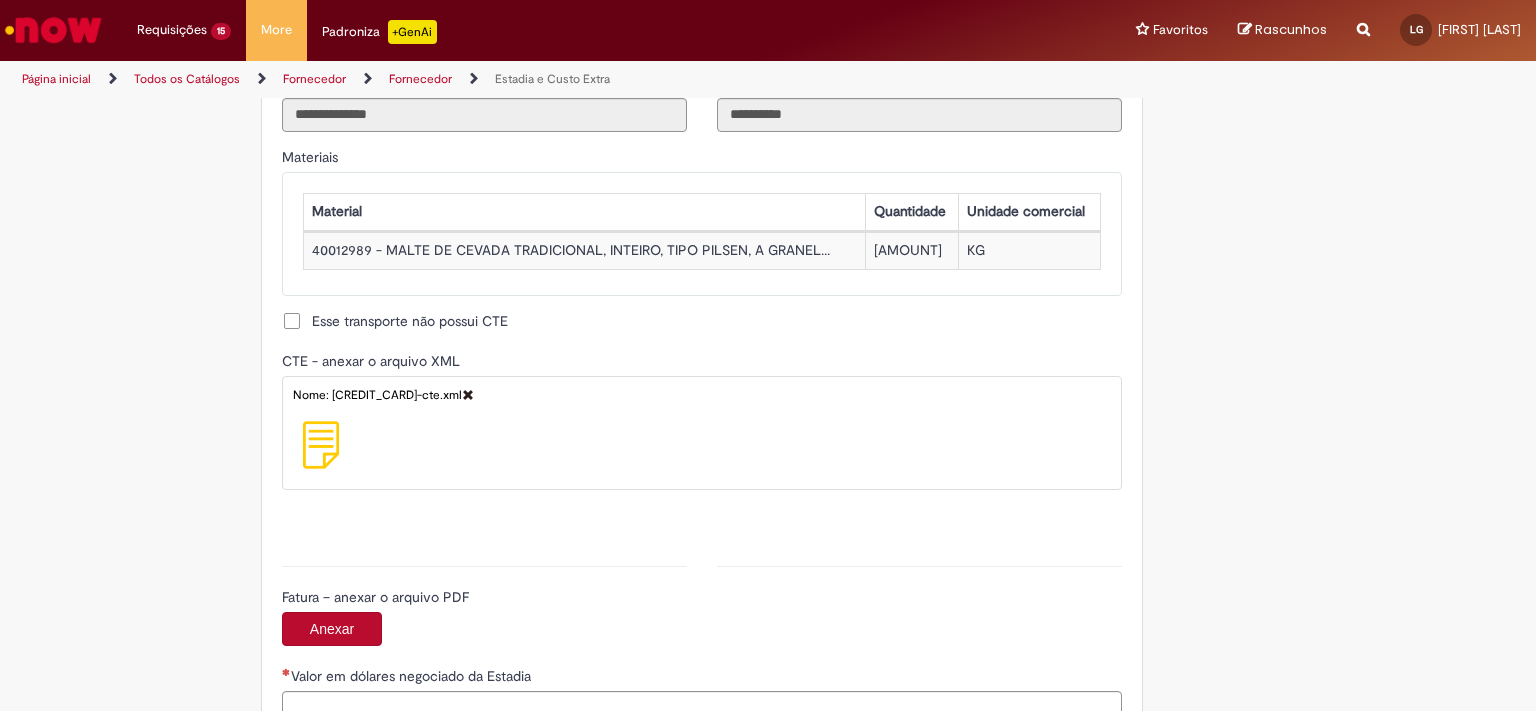 type on "**********" 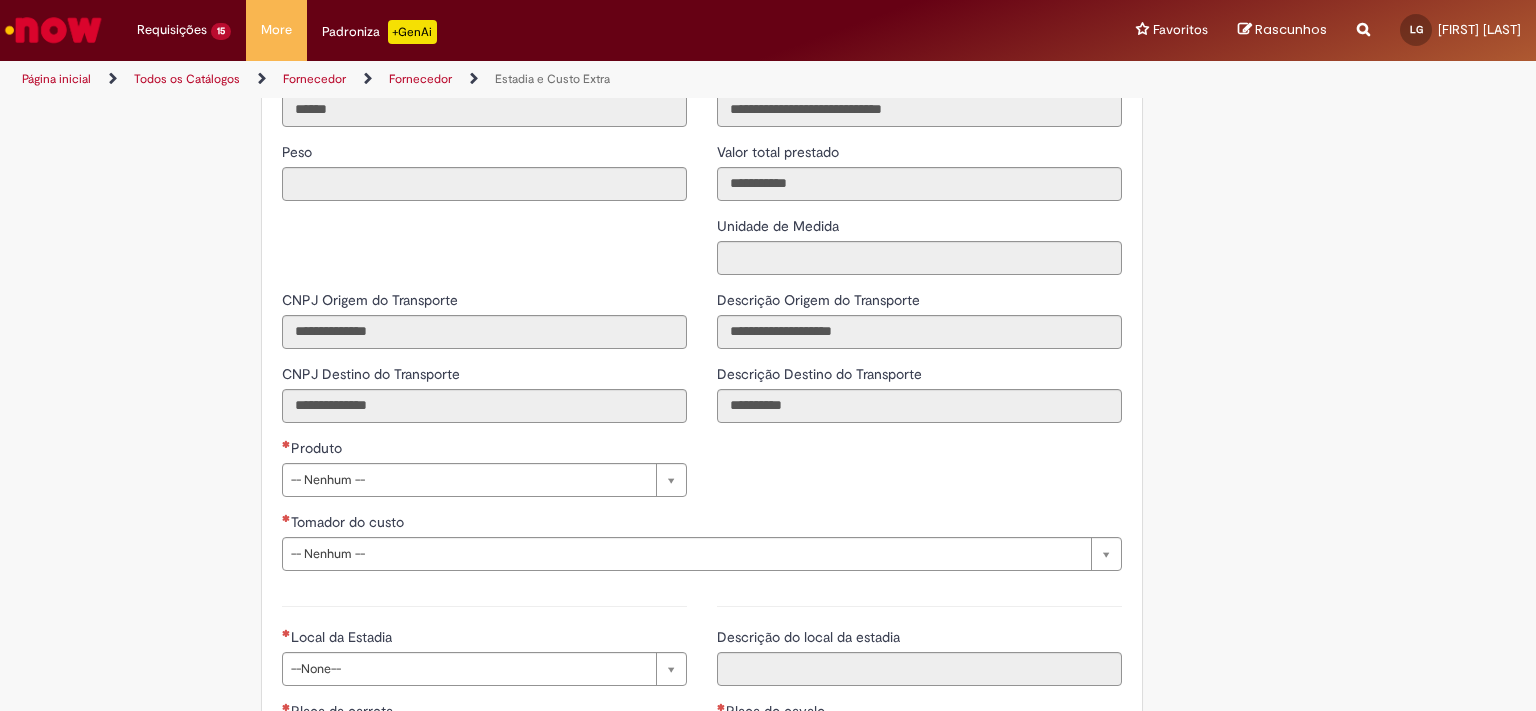scroll, scrollTop: 2539, scrollLeft: 0, axis: vertical 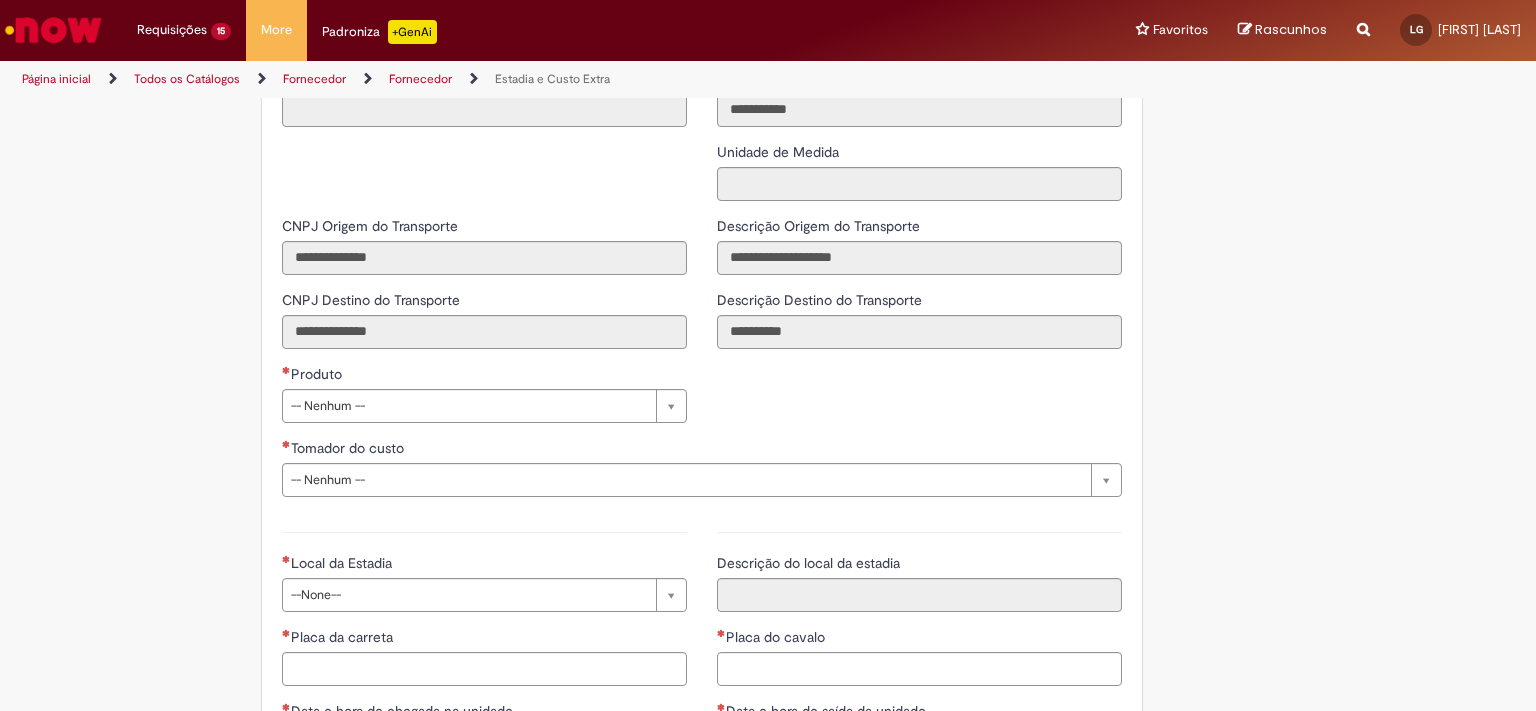 click on "Pular para o conteúdo da página
Requisições   15
Exibir Todas as Solicitações
Estadia e Custo Extra
7m atrás 7 minutos atrás  R13353208
Estadia e Custo Extra
17m atrás 17 minutos atrás  R13353204
Estadia e Custo Extra
30m atrás 30 minutos atrás  R13353192
Estadia e Custo Extra
cerca de uma hora atrás cerca de uma hora atrás  R13353173
Estadia e Custo Extra
cerca de uma hora atrás cerca de uma hora atrás  R13353167
Estadia e Custo Extra
2h atrás 2 horas atrás  R13353152
Estadia e Custo Extra
2h atrás 2 horas atrás  R13353145
Estadia e Custo Extra
2h atrás 2 horas atrás  R13353143
Estadia e Custo Extra
2h atrás 2 horas atrás  R13353121" at bounding box center [768, 355] 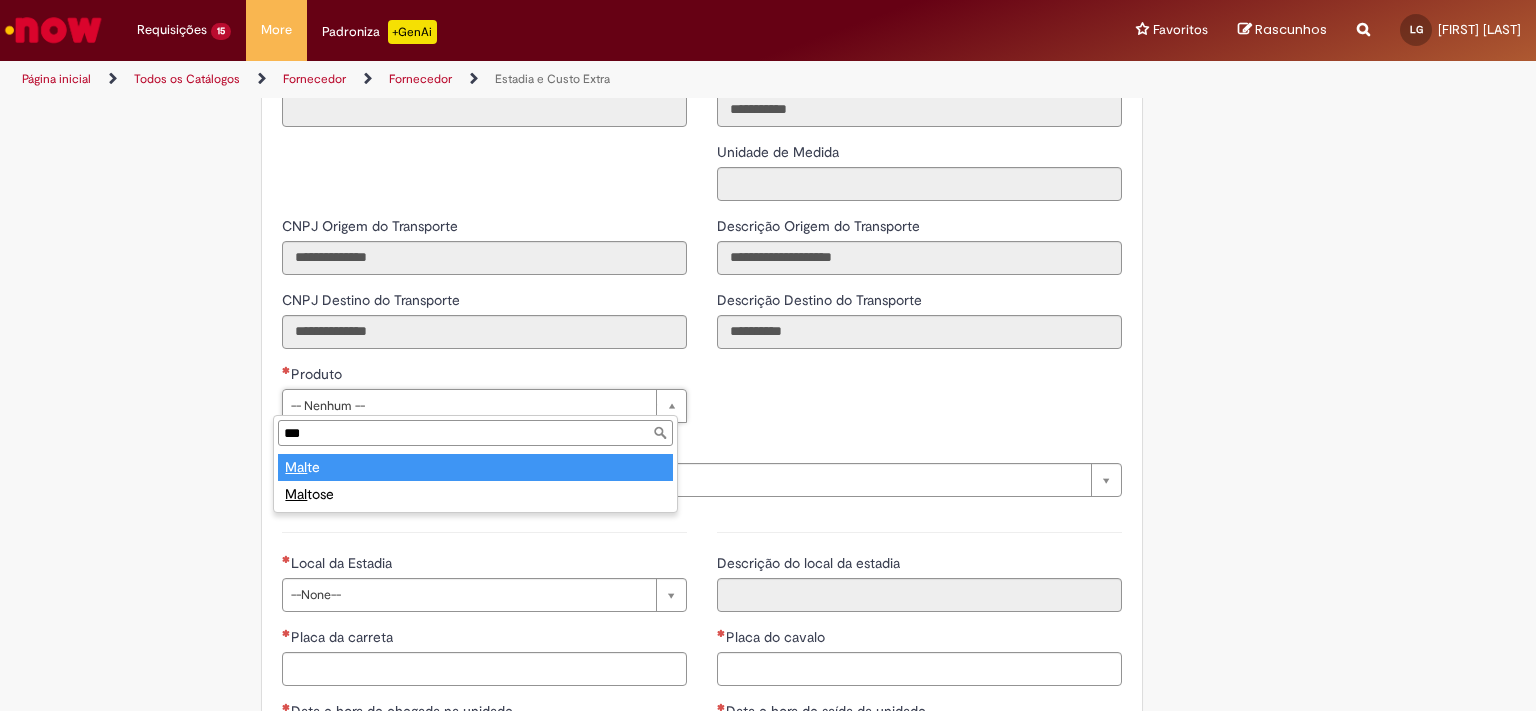 type on "***" 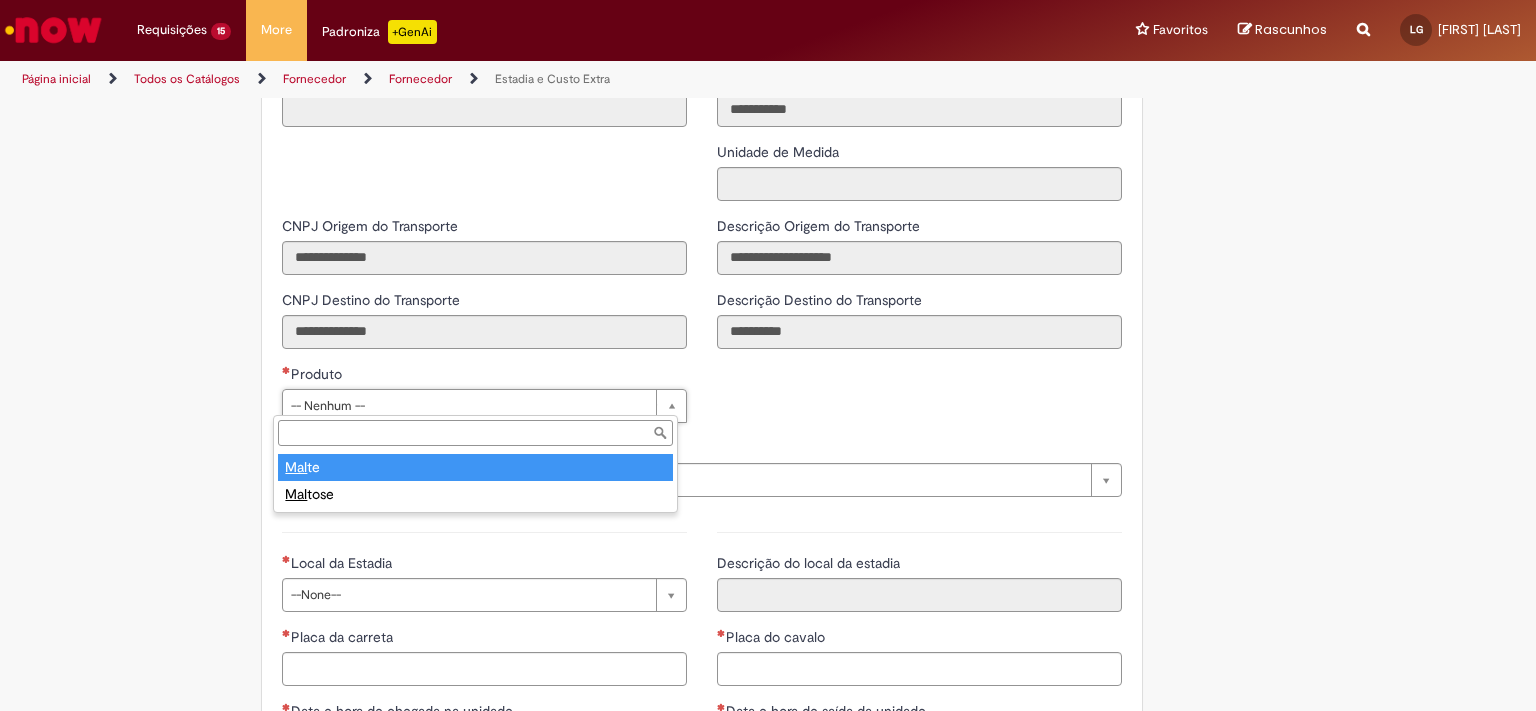 scroll, scrollTop: 0, scrollLeft: 33, axis: horizontal 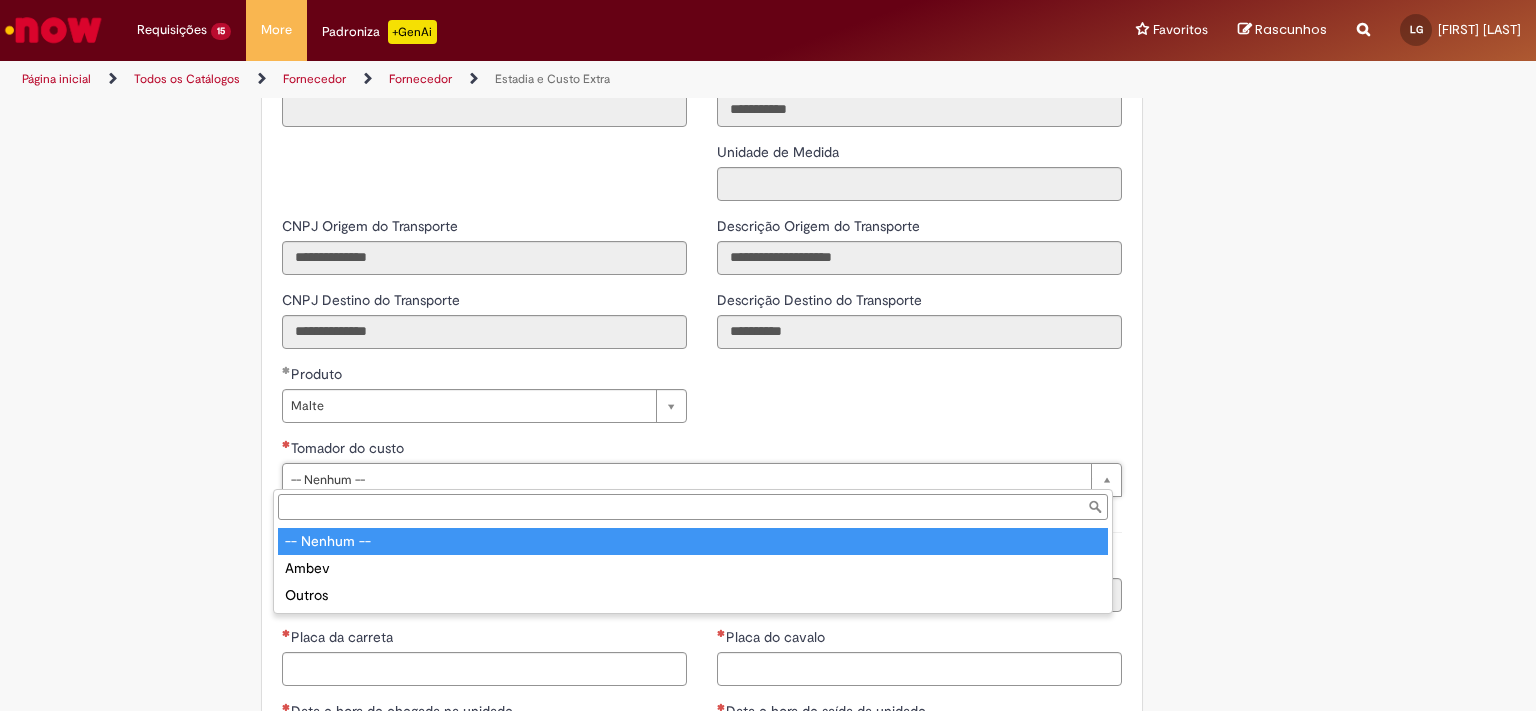 click on "Pular para o conteúdo da página
Requisições   15
Exibir Todas as Solicitações
Estadia e Custo Extra
7m atrás 7 minutos atrás  R13353208
Estadia e Custo Extra
17m atrás 17 minutos atrás  R13353204
Estadia e Custo Extra
30m atrás 30 minutos atrás  R13353192
Estadia e Custo Extra
cerca de uma hora atrás cerca de uma hora atrás  R13353173
Estadia e Custo Extra
cerca de uma hora atrás cerca de uma hora atrás  R13353167
Estadia e Custo Extra
2h atrás 2 horas atrás  R13353152
Estadia e Custo Extra
2h atrás 2 horas atrás  R13353145
Estadia e Custo Extra
2h atrás 2 horas atrás  R13353143
Estadia e Custo Extra
2h atrás 2 horas atrás  R13353121" at bounding box center (768, 355) 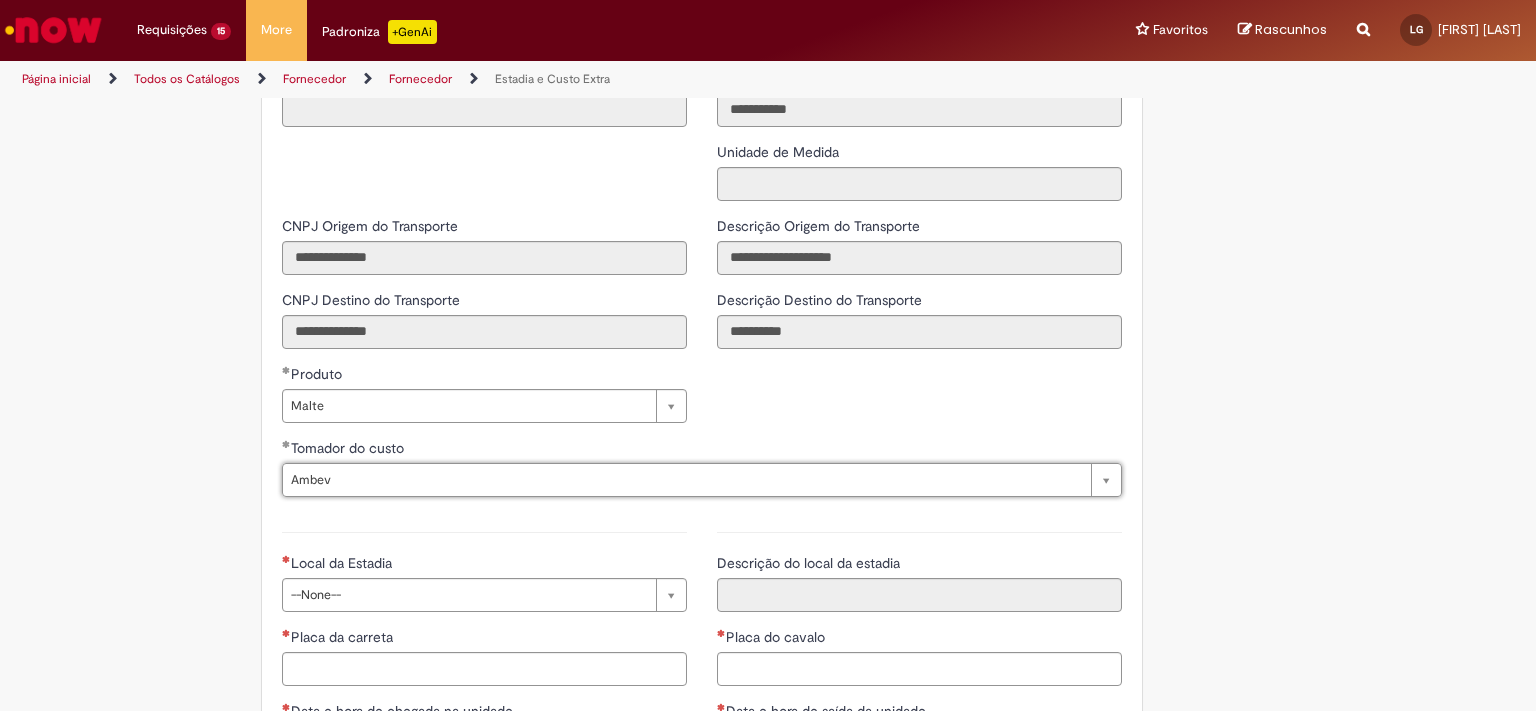type on "*****" 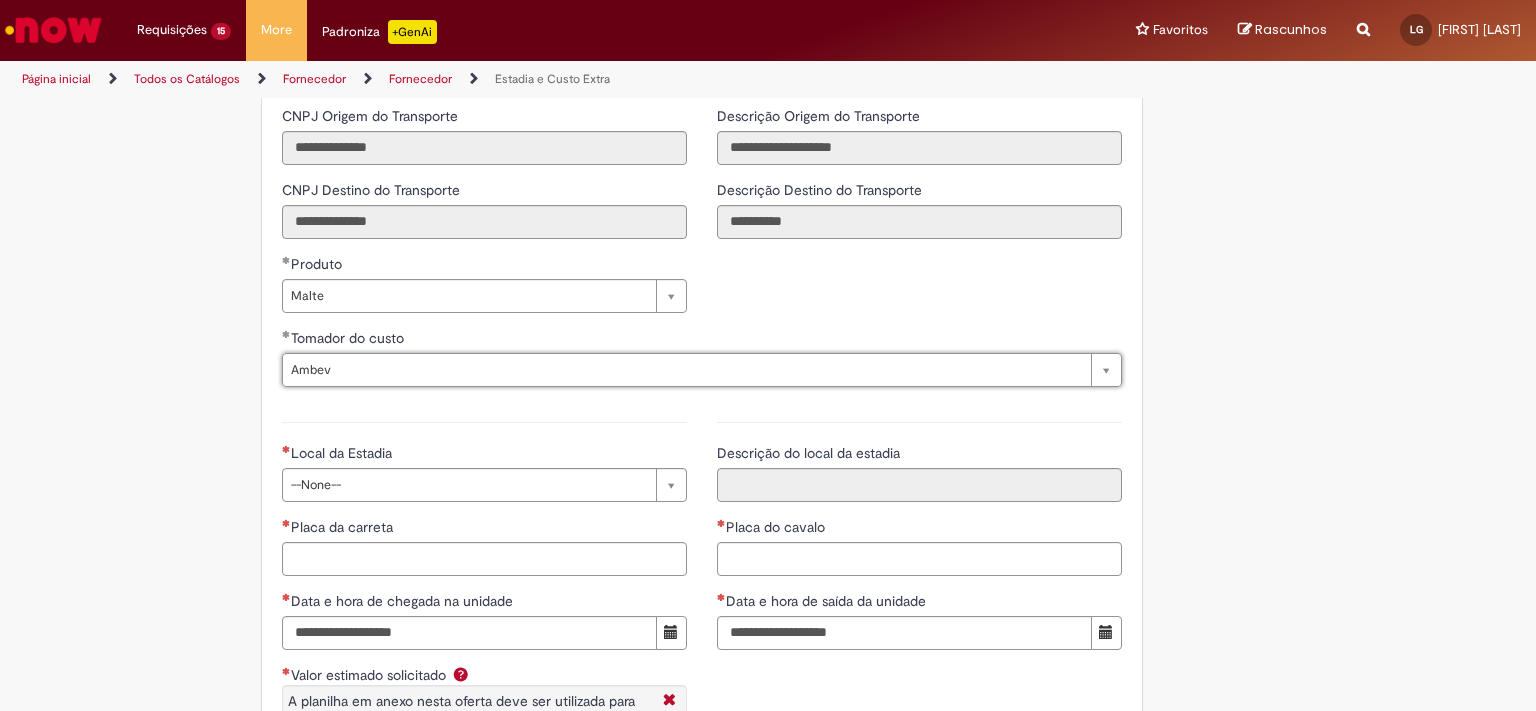 scroll, scrollTop: 2686, scrollLeft: 0, axis: vertical 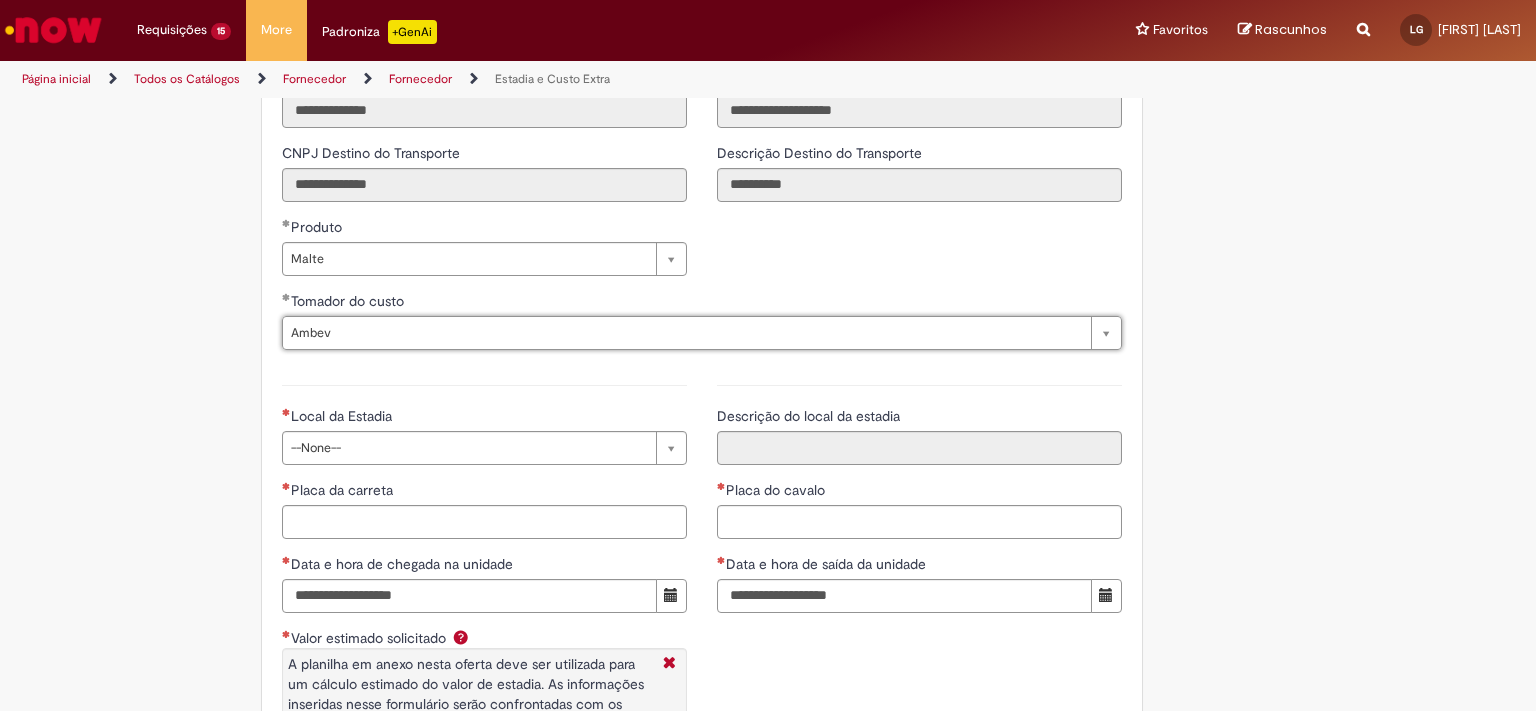 click on "Pular para o conteúdo da página
Requisições   15
Exibir Todas as Solicitações
Estadia e Custo Extra
7m atrás 7 minutos atrás  R13353208
Estadia e Custo Extra
17m atrás 17 minutos atrás  R13353204
Estadia e Custo Extra
31m atrás 31 minutos atrás  R13353192
Estadia e Custo Extra
cerca de uma hora atrás cerca de uma hora atrás  R13353173
Estadia e Custo Extra
cerca de uma hora atrás cerca de uma hora atrás  R13353167
Estadia e Custo Extra
2h atrás 2 horas atrás  R13353152
Estadia e Custo Extra
2h atrás 2 horas atrás  R13353145
Estadia e Custo Extra
2h atrás 2 horas atrás  R13353143
Estadia e Custo Extra
2h atrás 2 horas atrás  R13353121" at bounding box center [768, 355] 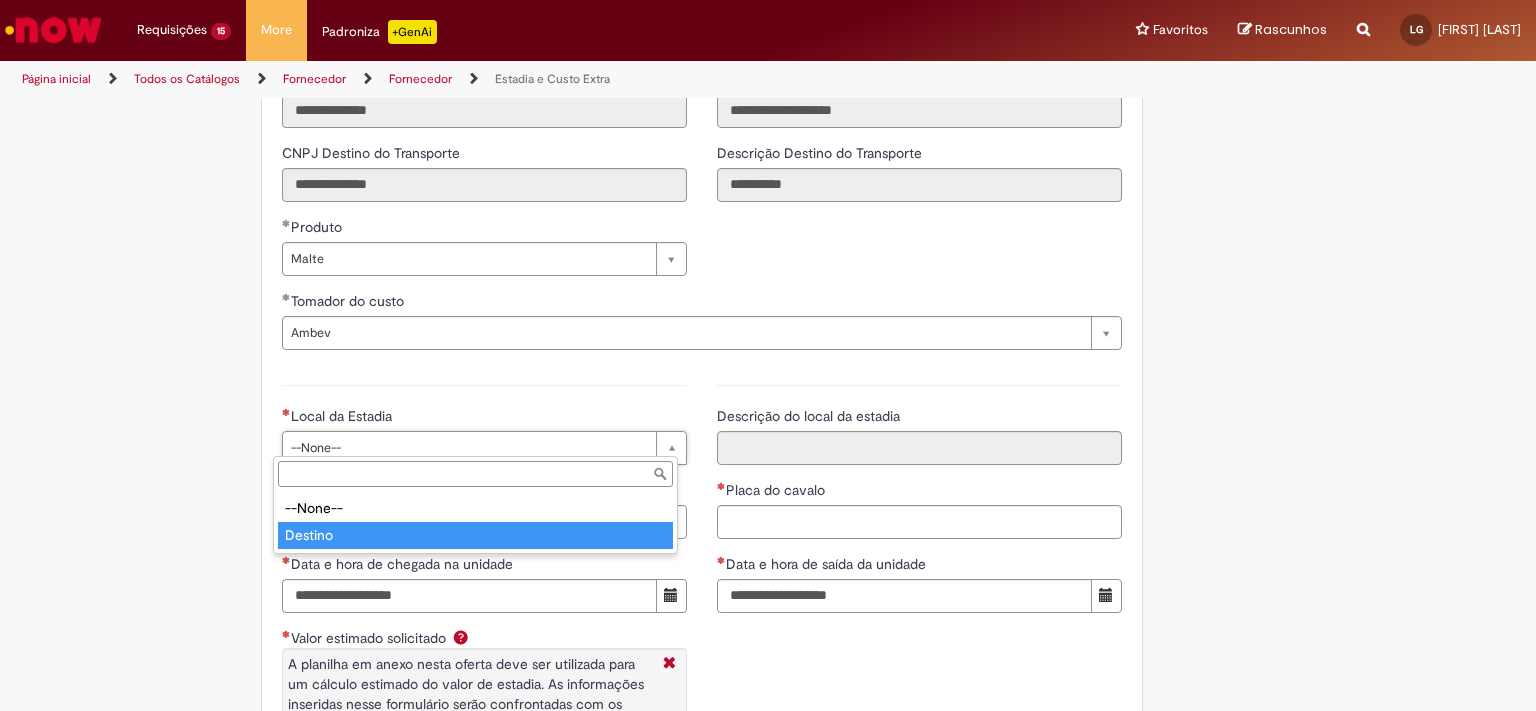 type on "*******" 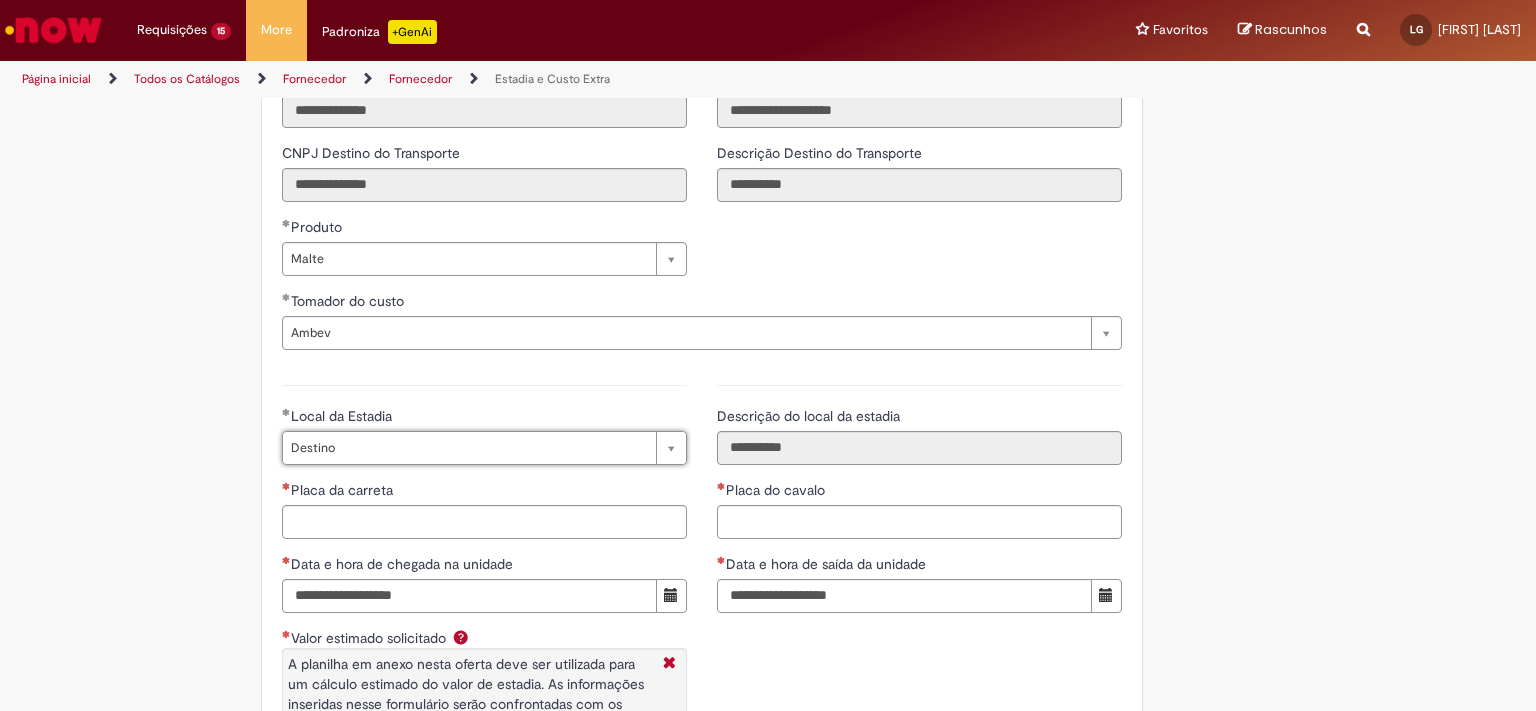 scroll, scrollTop: 0, scrollLeft: 46, axis: horizontal 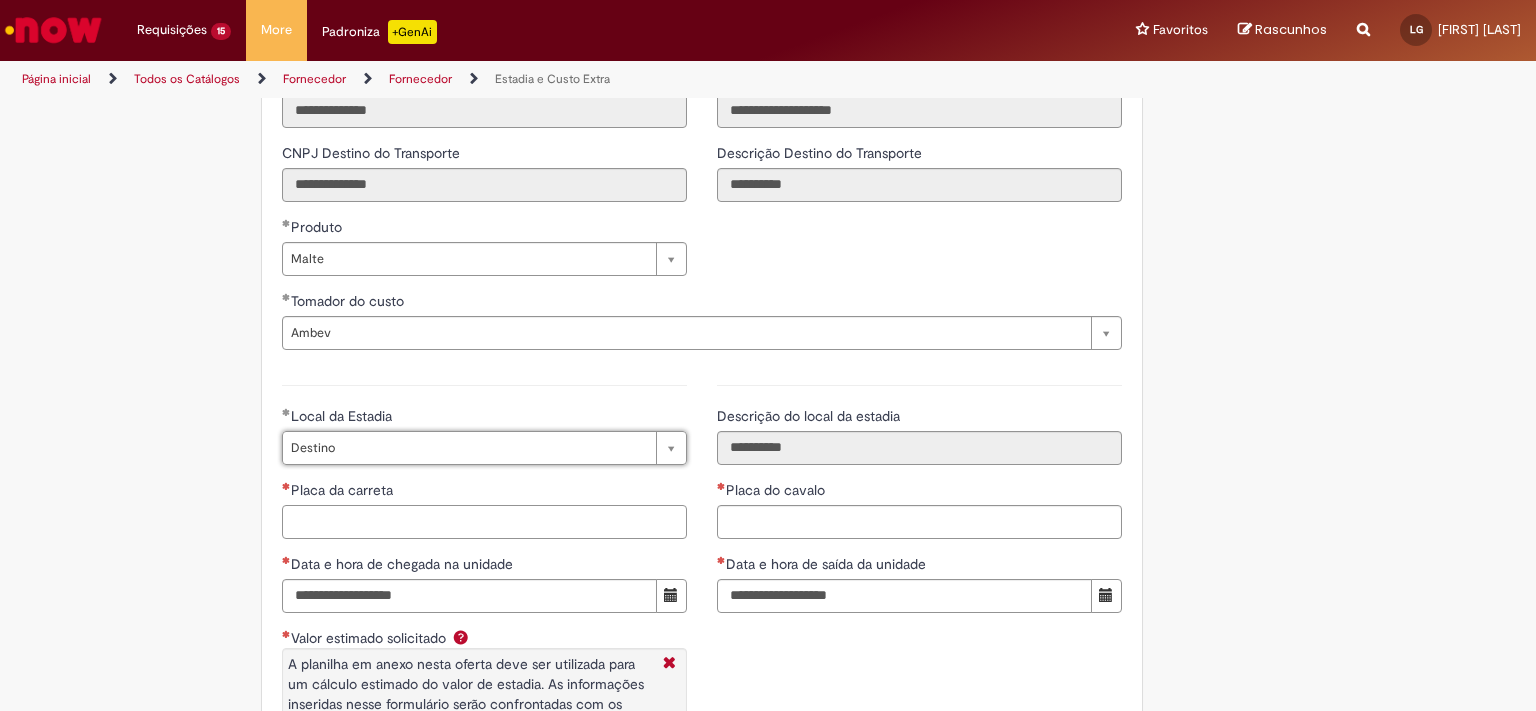 click on "Placa da carreta" at bounding box center (484, 522) 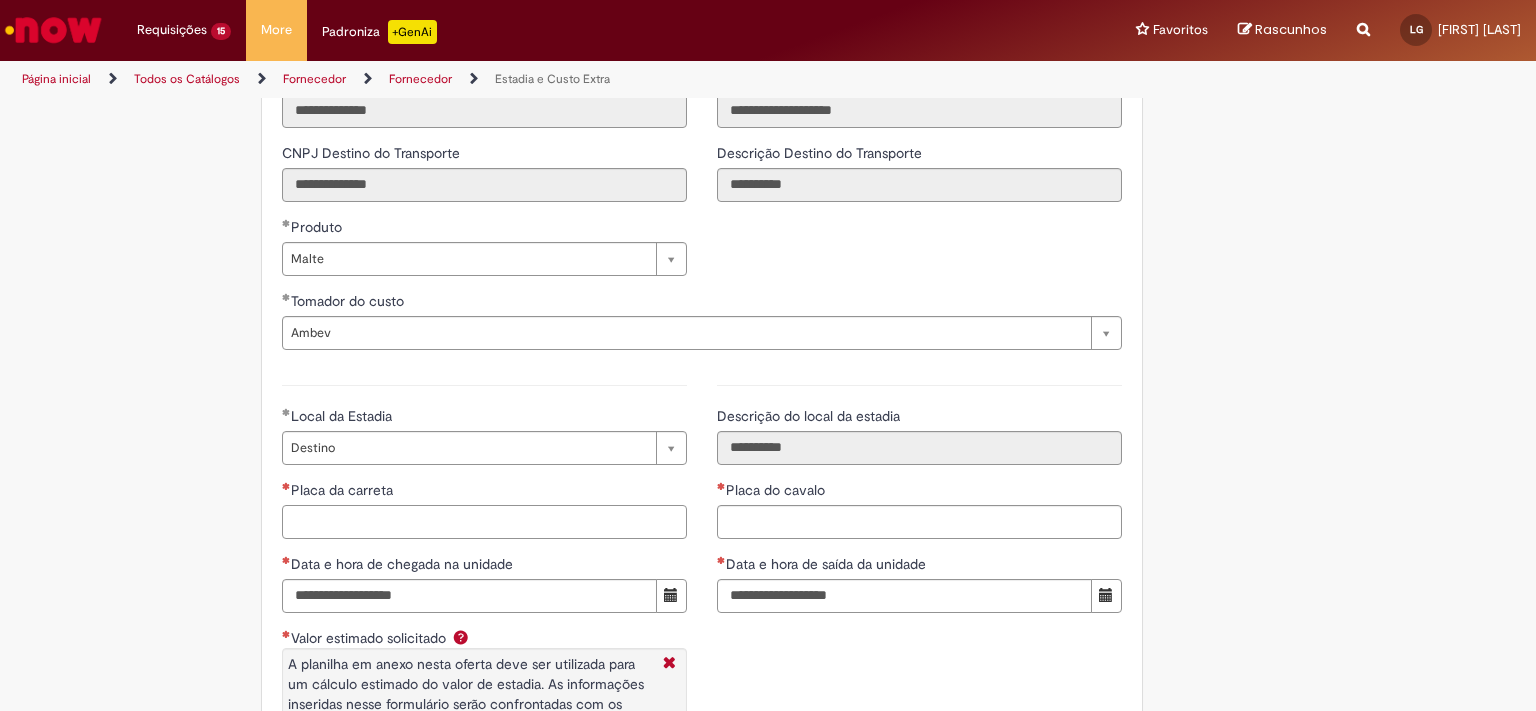 paste on "*******" 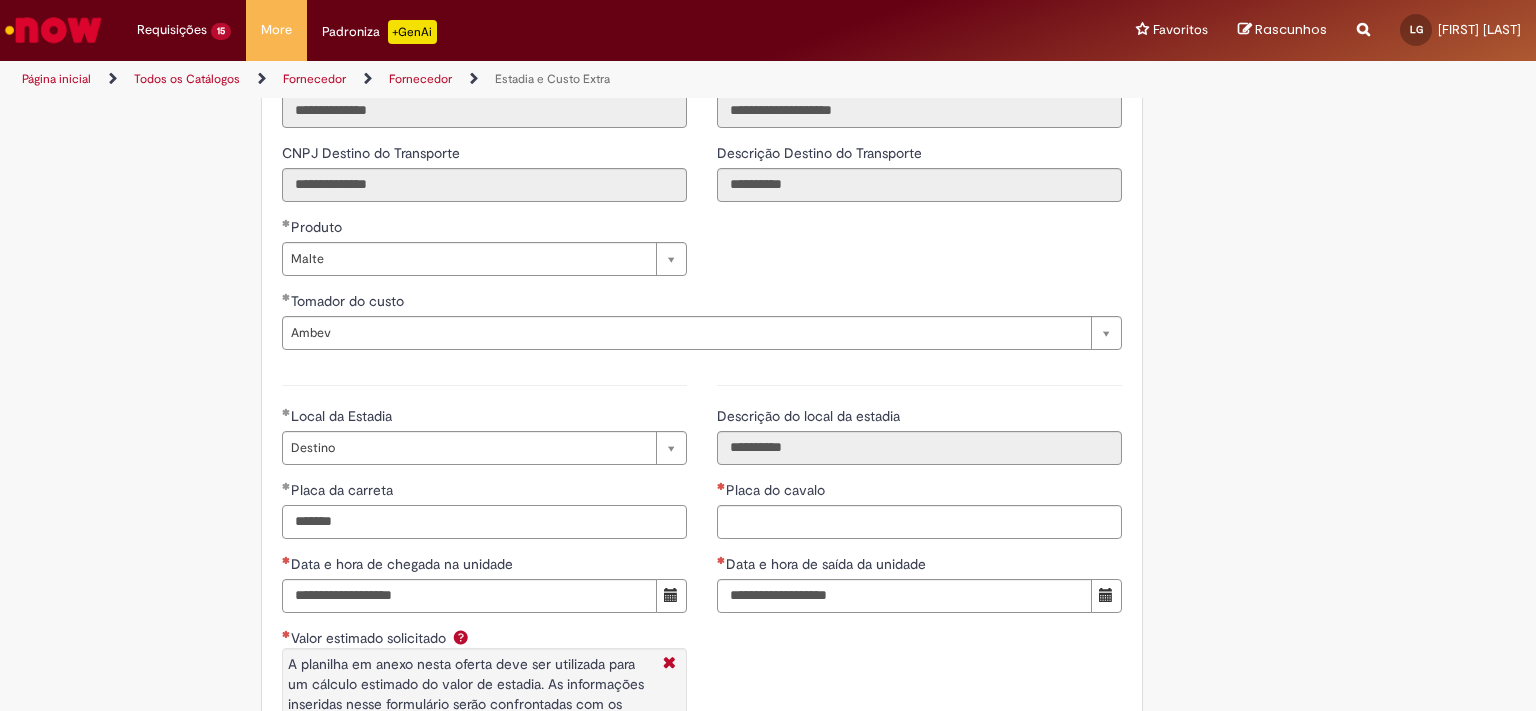 type on "*******" 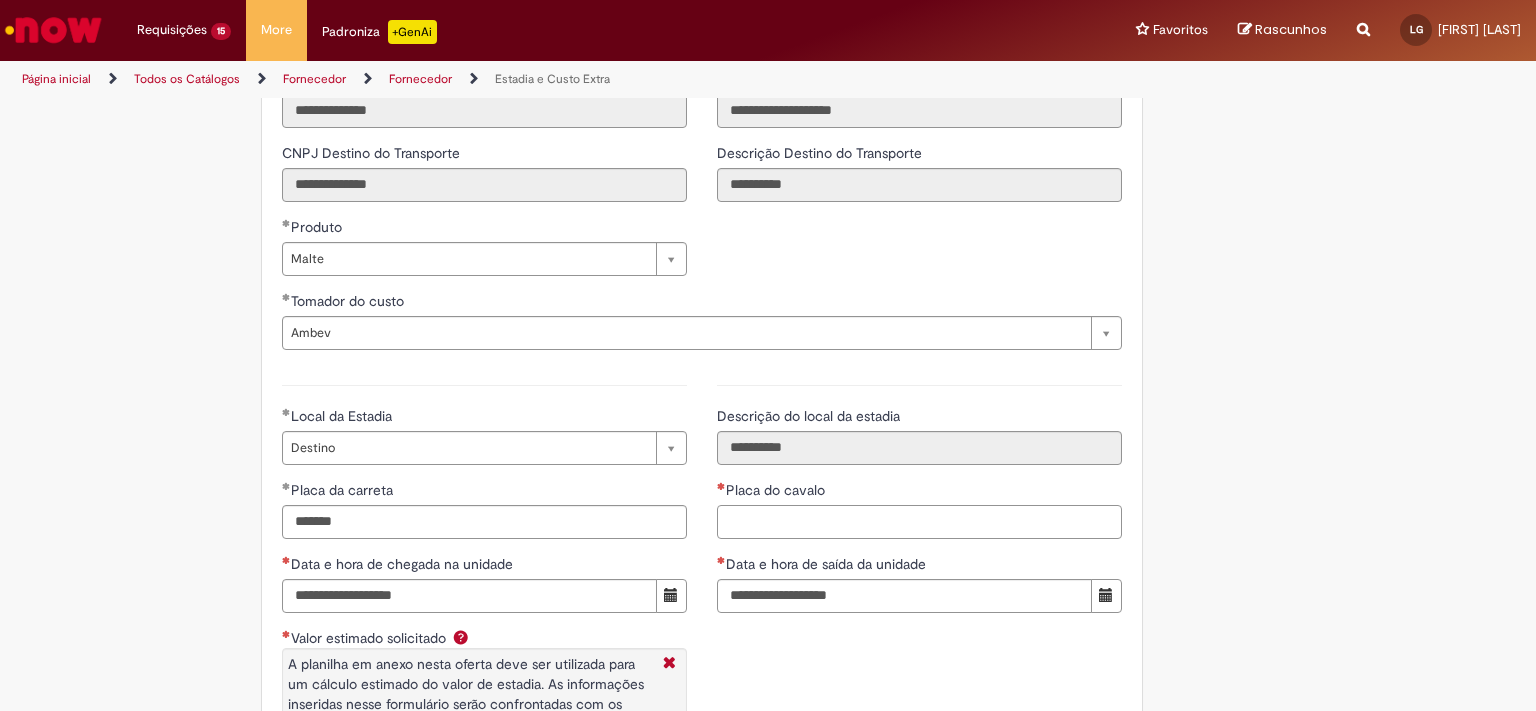 click on "Placa do cavalo" at bounding box center (919, 522) 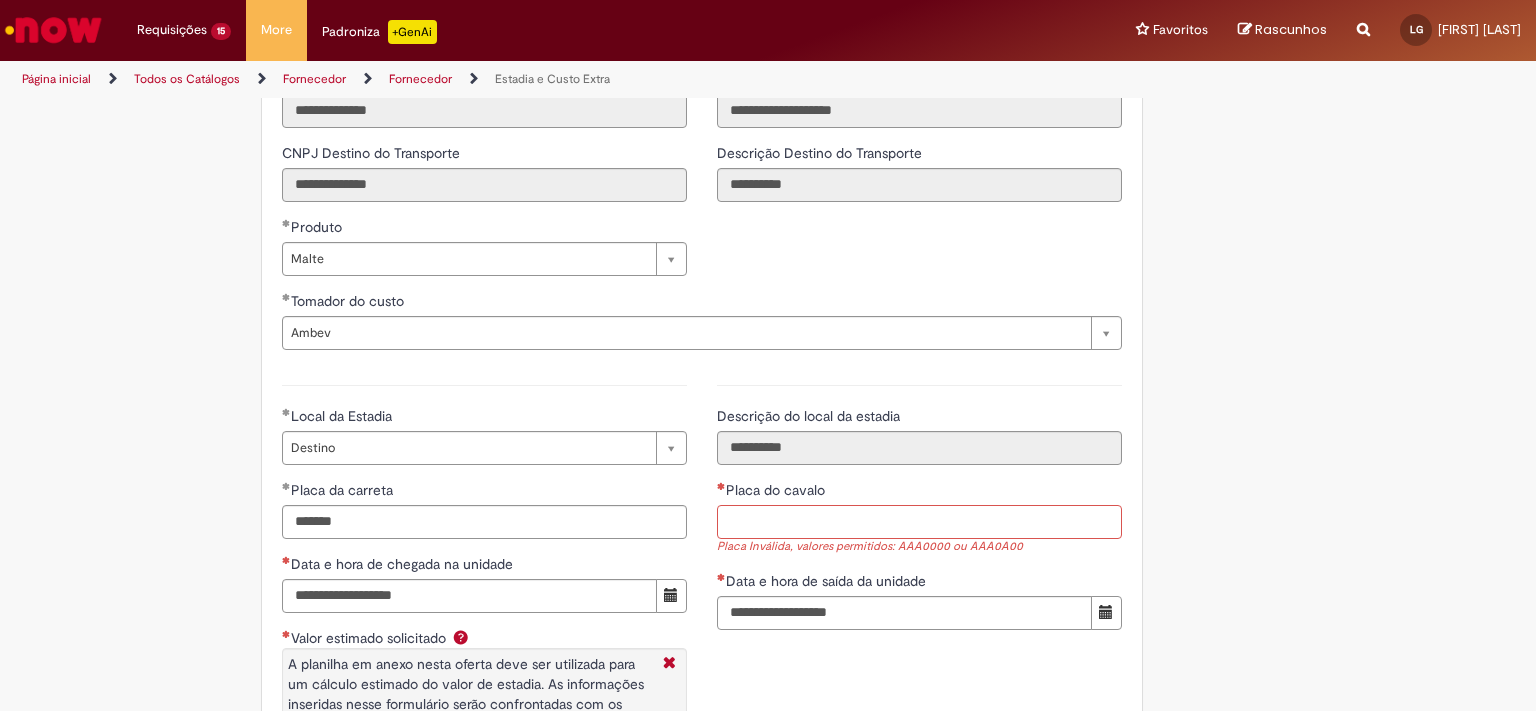 click on "Placa do cavalo" at bounding box center (919, 522) 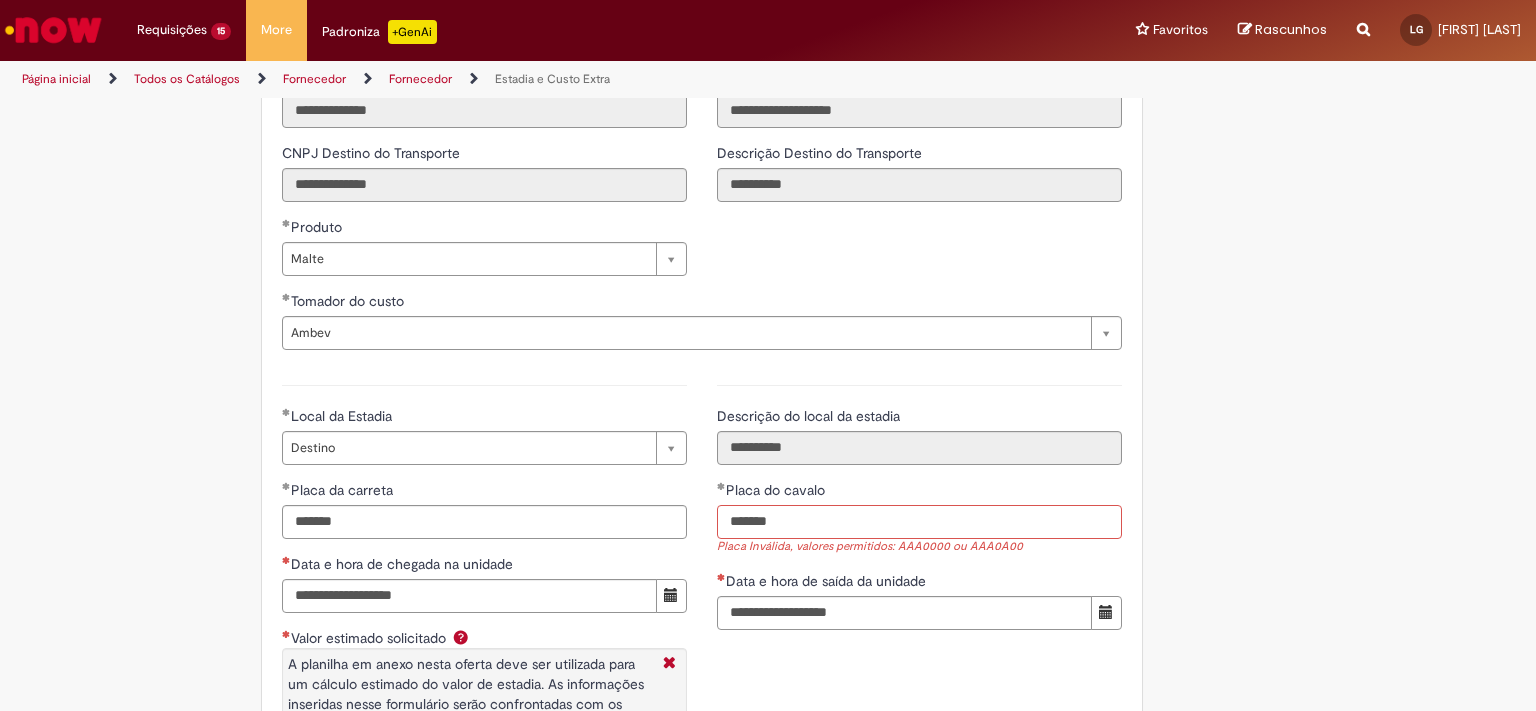 type on "*******" 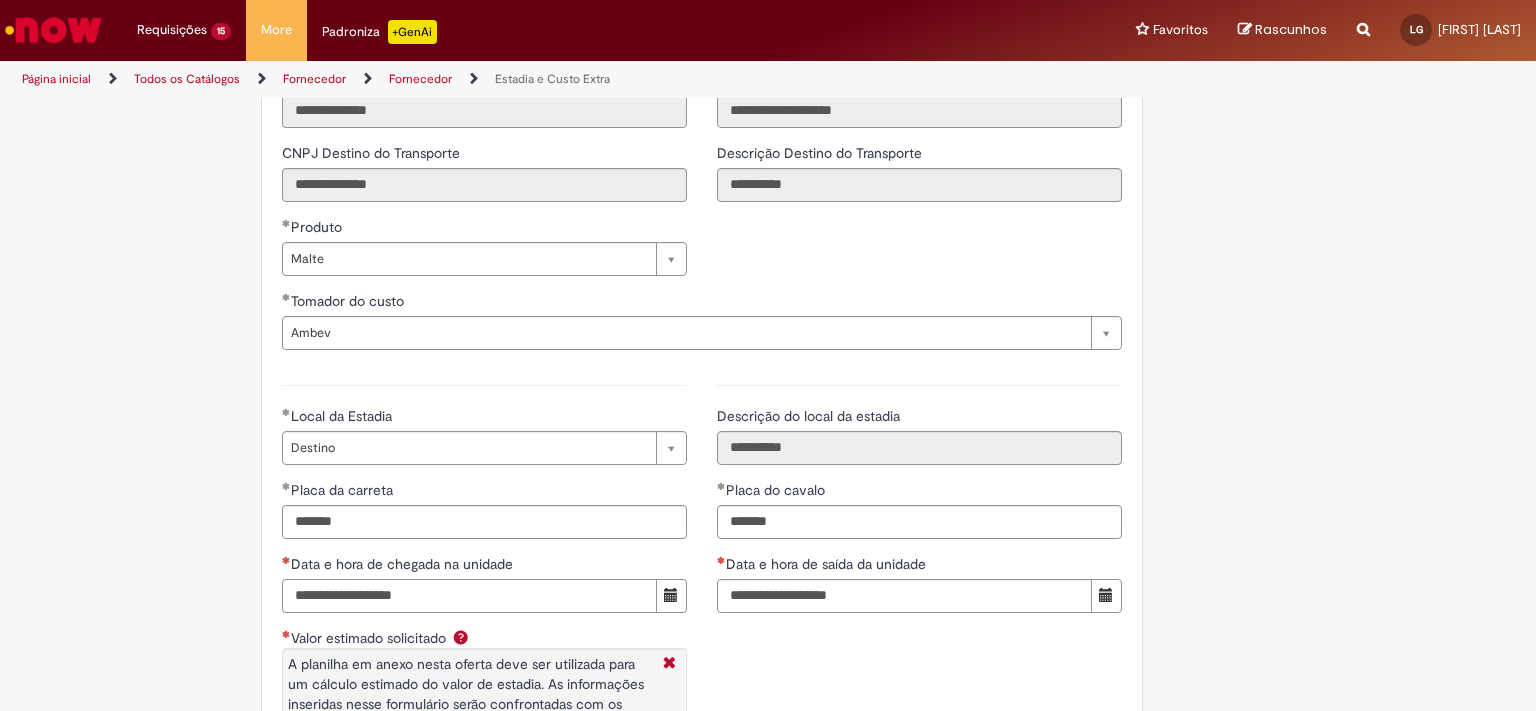click on "Data e hora de chegada na unidade" at bounding box center [469, 596] 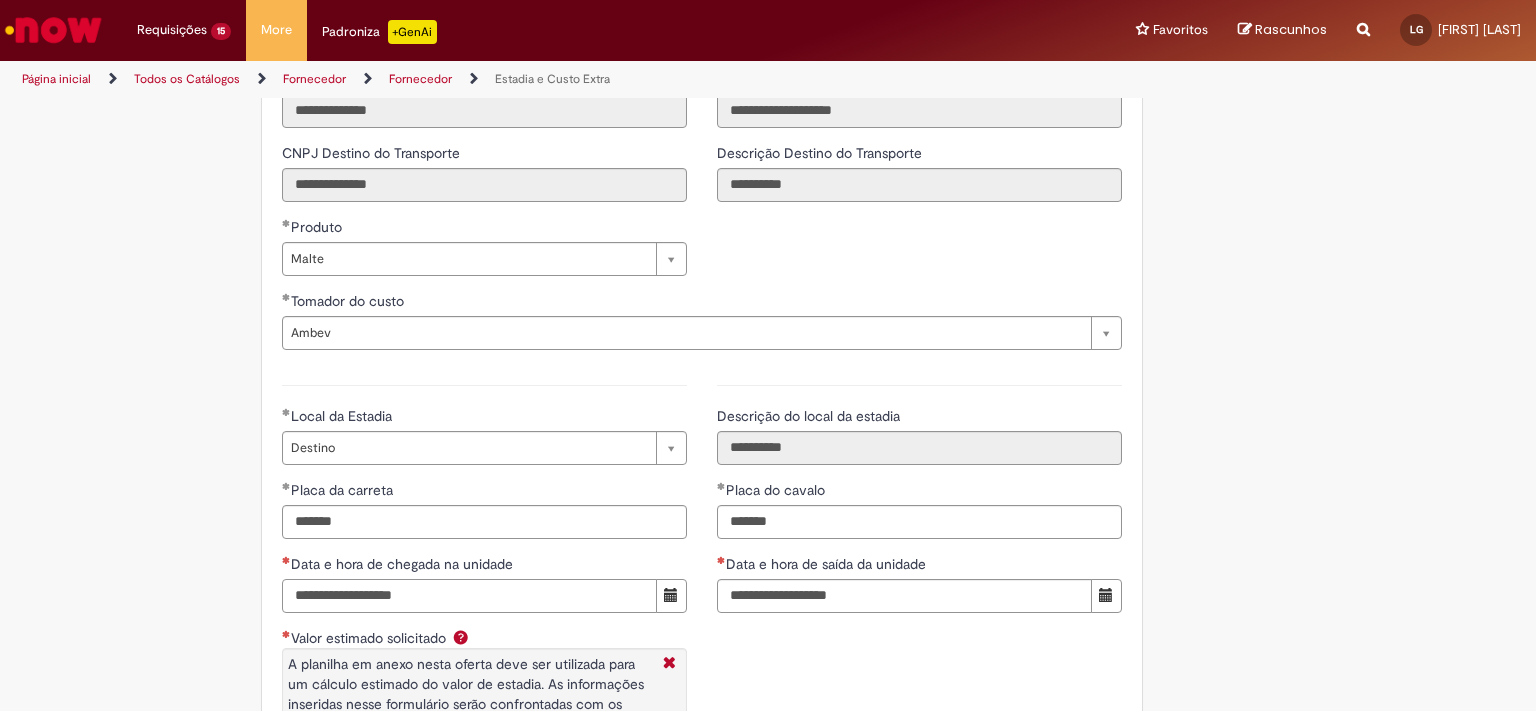 type on "**********" 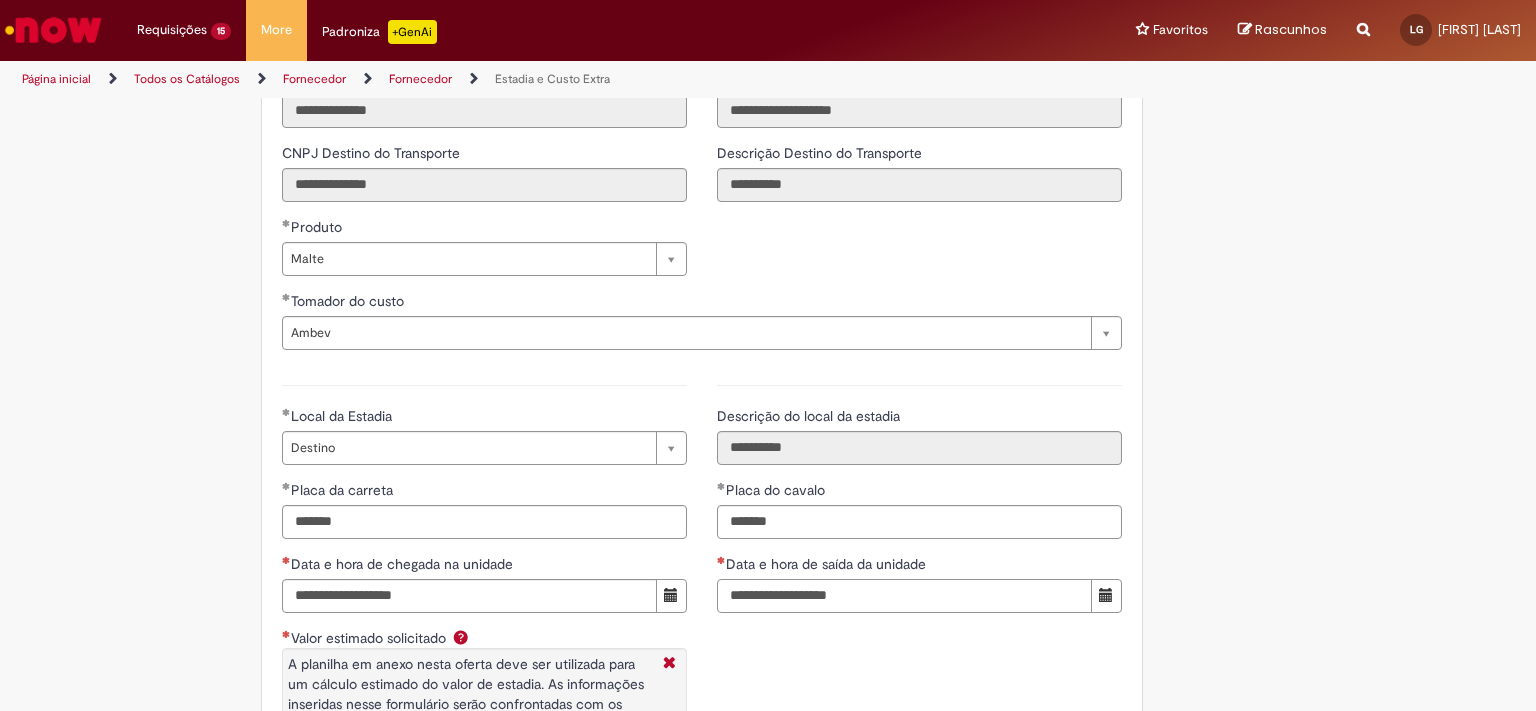 click on "Data e hora de saída da unidade" at bounding box center [904, 596] 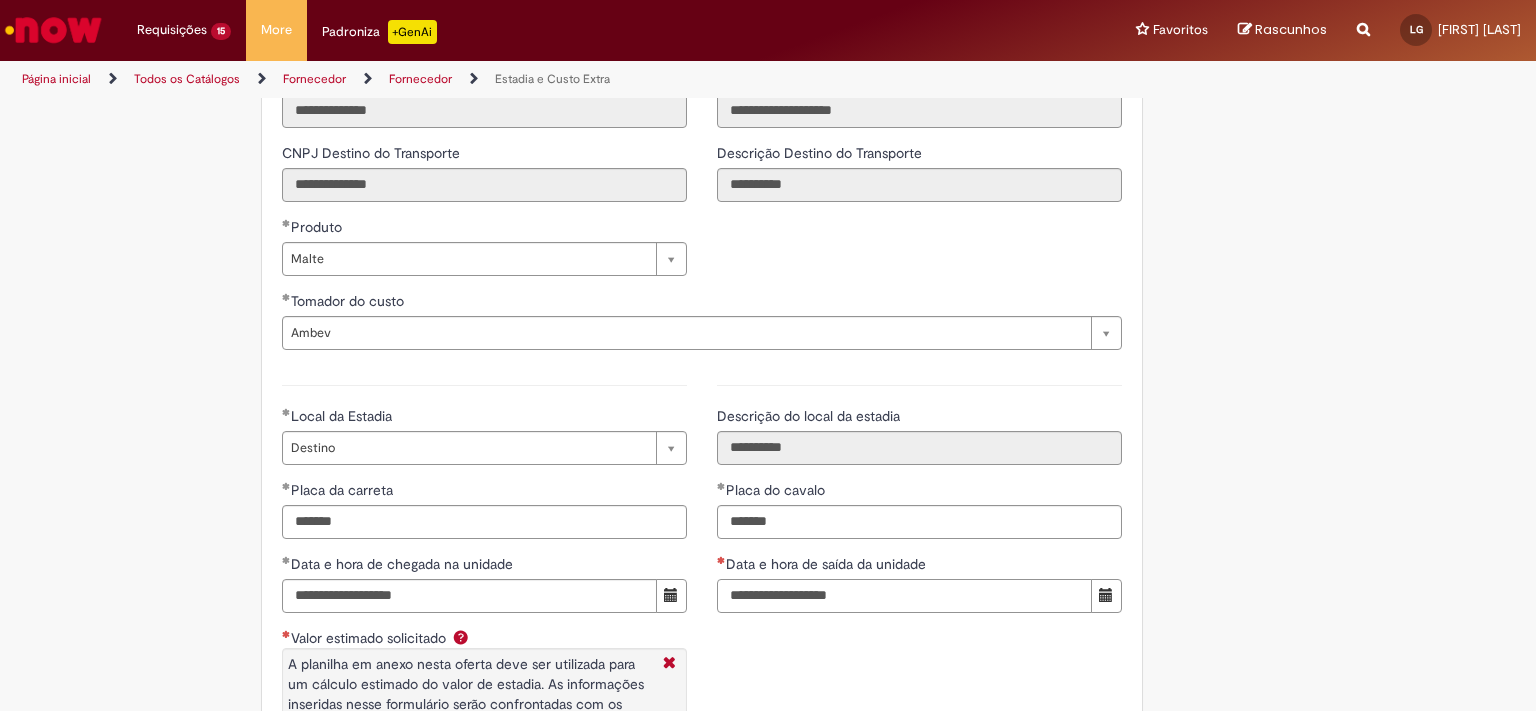 paste on "**********" 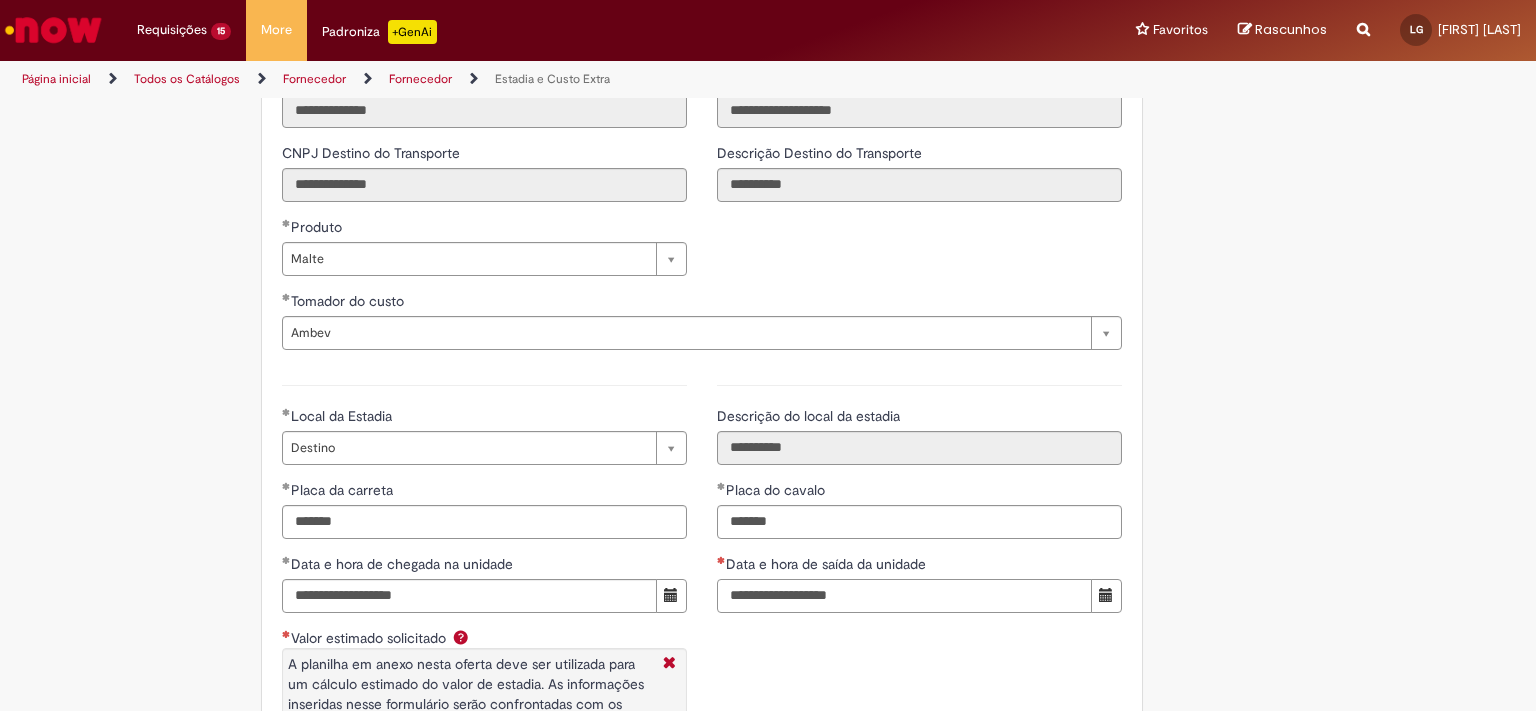 type on "**********" 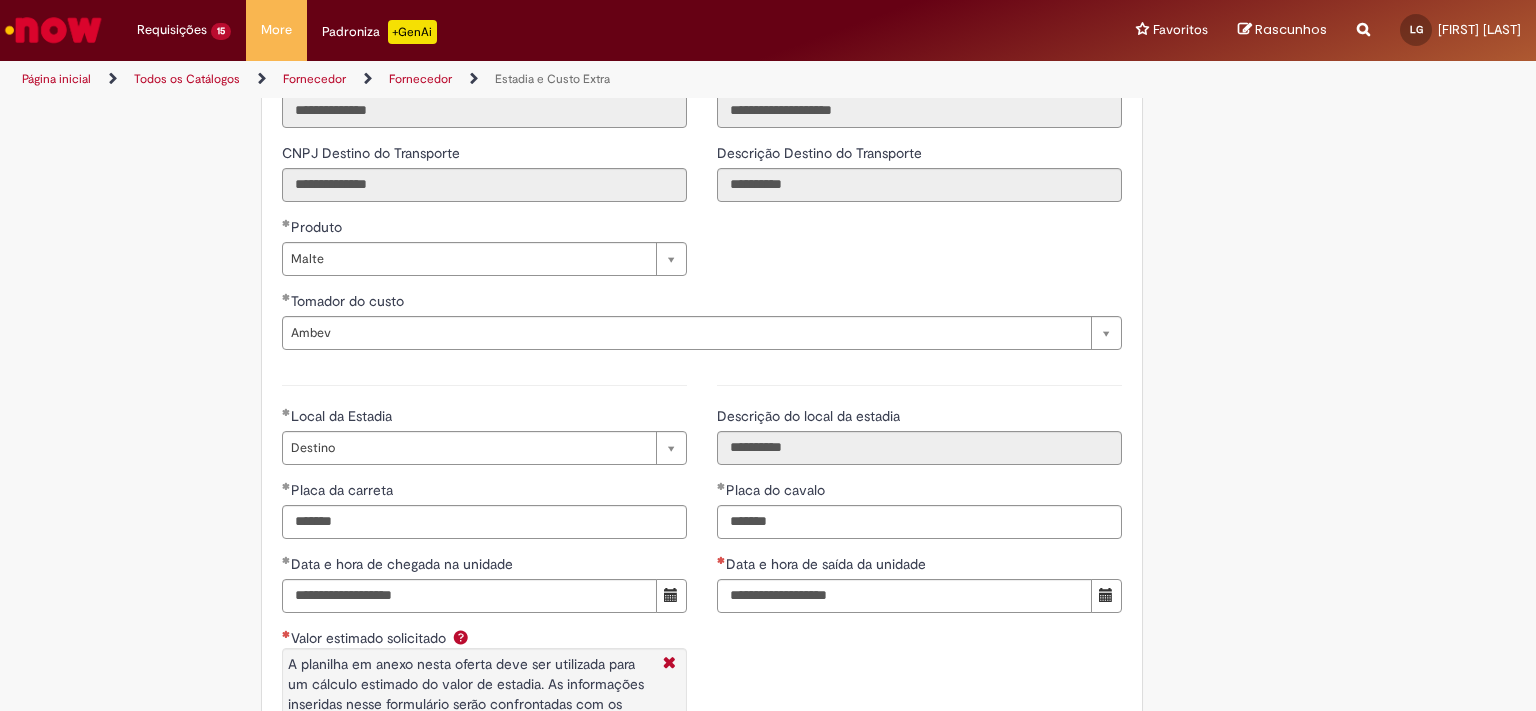 type 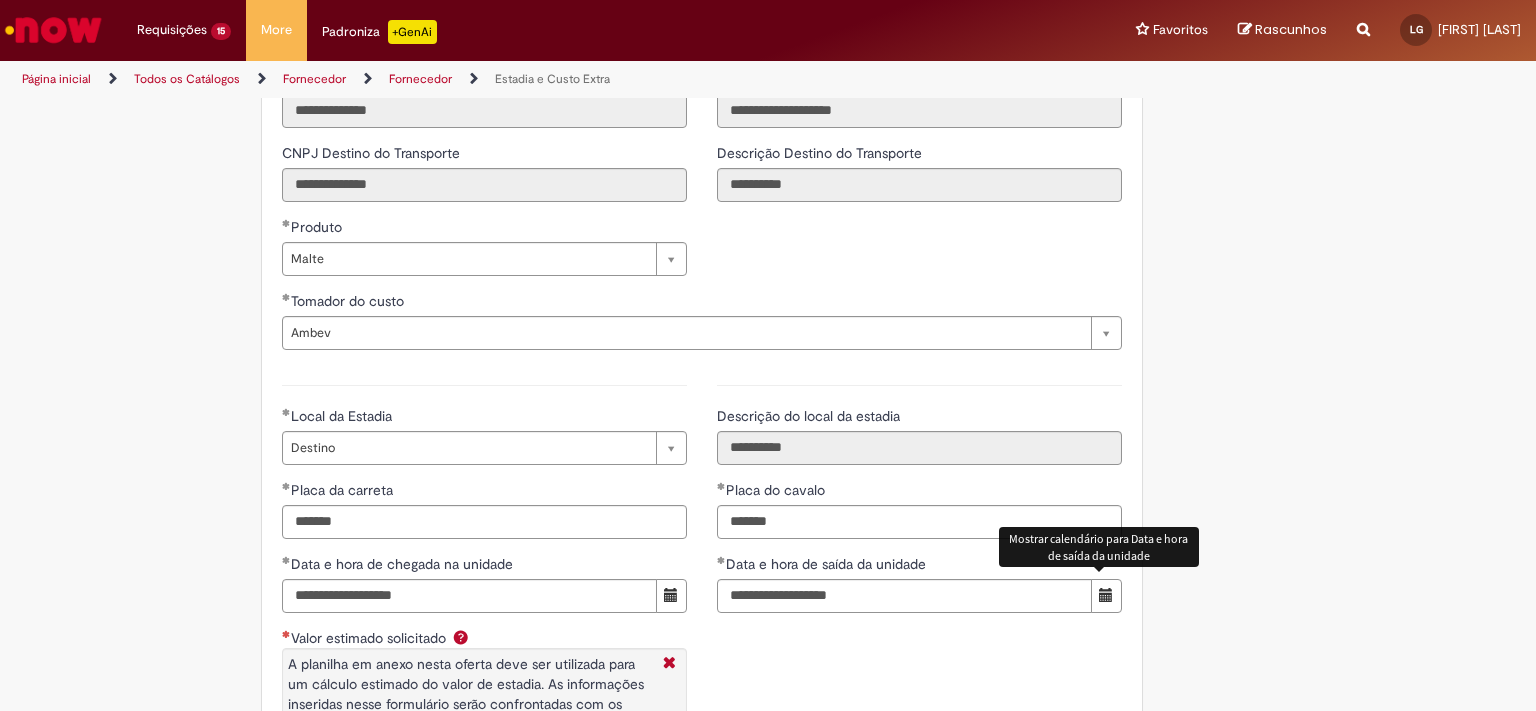 scroll, scrollTop: 3143, scrollLeft: 0, axis: vertical 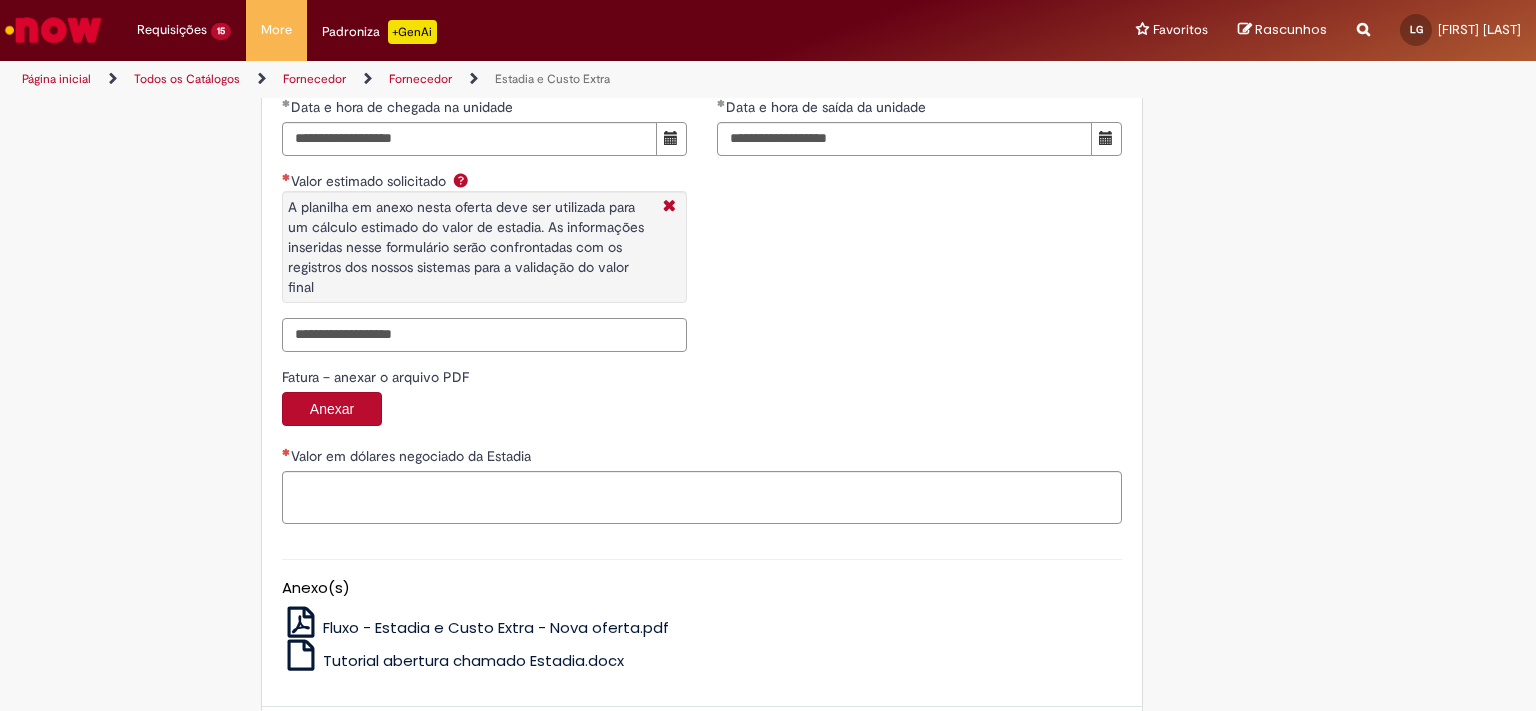 click on "Valor estimado solicitado A planilha em anexo nesta oferta deve ser utilizada para um cálculo estimado do valor de estadia. As informações inseridas nesse formulário serão confrontadas com os registros dos nossos sistemas para a validação do valor final" at bounding box center [484, 335] 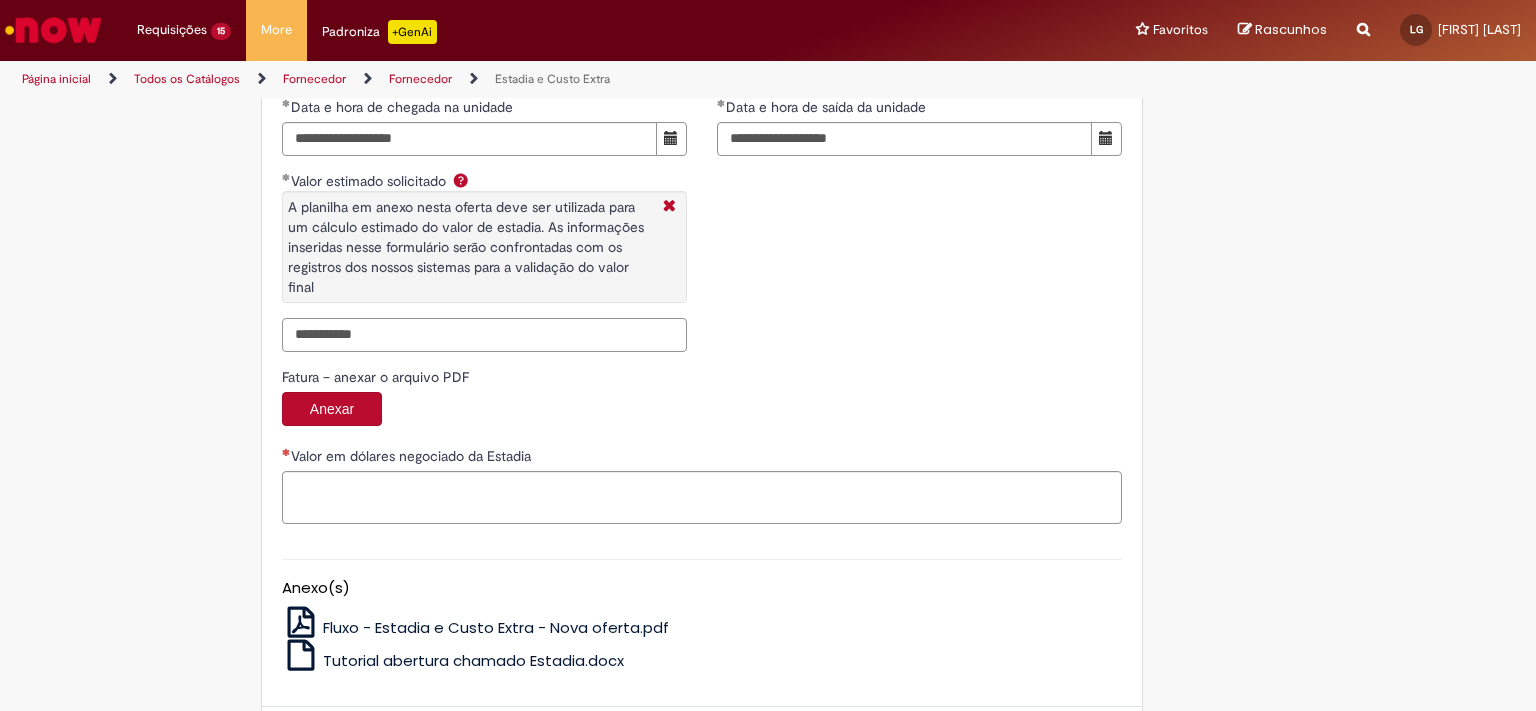 type on "**********" 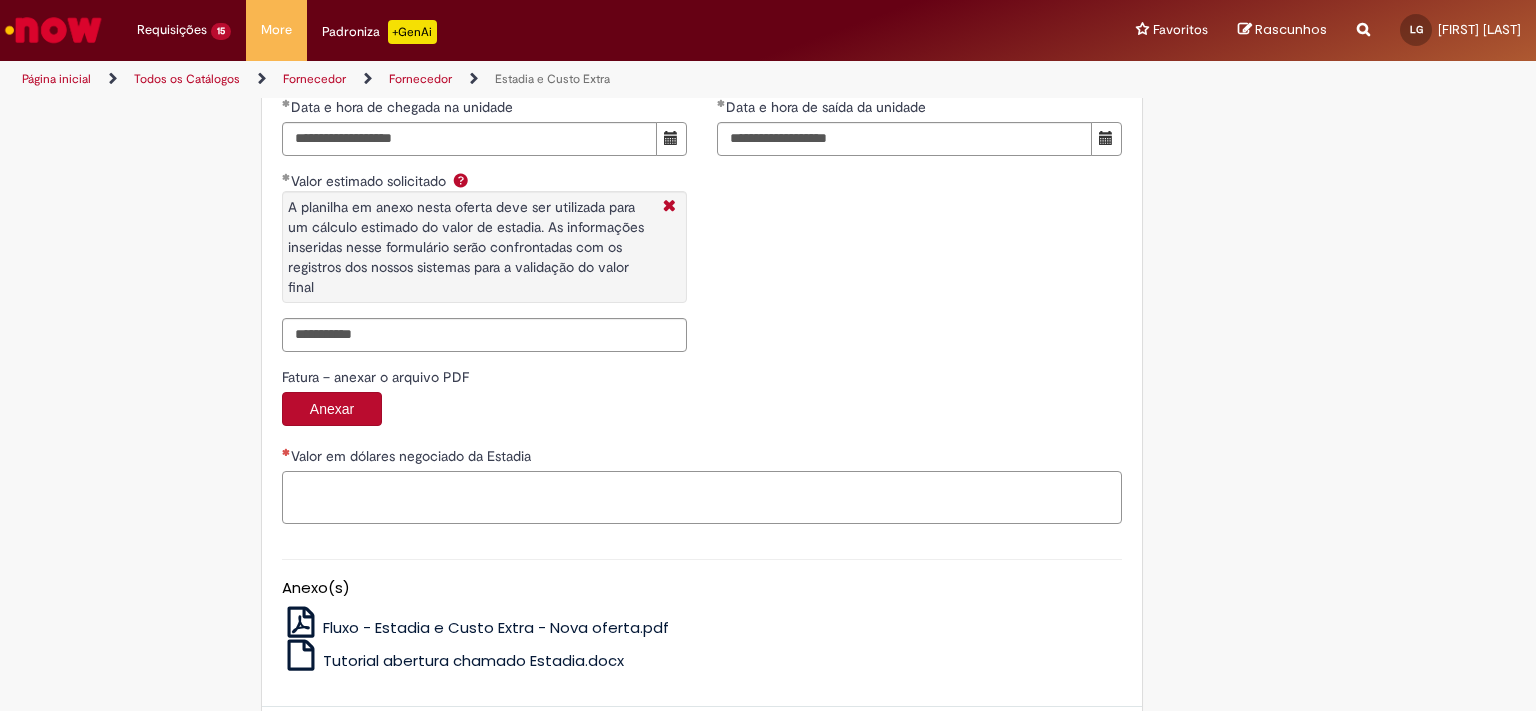 click on "Valor em dólares negociado da Estadia" at bounding box center [702, 498] 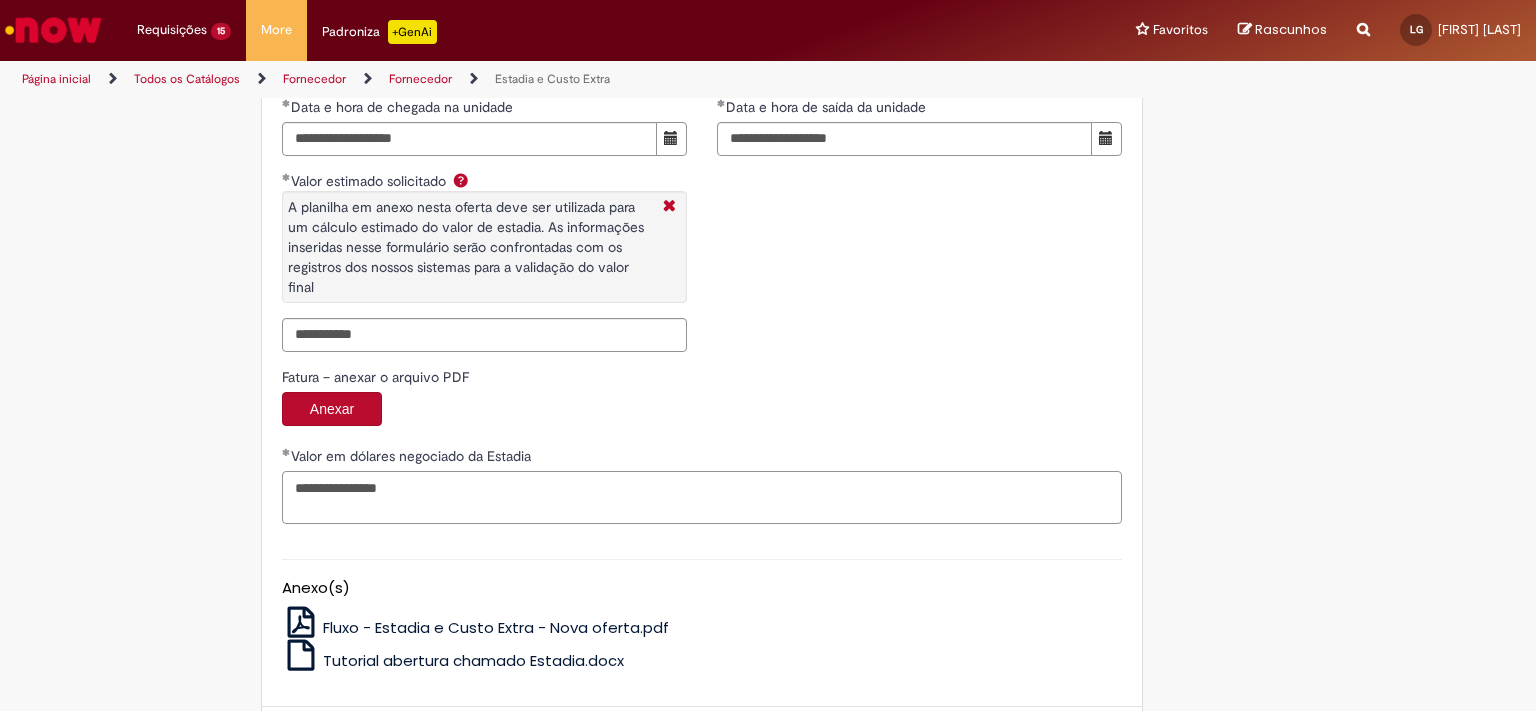 scroll, scrollTop: 3232, scrollLeft: 0, axis: vertical 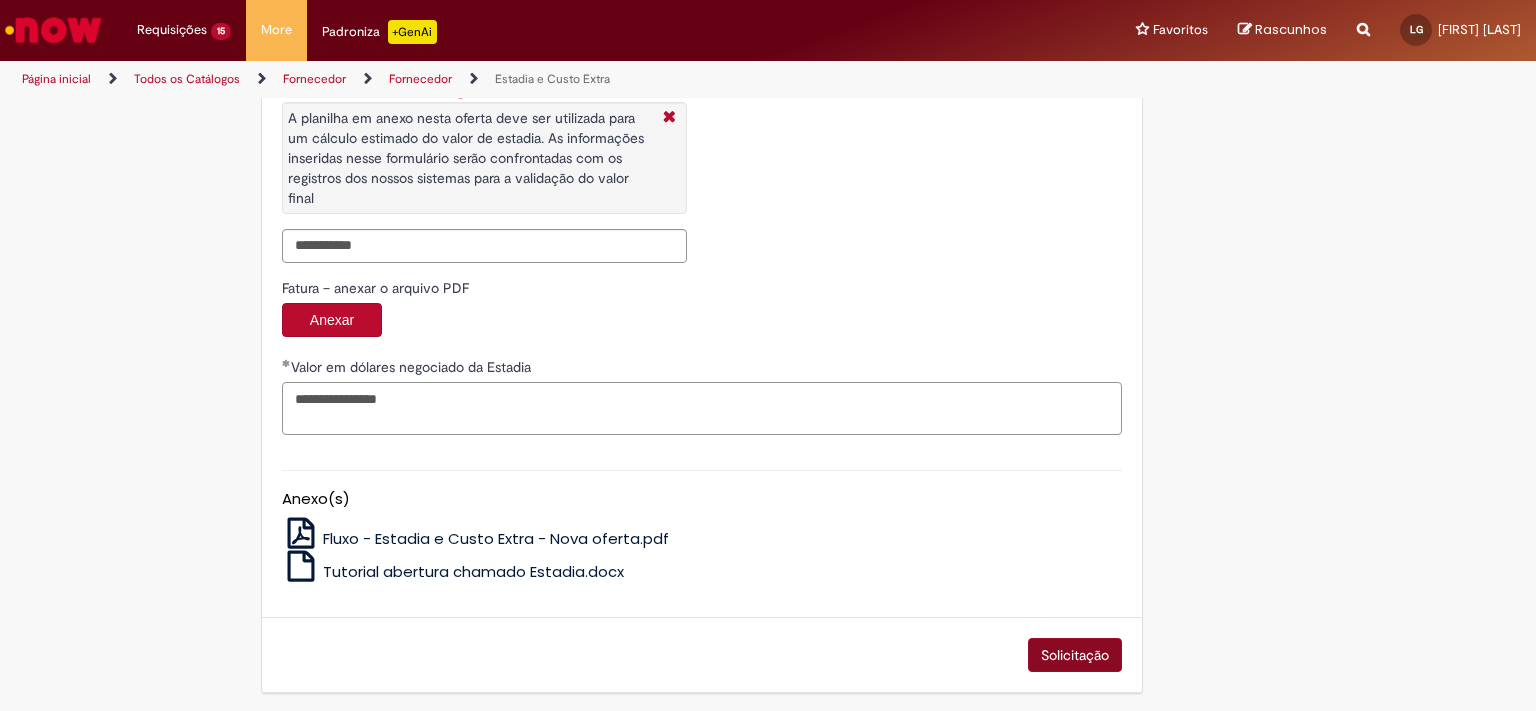 type on "**********" 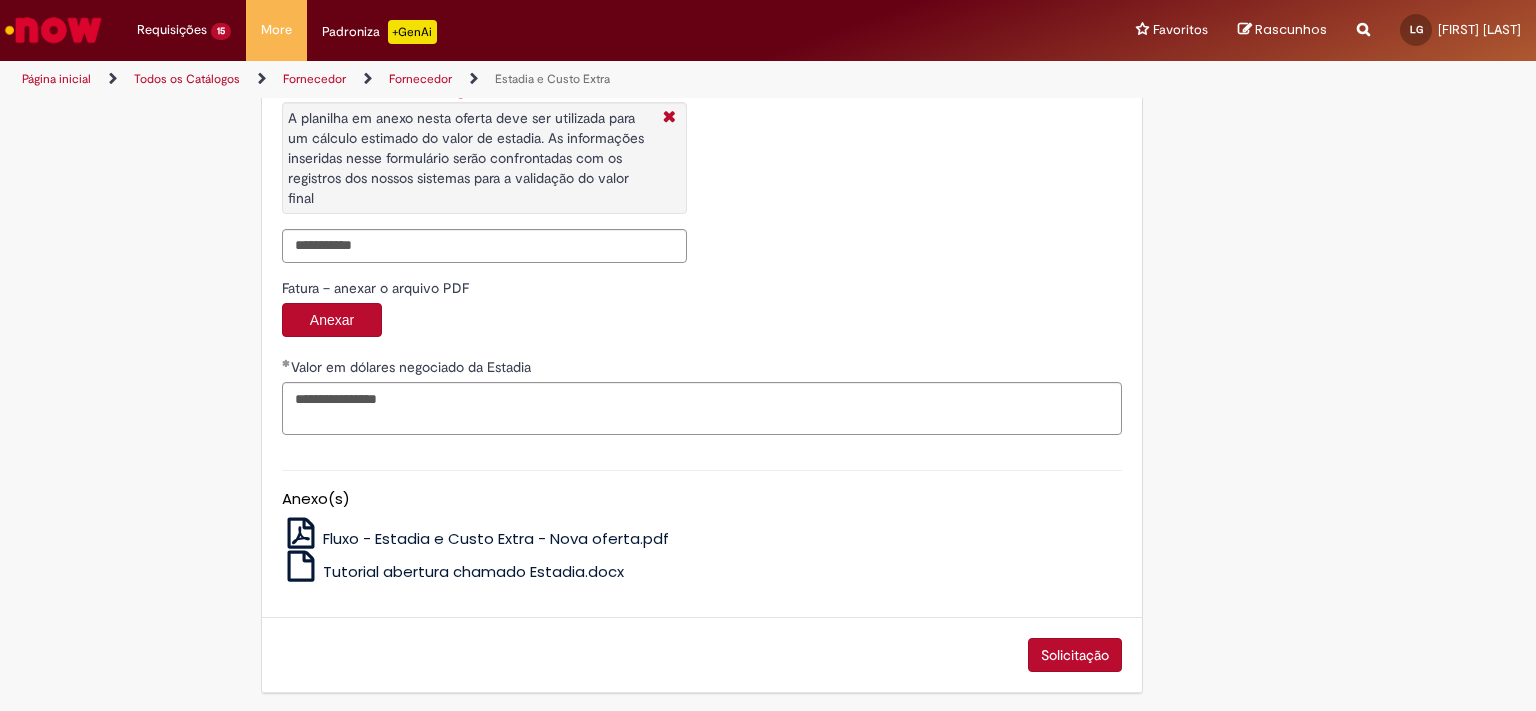 click on "Solicitação" at bounding box center [1075, 655] 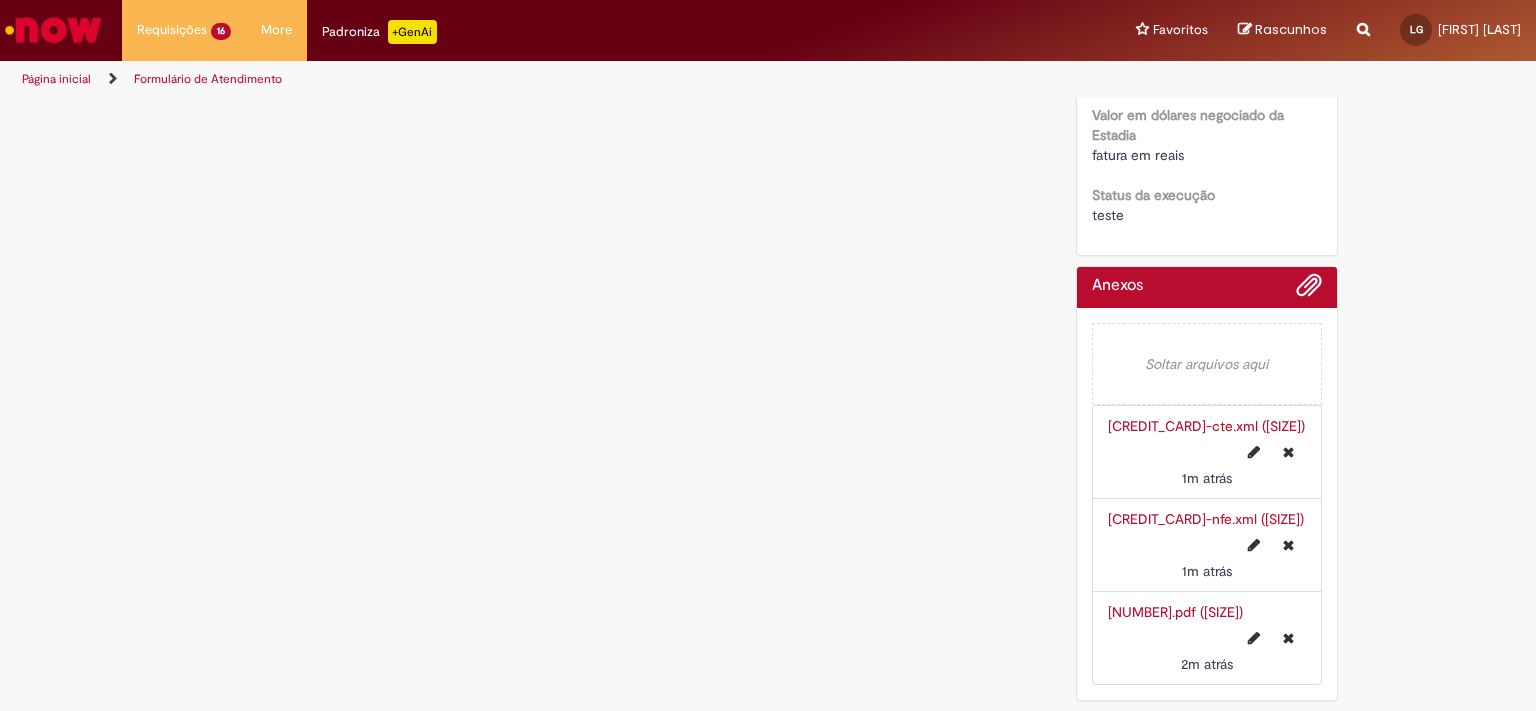 scroll, scrollTop: 0, scrollLeft: 0, axis: both 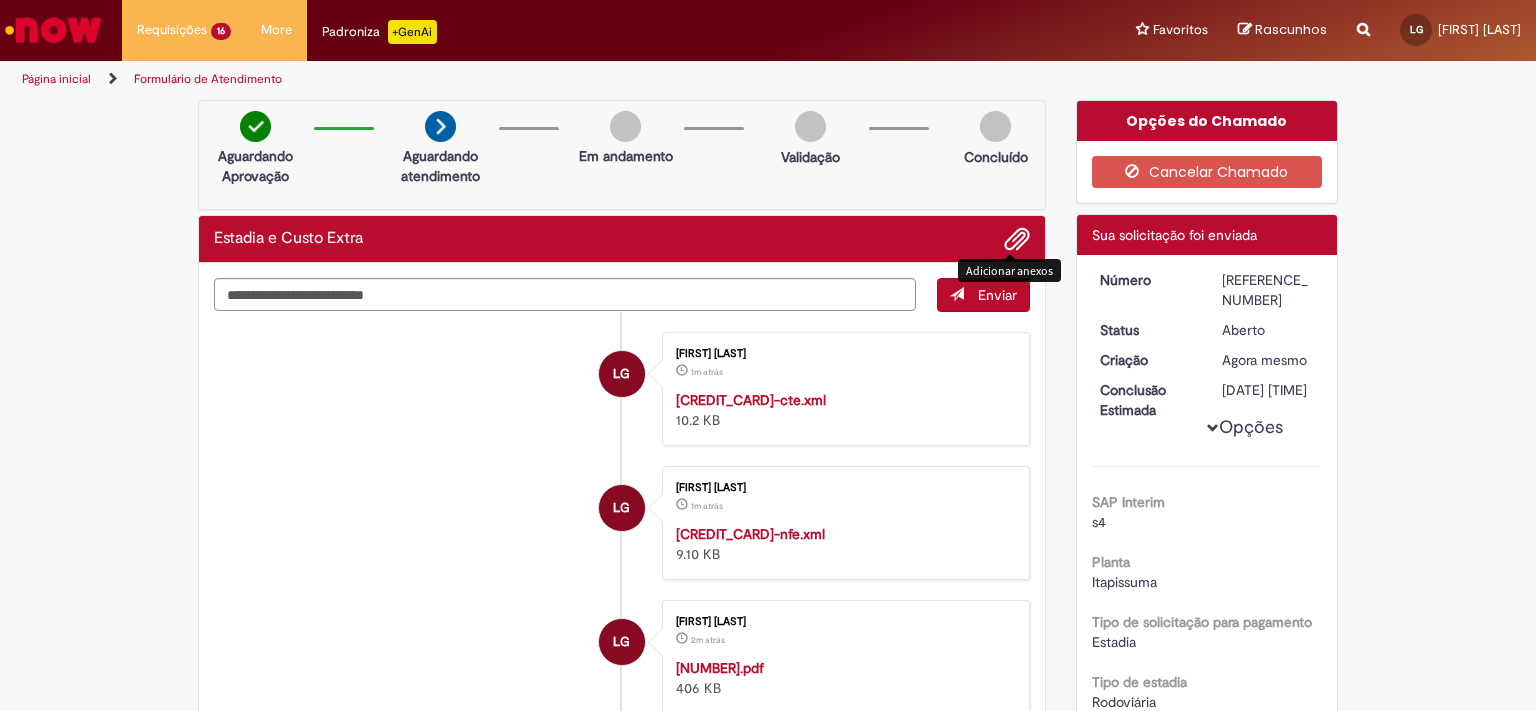 click at bounding box center (1017, 240) 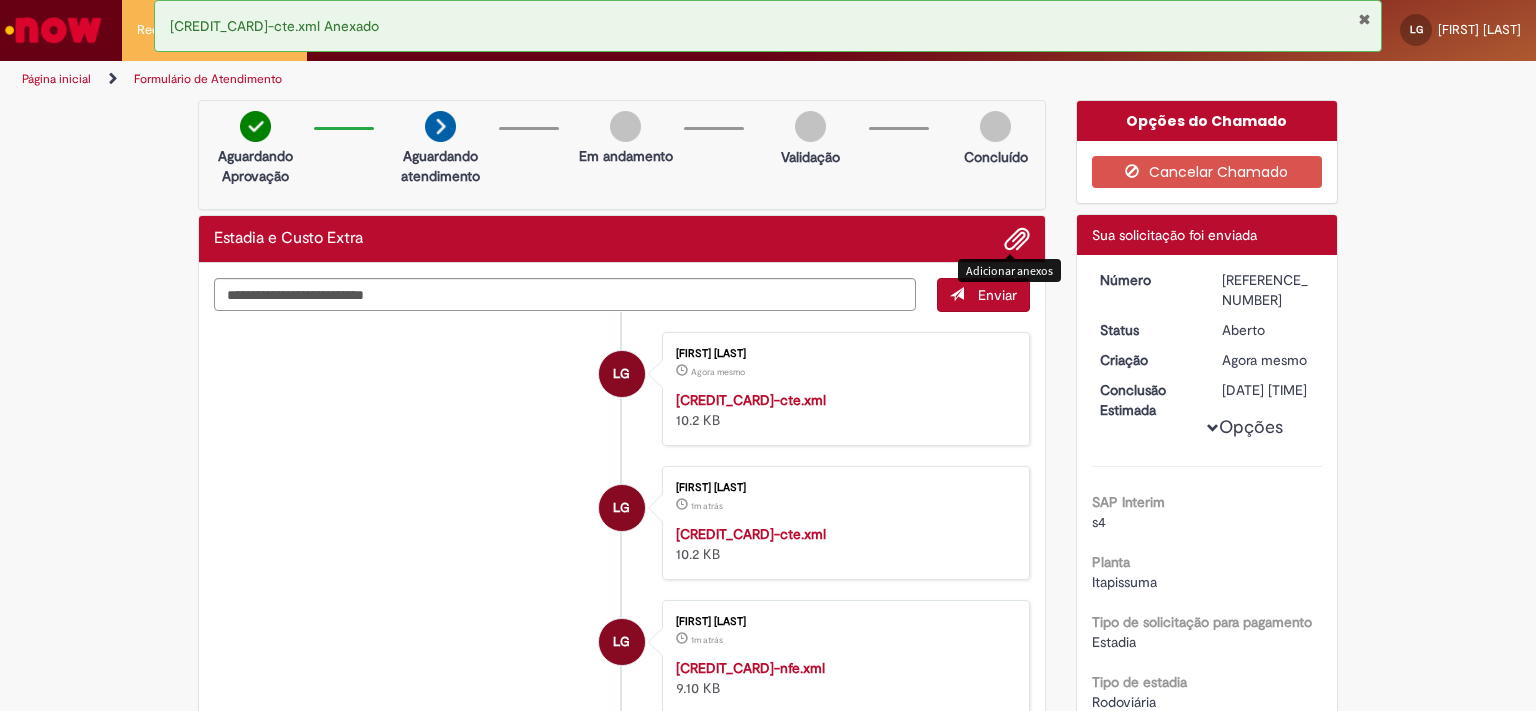 click at bounding box center [1017, 240] 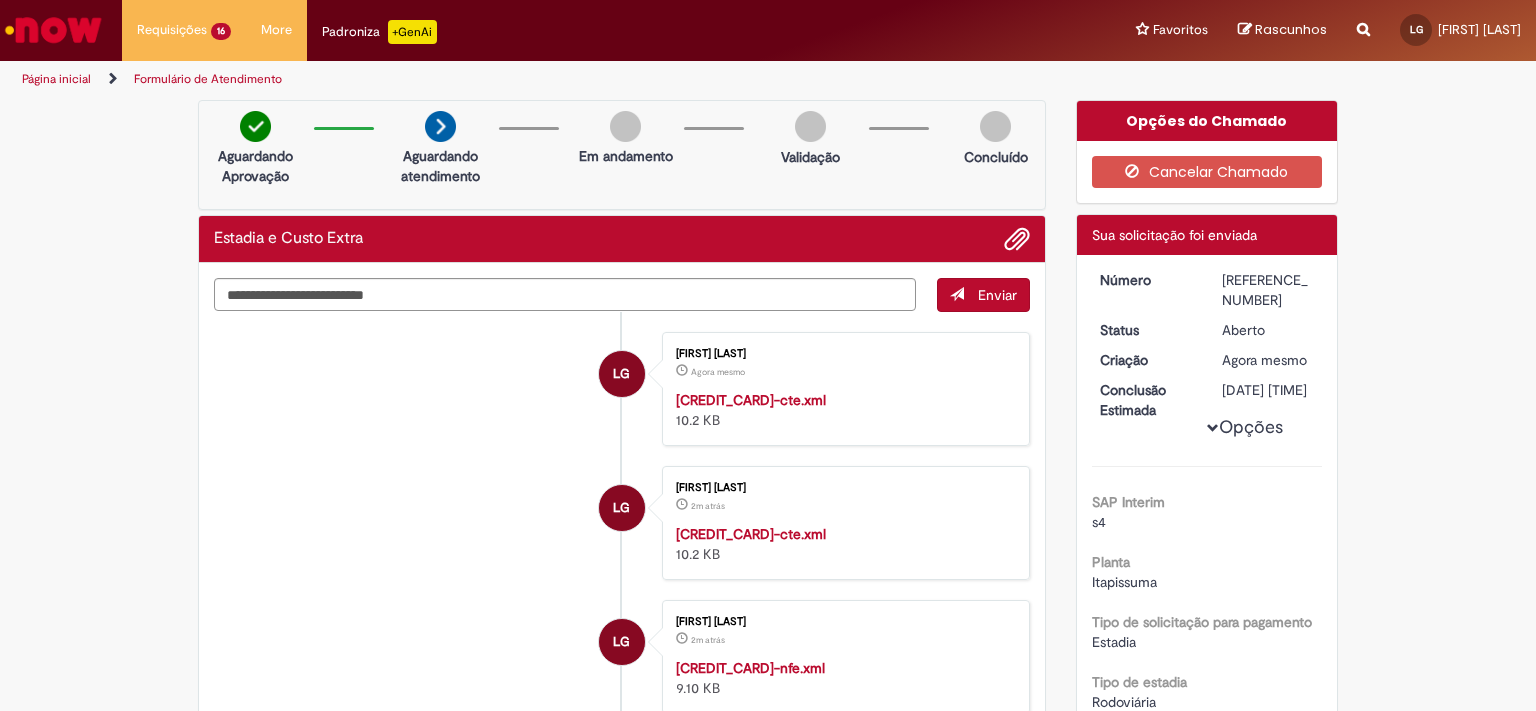 scroll, scrollTop: 220, scrollLeft: 0, axis: vertical 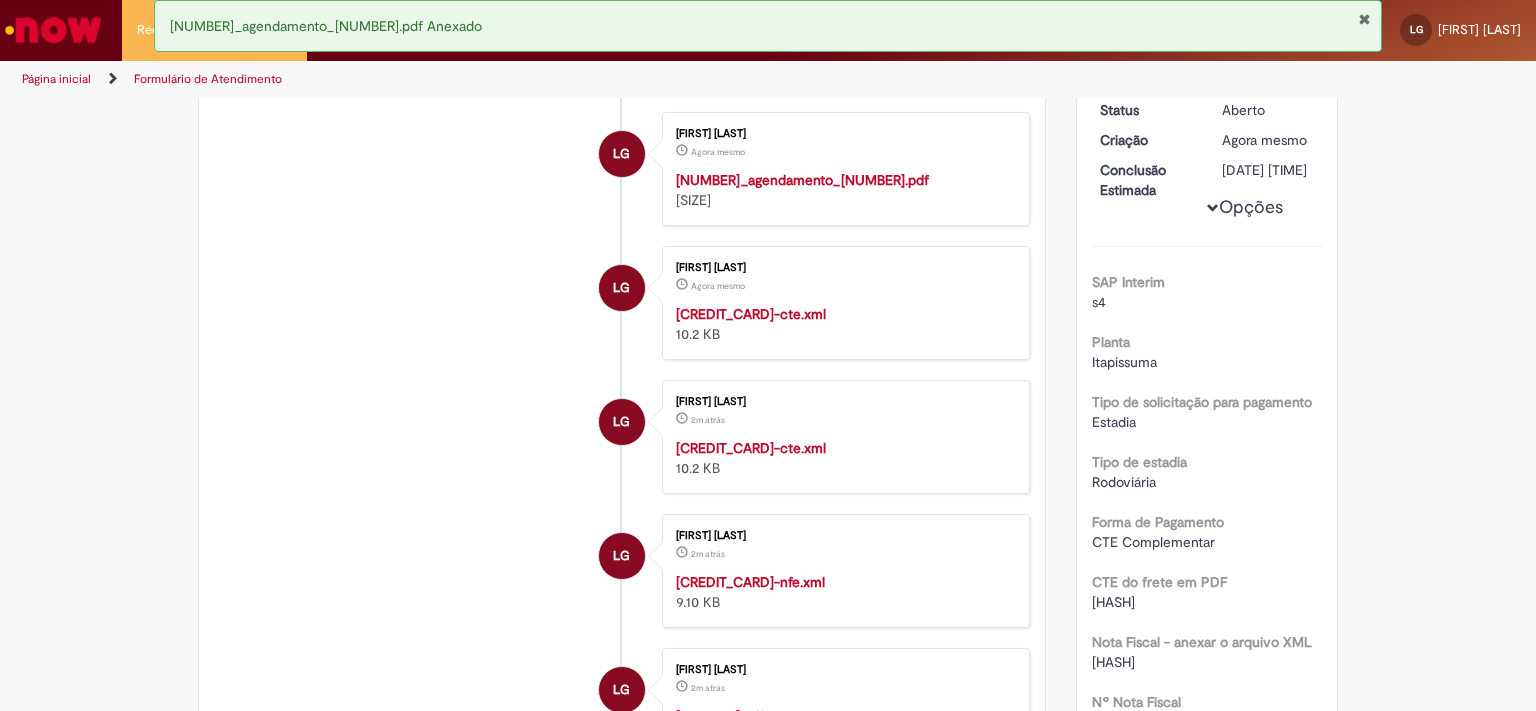 type 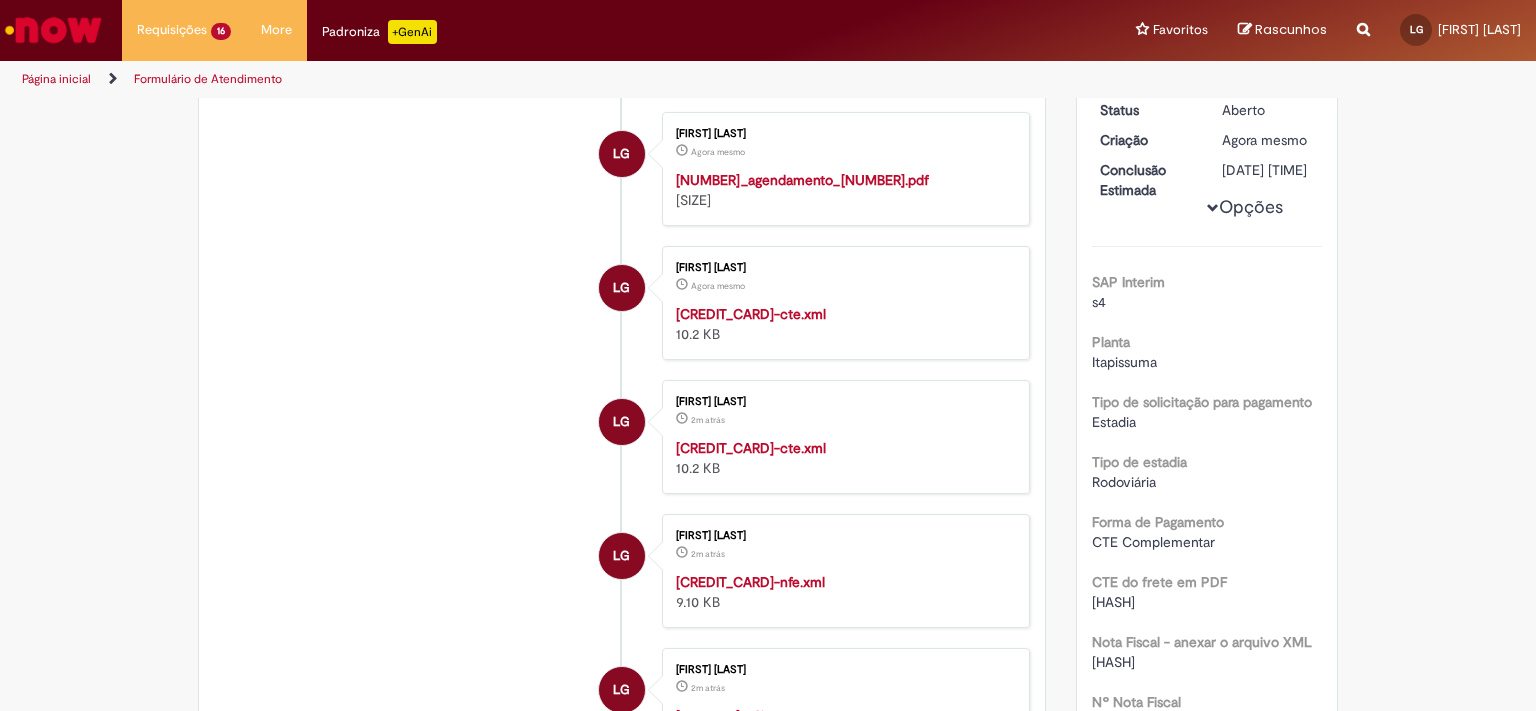 scroll, scrollTop: 0, scrollLeft: 0, axis: both 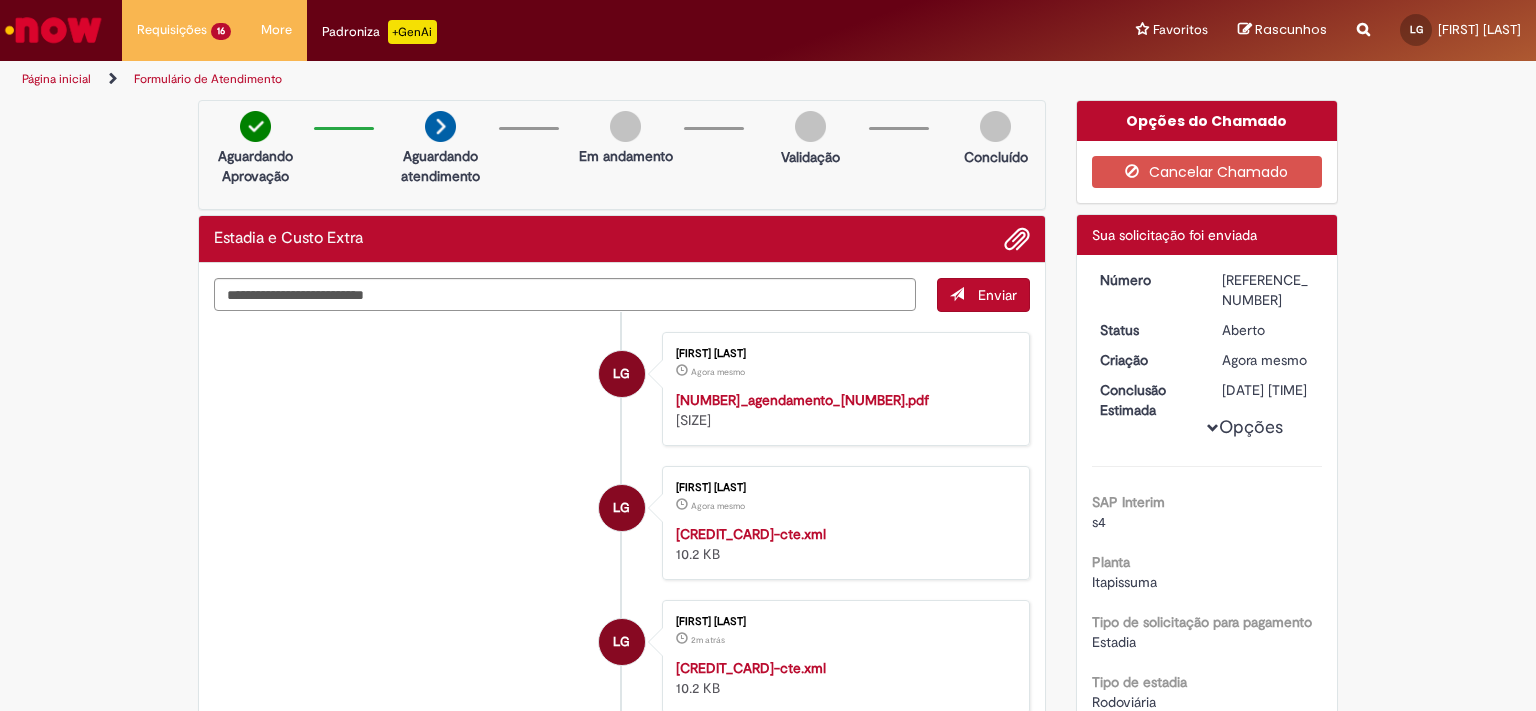 drag, startPoint x: 1213, startPoint y: 279, endPoint x: 1286, endPoint y: 281, distance: 73.02739 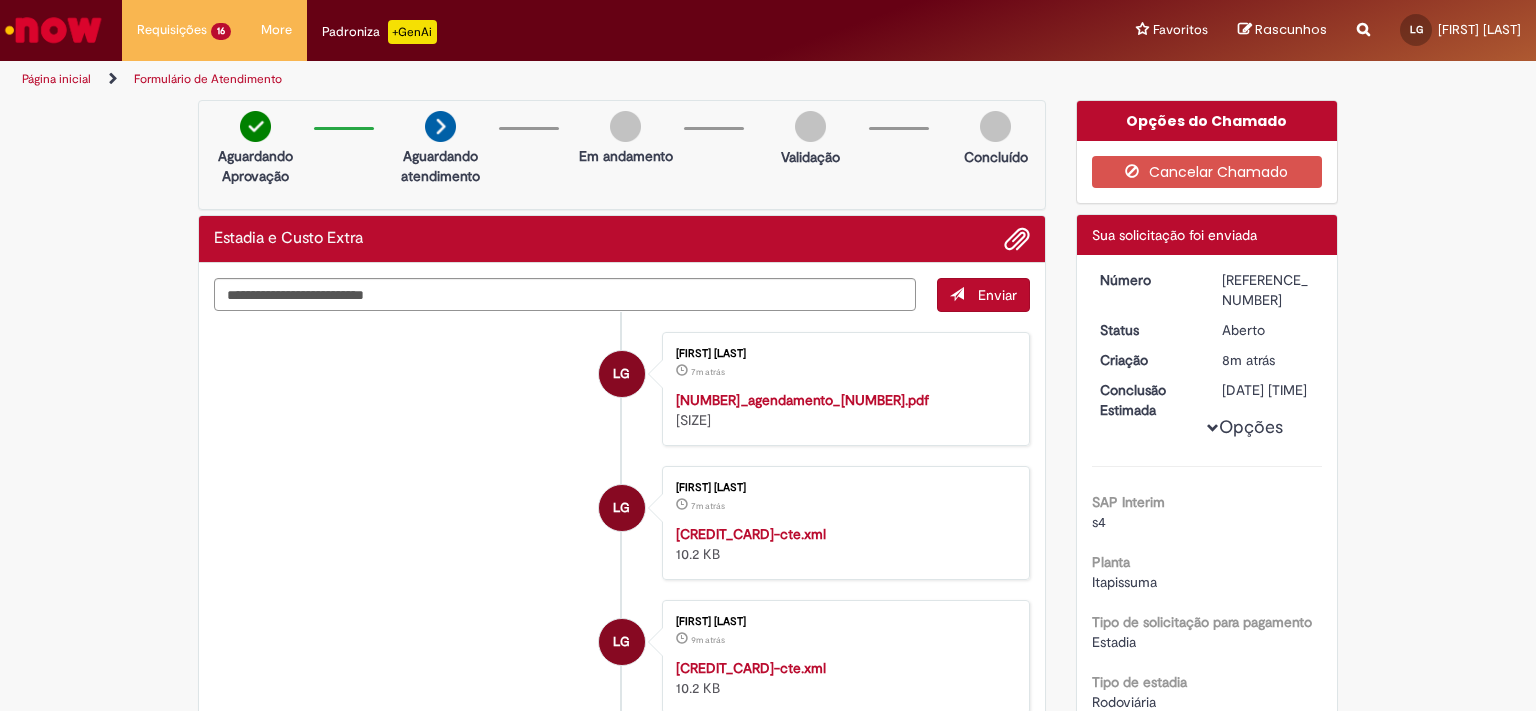 copy on "R13353217" 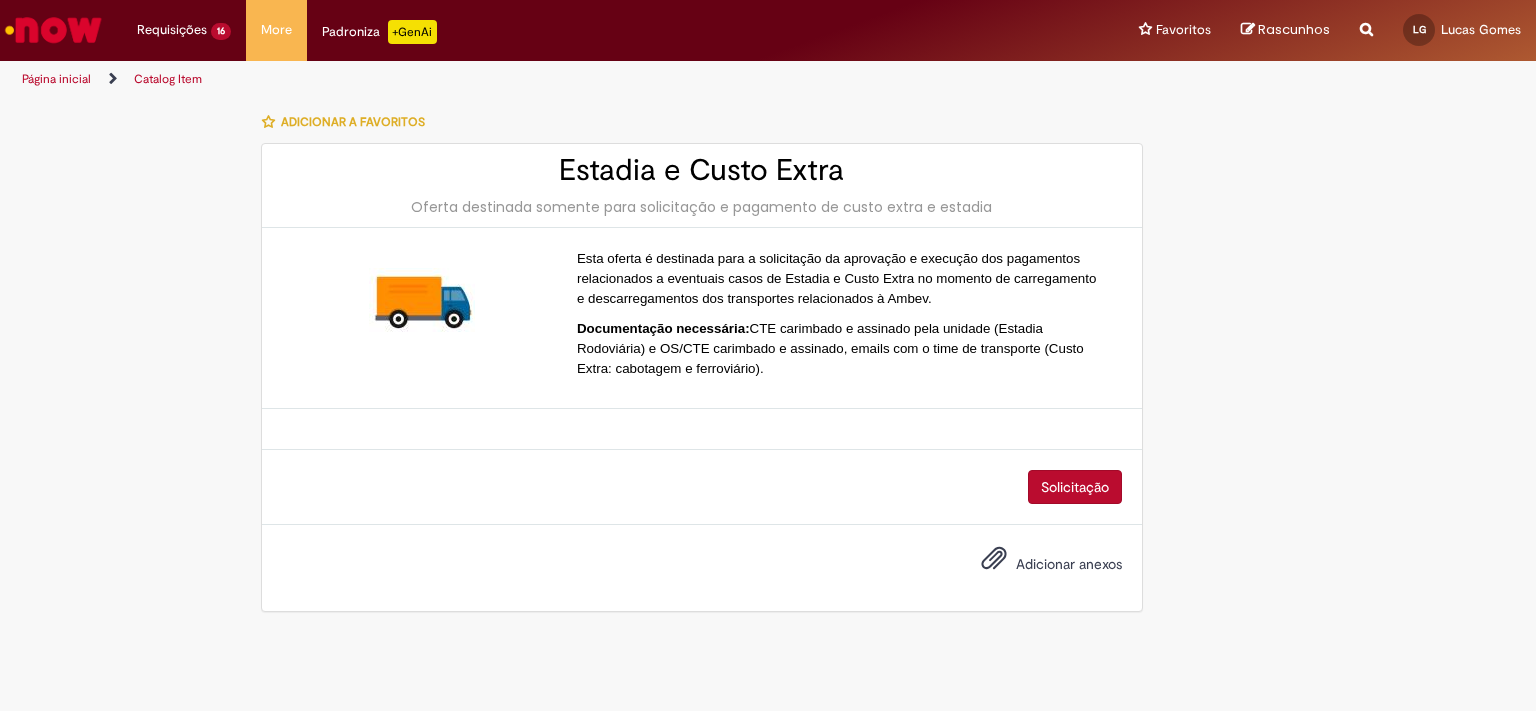 scroll, scrollTop: 0, scrollLeft: 0, axis: both 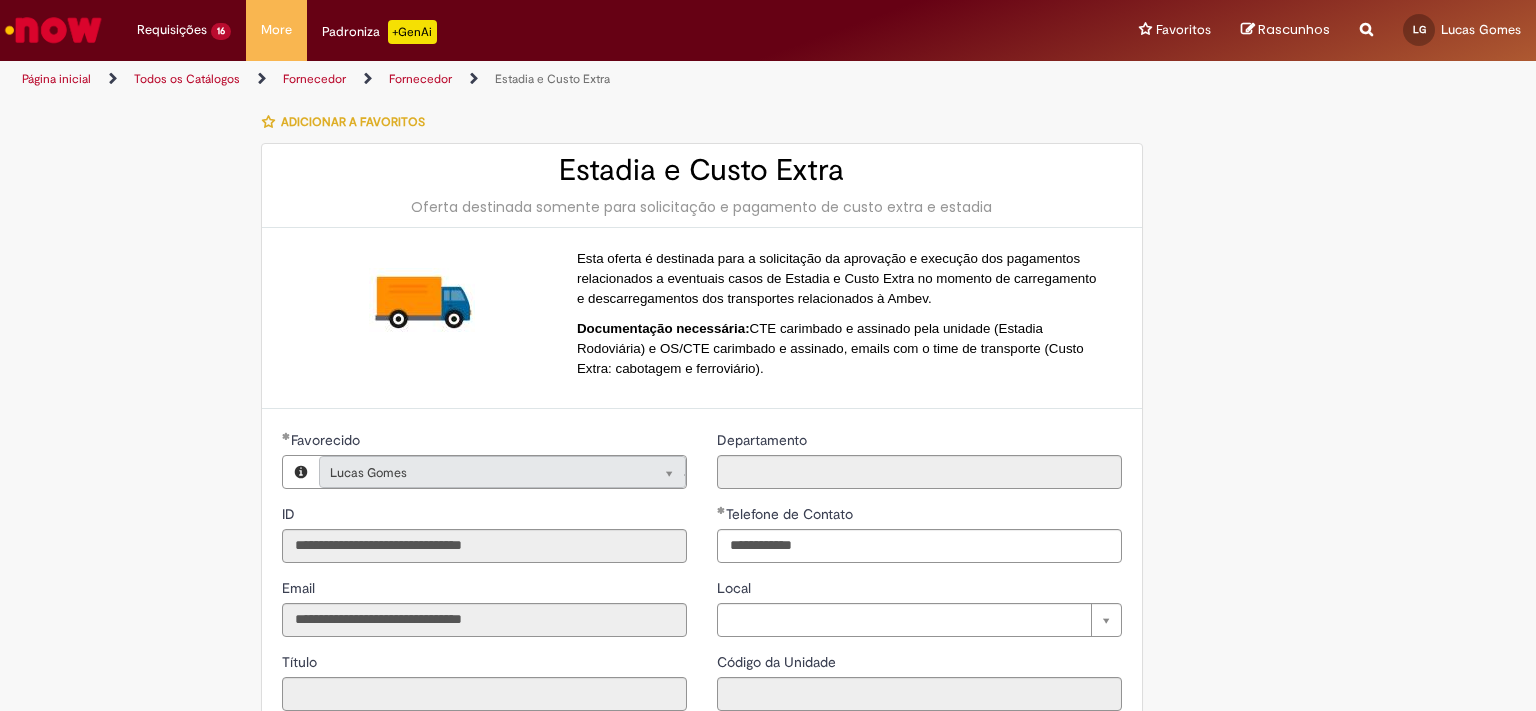 type on "**********" 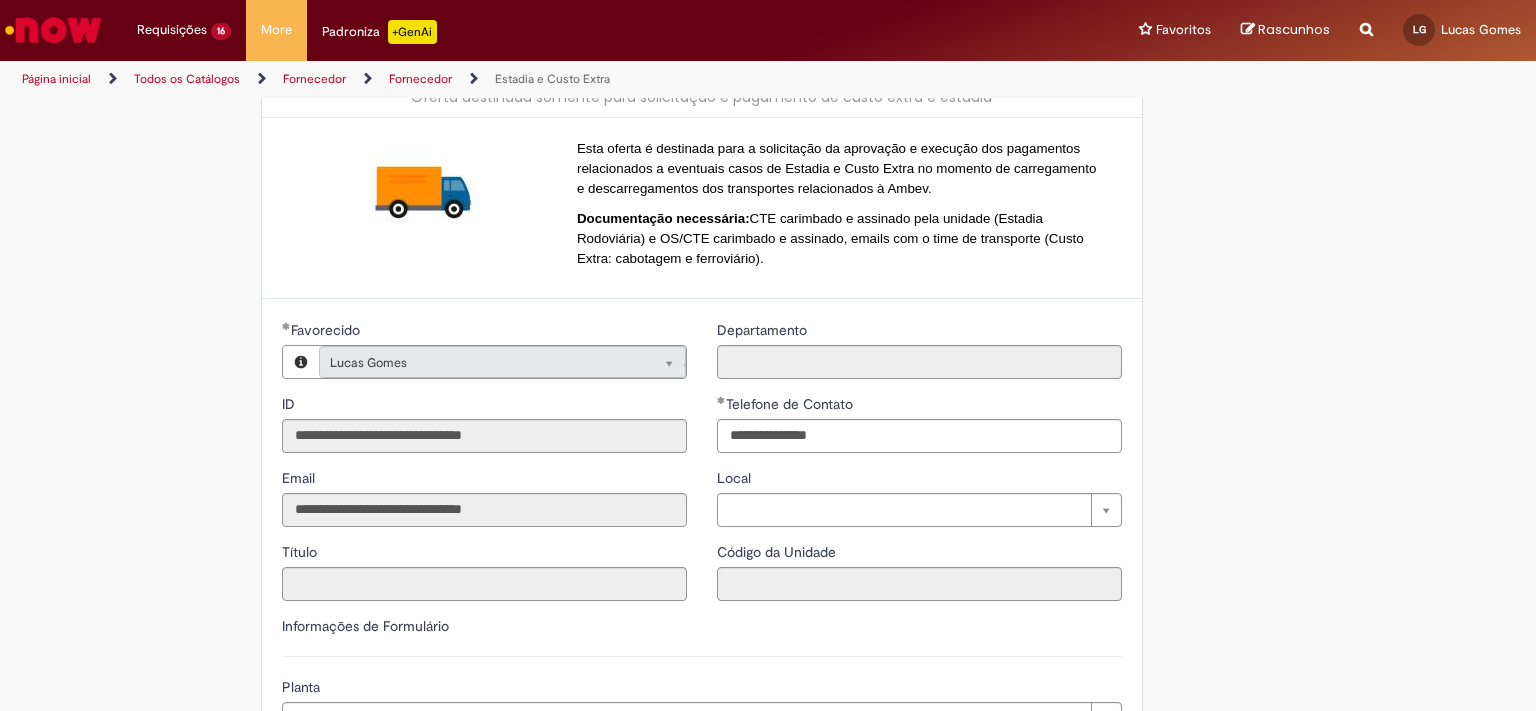 scroll, scrollTop: 257, scrollLeft: 0, axis: vertical 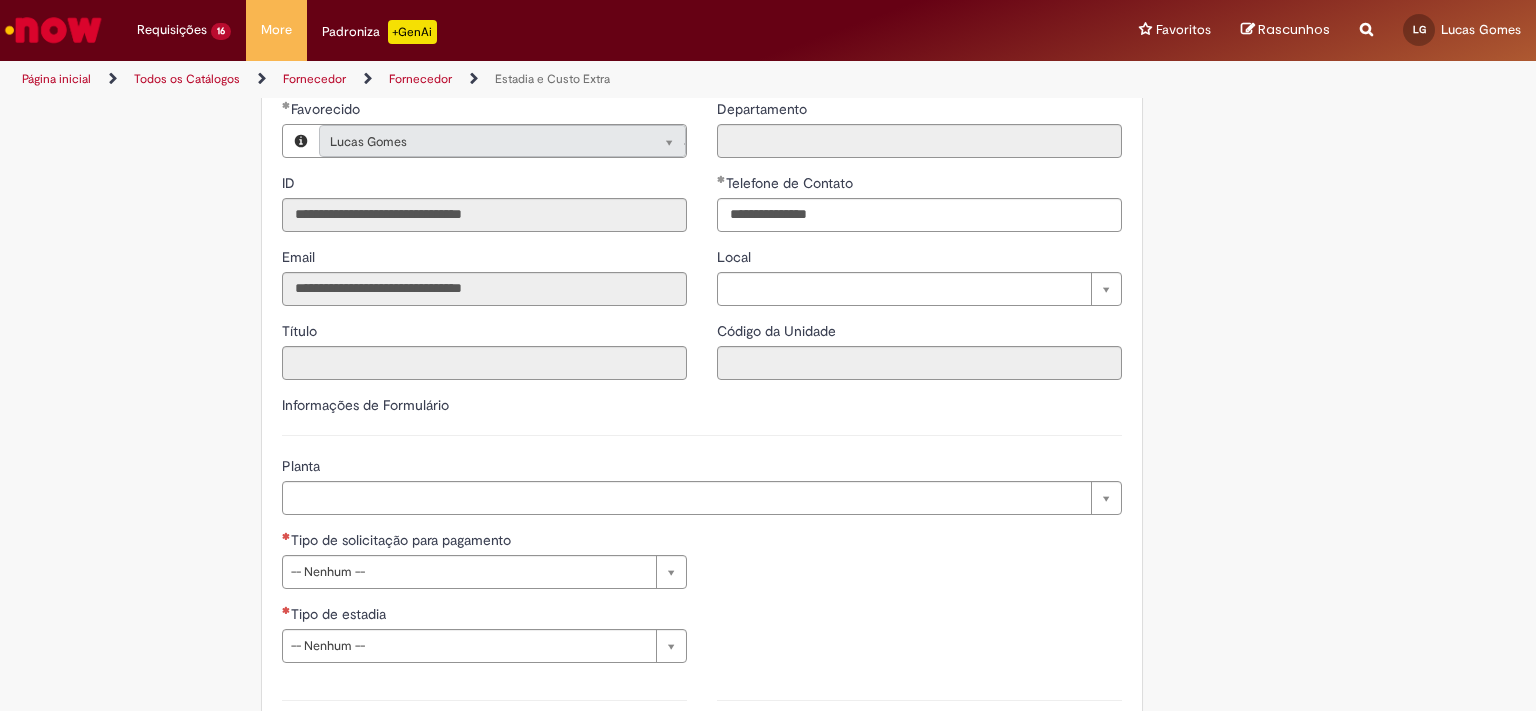 click on "Pular para o conteúdo da página
Requisições   16
Exibir Todas as Solicitações
Estadia e Custo Extra
12m atrás 12 minutos atrás  R13353217
Estadia e Custo Extra
21m atrás 21 minutos atrás  R13353208
Estadia e Custo Extra
31m atrás 31 minutos atrás  R13353204
Estadia e Custo Extra
44m atrás 44 minutos atrás  R13353192
Estadia e Custo Extra
cerca de uma hora atrás cerca de uma hora atrás  R13353173
Estadia e Custo Extra
2h atrás 2 horas atrás  R13353167
Estadia e Custo Extra
2h atrás 2 horas atrás  R13353152
Estadia e Custo Extra
2h atrás 2 horas atrás  R13353145
Estadia e Custo Extra
2h atrás 2 horas atrás  R13353143
Estadia e Custo Extra" at bounding box center [768, 355] 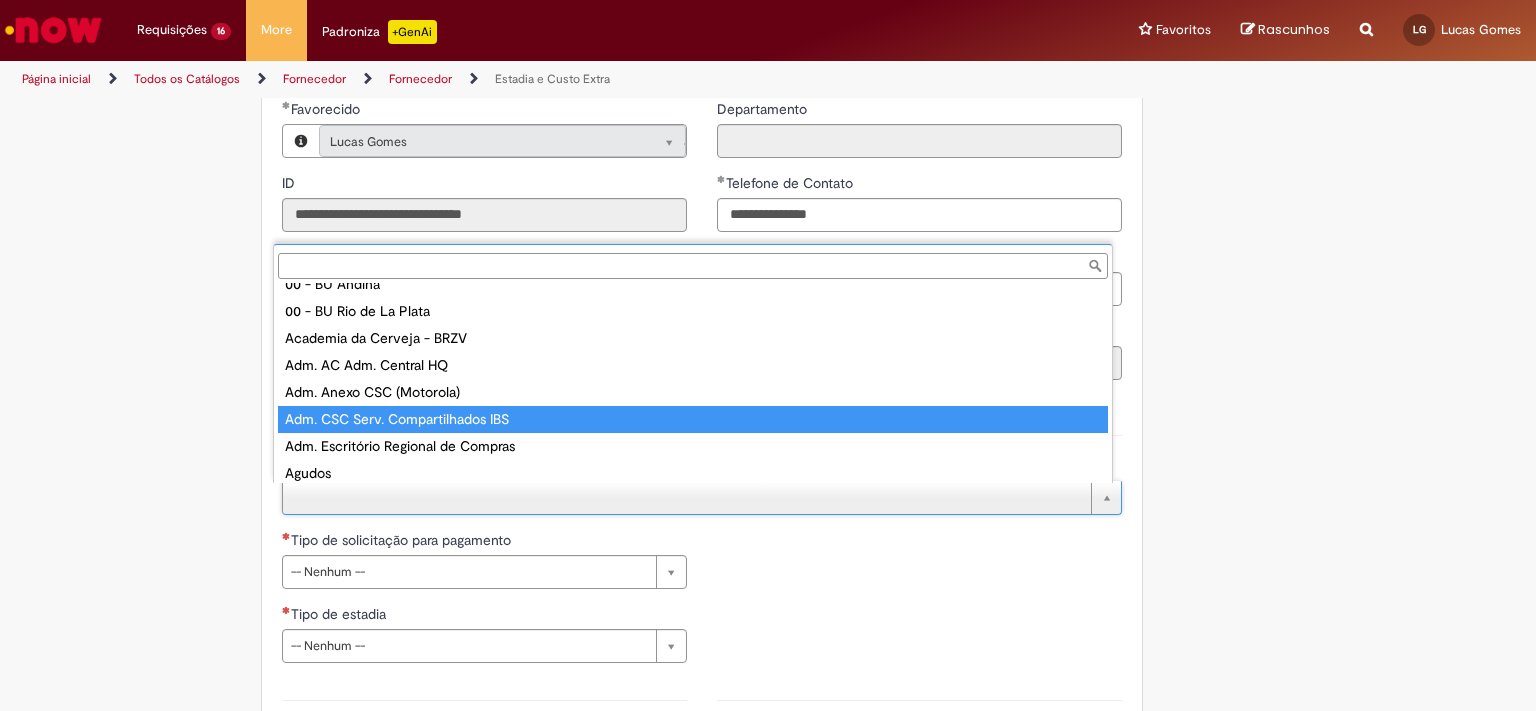 scroll, scrollTop: 0, scrollLeft: 0, axis: both 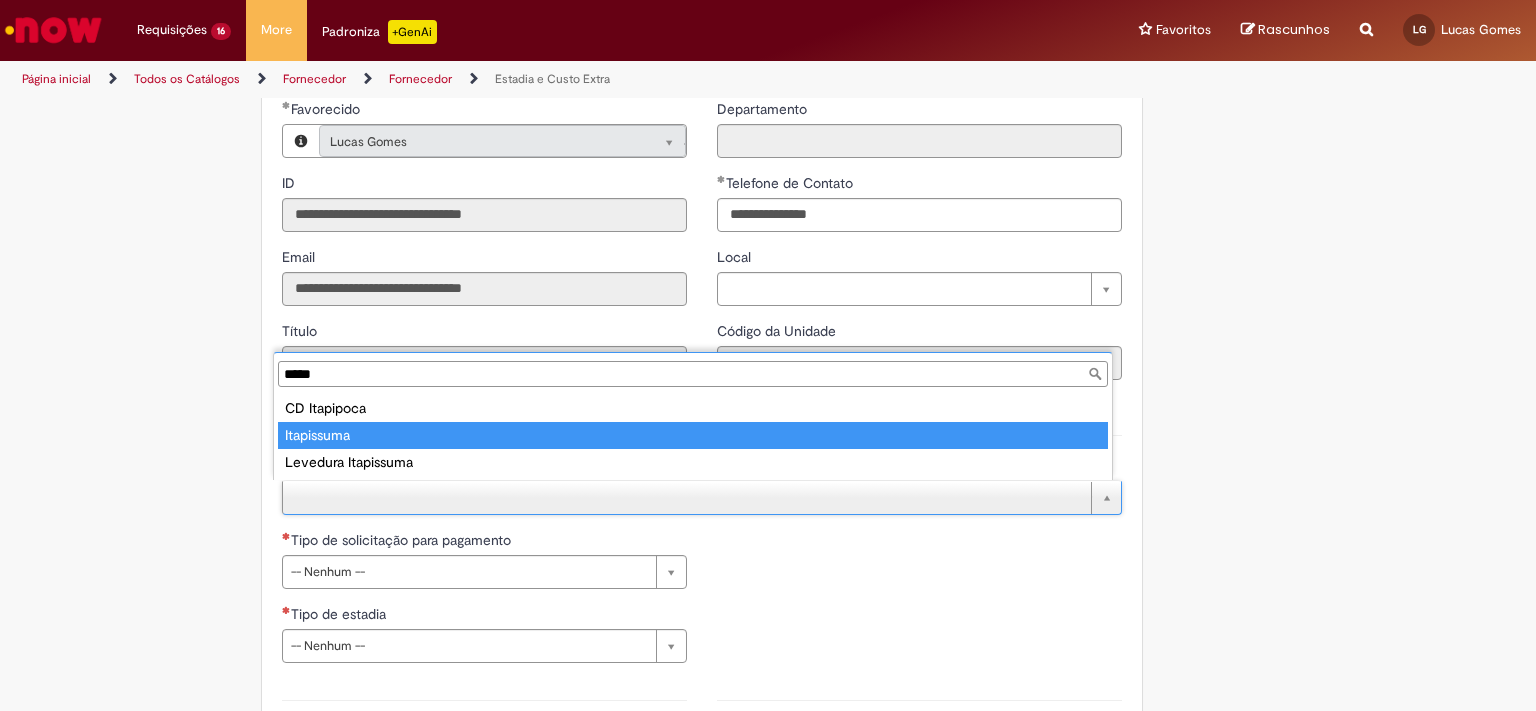 type on "*****" 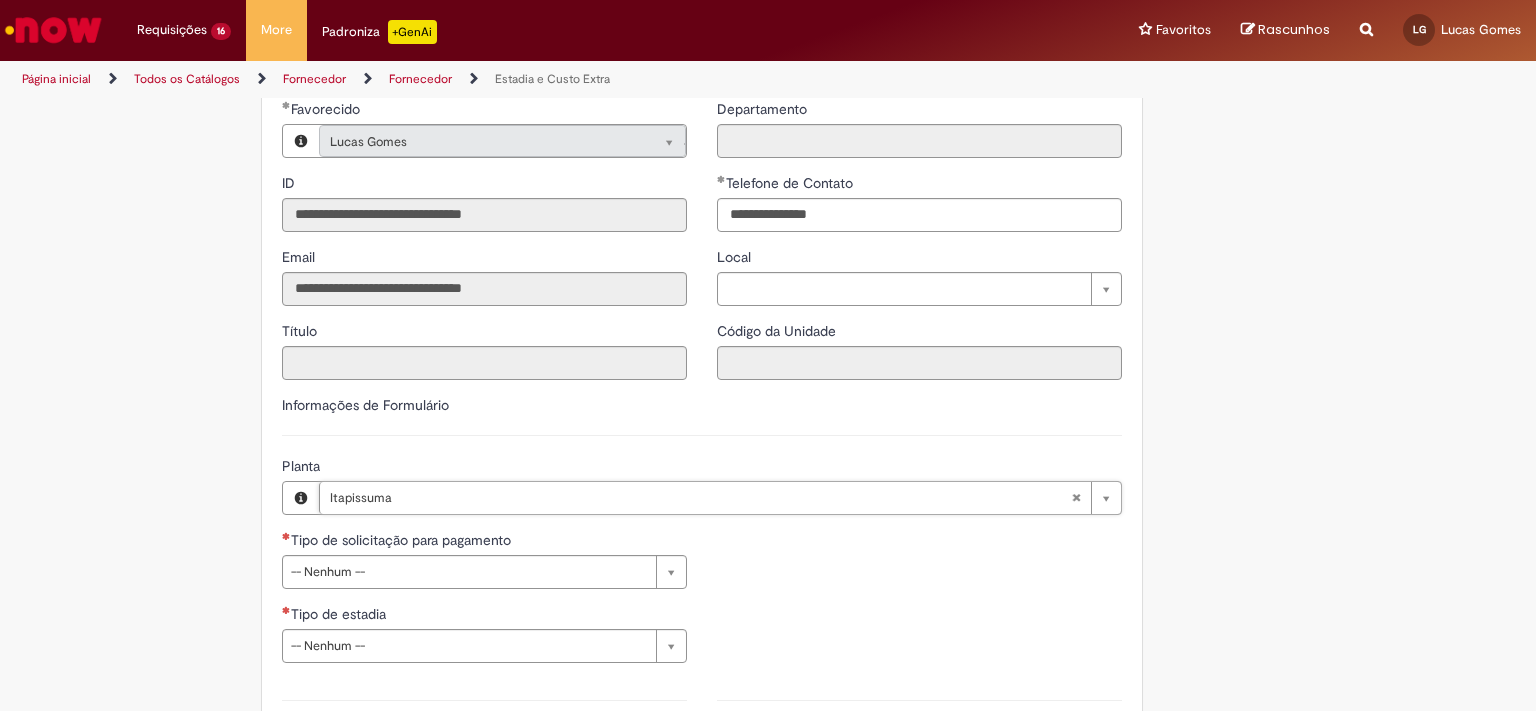 scroll, scrollTop: 0, scrollLeft: 64, axis: horizontal 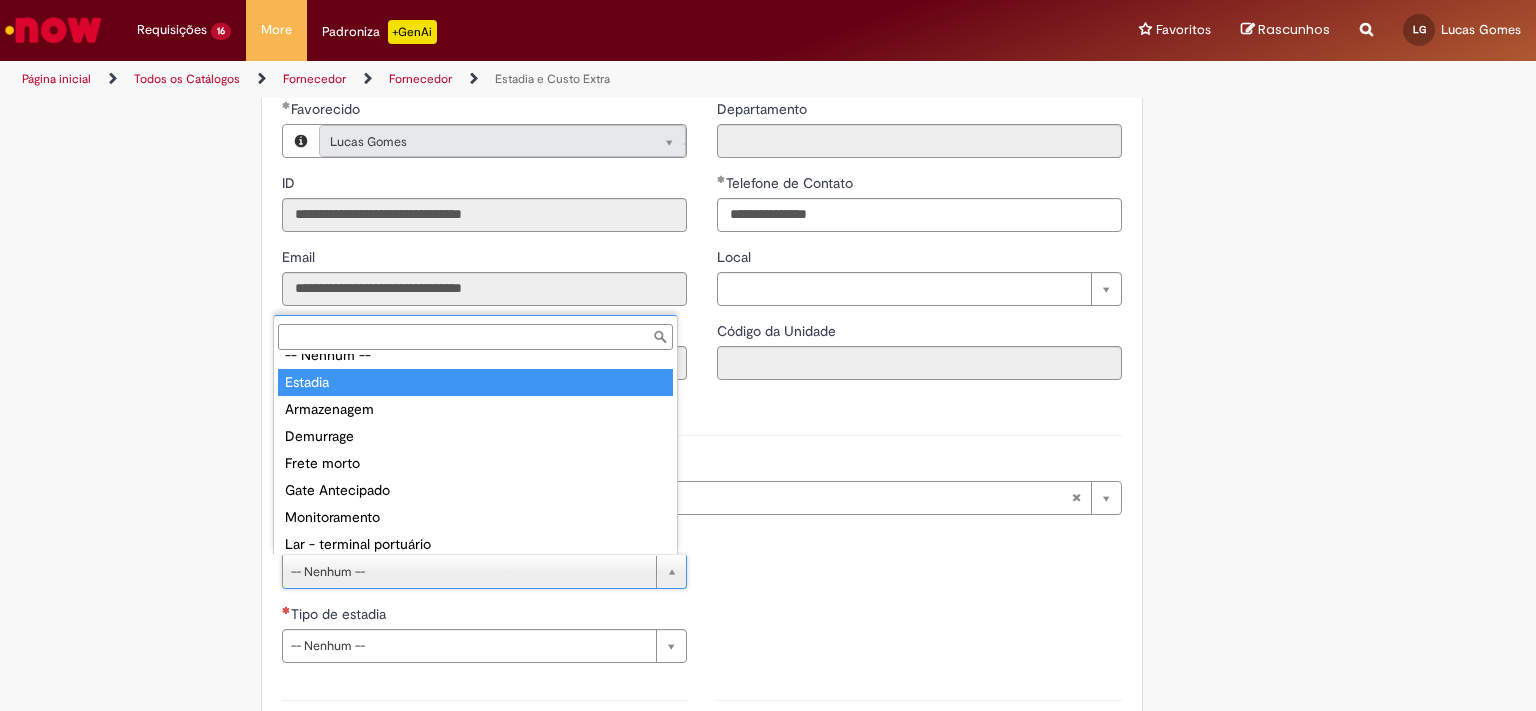 type on "*******" 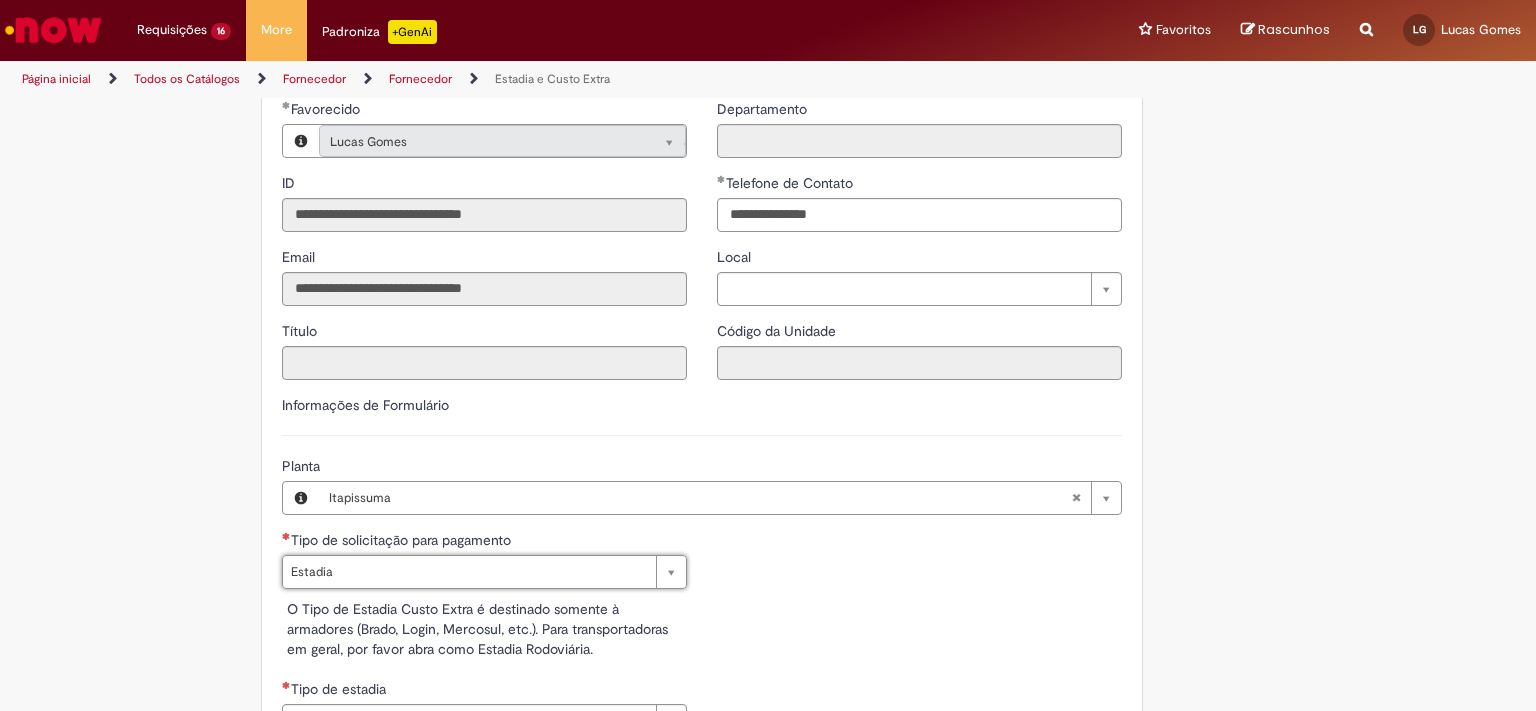 scroll, scrollTop: 0, scrollLeft: 43, axis: horizontal 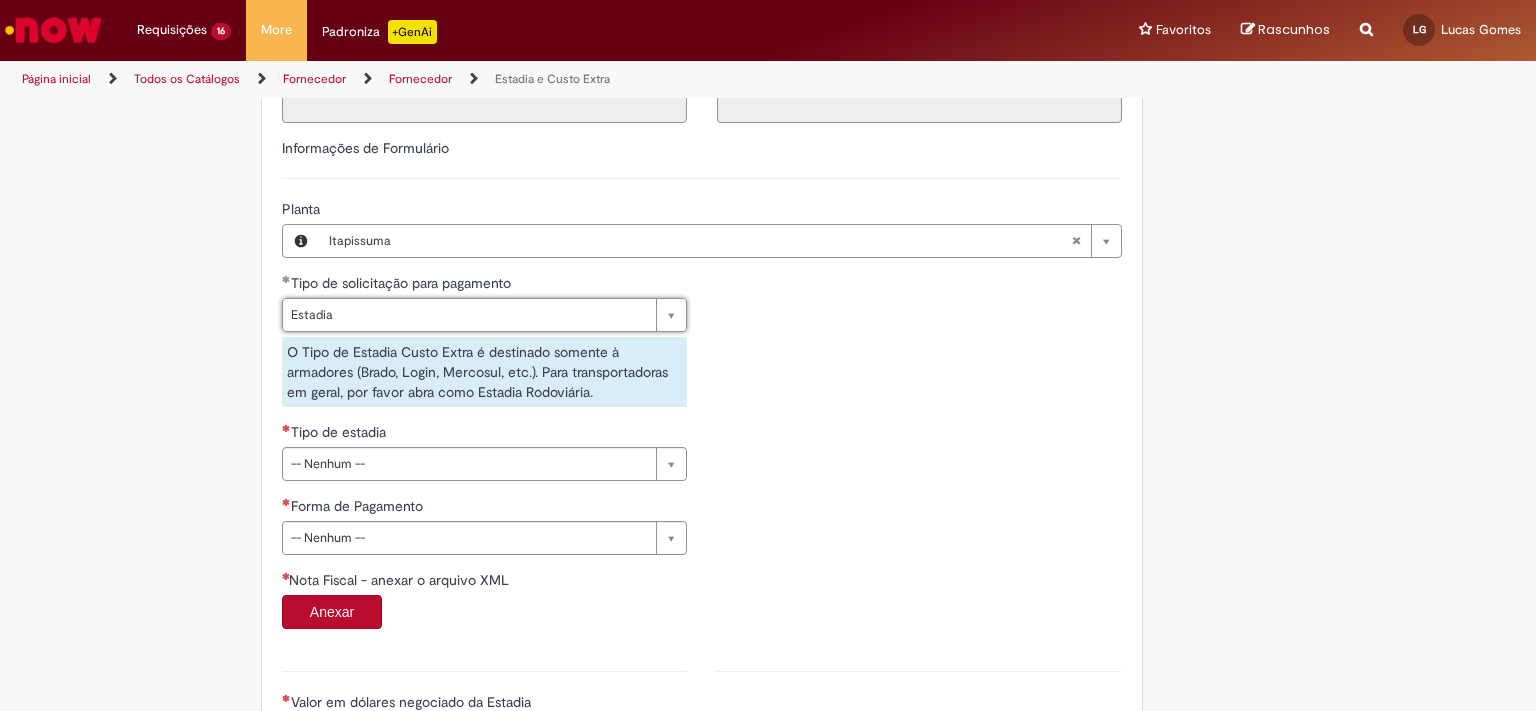 click on "Pular para o conteúdo da página
Requisições   16
Exibir Todas as Solicitações
Estadia e Custo Extra
13m atrás 13 minutos atrás  R13353217
Estadia e Custo Extra
21m atrás 21 minutos atrás  R13353208
Estadia e Custo Extra
31m atrás 31 minutos atrás  R13353204
Estadia e Custo Extra
45m atrás 45 minutos atrás  R13353192
Estadia e Custo Extra
cerca de uma hora atrás cerca de uma hora atrás  R13353173
Estadia e Custo Extra
2h atrás 2 horas atrás  R13353167
Estadia e Custo Extra
2h atrás 2 horas atrás  R13353152
Estadia e Custo Extra
2h atrás 2 horas atrás  R13353145
Estadia e Custo Extra
2h atrás 2 horas atrás  R13353143
Estadia e Custo Extra" at bounding box center (768, 355) 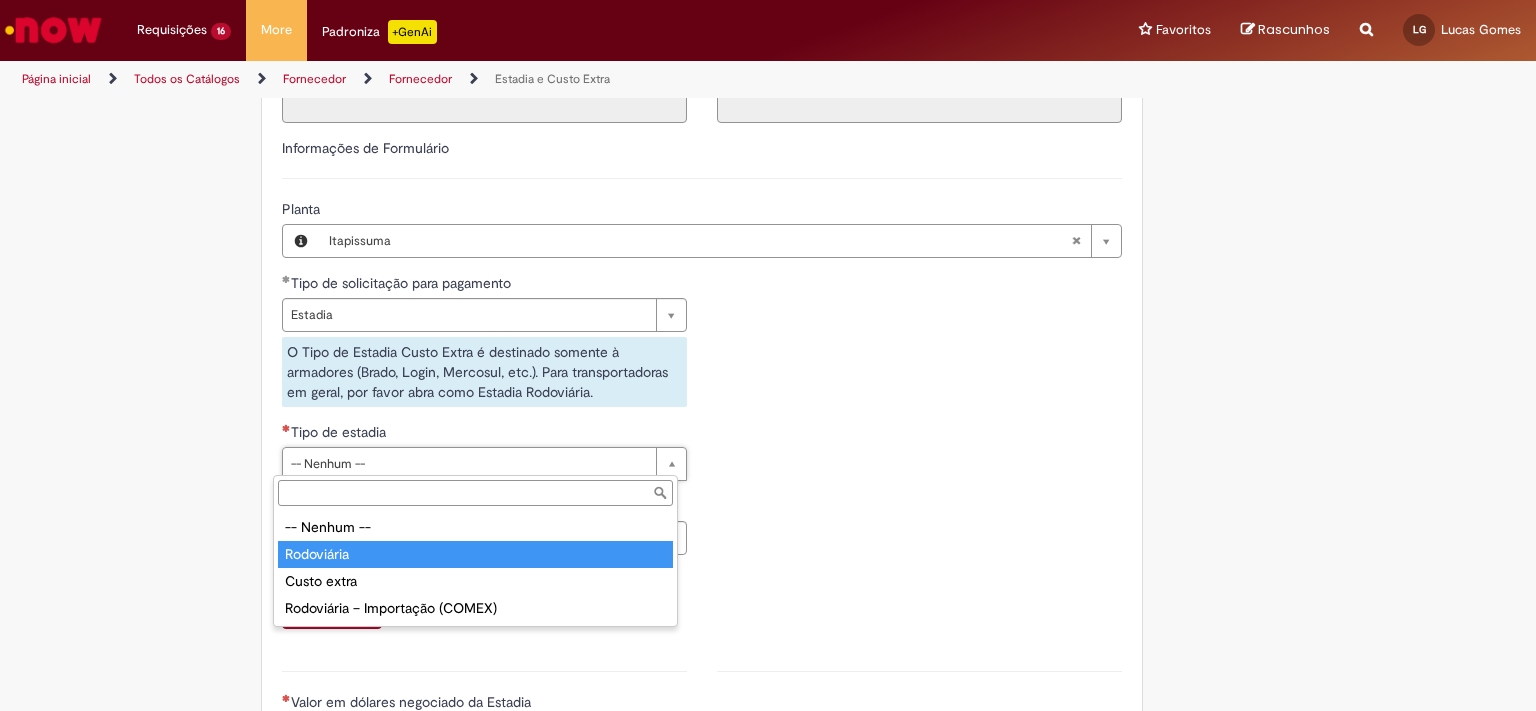drag, startPoint x: 367, startPoint y: 550, endPoint x: 462, endPoint y: 393, distance: 183.50476 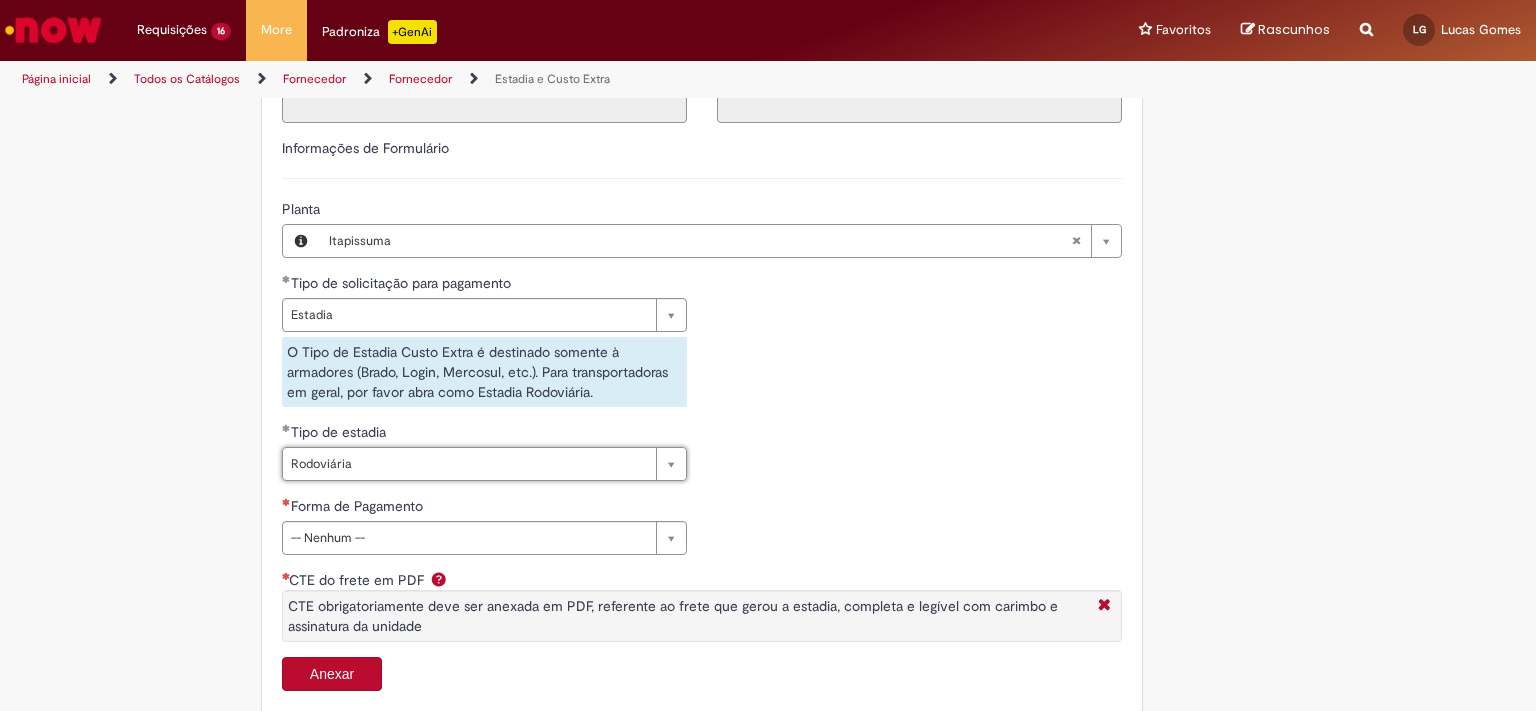 scroll, scrollTop: 0, scrollLeft: 64, axis: horizontal 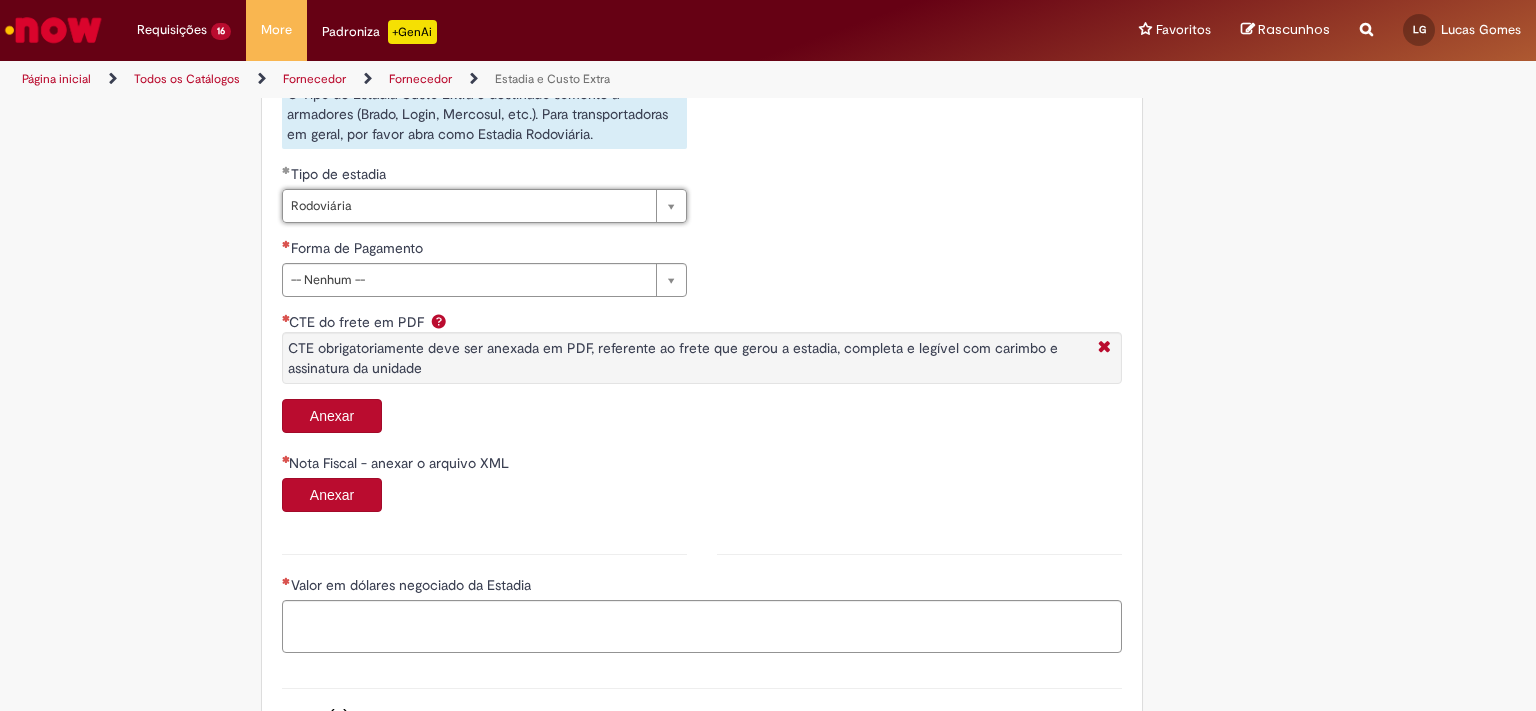 click on "Anexar" at bounding box center (332, 416) 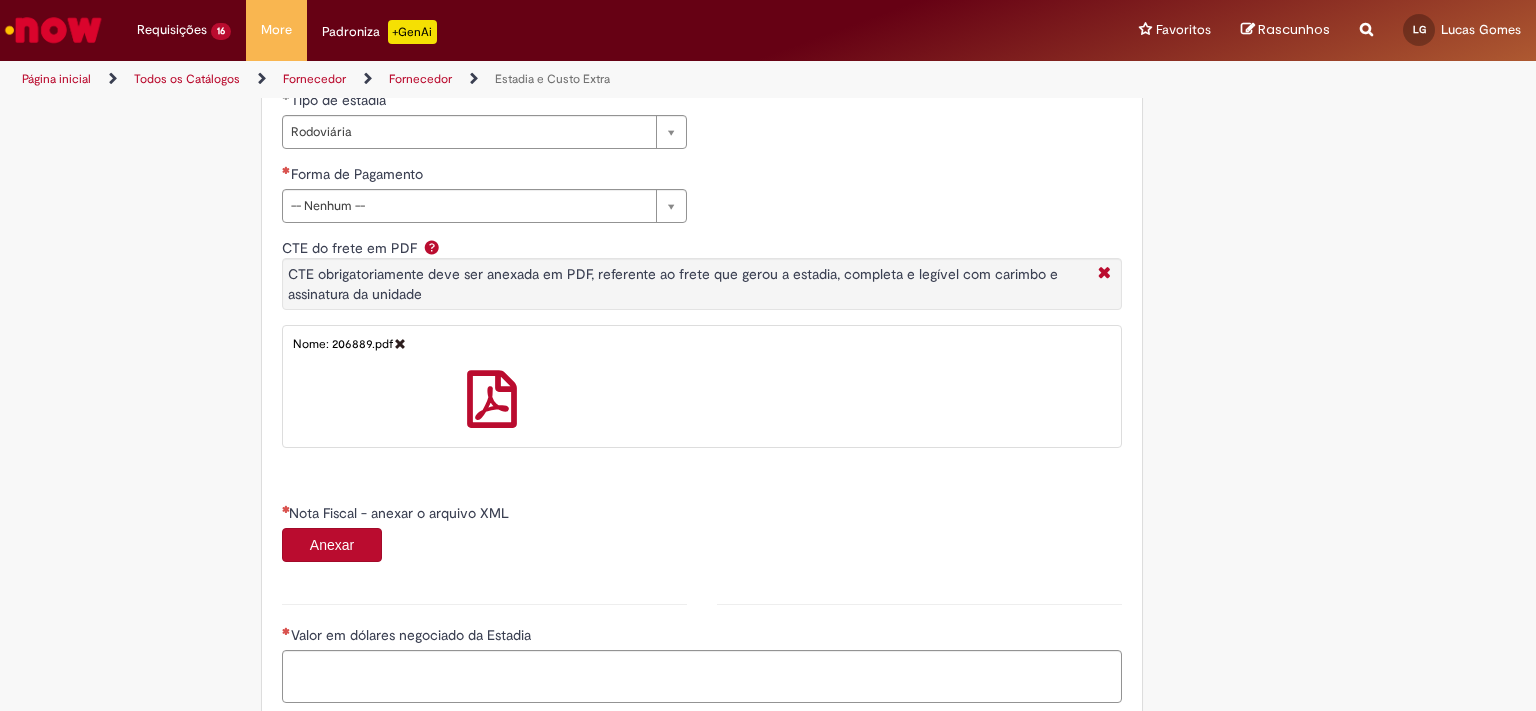 scroll, scrollTop: 956, scrollLeft: 0, axis: vertical 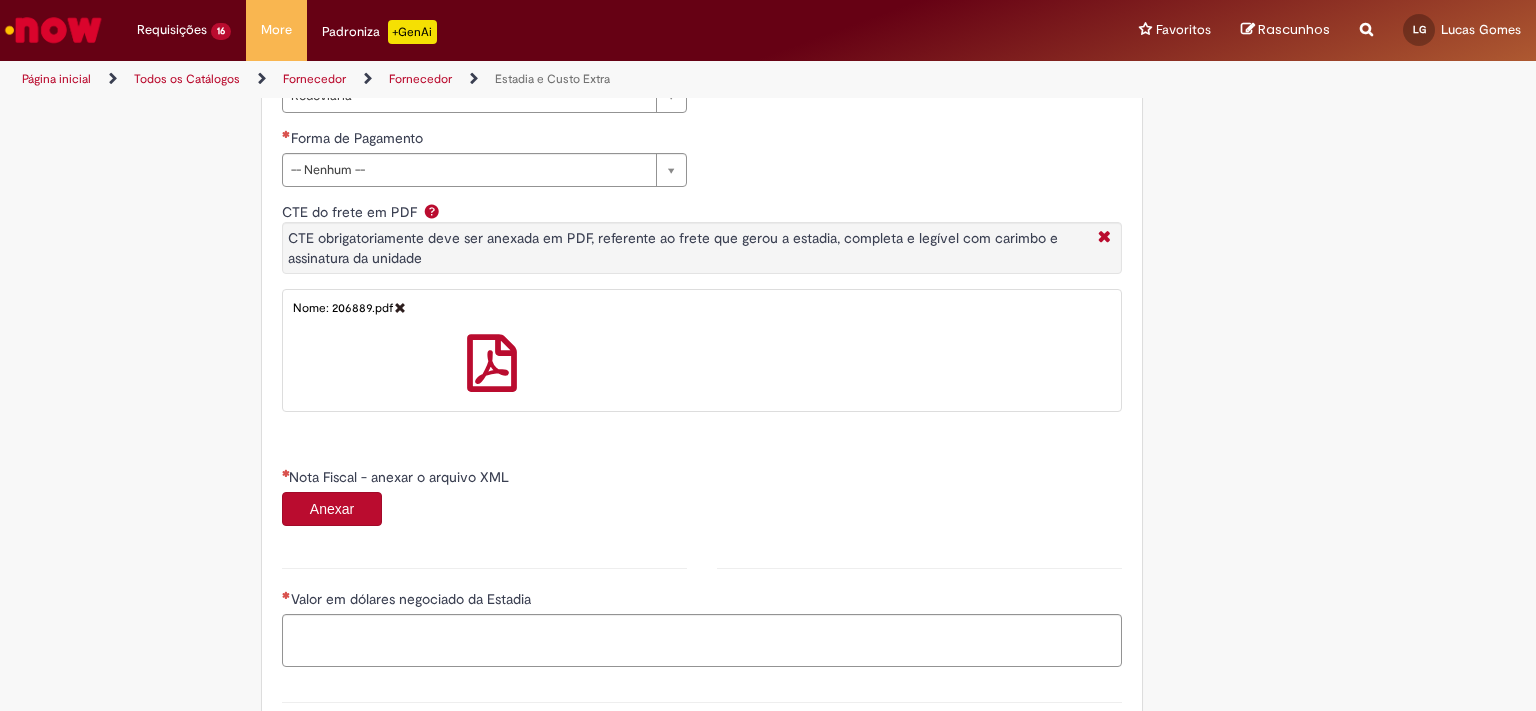 click on "Anexar" at bounding box center [332, 509] 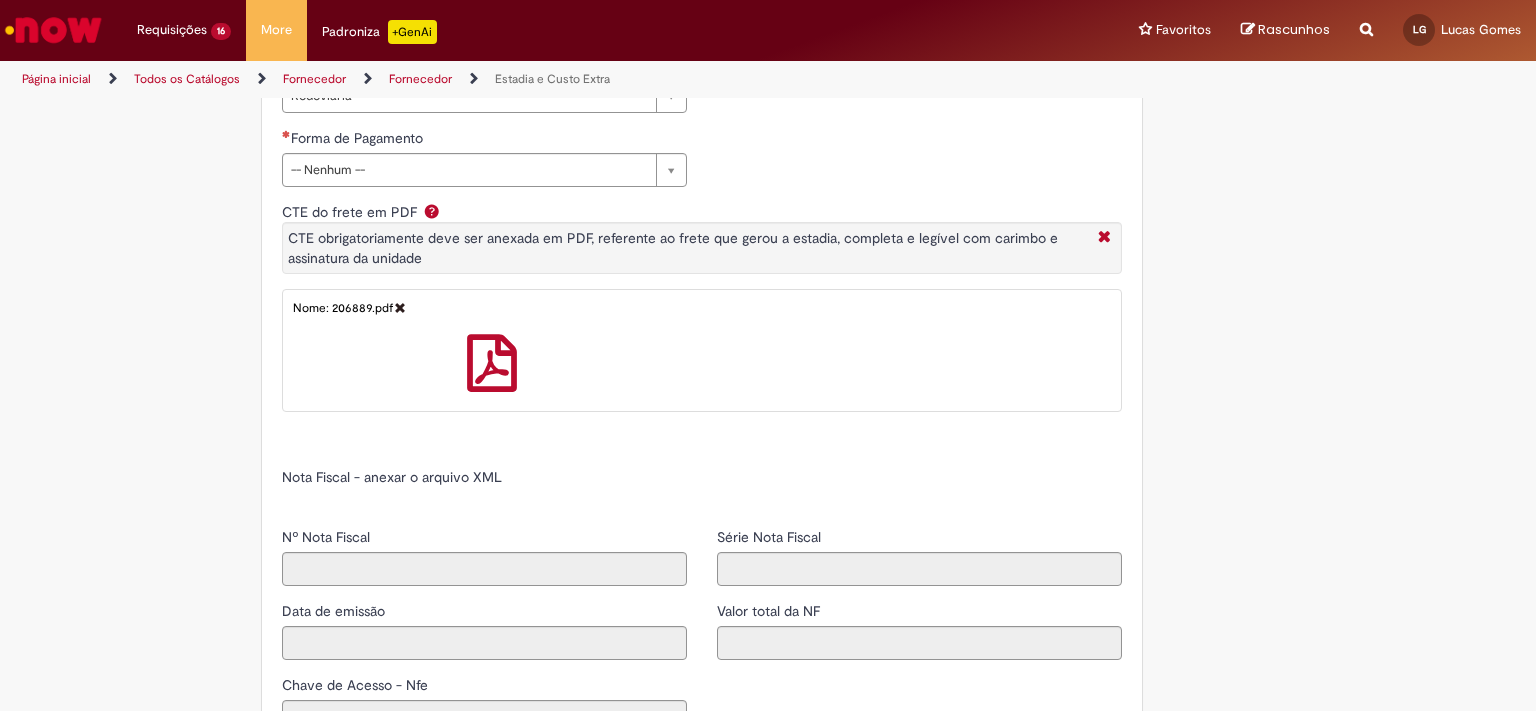 type on "*****" 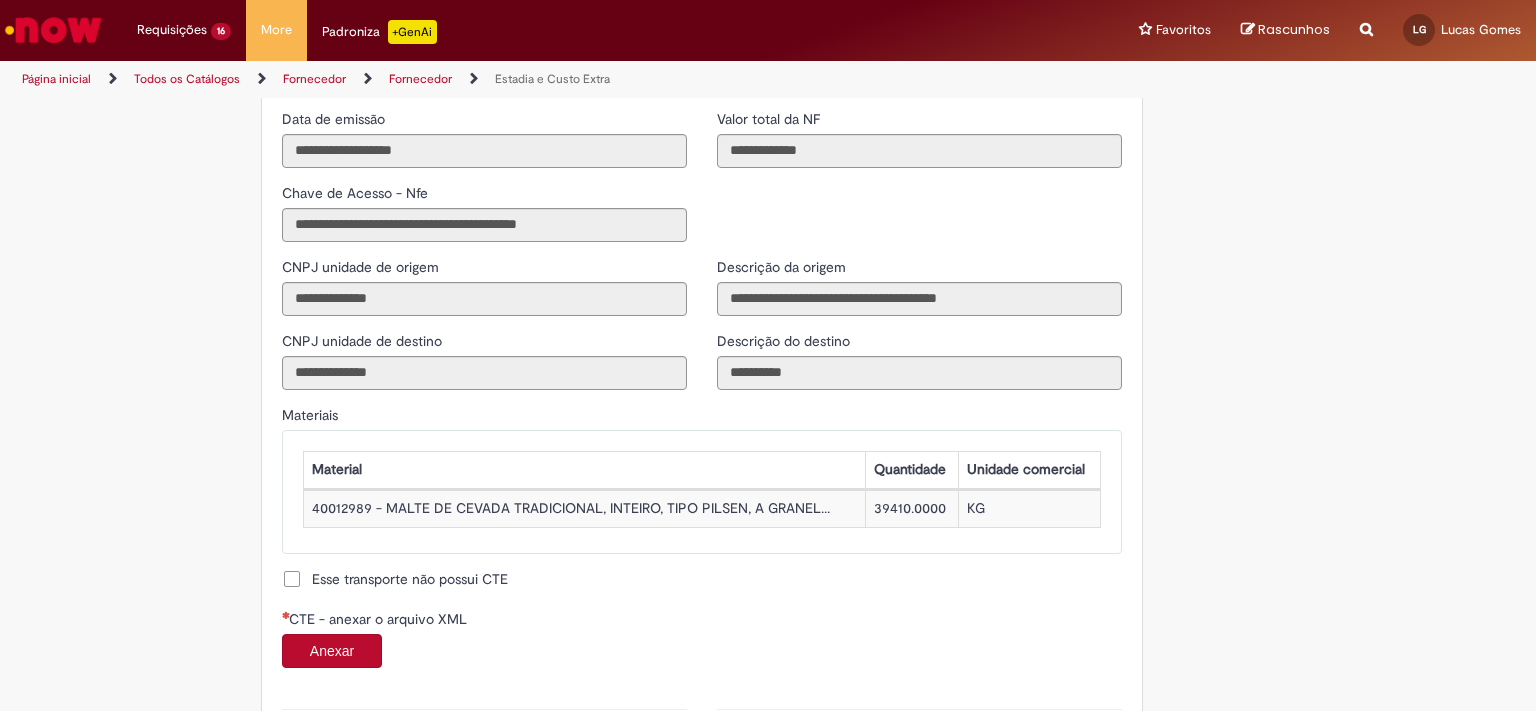 scroll, scrollTop: 1692, scrollLeft: 0, axis: vertical 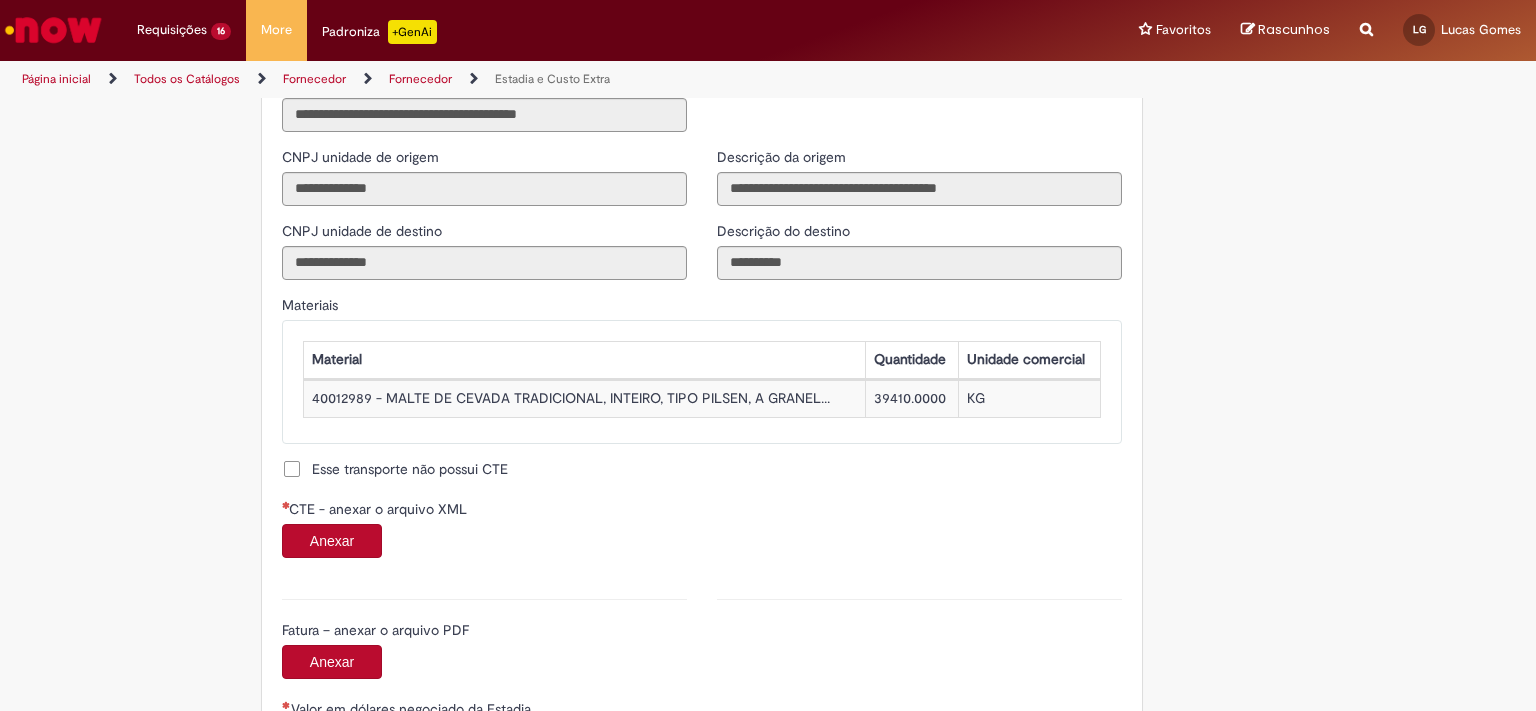 click on "Anexar" at bounding box center [332, 541] 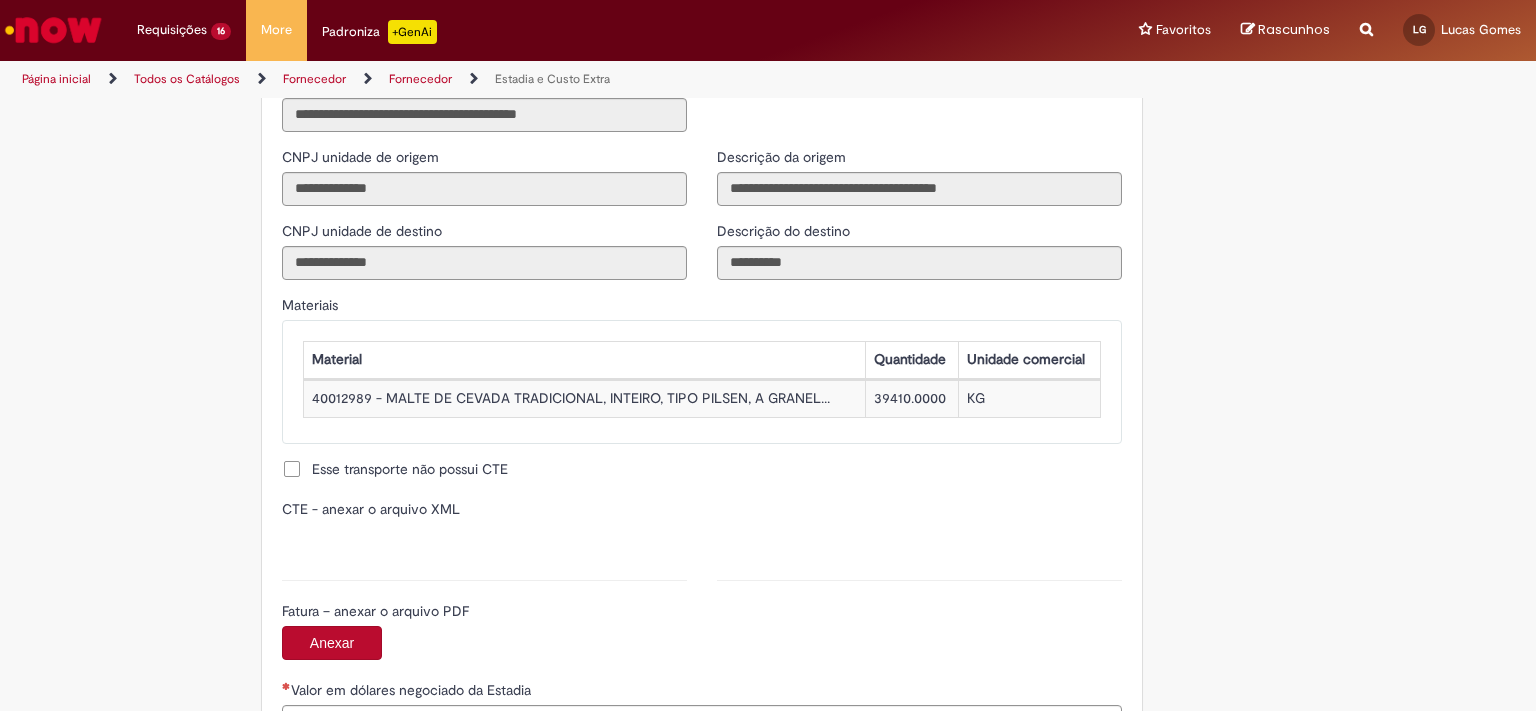 type on "**********" 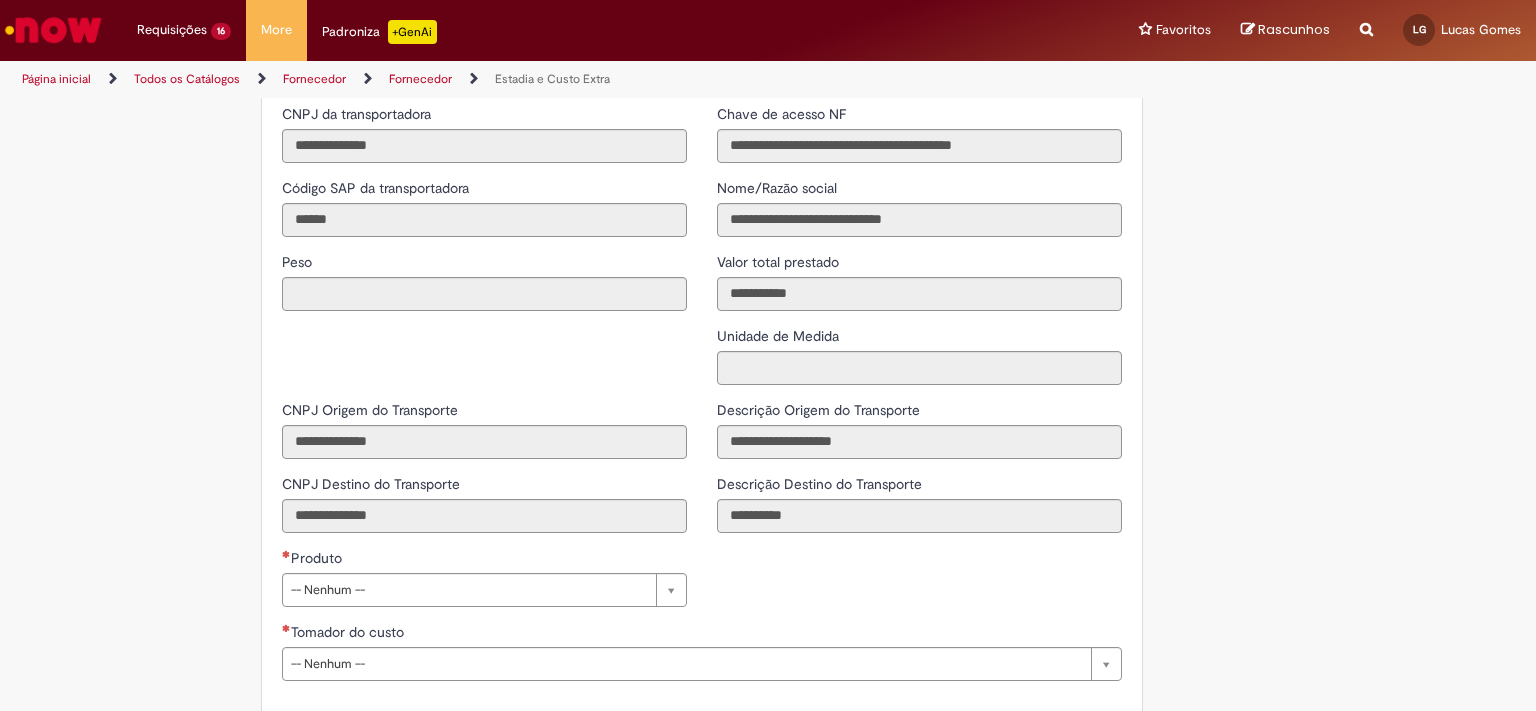 scroll, scrollTop: 2465, scrollLeft: 0, axis: vertical 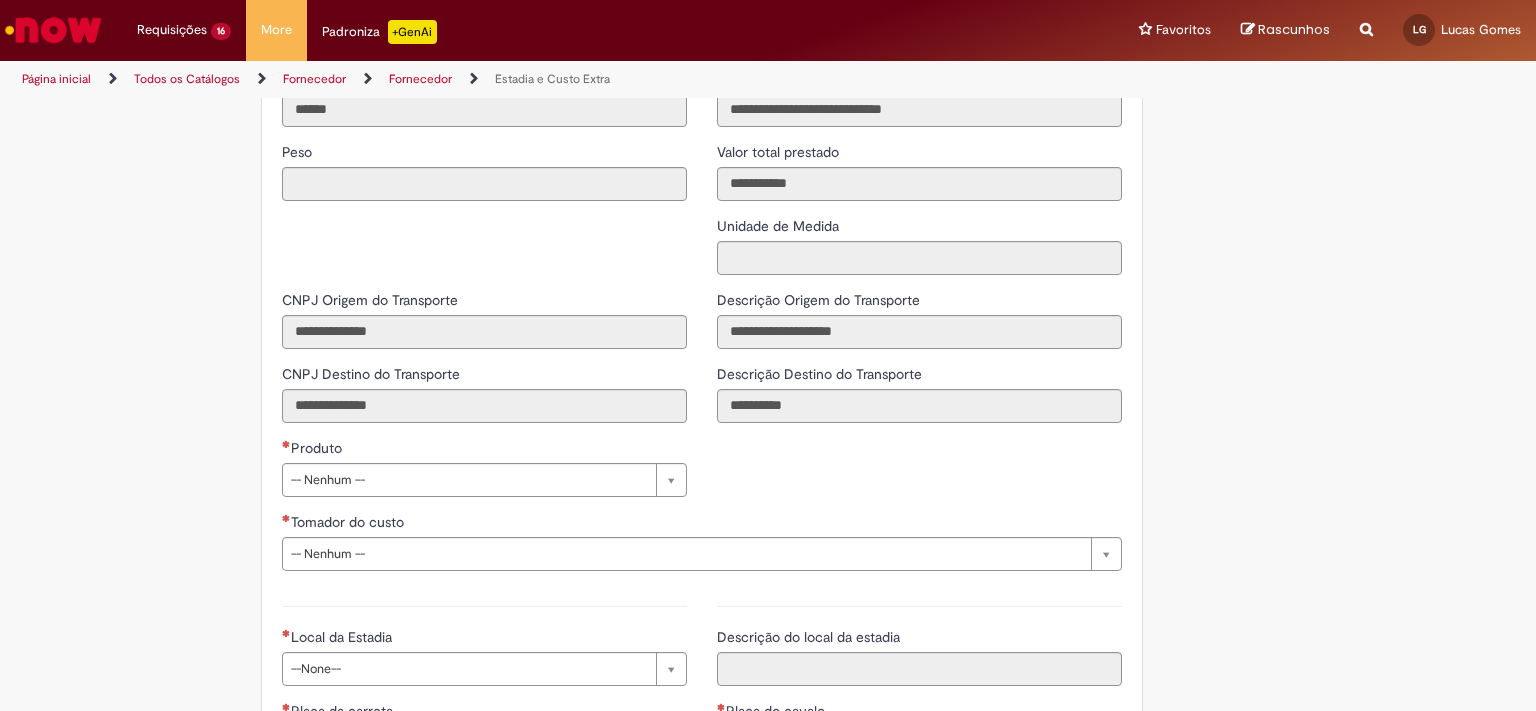 click on "Pular para o conteúdo da página
Requisições   16
Exibir Todas as Solicitações
Estadia e Custo Extra
15m atrás 15 minutos atrás  R13353217
Estadia e Custo Extra
23m atrás 23 minutos atrás  R13353208
Estadia e Custo Extra
33m atrás 33 minutos atrás  R13353204
Estadia e Custo Extra
cerca de uma hora atrás cerca de uma hora atrás  R13353192
Estadia e Custo Extra
cerca de uma hora atrás cerca de uma hora atrás  R13353173
Estadia e Custo Extra
2h atrás 2 horas atrás  R13353167
Estadia e Custo Extra
2h atrás 2 horas atrás  R13353152
Estadia e Custo Extra
2h atrás 2 horas atrás  R13353145
Estadia e Custo Extra
2h atrás 2 horas atrás  R13353143" at bounding box center (768, 355) 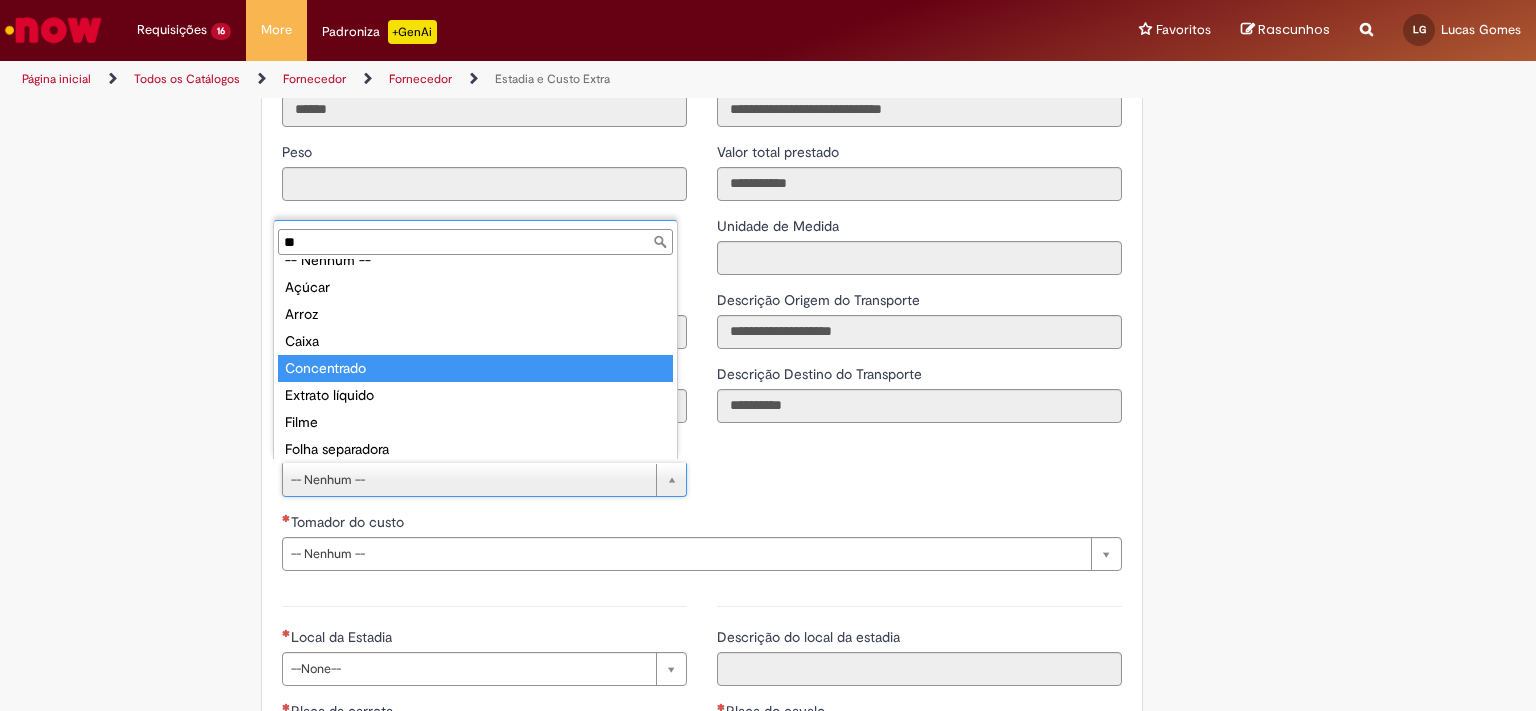 scroll, scrollTop: 0, scrollLeft: 0, axis: both 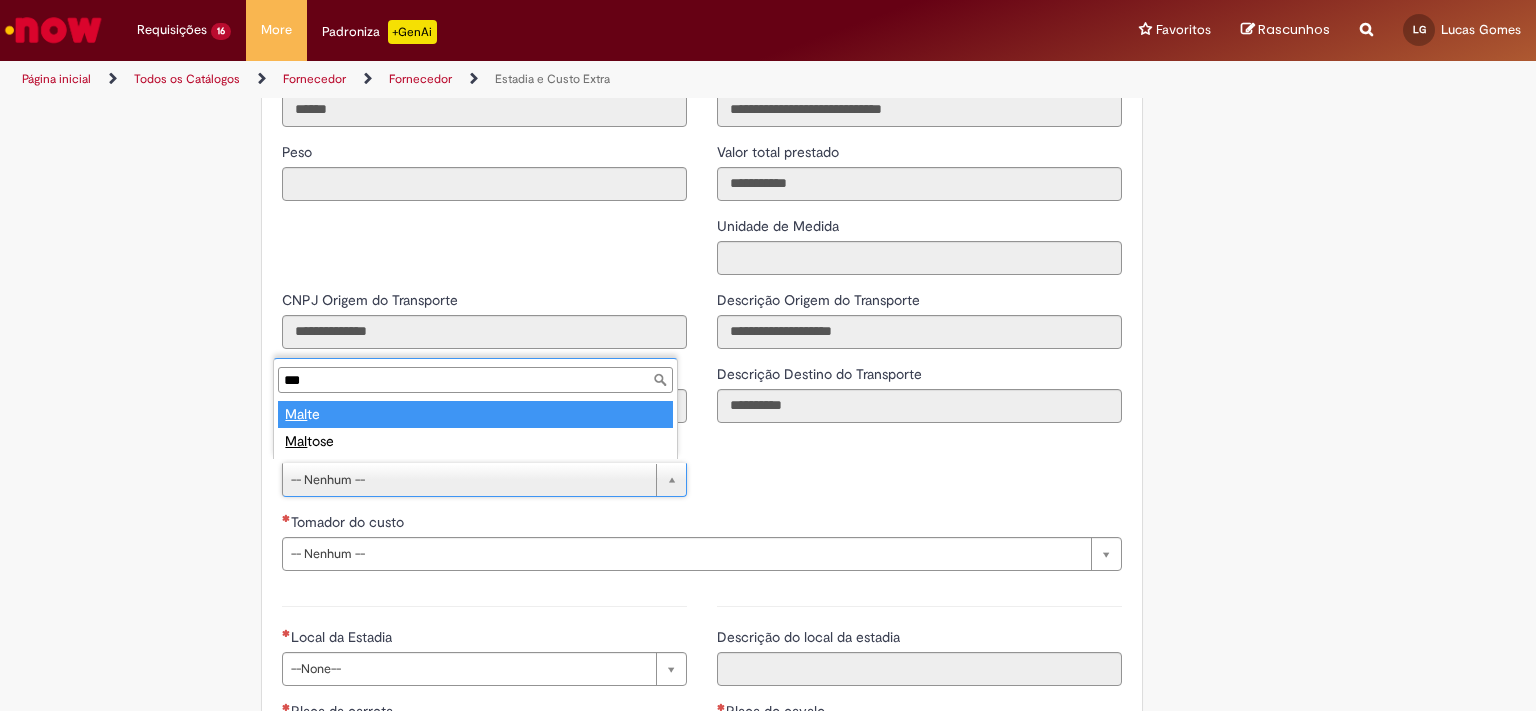 type on "***" 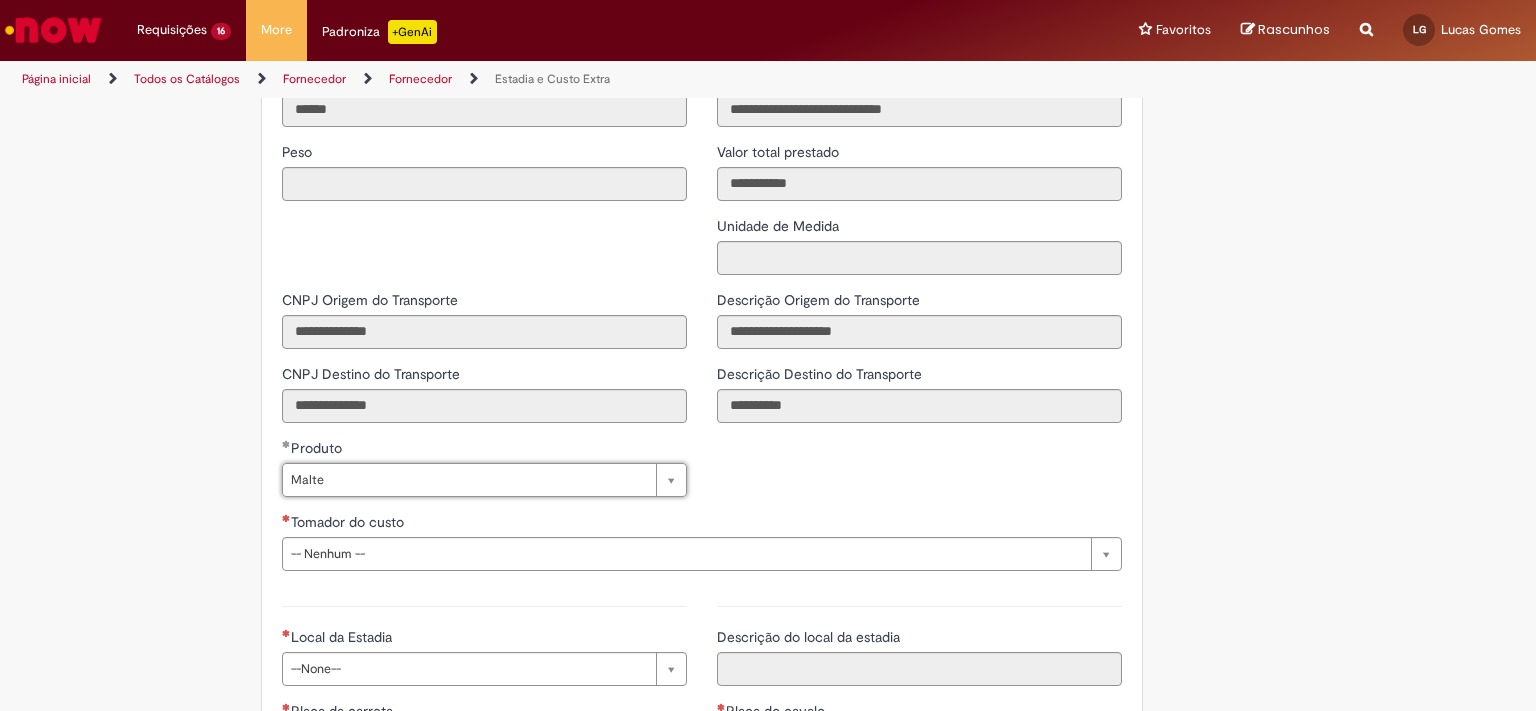 scroll, scrollTop: 0, scrollLeft: 33, axis: horizontal 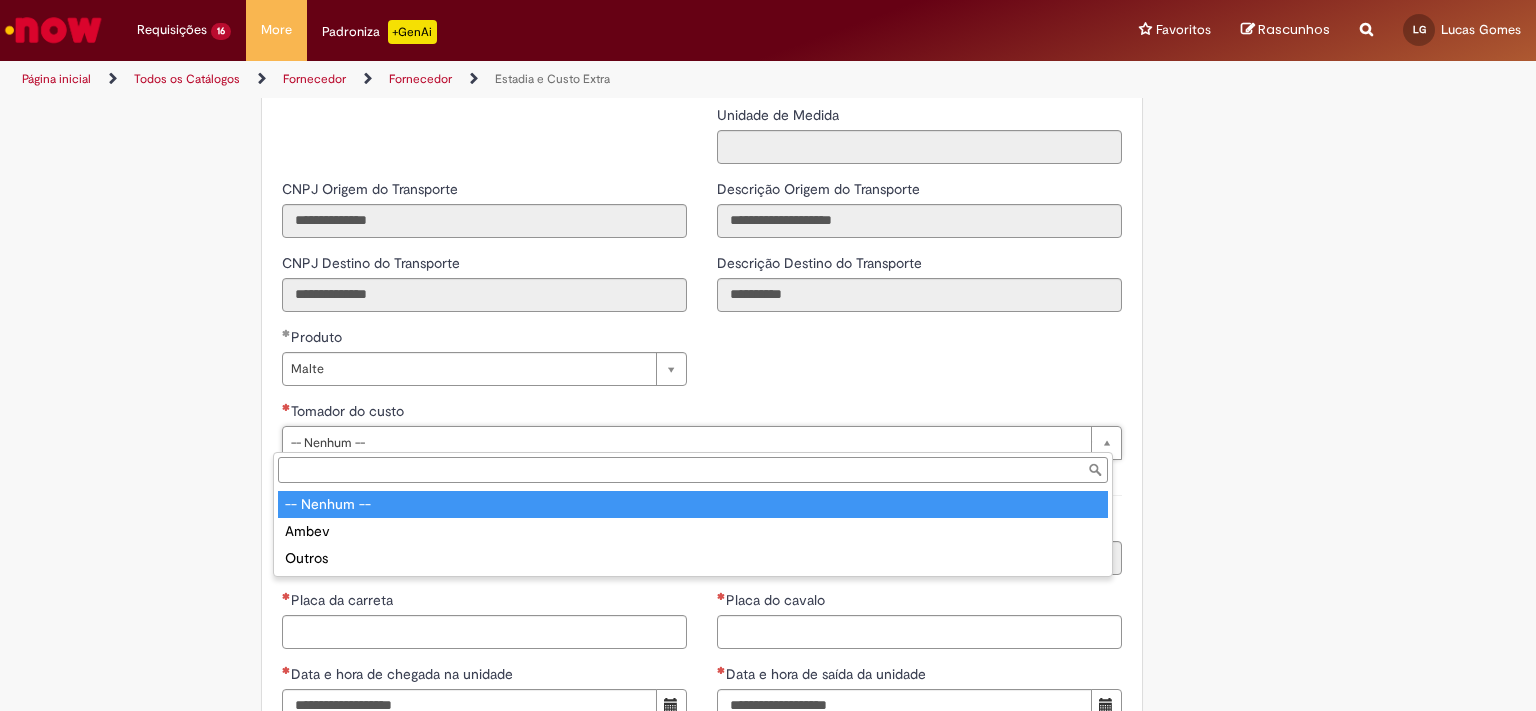 click on "Pular para o conteúdo da página
Requisições   16
Exibir Todas as Solicitações
Estadia e Custo Extra
15m atrás 15 minutos atrás  R13353217
Estadia e Custo Extra
23m atrás 23 minutos atrás  R13353208
Estadia e Custo Extra
33m atrás 33 minutos atrás  R13353204
Estadia e Custo Extra
cerca de uma hora atrás cerca de uma hora atrás  R13353192
Estadia e Custo Extra
cerca de uma hora atrás cerca de uma hora atrás  R13353173
Estadia e Custo Extra
2h atrás 2 horas atrás  R13353167
Estadia e Custo Extra
2h atrás 2 horas atrás  R13353152
Estadia e Custo Extra
2h atrás 2 horas atrás  R13353145
Estadia e Custo Extra
2h atrás 2 horas atrás  R13353143" at bounding box center [768, 355] 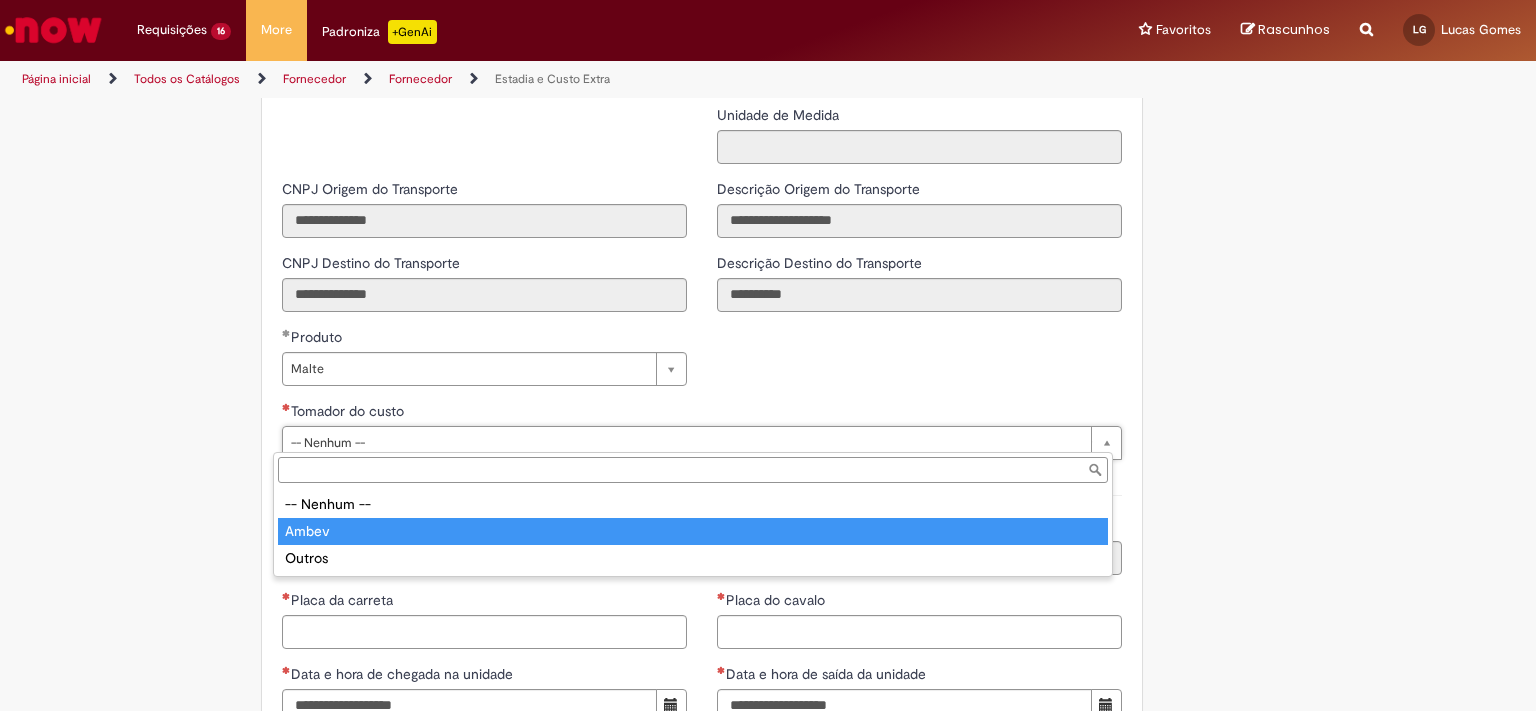 type on "*****" 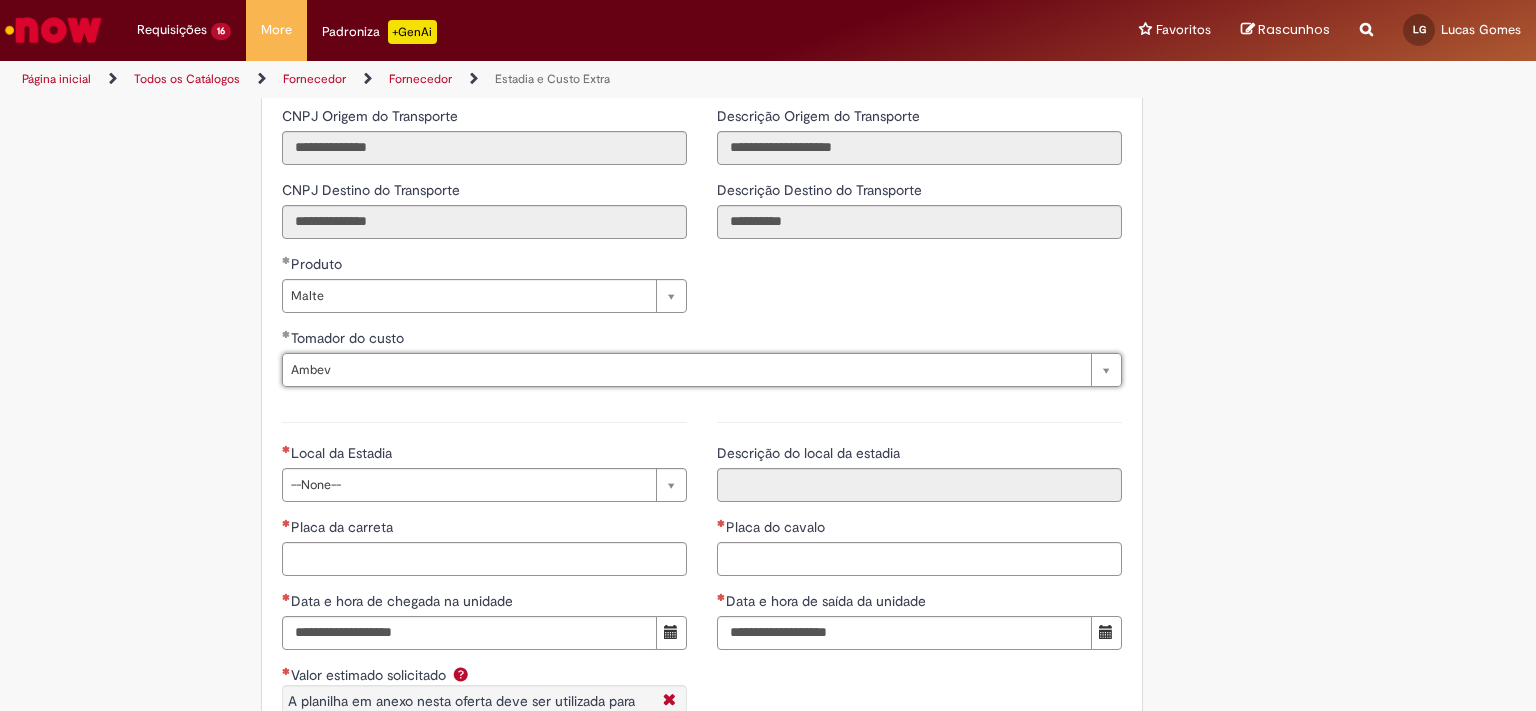scroll, scrollTop: 2723, scrollLeft: 0, axis: vertical 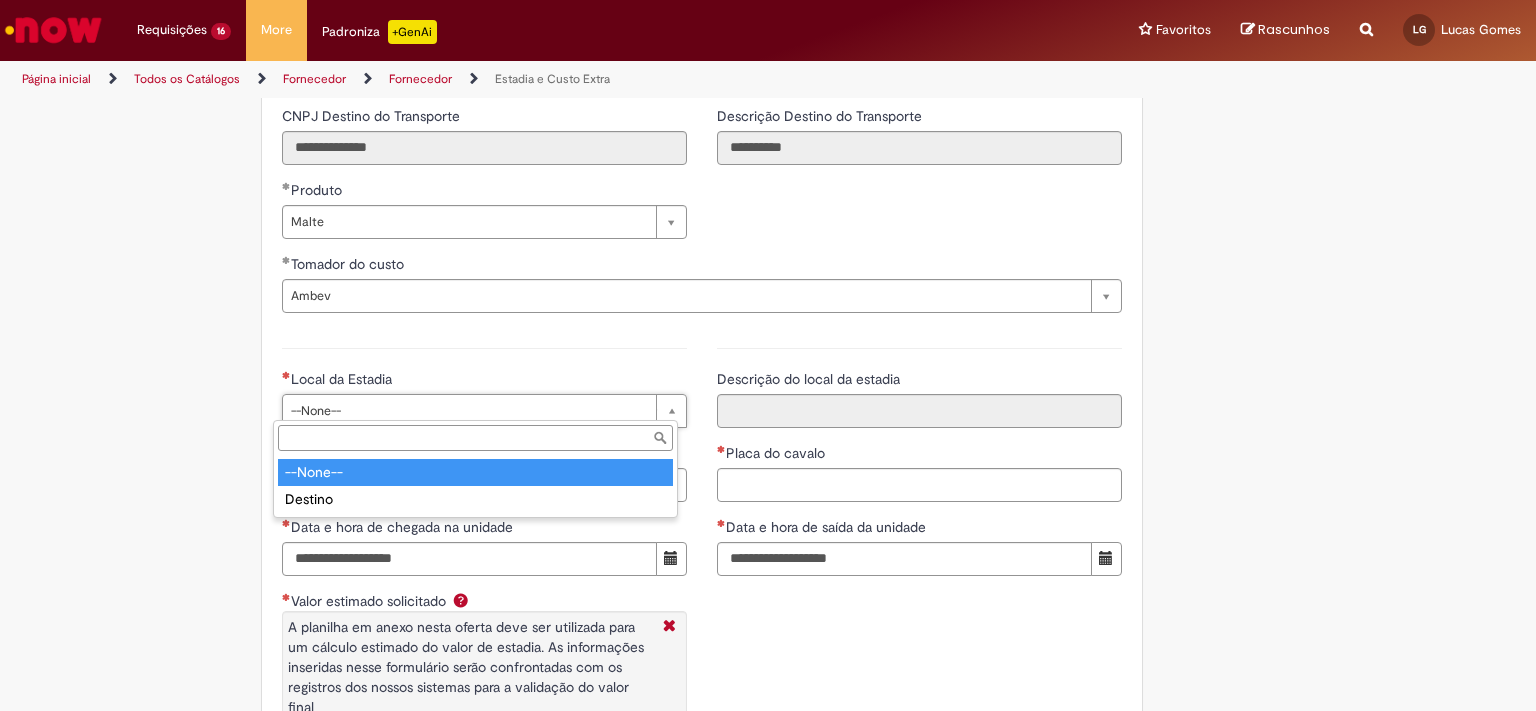 click on "Pular para o conteúdo da página
Requisições   16
Exibir Todas as Solicitações
Estadia e Custo Extra
15m atrás 15 minutos atrás  R13353217
Estadia e Custo Extra
23m atrás 23 minutos atrás  R13353208
Estadia e Custo Extra
33m atrás 33 minutos atrás  R13353204
Estadia e Custo Extra
cerca de uma hora atrás cerca de uma hora atrás  R13353192
Estadia e Custo Extra
2h atrás 2 horas atrás  R13353173
Estadia e Custo Extra
2h atrás 2 horas atrás  R13353167
Estadia e Custo Extra
2h atrás 2 horas atrás  R13353152
Estadia e Custo Extra
2h atrás 2 horas atrás  R13353145
Estadia e Custo Extra
2h atrás 2 horas atrás  R13353143
Estadia e Custo Extra" at bounding box center (768, 355) 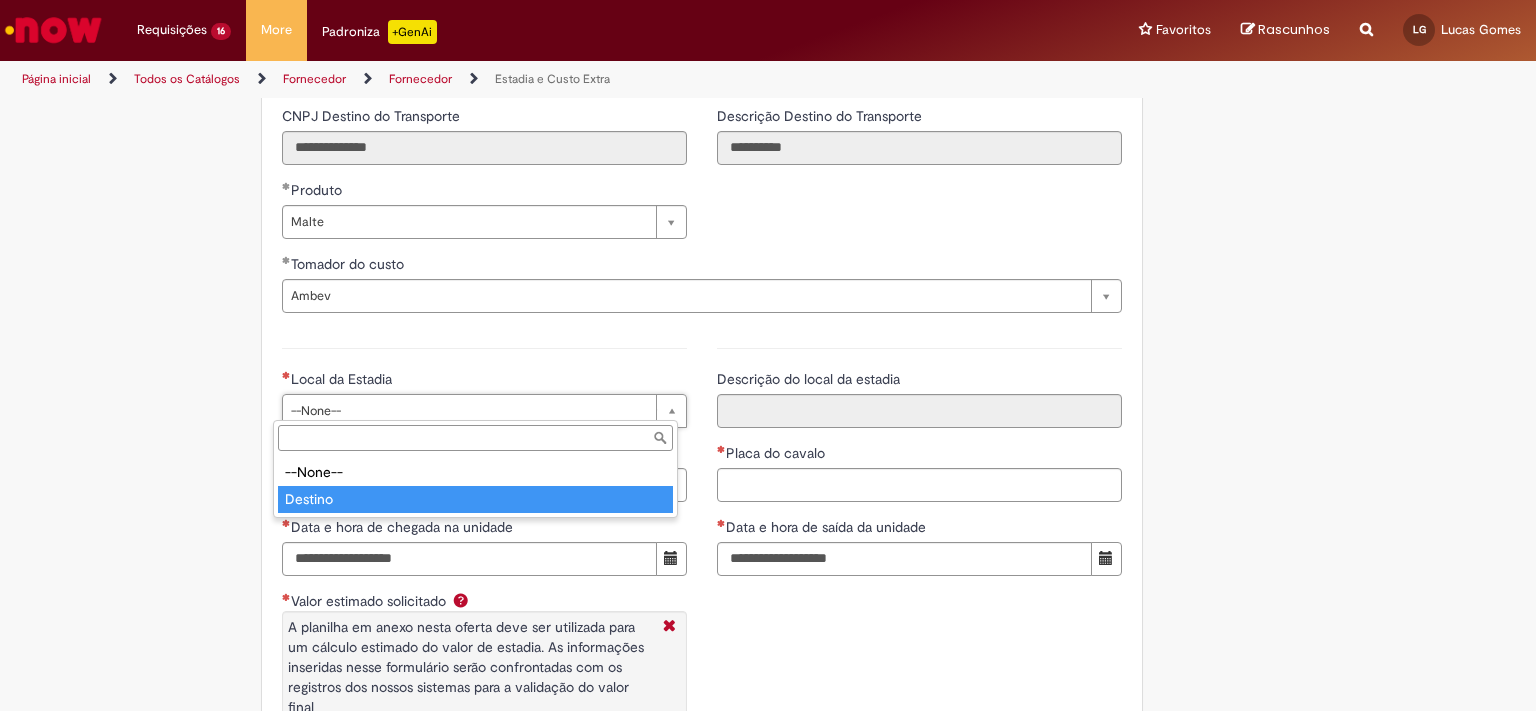 type on "*******" 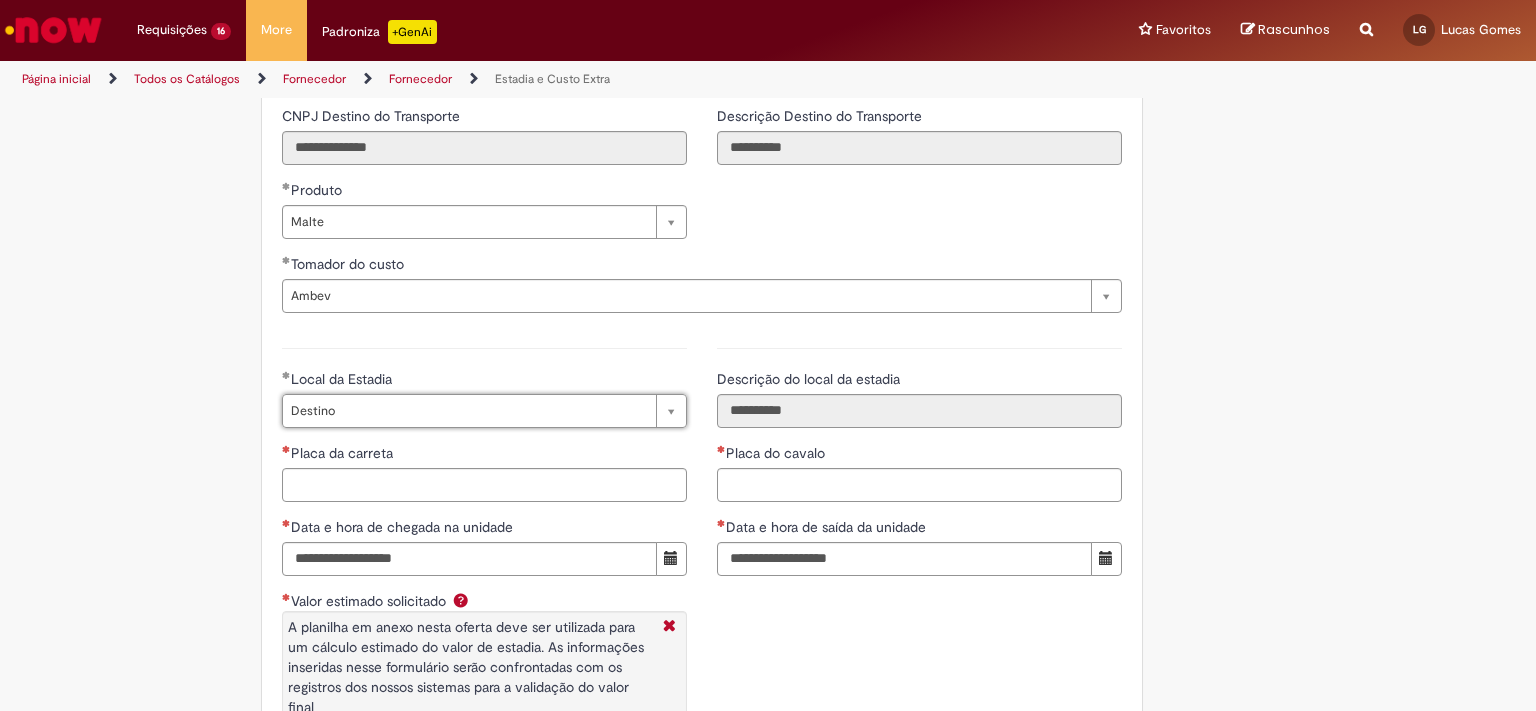 scroll, scrollTop: 0, scrollLeft: 46, axis: horizontal 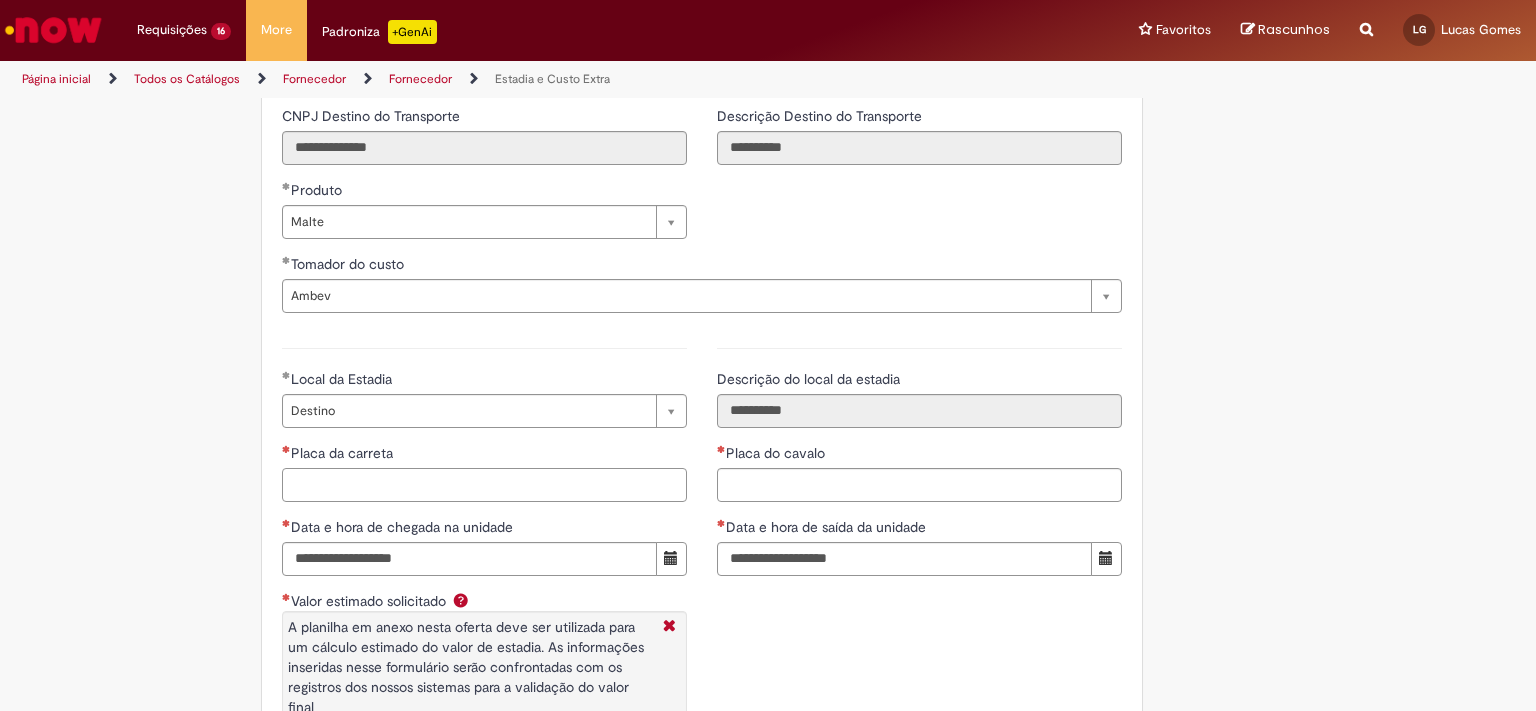 click on "Placa da carreta" at bounding box center (484, 485) 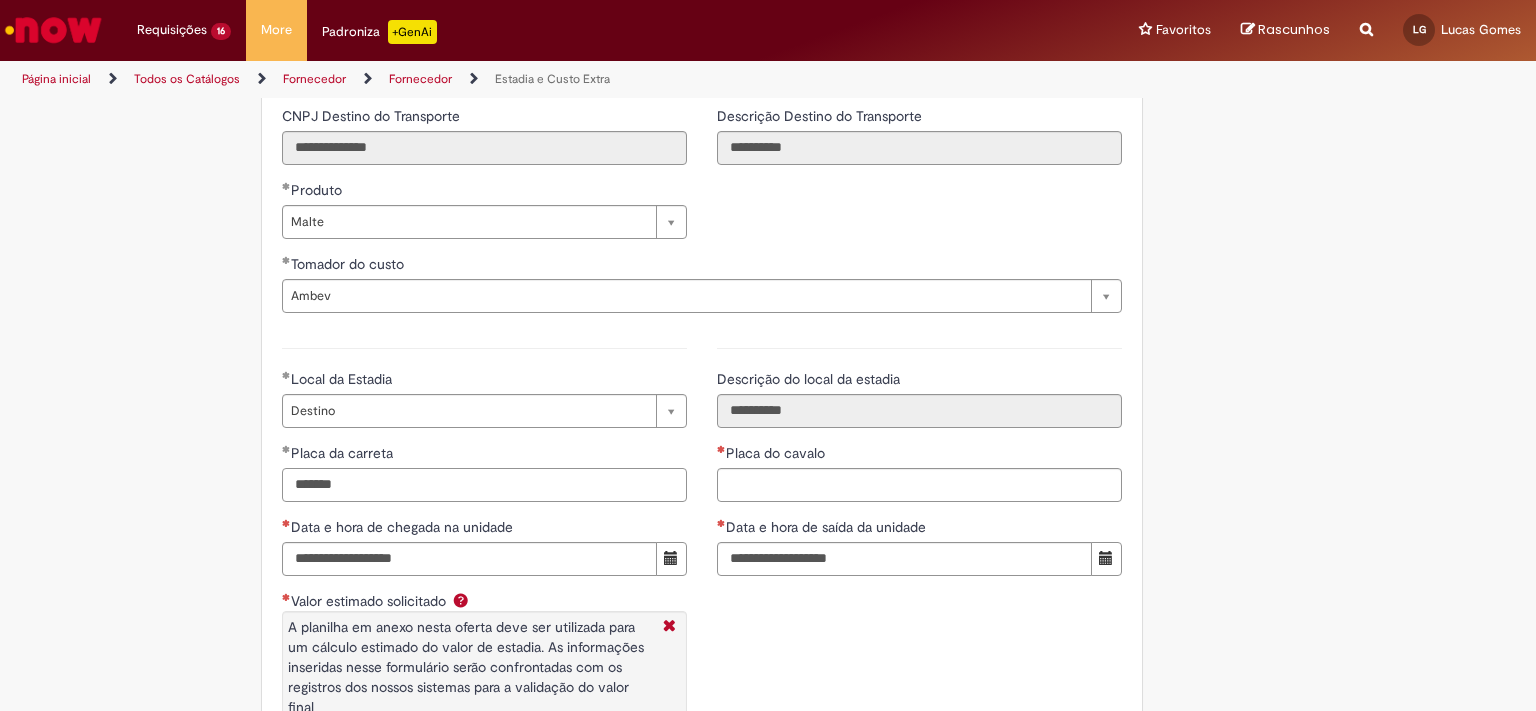 type on "*******" 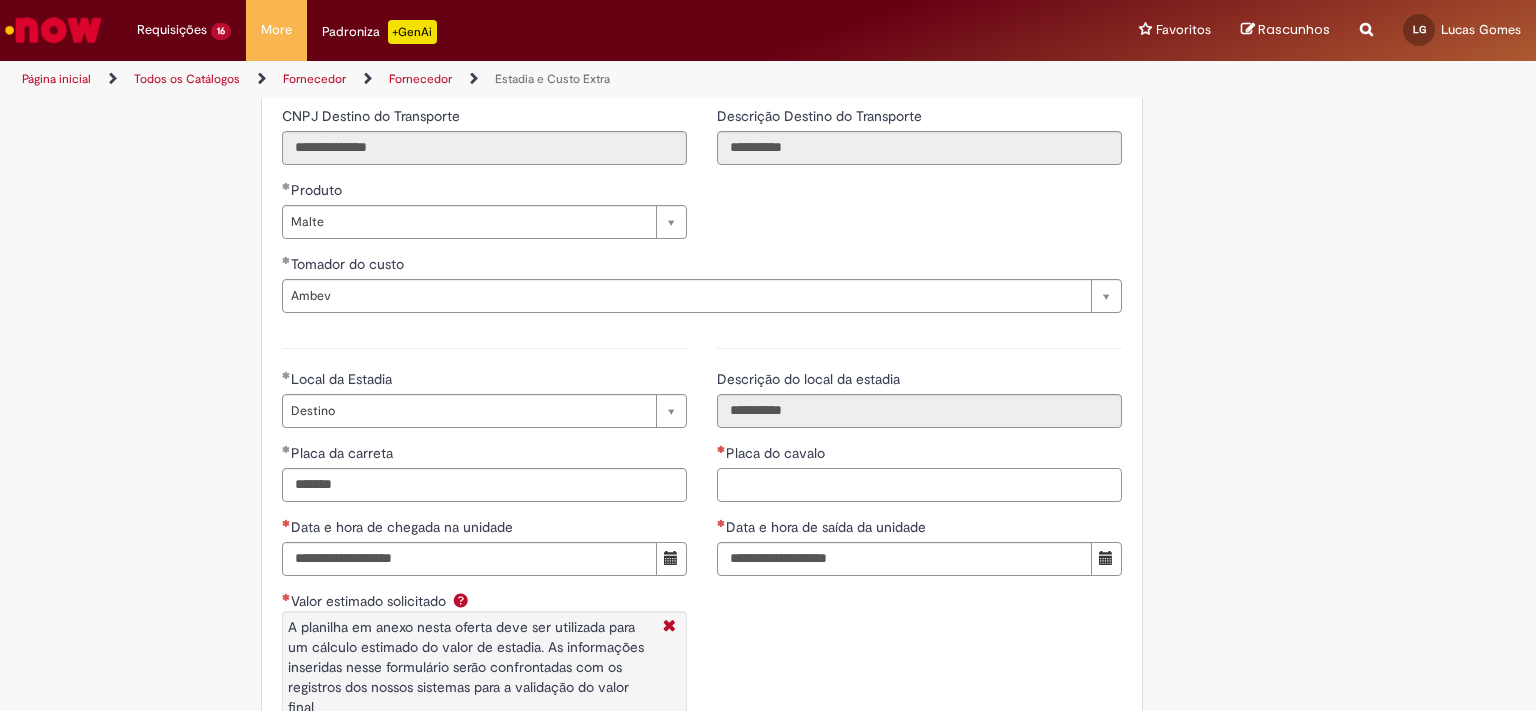 click on "Placa do cavalo" at bounding box center [919, 485] 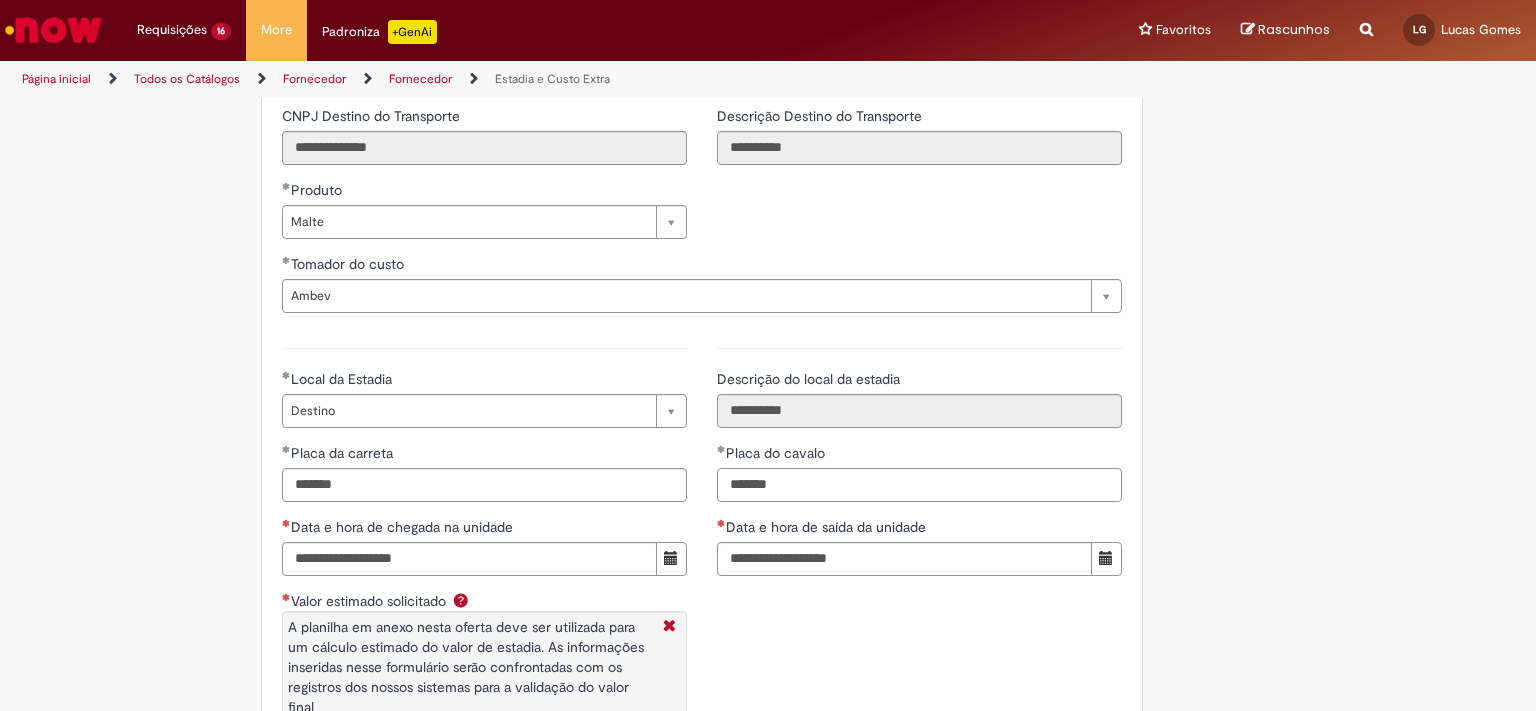 type on "*******" 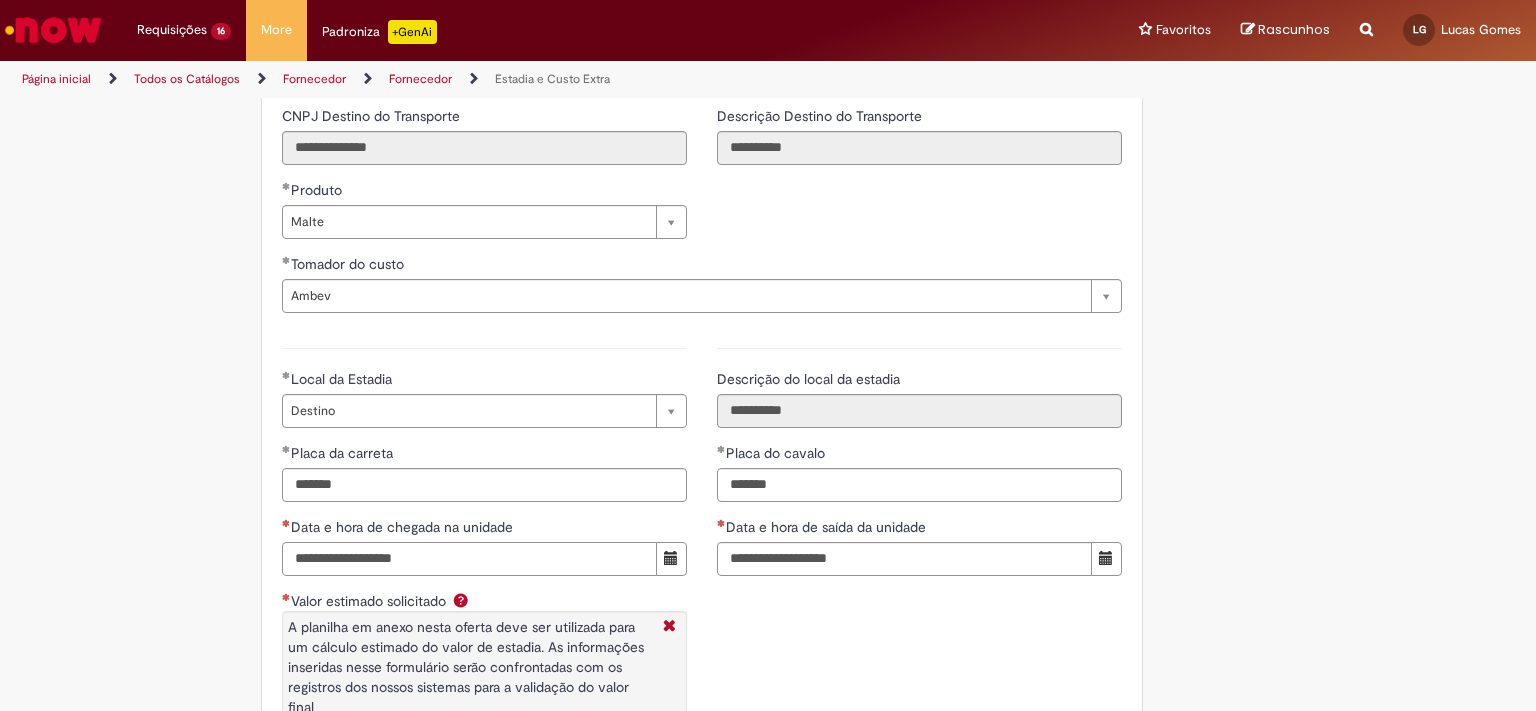 click on "Data e hora de chegada na unidade" at bounding box center [469, 559] 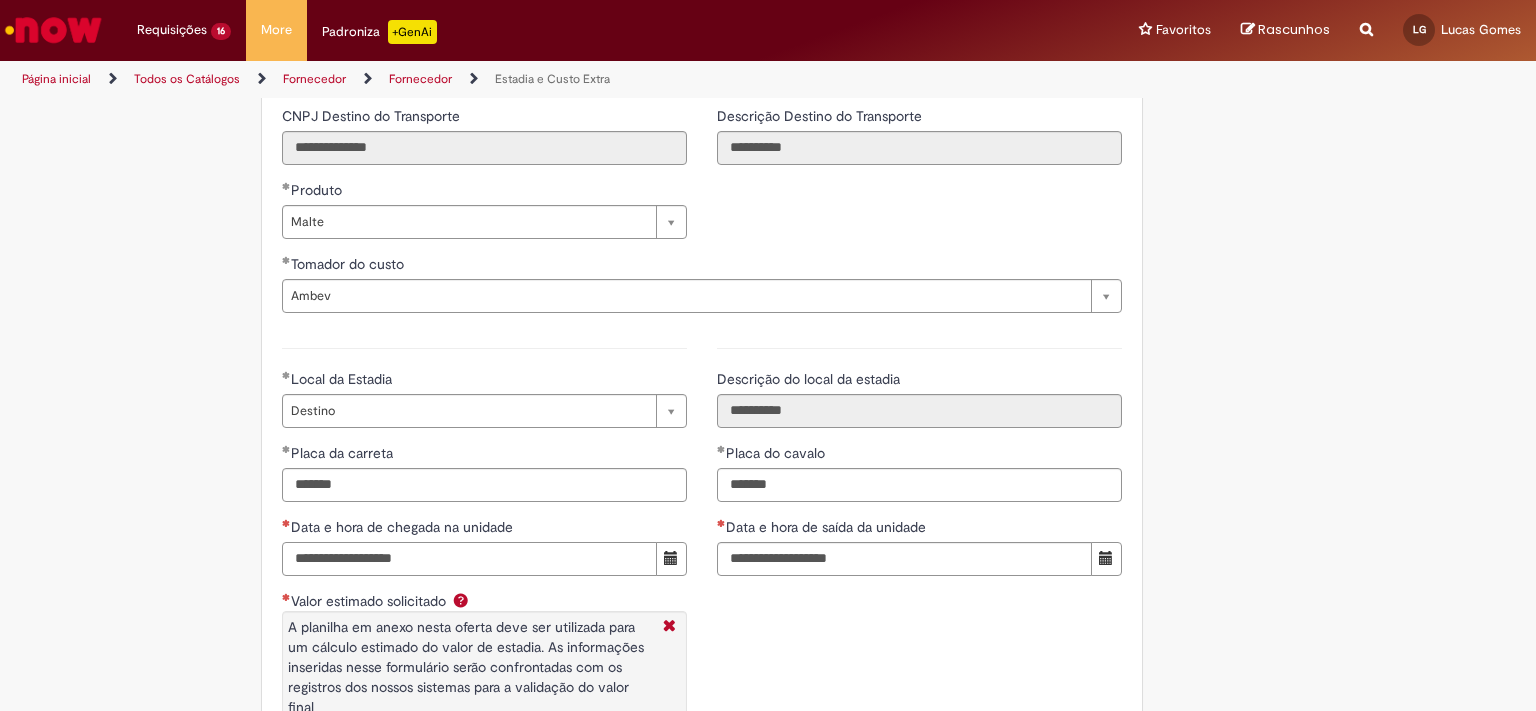 paste on "**********" 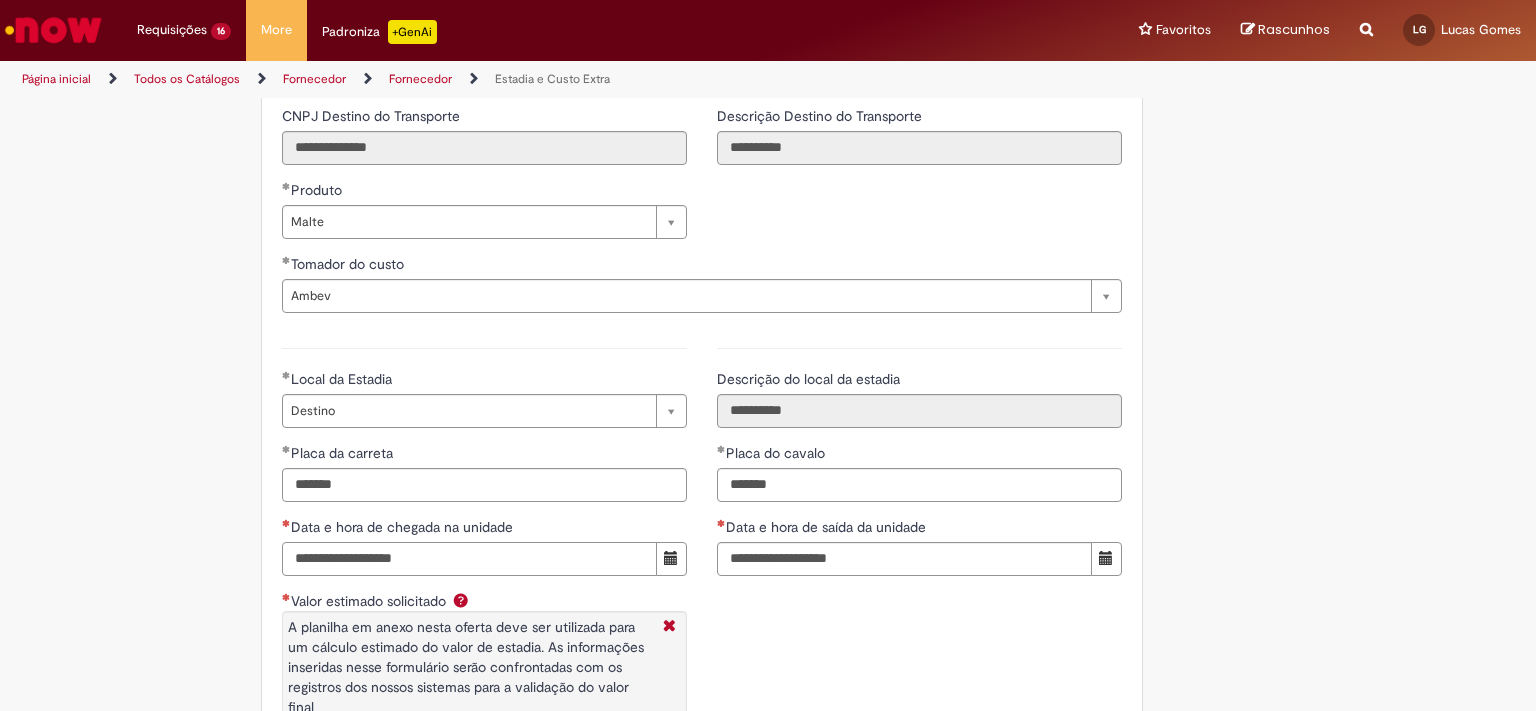 type on "**********" 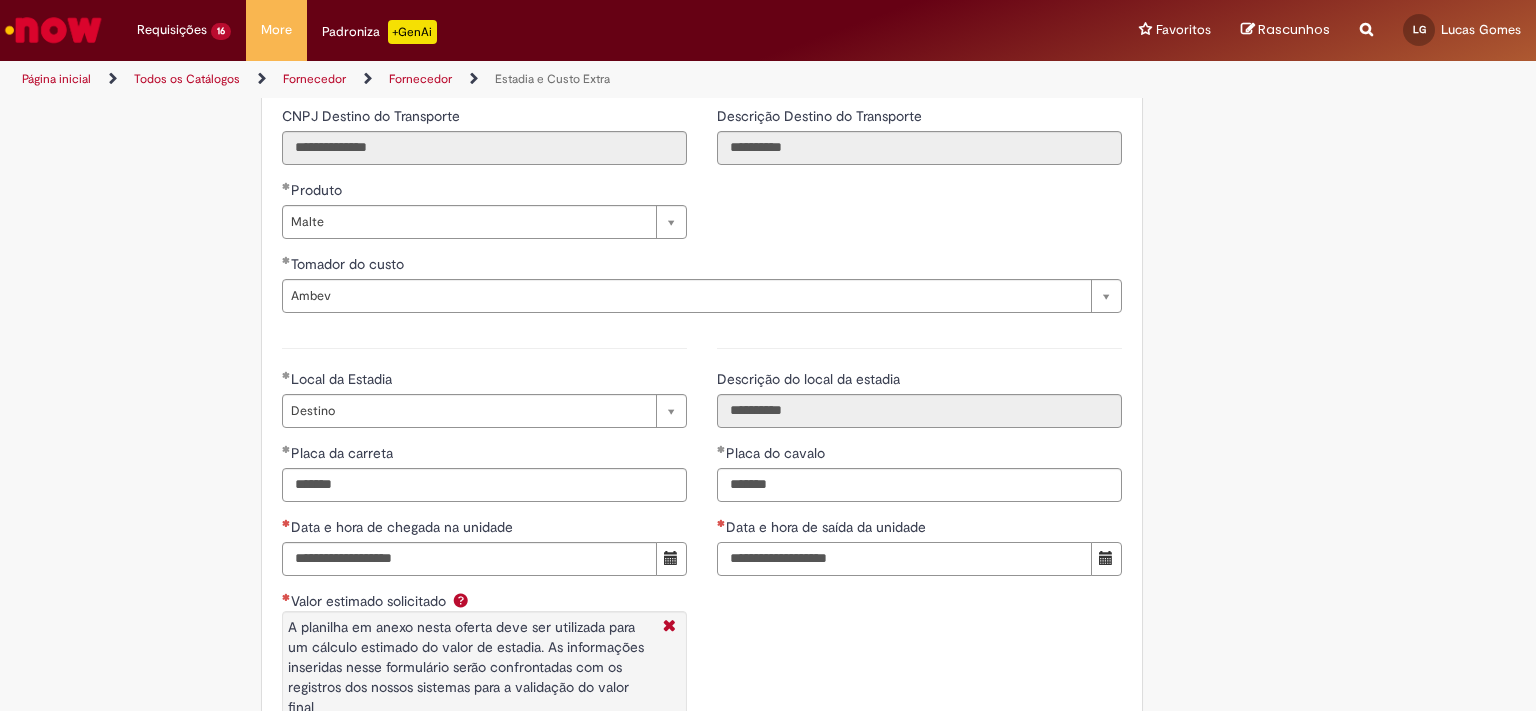 click on "Data e hora de saída da unidade" at bounding box center [904, 559] 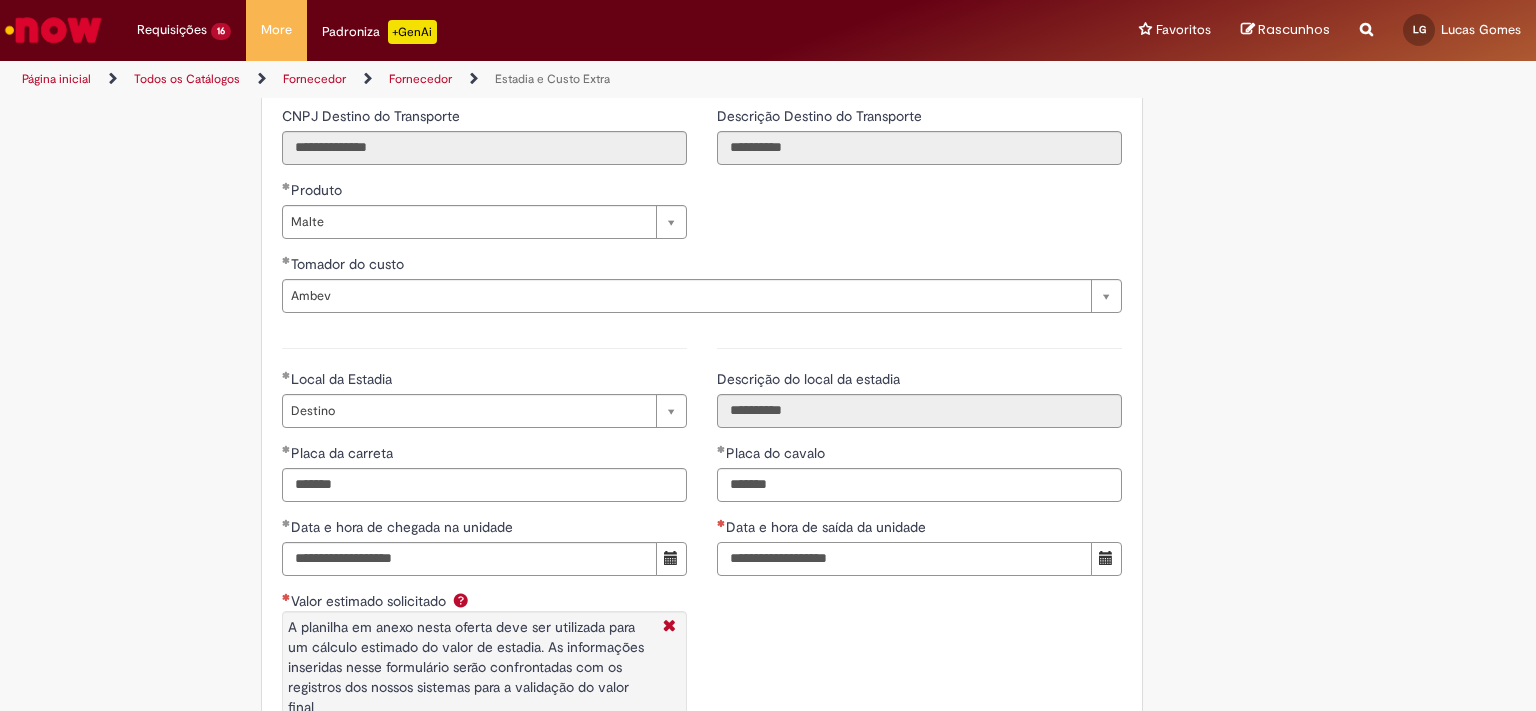 paste on "**********" 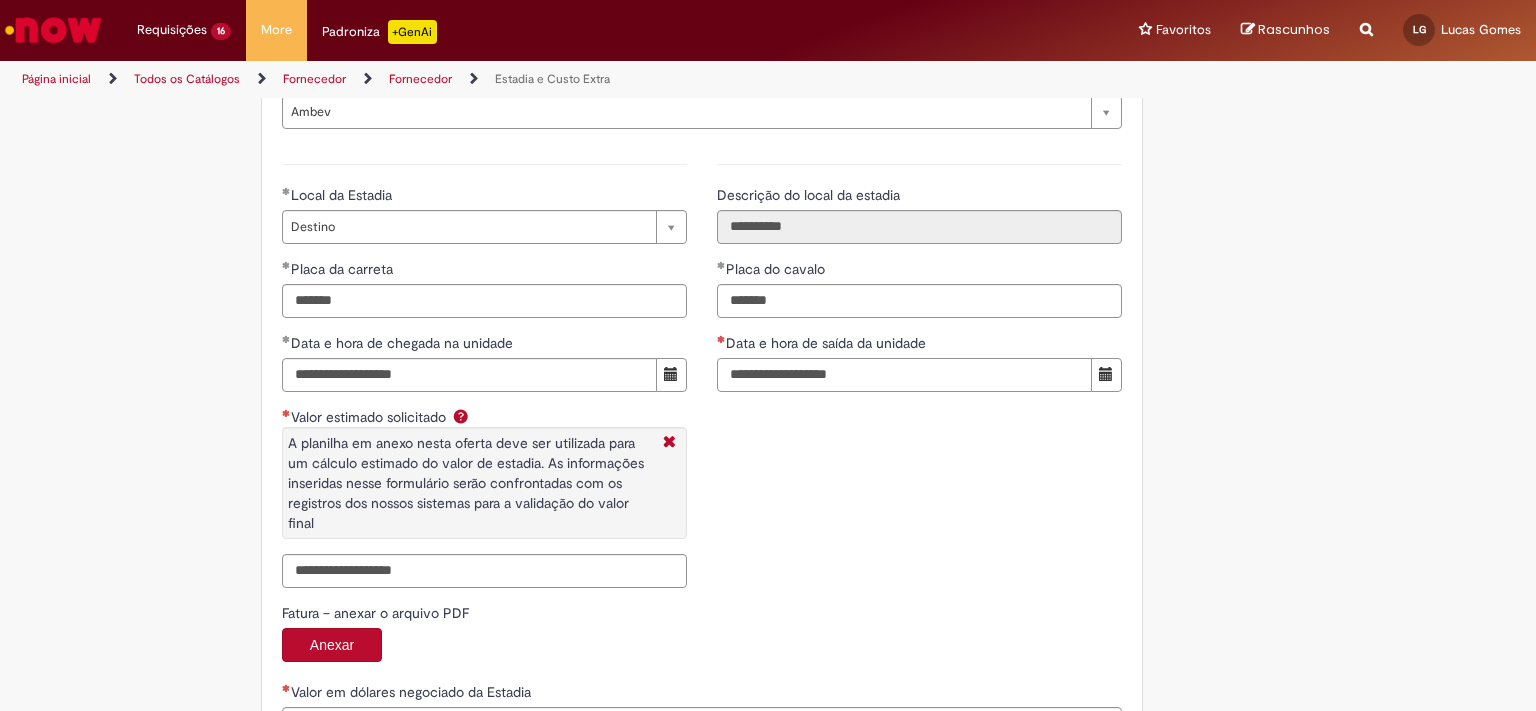 scroll, scrollTop: 2980, scrollLeft: 0, axis: vertical 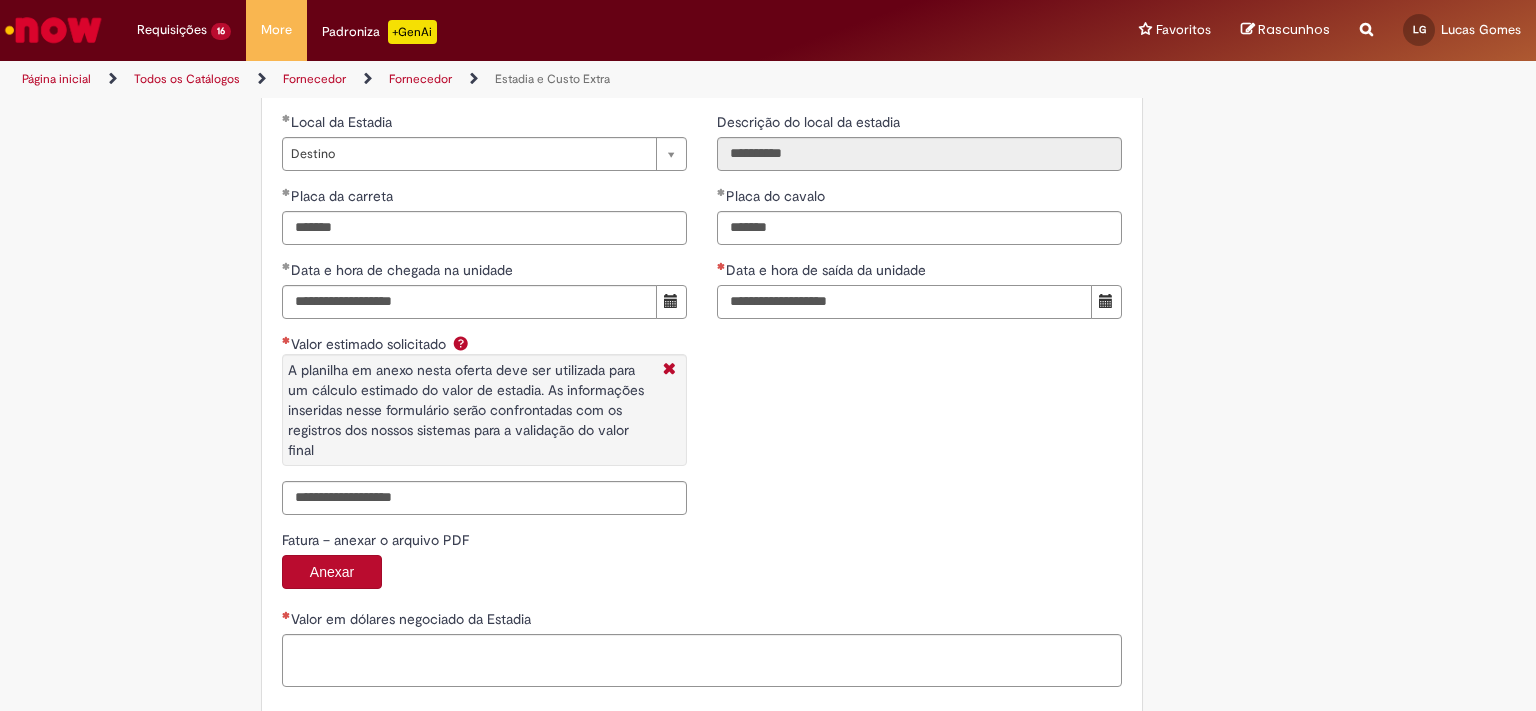 type on "**********" 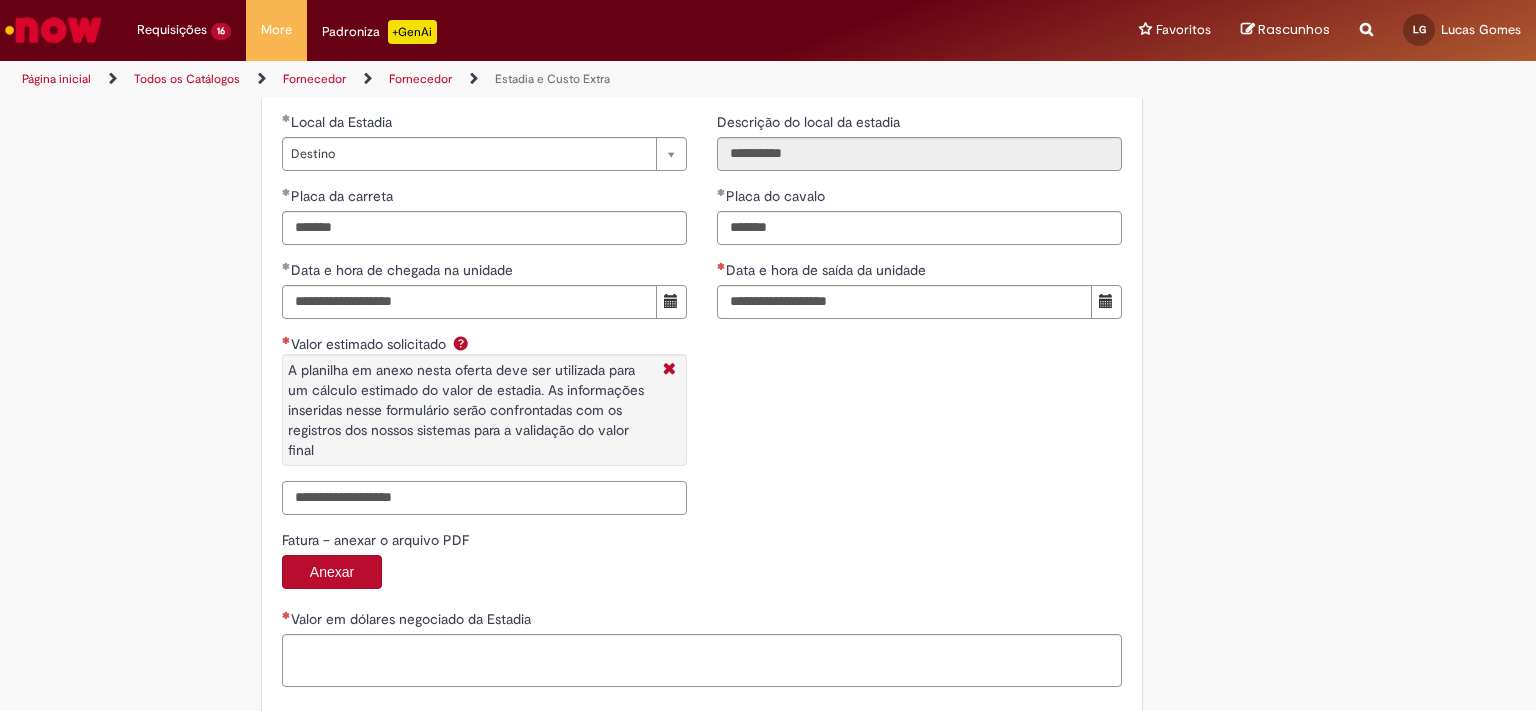 click on "Valor estimado solicitado A planilha em anexo nesta oferta deve ser utilizada para um cálculo estimado do valor de estadia. As informações inseridas nesse formulário serão confrontadas com os registros dos nossos sistemas para a validação do valor final" at bounding box center (484, 498) 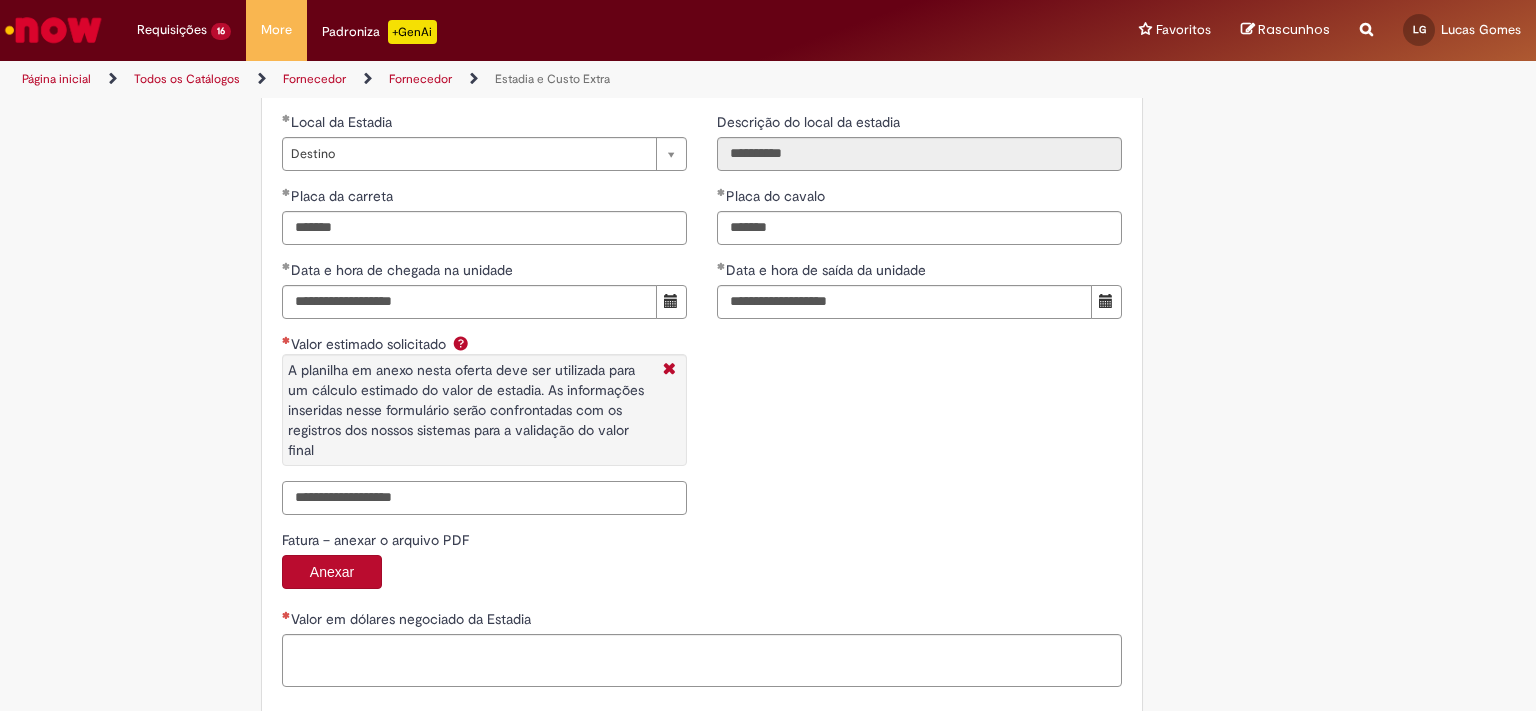 paste on "**********" 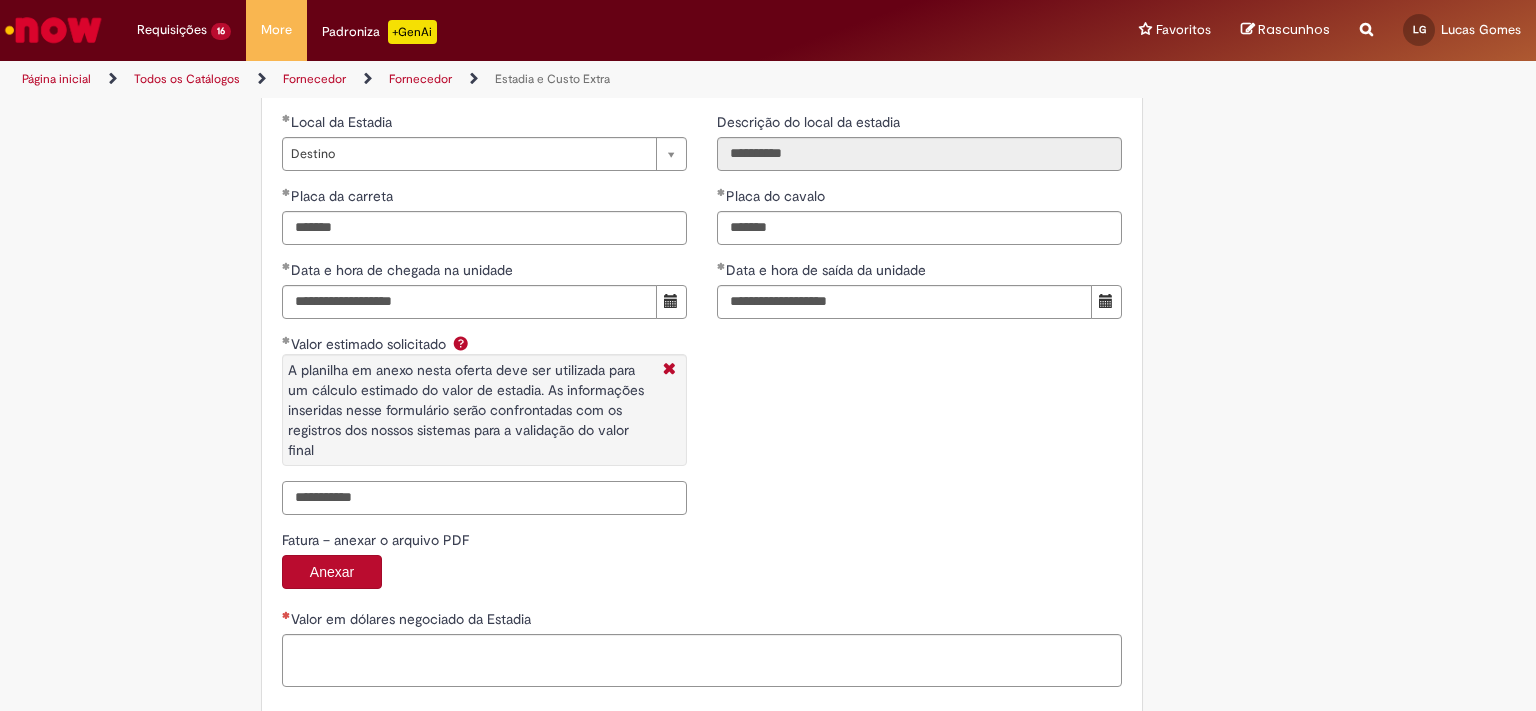 type on "**********" 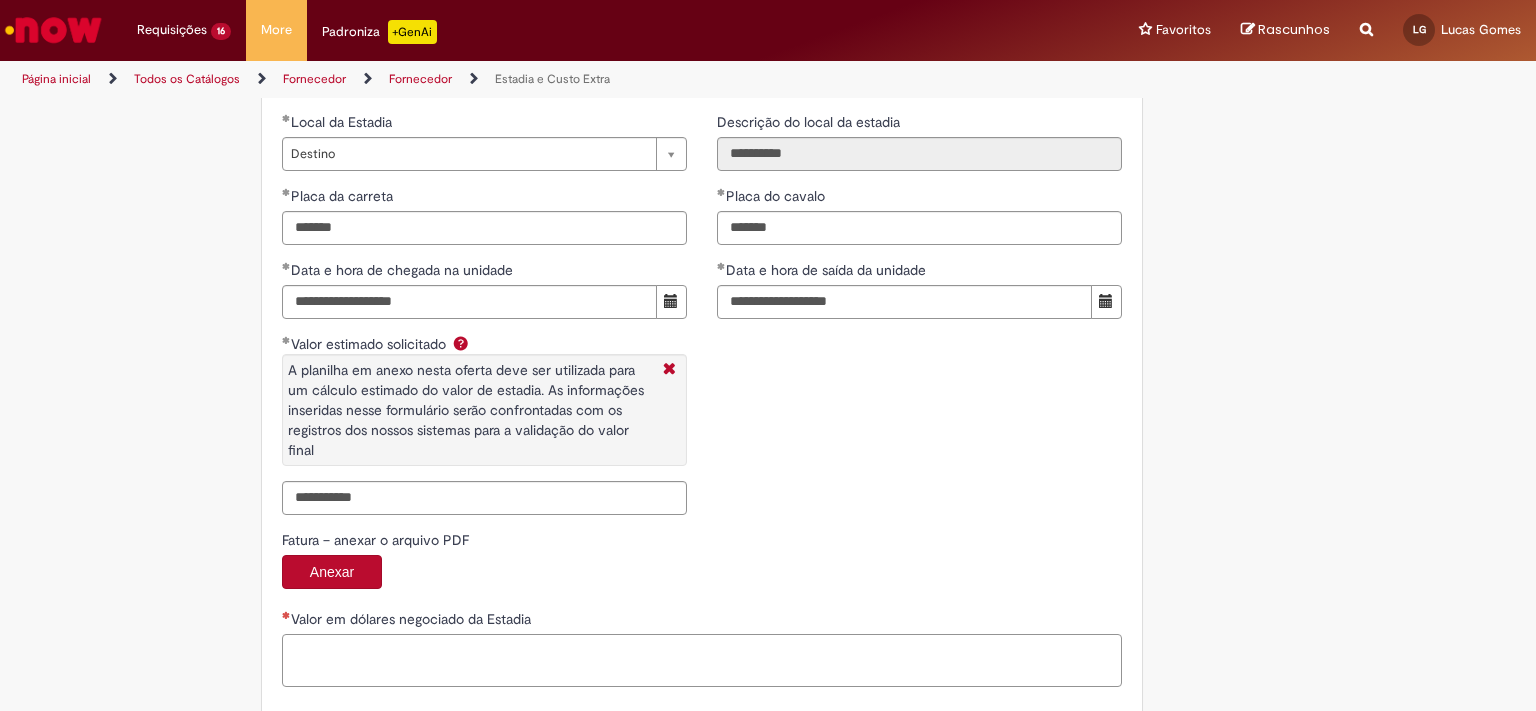 click on "Valor em dólares negociado da Estadia" at bounding box center [702, 661] 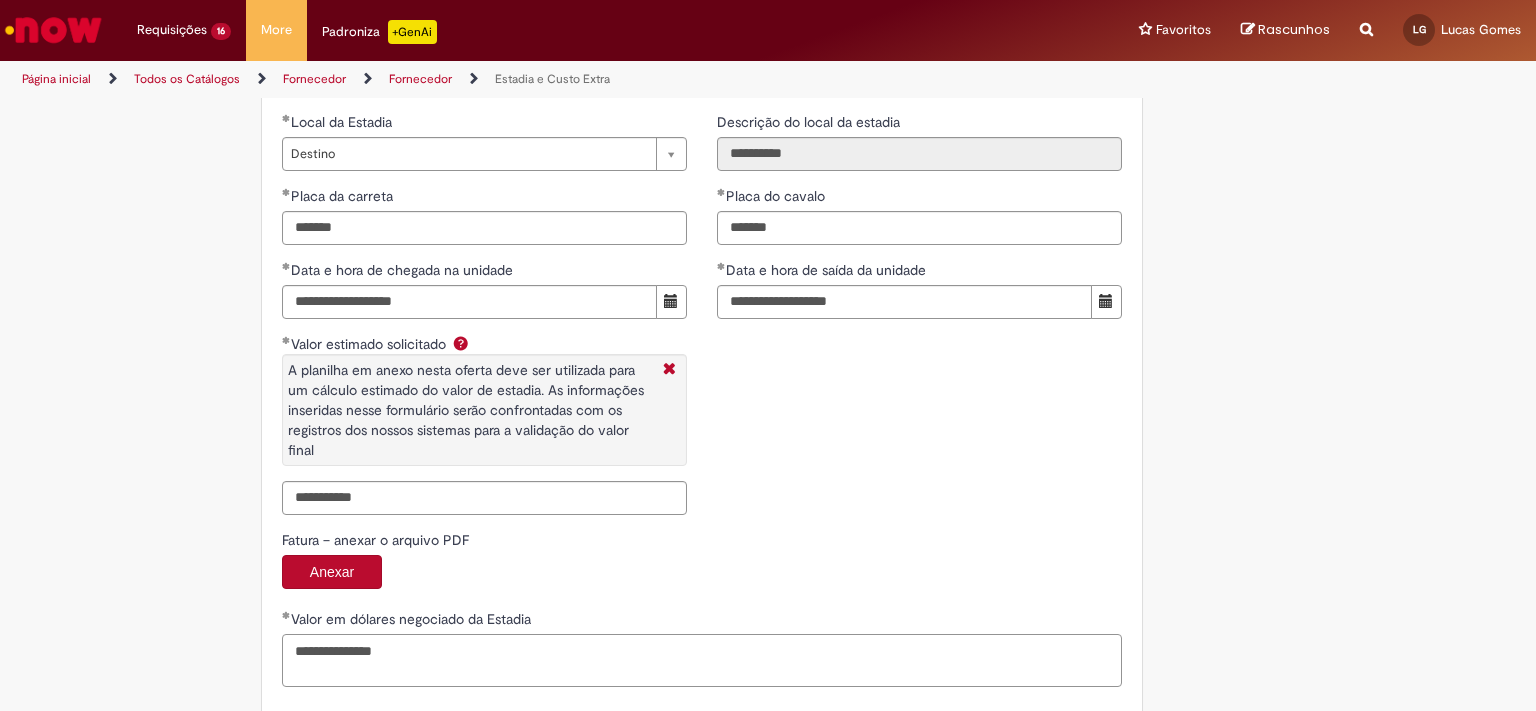 scroll, scrollTop: 3232, scrollLeft: 0, axis: vertical 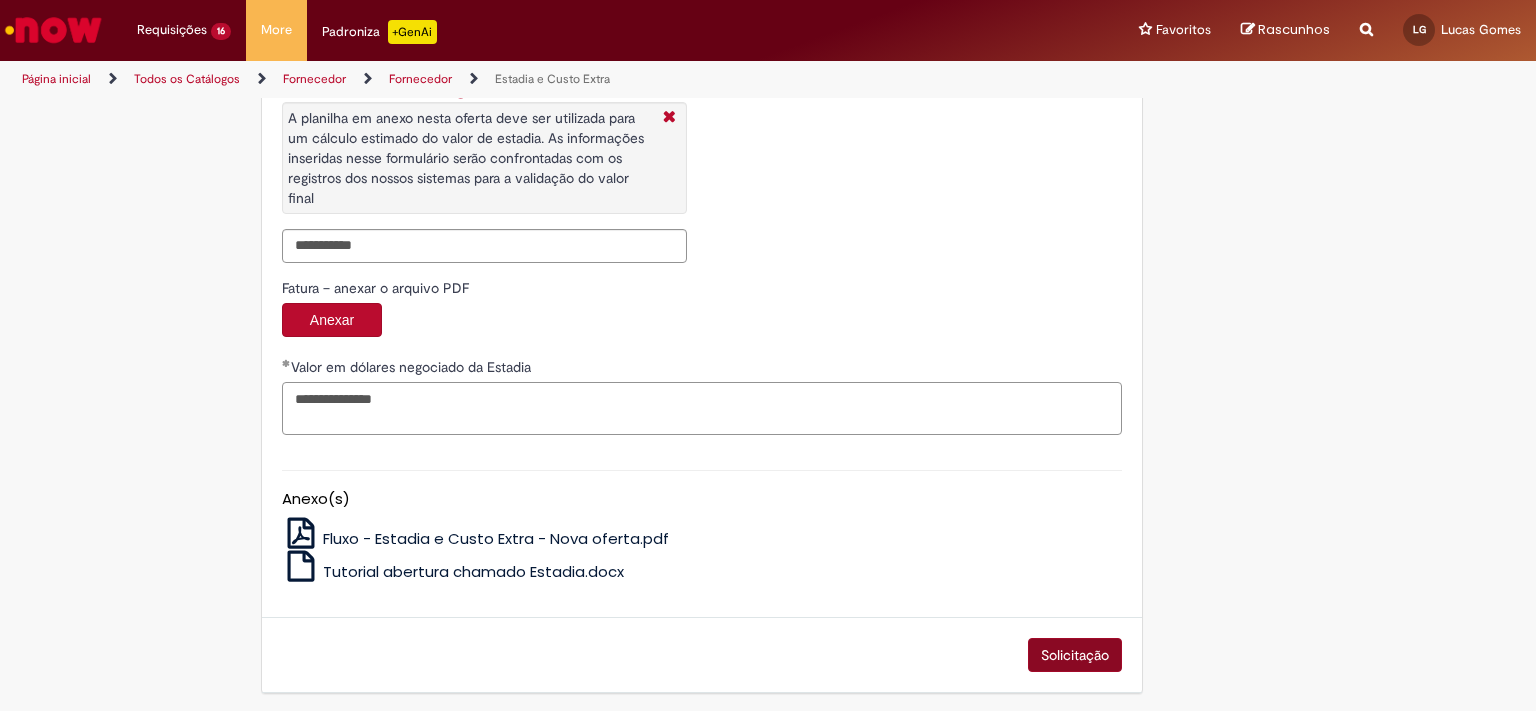 type on "**********" 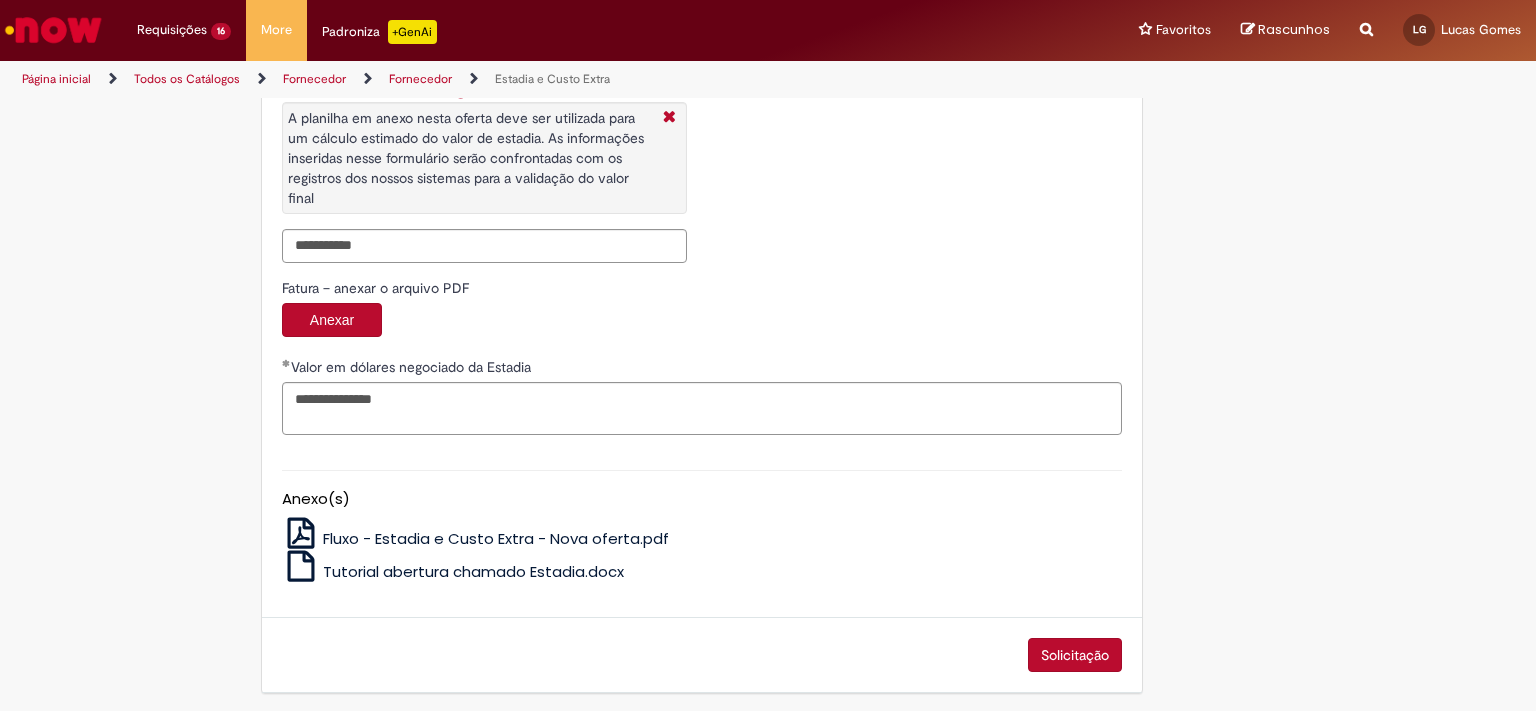 click on "Solicitação" at bounding box center (1075, 655) 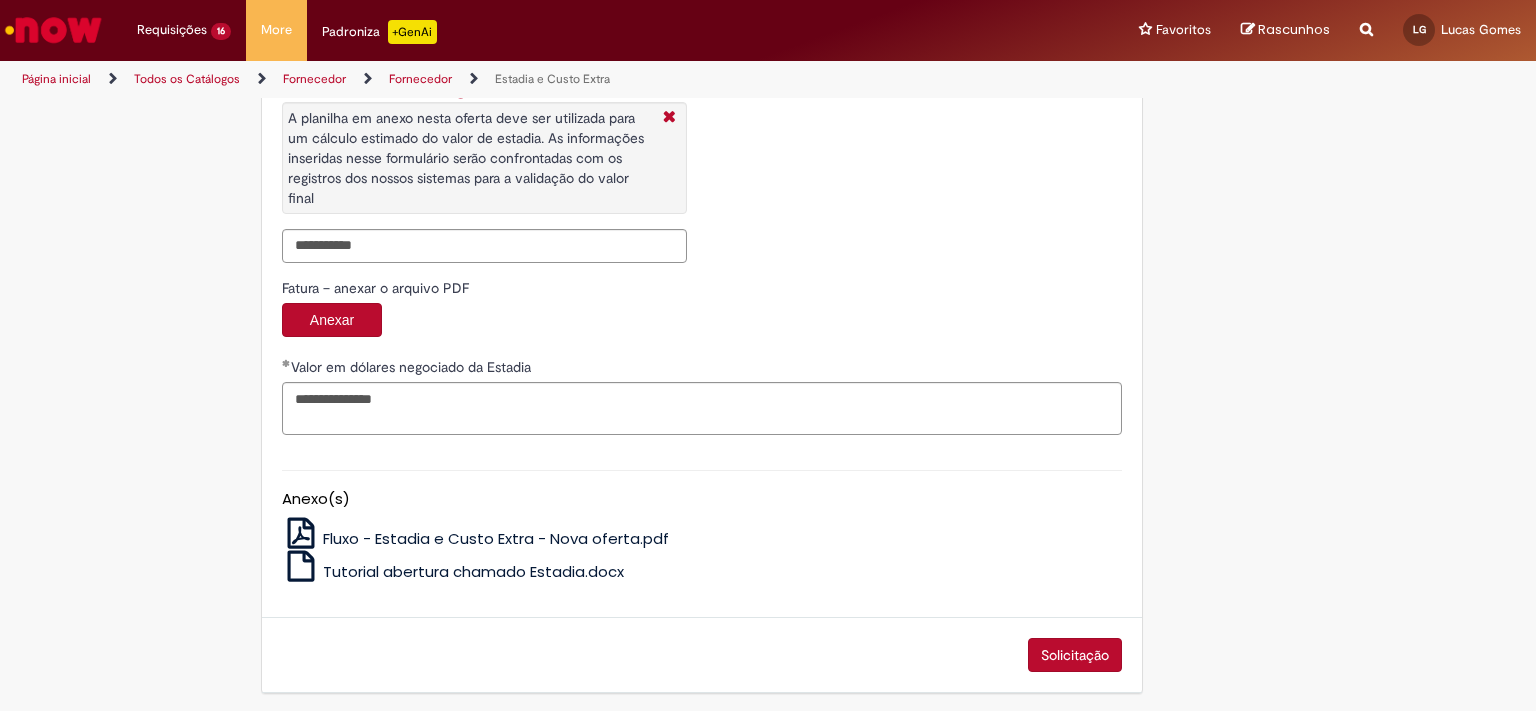 scroll, scrollTop: 703, scrollLeft: 0, axis: vertical 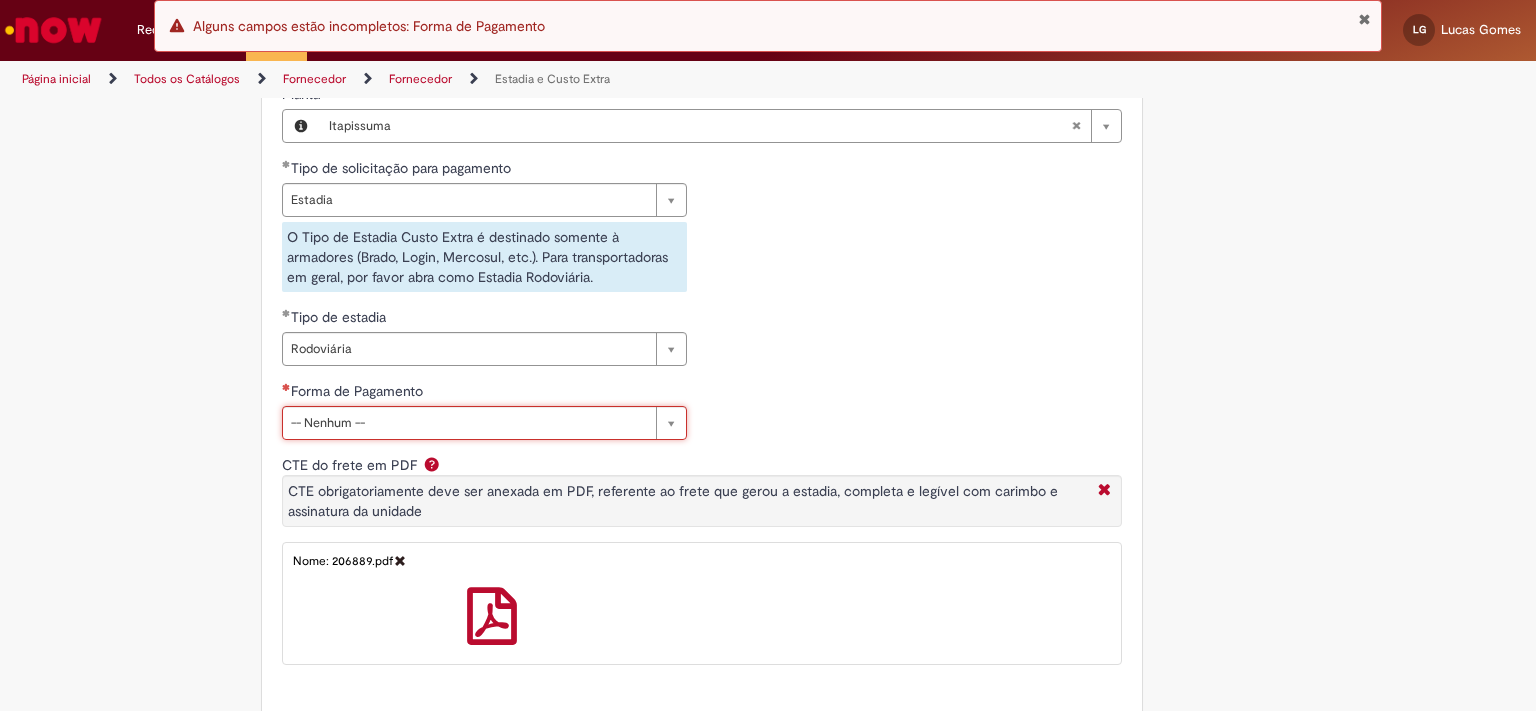 click on "Pular para o conteúdo da página
Requisições   16
Exibir Todas as Solicitações
Estadia e Custo Extra
17m atrás 17 minutos atrás  R13353217
Estadia e Custo Extra
25m atrás 25 minutos atrás  R13353208
Estadia e Custo Extra
35m atrás 35 minutos atrás  R13353204
Estadia e Custo Extra
cerca de uma hora atrás cerca de uma hora atrás  R13353192
Estadia e Custo Extra
2h atrás 2 horas atrás  R13353173
Estadia e Custo Extra
2h atrás 2 horas atrás  R13353167
Estadia e Custo Extra
2h atrás 2 horas atrás  R13353152
Estadia e Custo Extra
2h atrás 2 horas atrás  R13353145
Estadia e Custo Extra
2h atrás 2 horas atrás  R13353143
Estadia e Custo Extra" at bounding box center (768, 355) 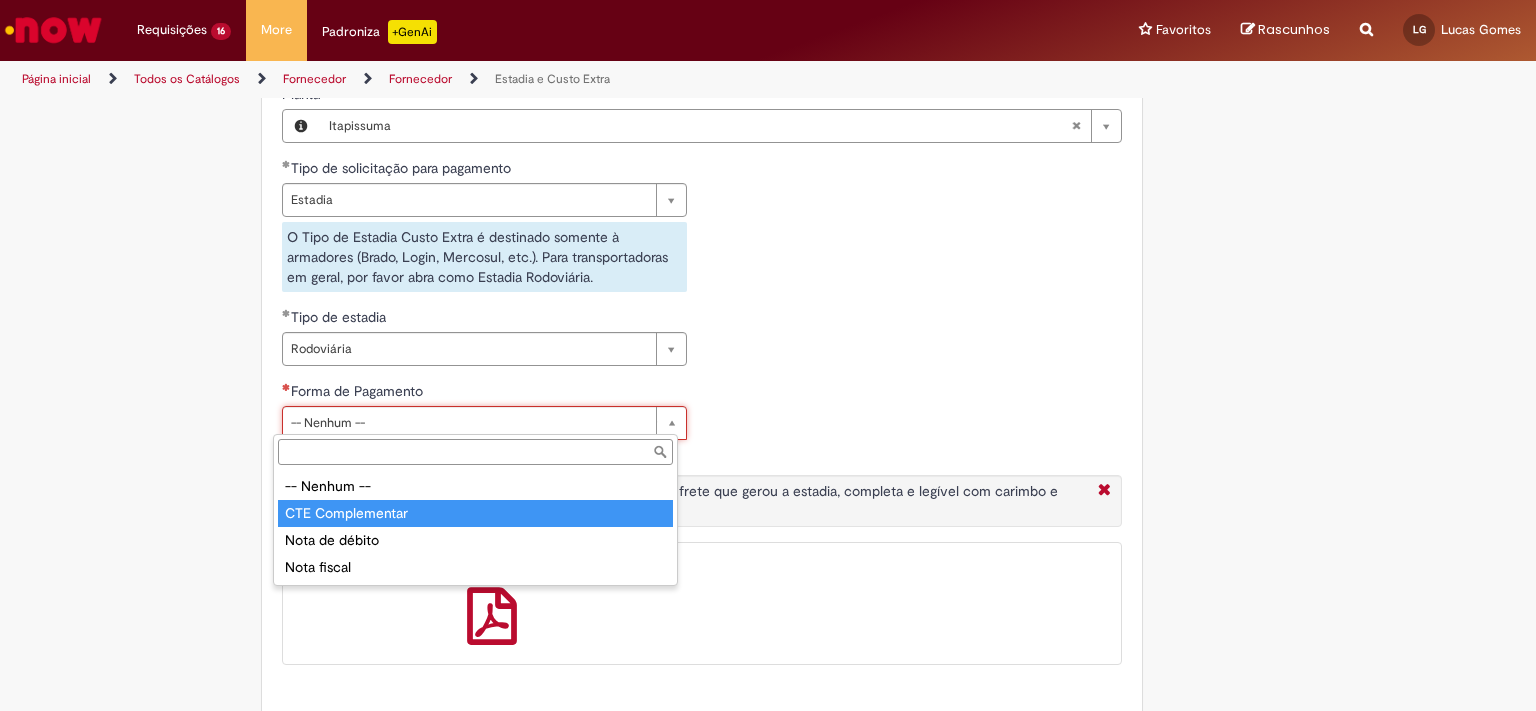 type on "**********" 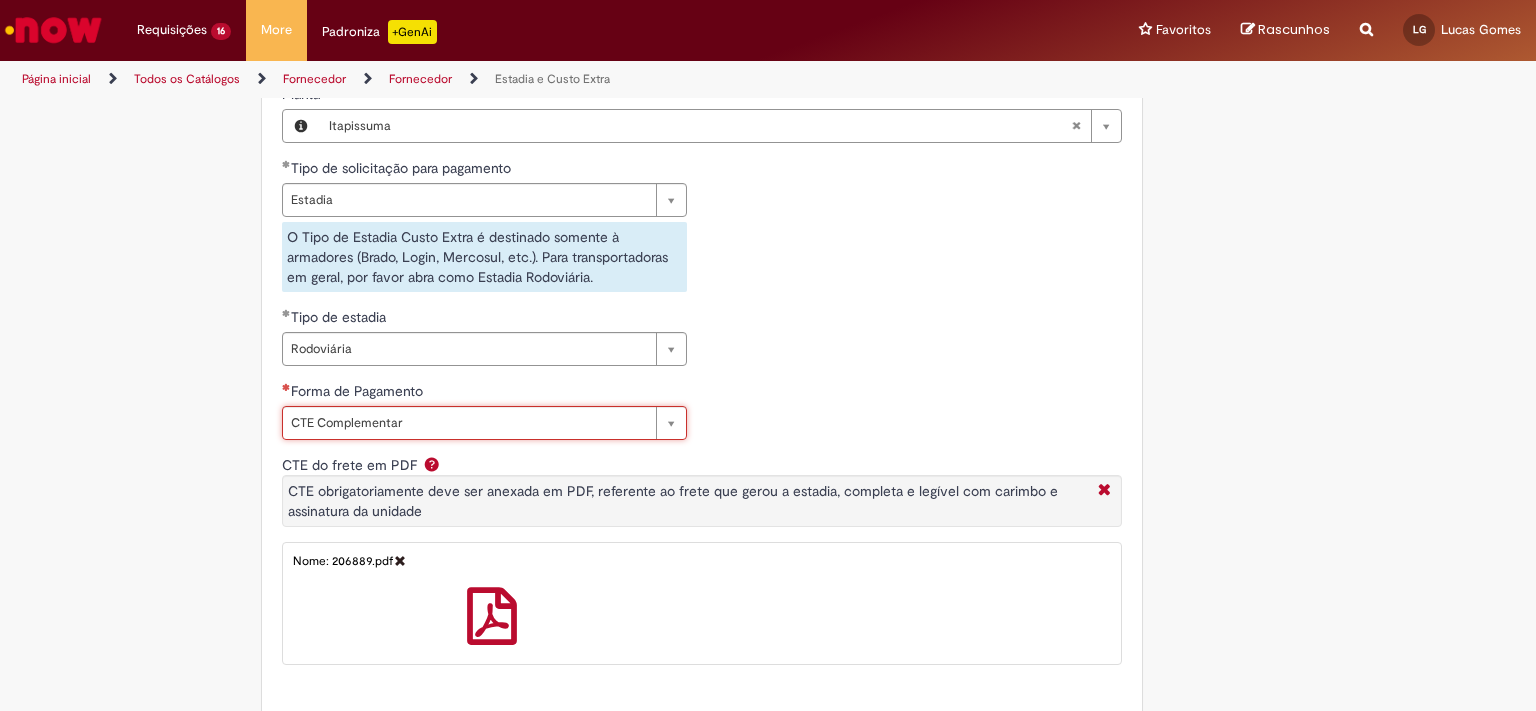 scroll, scrollTop: 0, scrollLeft: 121, axis: horizontal 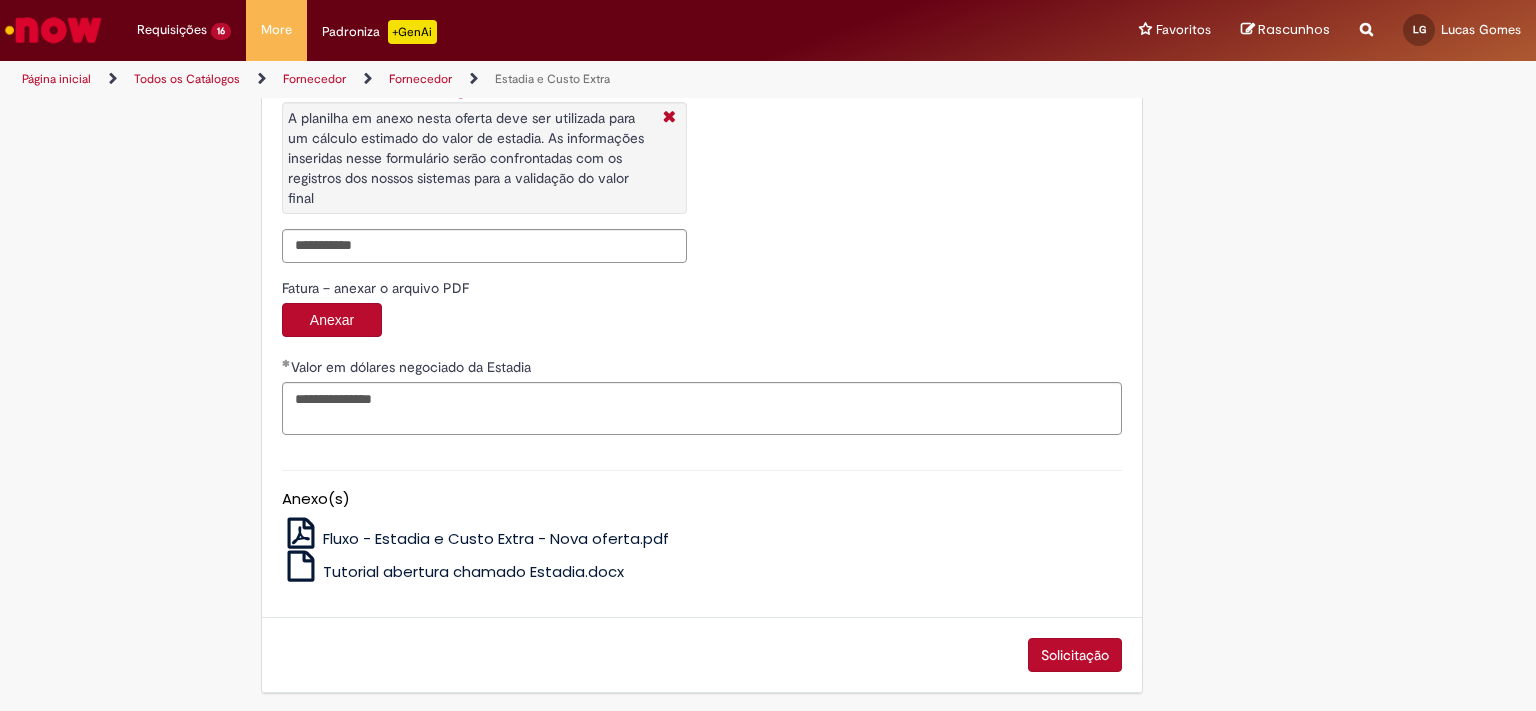 click on "Solicitação" at bounding box center (1075, 655) 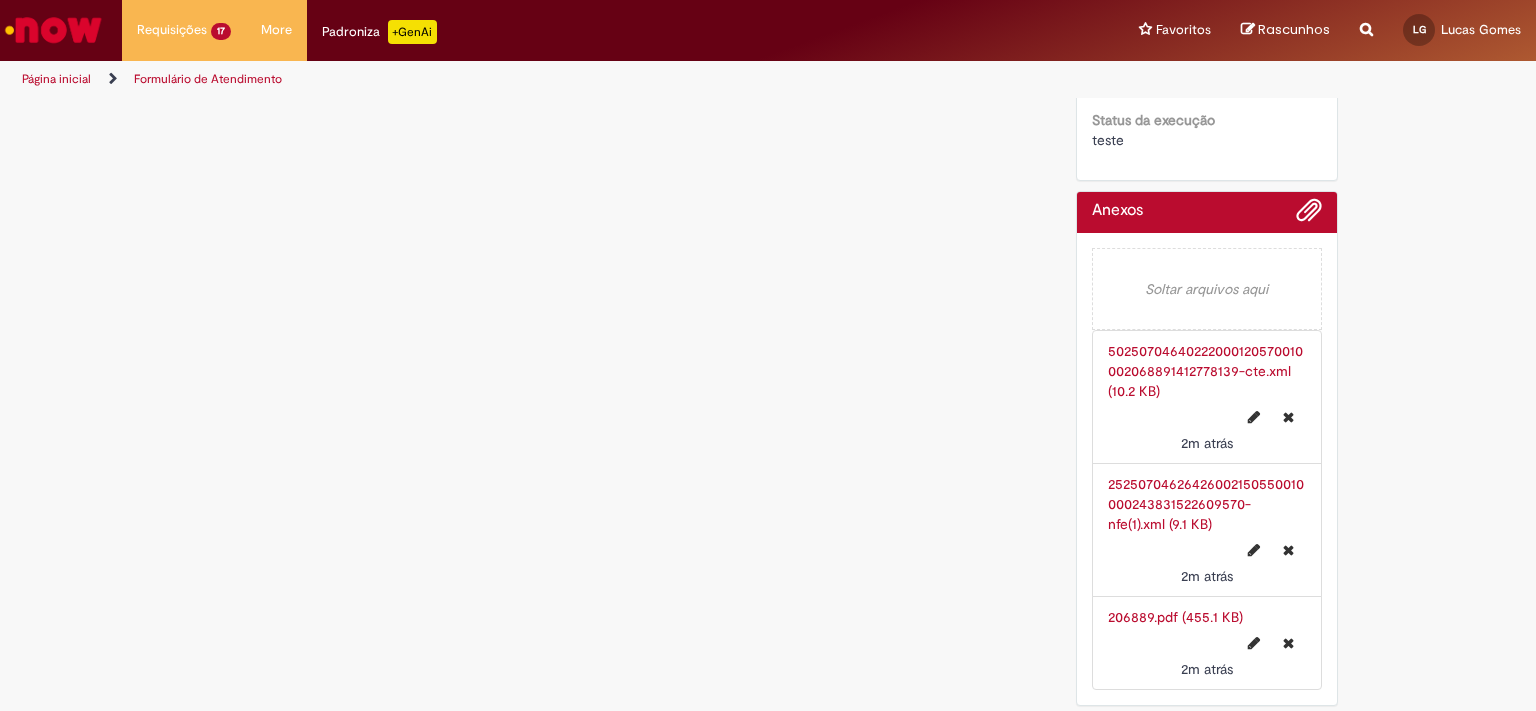 scroll, scrollTop: 0, scrollLeft: 0, axis: both 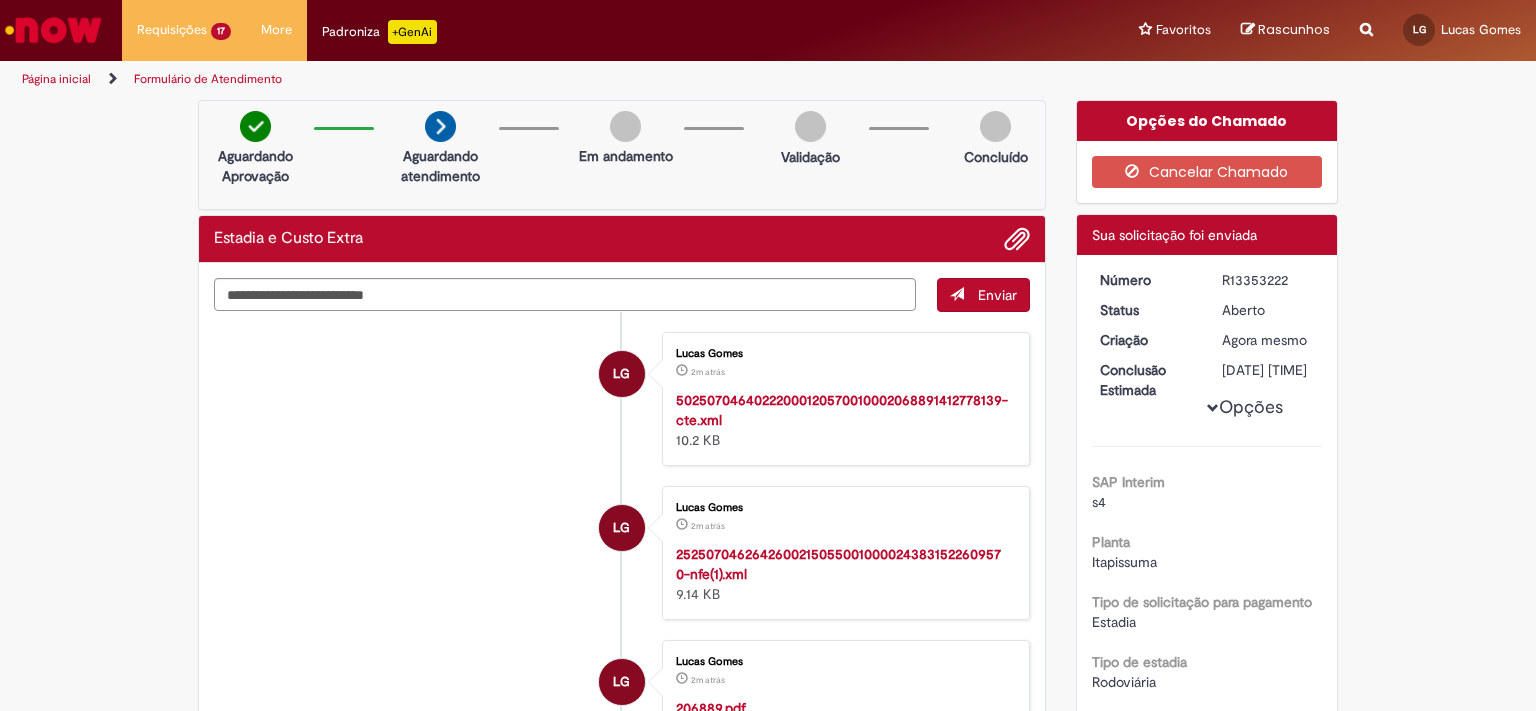 drag, startPoint x: 1213, startPoint y: 277, endPoint x: 1286, endPoint y: 282, distance: 73.171036 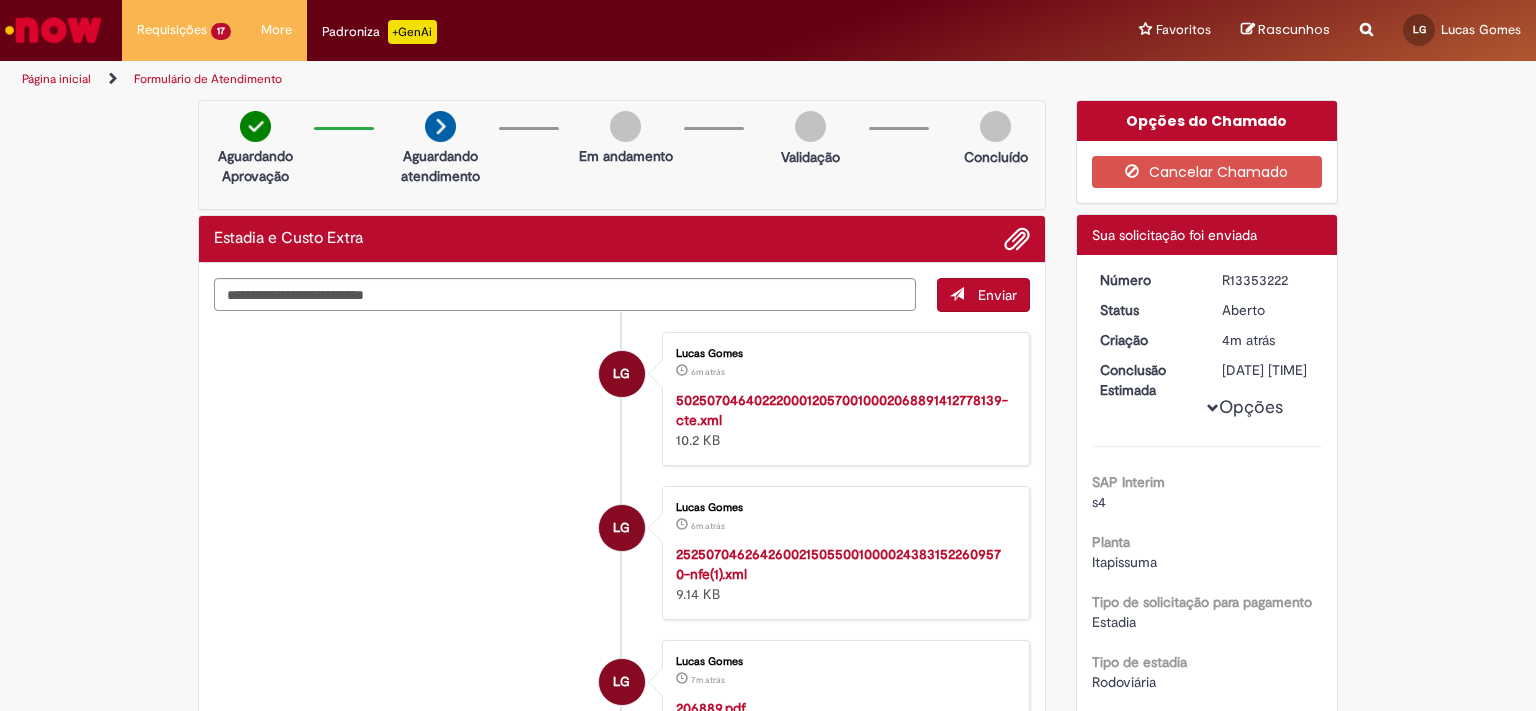copy on "R13353222" 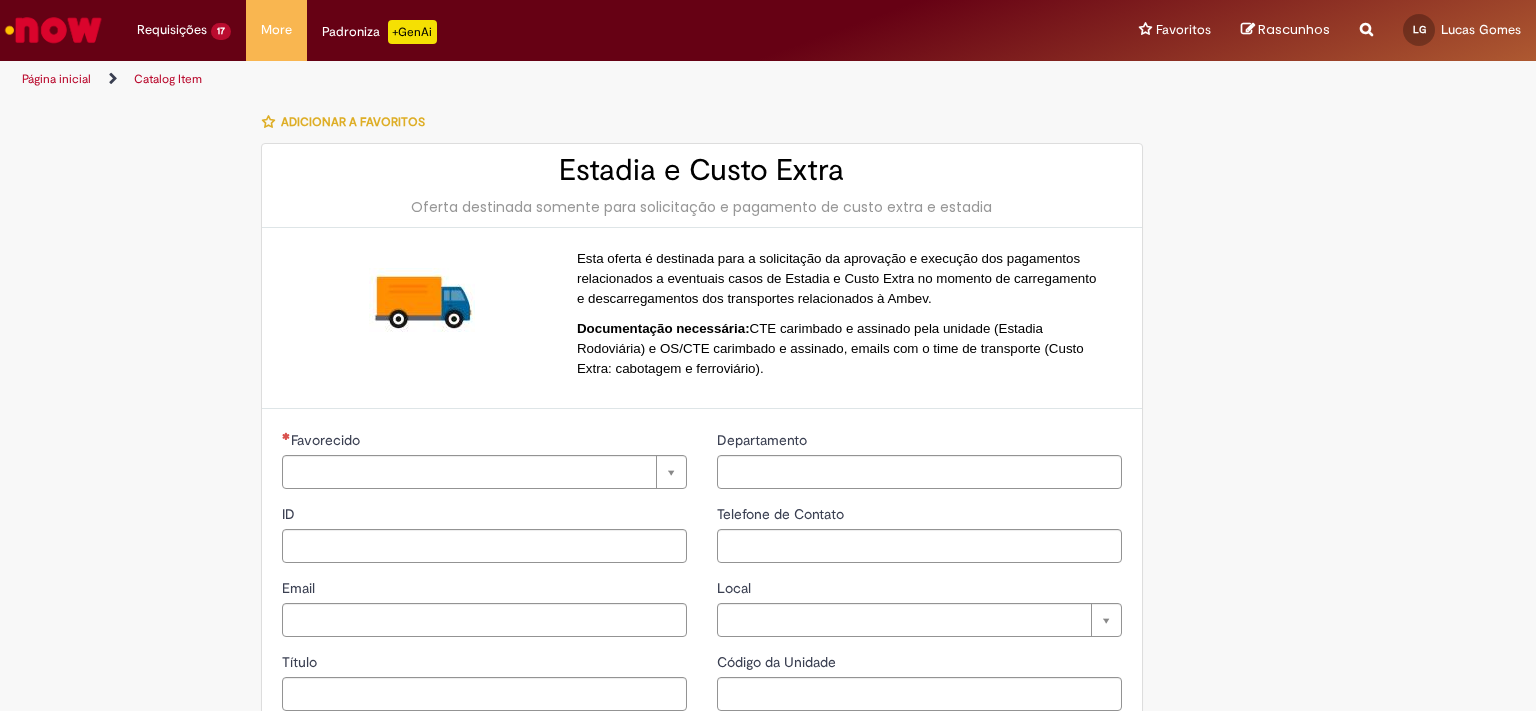 type on "**********" 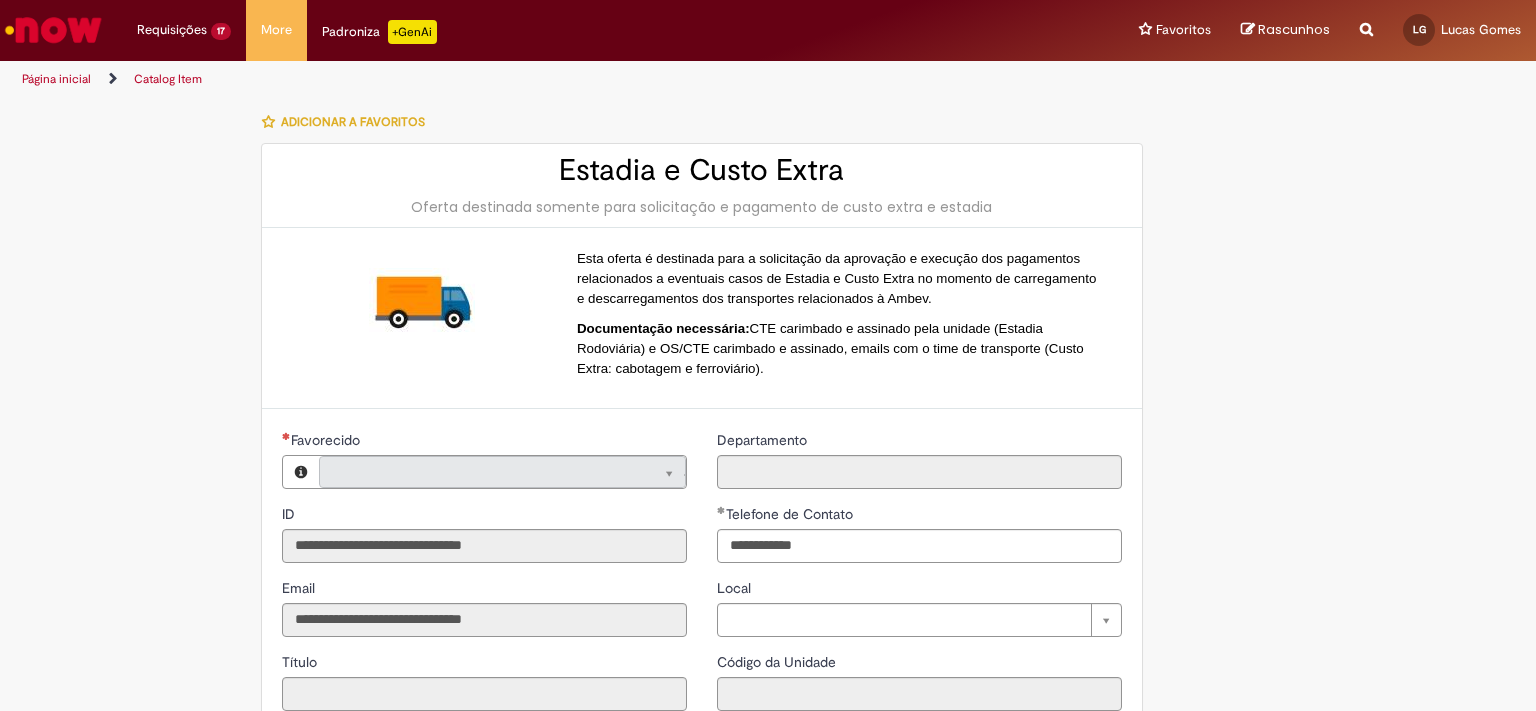 scroll, scrollTop: 0, scrollLeft: 0, axis: both 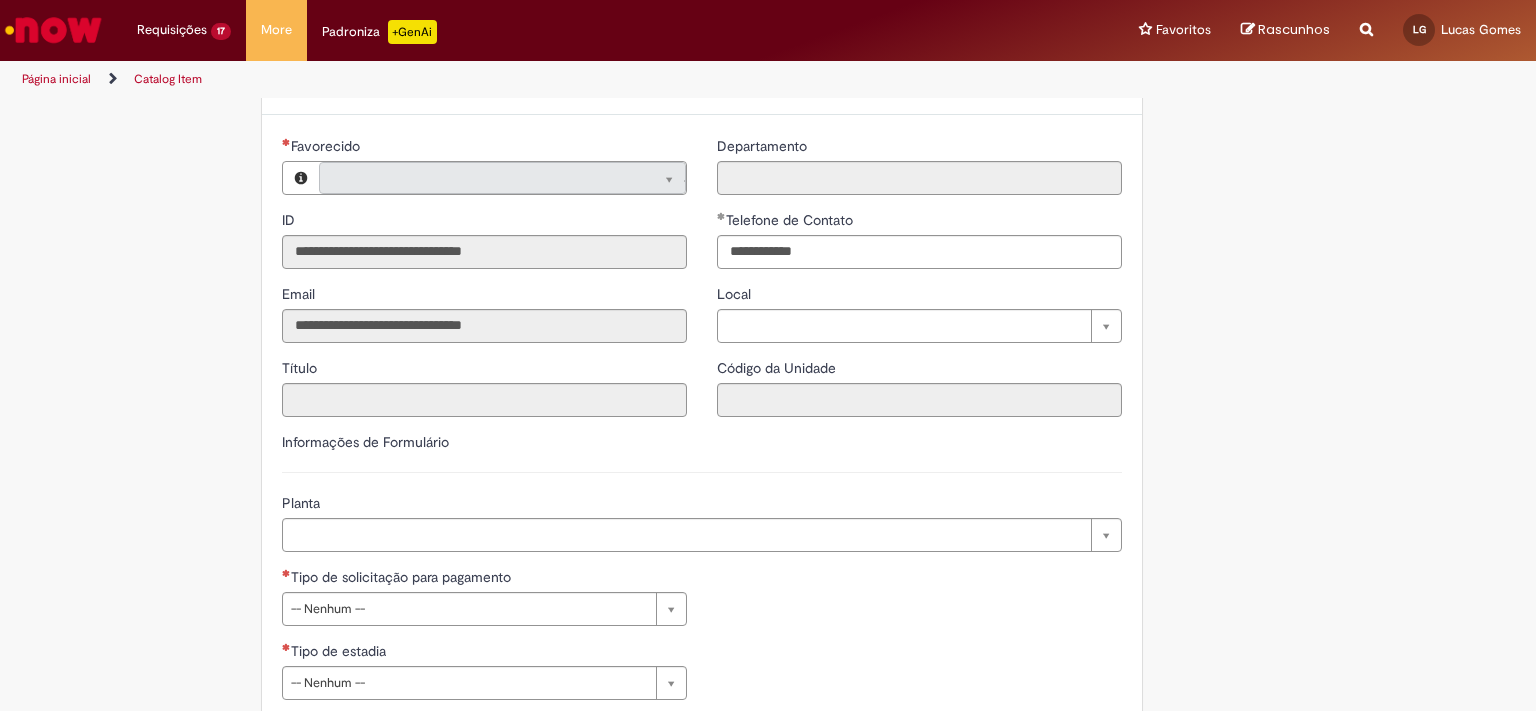 type on "**********" 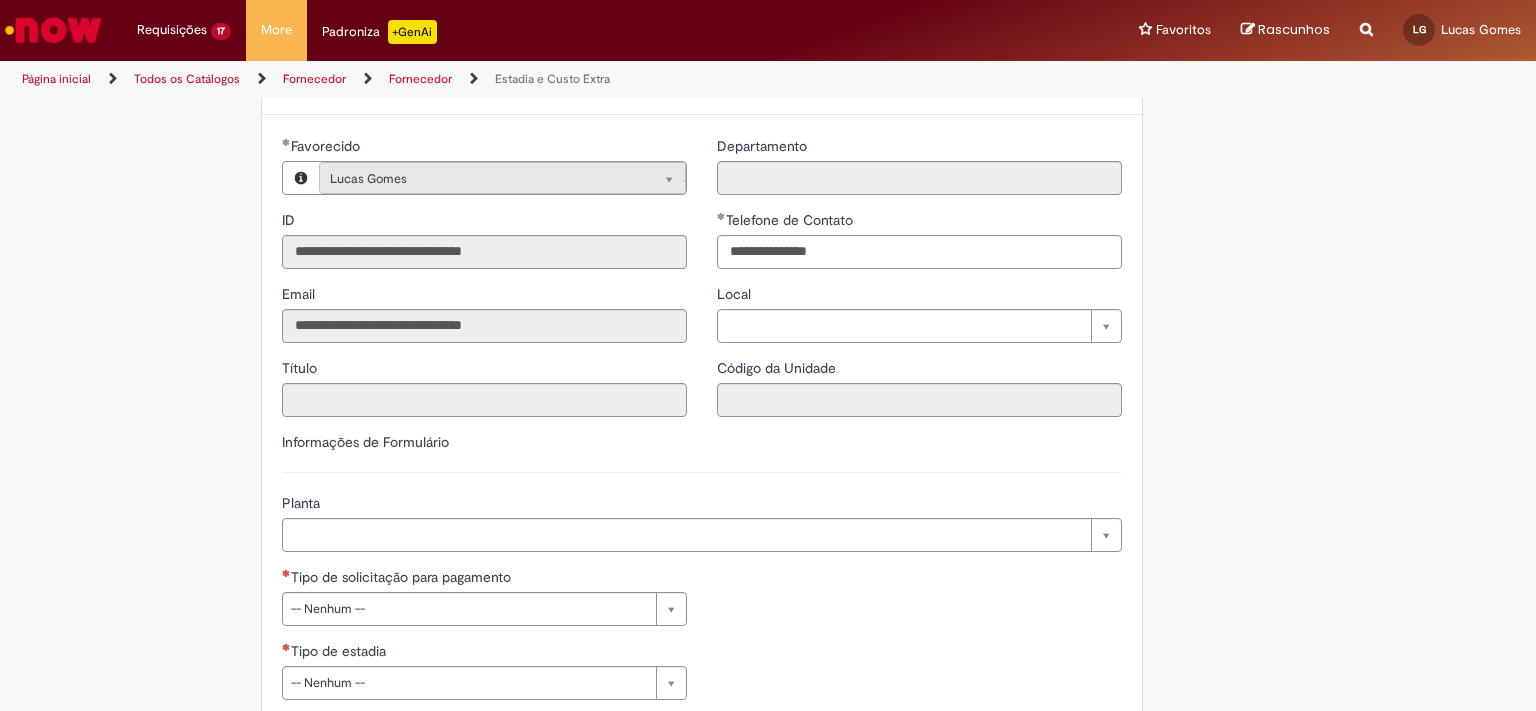 type on "**********" 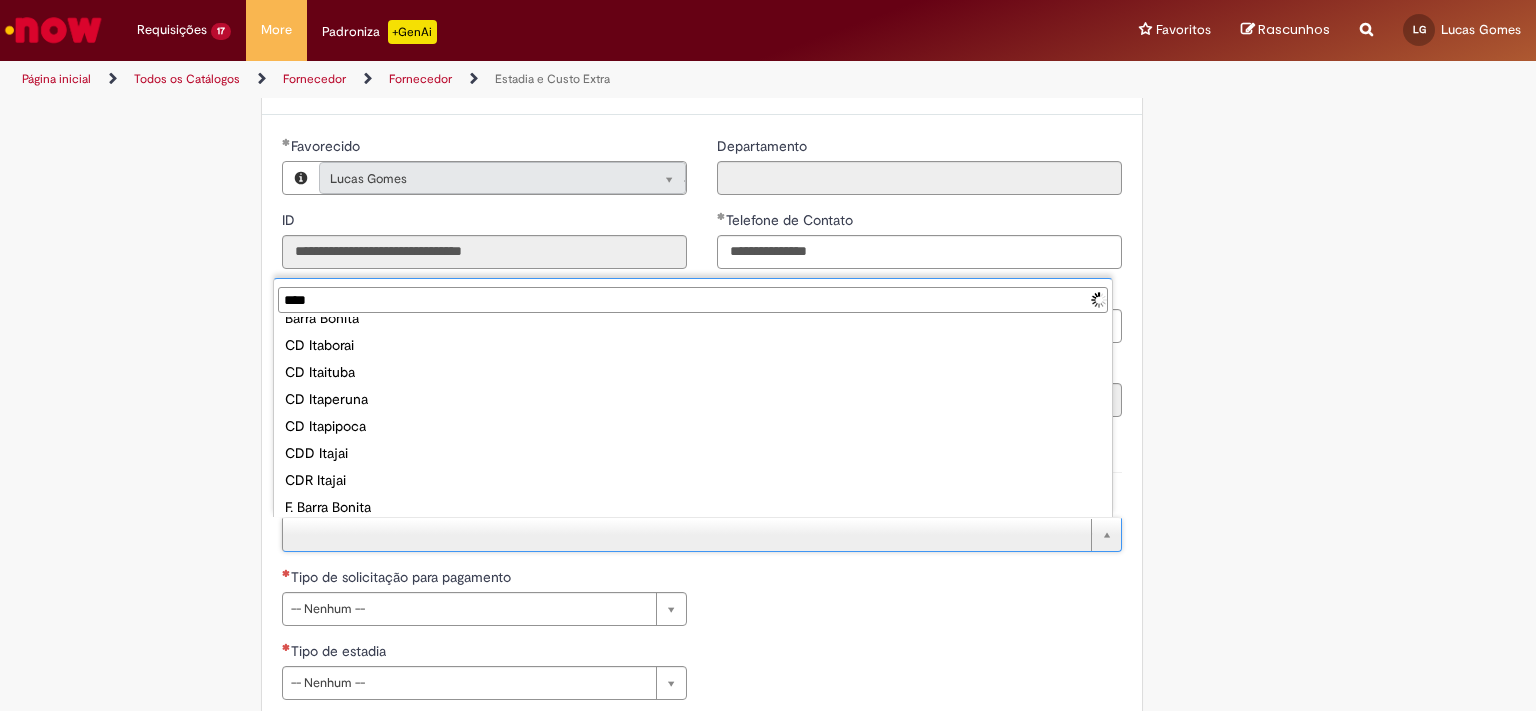 scroll, scrollTop: 0, scrollLeft: 0, axis: both 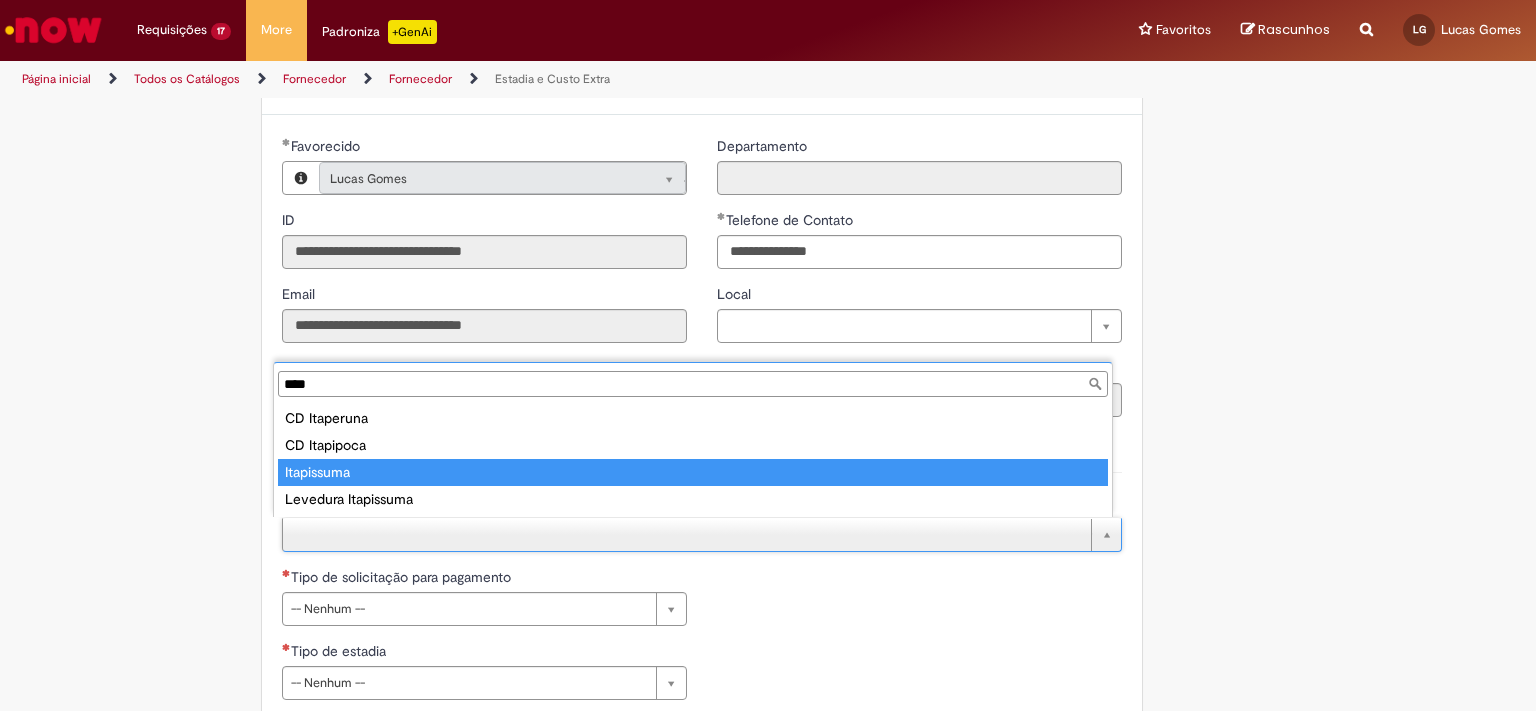 type on "****" 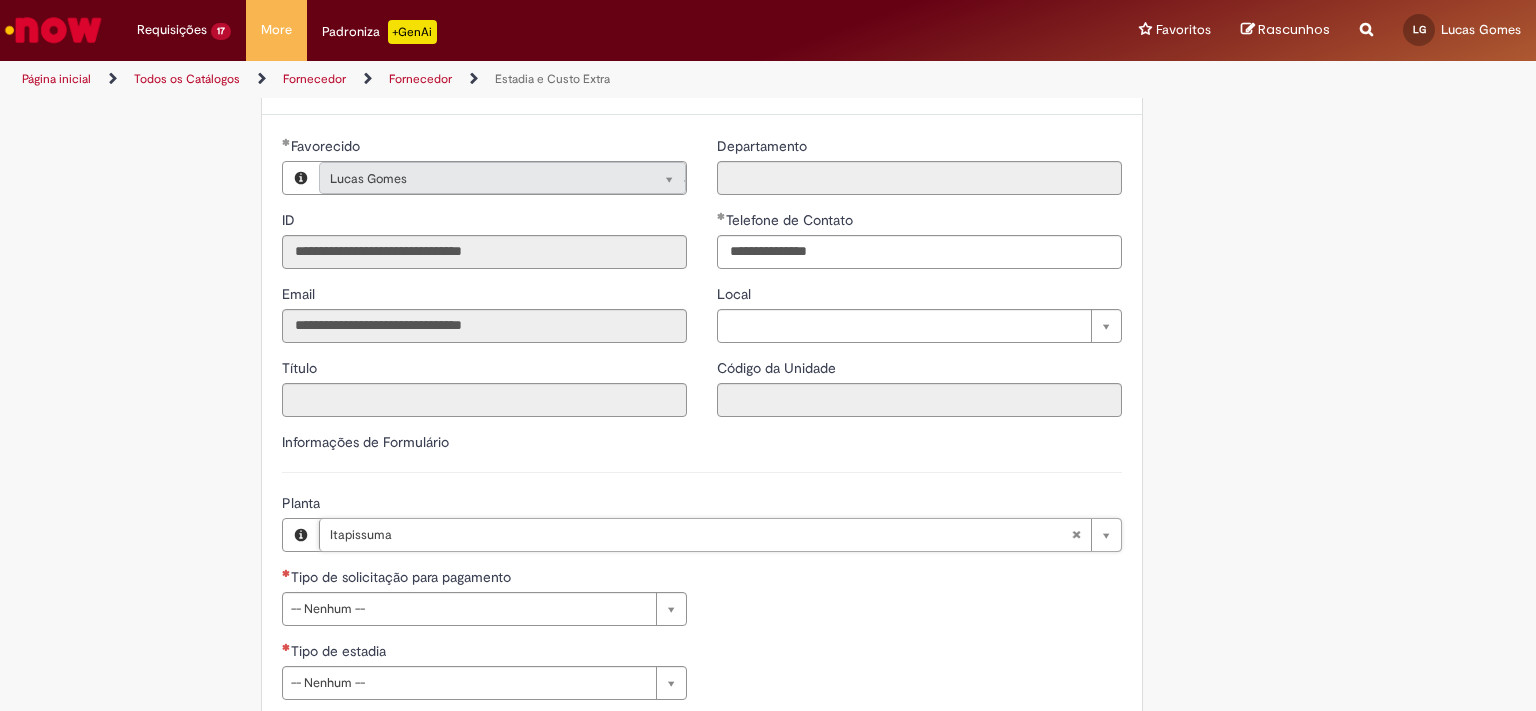 scroll, scrollTop: 0, scrollLeft: 64, axis: horizontal 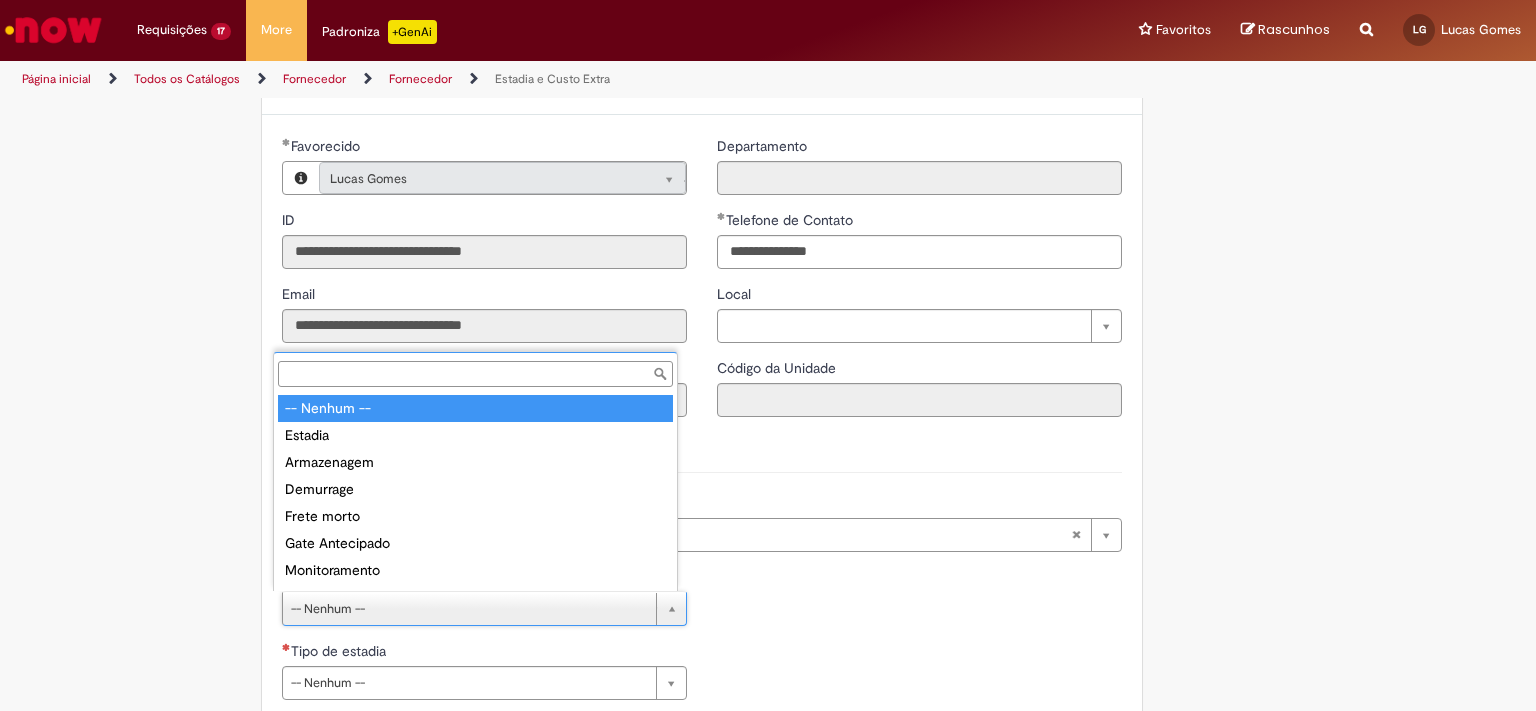 click on "Pular para o conteúdo da página
Requisições   17
Exibir Todas as Solicitações
Estadia e Custo Extra
5m atrás 5 minutos atrás  R13353222
Estadia e Custo Extra
22m atrás 22 minutos atrás  R13353217
Estadia e Custo Extra
30m atrás 30 minutos atrás  R13353208
Estadia e Custo Extra
40m atrás 40 minutos atrás  R13353204
Estadia e Custo Extra
cerca de uma hora atrás cerca de uma hora atrás  R13353192
Estadia e Custo Extra
2h atrás 2 horas atrás  R13353173
Estadia e Custo Extra
2h atrás 2 horas atrás  R13353167
Estadia e Custo Extra
2h atrás 2 horas atrás  R13353152
Estadia e Custo Extra
2h atrás 2 horas atrás  R13353145
Estadia e Custo Extra" at bounding box center (768, 355) 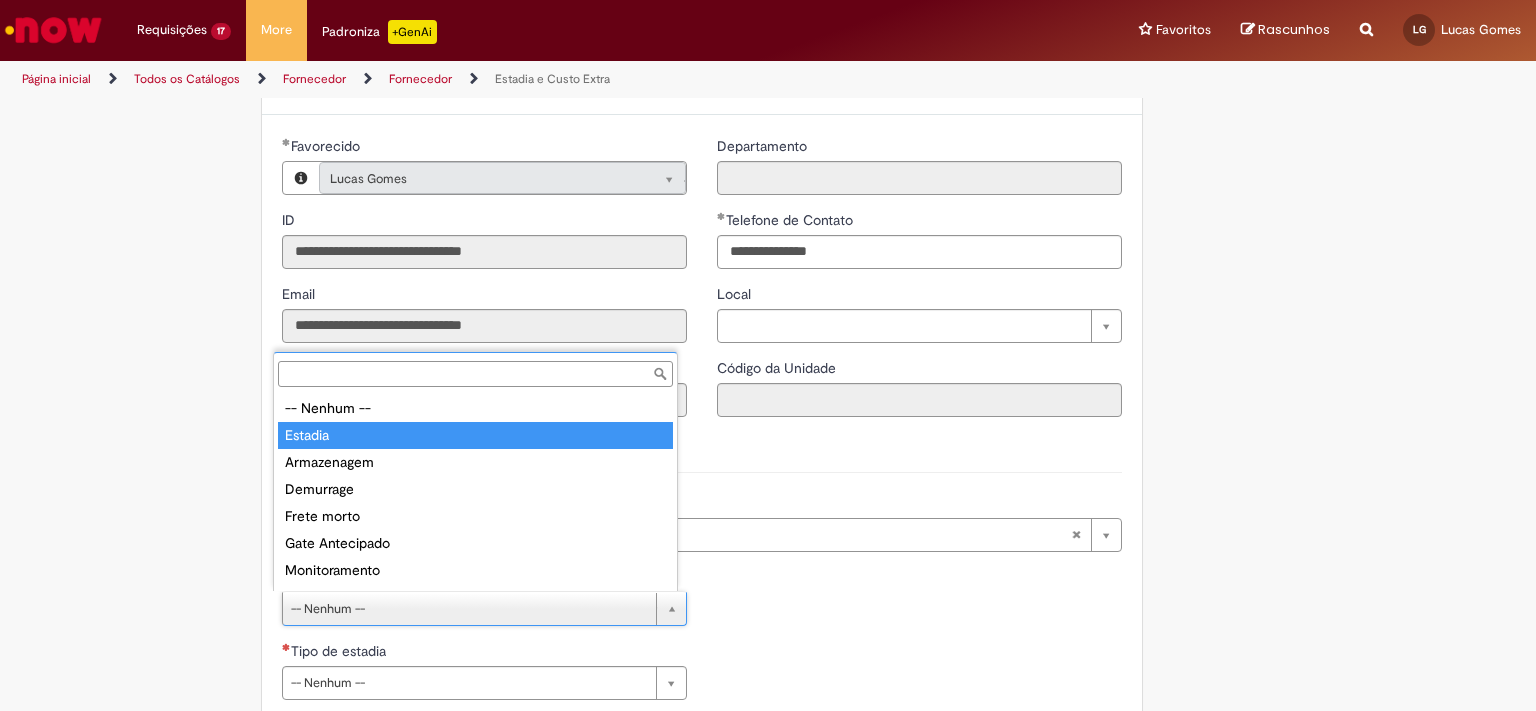 type on "*******" 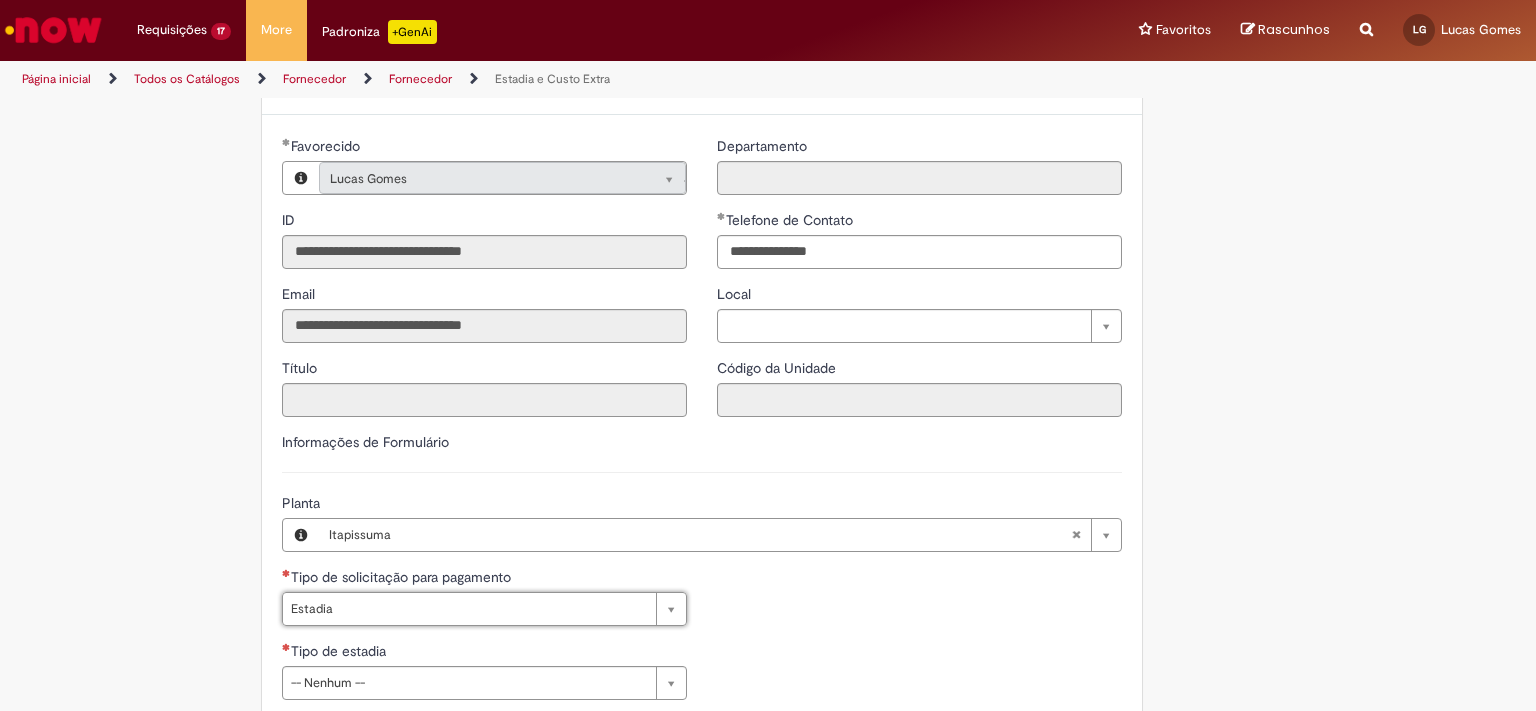 scroll, scrollTop: 0, scrollLeft: 43, axis: horizontal 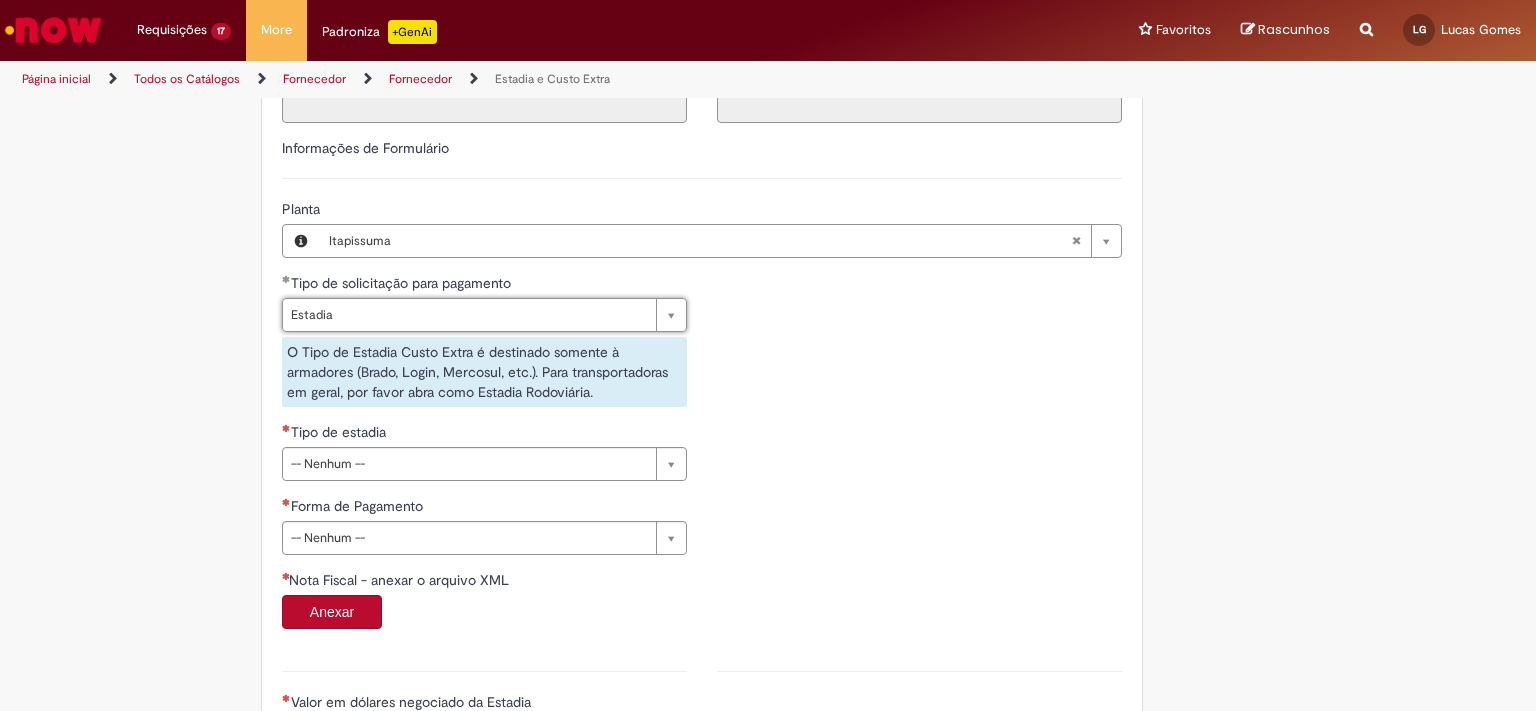 click on "Pular para o conteúdo da página
Requisições   17
Exibir Todas as Solicitações
Estadia e Custo Extra
5m atrás 5 minutos atrás  R13353222
Estadia e Custo Extra
22m atrás 22 minutos atrás  R13353217
Estadia e Custo Extra
30m atrás 30 minutos atrás  R13353208
Estadia e Custo Extra
40m atrás 40 minutos atrás  R13353204
Estadia e Custo Extra
cerca de uma hora atrás cerca de uma hora atrás  R13353192
Estadia e Custo Extra
2h atrás 2 horas atrás  R13353173
Estadia e Custo Extra
2h atrás 2 horas atrás  R13353167
Estadia e Custo Extra
2h atrás 2 horas atrás  R13353152
Estadia e Custo Extra
2h atrás 2 horas atrás  R13353145
Estadia e Custo Extra" at bounding box center (768, 355) 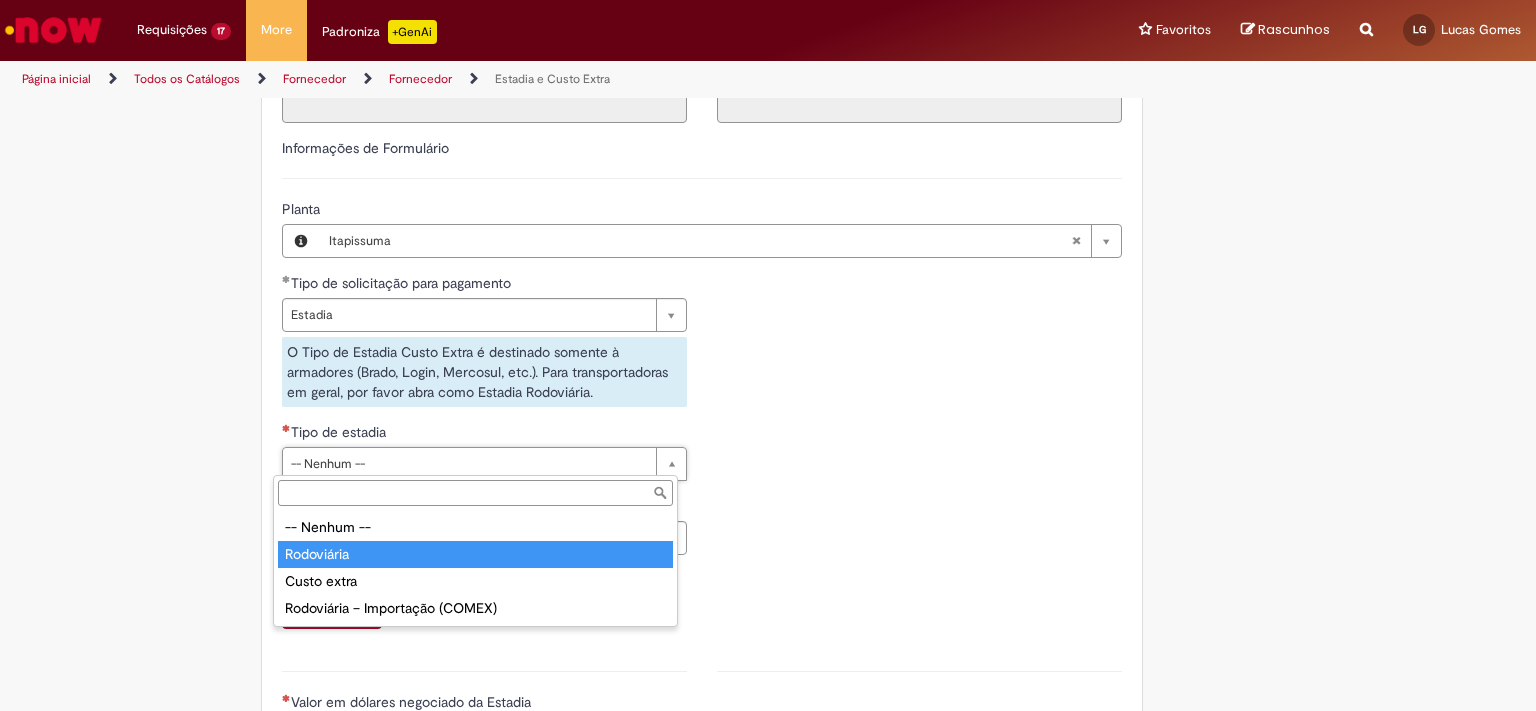 type on "**********" 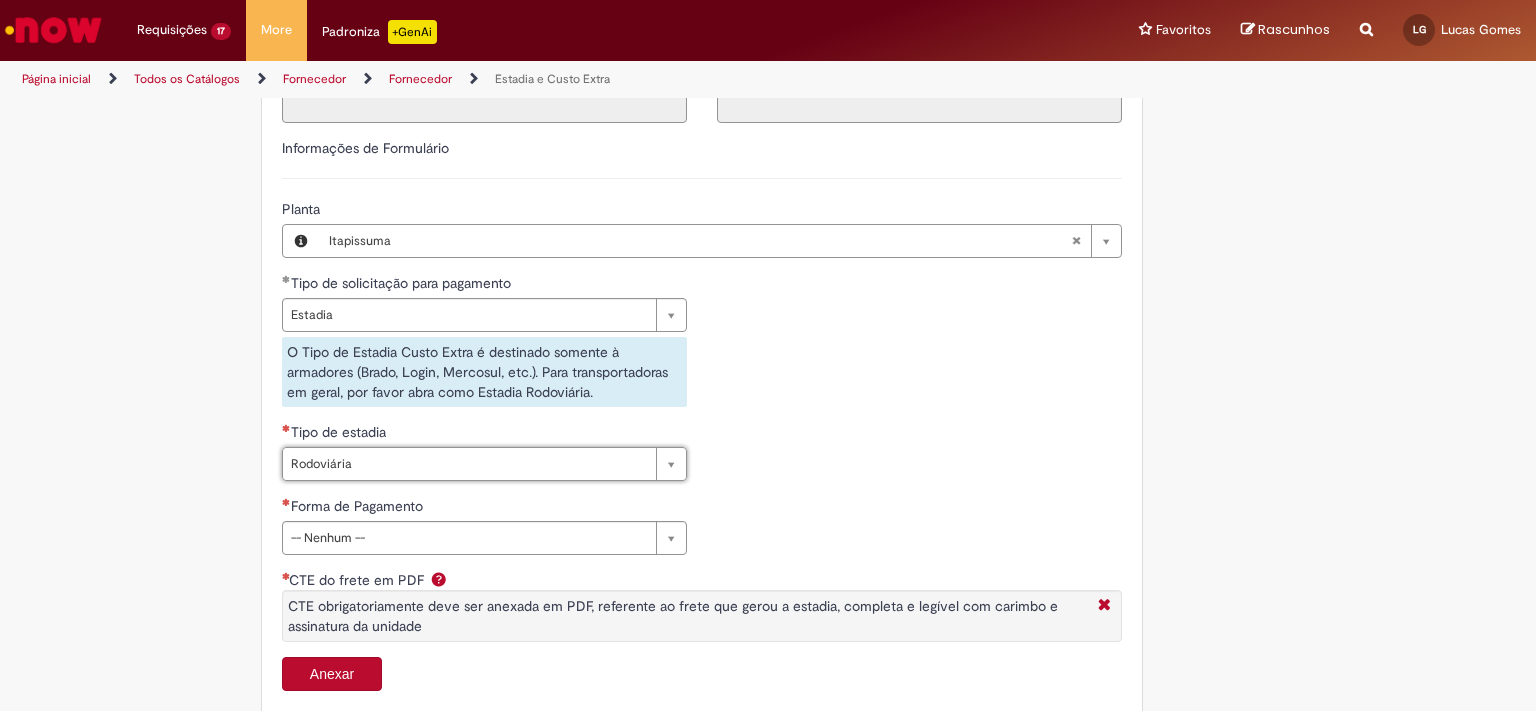 scroll, scrollTop: 0, scrollLeft: 64, axis: horizontal 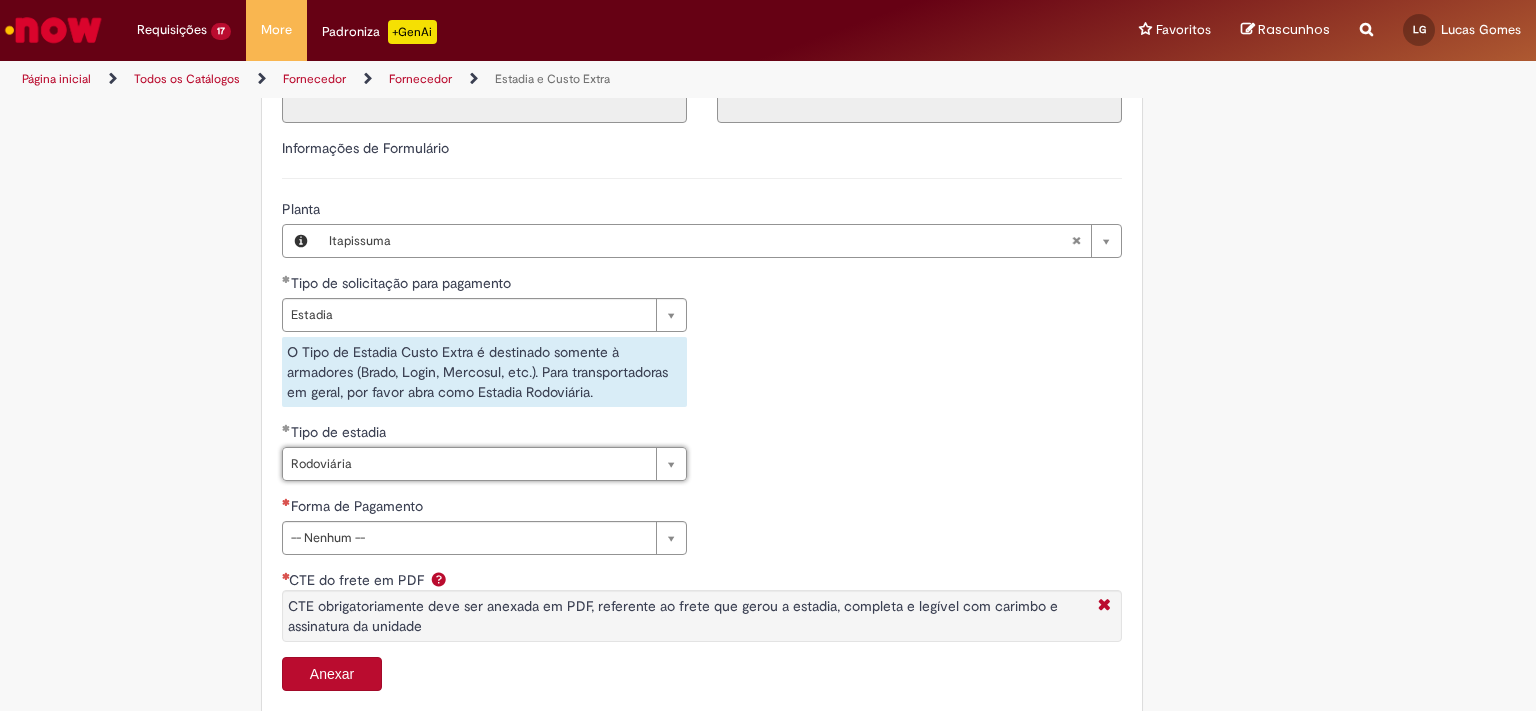 click on "Pular para o conteúdo da página
Requisições   17
Exibir Todas as Solicitações
Estadia e Custo Extra
5m atrás 5 minutos atrás  R13353222
Estadia e Custo Extra
22m atrás 22 minutos atrás  R13353217
Estadia e Custo Extra
30m atrás 30 minutos atrás  R13353208
Estadia e Custo Extra
40m atrás 40 minutos atrás  R13353204
Estadia e Custo Extra
cerca de uma hora atrás cerca de uma hora atrás  R13353192
Estadia e Custo Extra
2h atrás 2 horas atrás  R13353173
Estadia e Custo Extra
2h atrás 2 horas atrás  R13353167
Estadia e Custo Extra
2h atrás 2 horas atrás  R13353152
Estadia e Custo Extra
2h atrás 2 horas atrás  R13353145
Estadia e Custo Extra" at bounding box center [768, 355] 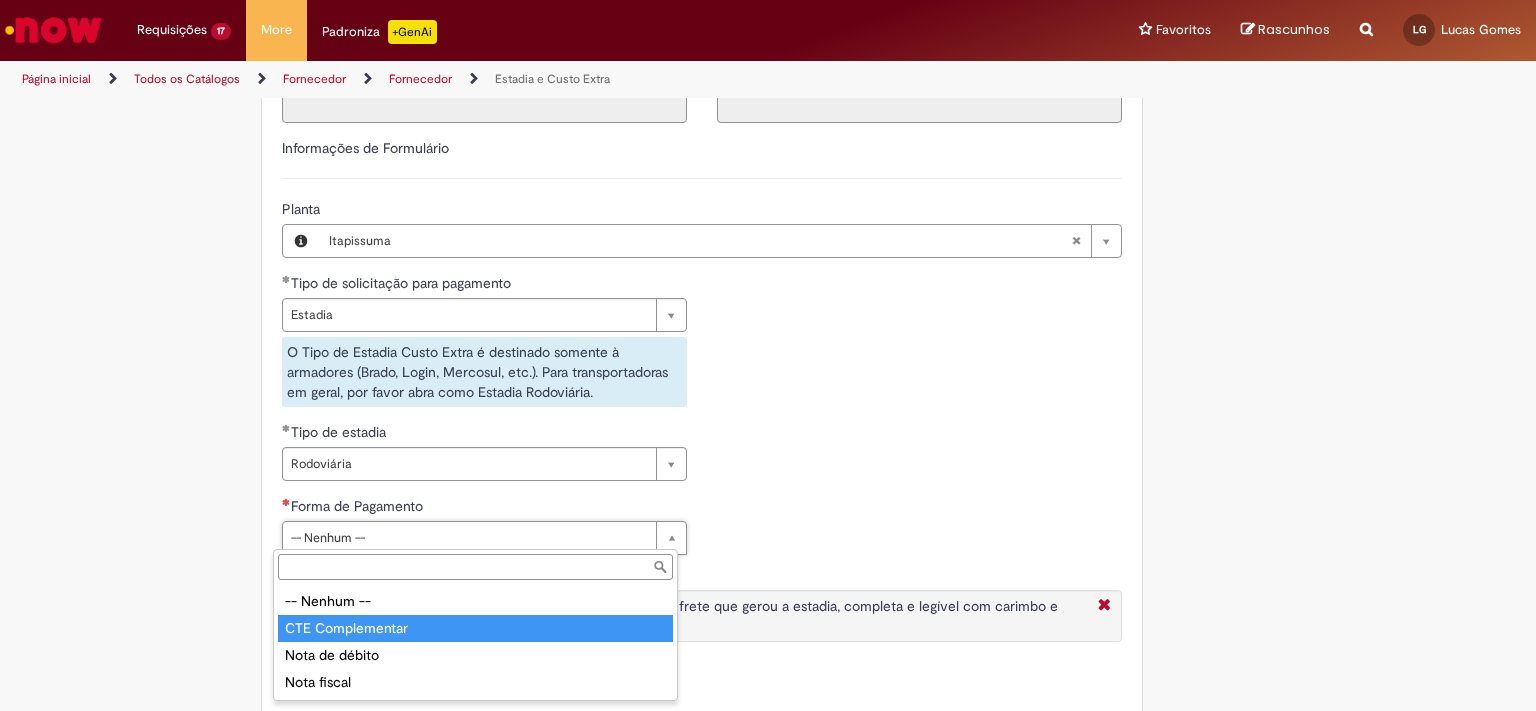 type on "**********" 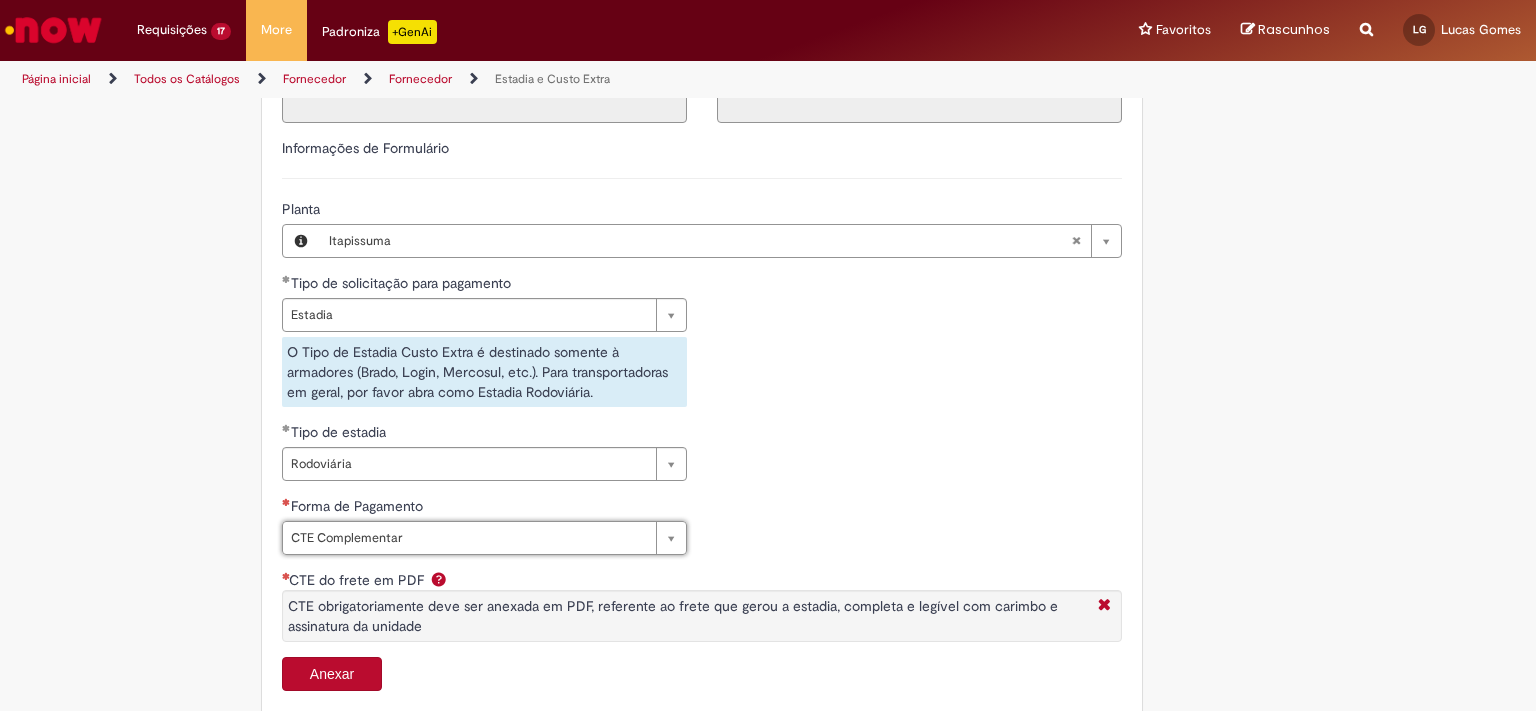 scroll, scrollTop: 0, scrollLeft: 121, axis: horizontal 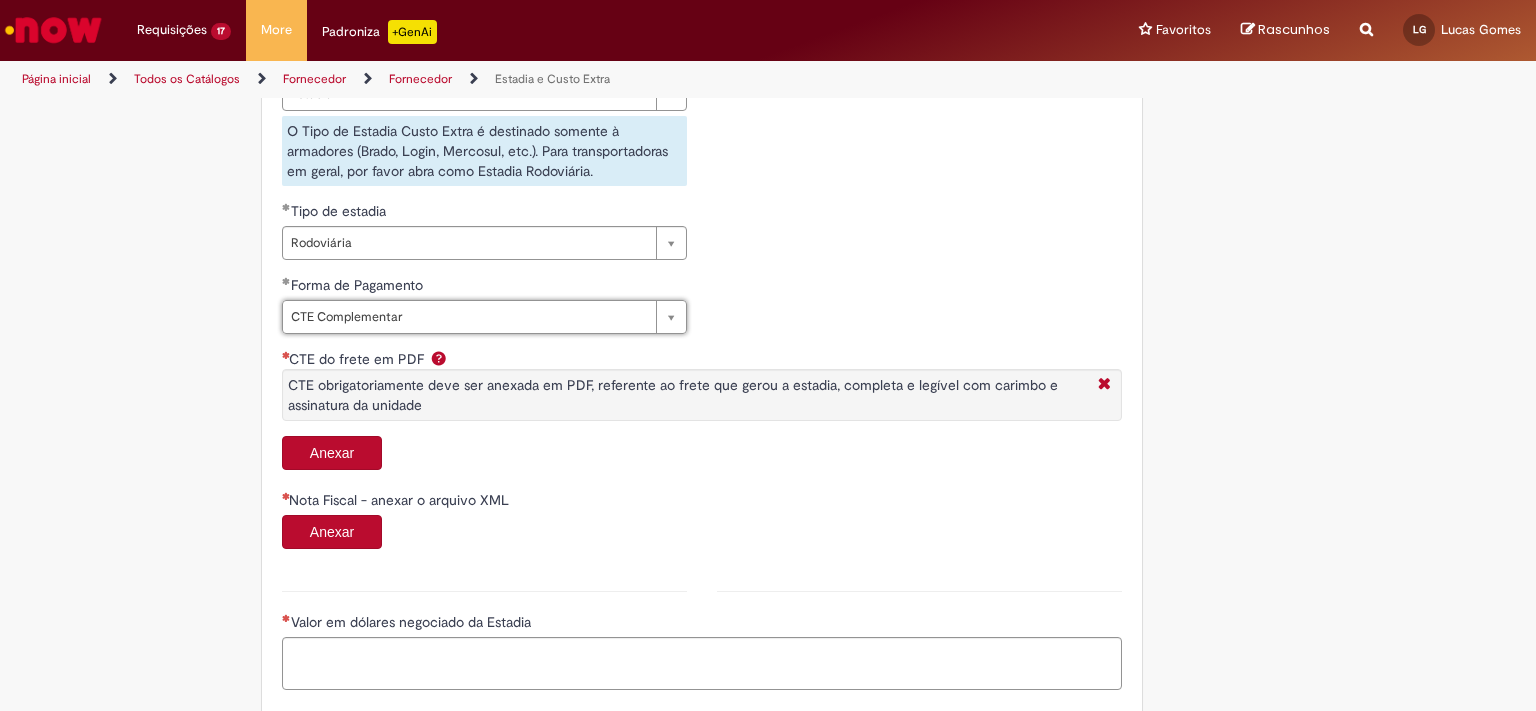 click on "Anexar" at bounding box center [332, 453] 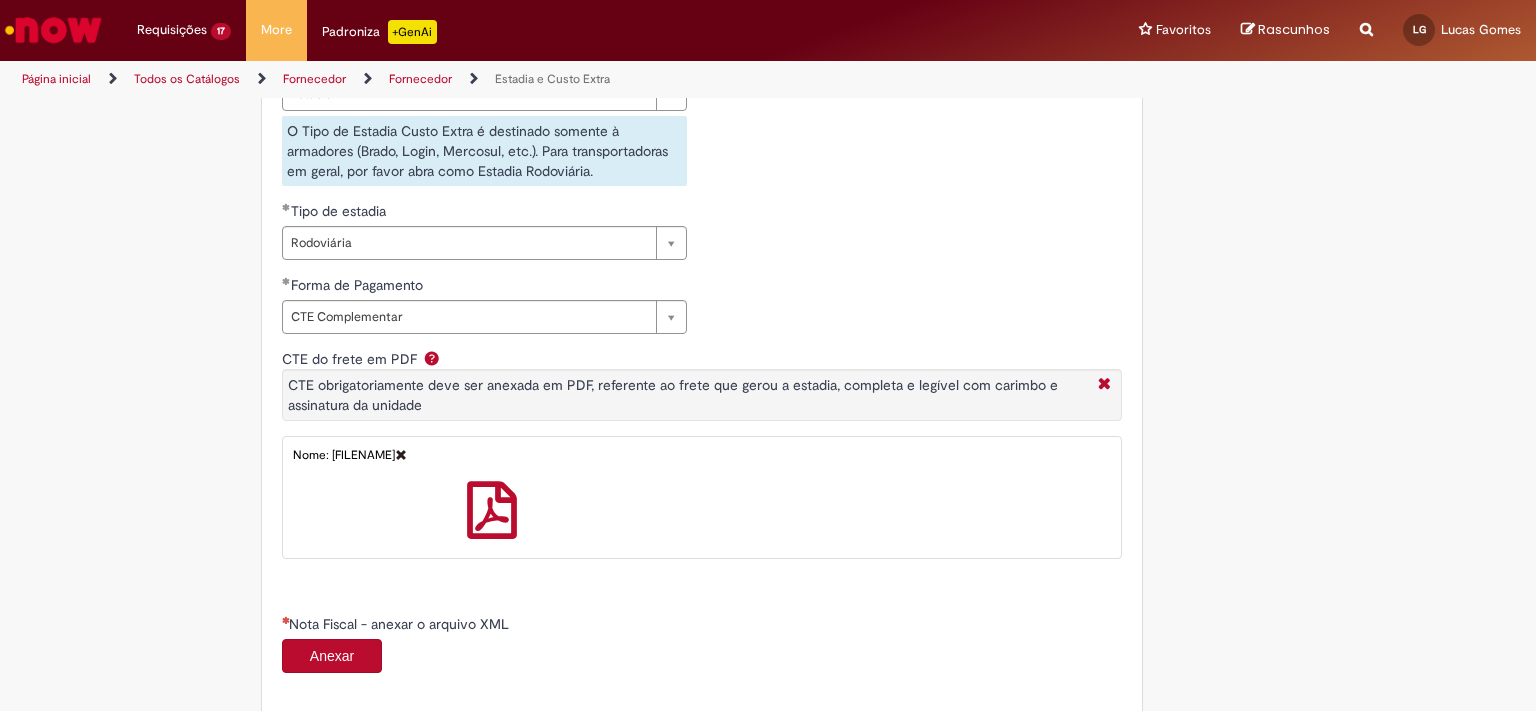 click on "Anexar" at bounding box center (332, 656) 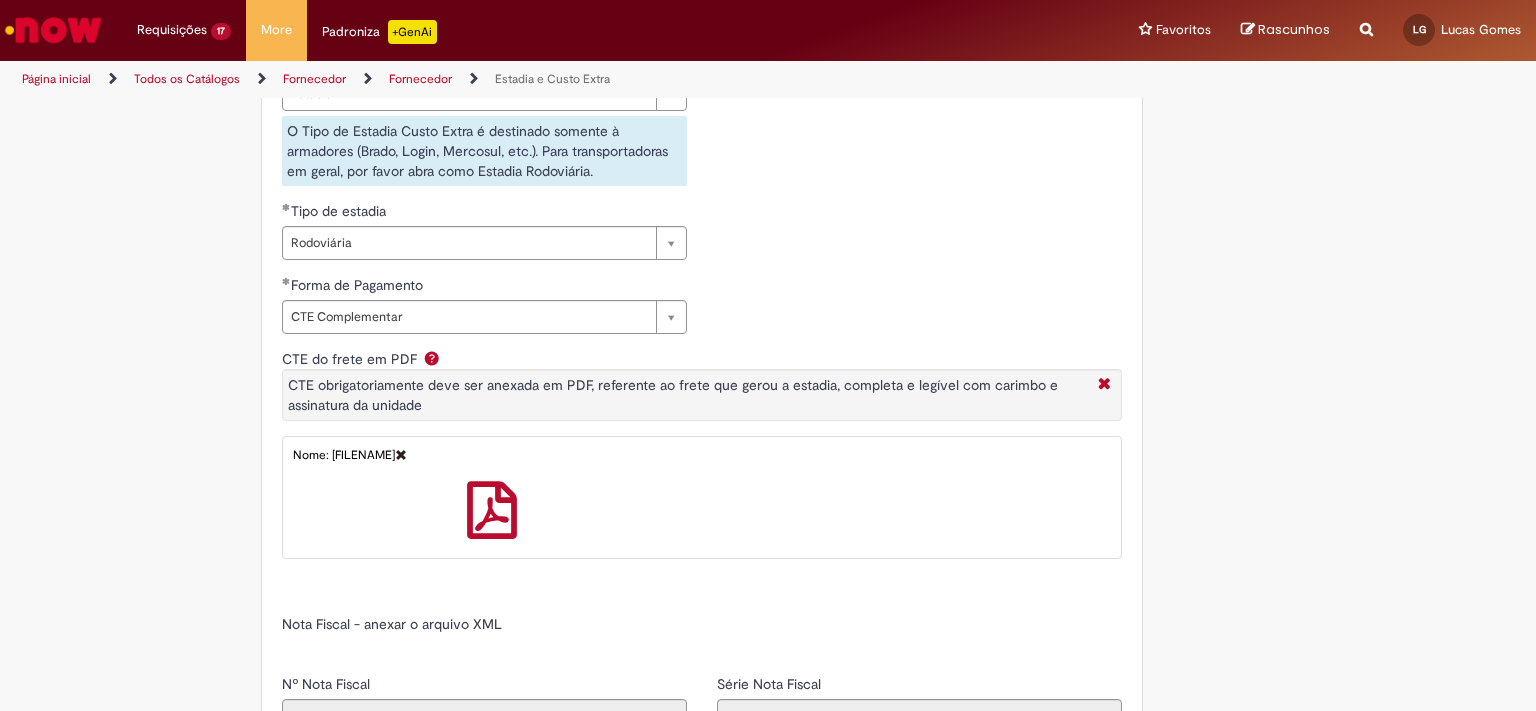 type on "*****" 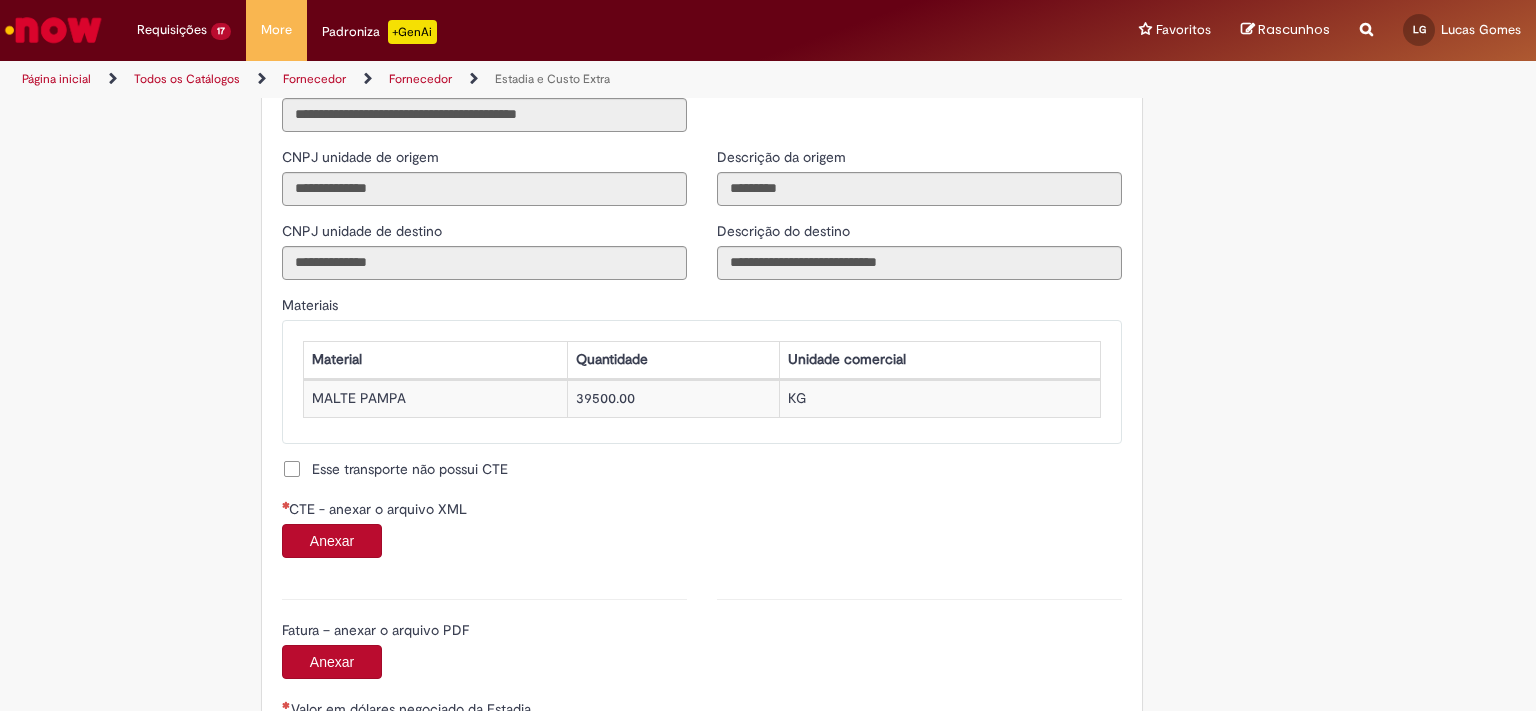 scroll, scrollTop: 1729, scrollLeft: 0, axis: vertical 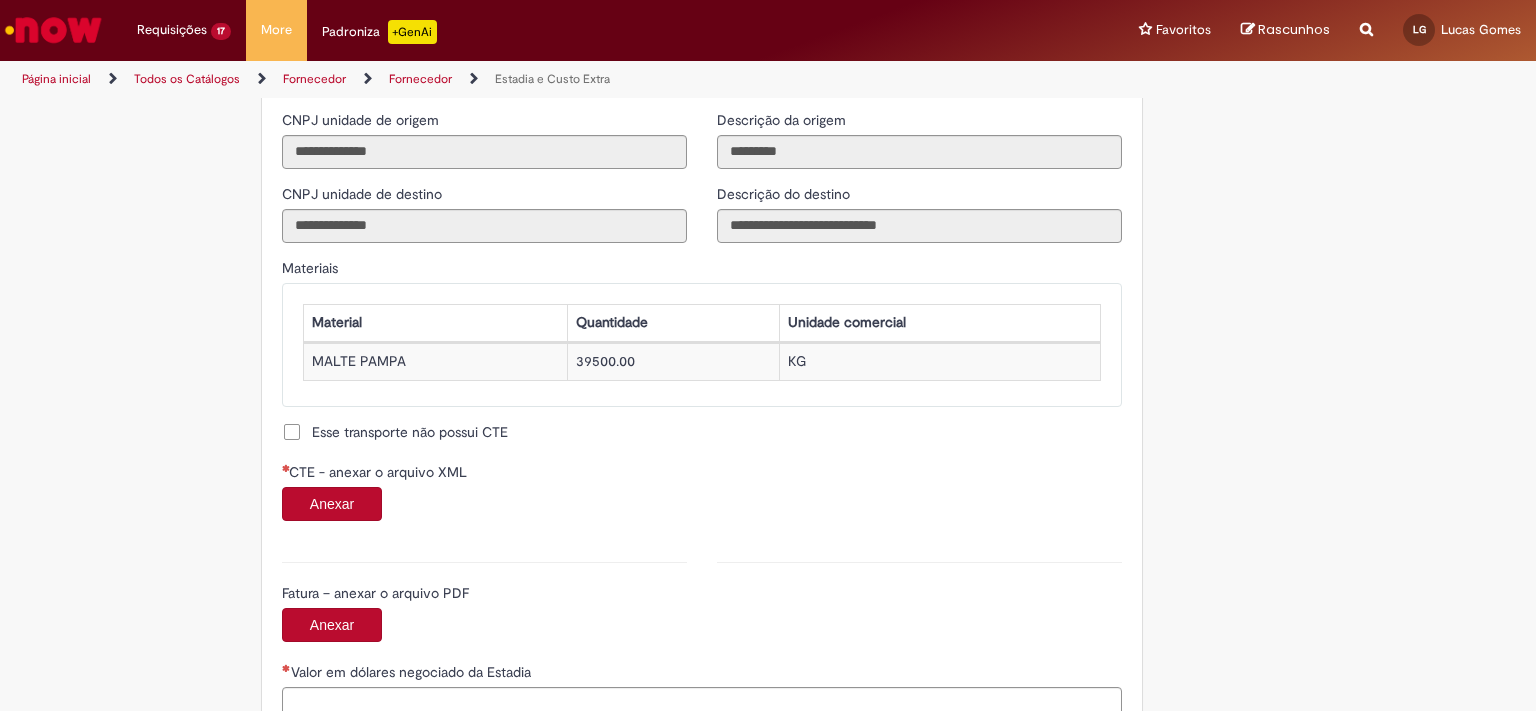 click on "Anexar" at bounding box center (332, 504) 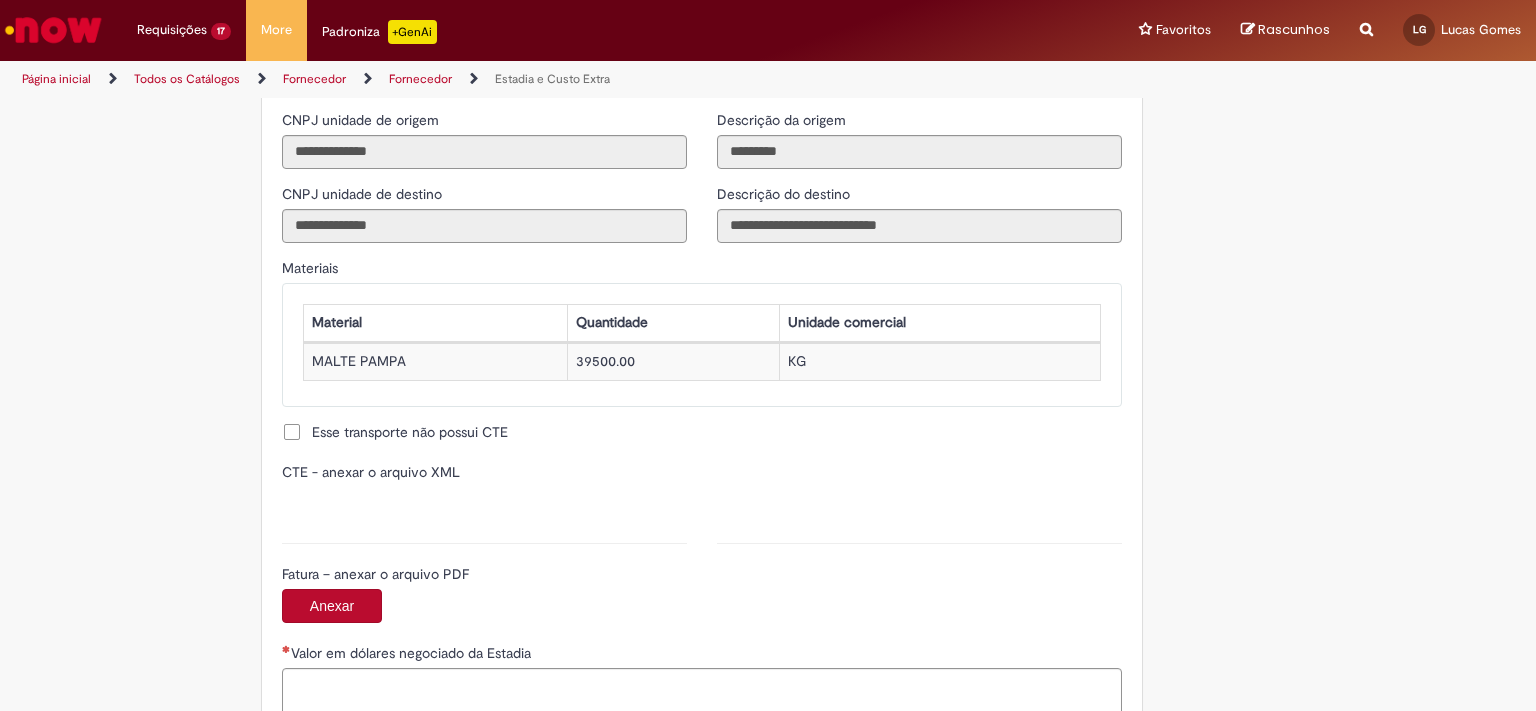 type on "**********" 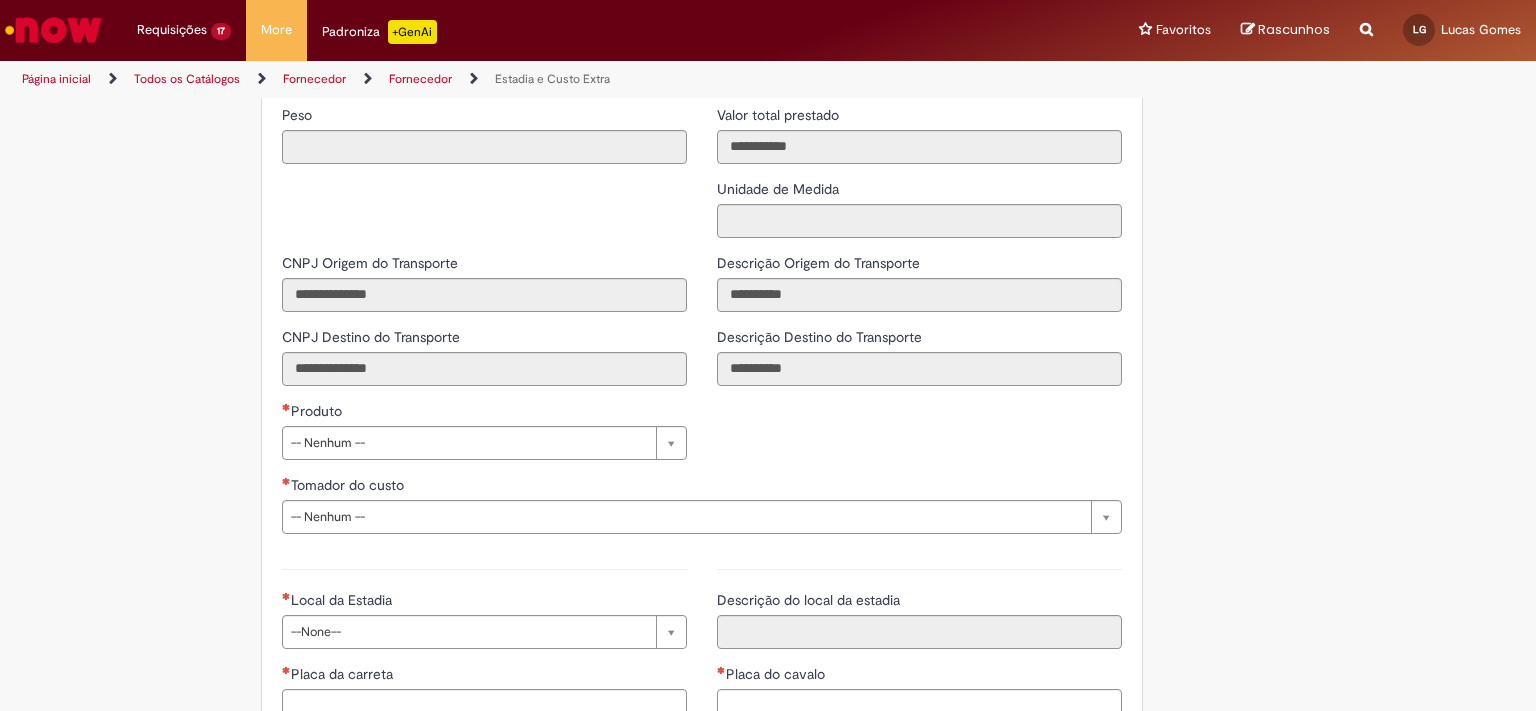 scroll, scrollTop: 2612, scrollLeft: 0, axis: vertical 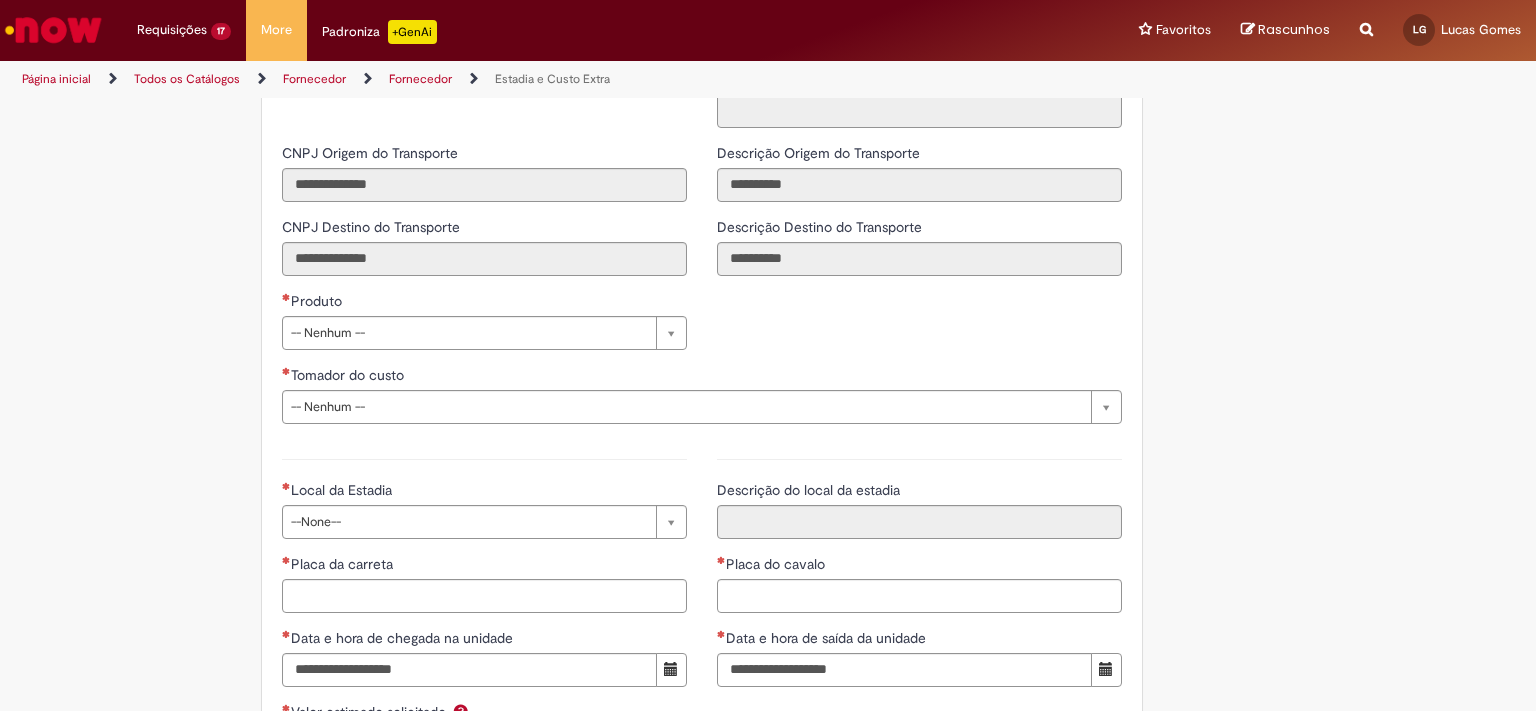 click on "Pular para o conteúdo da página
Requisições   17
Exibir Todas as Solicitações
Estadia e Custo Extra
6m atrás 6 minutos atrás  R13353222
Estadia e Custo Extra
23m atrás 23 minutos atrás  R13353217
Estadia e Custo Extra
31m atrás 31 minutos atrás  R13353208
Estadia e Custo Extra
41m atrás 41 minutos atrás  R13353204
Estadia e Custo Extra
cerca de uma hora atrás cerca de uma hora atrás  R13353192
Estadia e Custo Extra
2h atrás 2 horas atrás  R13353173
Estadia e Custo Extra
2h atrás 2 horas atrás  R13353167
Estadia e Custo Extra
2h atrás 2 horas atrás  R13353152
Estadia e Custo Extra
2h atrás 2 horas atrás  R13353145
Estadia e Custo Extra" at bounding box center (768, 355) 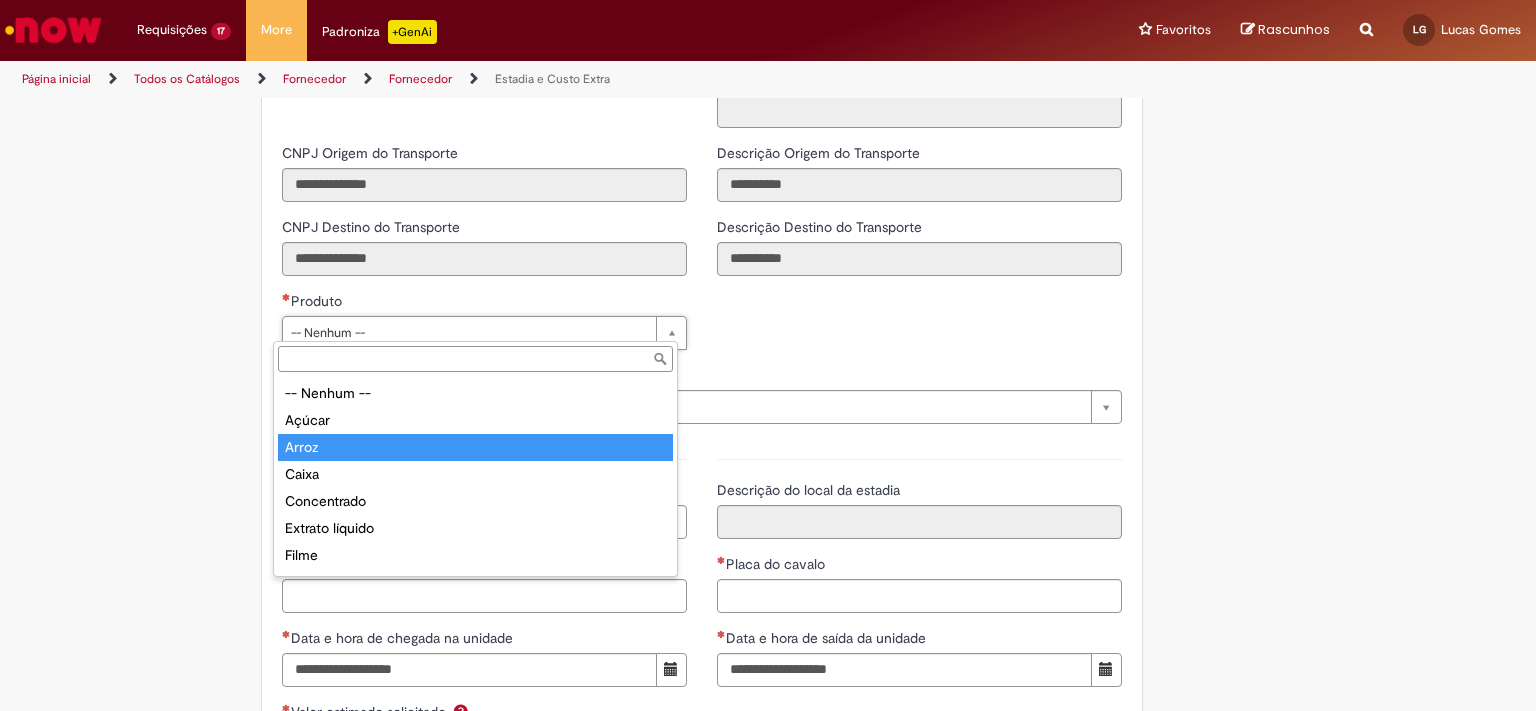 scroll, scrollTop: 257, scrollLeft: 0, axis: vertical 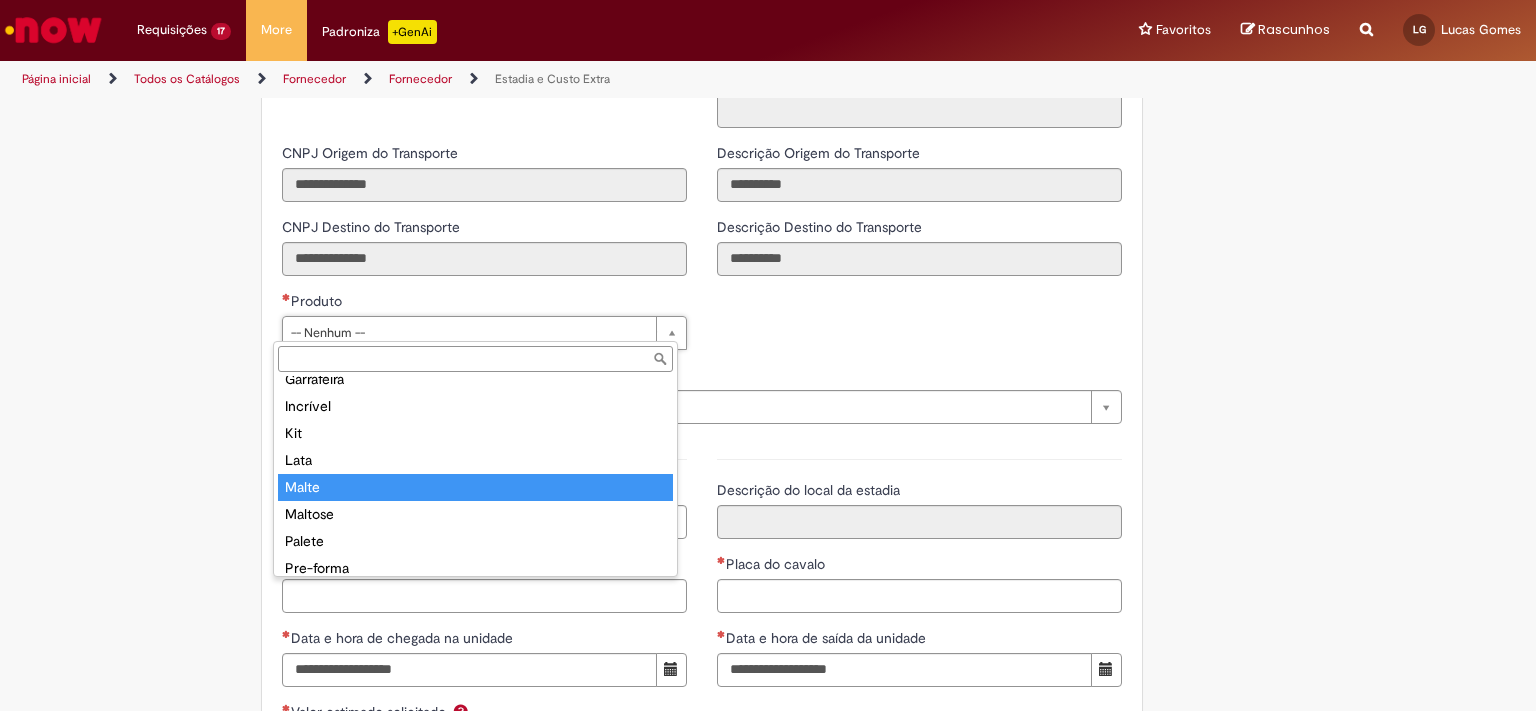 type on "*****" 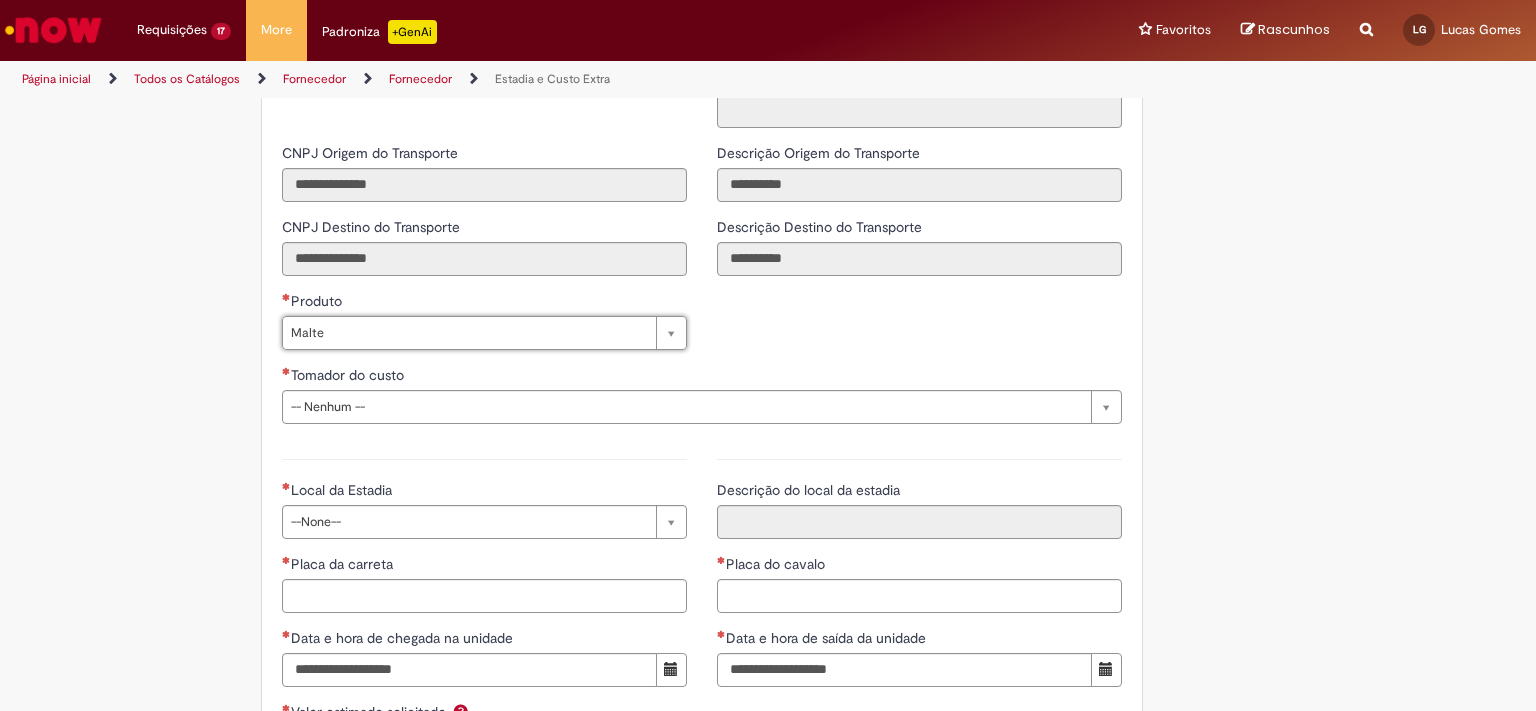 scroll, scrollTop: 0, scrollLeft: 33, axis: horizontal 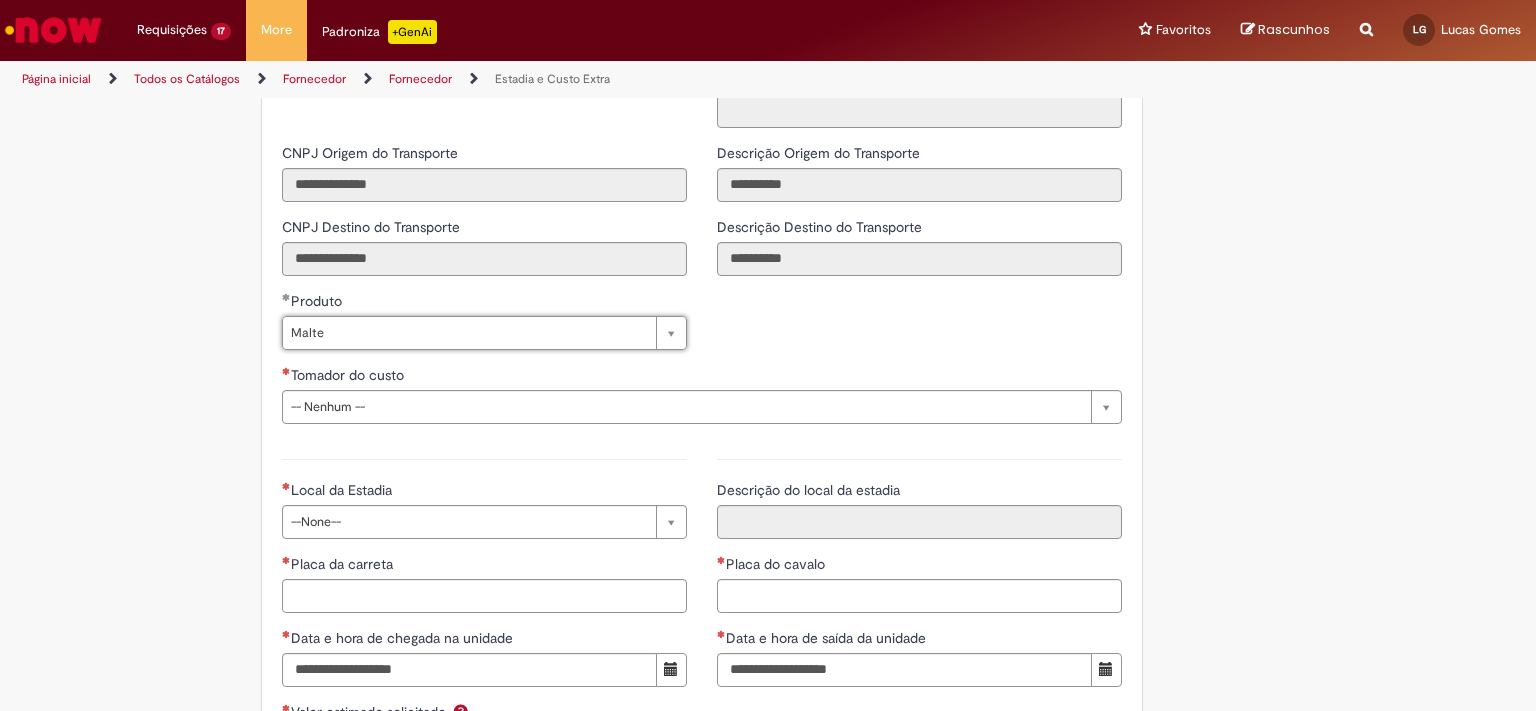click on "Pular para o conteúdo da página
Requisições   17
Exibir Todas as Solicitações
Estadia e Custo Extra
6m atrás 6 minutos atrás  R13353222
Estadia e Custo Extra
23m atrás 23 minutos atrás  R13353217
Estadia e Custo Extra
31m atrás 31 minutos atrás  R13353208
Estadia e Custo Extra
41m atrás 41 minutos atrás  R13353204
Estadia e Custo Extra
cerca de uma hora atrás cerca de uma hora atrás  R13353192
Estadia e Custo Extra
2h atrás 2 horas atrás  R13353173
Estadia e Custo Extra
2h atrás 2 horas atrás  R13353167
Estadia e Custo Extra
2h atrás 2 horas atrás  R13353152
Estadia e Custo Extra
2h atrás 2 horas atrás  R13353145
Estadia e Custo Extra" at bounding box center [768, 355] 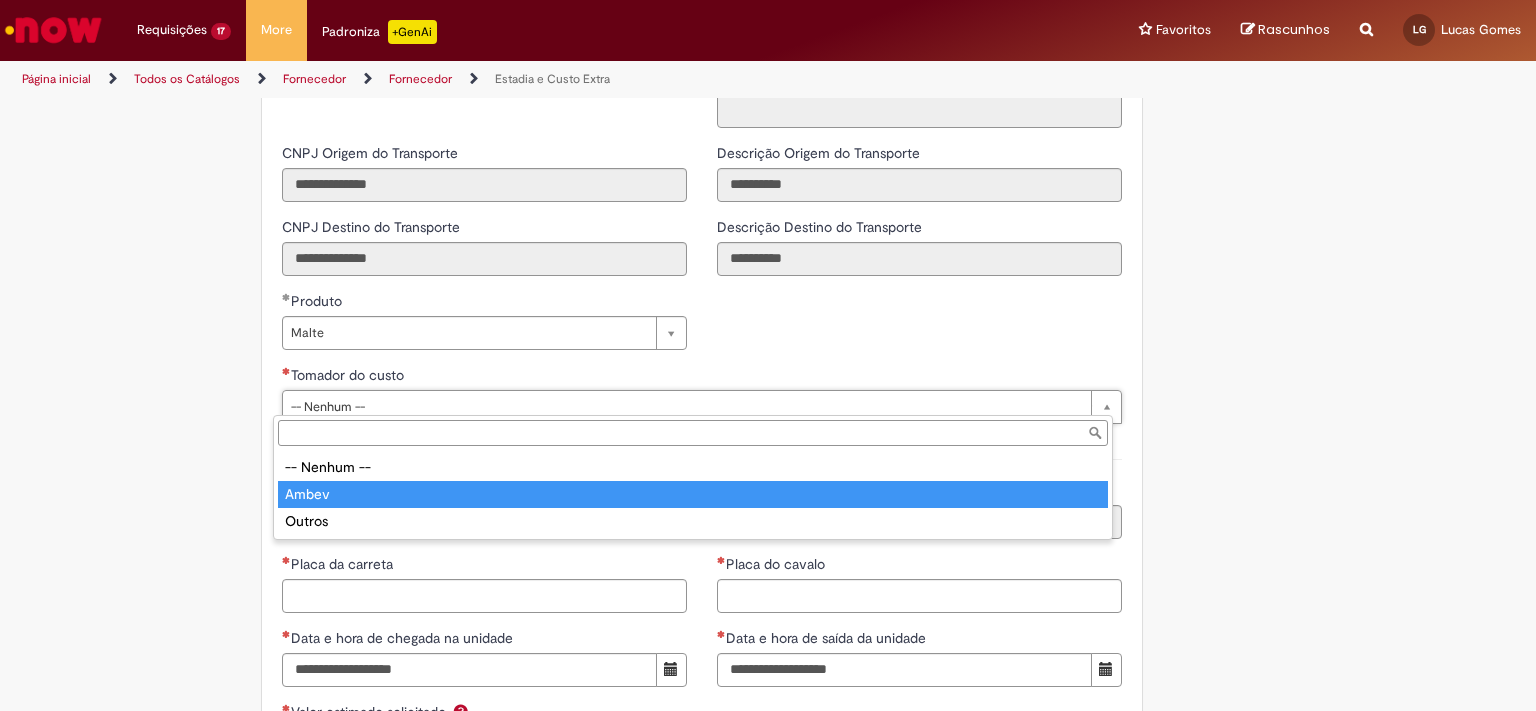 drag, startPoint x: 418, startPoint y: 490, endPoint x: 501, endPoint y: 394, distance: 126.90548 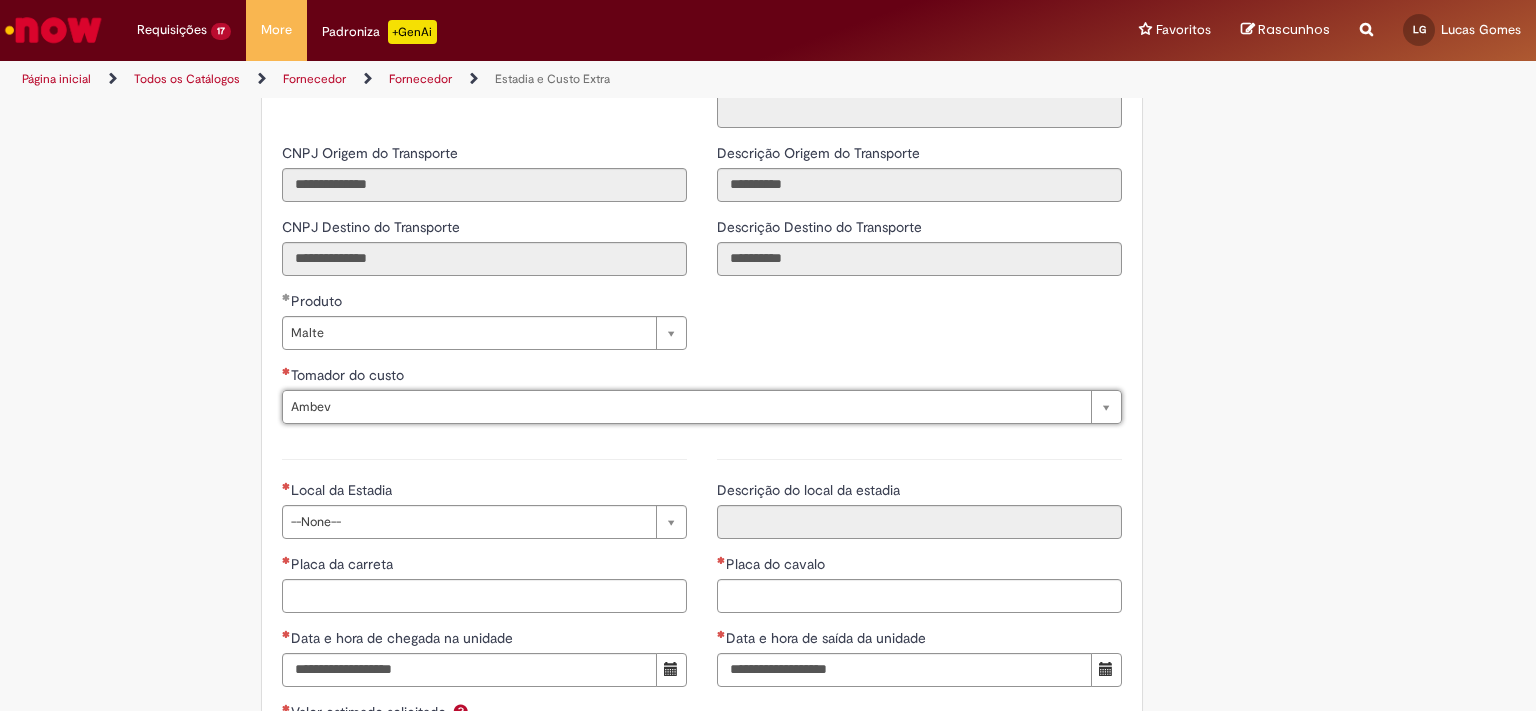 scroll, scrollTop: 0, scrollLeft: 43, axis: horizontal 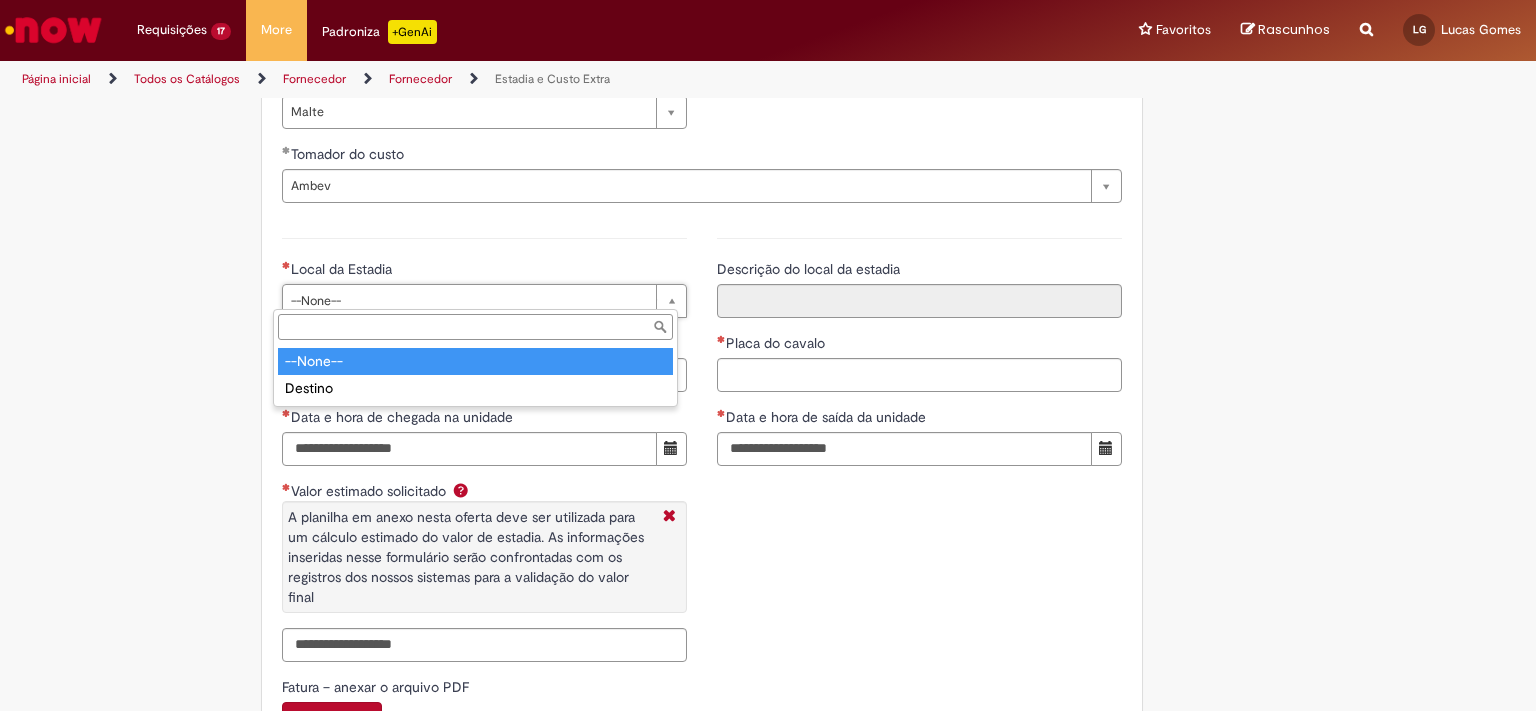 click on "Pular para o conteúdo da página
Requisições   17
Exibir Todas as Solicitações
Estadia e Custo Extra
6m atrás 6 minutos atrás  R13353222
Estadia e Custo Extra
23m atrás 23 minutos atrás  R13353217
Estadia e Custo Extra
31m atrás 31 minutos atrás  R13353208
Estadia e Custo Extra
41m atrás 41 minutos atrás  R13353204
Estadia e Custo Extra
cerca de uma hora atrás cerca de uma hora atrás  R13353192
Estadia e Custo Extra
2h atrás 2 horas atrás  R13353173
Estadia e Custo Extra
2h atrás 2 horas atrás  R13353167
Estadia e Custo Extra
2h atrás 2 horas atrás  R13353152
Estadia e Custo Extra
2h atrás 2 horas atrás  R13353145
Estadia e Custo Extra" at bounding box center (768, 355) 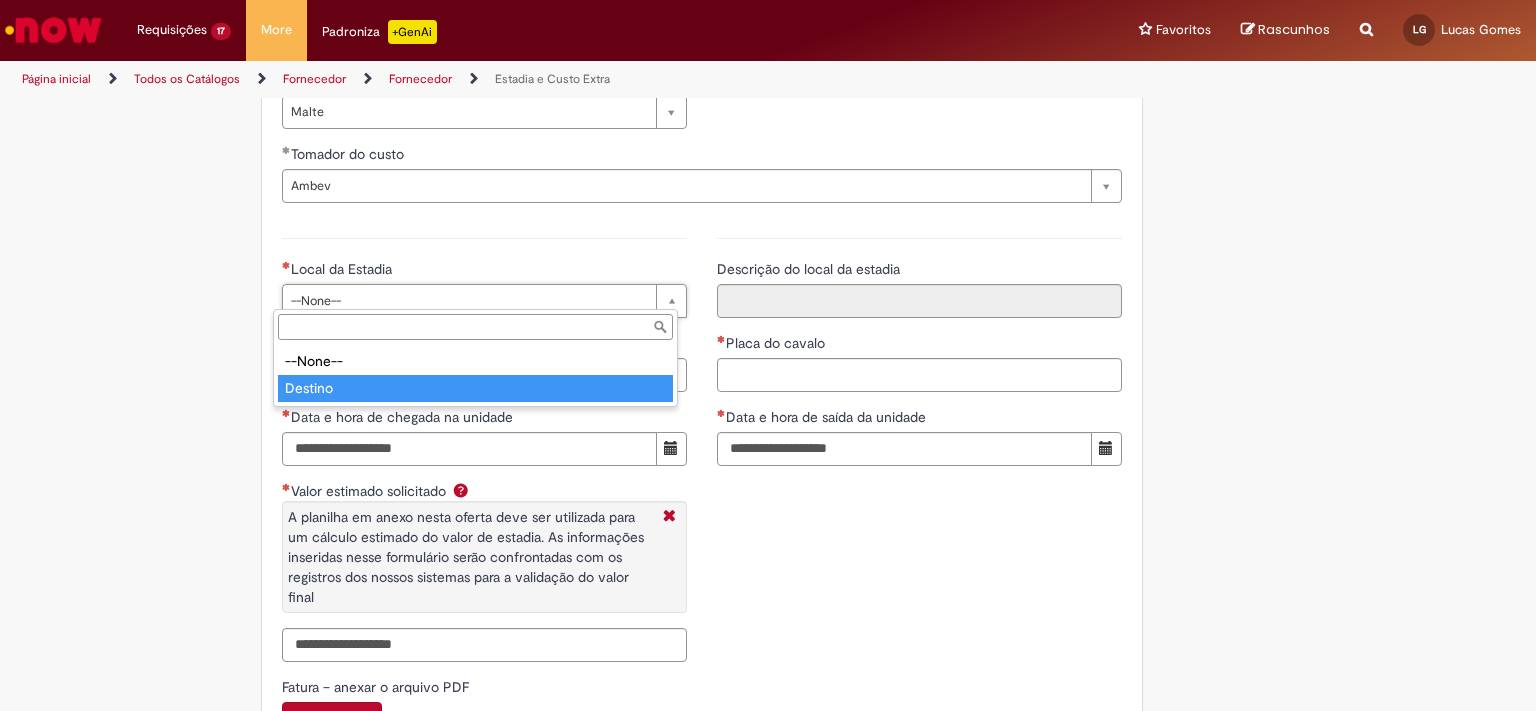 type on "*******" 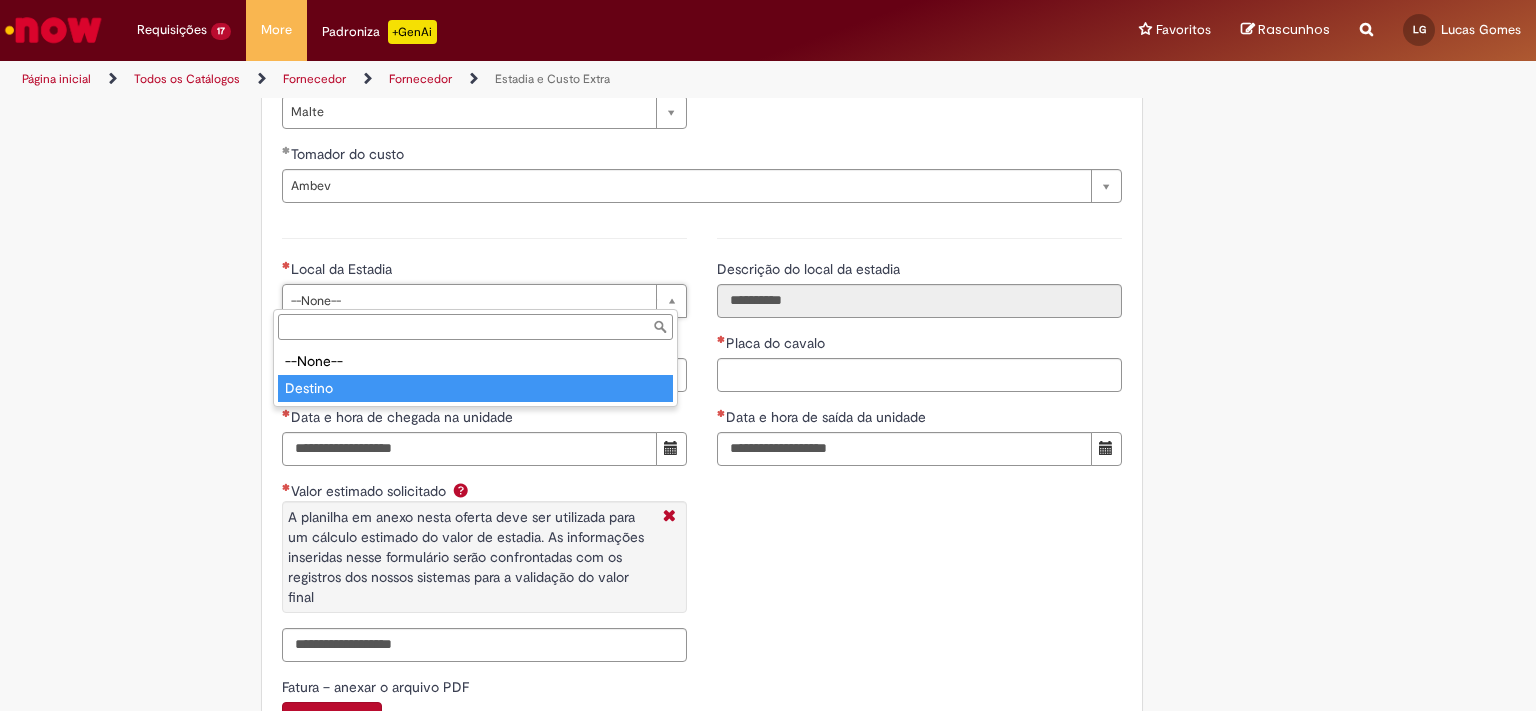 scroll, scrollTop: 0, scrollLeft: 46, axis: horizontal 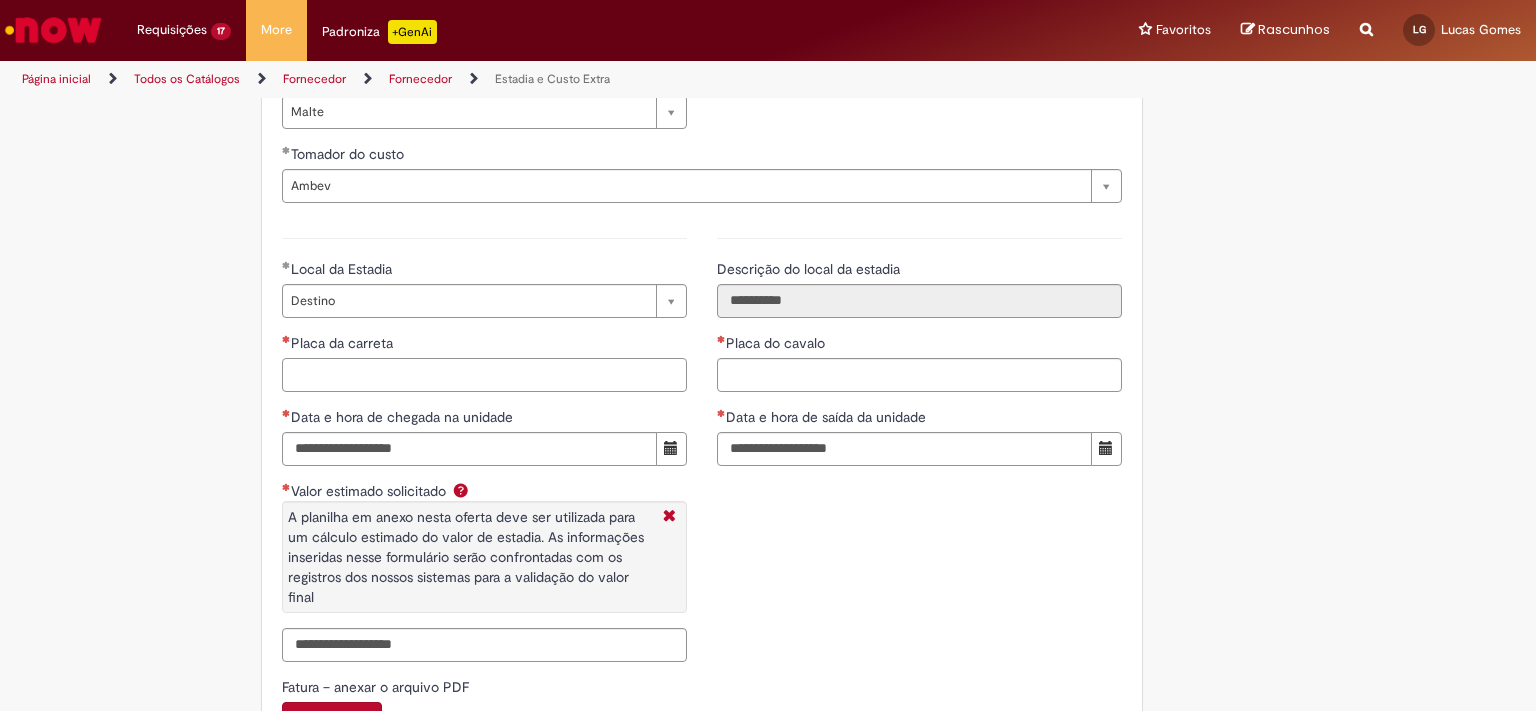 click on "Placa da carreta" at bounding box center [484, 375] 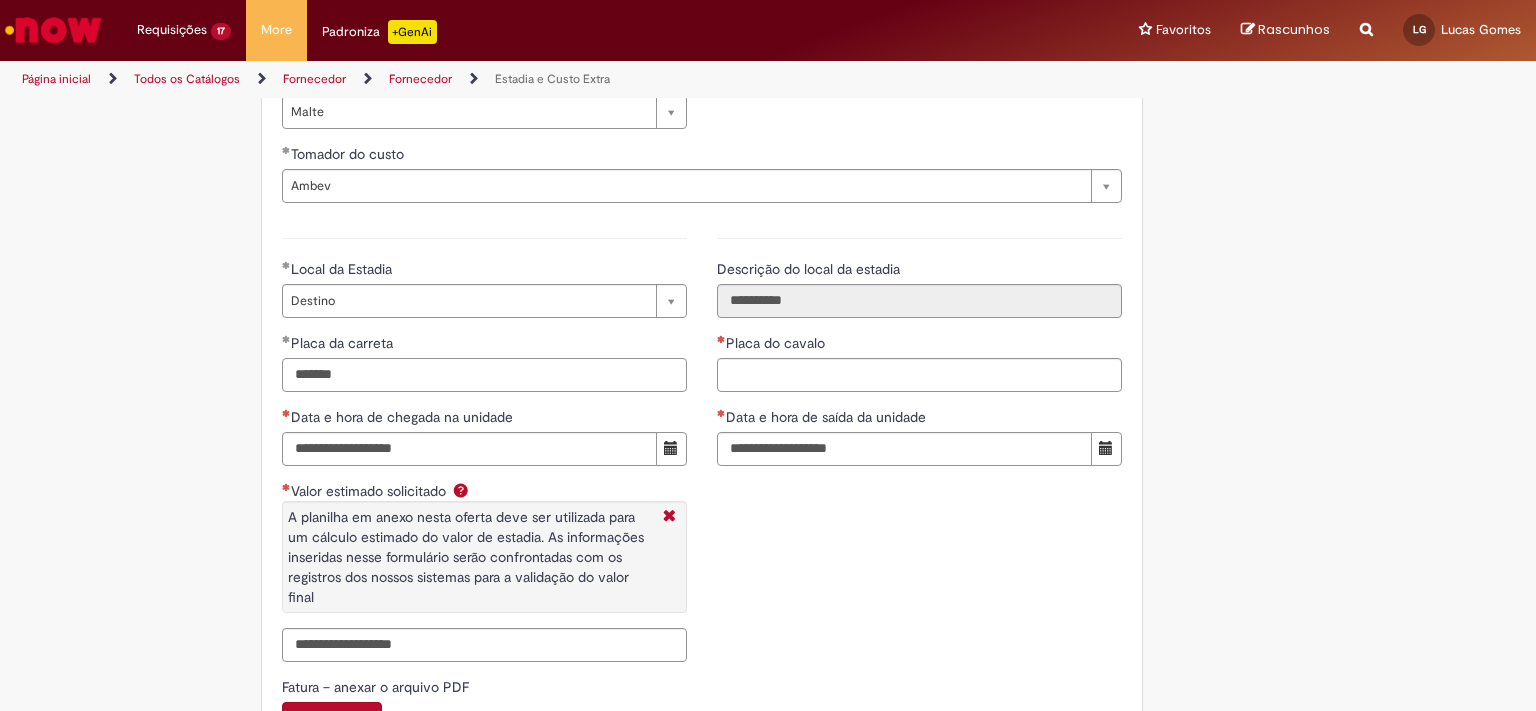 type on "*******" 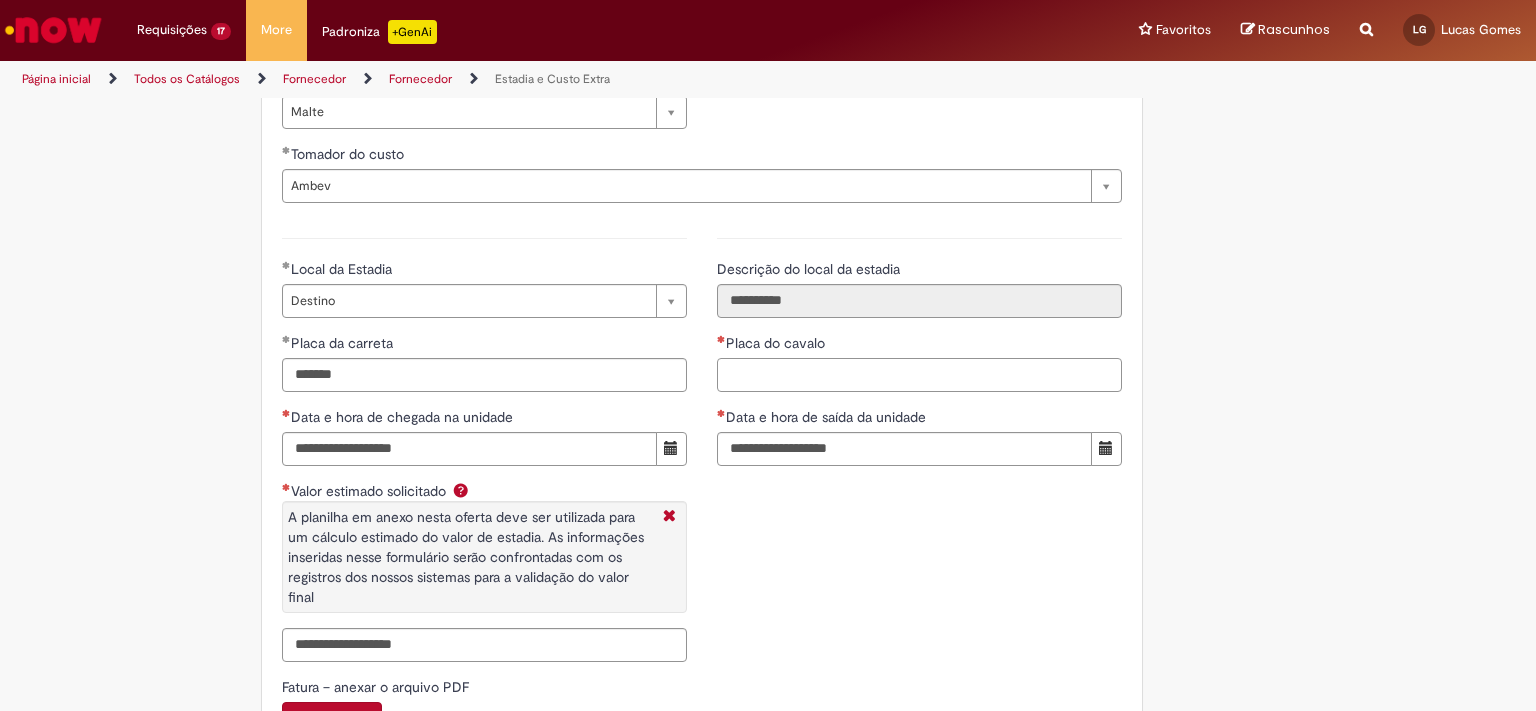 click on "Placa do cavalo" at bounding box center [919, 375] 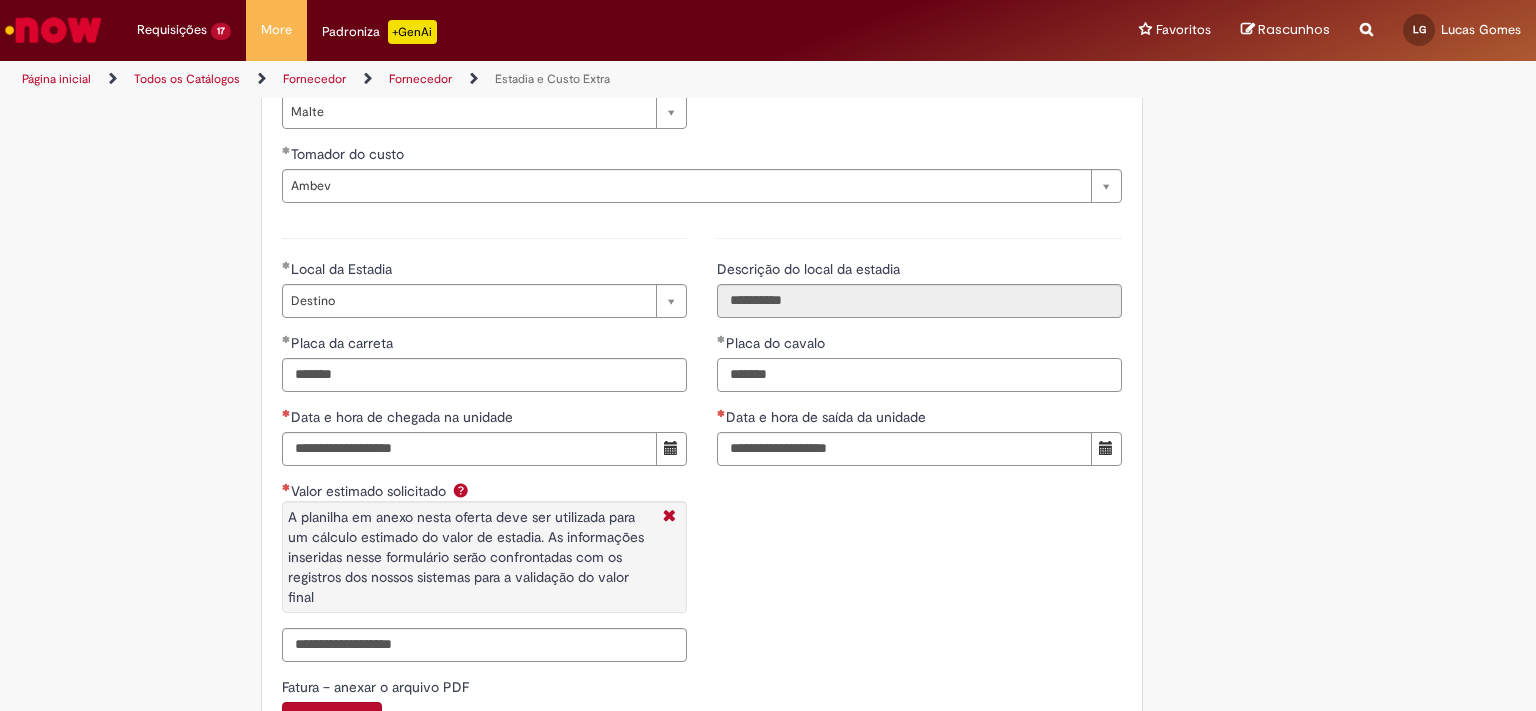 type on "*******" 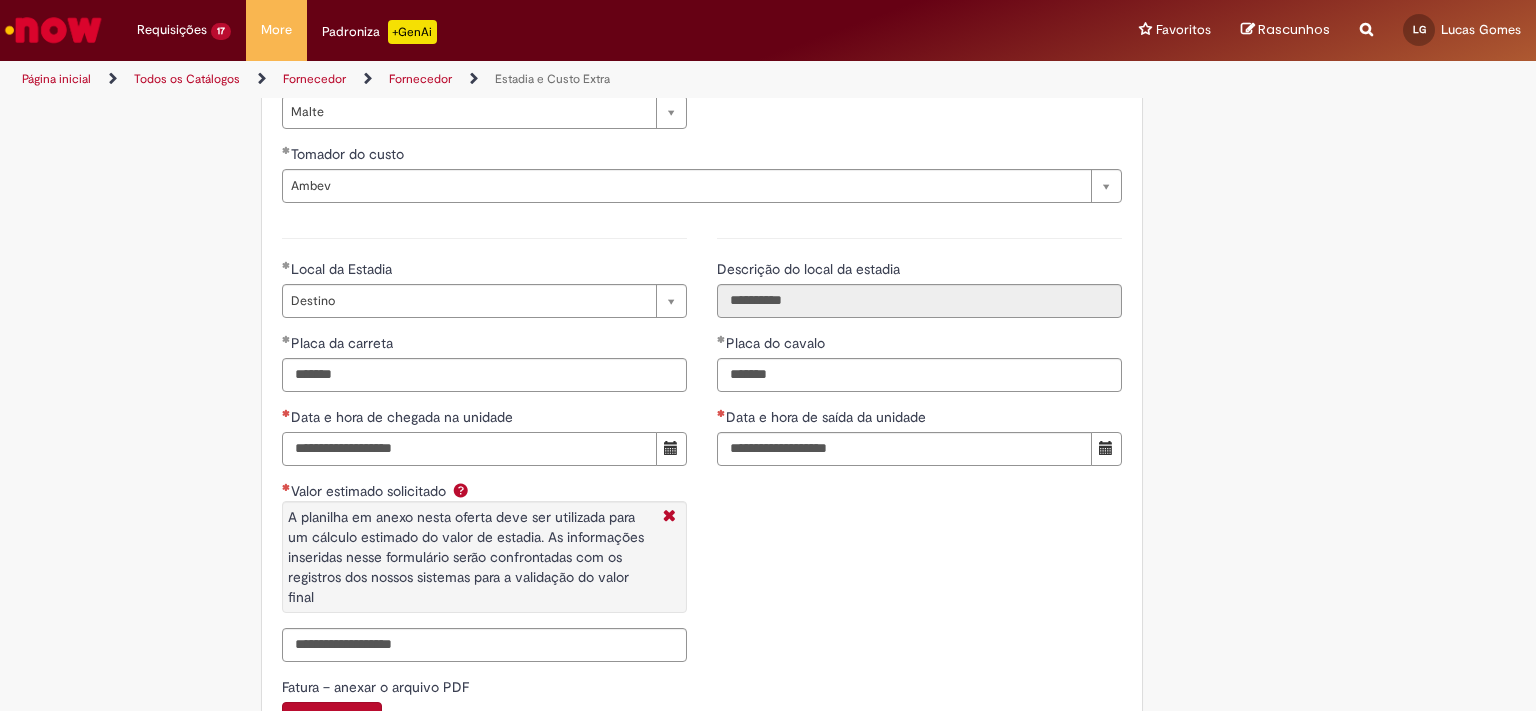 click on "Data e hora de chegada na unidade" at bounding box center (469, 449) 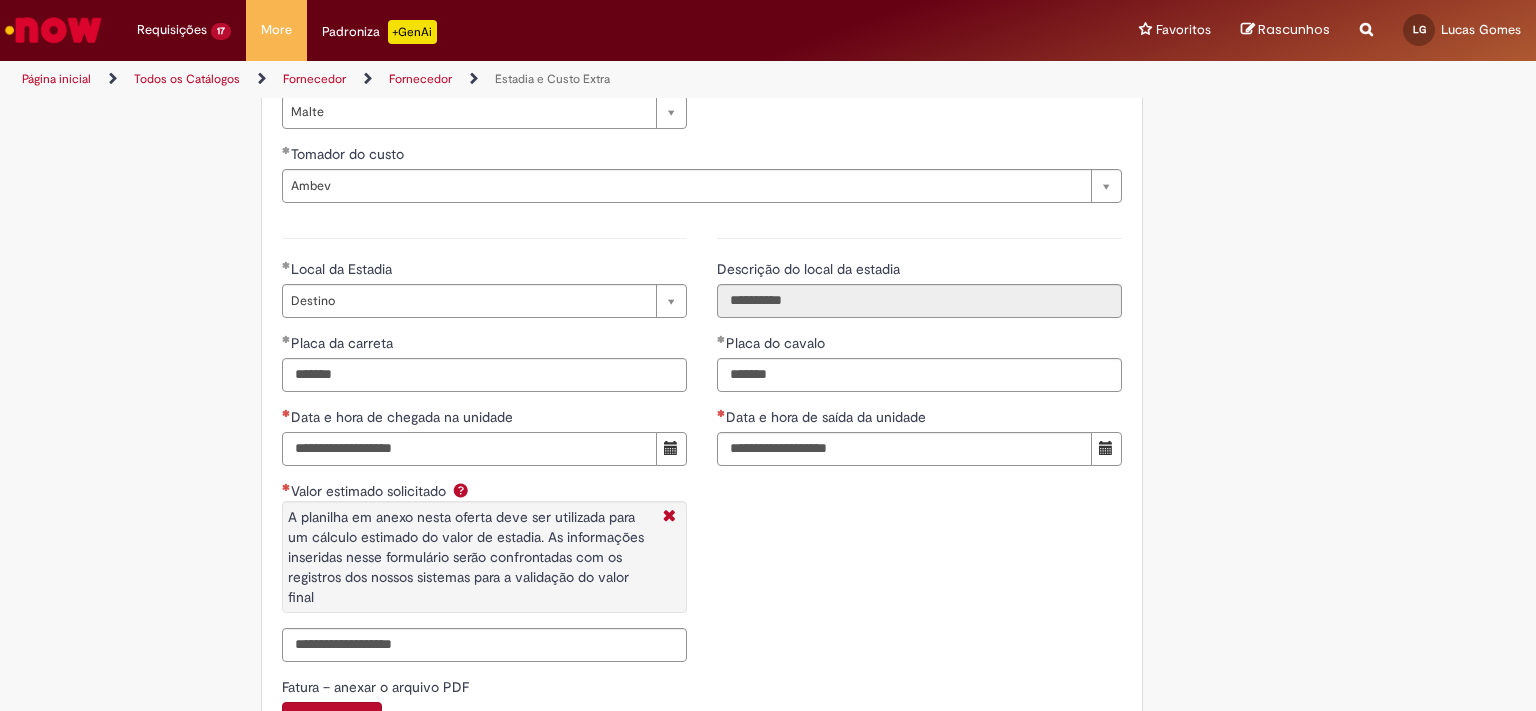 paste on "**********" 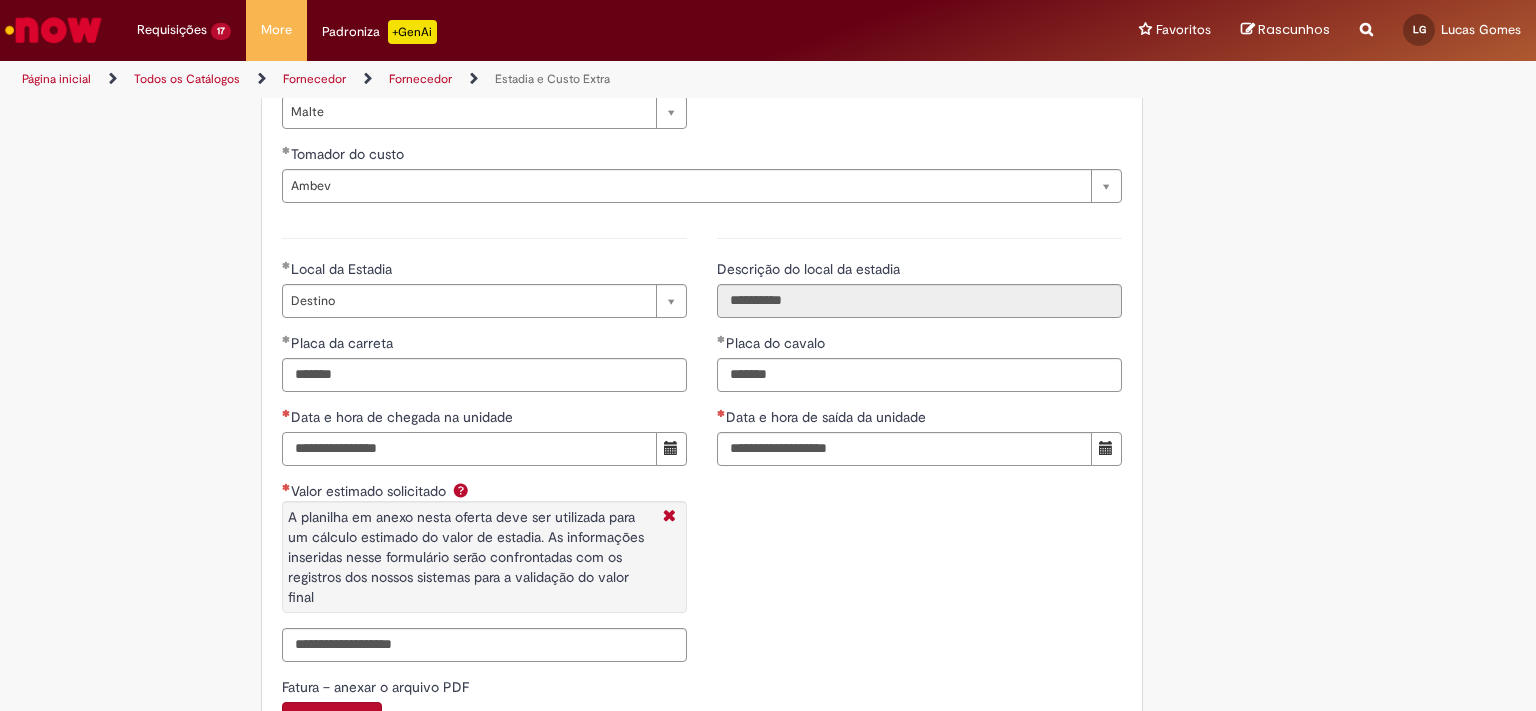 type on "**********" 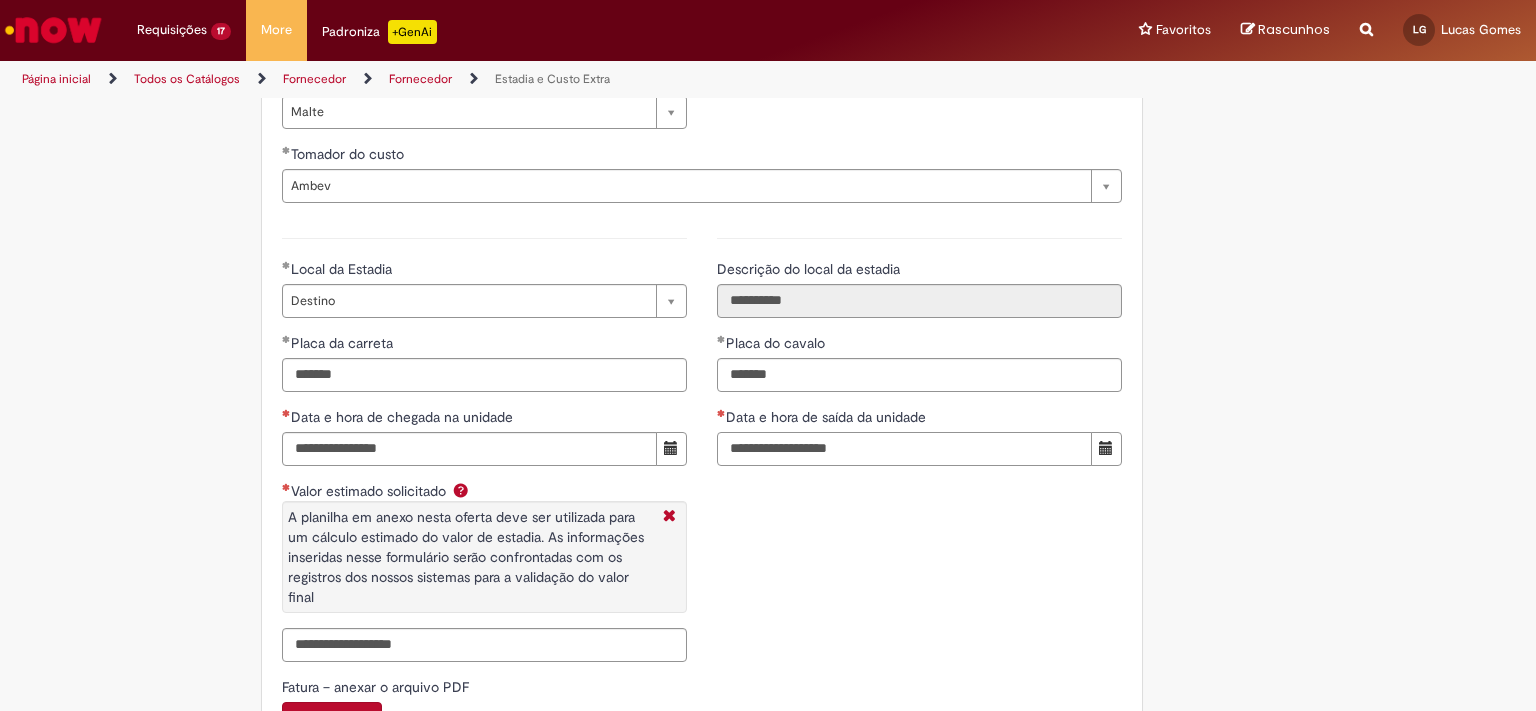 click on "Data e hora de saída da unidade" at bounding box center (904, 449) 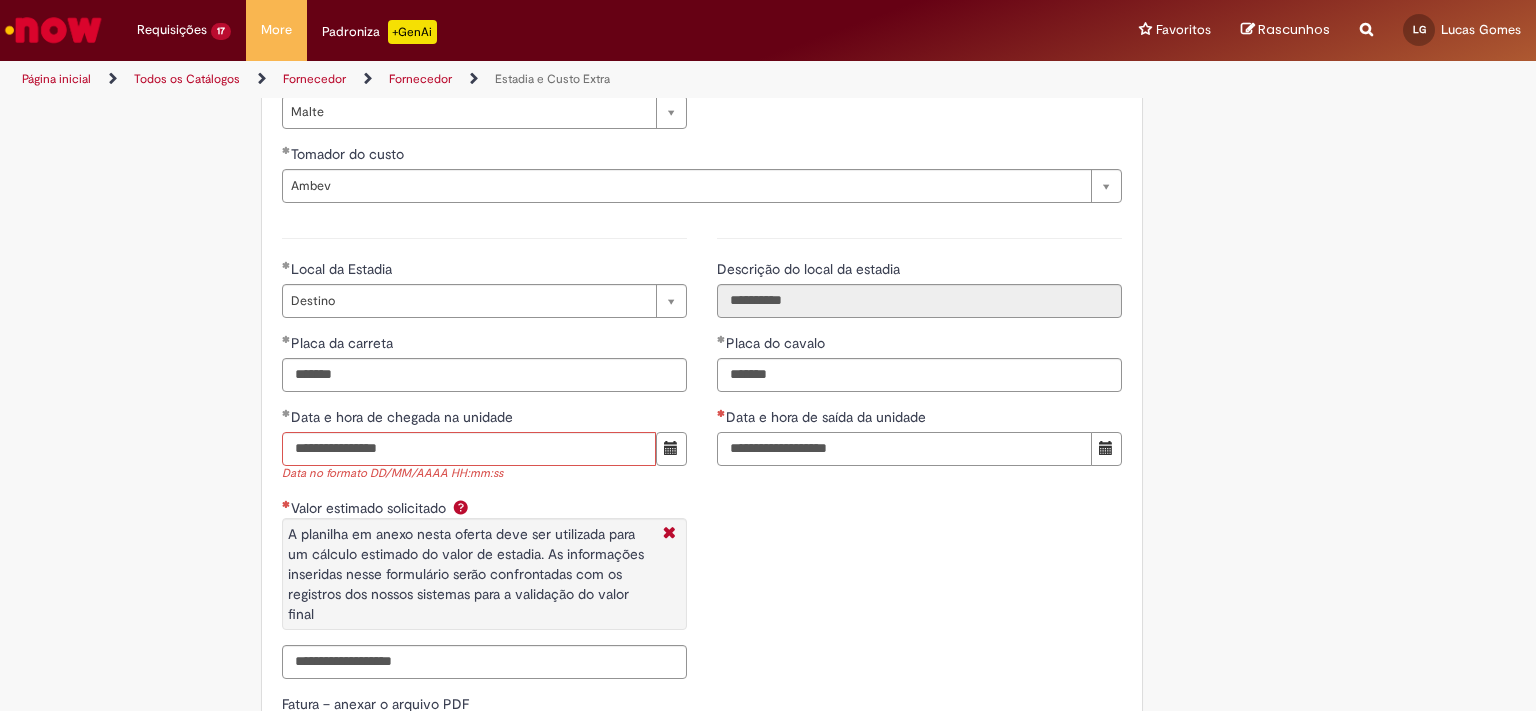paste on "**********" 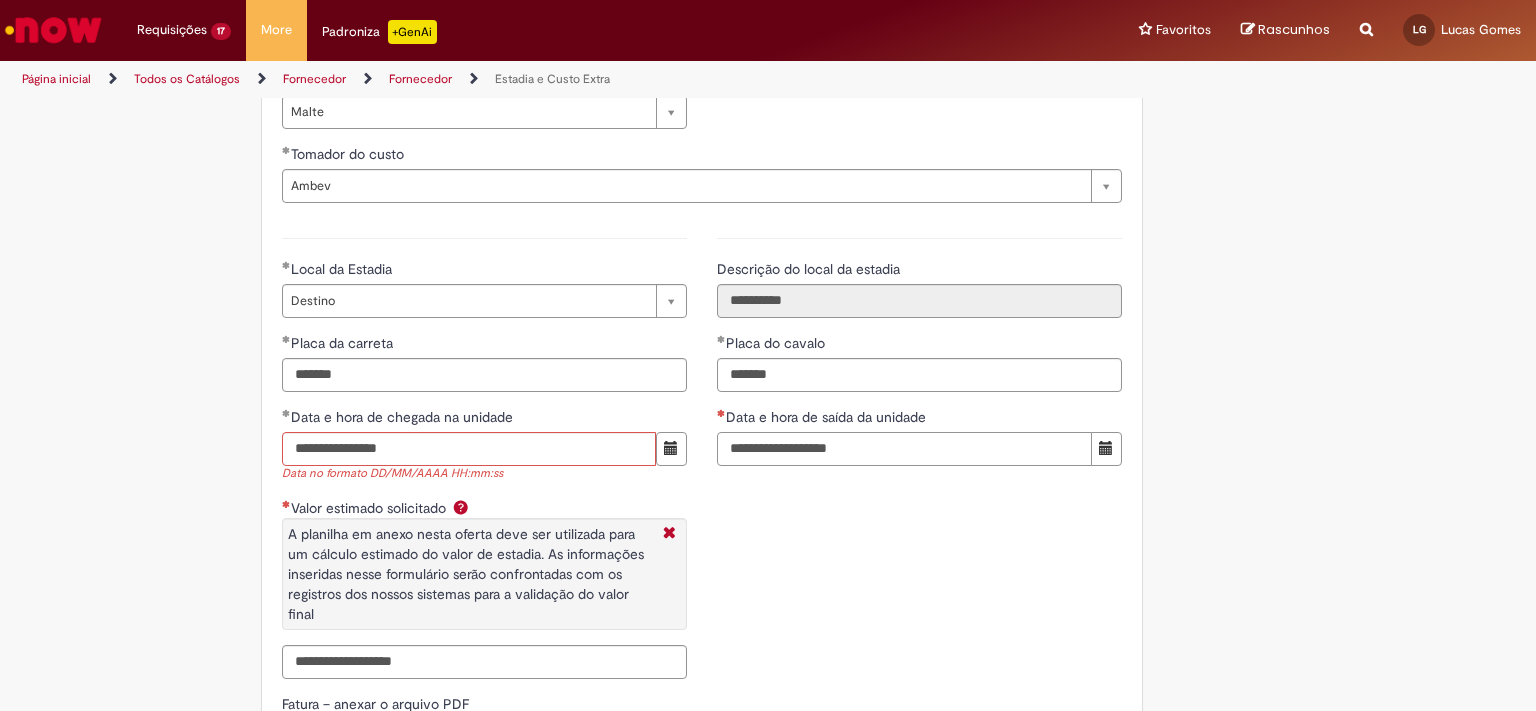 type on "**********" 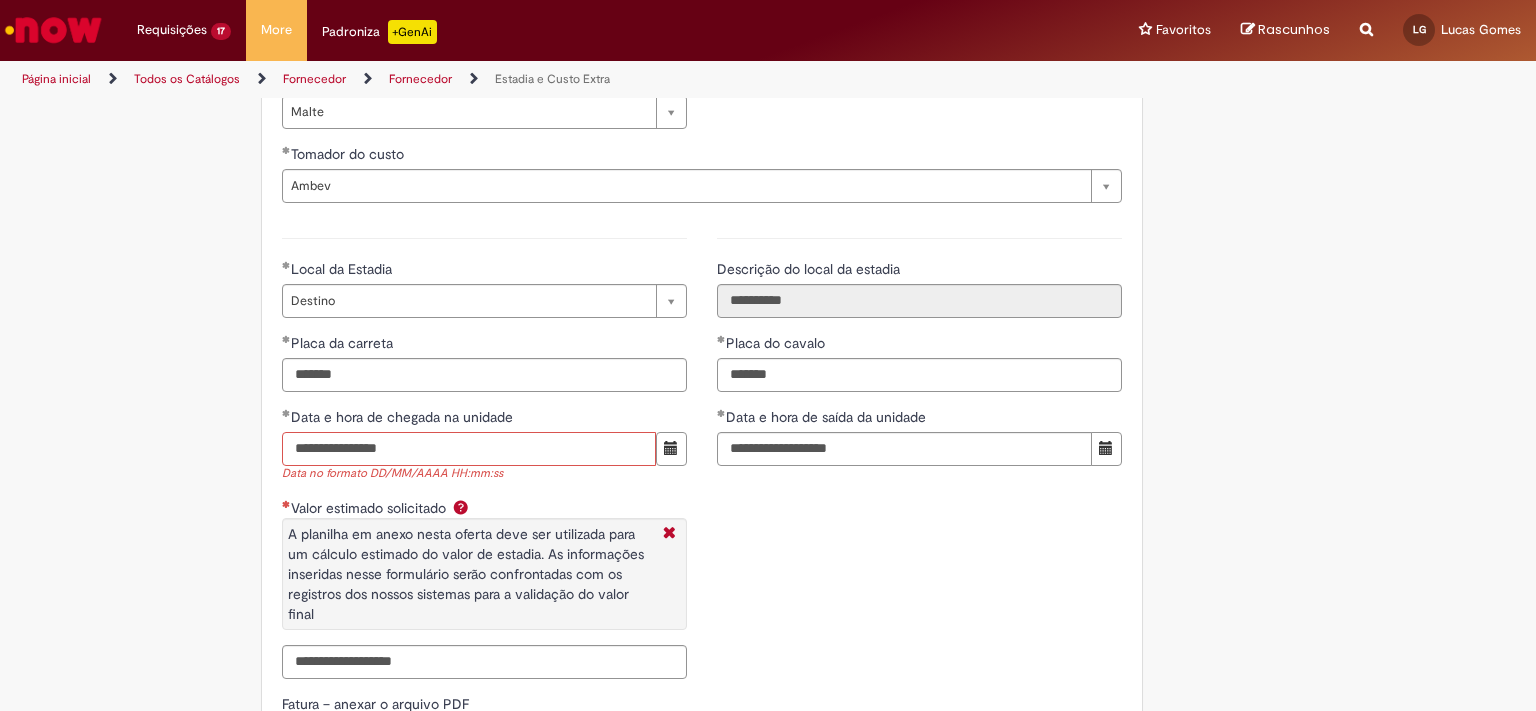 click on "**********" at bounding box center [469, 449] 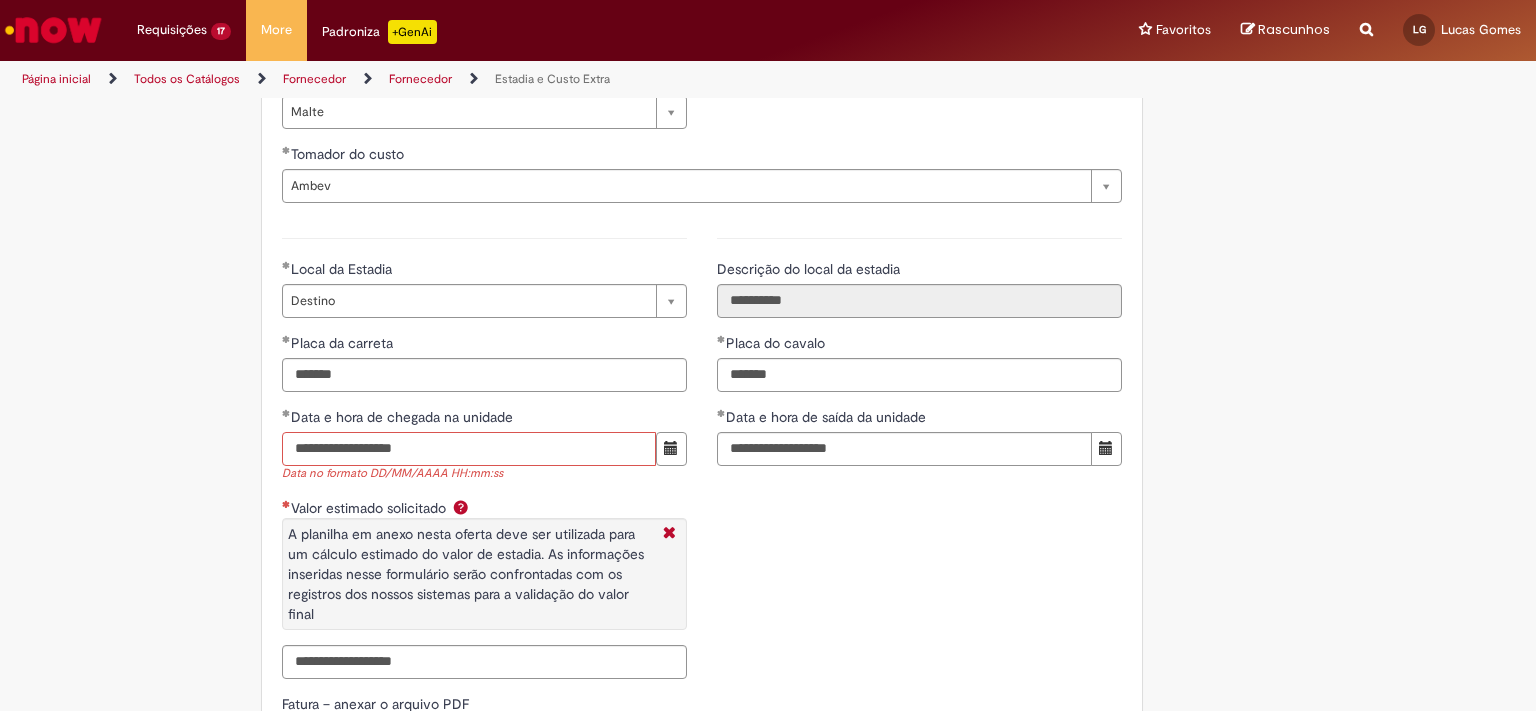 type on "**********" 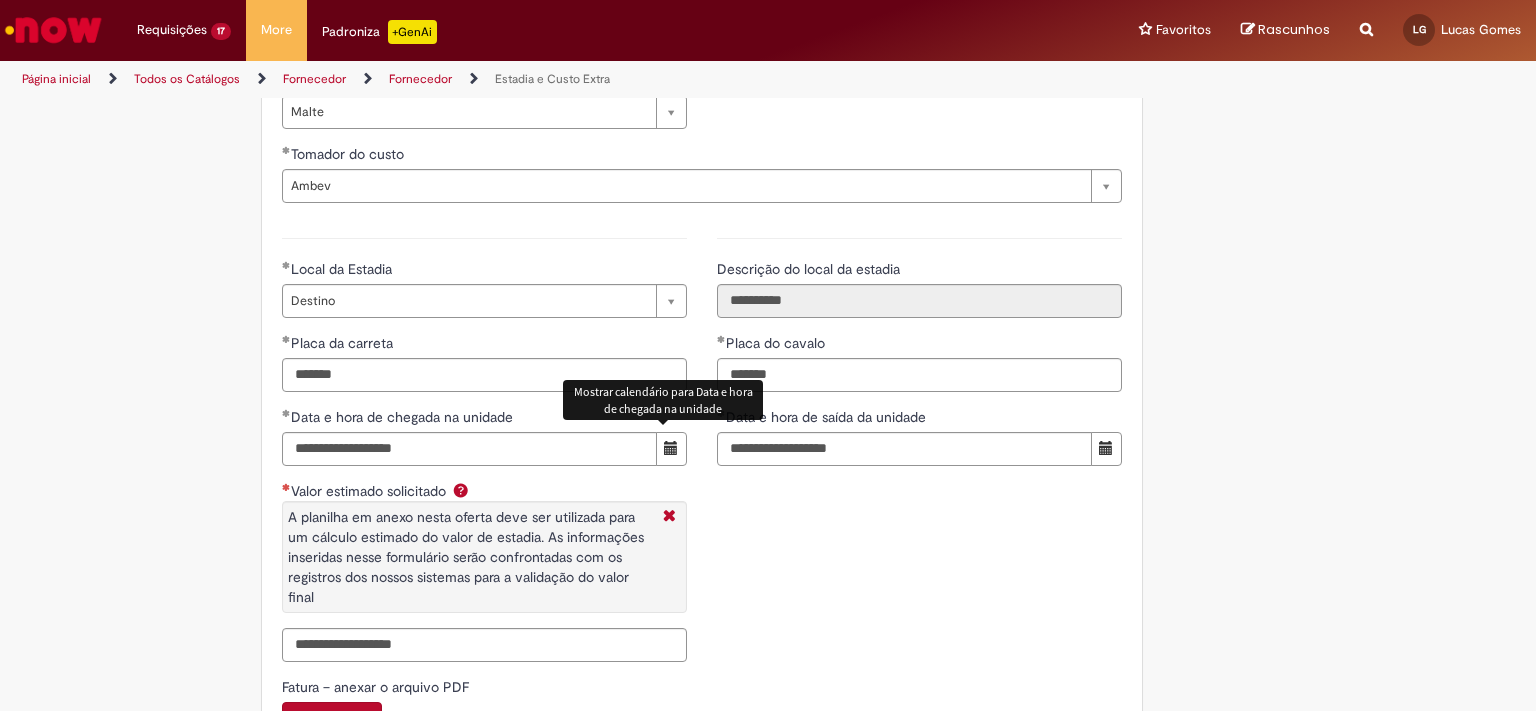 type 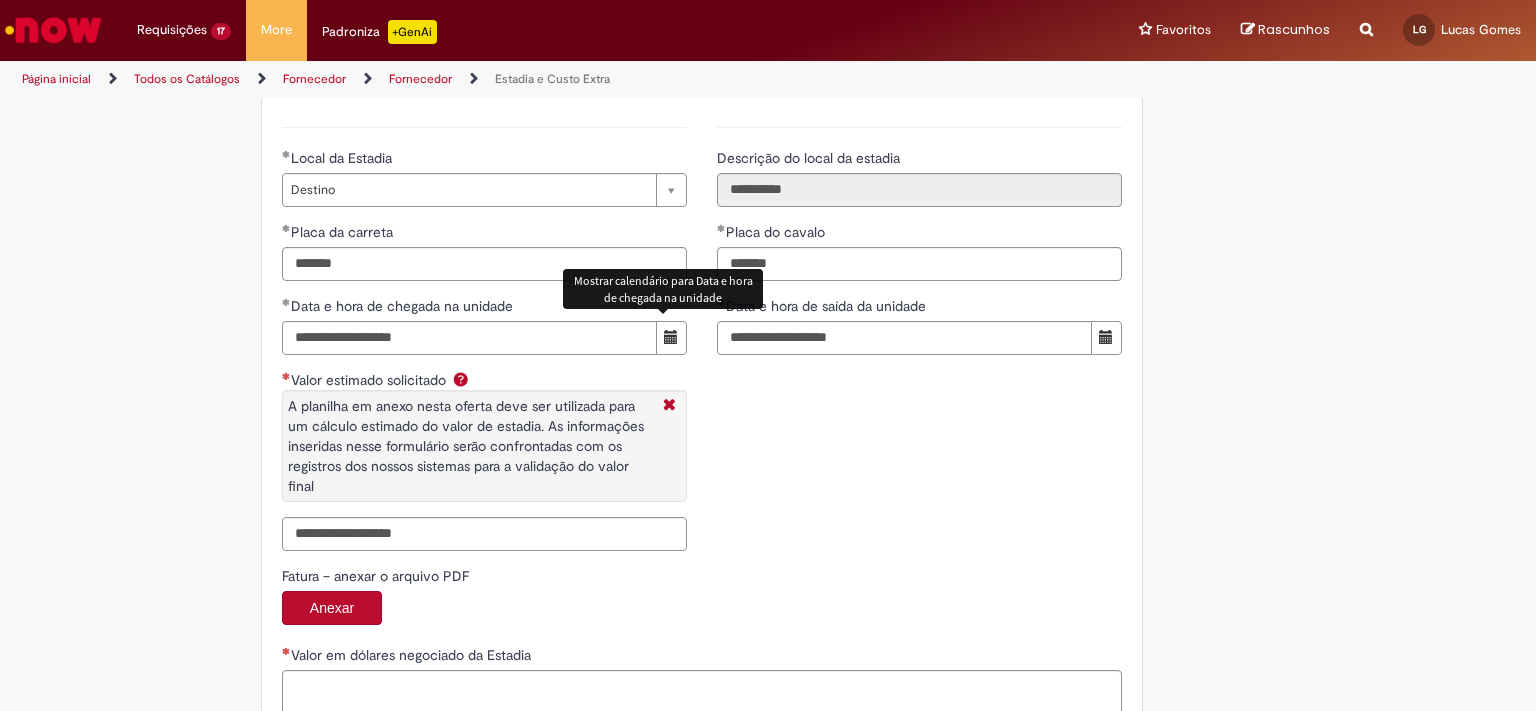 scroll, scrollTop: 3054, scrollLeft: 0, axis: vertical 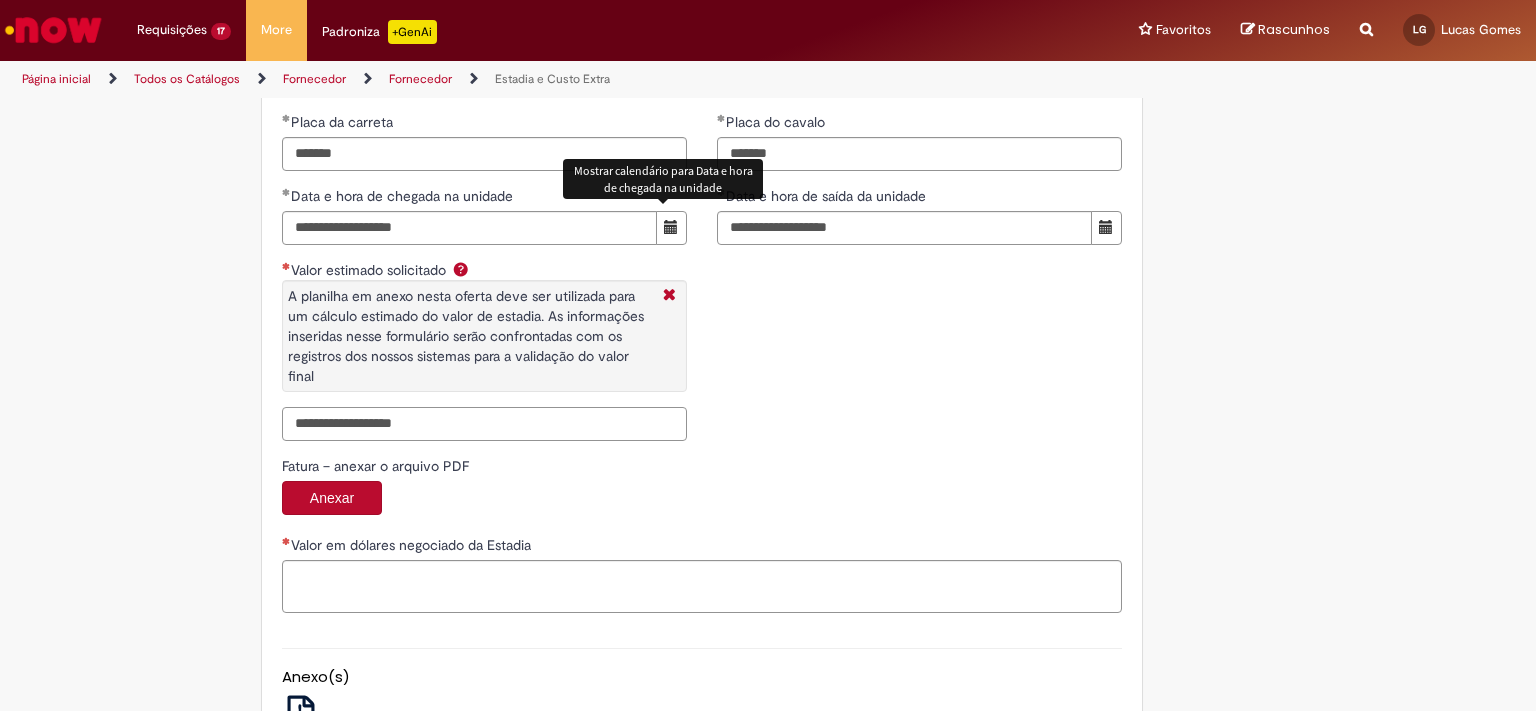 click on "Valor estimado solicitado A planilha em anexo nesta oferta deve ser utilizada para um cálculo estimado do valor de estadia. As informações inseridas nesse formulário serão confrontadas com os registros dos nossos sistemas para a validação do valor final" at bounding box center (484, 424) 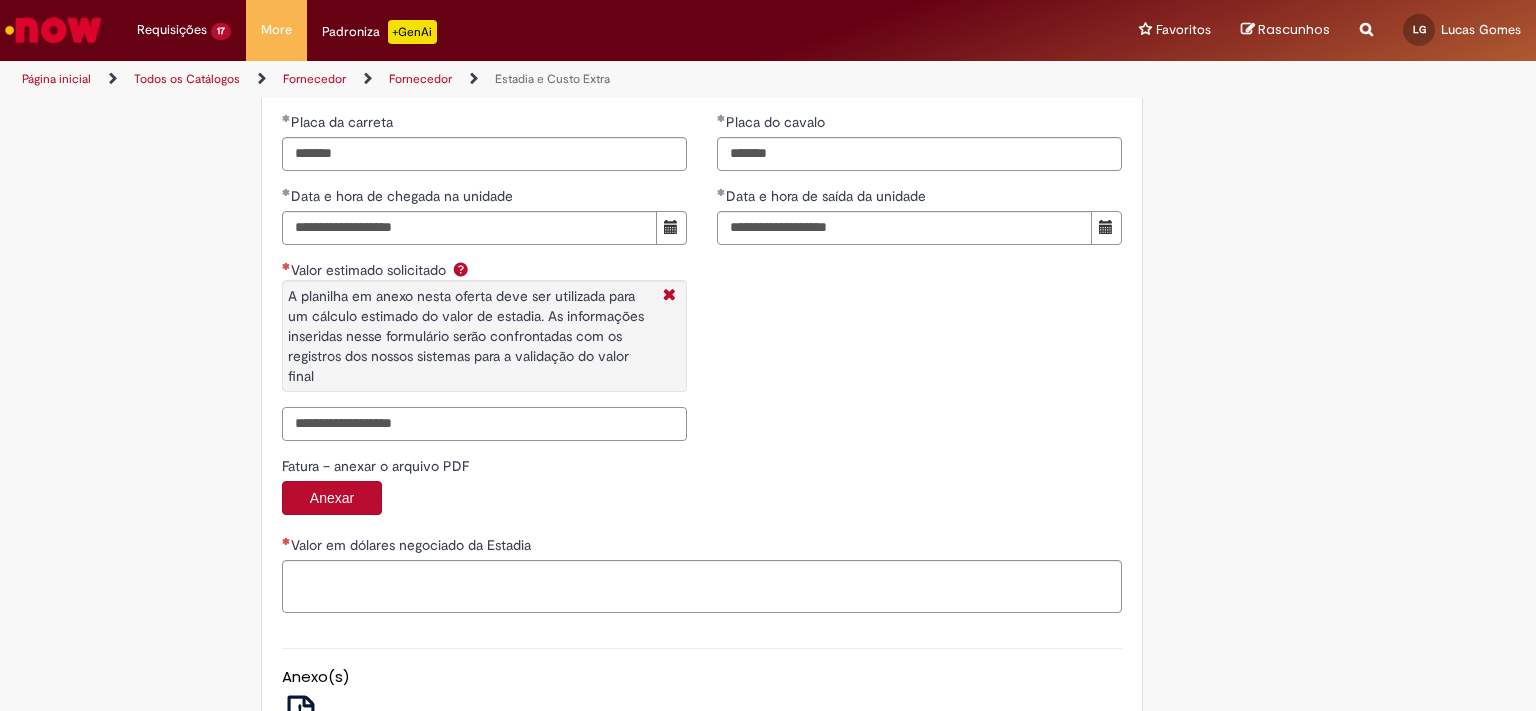 paste on "**********" 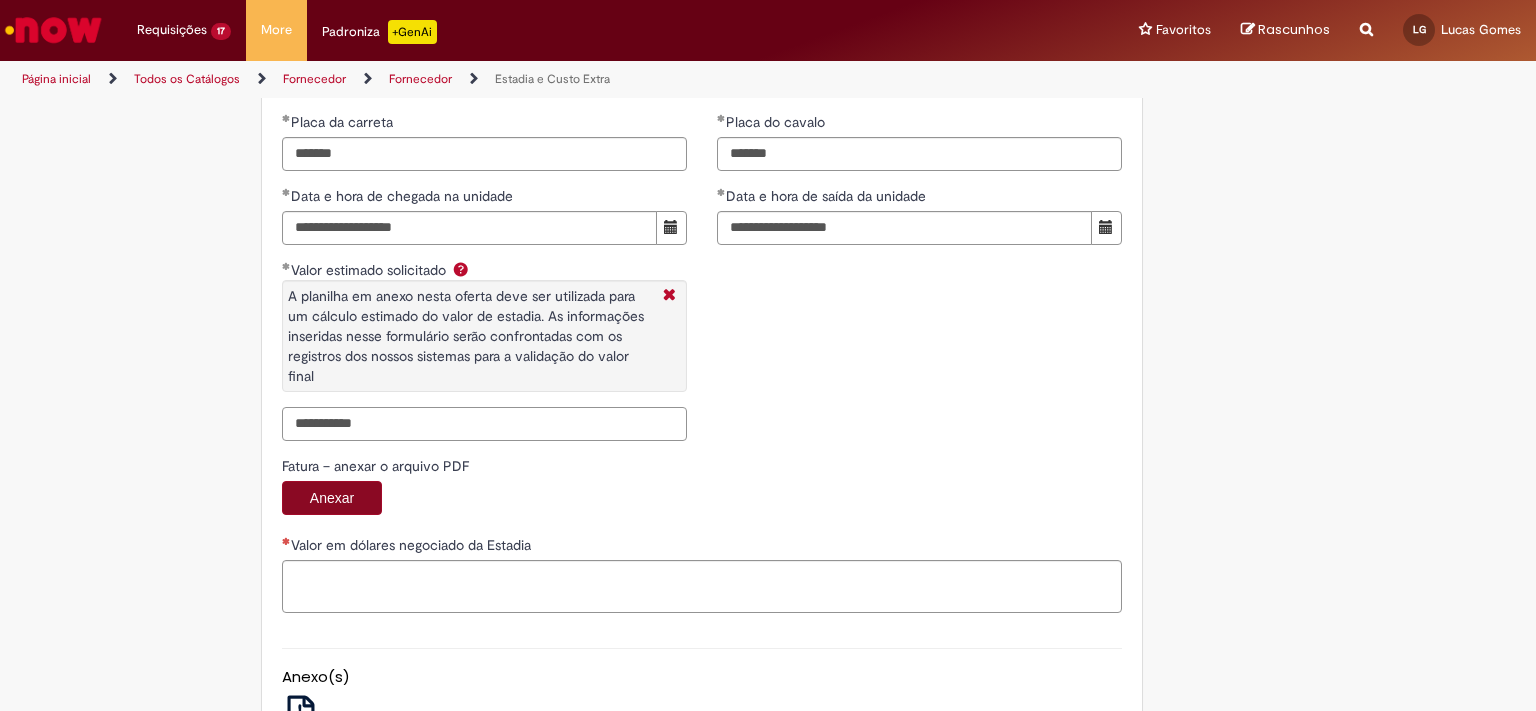 type on "**********" 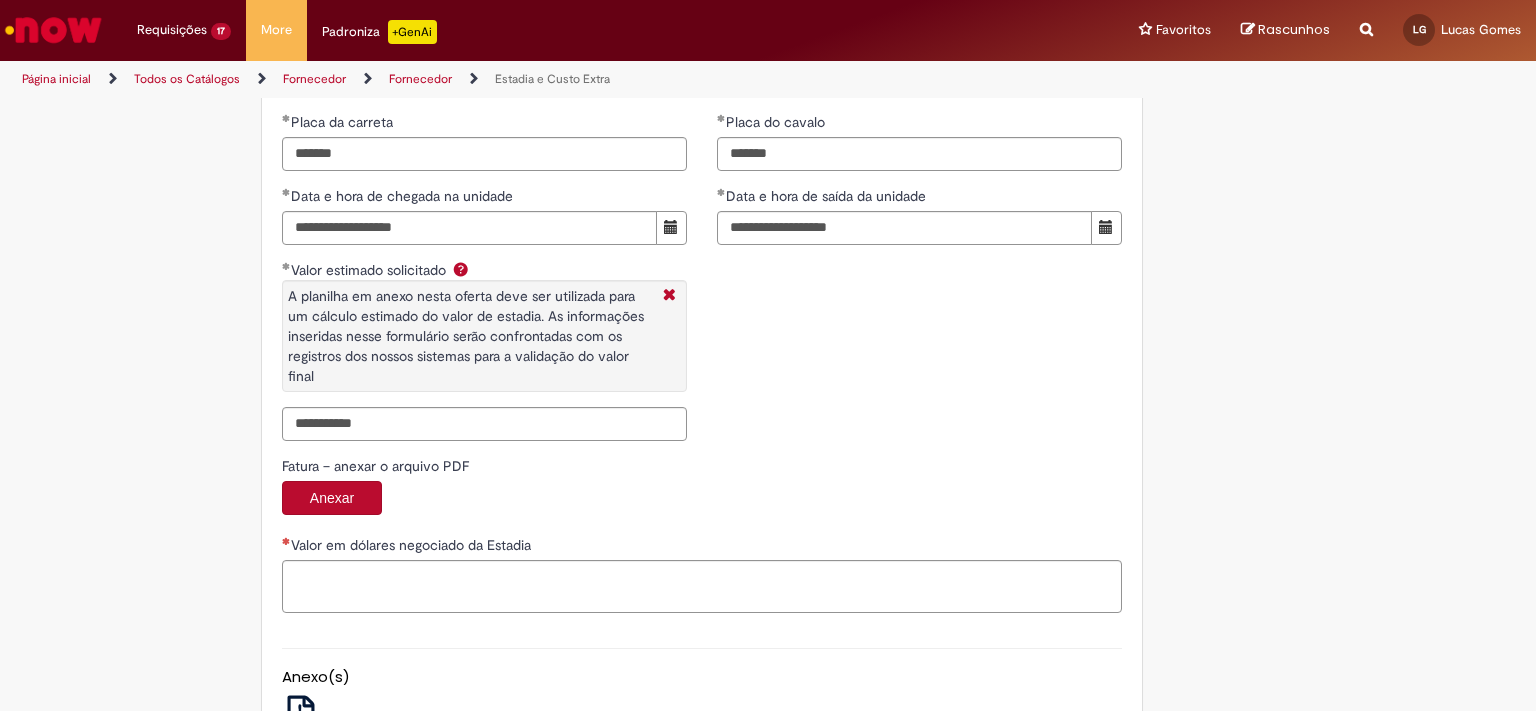 click on "Anexar" at bounding box center [332, 498] 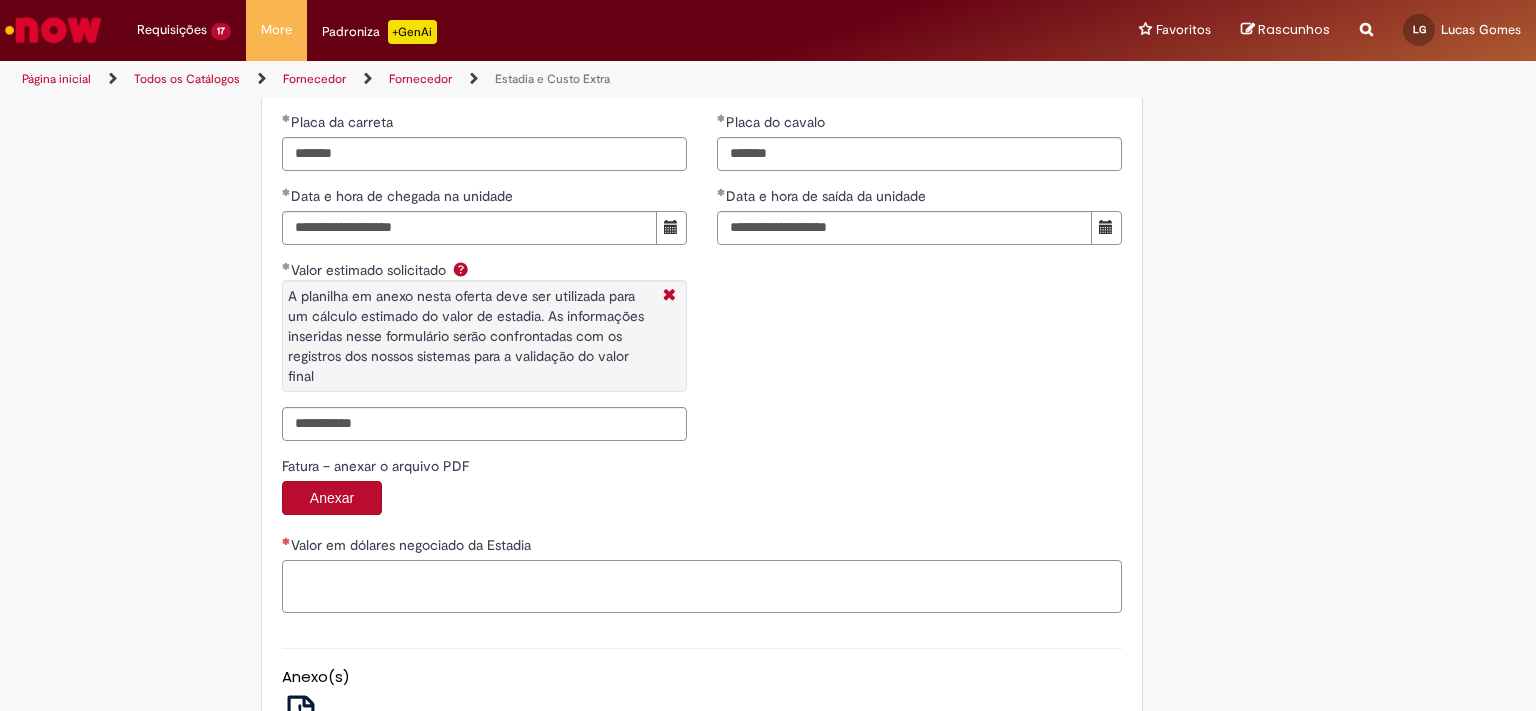 click on "Valor em dólares negociado da Estadia" at bounding box center (702, 587) 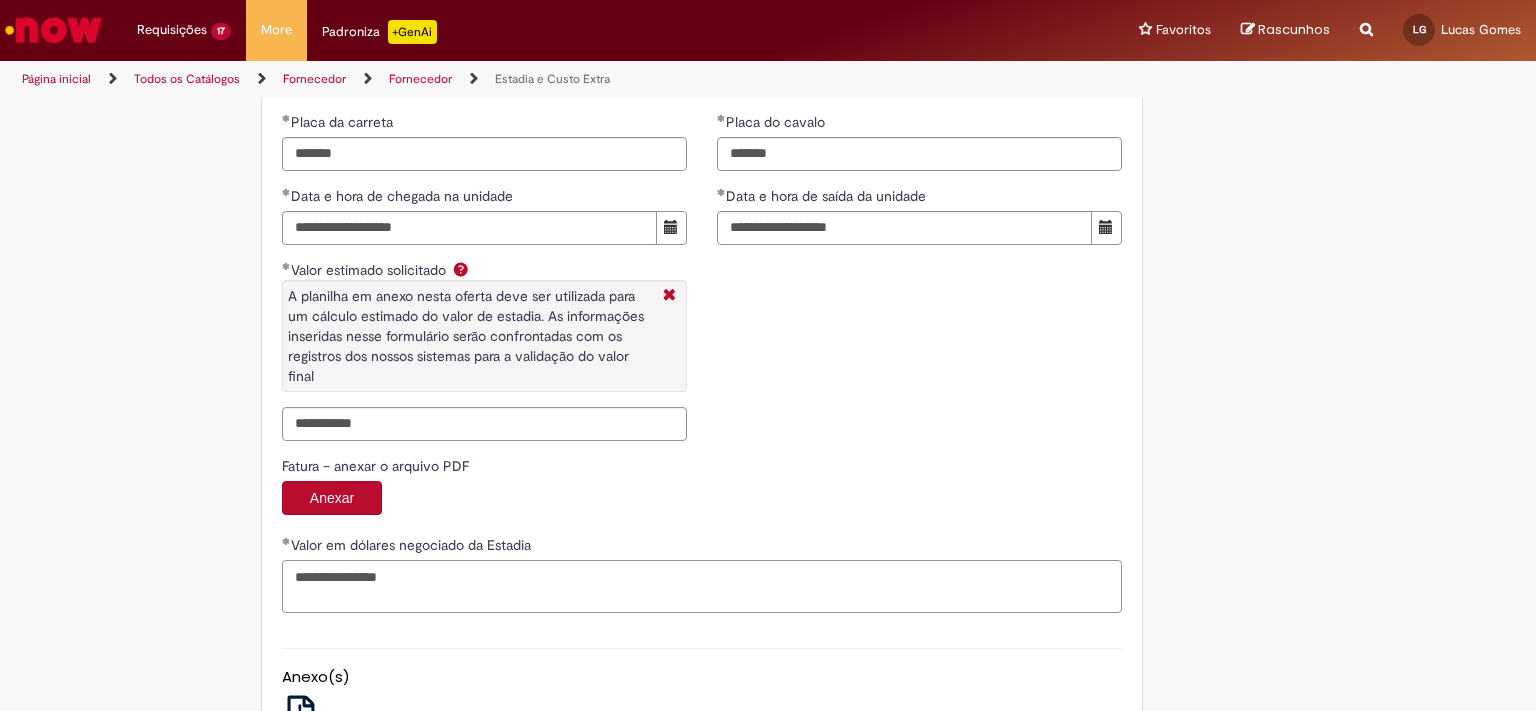 scroll, scrollTop: 3232, scrollLeft: 0, axis: vertical 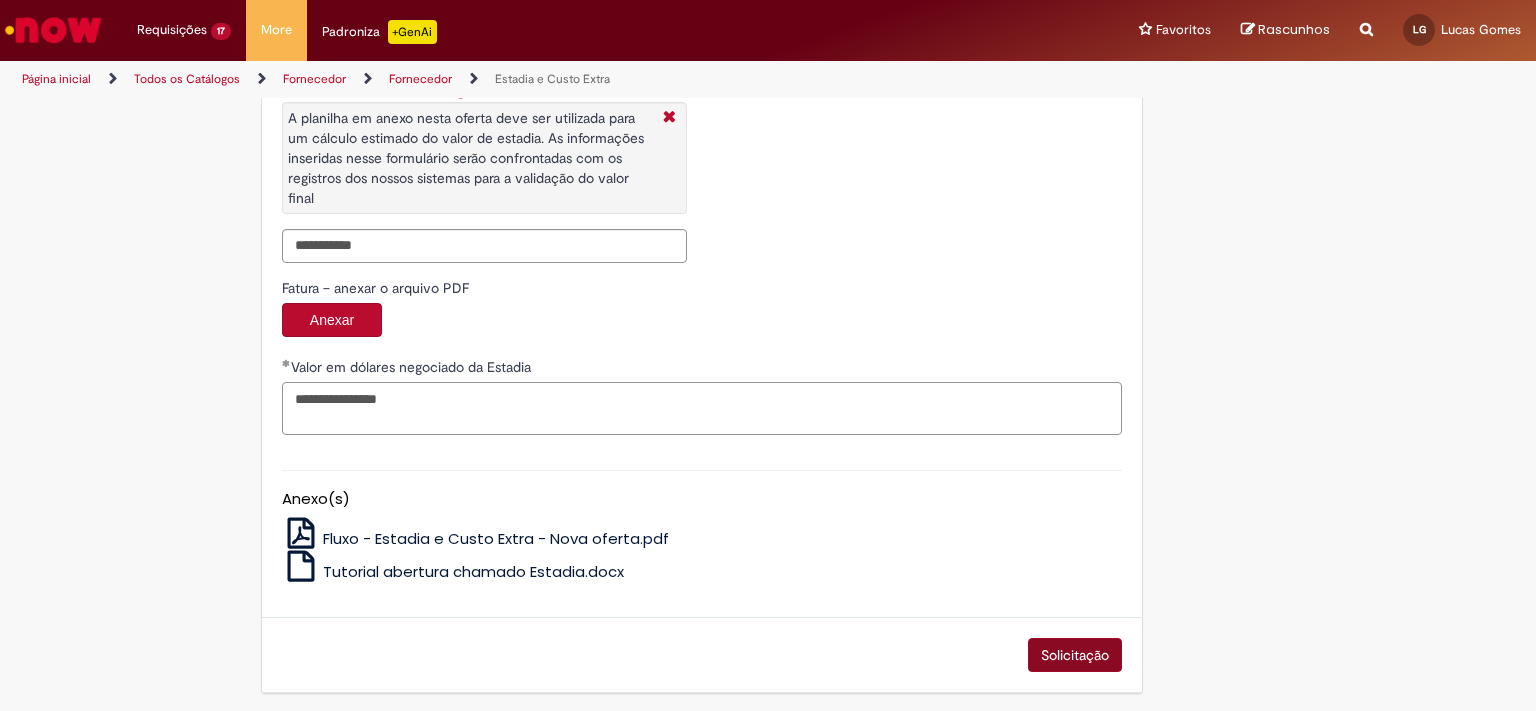 type on "**********" 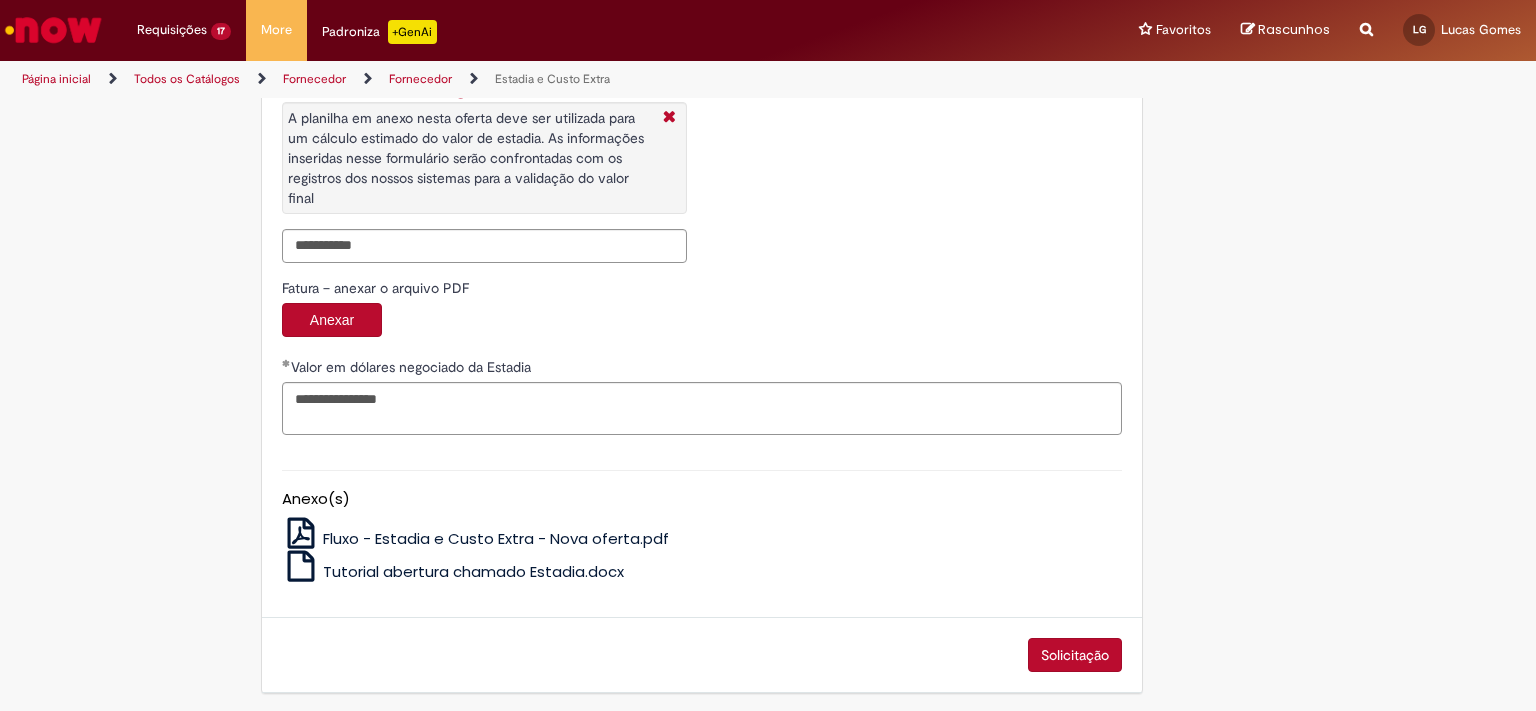 click on "Solicitação" at bounding box center [1075, 655] 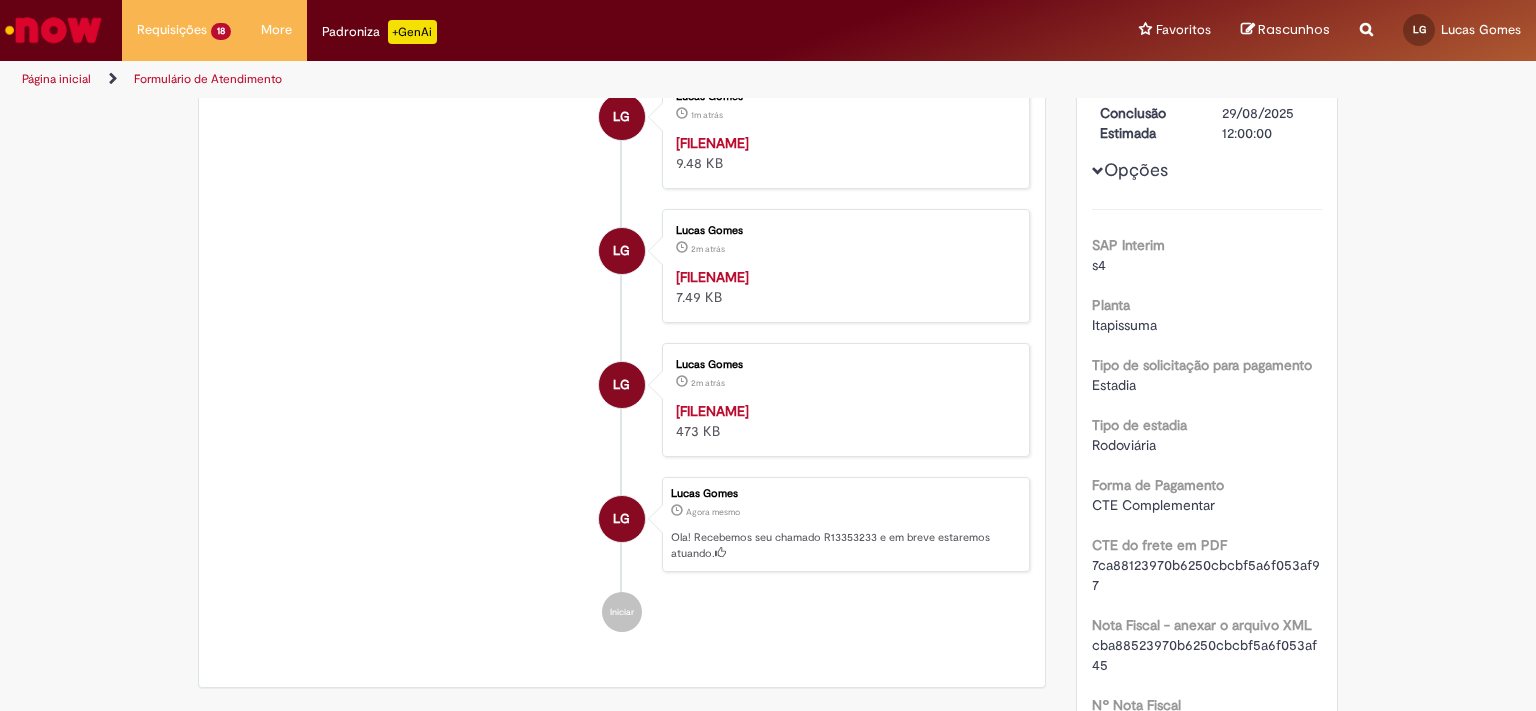 scroll, scrollTop: 0, scrollLeft: 0, axis: both 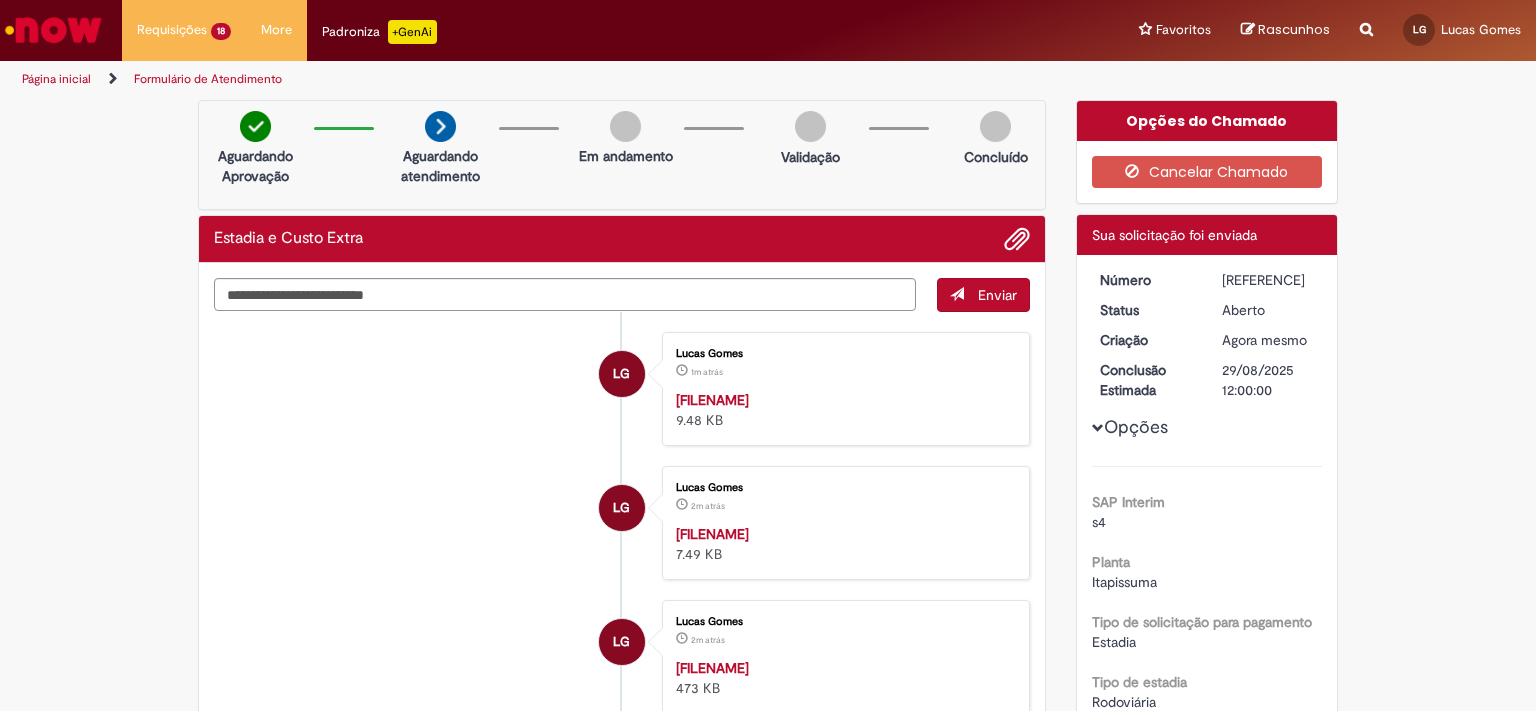 click on "R[REFERENCE]" at bounding box center [1268, 280] 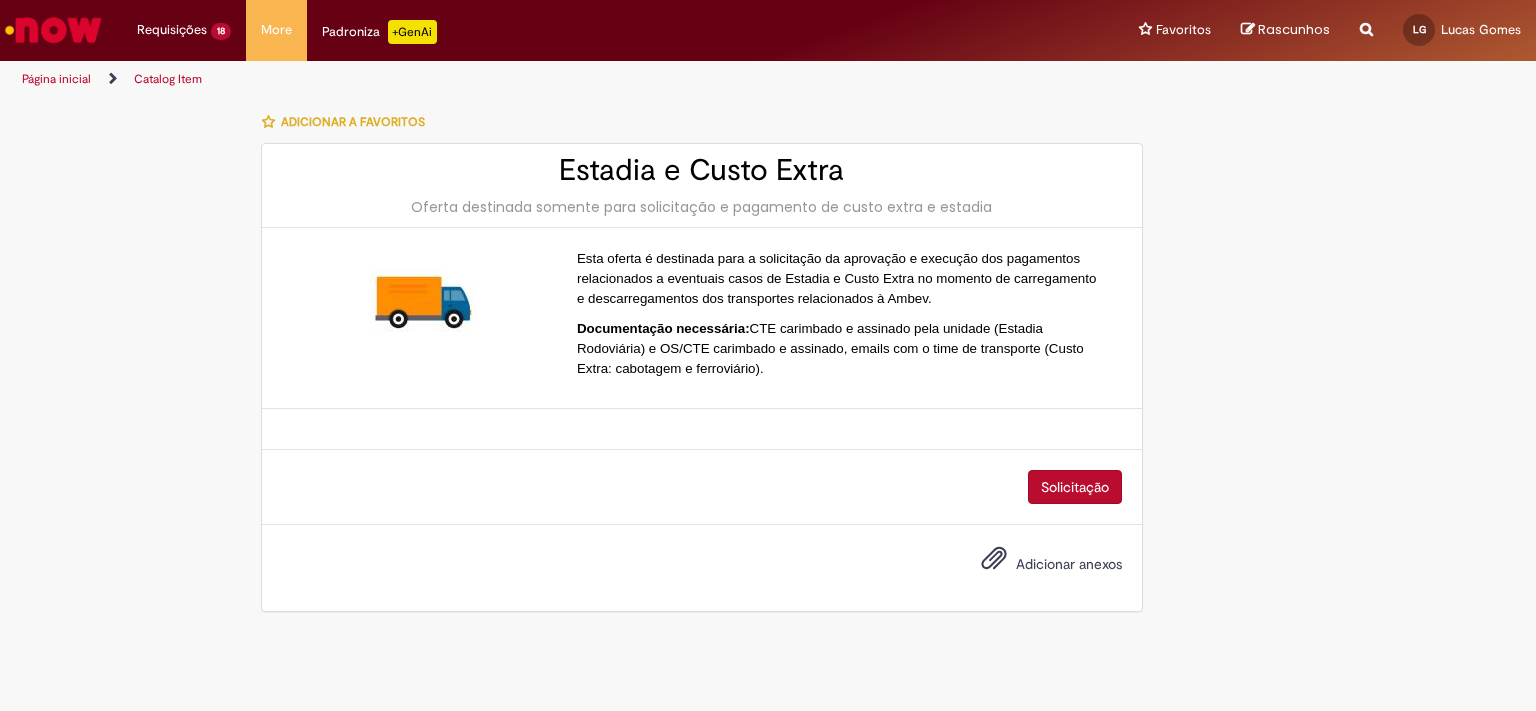 scroll, scrollTop: 0, scrollLeft: 0, axis: both 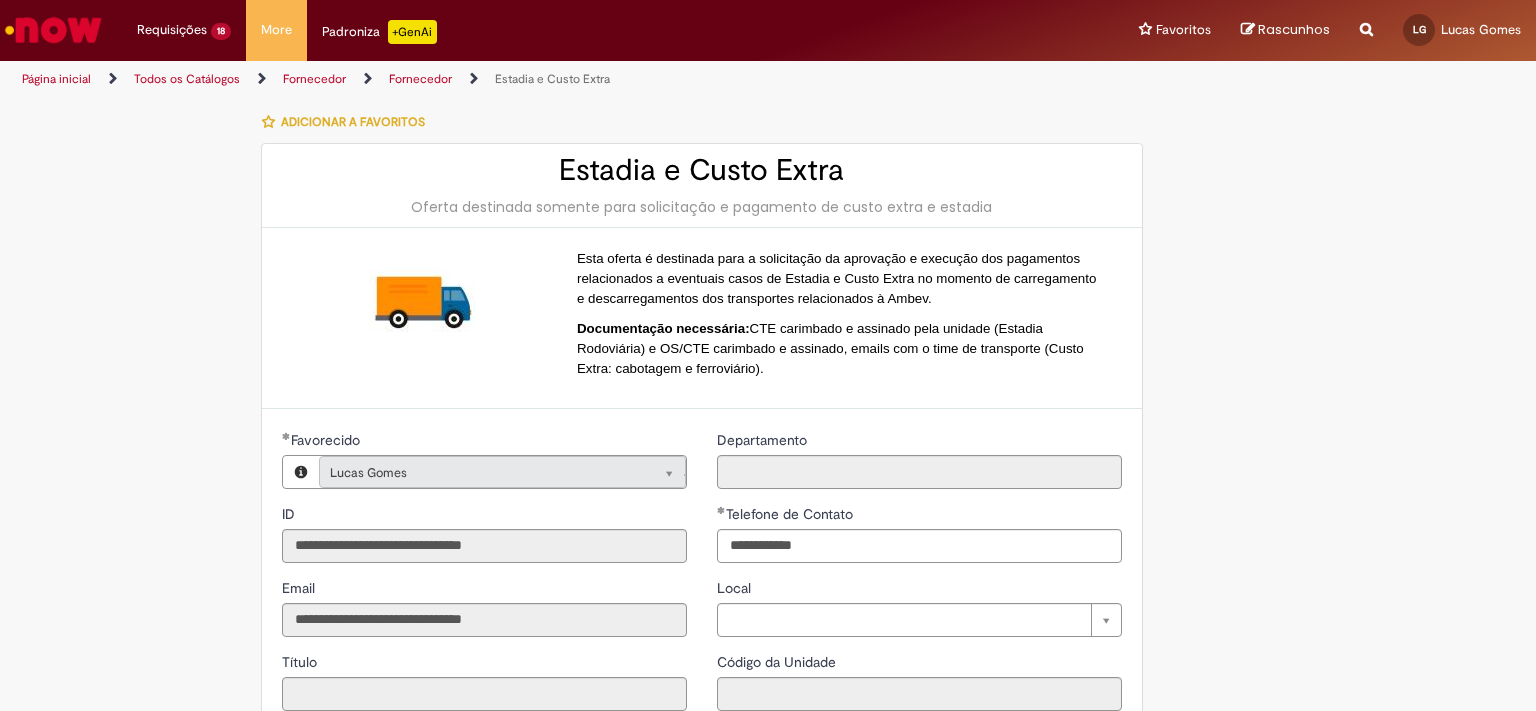 type on "**********" 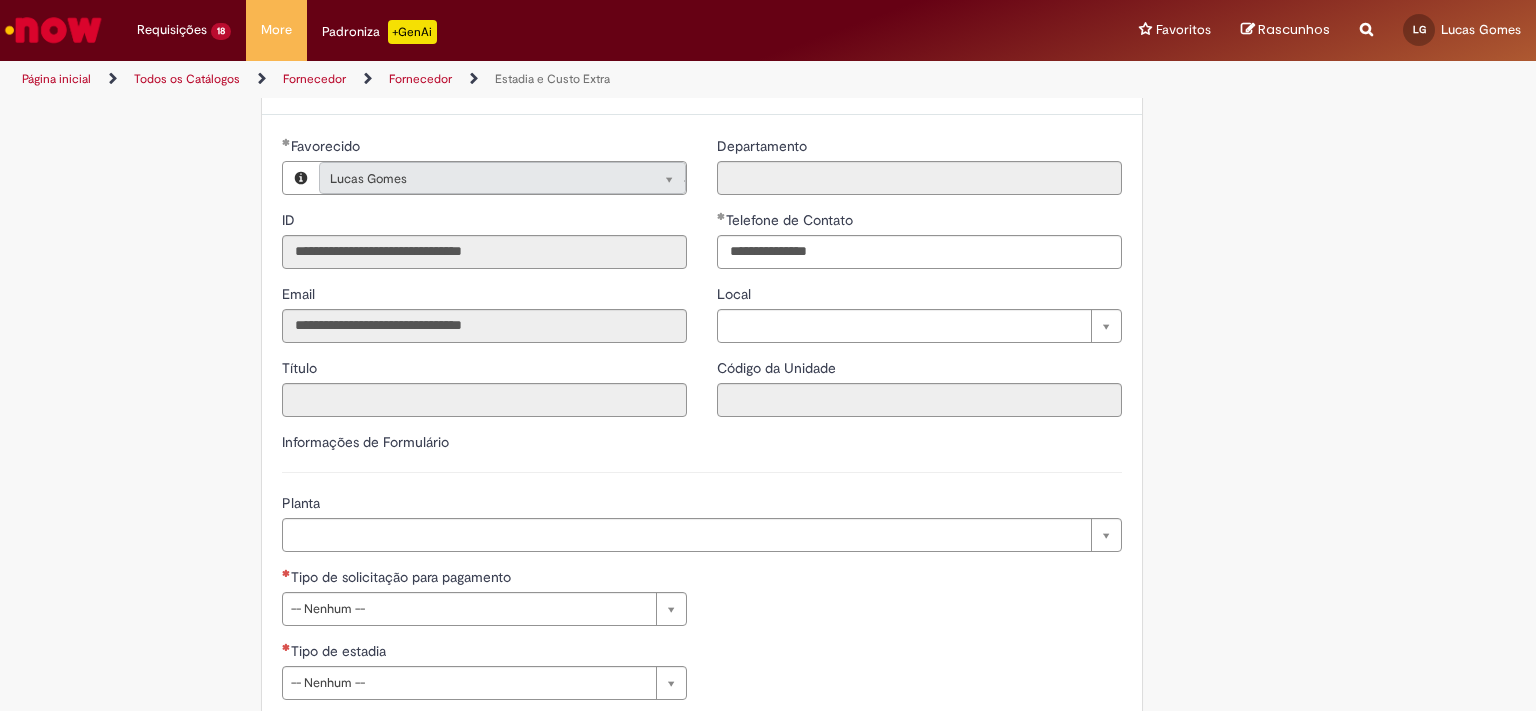 scroll, scrollTop: 552, scrollLeft: 0, axis: vertical 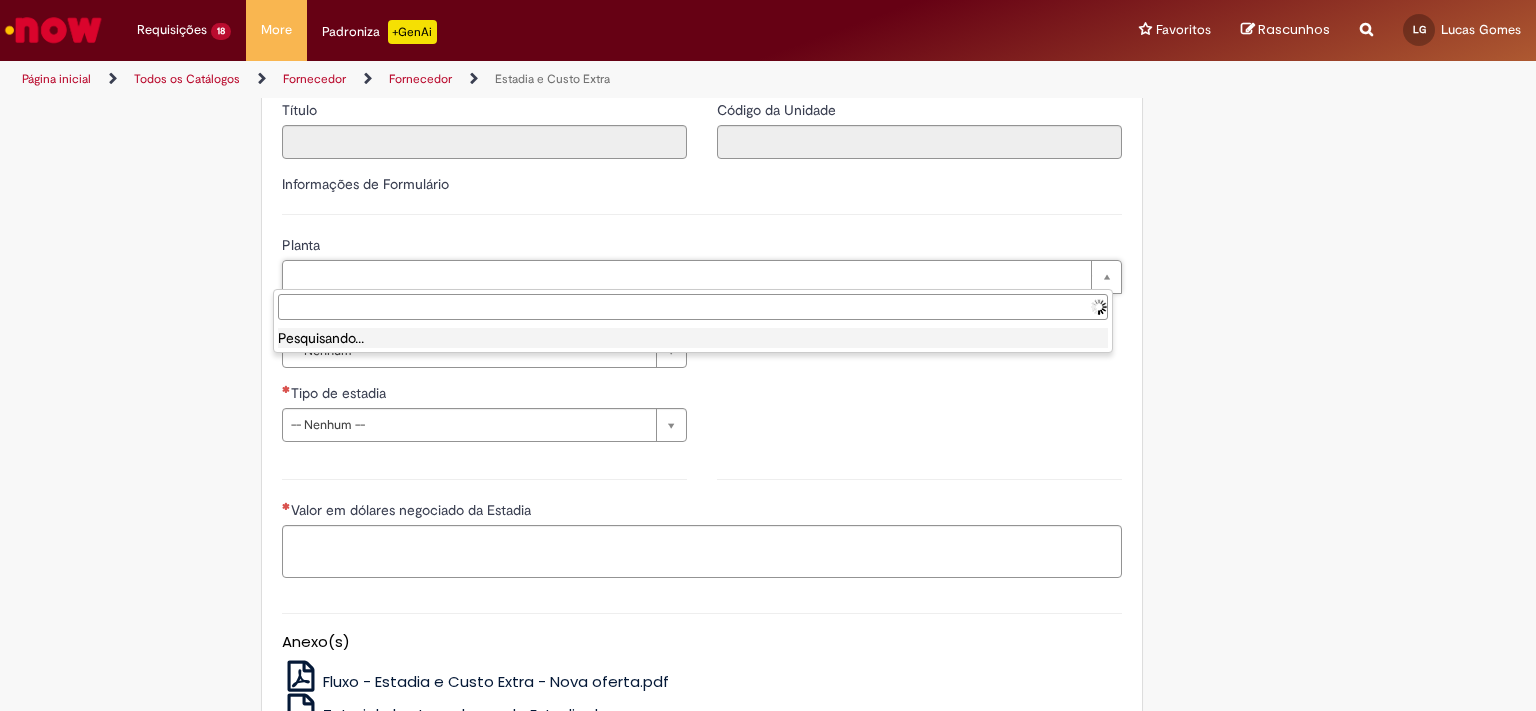 click on "Pular para o conteúdo da página
Requisições   18
Exibir Todas as Solicitações
Estadia e Custo Extra
5m atrás 5 minutos atrás  R[REFERENCE]
Estadia e Custo Extra
12m atrás 12 minutos atrás  R[REFERENCE]
Estadia e Custo Extra
29m atrás 29 minutos atrás  R[REFERENCE]
Estadia e Custo Extra
37m atrás 37 minutos atrás  R[REFERENCE]
Estadia e Custo Extra
cerca de uma hora atrás cerca de uma hora atrás  R[REFERENCE]
Estadia e Custo Extra
cerca de uma hora atrás cerca de uma hora atrás  R[REFERENCE]
Estadia e Custo Extra
2h atrás 2 horas atrás  R[REFERENCE]
Estadia e Custo Extra
2h atrás 2 horas atrás  R[REFERENCE]
Estadia e Custo Extra
2h atrás 2 horas atrás  R[REFERENCE]
Estadia e Custo Extra" at bounding box center [768, 355] 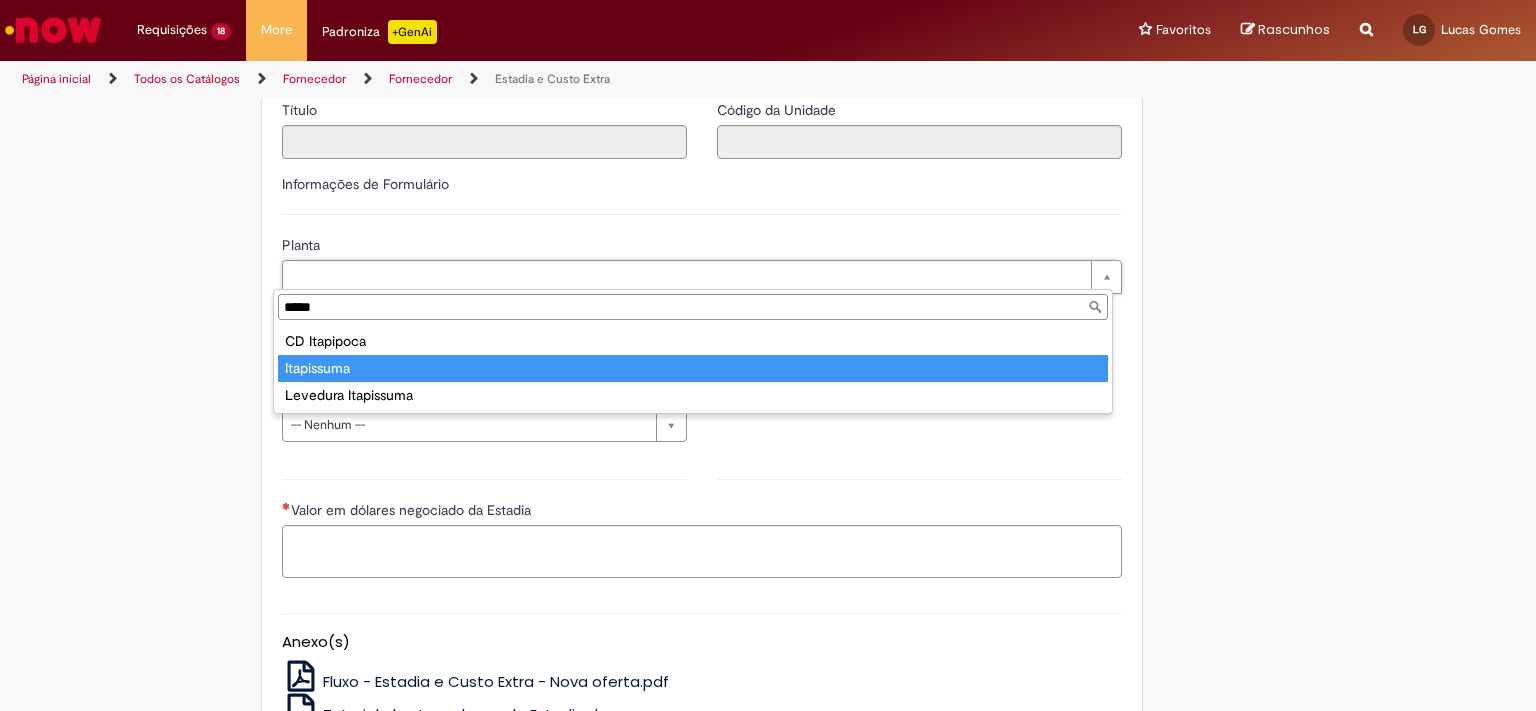 type on "*****" 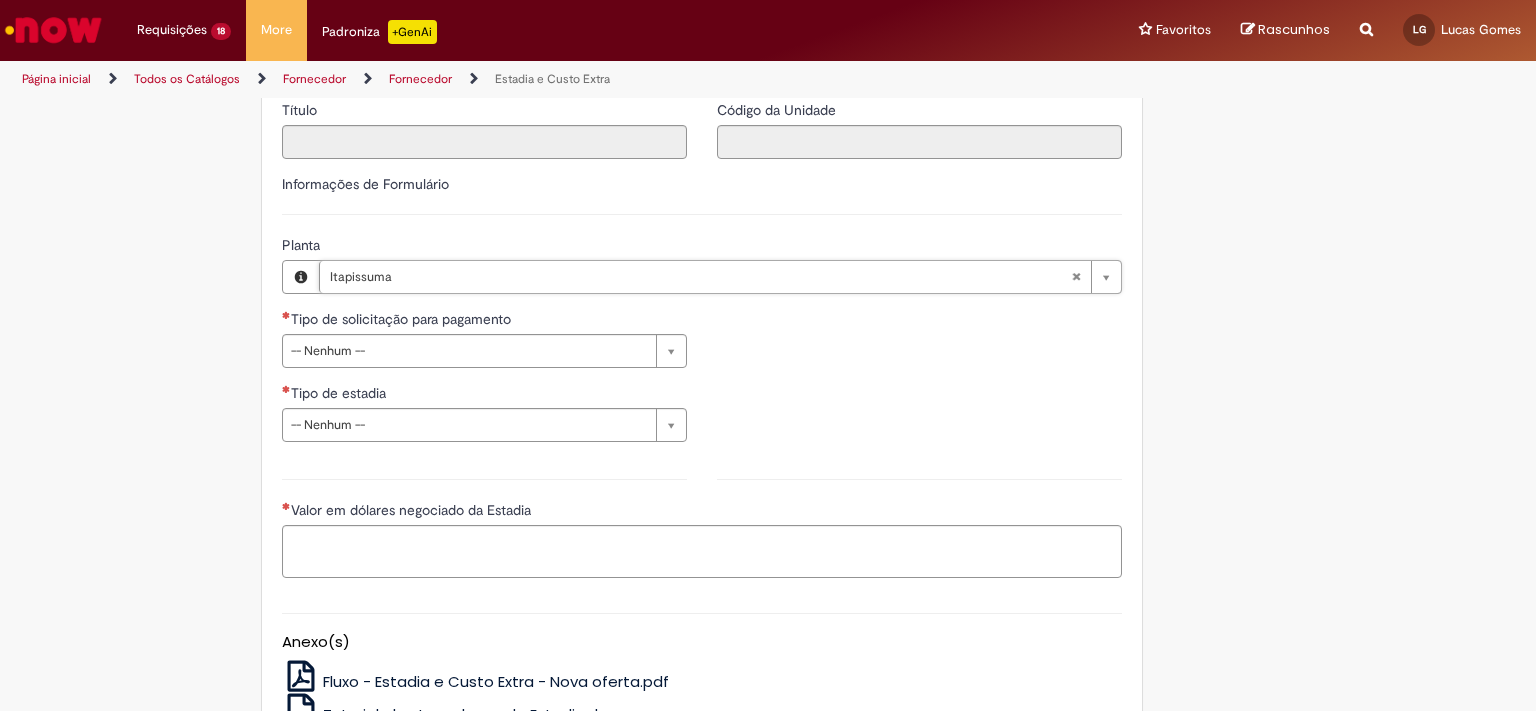 scroll, scrollTop: 0, scrollLeft: 64, axis: horizontal 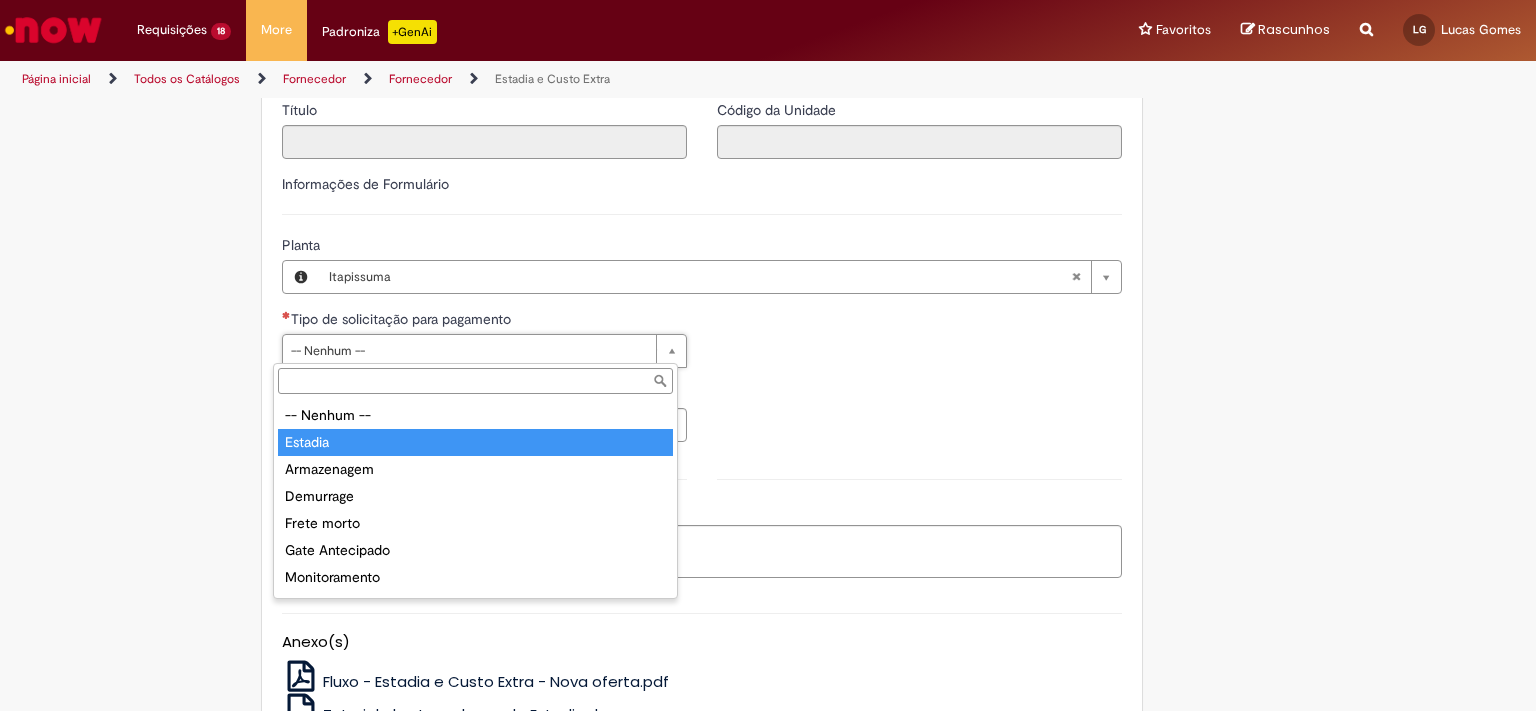 type on "*******" 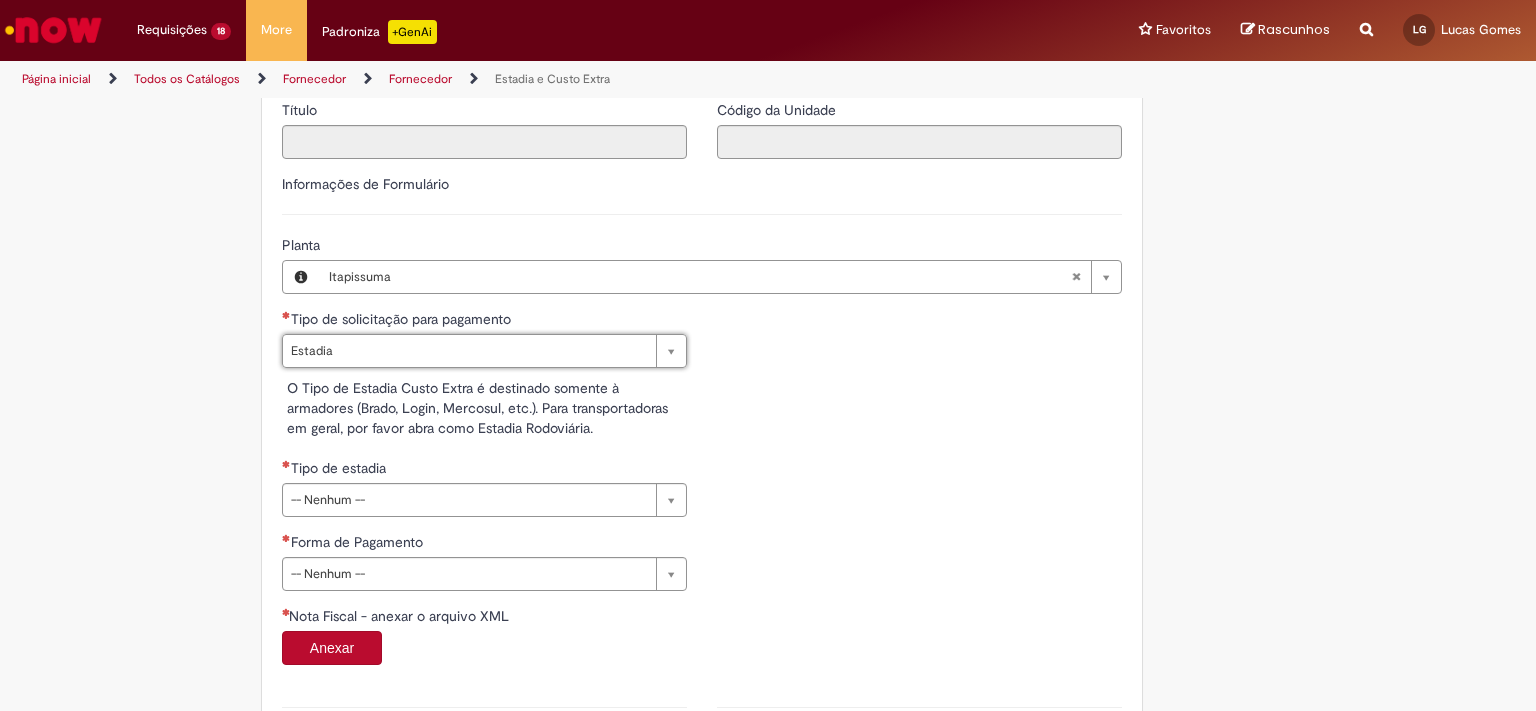 scroll, scrollTop: 0, scrollLeft: 43, axis: horizontal 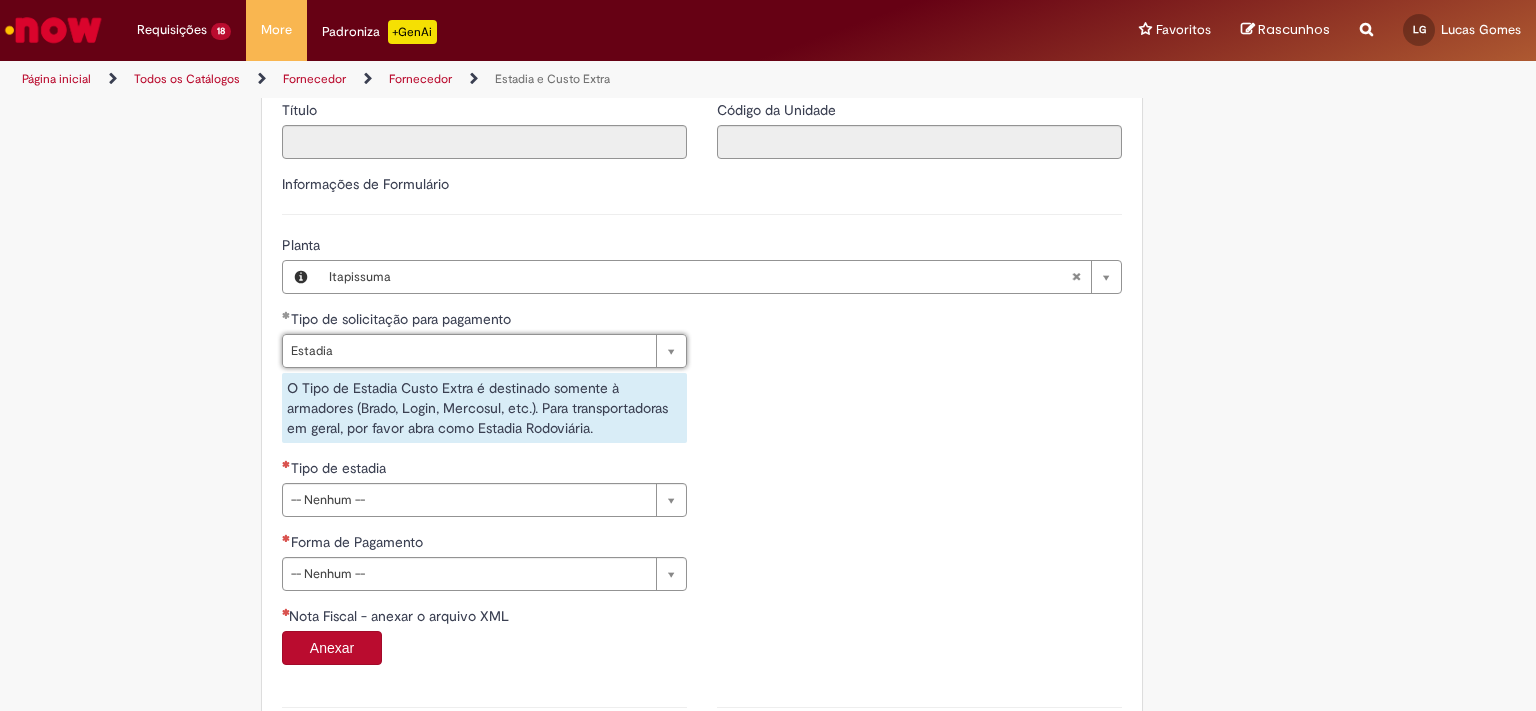 click on "Pular para o conteúdo da página
Requisições   18
Exibir Todas as Solicitações
Estadia e Custo Extra
5m atrás 5 minutos atrás  R[REFERENCE]
Estadia e Custo Extra
13m atrás 13 minutos atrás  R[REFERENCE]
Estadia e Custo Extra
29m atrás 29 minutos atrás  R[REFERENCE]
Estadia e Custo Extra
38m atrás 38 minutos atrás  R[REFERENCE]
Estadia e Custo Extra
cerca de uma hora atrás cerca de uma hora atrás  R[REFERENCE]
Estadia e Custo Extra
cerca de uma hora atrás cerca de uma hora atrás  R[REFERENCE]
Estadia e Custo Extra
2h atrás 2 horas atrás  R[REFERENCE]
Estadia e Custo Extra
2h atrás 2 horas atrás  R[REFERENCE]
Estadia e Custo Extra
2h atrás 2 horas atrás  R[REFERENCE]
Estadia e Custo Extra" at bounding box center (768, 355) 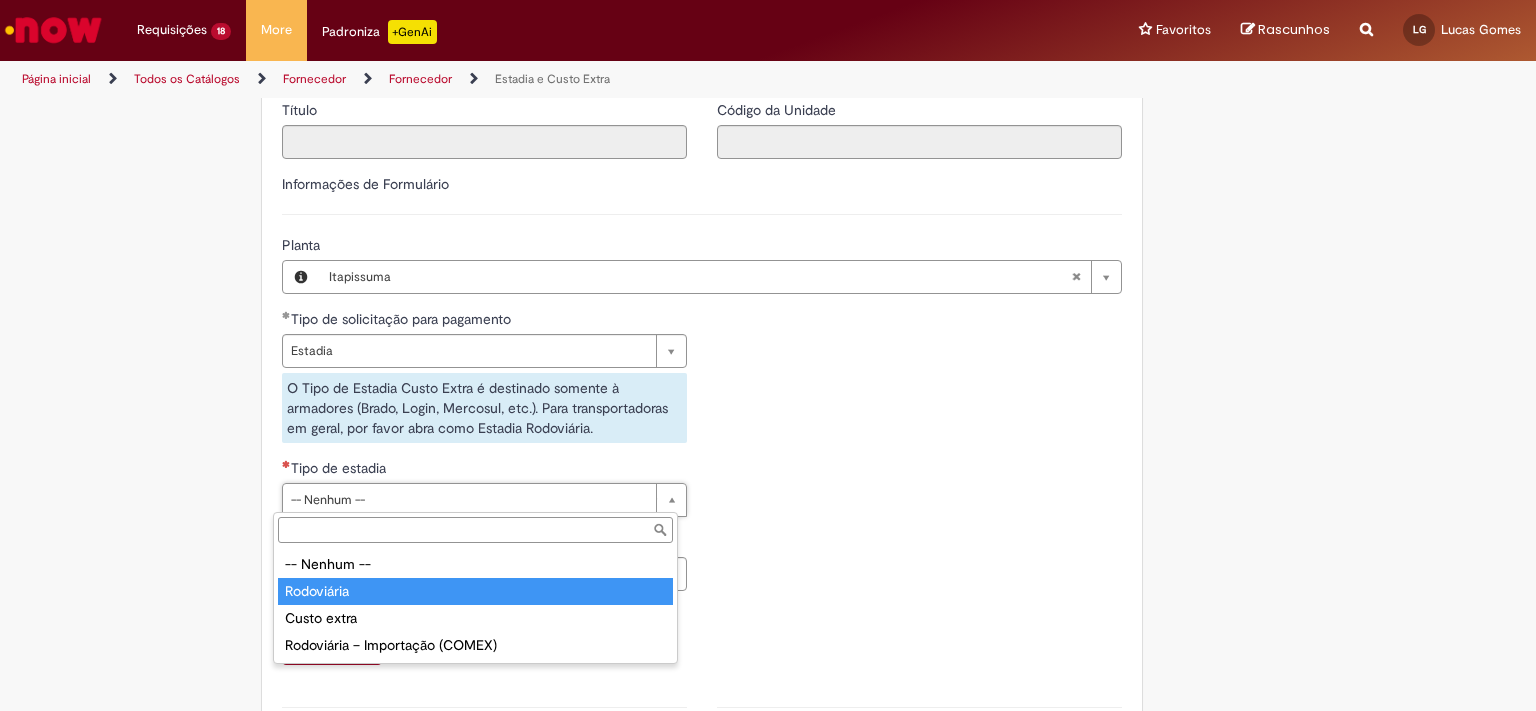 type on "**********" 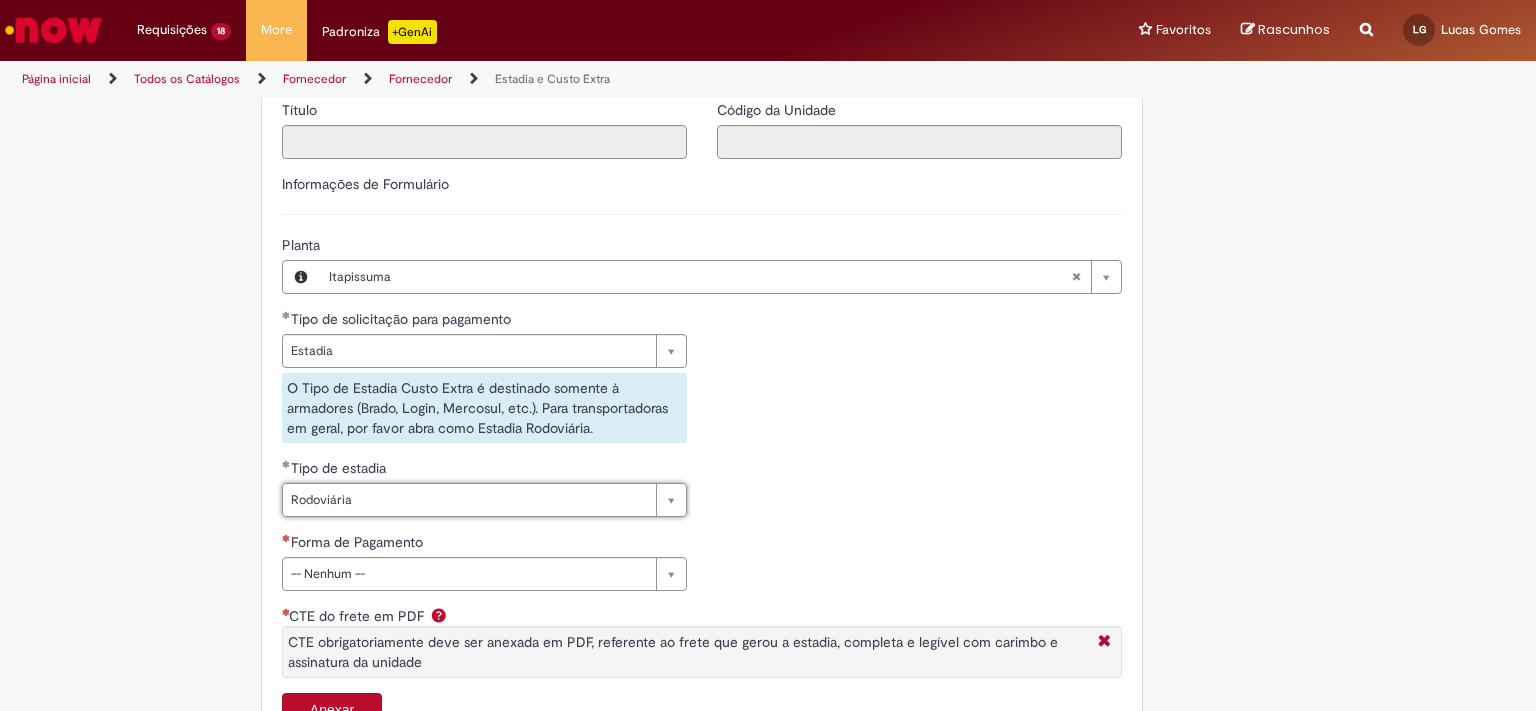 scroll, scrollTop: 0, scrollLeft: 64, axis: horizontal 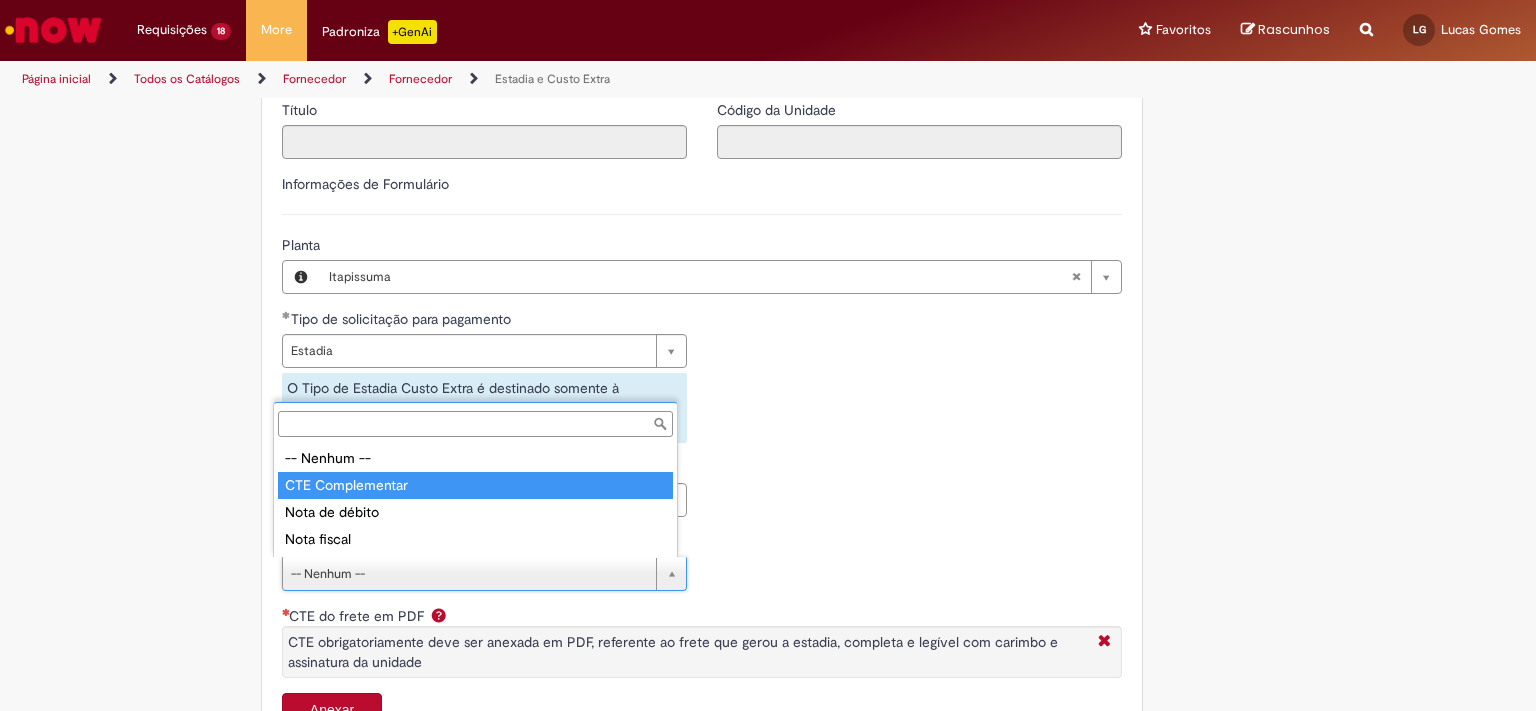 type on "**********" 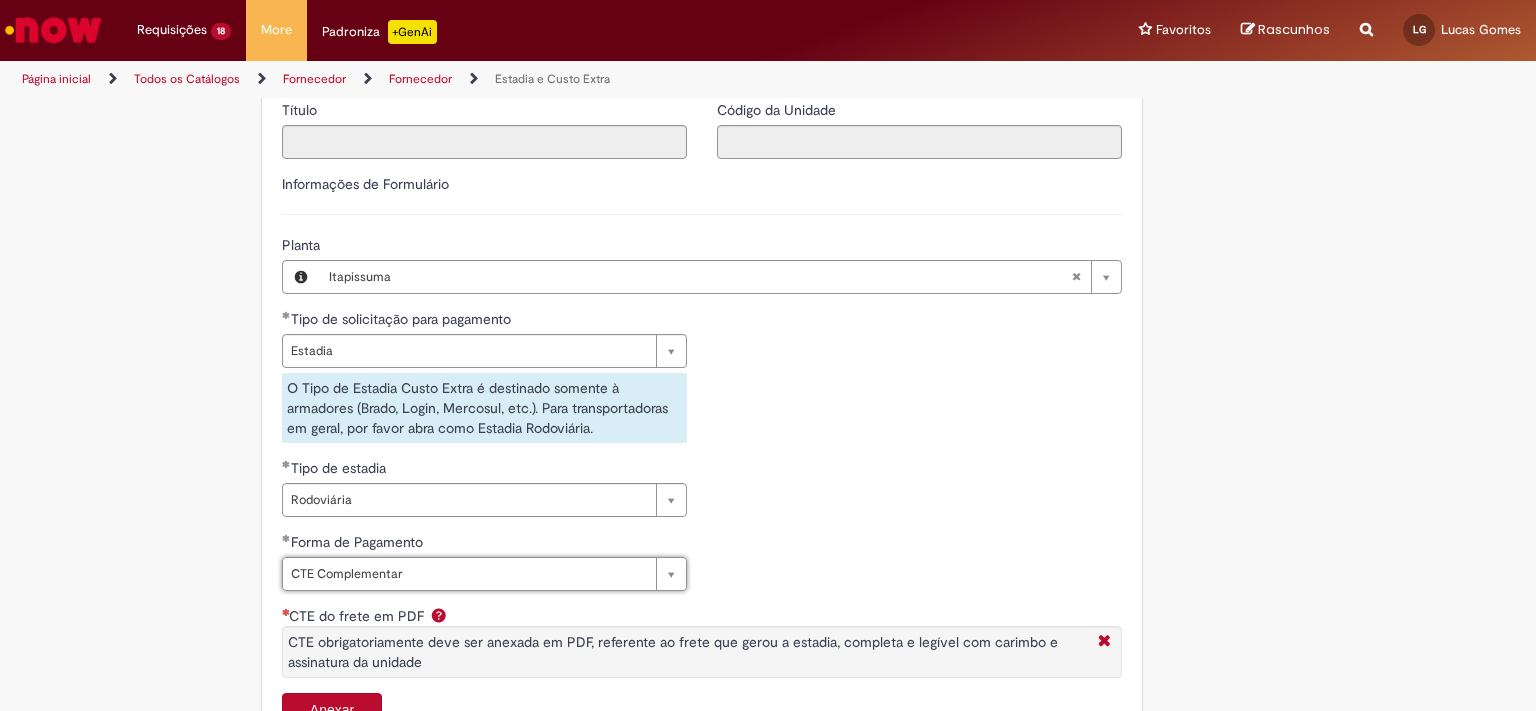 scroll, scrollTop: 0, scrollLeft: 121, axis: horizontal 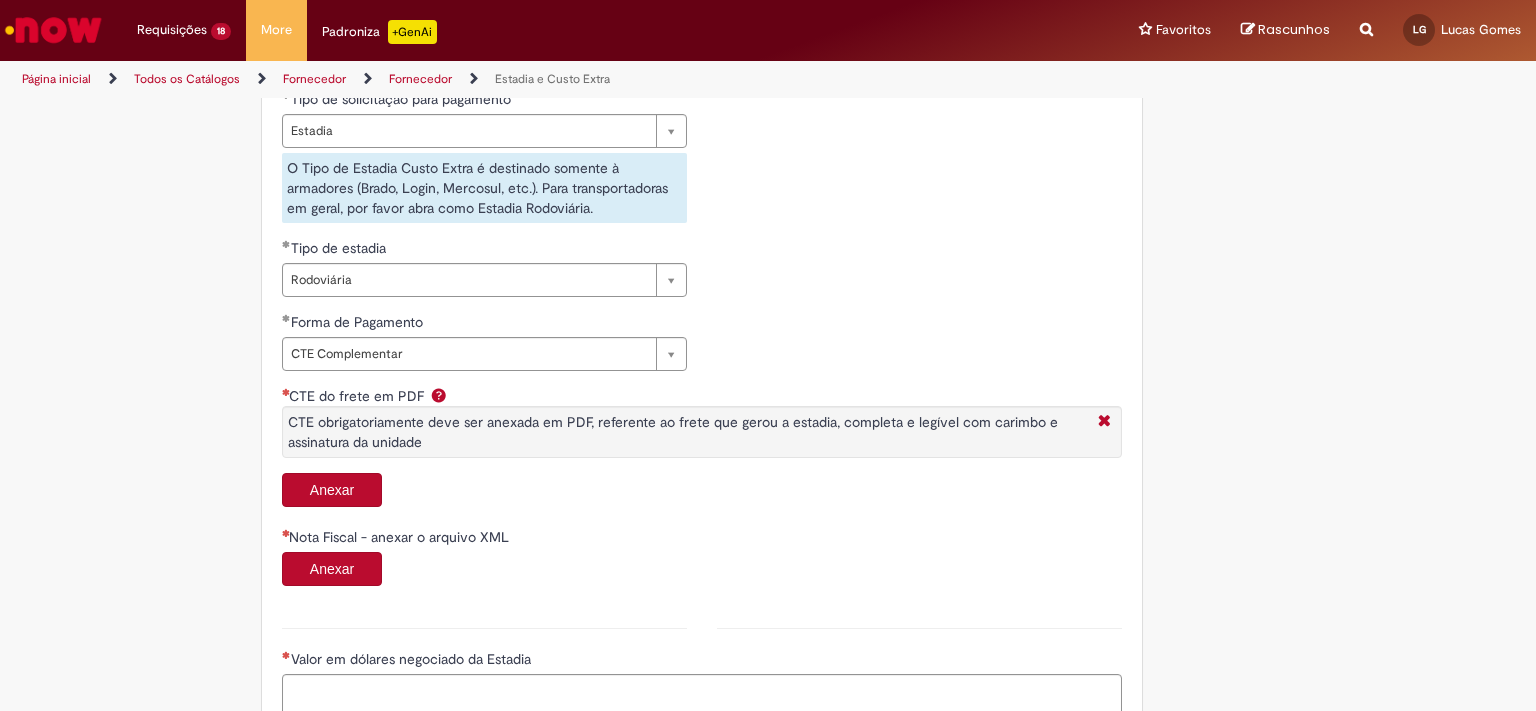 click on "Anexar" at bounding box center [332, 490] 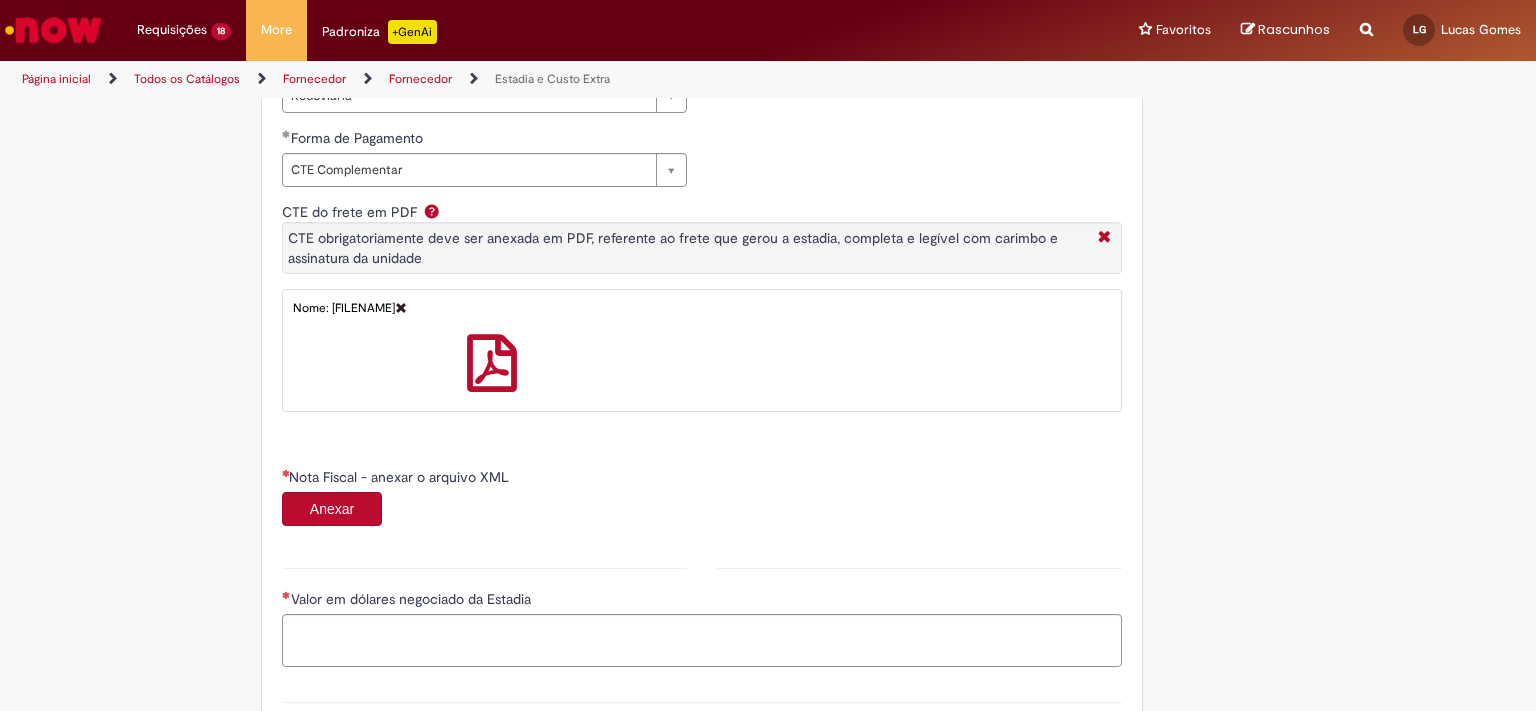 scroll, scrollTop: 1030, scrollLeft: 0, axis: vertical 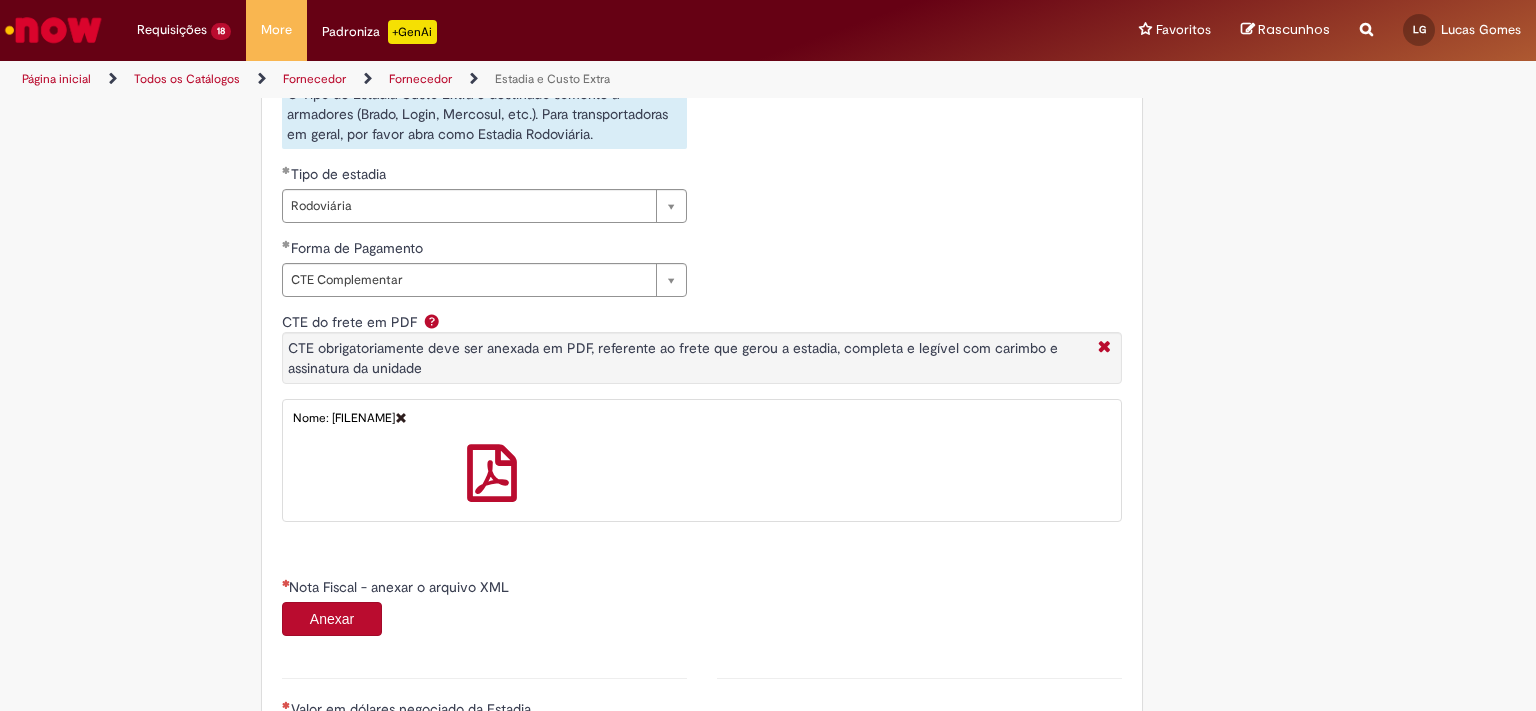 click on "Anexar" at bounding box center (332, 619) 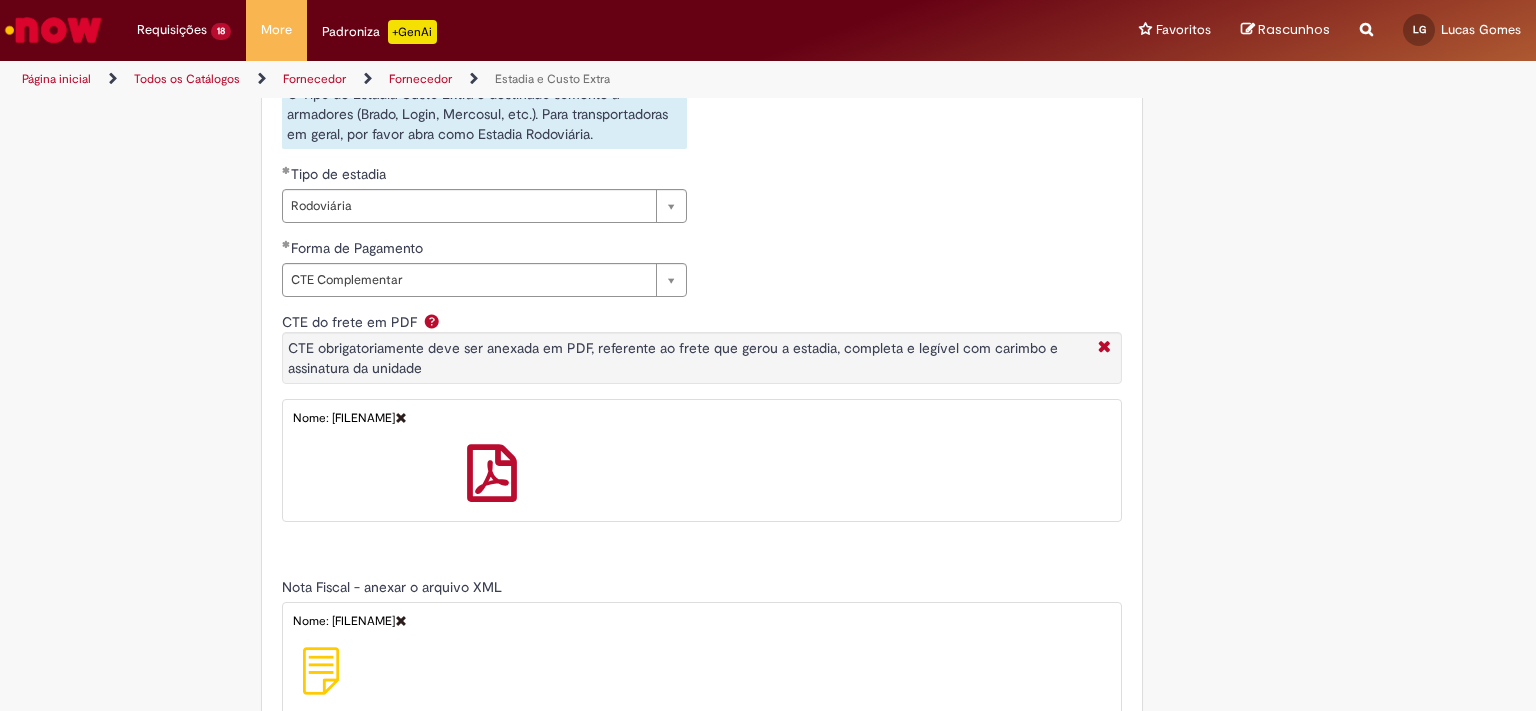 type on "*****" 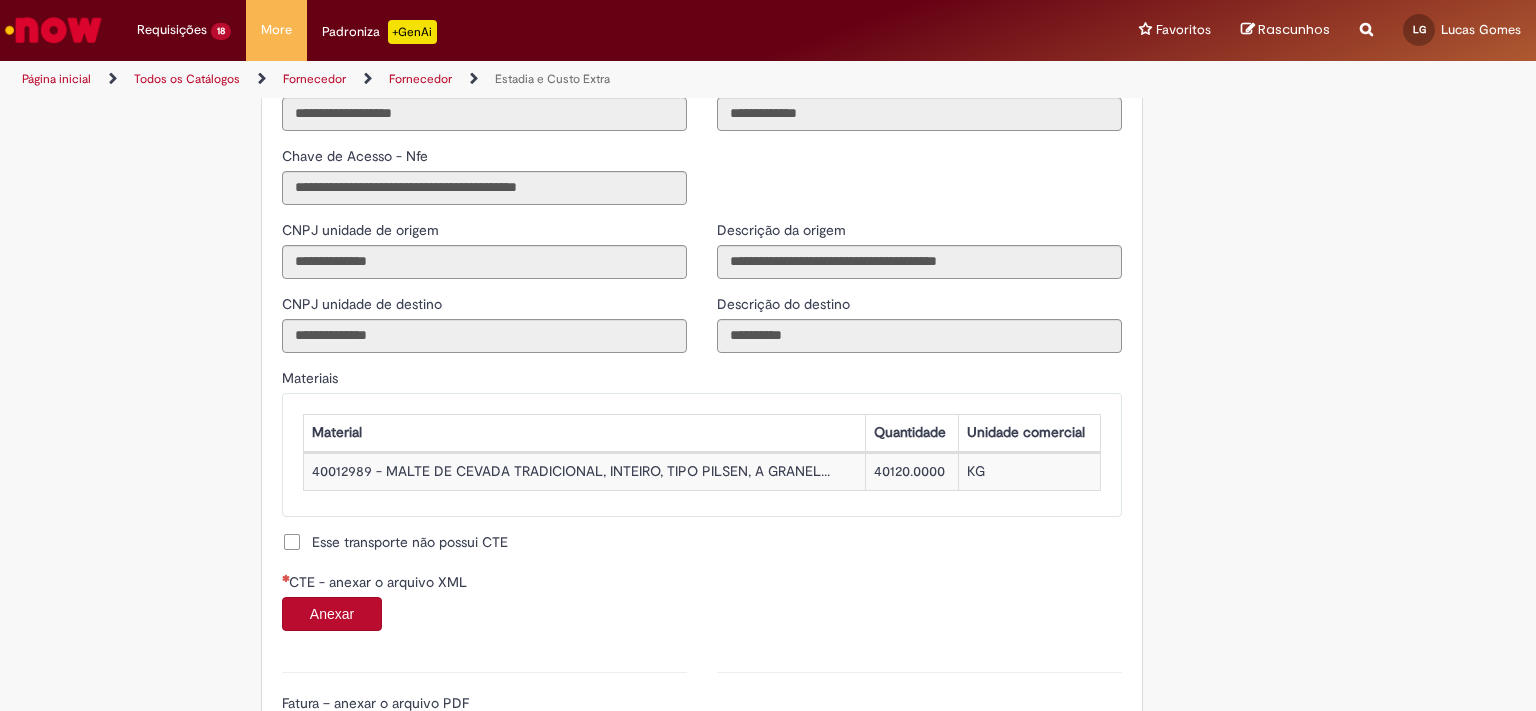 scroll, scrollTop: 1692, scrollLeft: 0, axis: vertical 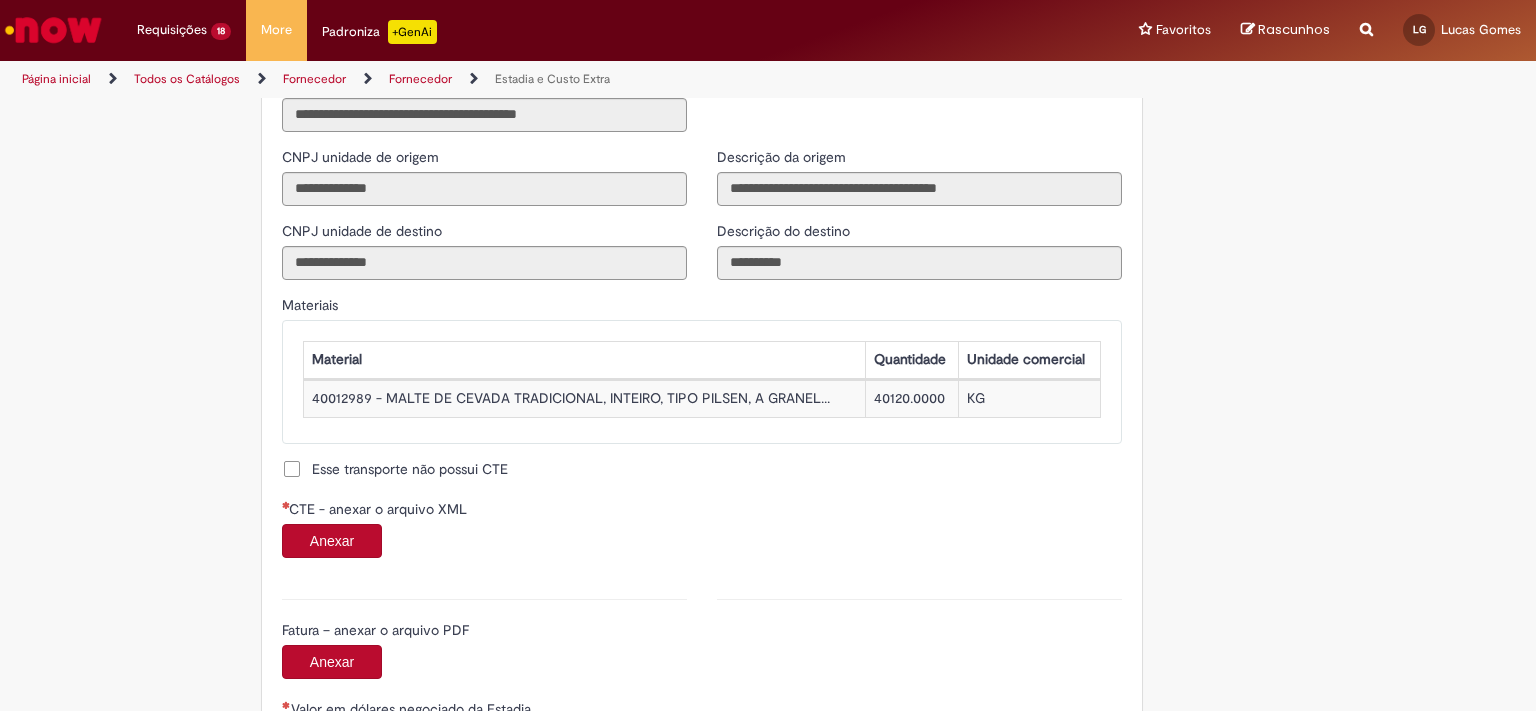 click on "Anexar" at bounding box center (332, 541) 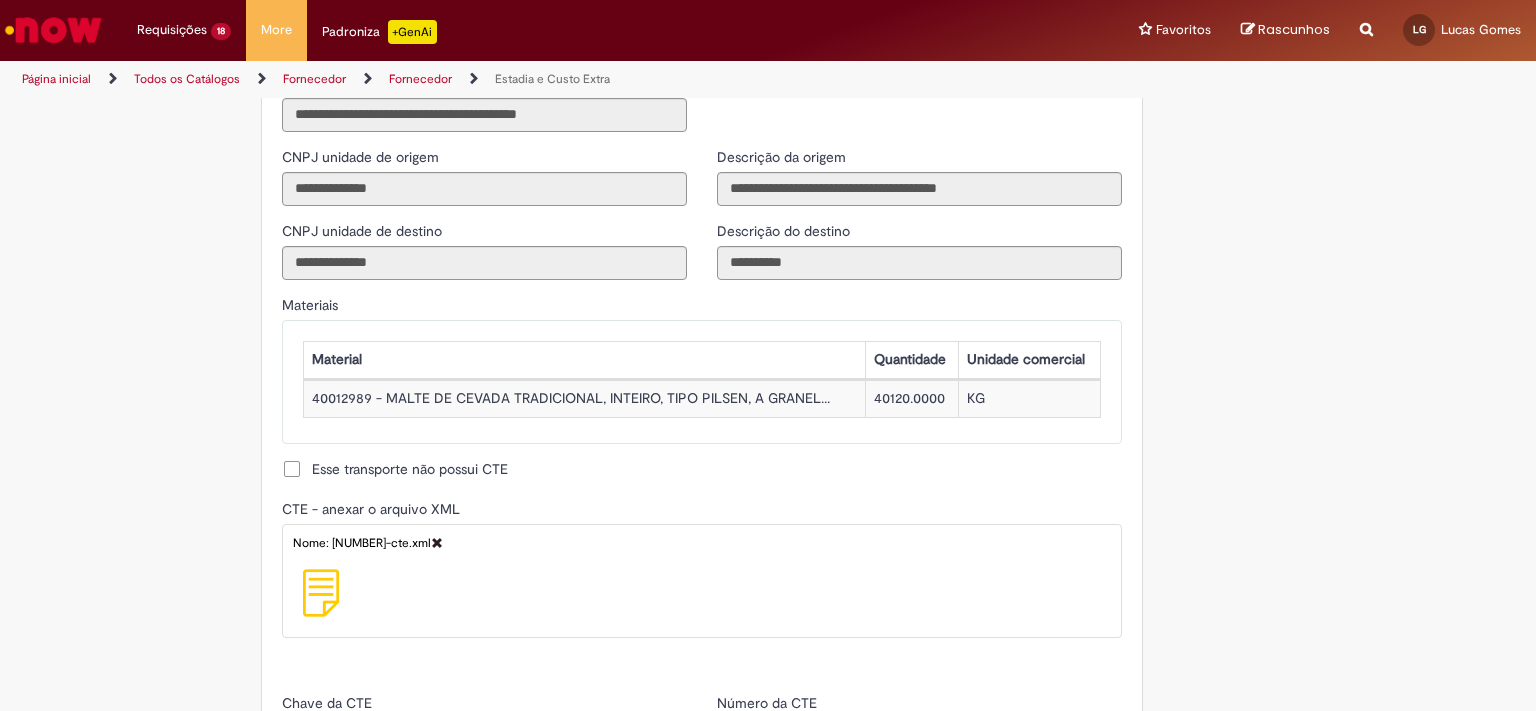 type on "**********" 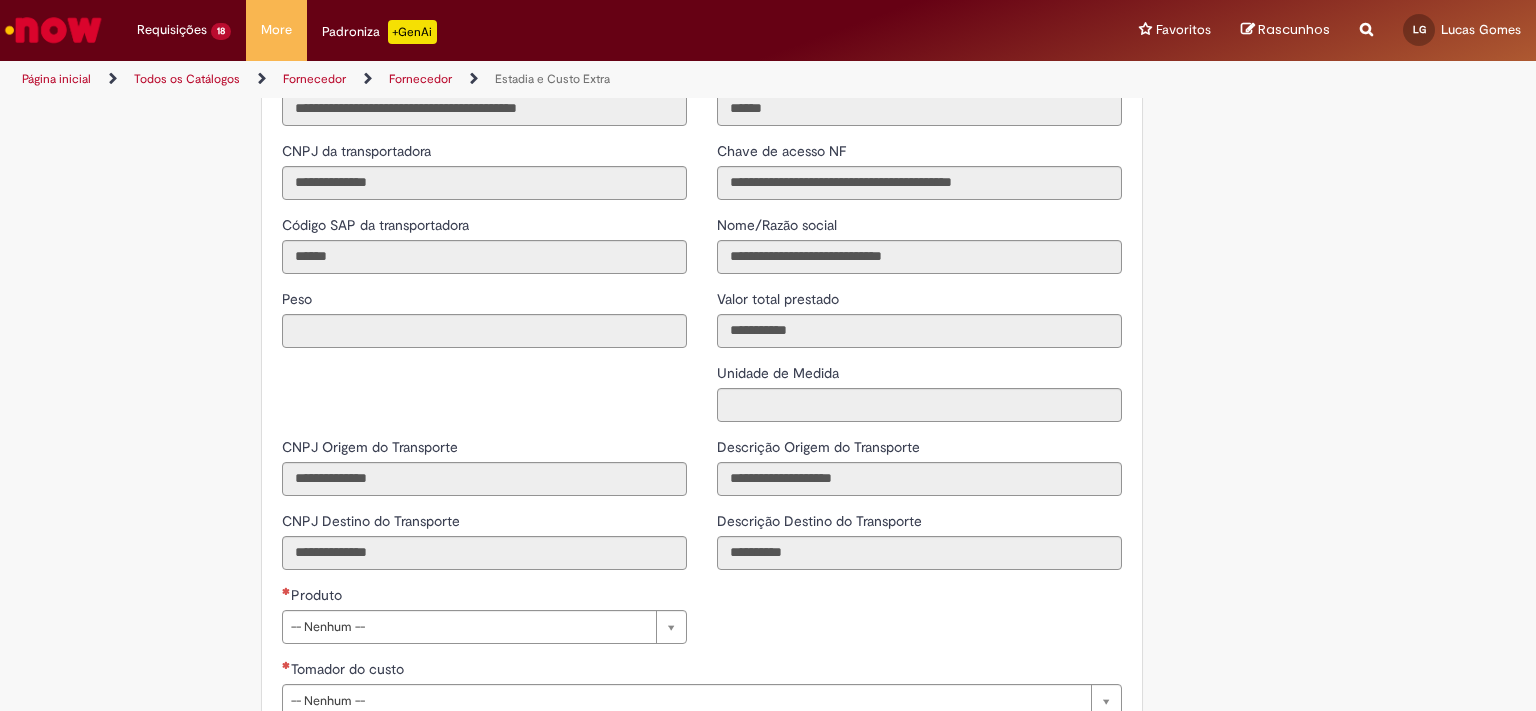 scroll, scrollTop: 2539, scrollLeft: 0, axis: vertical 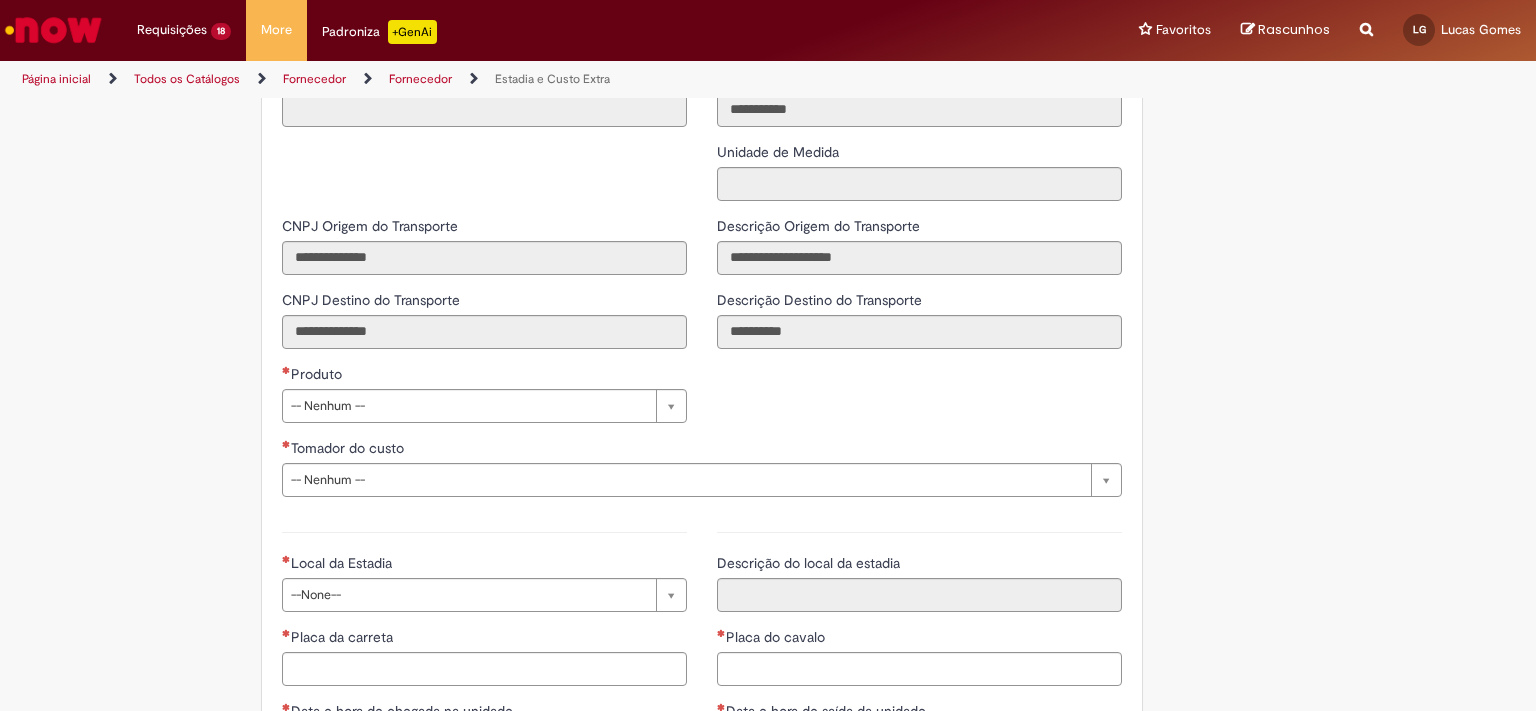 click on "Pular para o conteúdo da página
Requisições   18
Exibir Todas as Solicitações
Estadia e Custo Extra
7m atrás 7 minutos atrás  R[REFERENCE]
Estadia e Custo Extra
14m atrás 14 minutos atrás  R[REFERENCE]
Estadia e Custo Extra
31m atrás 31 minutos atrás  R[REFERENCE]
Estadia e Custo Extra
39m atrás 39 minutos atrás  R[REFERENCE]
Estadia e Custo Extra
cerca de uma hora atrás cerca de uma hora atrás  R[REFERENCE]
Estadia e Custo Extra
cerca de uma hora atrás cerca de uma hora atrás  R[REFERENCE]
Estadia e Custo Extra
2h atrás 2 horas atrás  R[REFERENCE]
Estadia e Custo Extra
2h atrás 2 horas atrás  R[REFERENCE]
Estadia e Custo Extra
2h atrás 2 horas atrás  R[REFERENCE]
Estadia e Custo Extra" at bounding box center (768, 355) 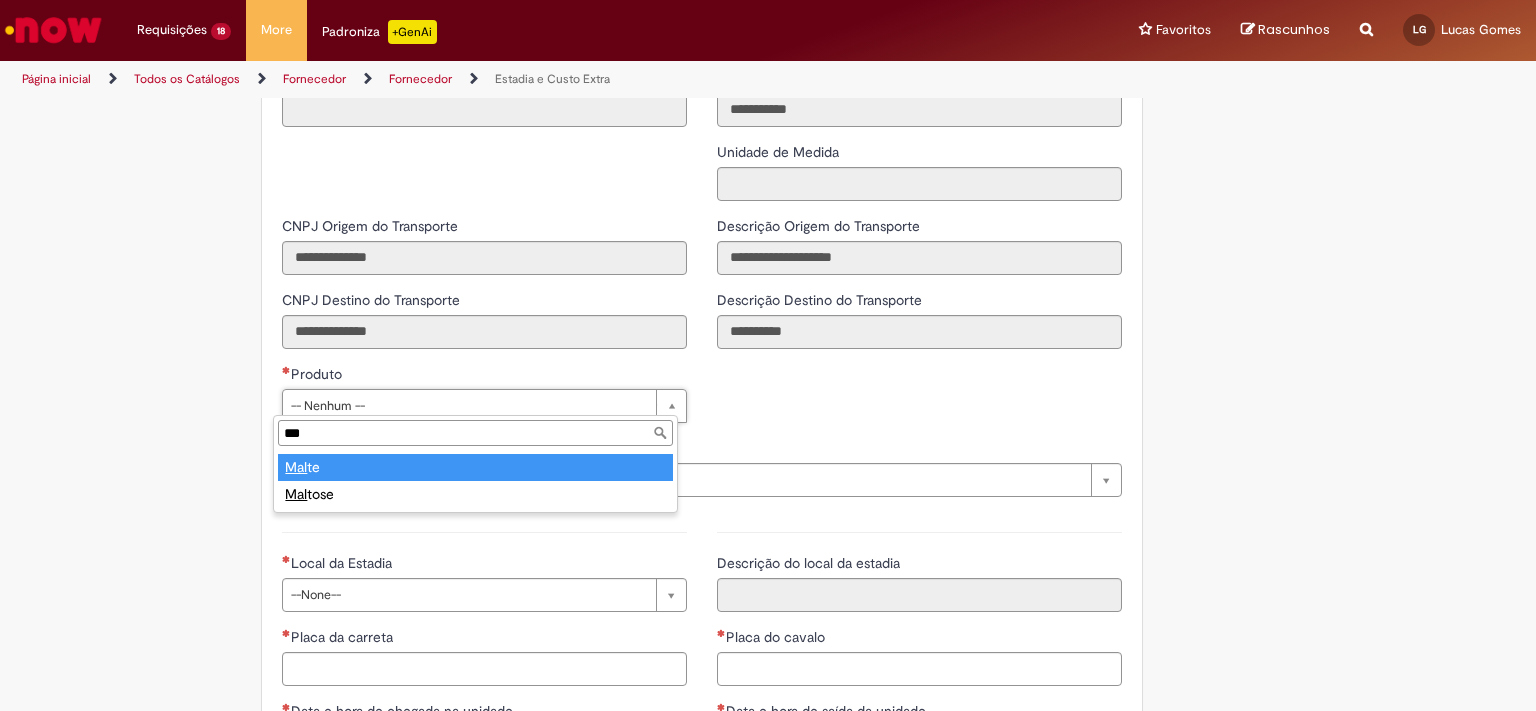 type on "***" 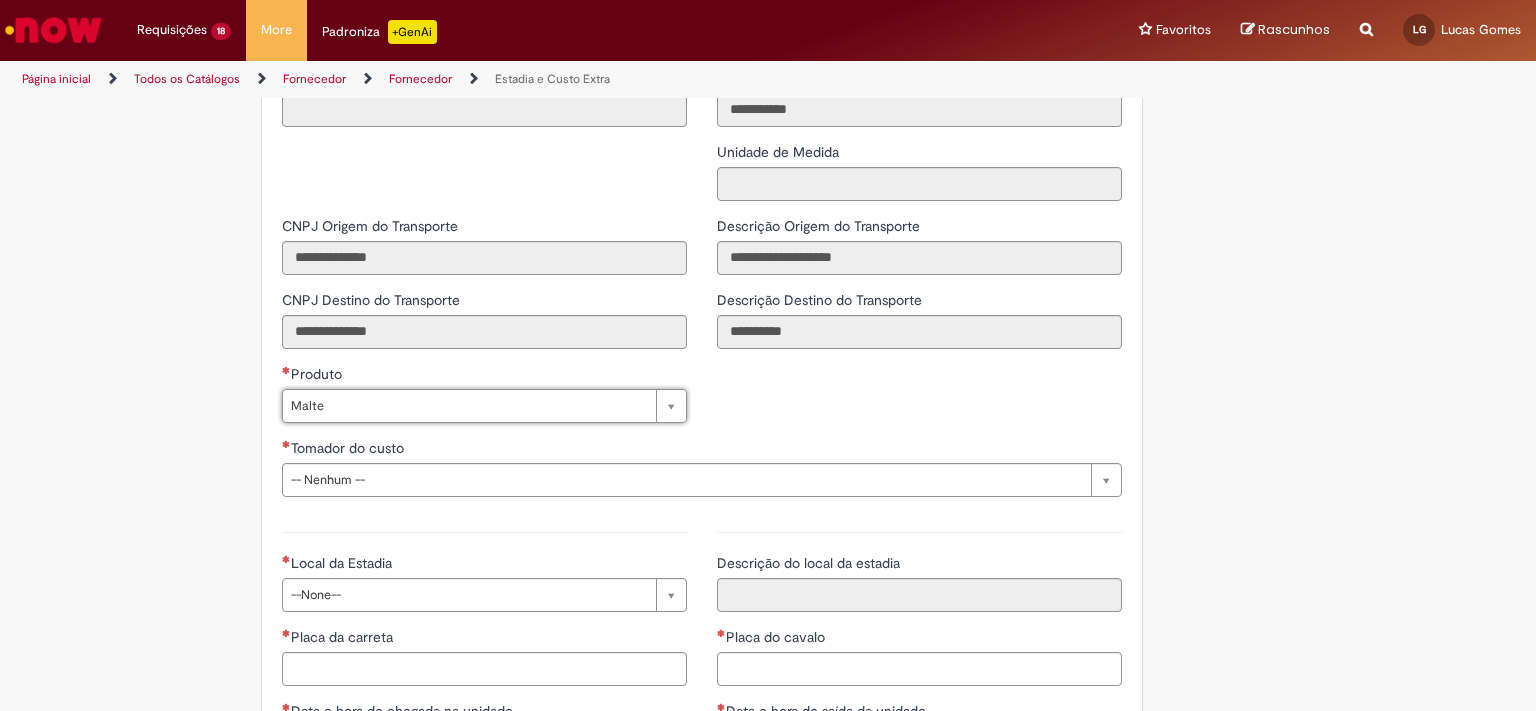 scroll, scrollTop: 0, scrollLeft: 33, axis: horizontal 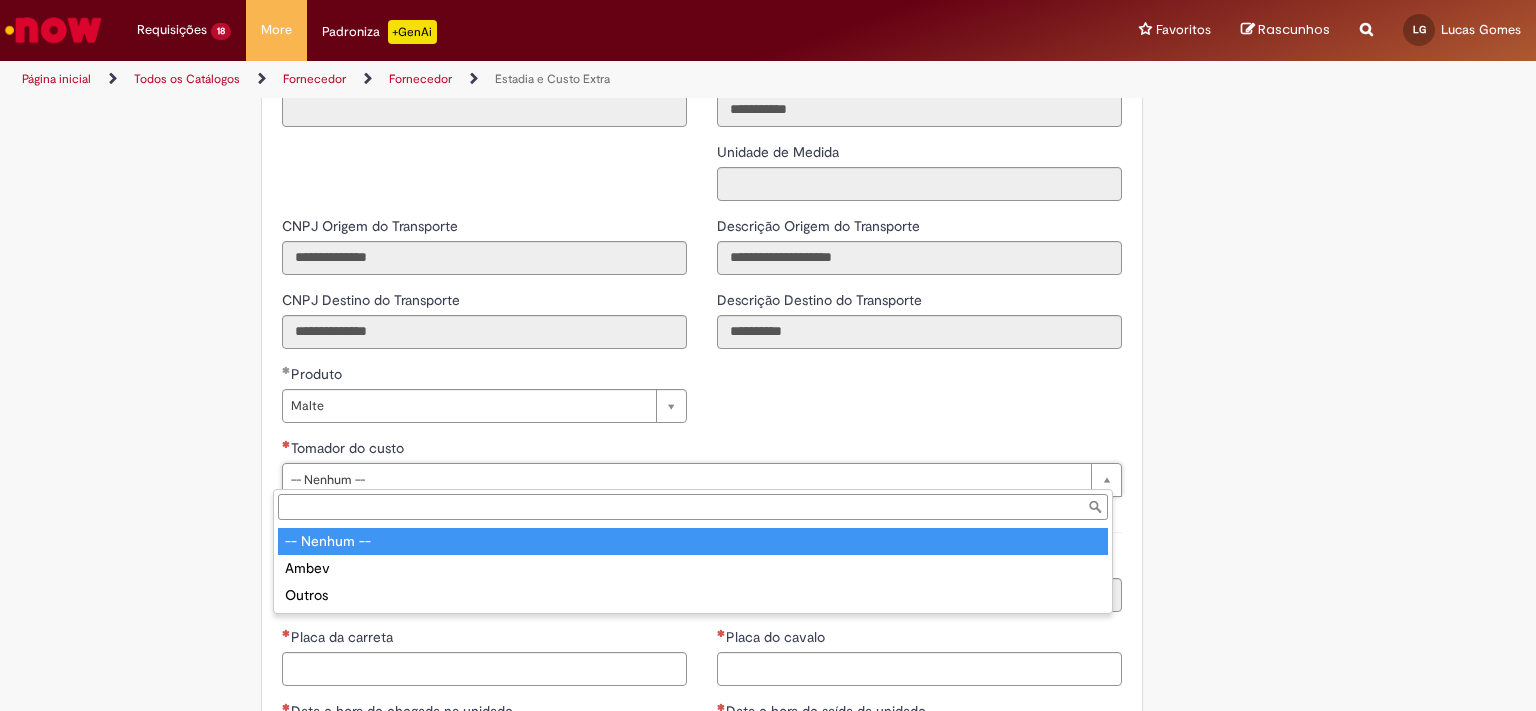 click on "Pular para o conteúdo da página
Requisições   18
Exibir Todas as Solicitações
Estadia e Custo Extra
7m atrás 7 minutos atrás  R[REFERENCE]
Estadia e Custo Extra
14m atrás 14 minutos atrás  R[REFERENCE]
Estadia e Custo Extra
31m atrás 31 minutos atrás  R[REFERENCE]
Estadia e Custo Extra
39m atrás 39 minutos atrás  R[REFERENCE]
Estadia e Custo Extra
cerca de uma hora atrás cerca de uma hora atrás  R[REFERENCE]
Estadia e Custo Extra
cerca de uma hora atrás cerca de uma hora atrás  R[REFERENCE]
Estadia e Custo Extra
2h atrás 2 horas atrás  R[REFERENCE]
Estadia e Custo Extra
2h atrás 2 horas atrás  R[REFERENCE]
Estadia e Custo Extra
2h atrás 2 horas atrás  R[REFERENCE]
Estadia e Custo Extra" at bounding box center [768, 355] 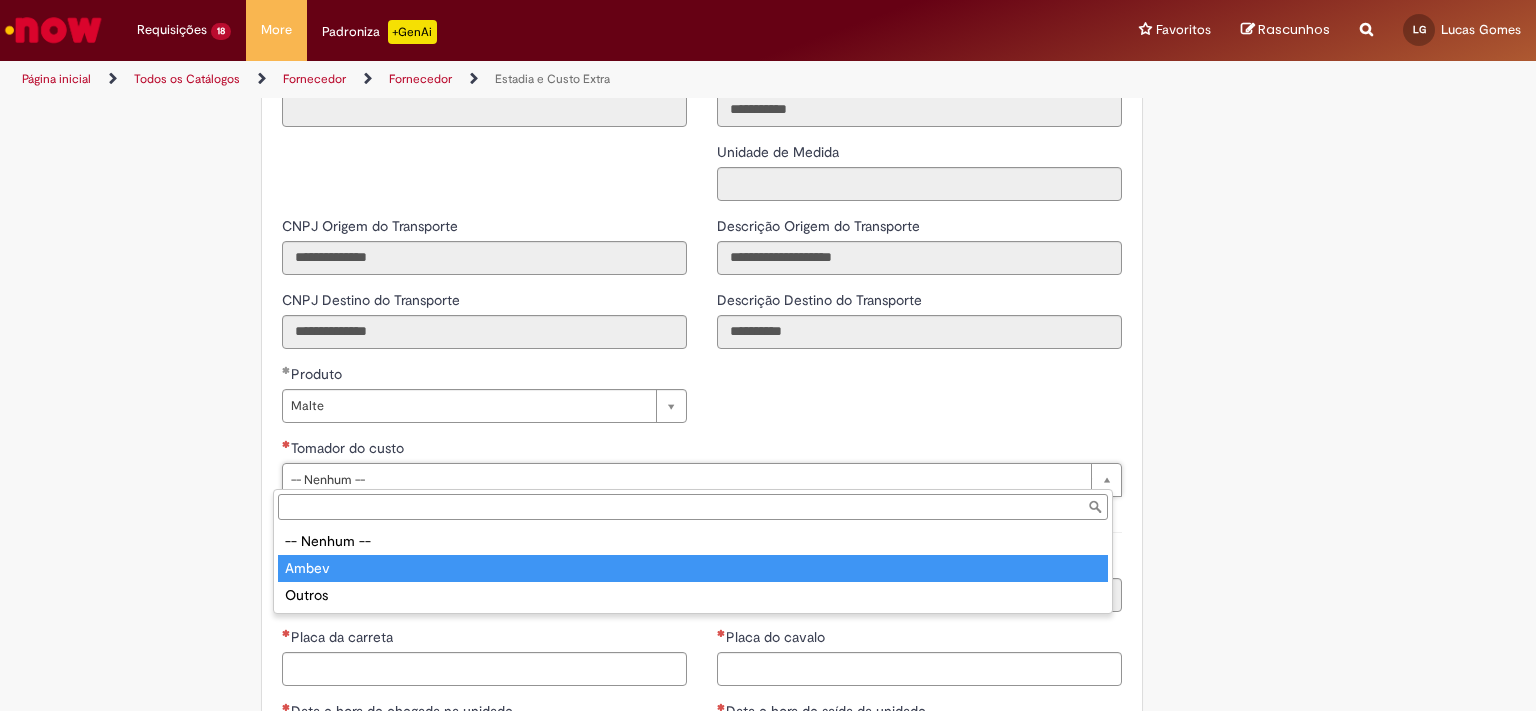 type on "*****" 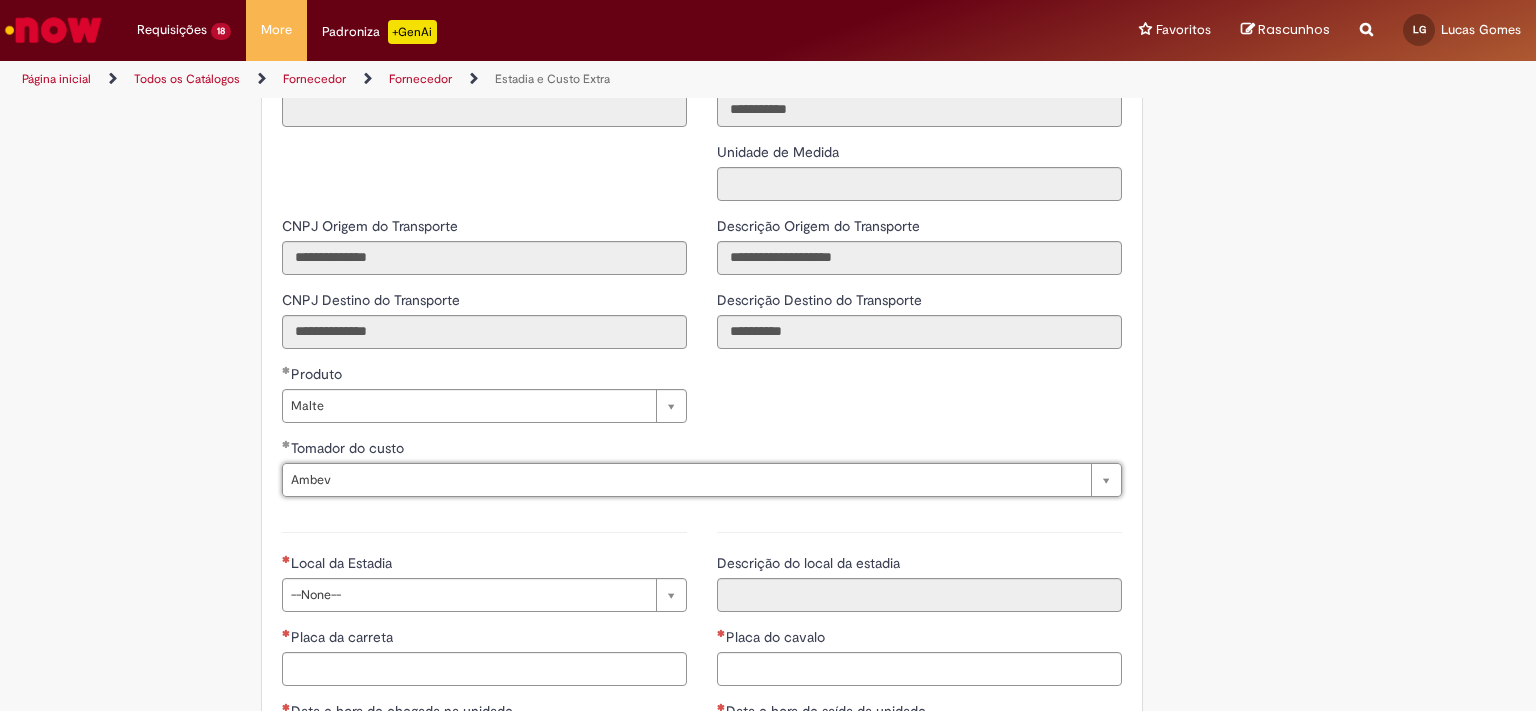 scroll, scrollTop: 0, scrollLeft: 43, axis: horizontal 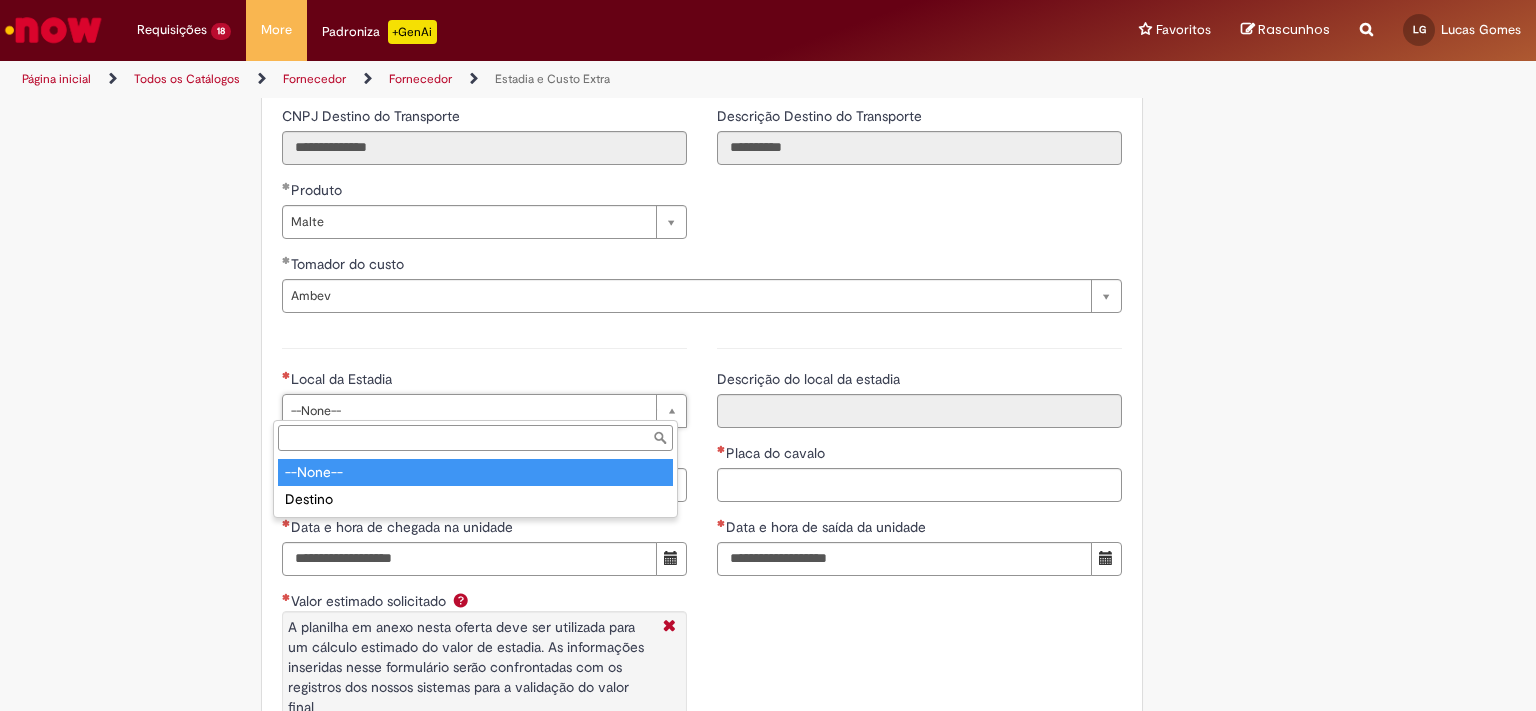 drag, startPoint x: 664, startPoint y: 410, endPoint x: 587, endPoint y: 438, distance: 81.9329 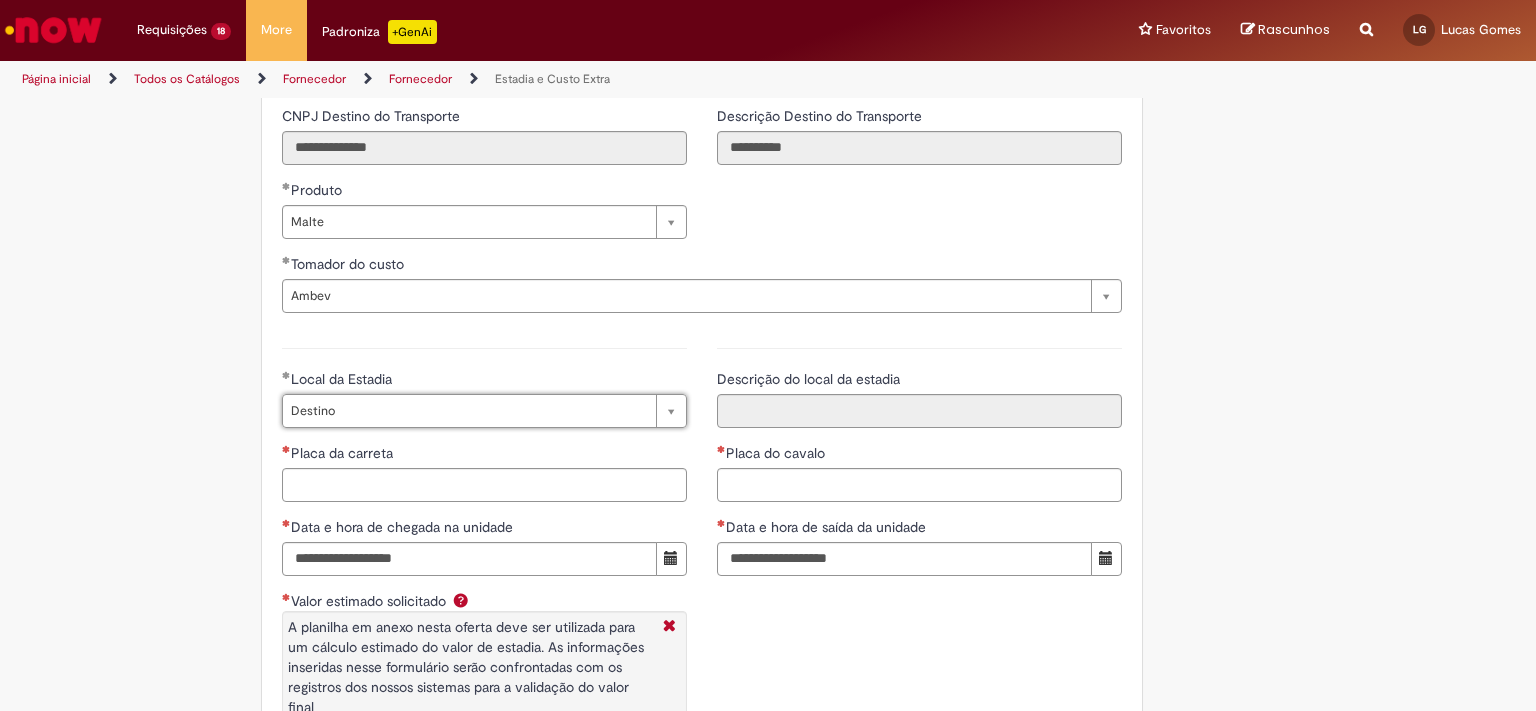 type on "*******" 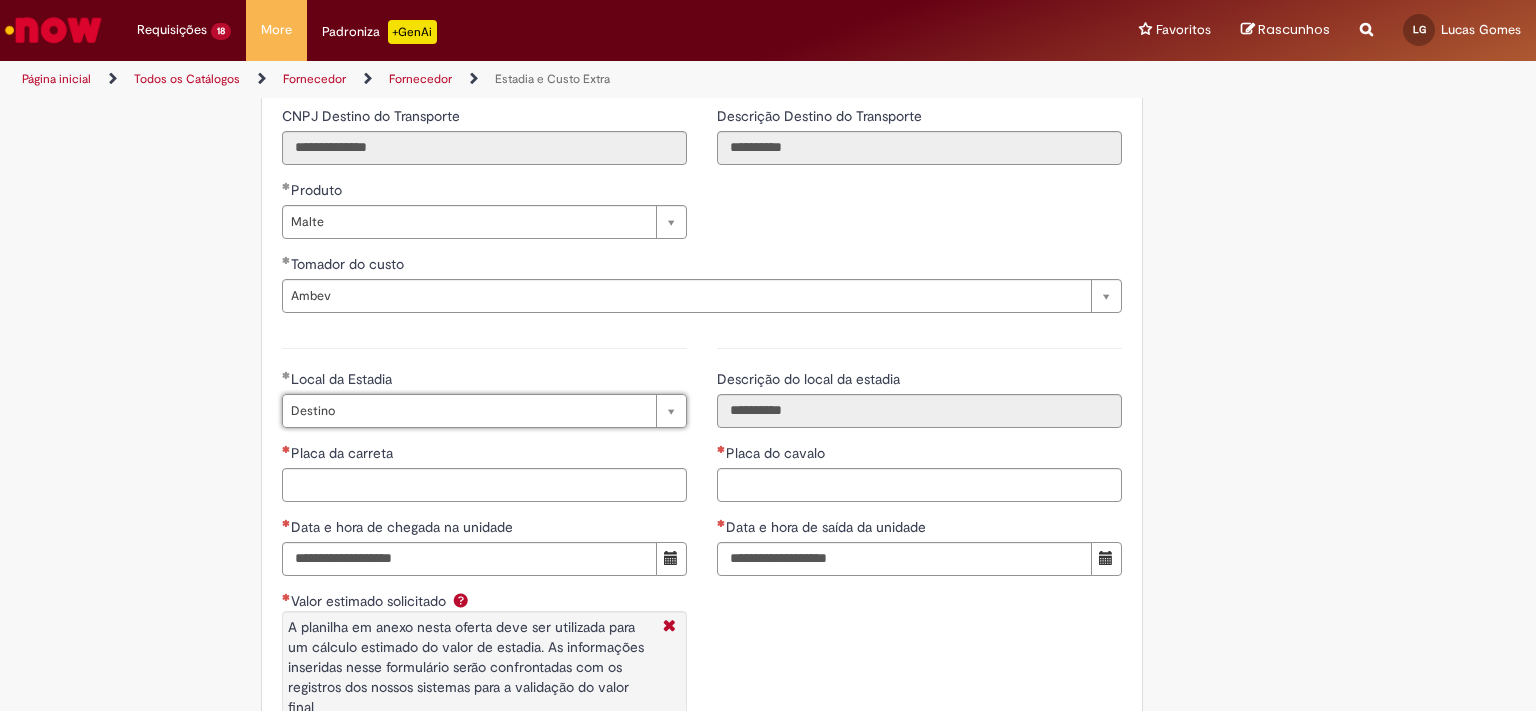 scroll, scrollTop: 0, scrollLeft: 46, axis: horizontal 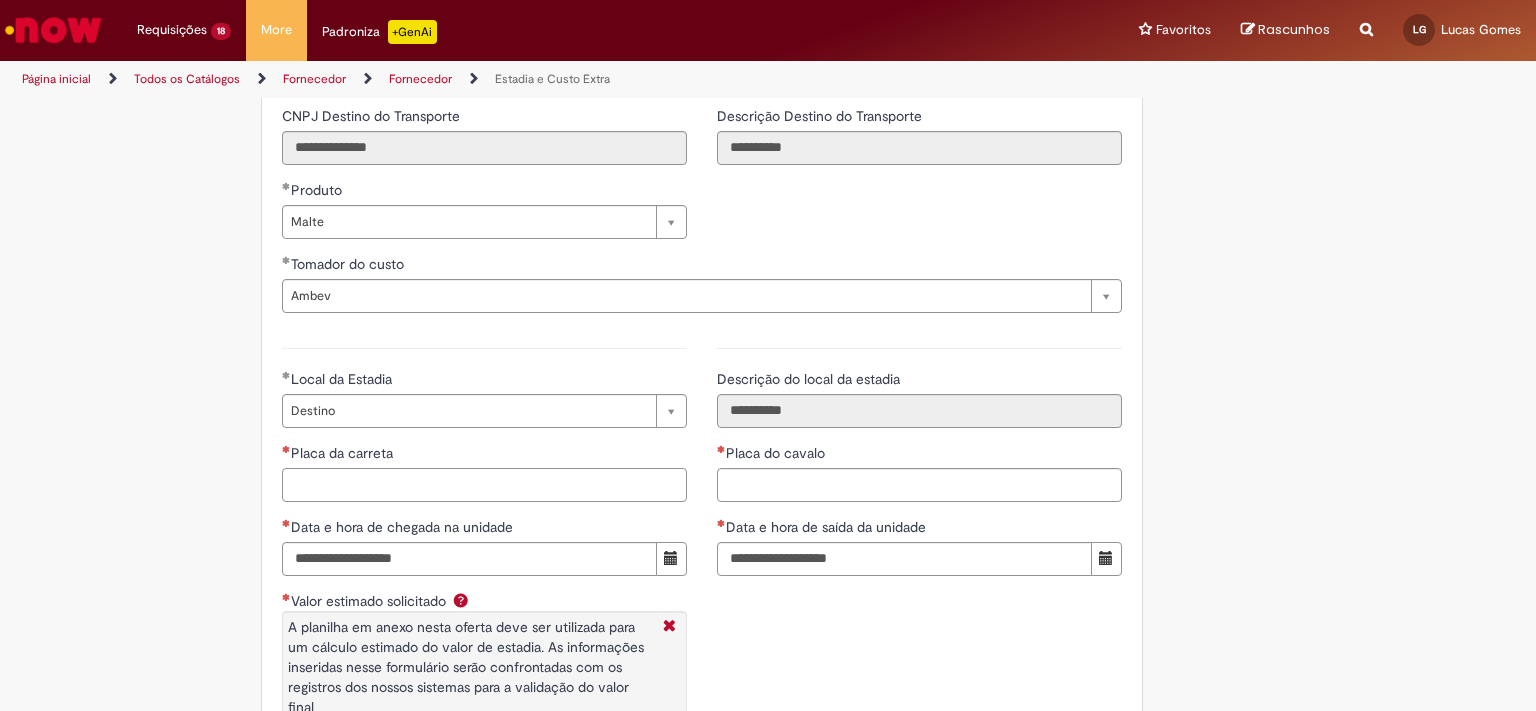 click on "Placa da carreta" at bounding box center (484, 485) 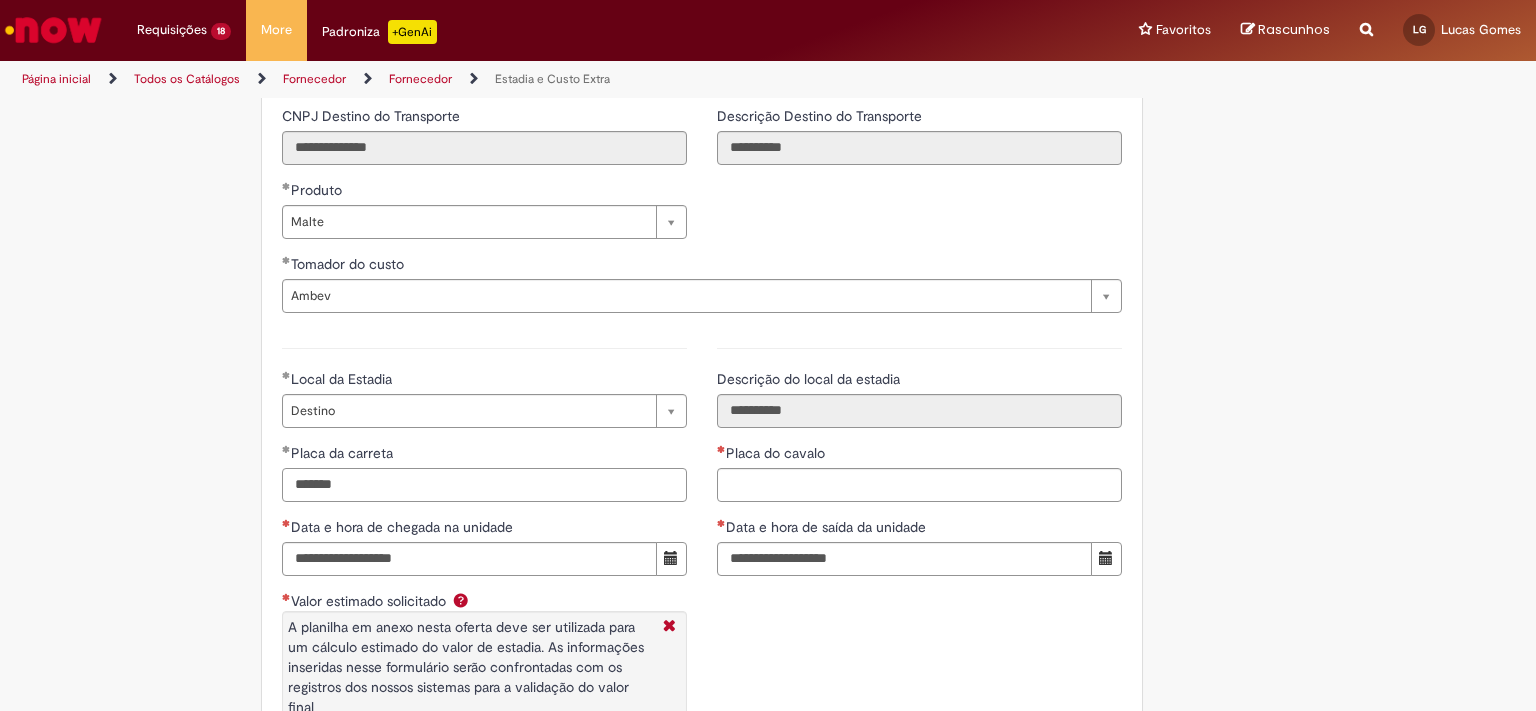 type on "*******" 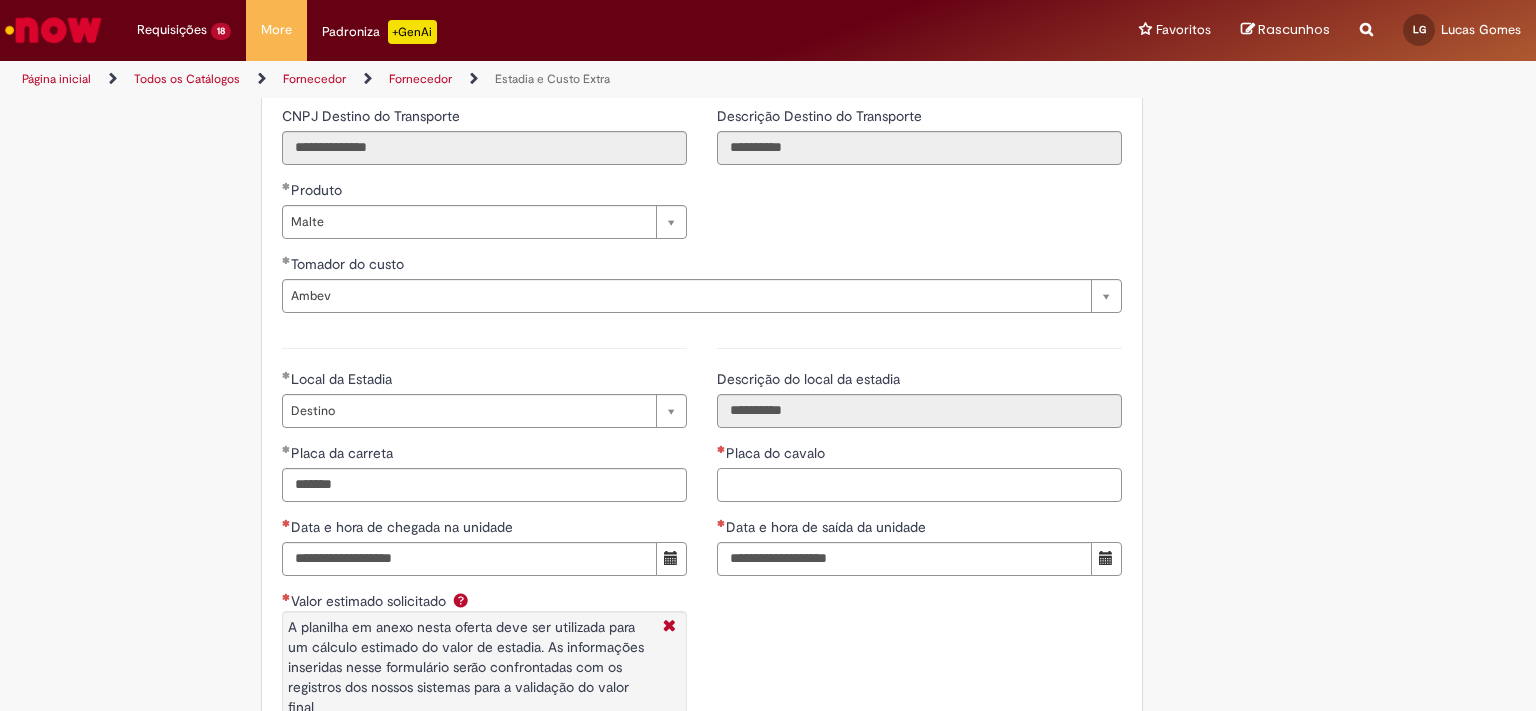 click on "Placa do cavalo" at bounding box center (919, 485) 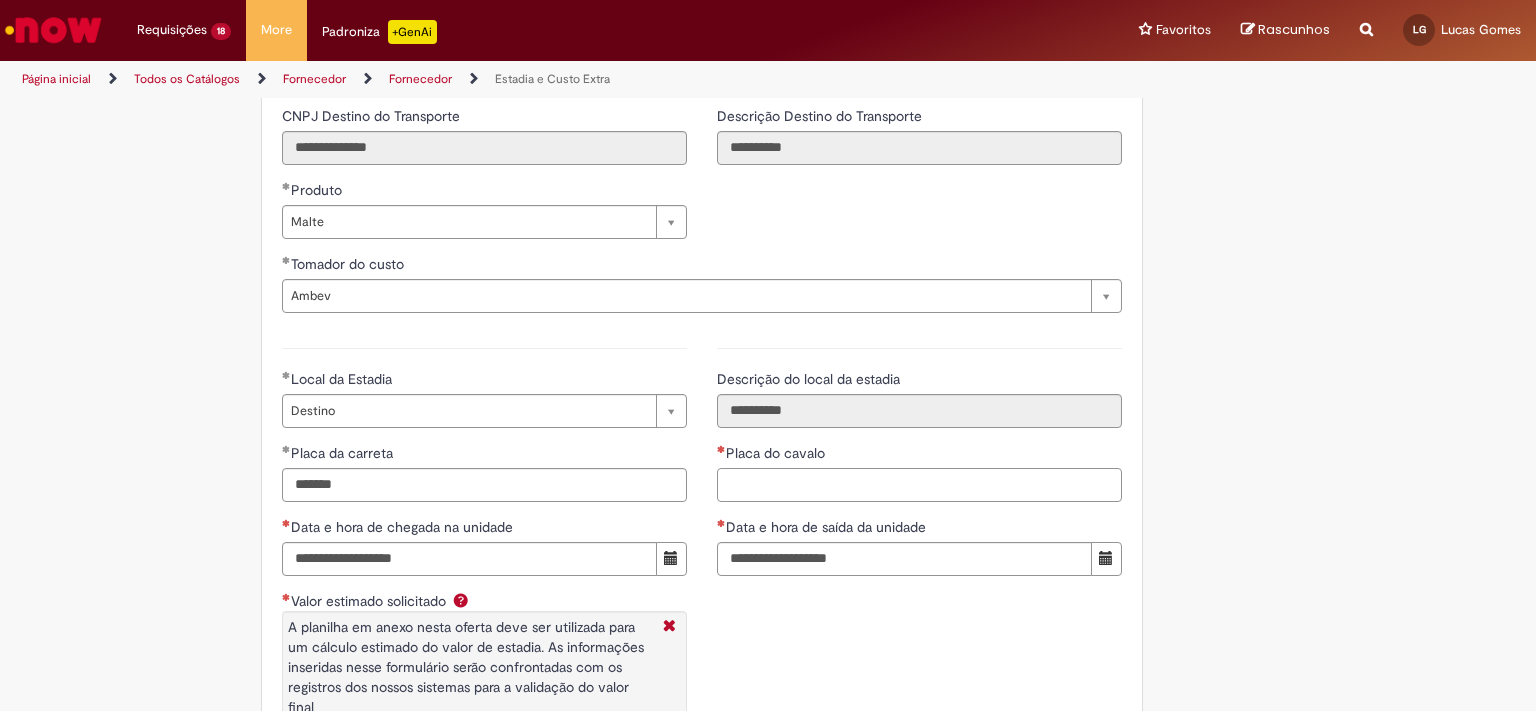 paste on "*******" 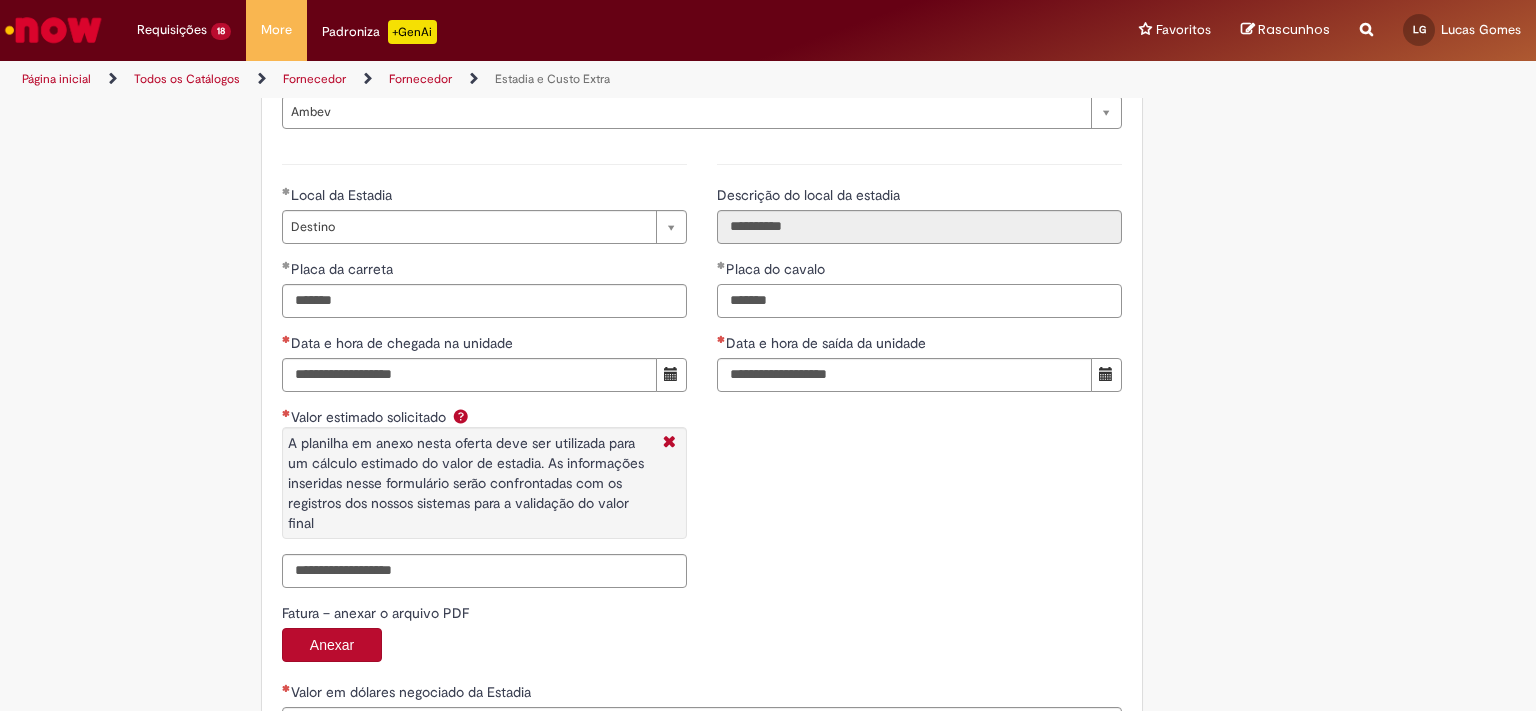 scroll, scrollTop: 3017, scrollLeft: 0, axis: vertical 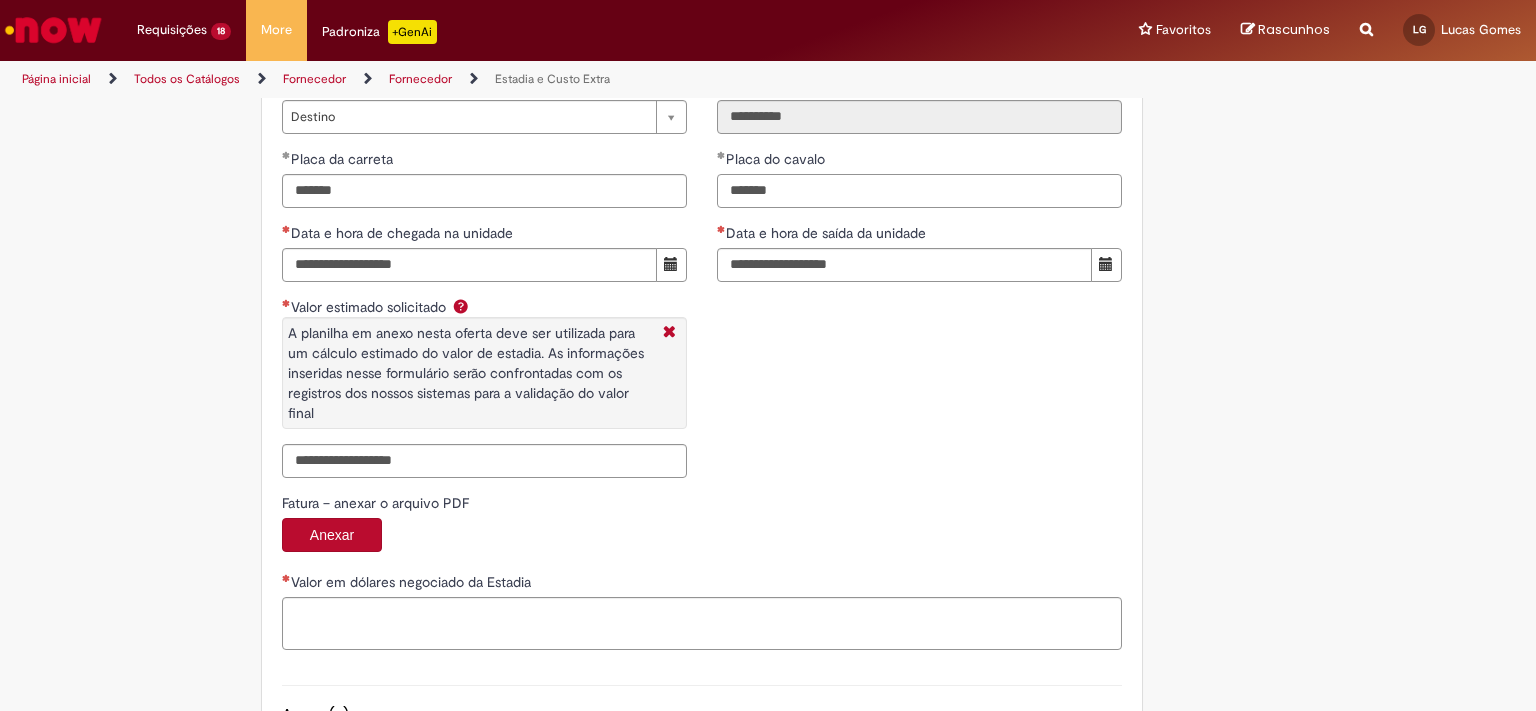type on "*******" 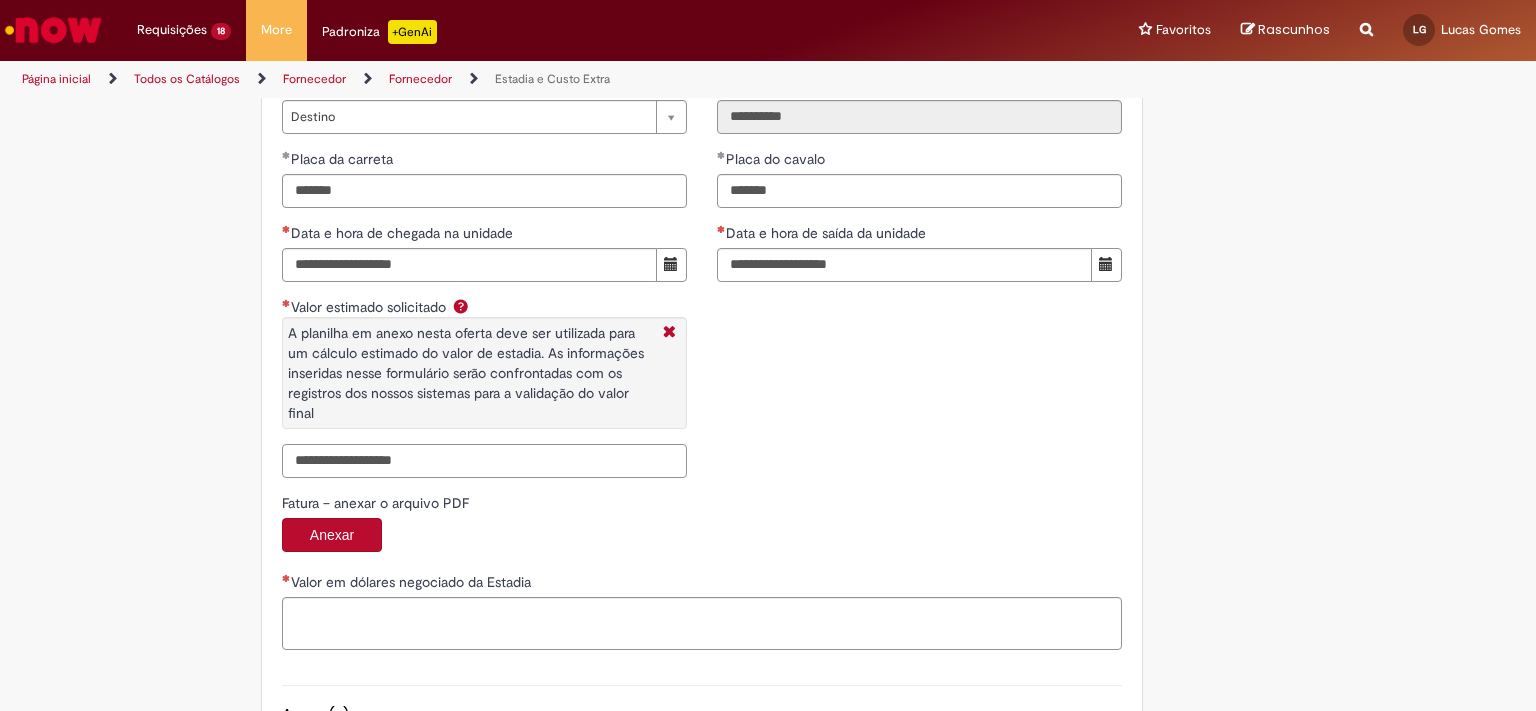 click on "Valor estimado solicitado A planilha em anexo nesta oferta deve ser utilizada para um cálculo estimado do valor de estadia. As informações inseridas nesse formulário serão confrontadas com os registros dos nossos sistemas para a validação do valor final" at bounding box center [484, 461] 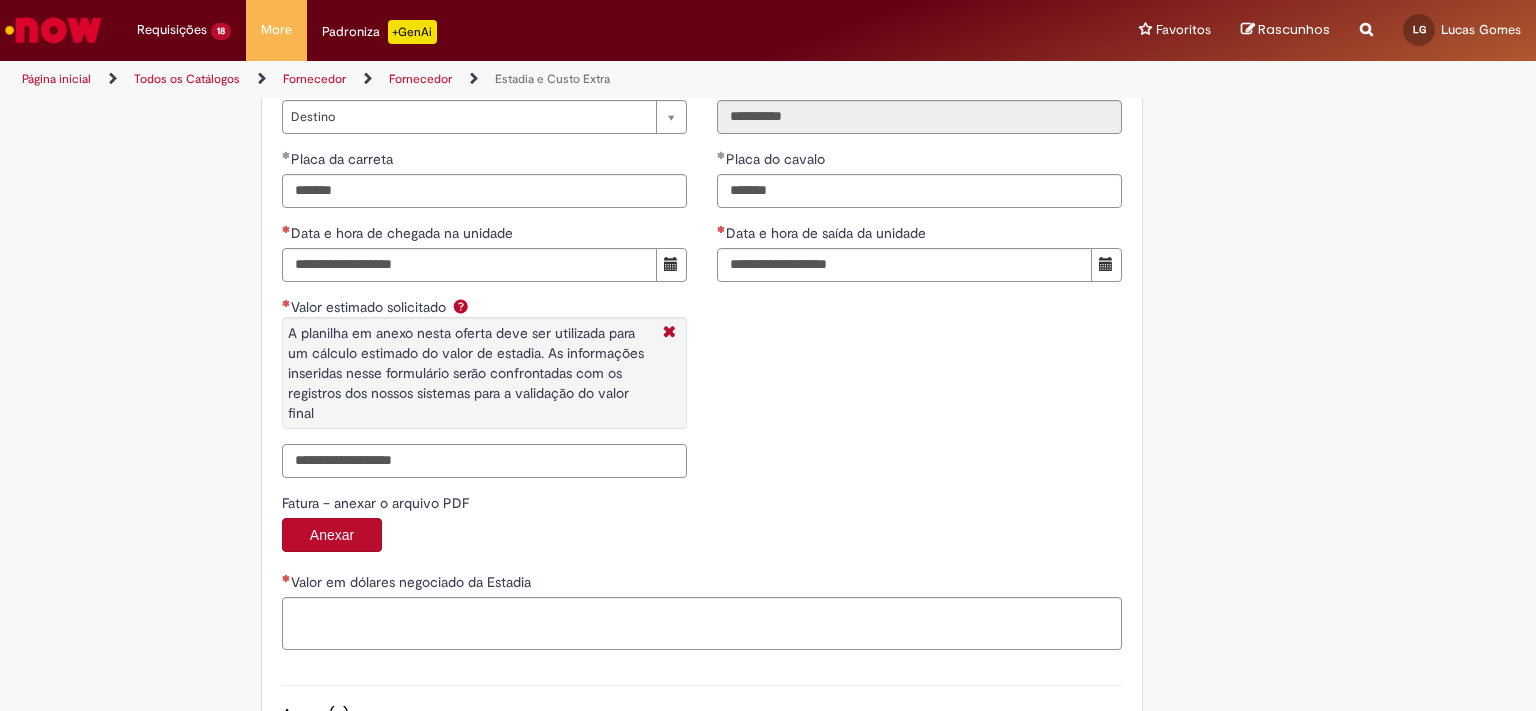 paste on "**********" 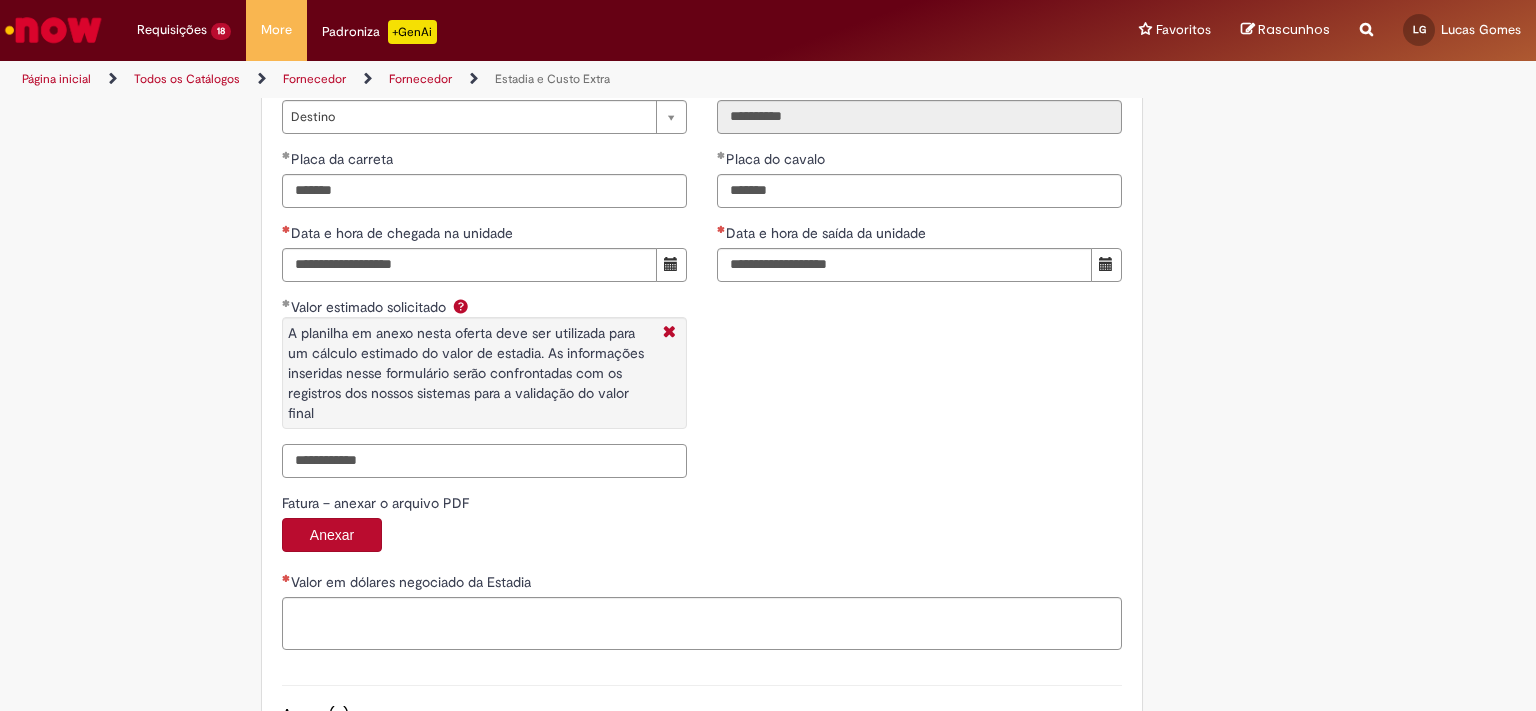 type on "**********" 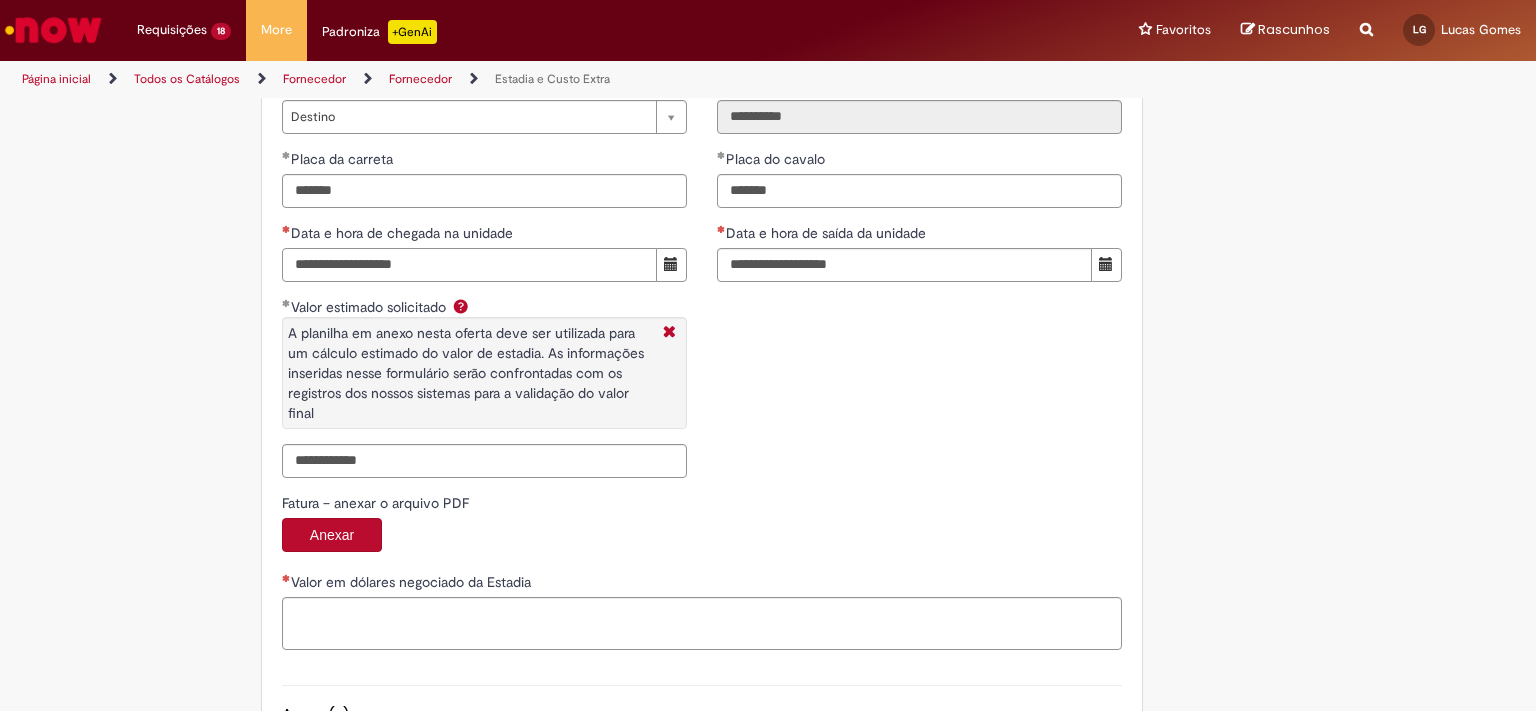 click on "Data e hora de chegada na unidade" at bounding box center [469, 265] 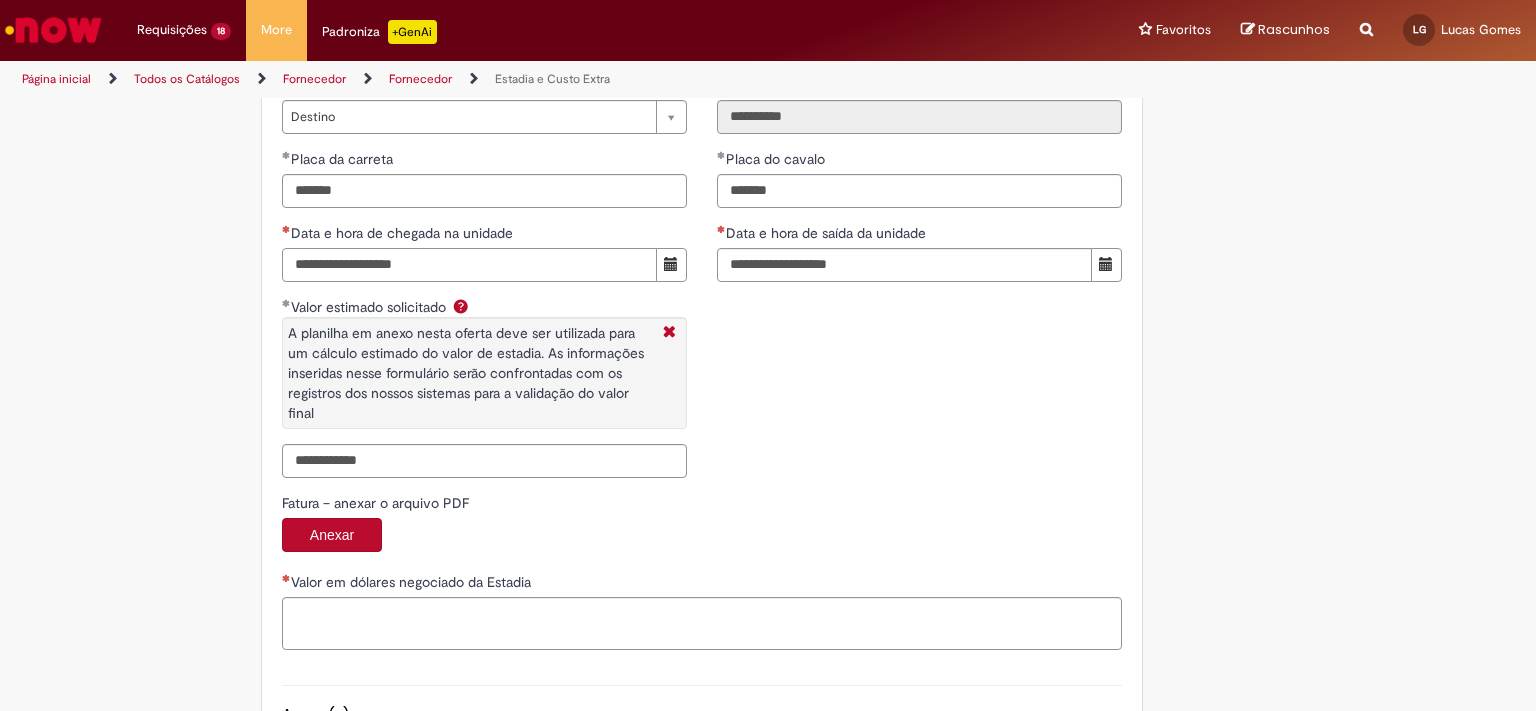 paste on "**********" 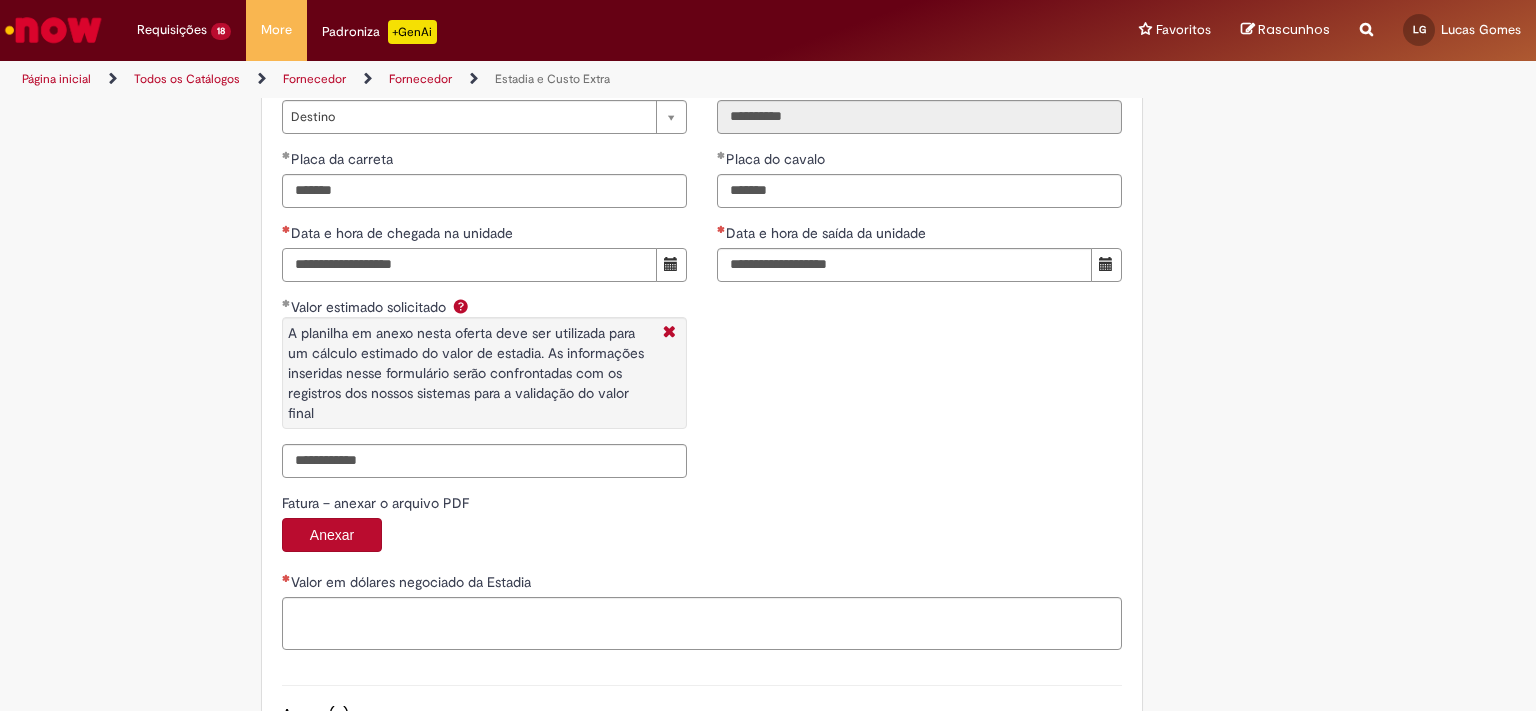 type on "**********" 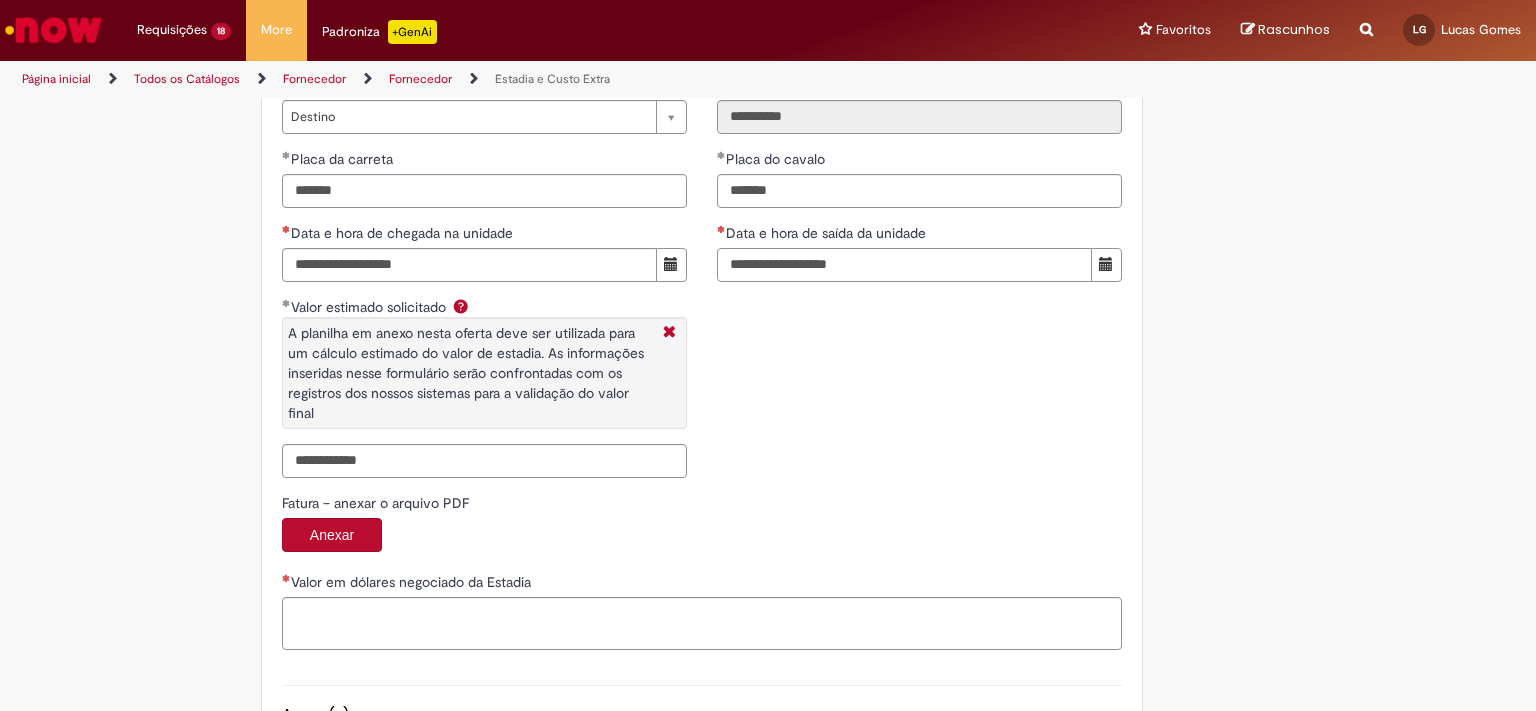 click on "Data e hora de saída da unidade" at bounding box center [904, 265] 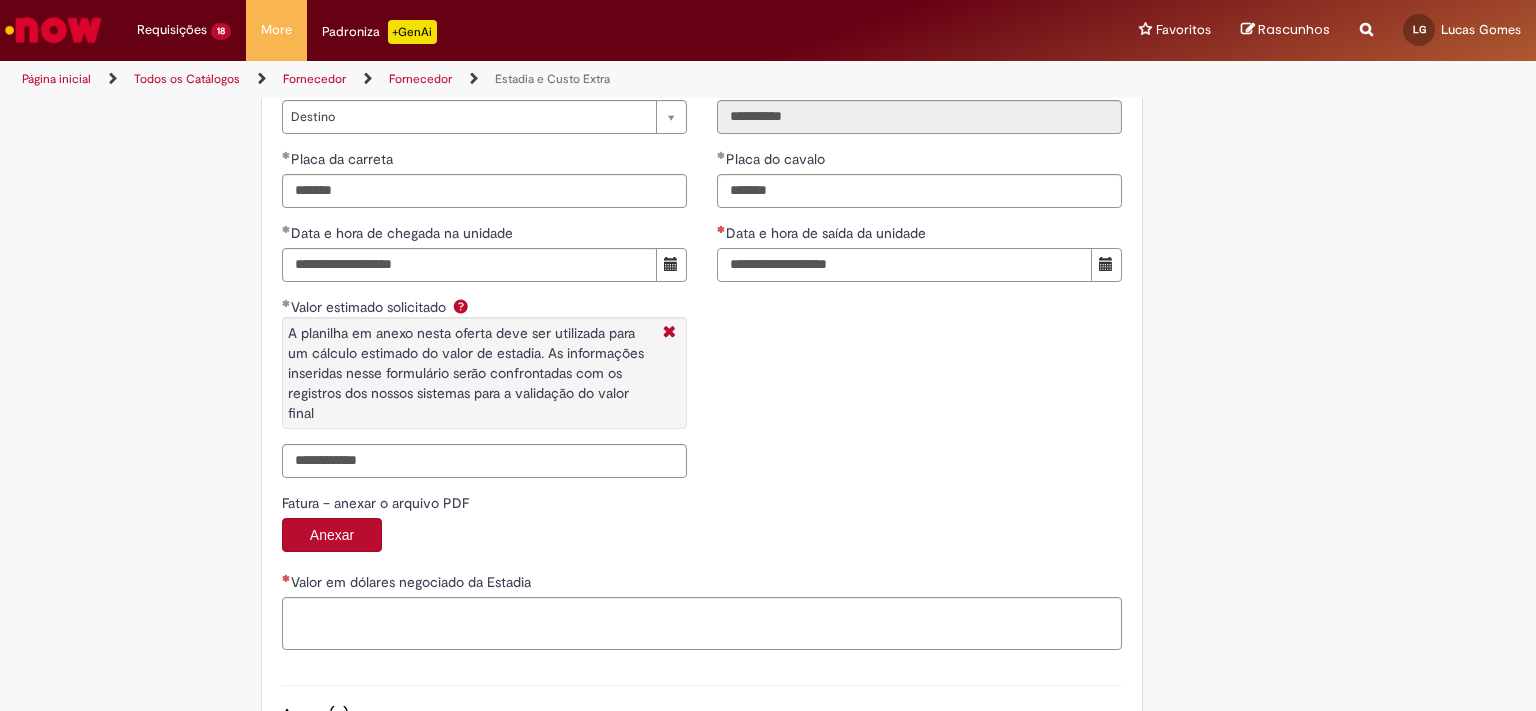 paste on "**********" 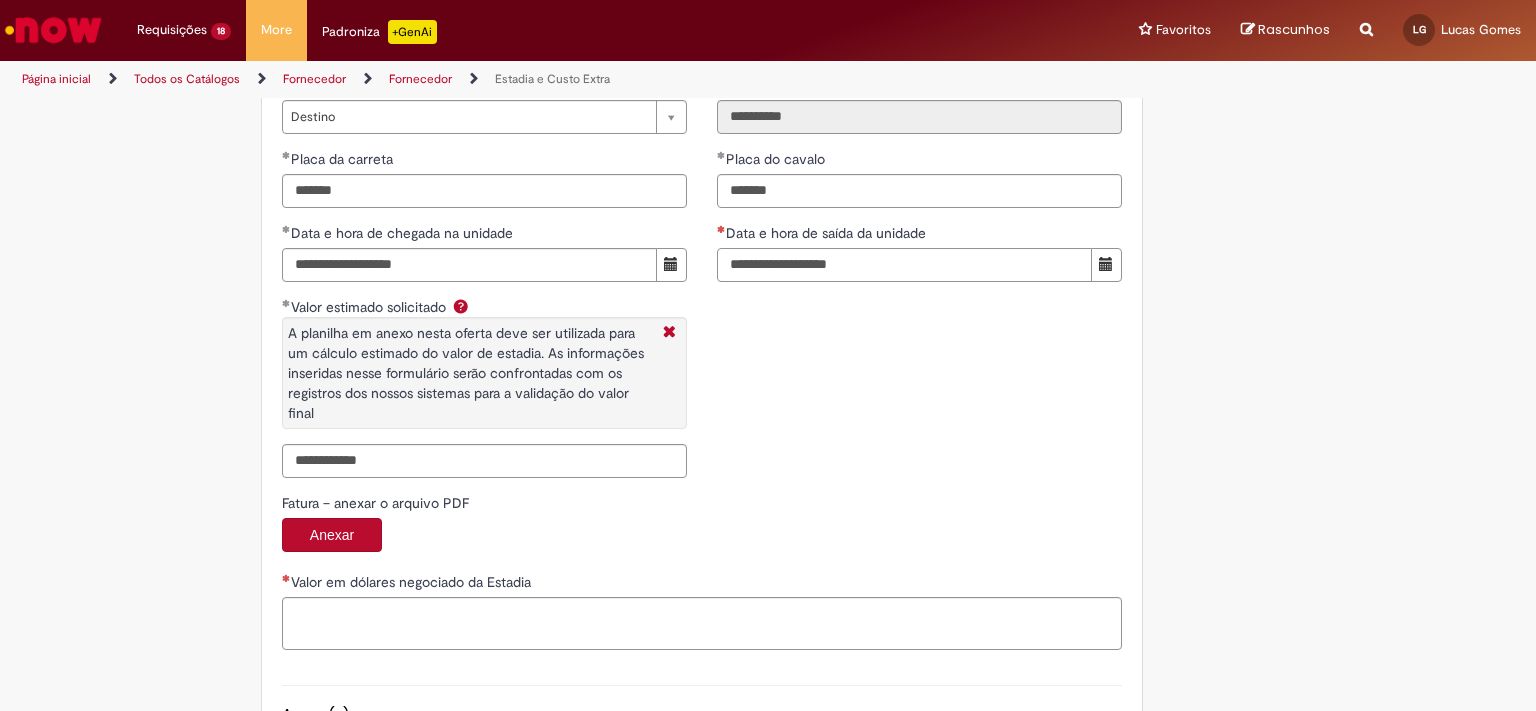 scroll, scrollTop: 3128, scrollLeft: 0, axis: vertical 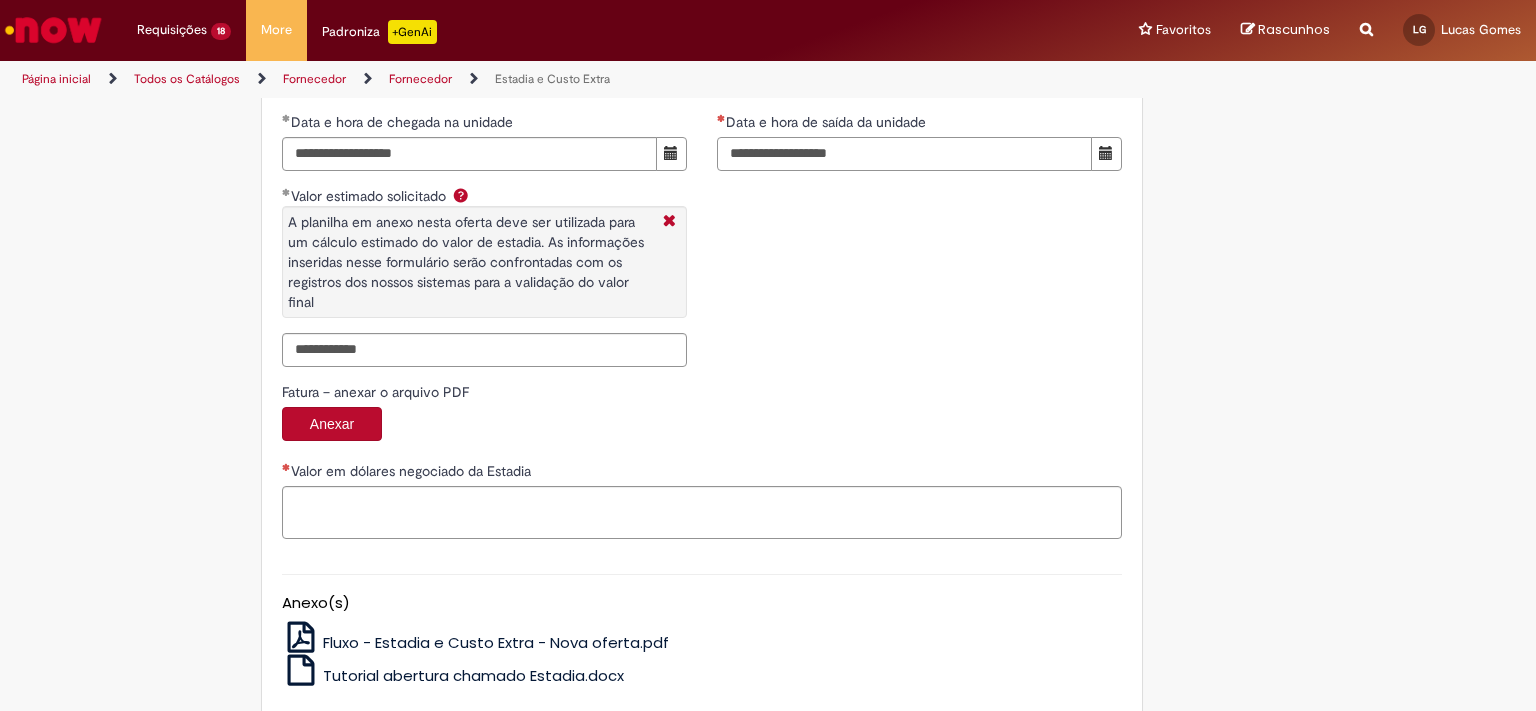 type on "**********" 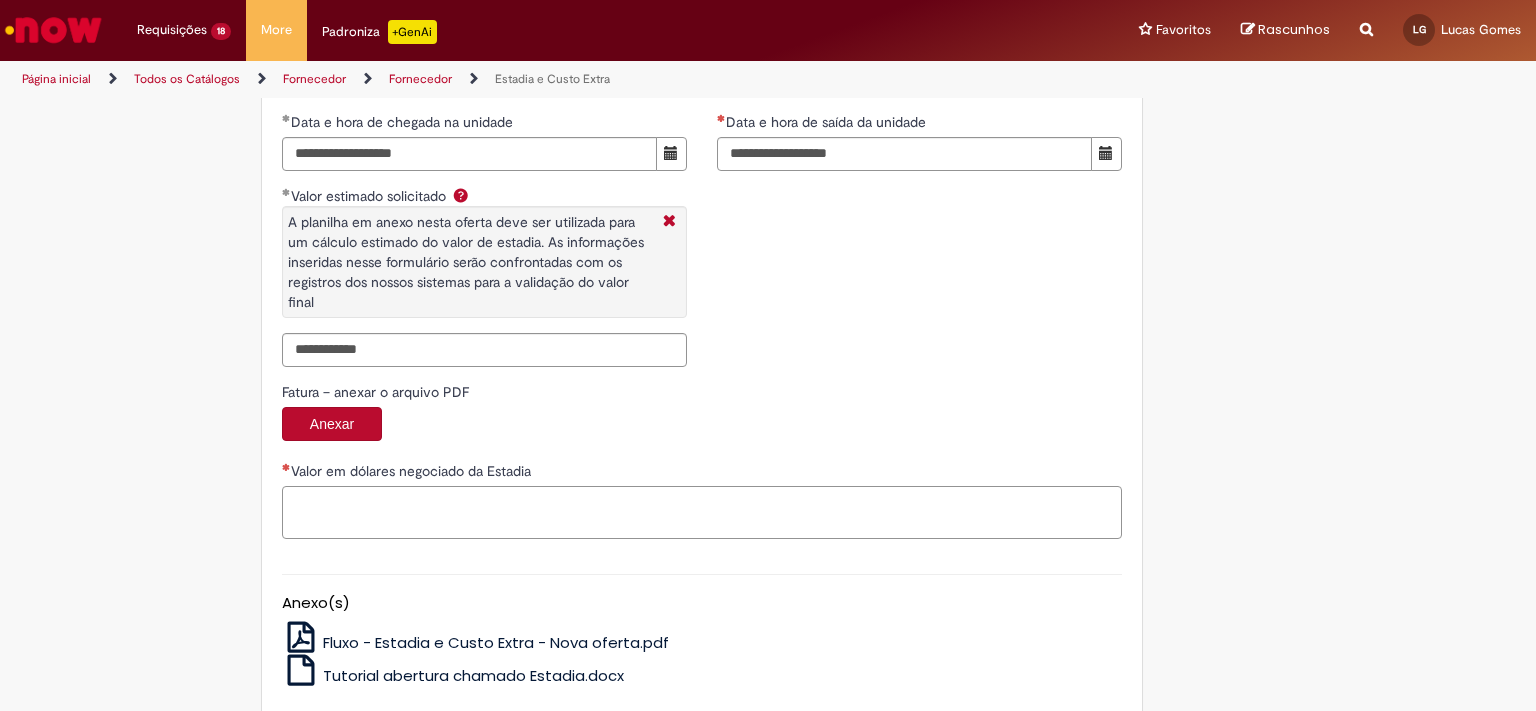 click on "Valor em dólares negociado da Estadia" at bounding box center [702, 513] 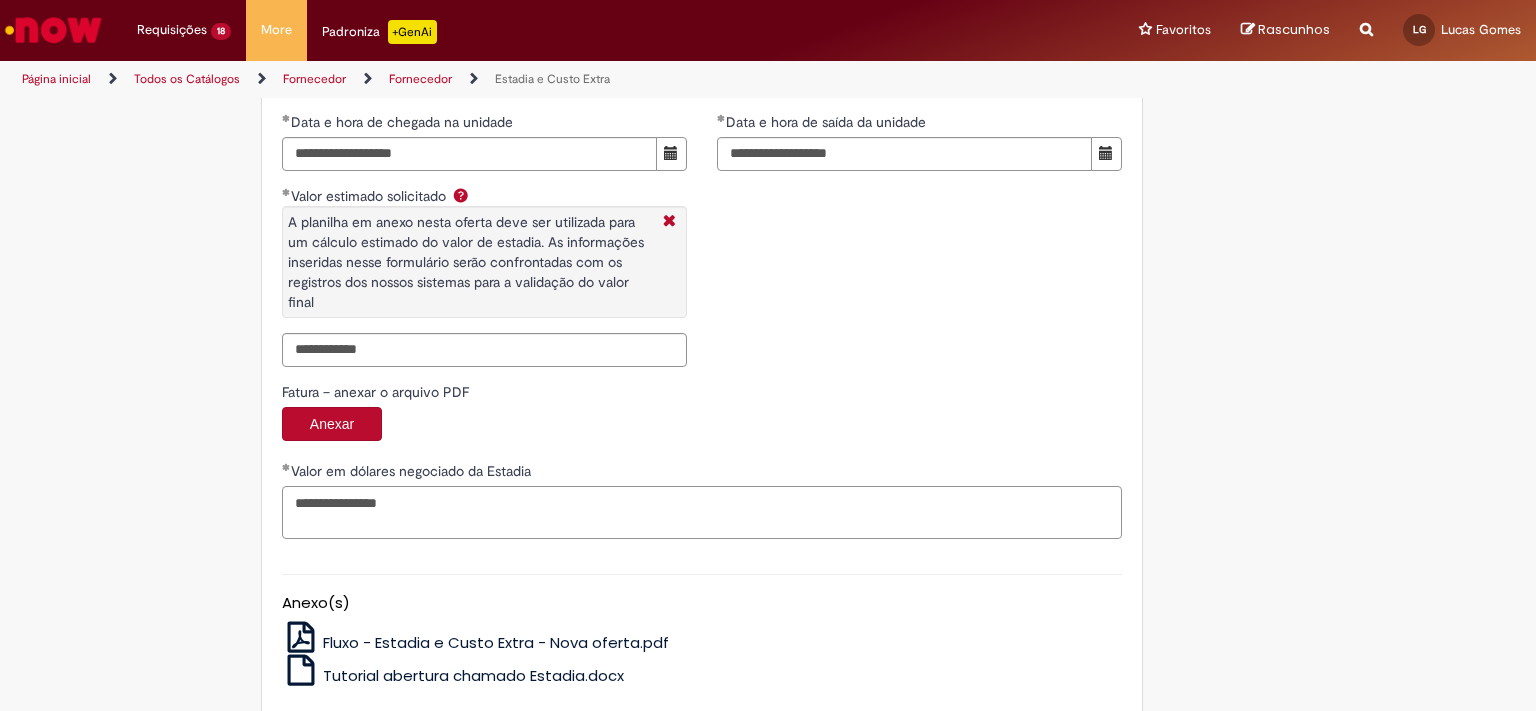 scroll, scrollTop: 3232, scrollLeft: 0, axis: vertical 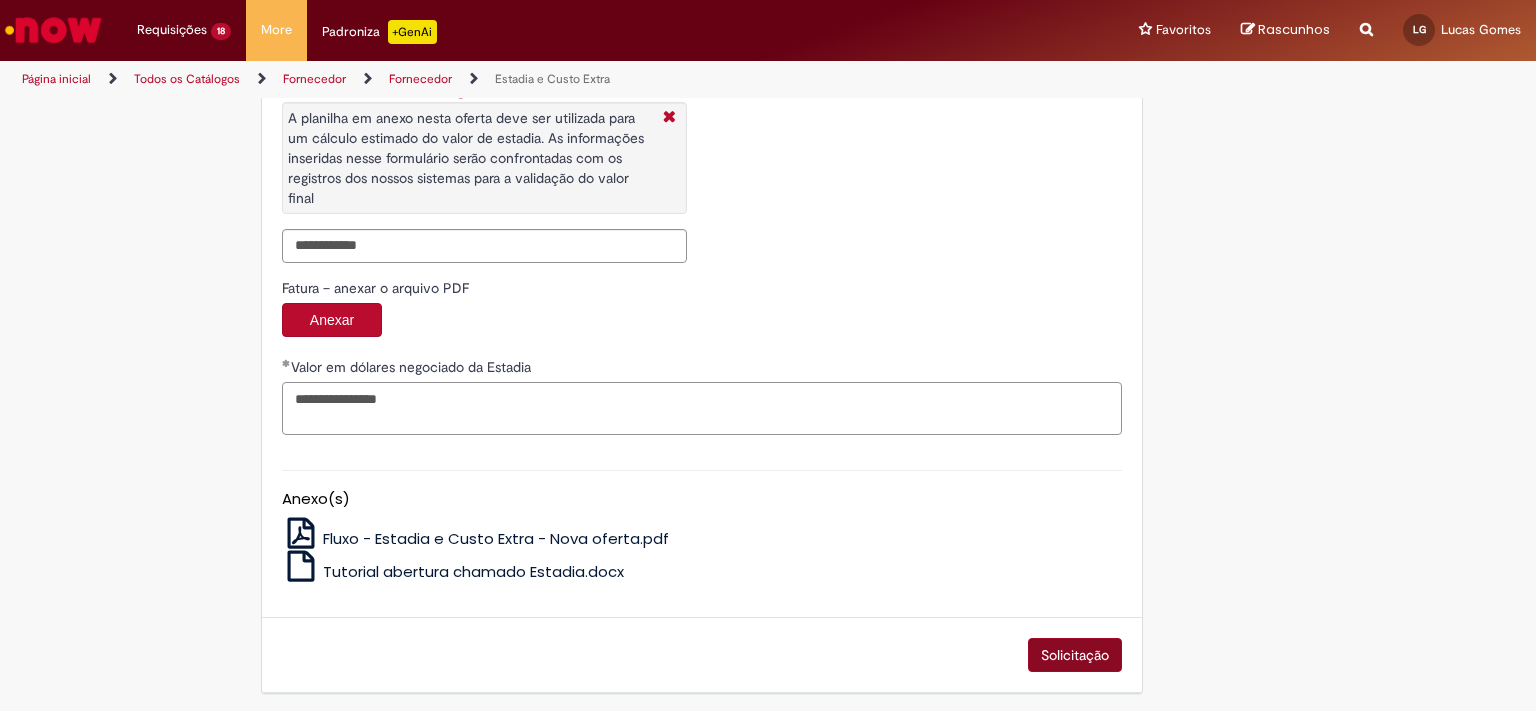 type on "**********" 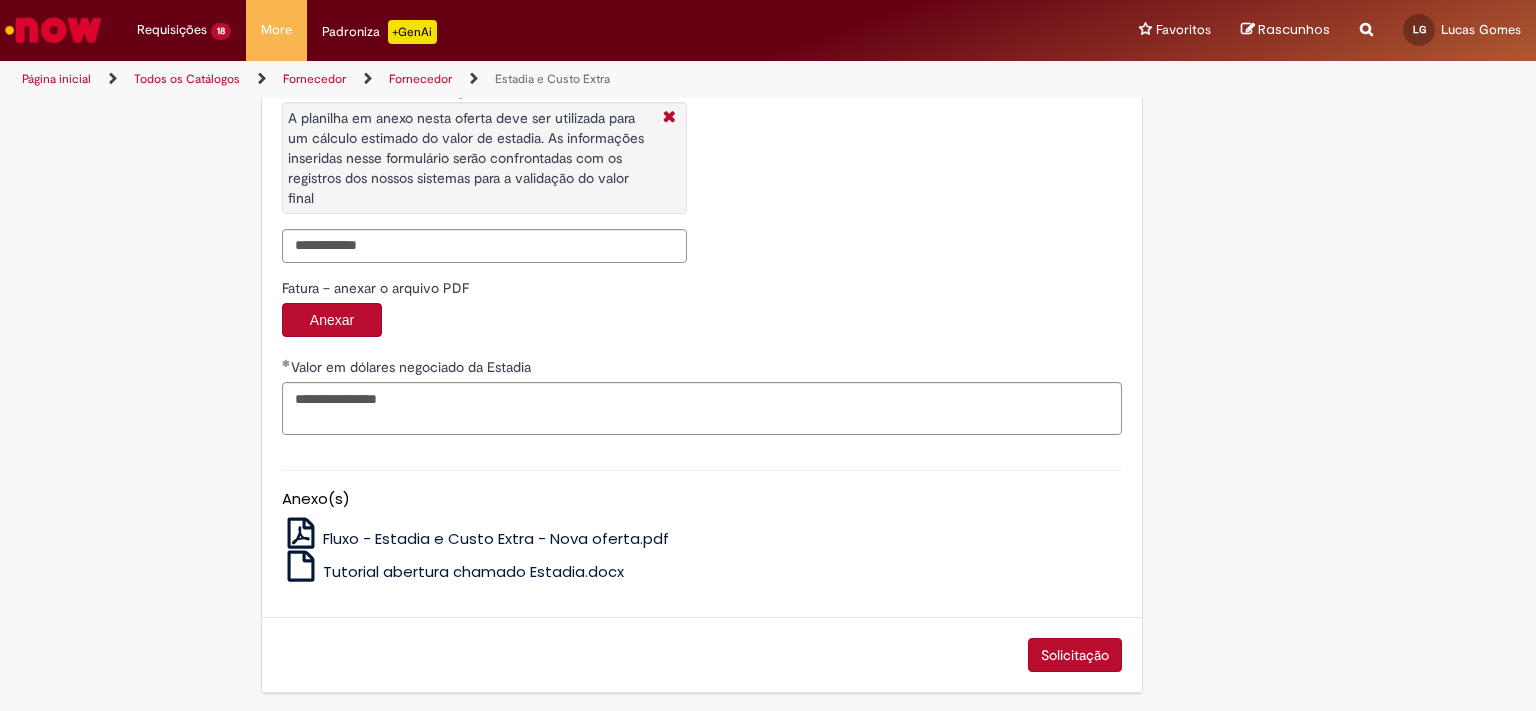 click on "Solicitação" at bounding box center [1075, 655] 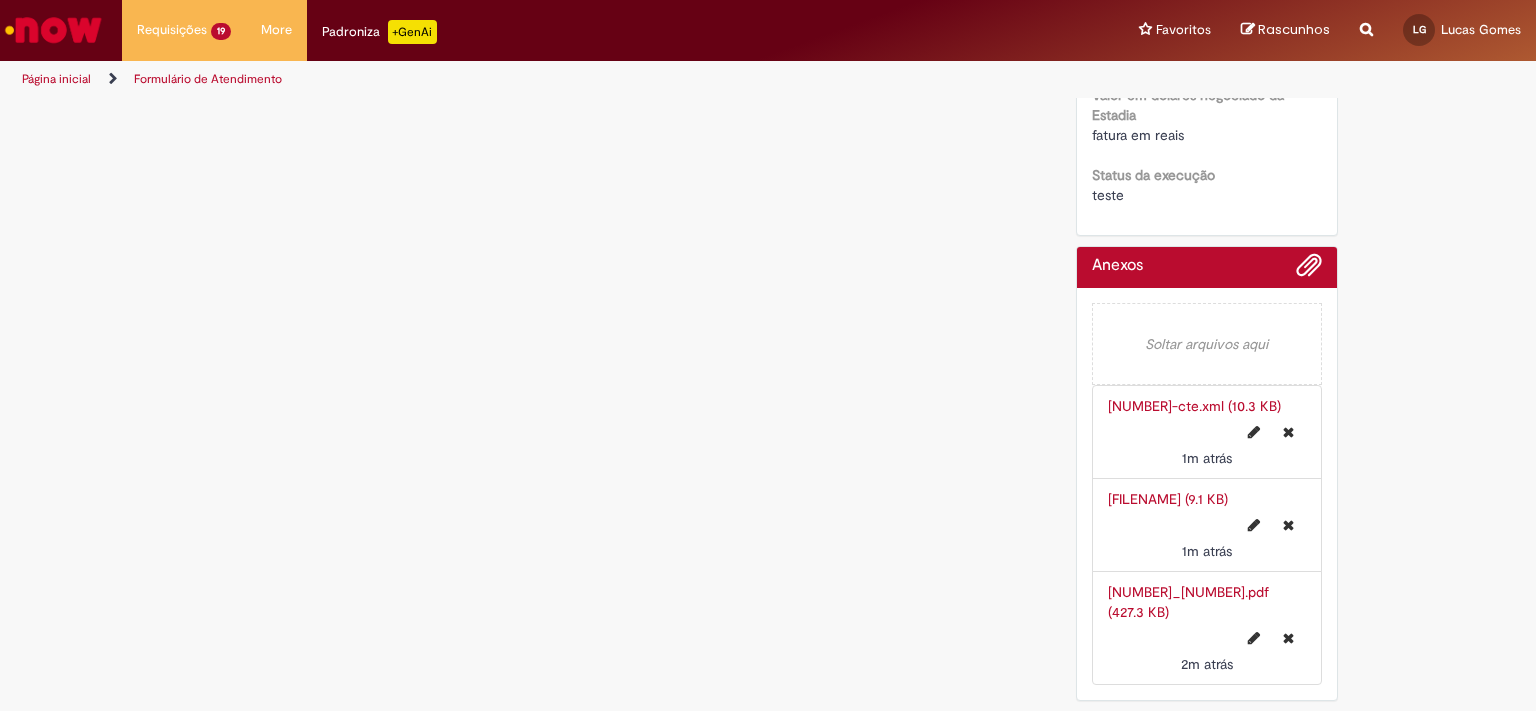 scroll, scrollTop: 0, scrollLeft: 0, axis: both 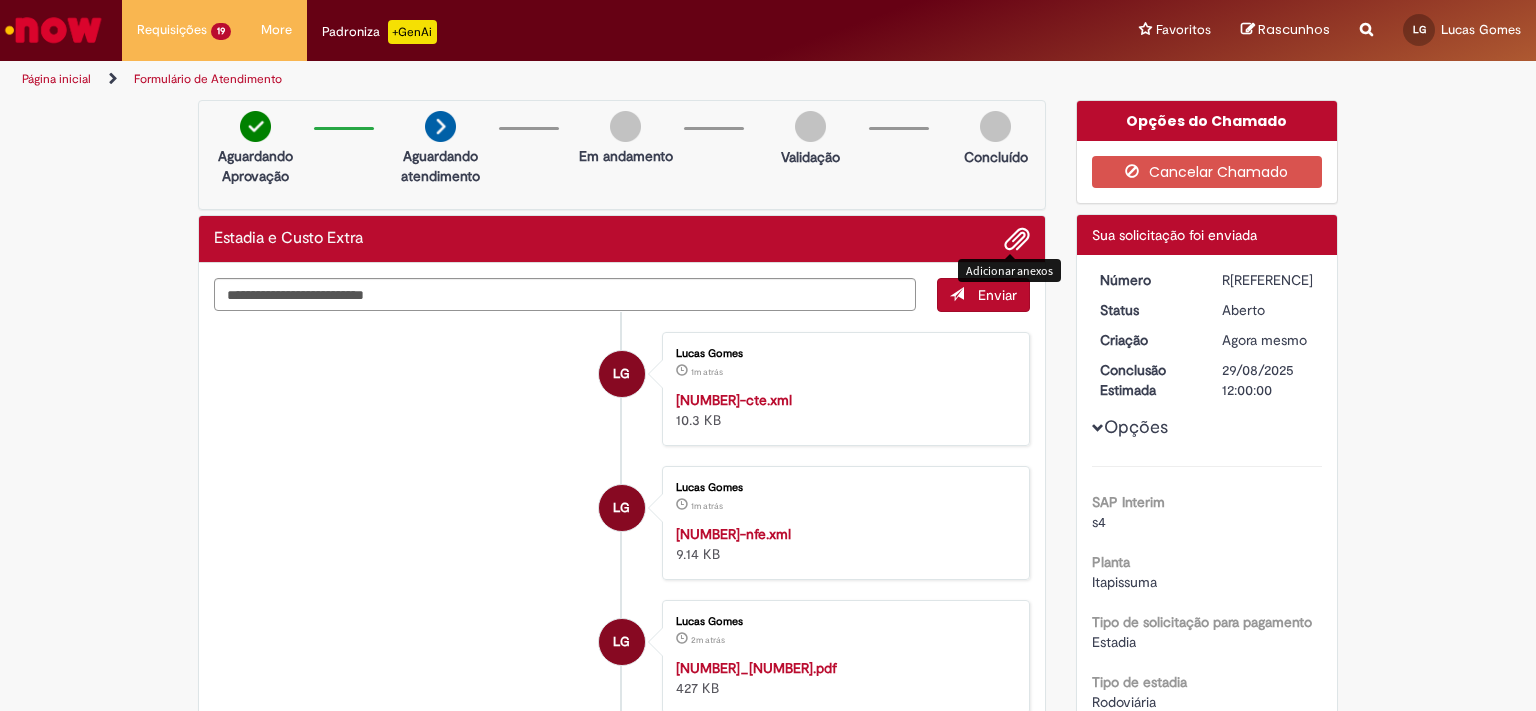 click at bounding box center (1017, 240) 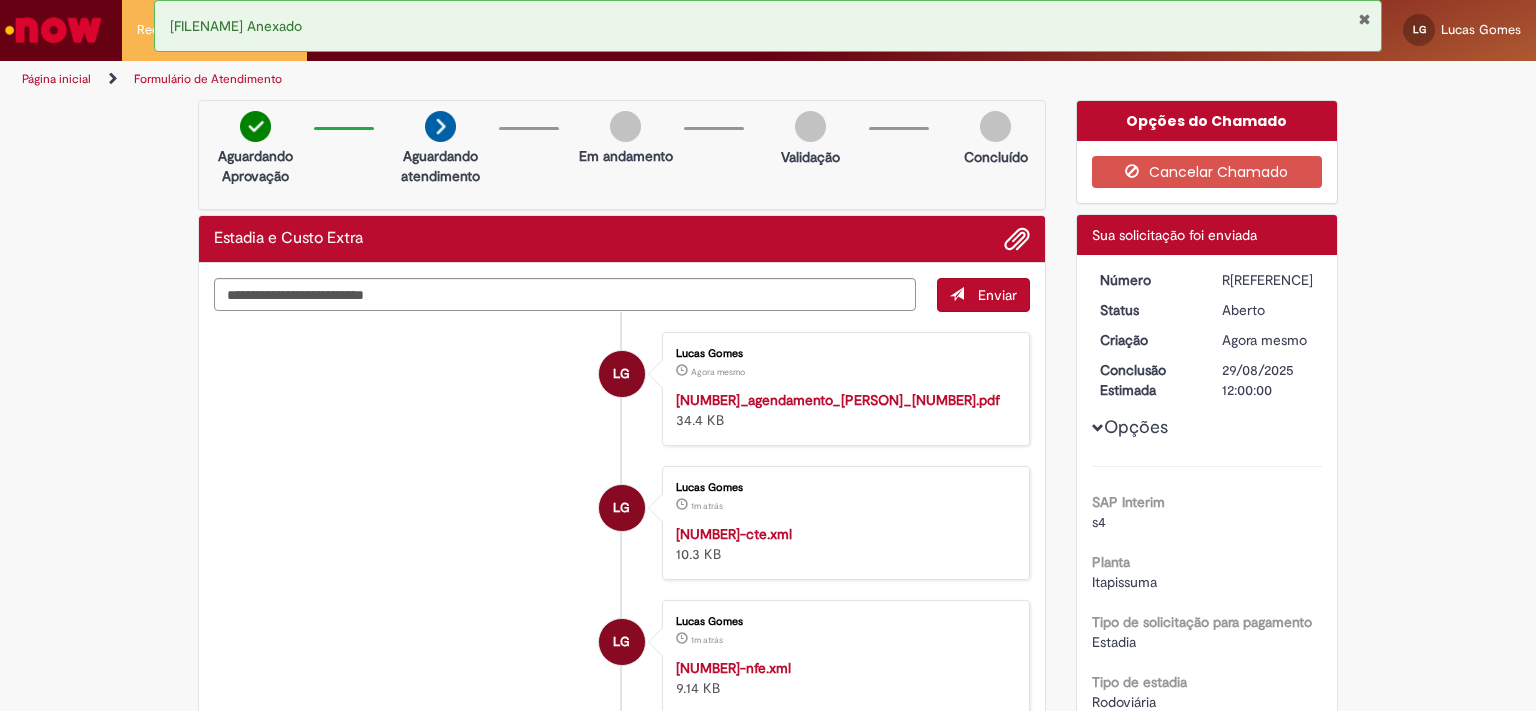 click on "R[REFERENCE]" at bounding box center [1268, 280] 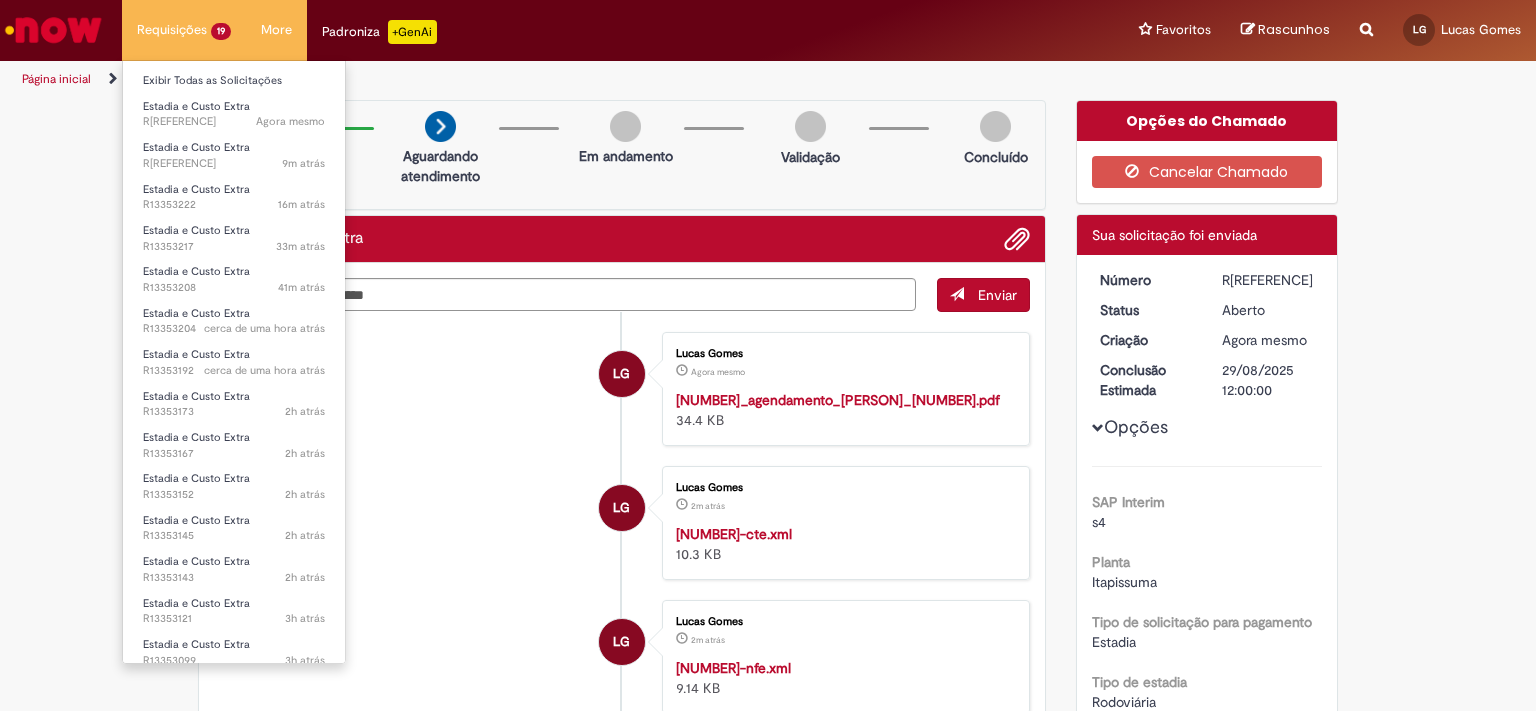 click on "Requisições   19
Exibir Todas as Solicitações
Estadia e Custo Extra
Agora mesmo Agora mesmo  R[REFERENCE]
Estadia e Custo Extra
9m atrás 9 minutos atrás  R[REFERENCE]
Estadia e Custo Extra
16m atrás 16 minutos atrás  R[REFERENCE]
Estadia e Custo Extra
33m atrás 33 minutos atrás  R[REFERENCE]
Estadia e Custo Extra
41m atrás 41 minutos atrás  R[REFERENCE]
Estadia e Custo Extra
cerca de uma hora atrás cerca de uma hora atrás  R[REFERENCE]
Estadia e Custo Extra
cerca de uma hora atrás cerca de uma hora atrás  R[REFERENCE]
Estadia e Custo Extra
2h atrás 2 horas atrás  R[REFERENCE]
Estadia e Custo Extra
2h atrás 2 horas atrás  R[REFERENCE]
Estadia e Custo Extra
2h atrás 2 horas atrás  R[REFERENCE]
Estadia e Custo Extra" at bounding box center (184, 30) 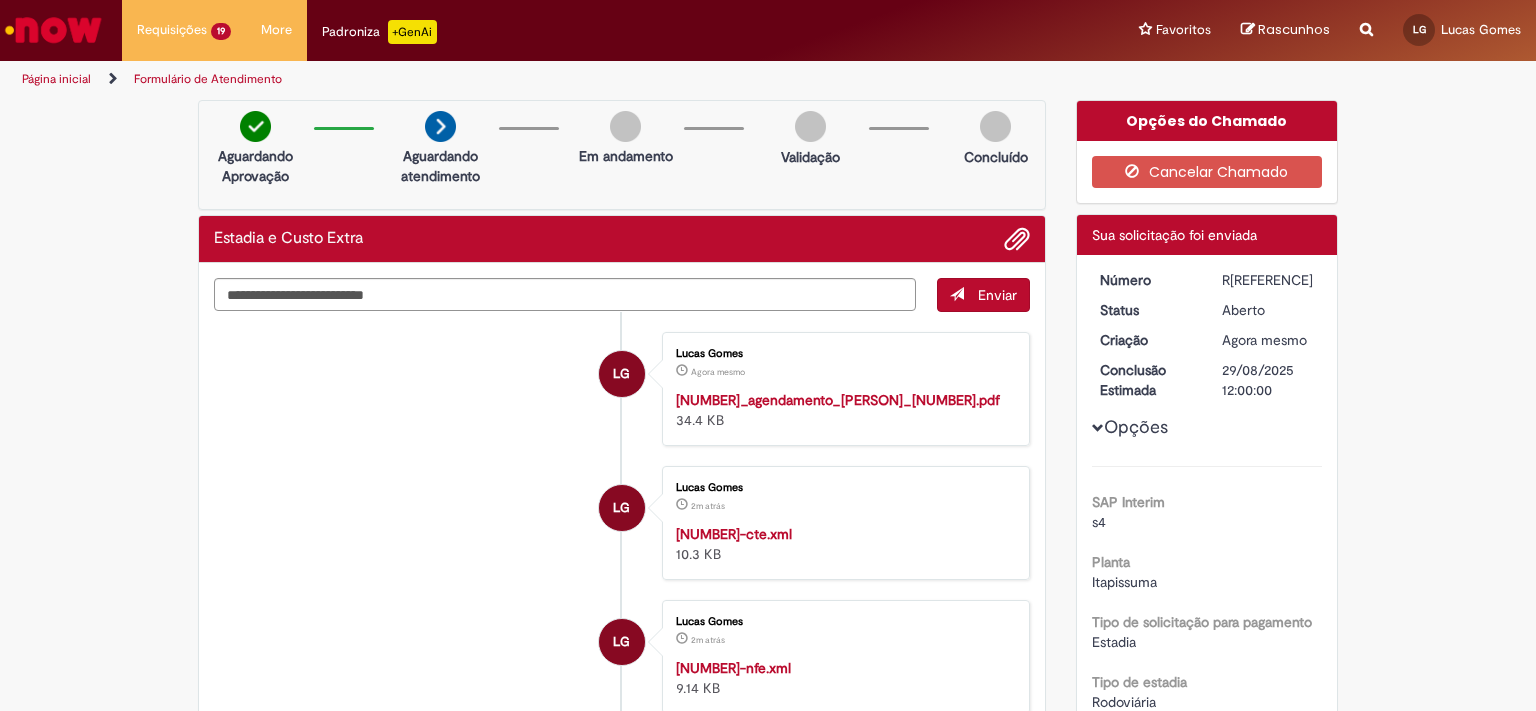 scroll, scrollTop: 0, scrollLeft: 0, axis: both 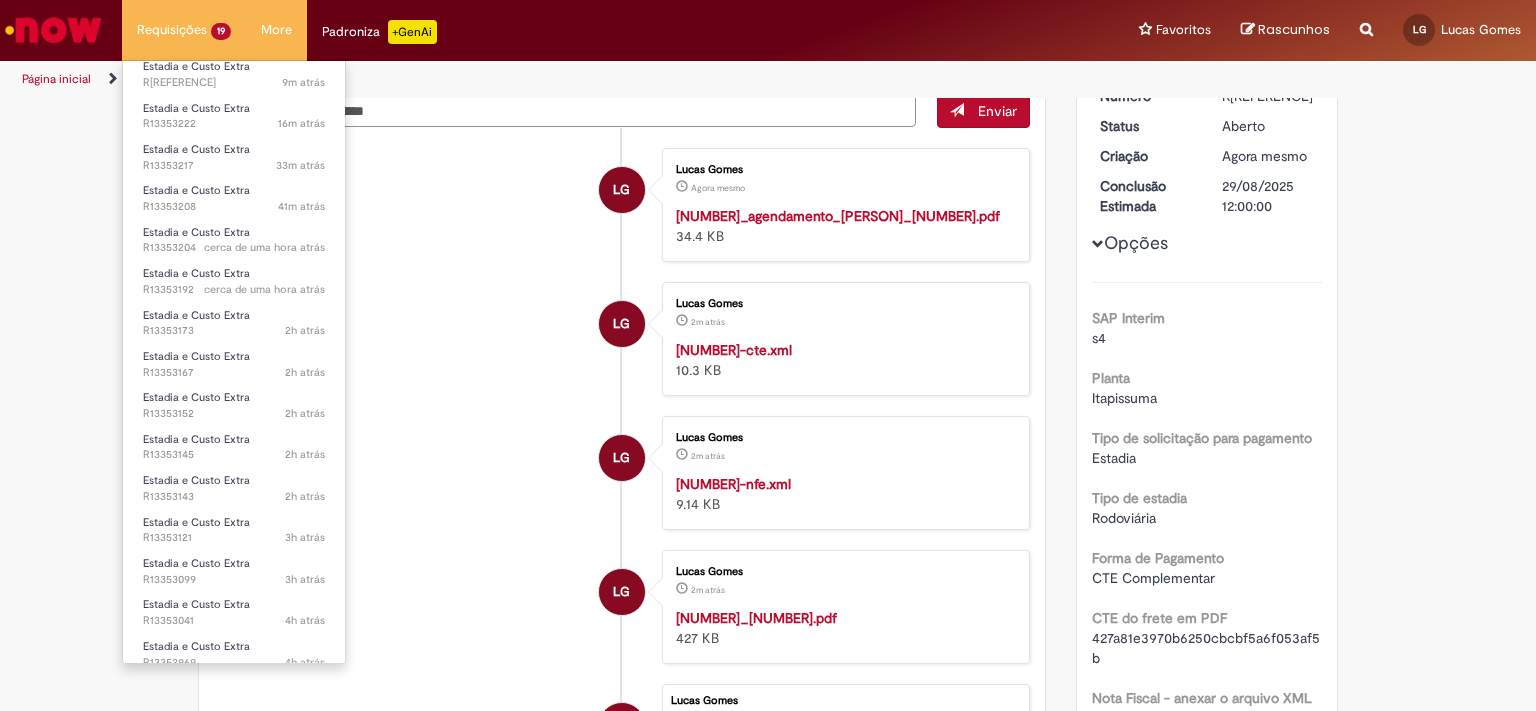 click on "Requisições   19
Exibir Todas as Solicitações
Estadia e Custo Extra
Agora mesmo Agora mesmo  R[REFERENCE]
Estadia e Custo Extra
9m atrás 9 minutos atrás  R[REFERENCE]
Estadia e Custo Extra
16m atrás 16 minutos atrás  R[REFERENCE]
Estadia e Custo Extra
33m atrás 33 minutos atrás  R[REFERENCE]
Estadia e Custo Extra
41m atrás 41 minutos atrás  R[REFERENCE]
Estadia e Custo Extra
cerca de uma hora atrás cerca de uma hora atrás  R[REFERENCE]
Estadia e Custo Extra
cerca de uma hora atrás cerca de uma hora atrás  R[REFERENCE]
Estadia e Custo Extra
2h atrás 2 horas atrás  R[REFERENCE]
Estadia e Custo Extra
2h atrás 2 horas atrás  R[REFERENCE]
Estadia e Custo Extra
2h atrás 2 horas atrás  R[REFERENCE]
Estadia e Custo Extra" at bounding box center (184, 30) 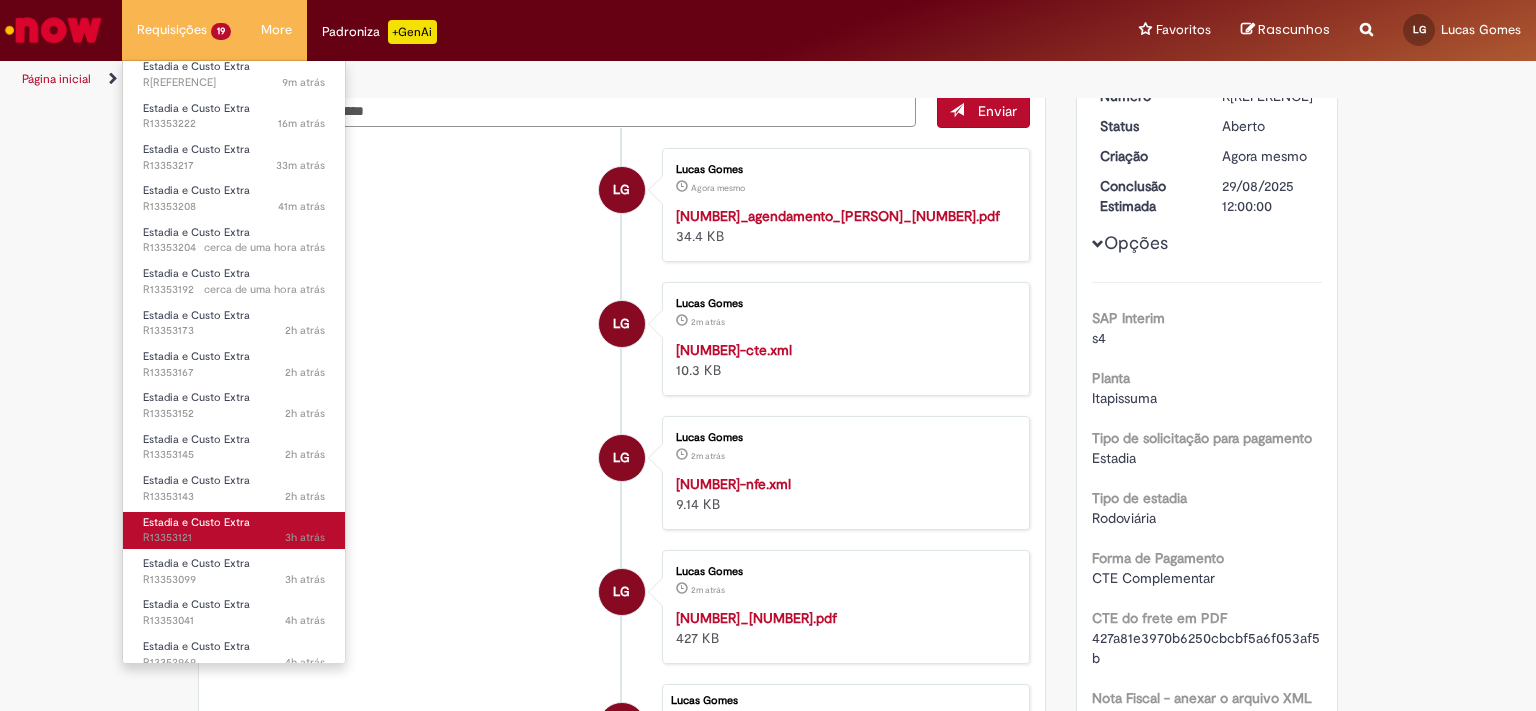 scroll, scrollTop: 220, scrollLeft: 0, axis: vertical 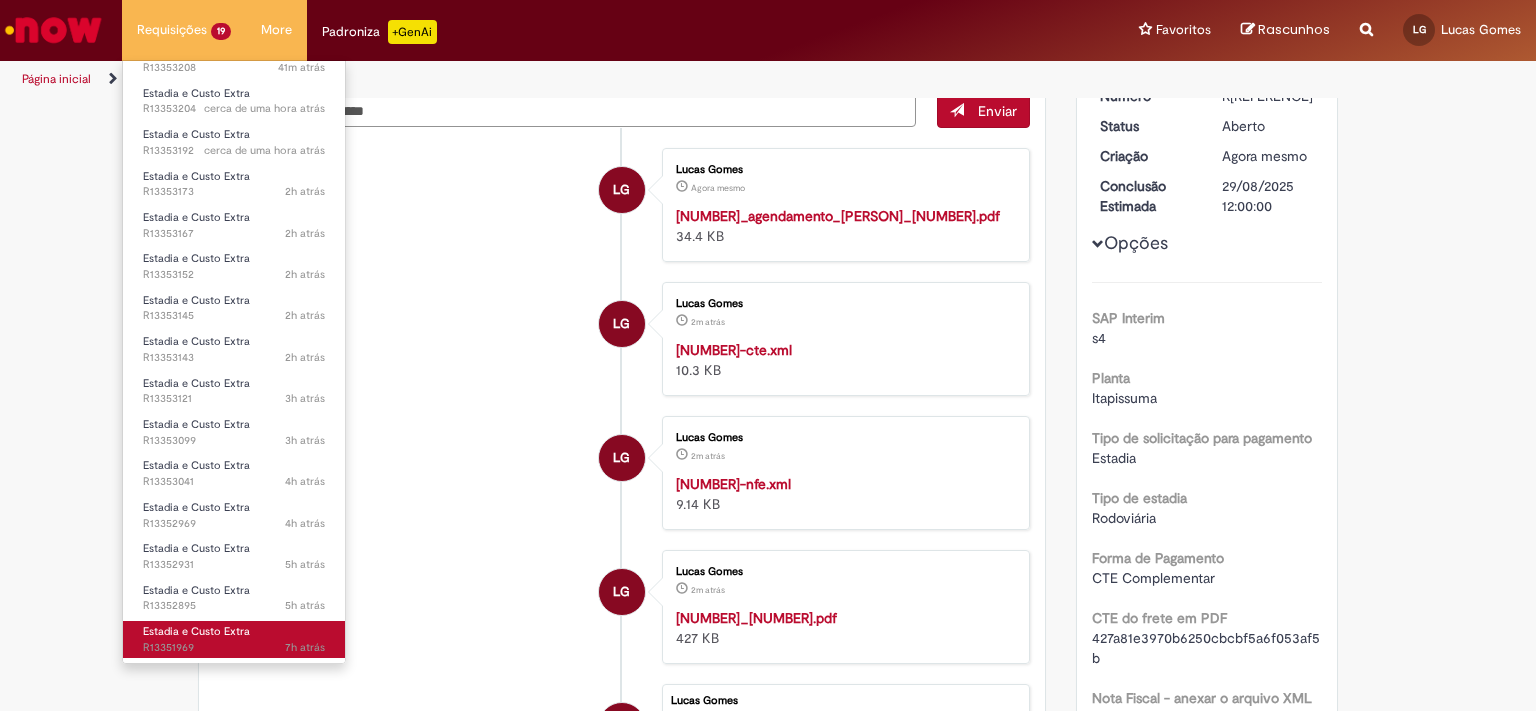 click on "Estadia e Custo Extra" at bounding box center (196, 631) 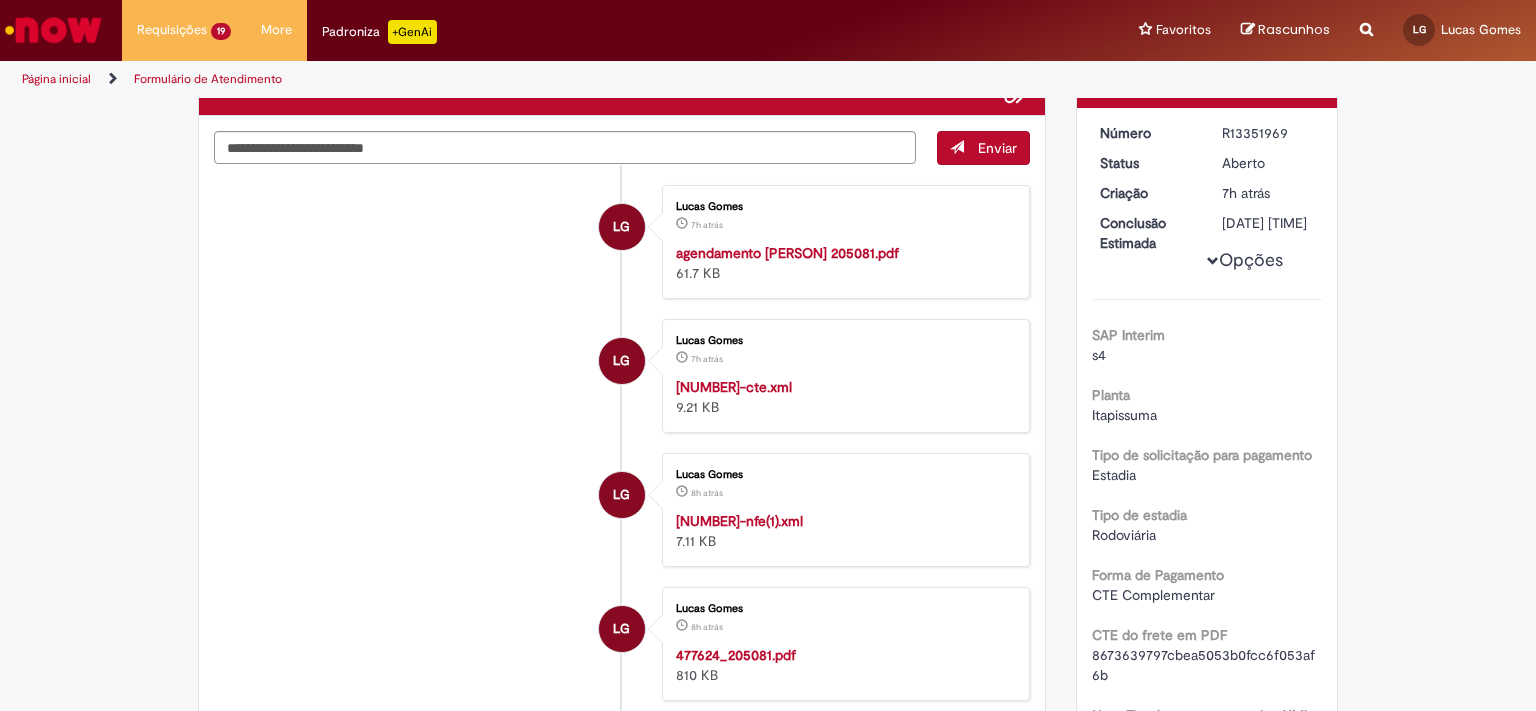 scroll, scrollTop: 0, scrollLeft: 0, axis: both 